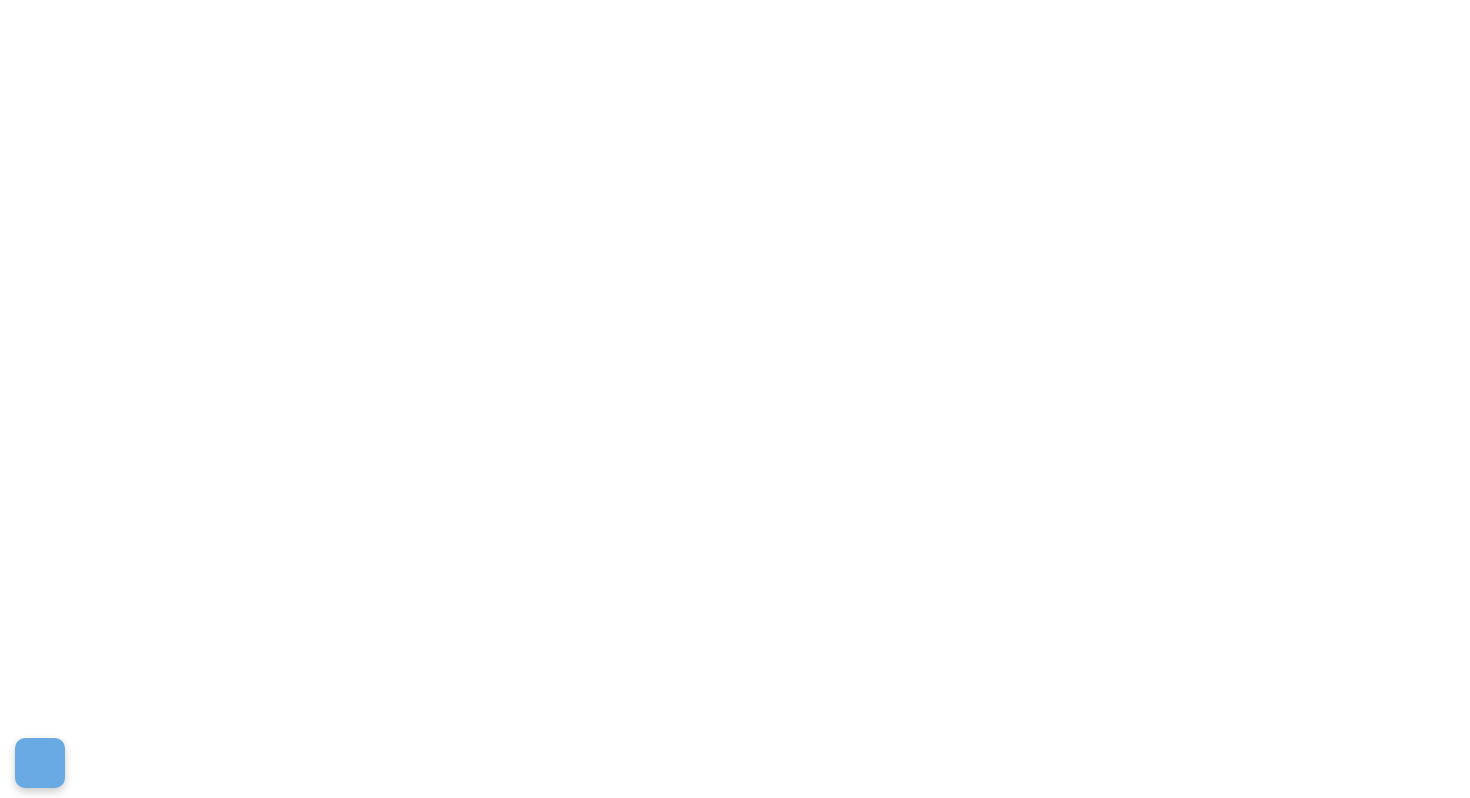 scroll, scrollTop: 0, scrollLeft: 0, axis: both 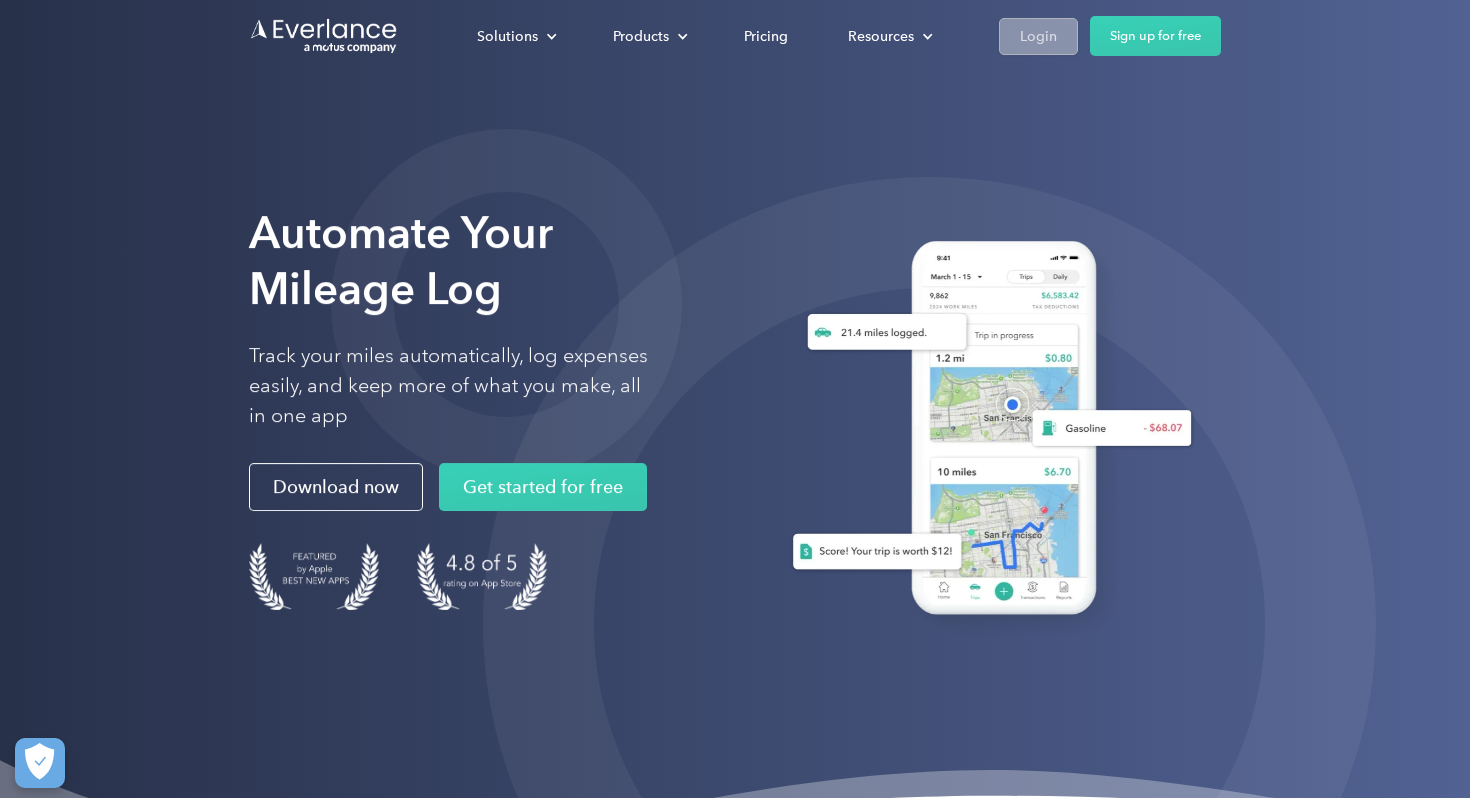 click on "Login" at bounding box center [1038, 36] 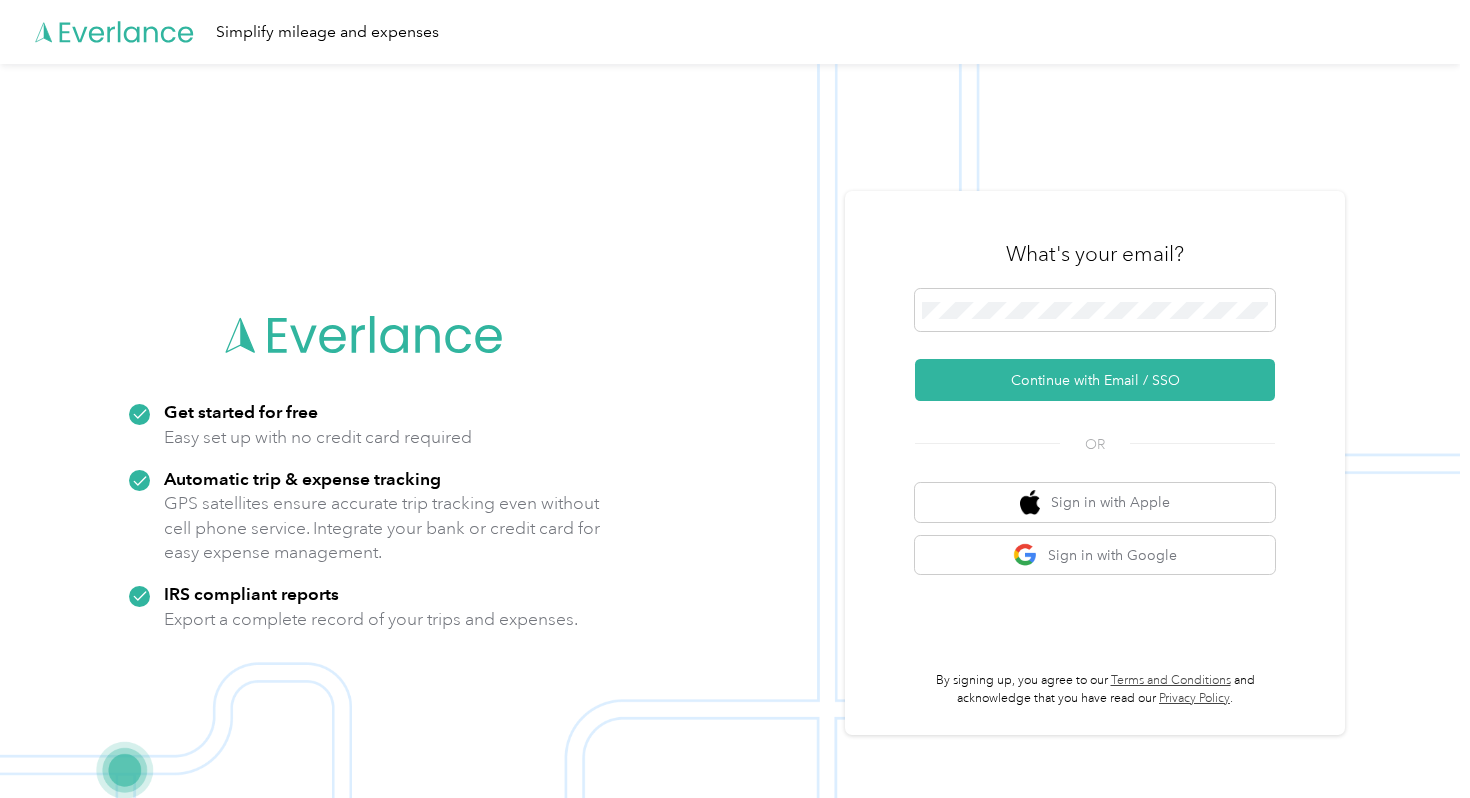 scroll, scrollTop: 0, scrollLeft: 0, axis: both 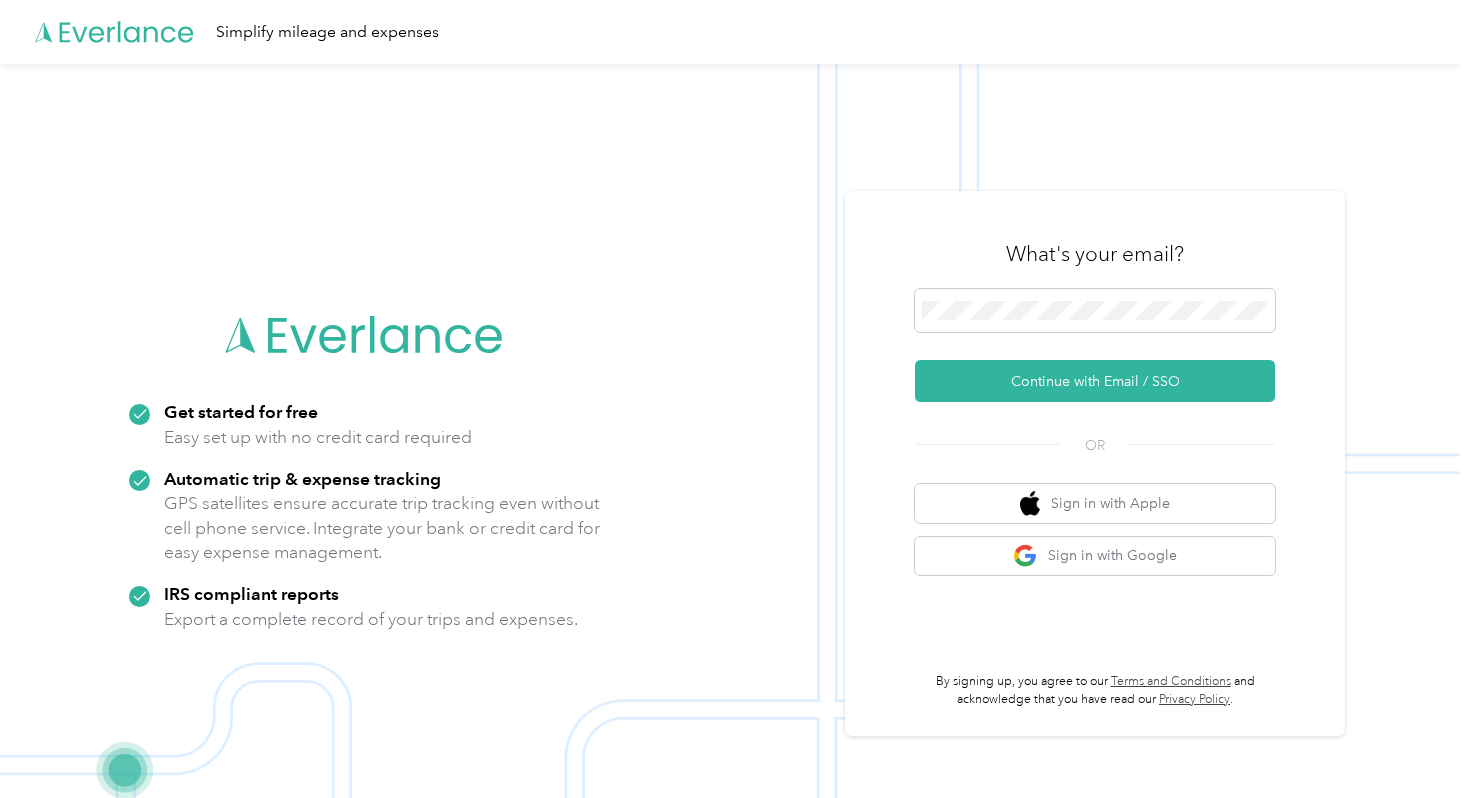 click on "What's your email? Continue with Email / SSO OR Sign in with Apple Sign in with Google By signing up, you agree to our   Terms and Conditions   and acknowledge that you have read our   Privacy Policy ." at bounding box center (1095, 464) 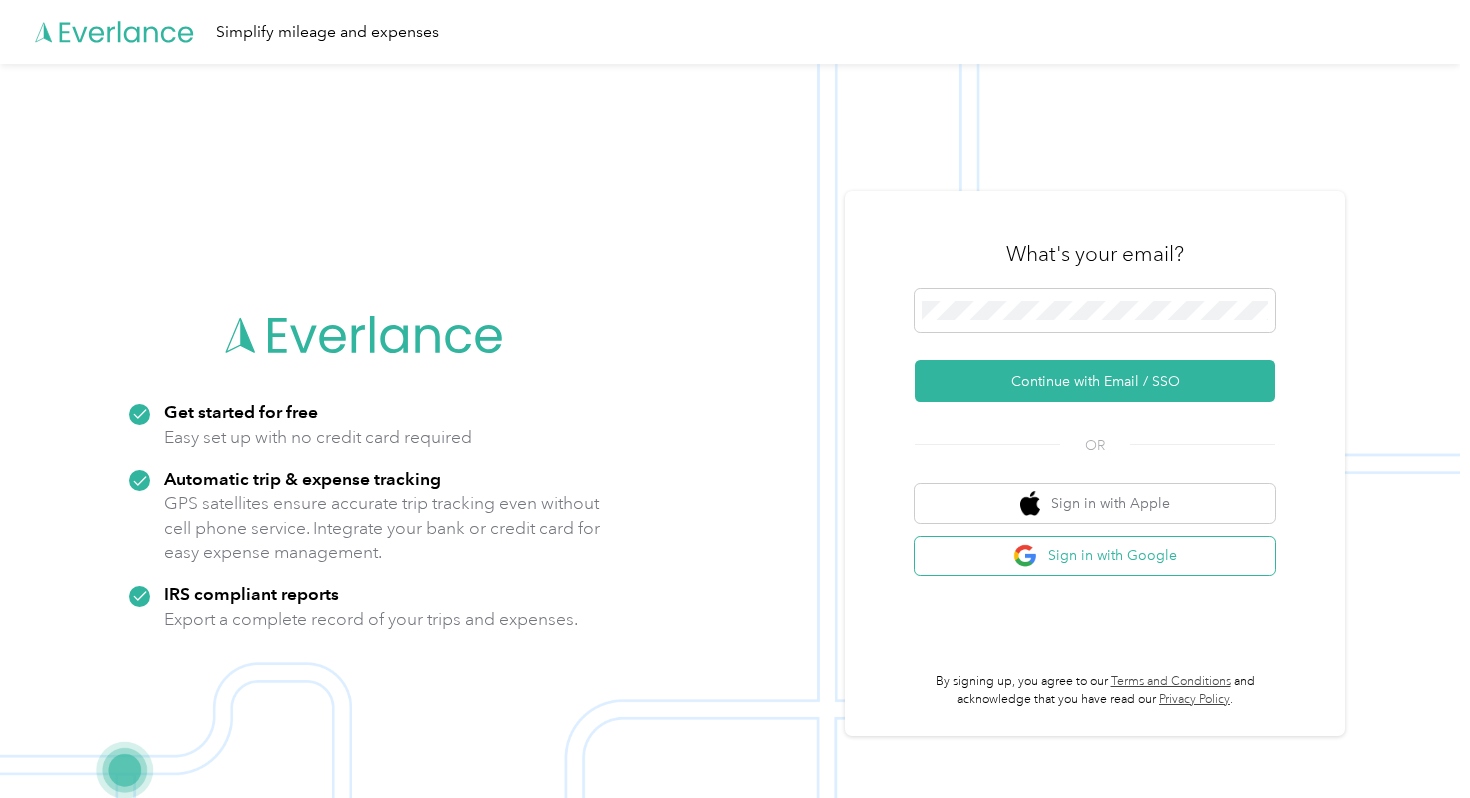 click at bounding box center [1025, 556] 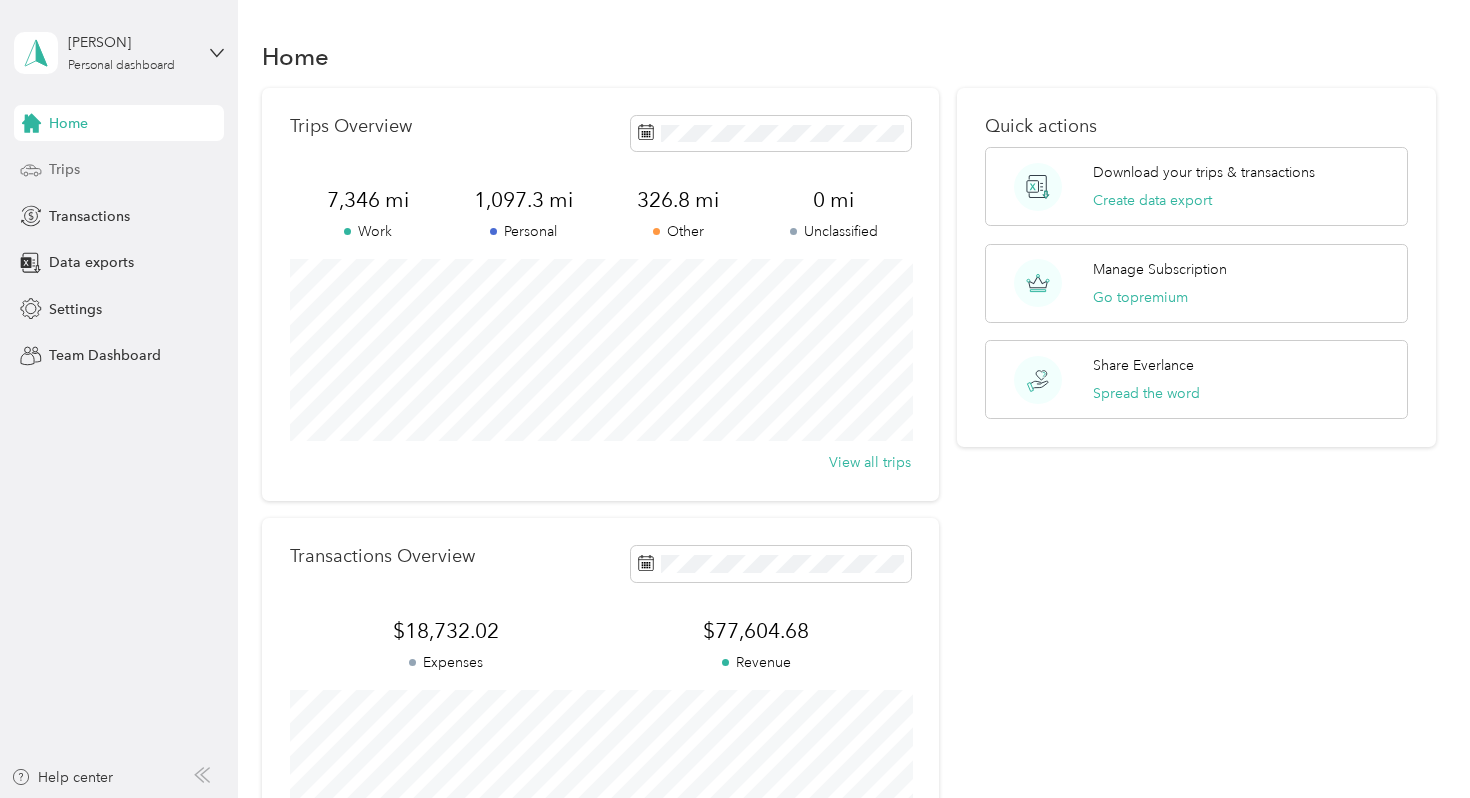 click on "Trips" at bounding box center [119, 170] 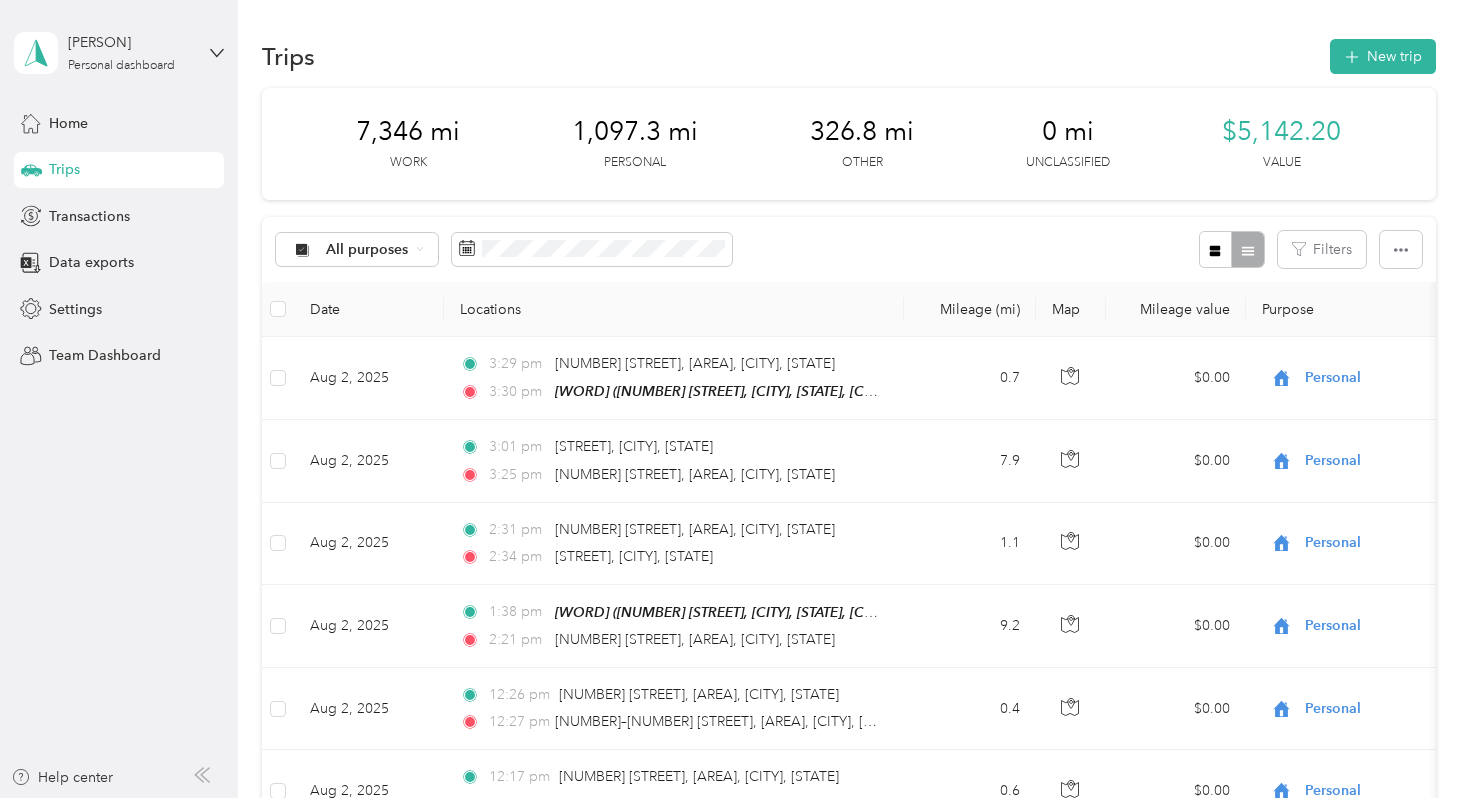 scroll, scrollTop: 0, scrollLeft: 0, axis: both 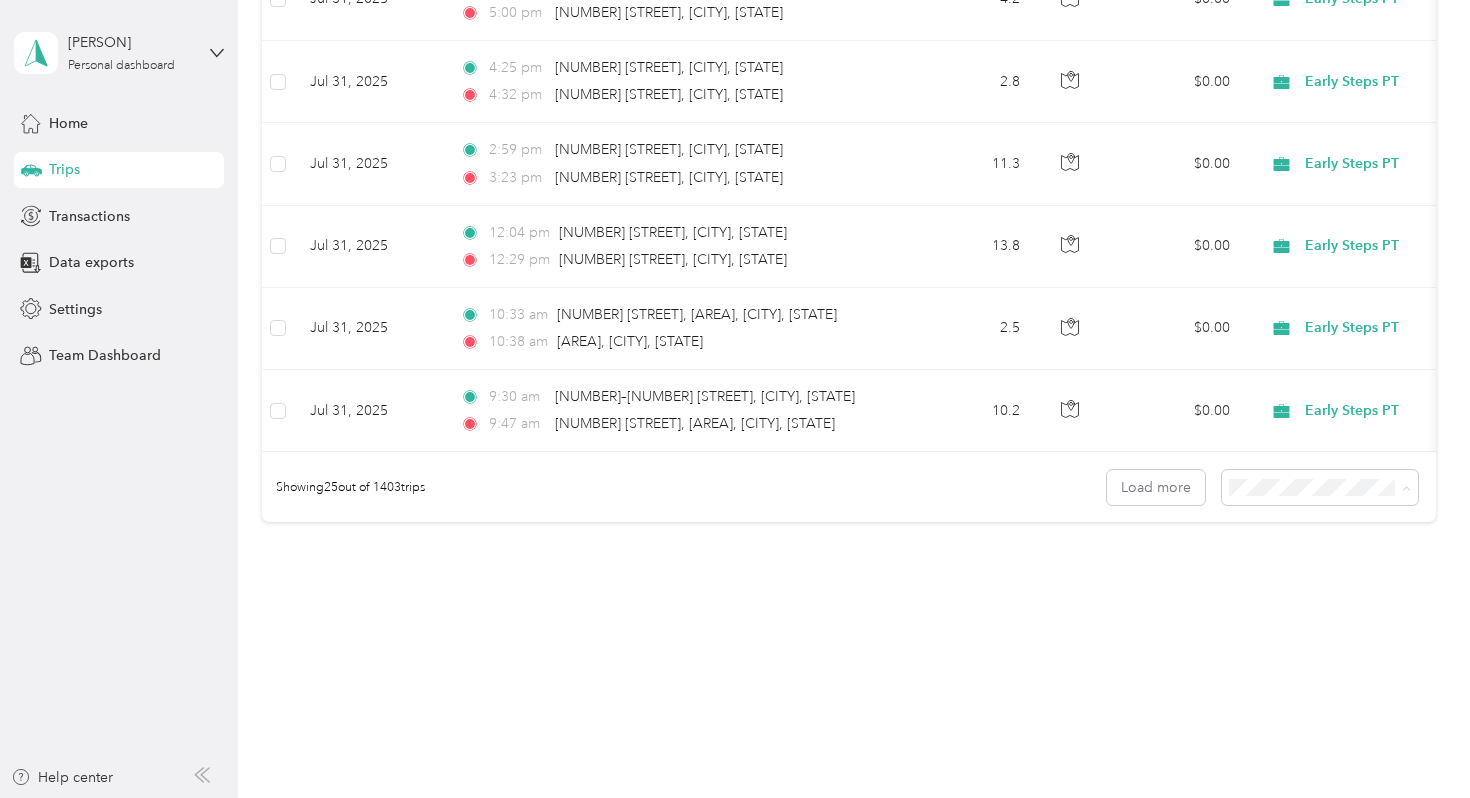 click on "100 per load" at bounding box center (1282, 593) 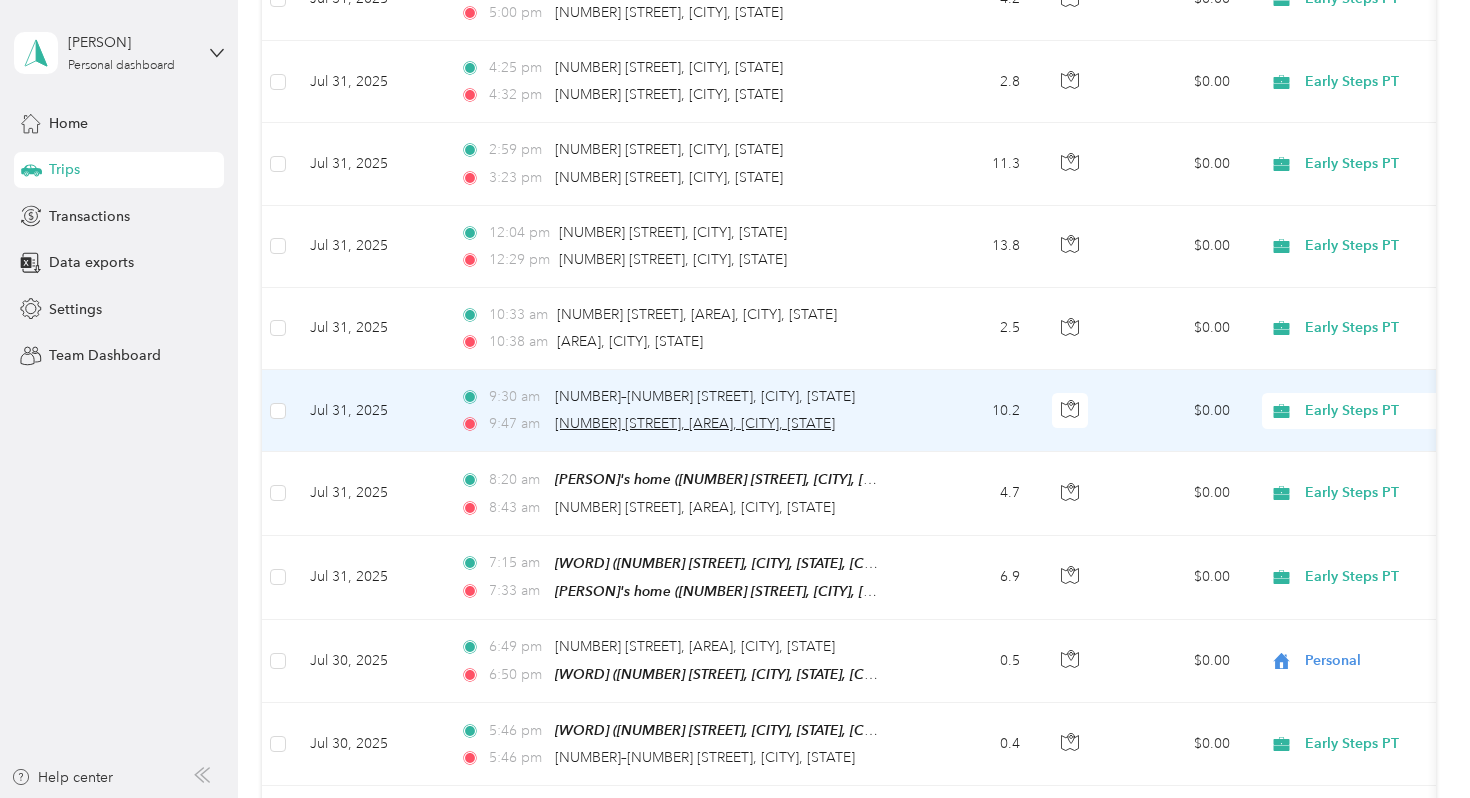 scroll, scrollTop: 0, scrollLeft: 0, axis: both 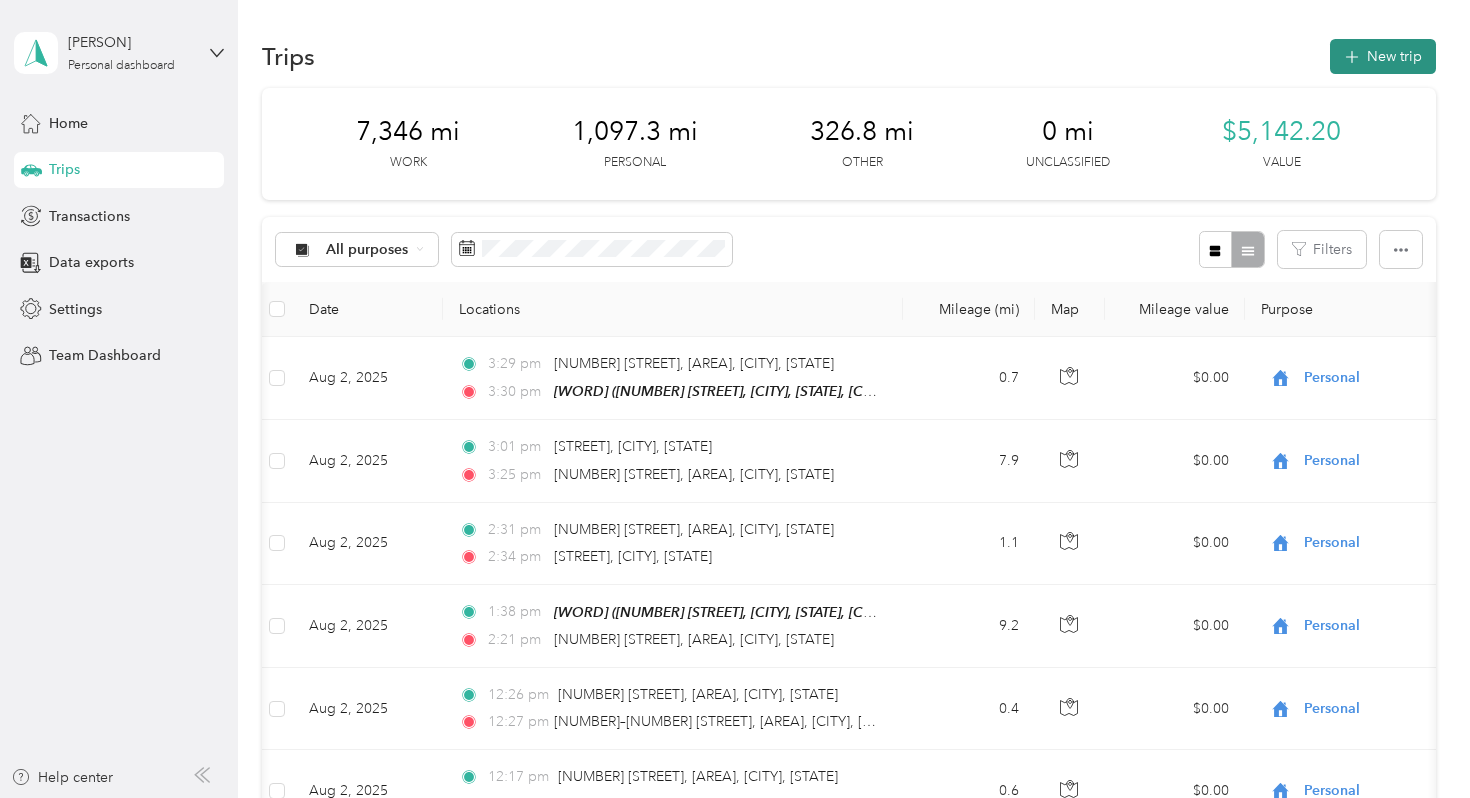 click on "New trip" at bounding box center (1383, 56) 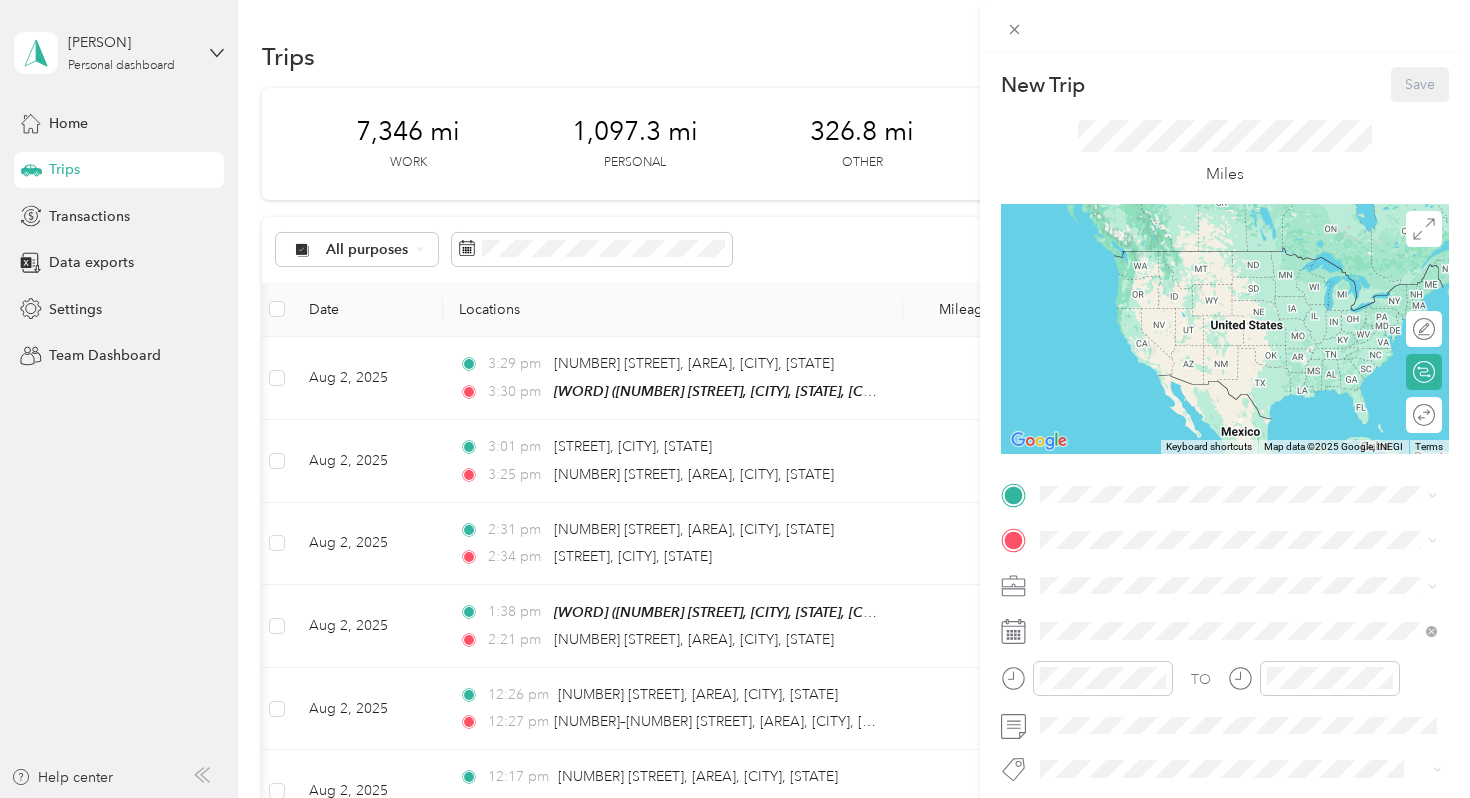 click on "[AREA] [NUMBER] [STREET], [CITY], [STATE], [COUNTRY] , [POSTAL CODE], [CITY], [STATE], [COUNTRY]" at bounding box center [1254, 595] 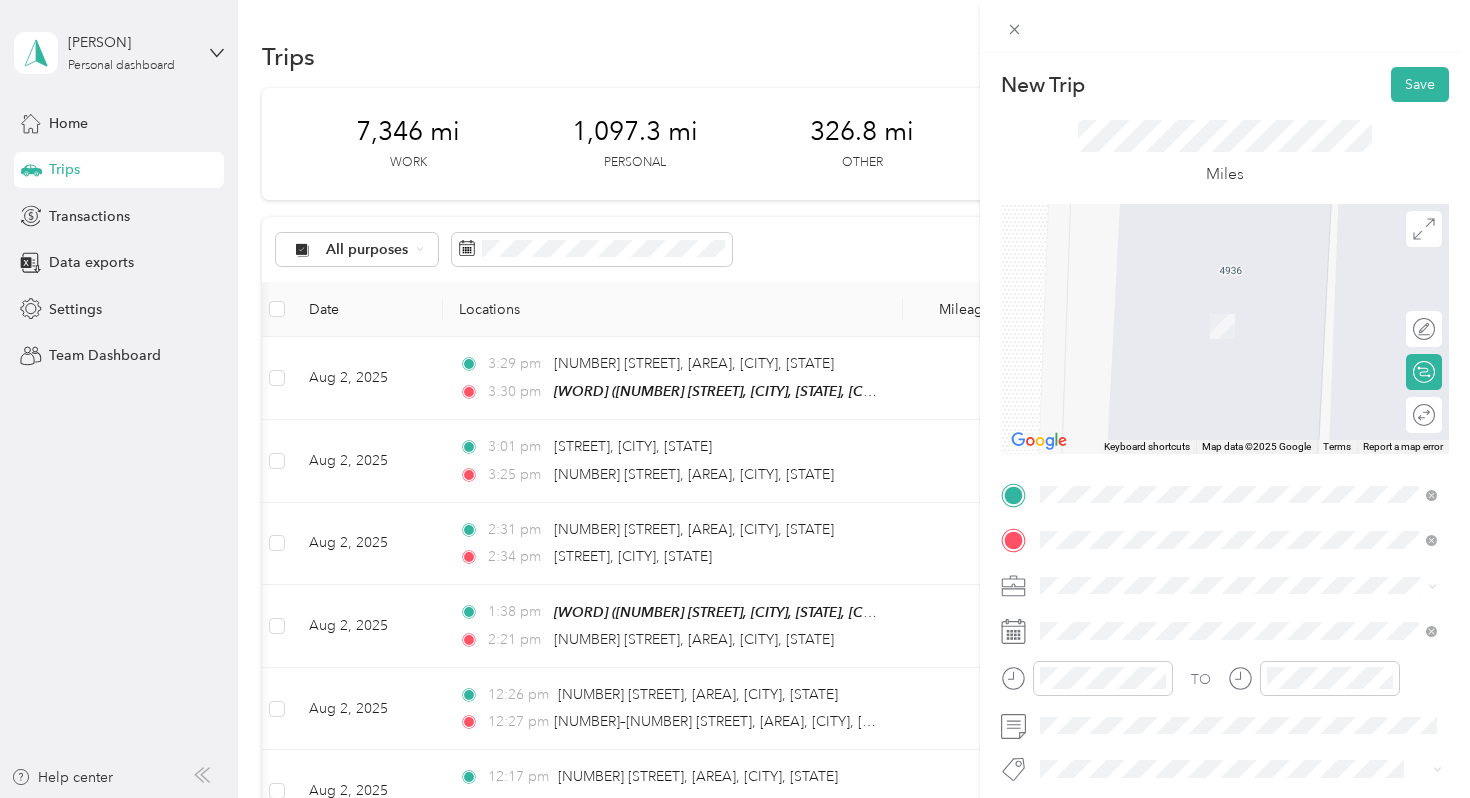 drag, startPoint x: 1168, startPoint y: 323, endPoint x: 1159, endPoint y: 302, distance: 22.847319 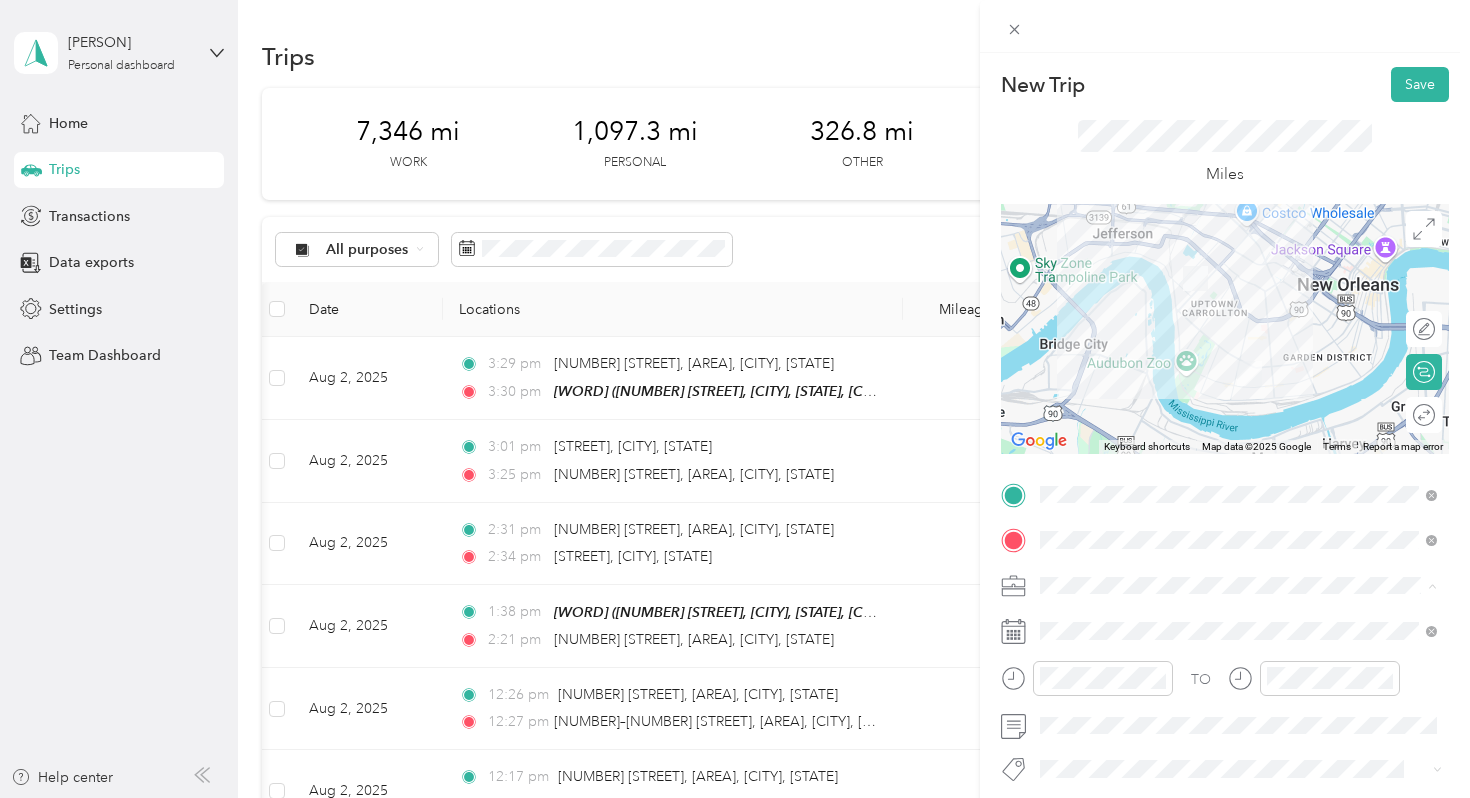 click on "Early Steps PT" at bounding box center (1091, 409) 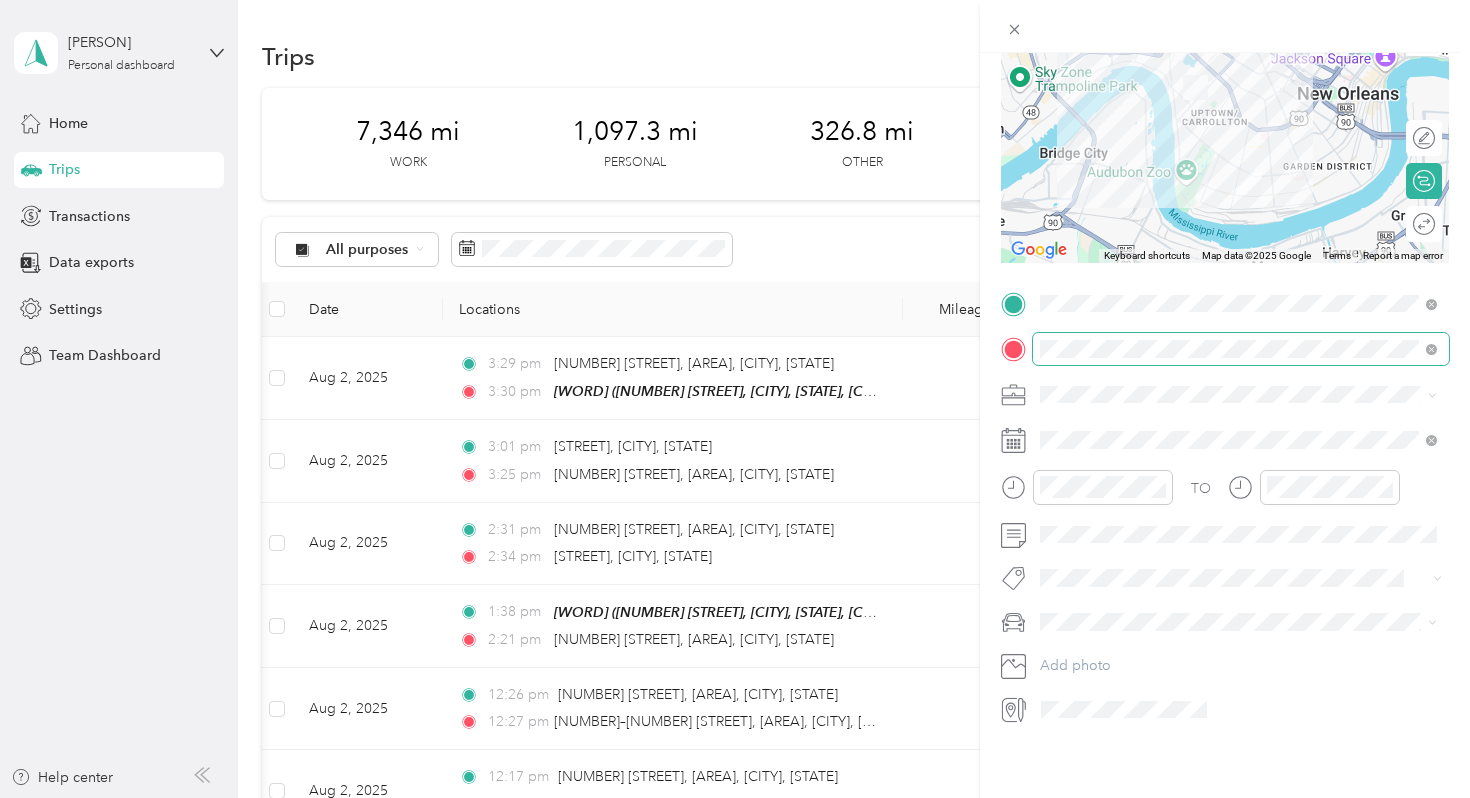 scroll, scrollTop: 196, scrollLeft: 0, axis: vertical 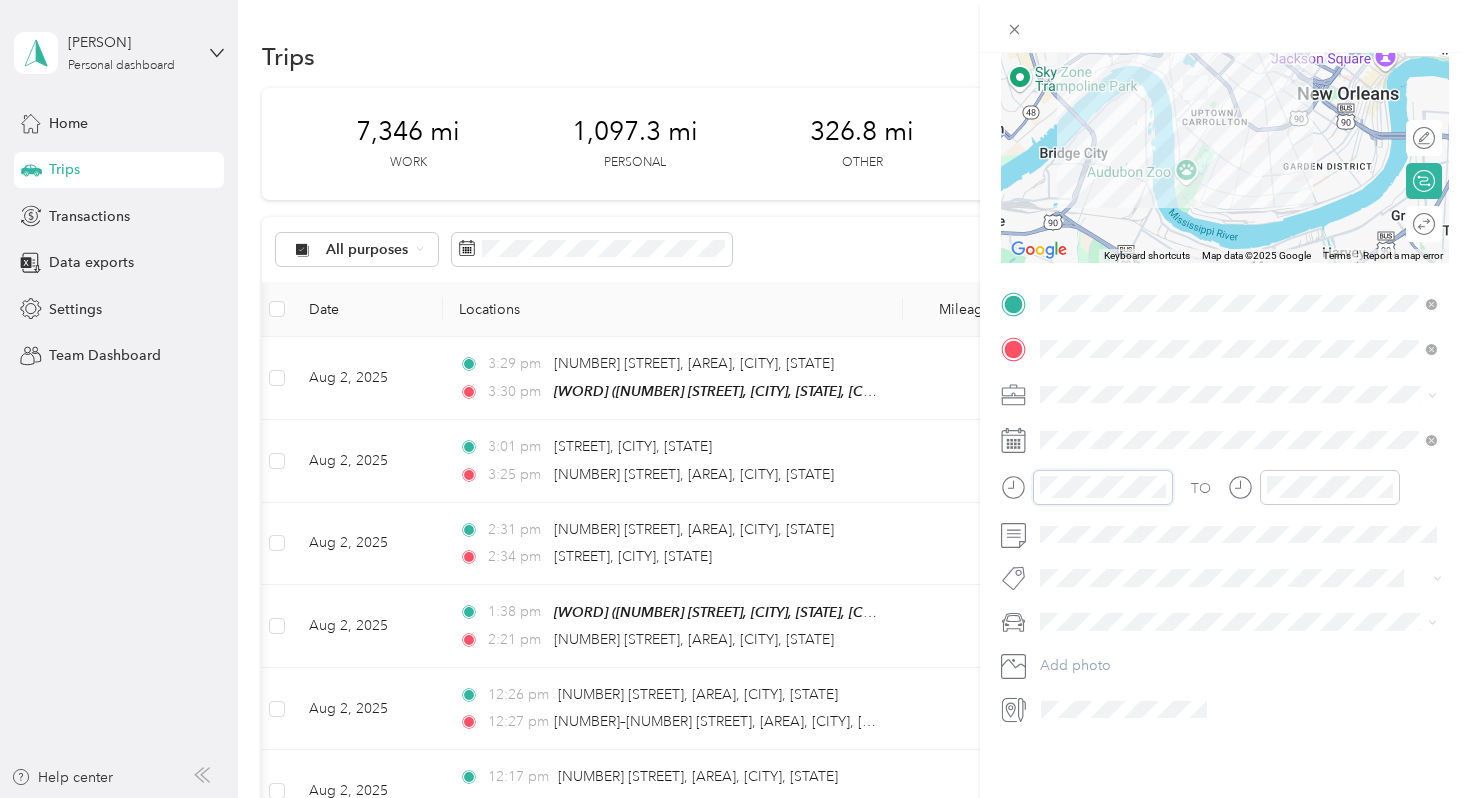 click at bounding box center [1087, 487] 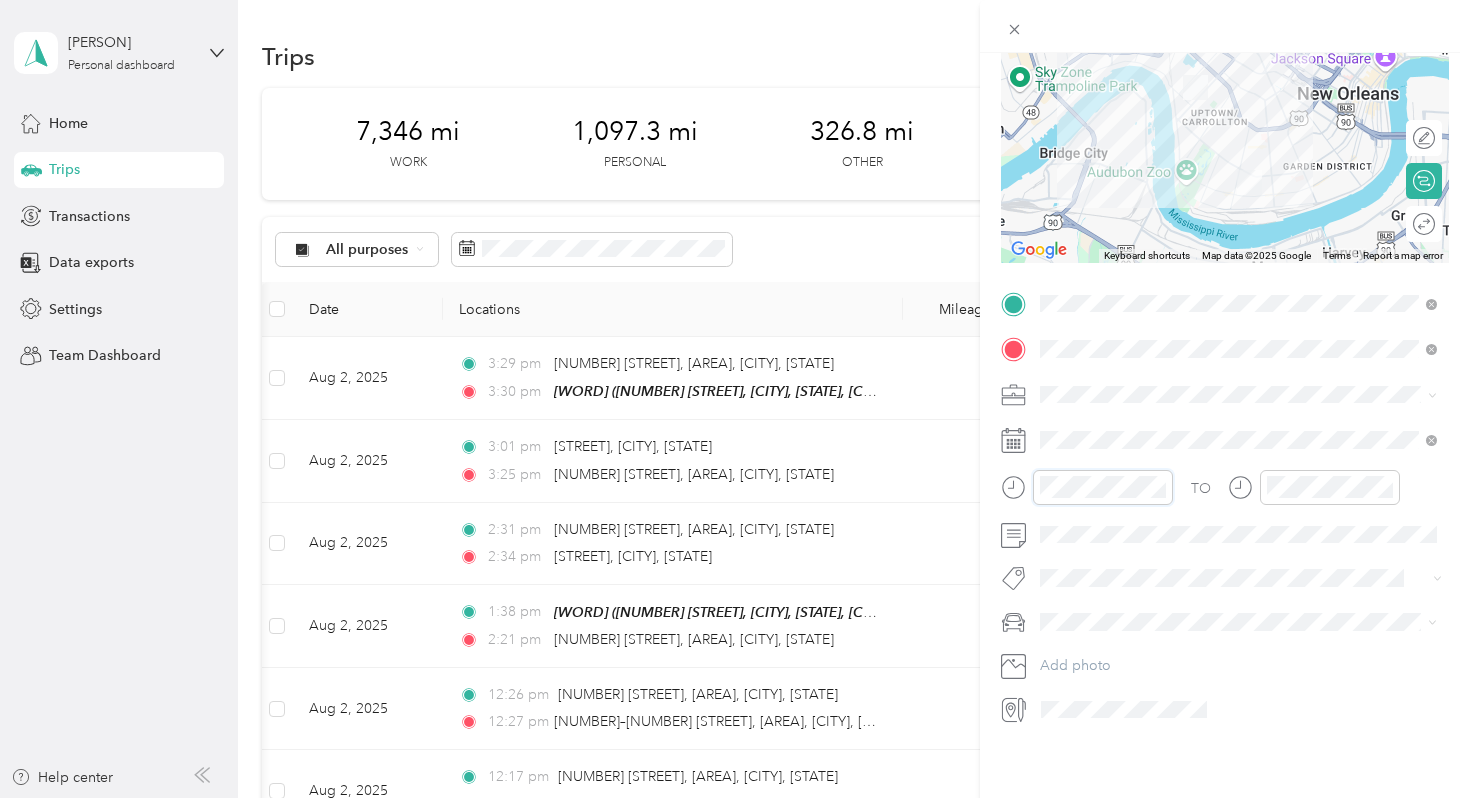 scroll, scrollTop: 120, scrollLeft: 0, axis: vertical 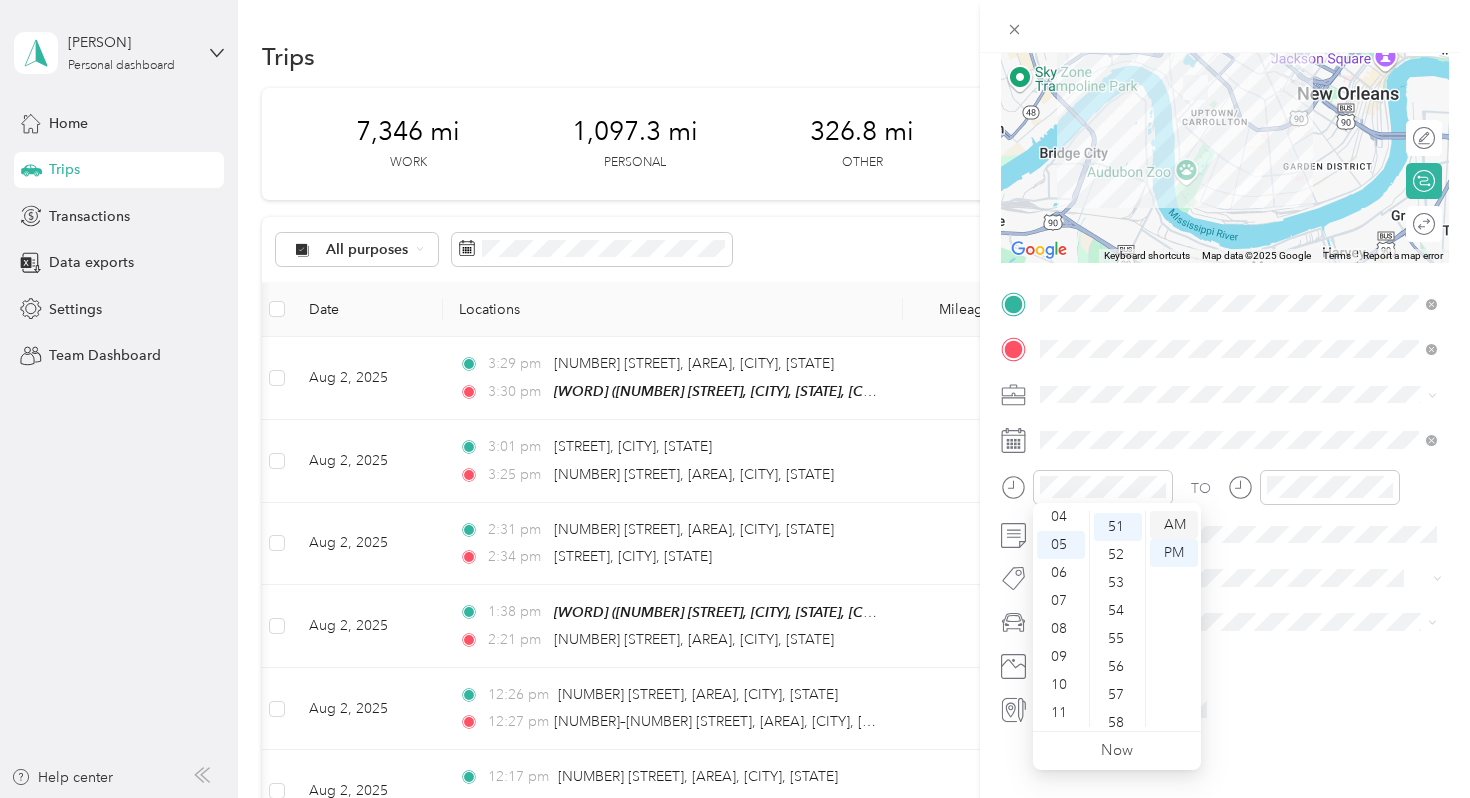 click on "AM" at bounding box center (1174, 525) 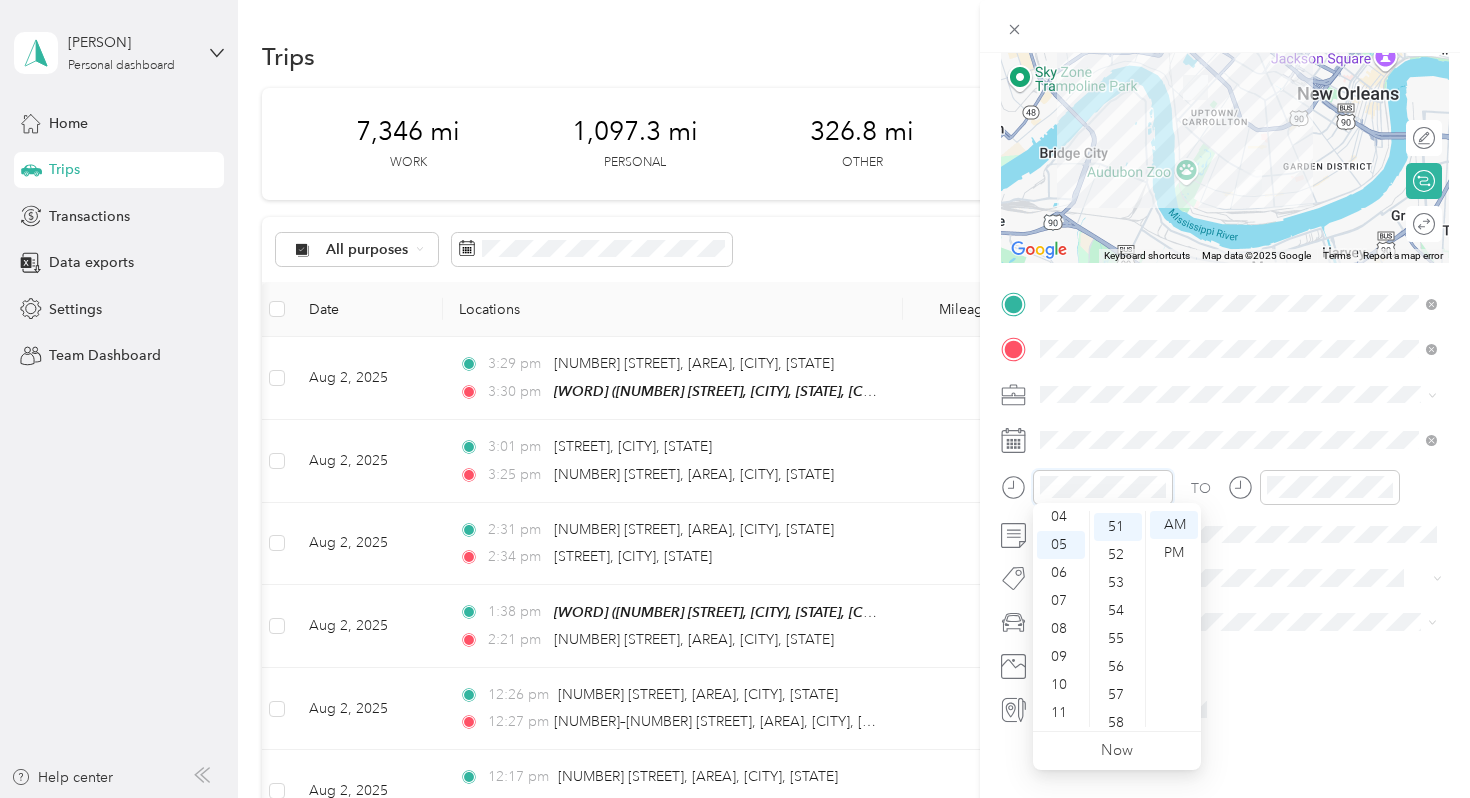 click at bounding box center [1087, 487] 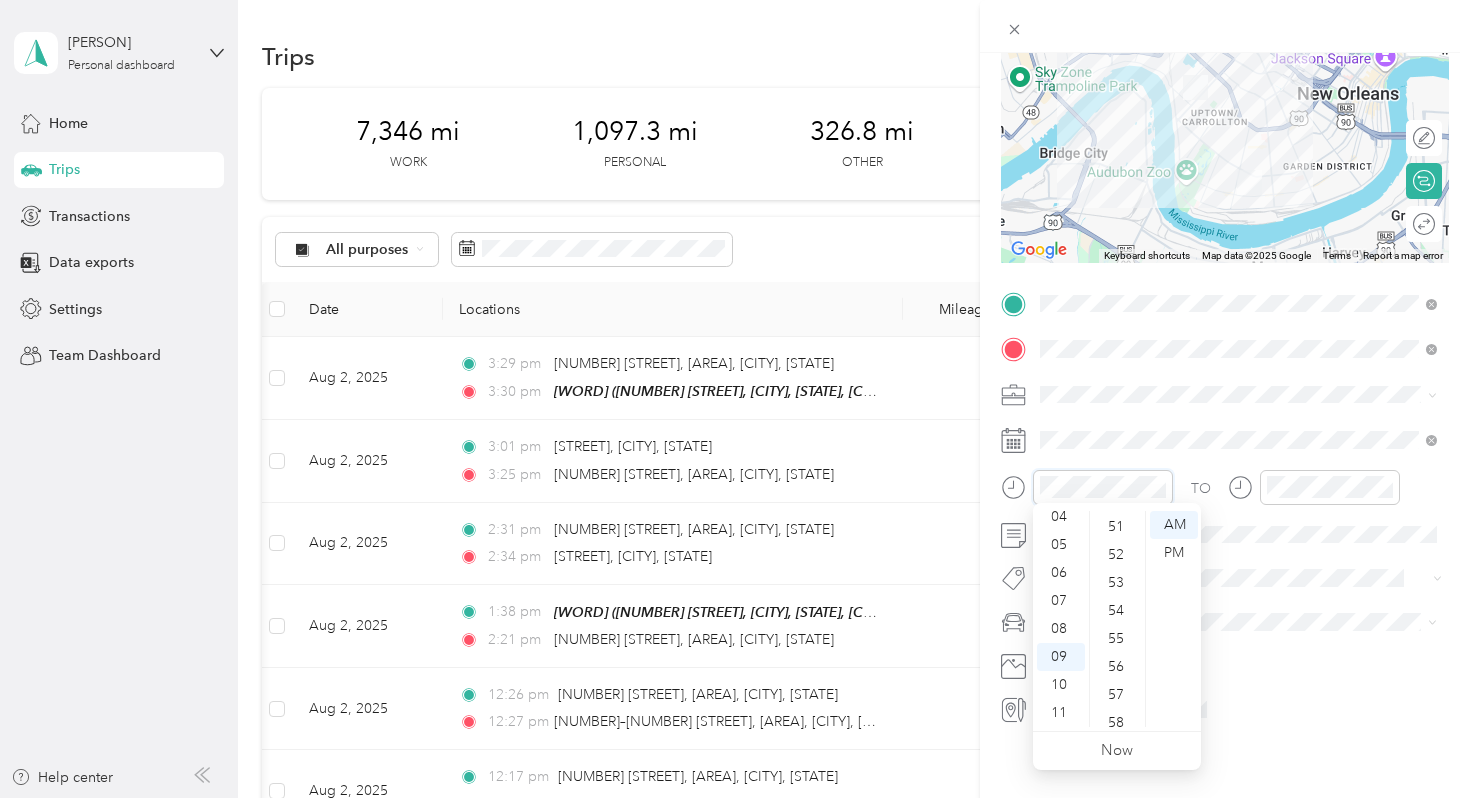 scroll, scrollTop: 420, scrollLeft: 0, axis: vertical 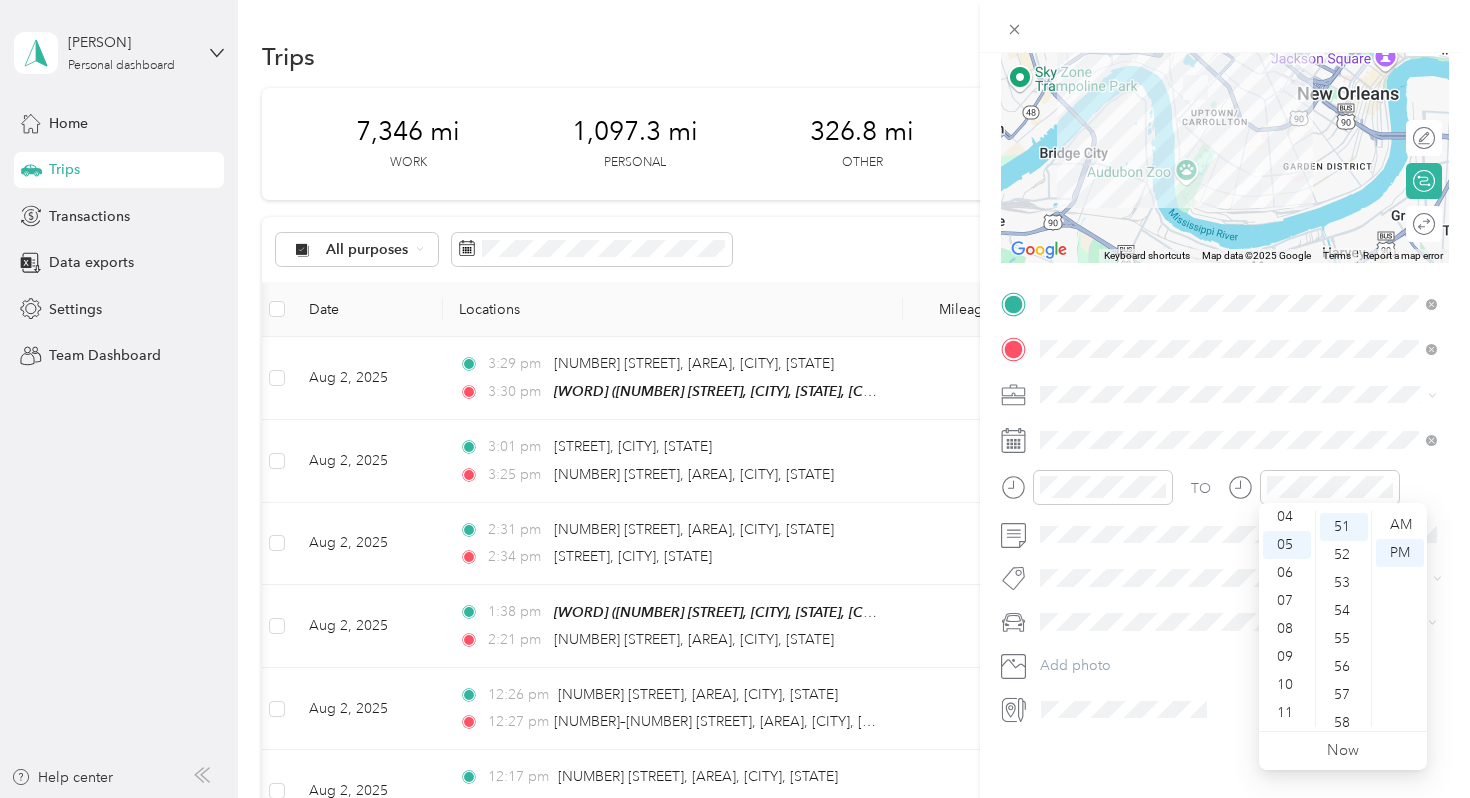 click on "TO Add photo" at bounding box center [1225, 507] 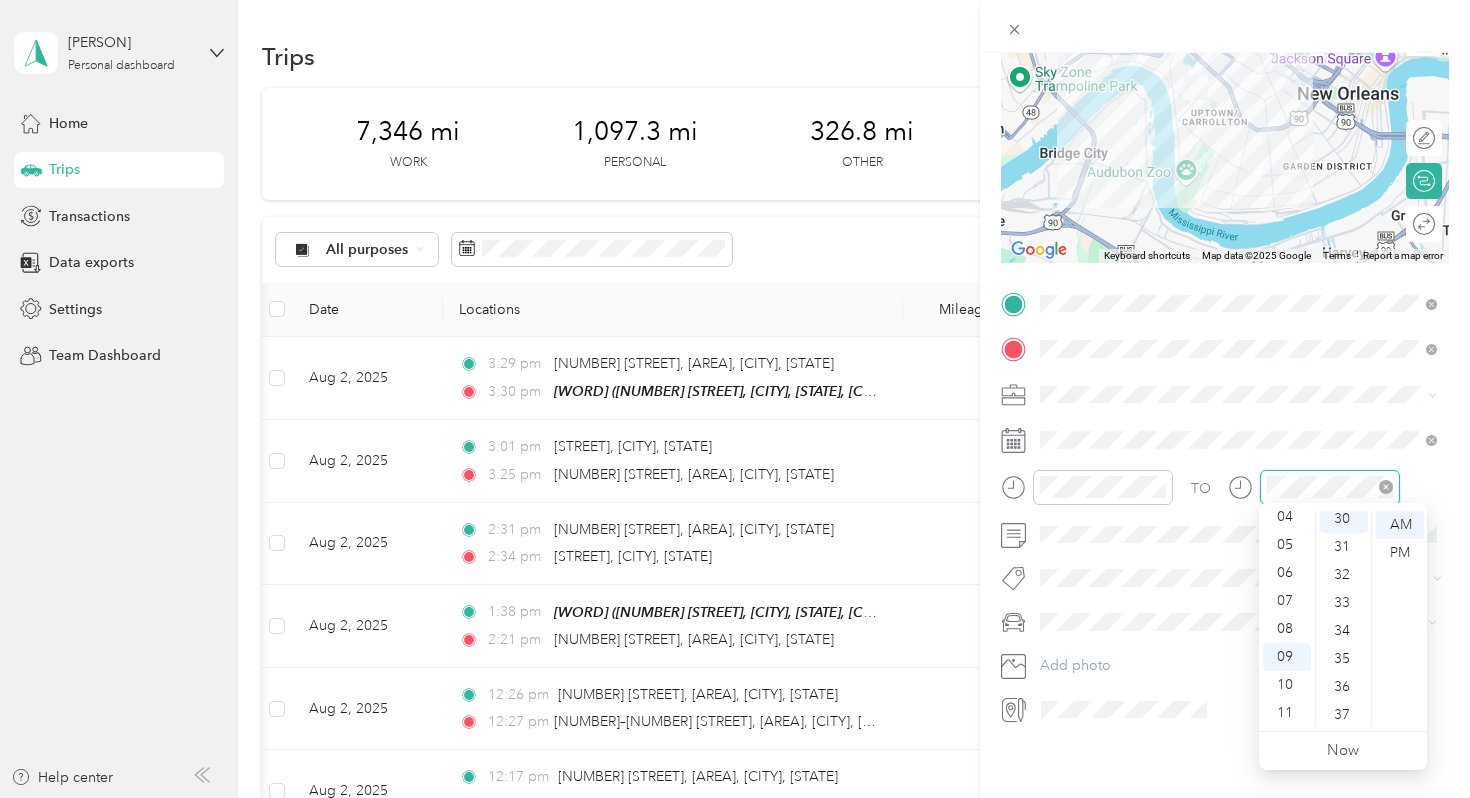 scroll, scrollTop: 840, scrollLeft: 0, axis: vertical 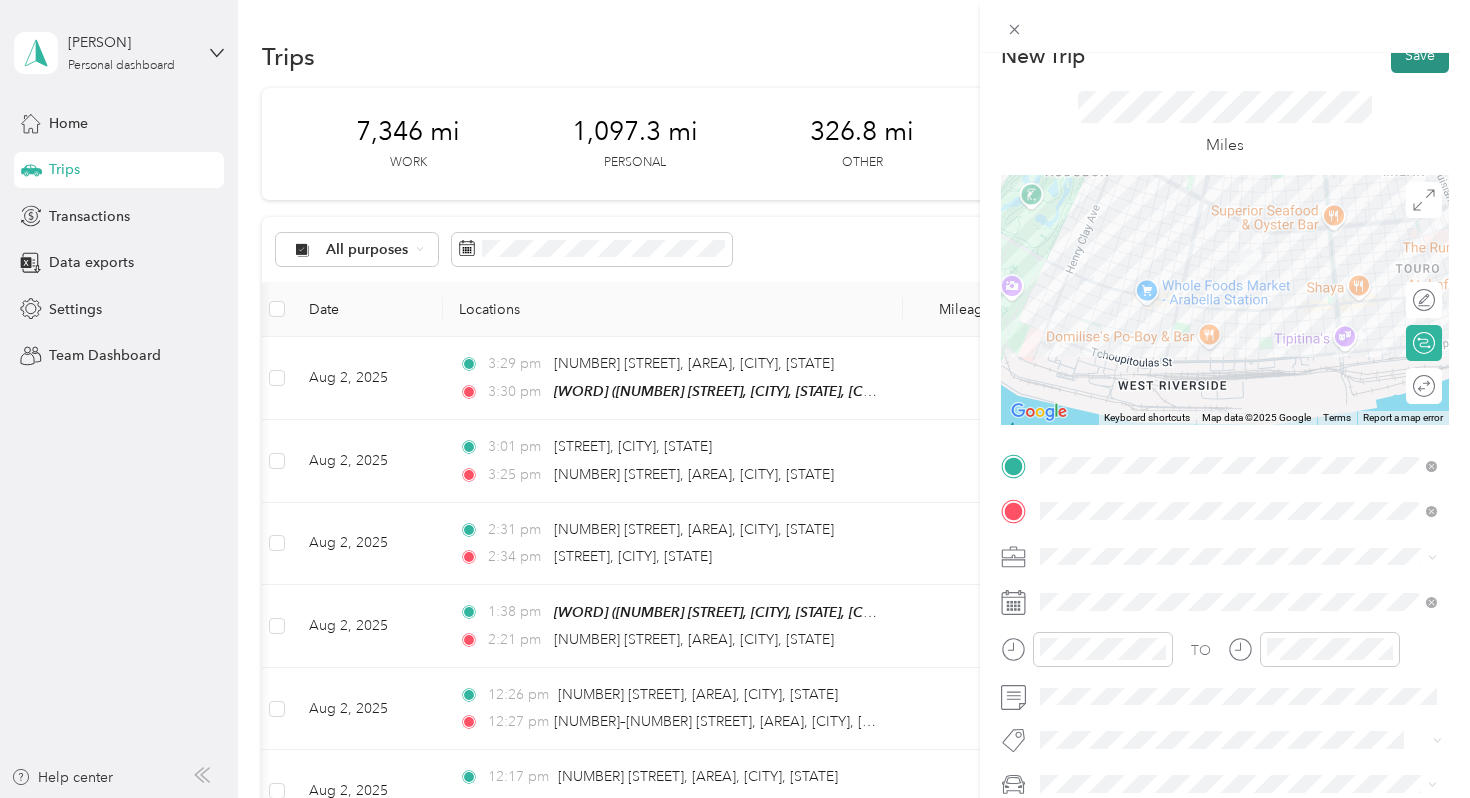 click on "Save" at bounding box center [1420, 55] 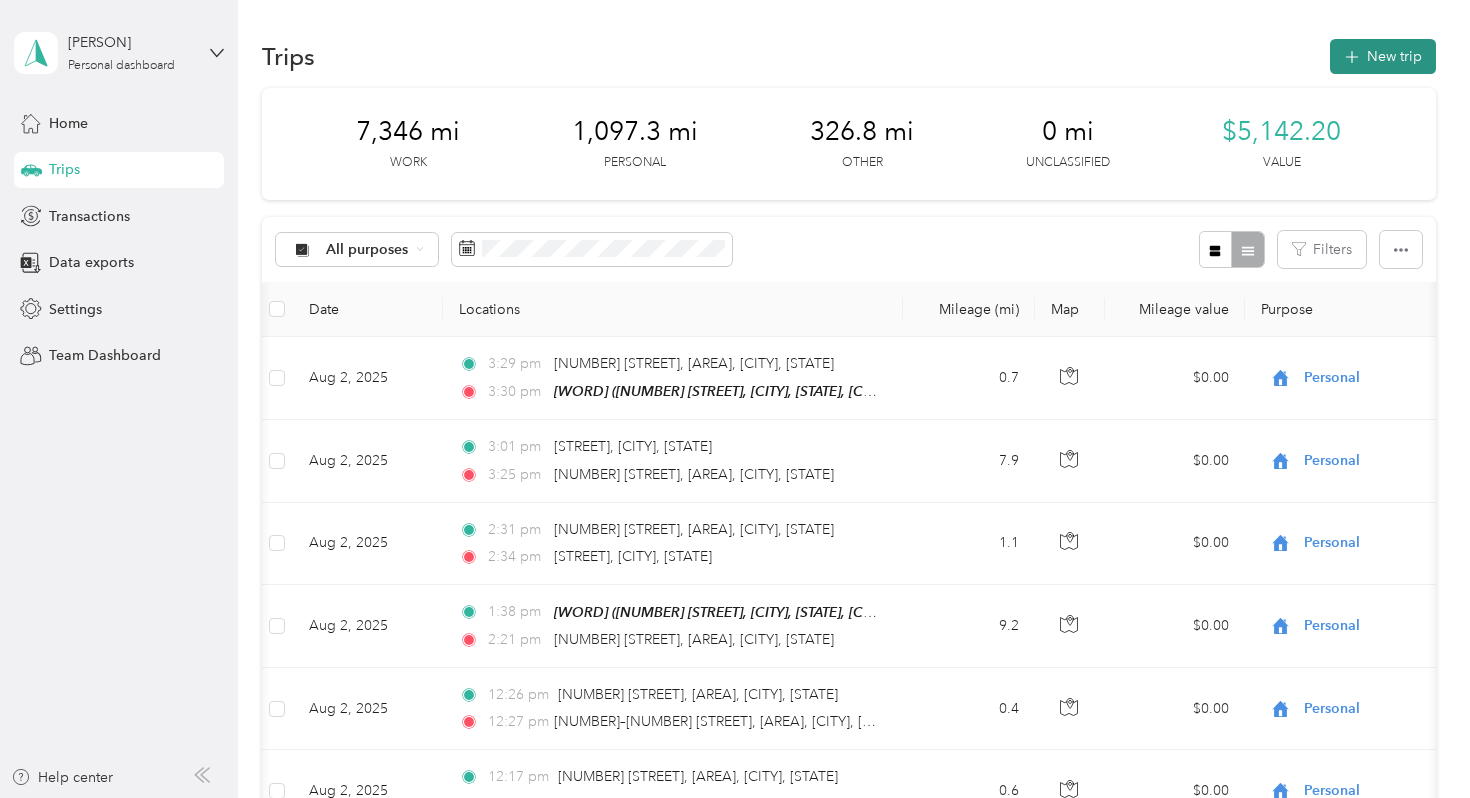 click on "New trip" at bounding box center [1383, 56] 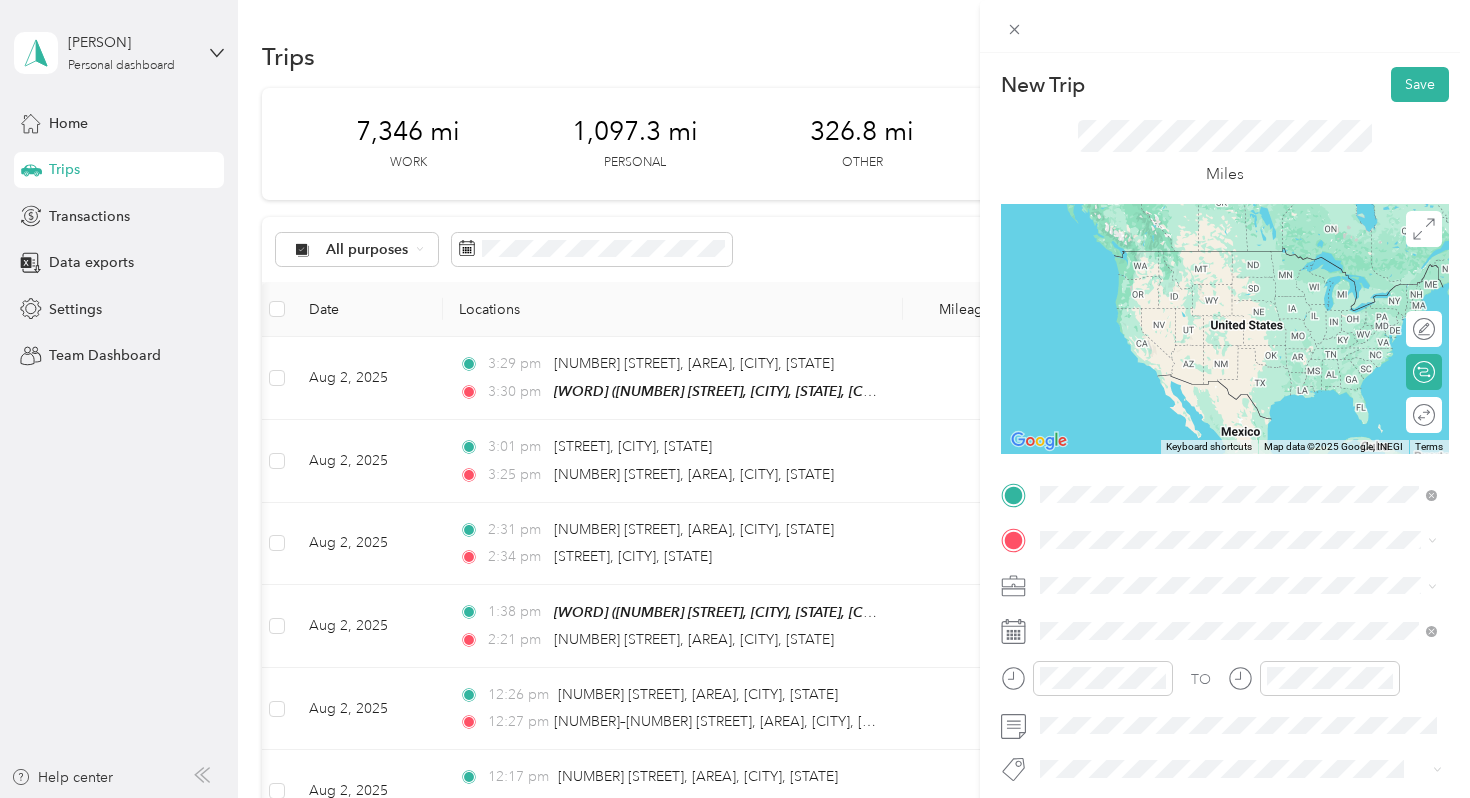 click on "[NUMBER] [STREET]
[CITY], [STATE] [POSTAL_CODE], [COUNTRY]" at bounding box center (1222, 574) 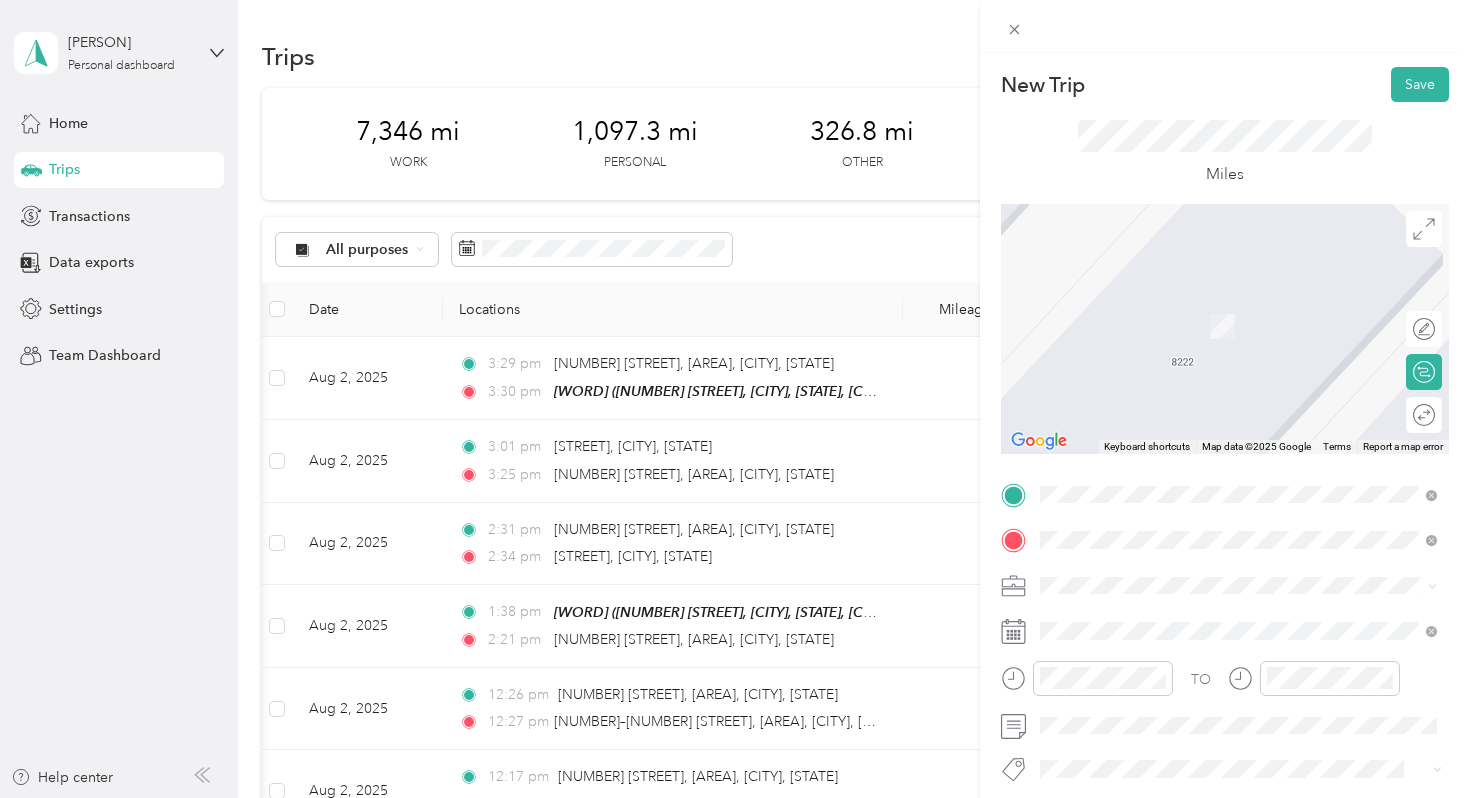 click on "[NUMBER] [STREET]
[CITY], [STATE] [POSTAL_CODE], [COUNTRY]" at bounding box center [1222, 304] 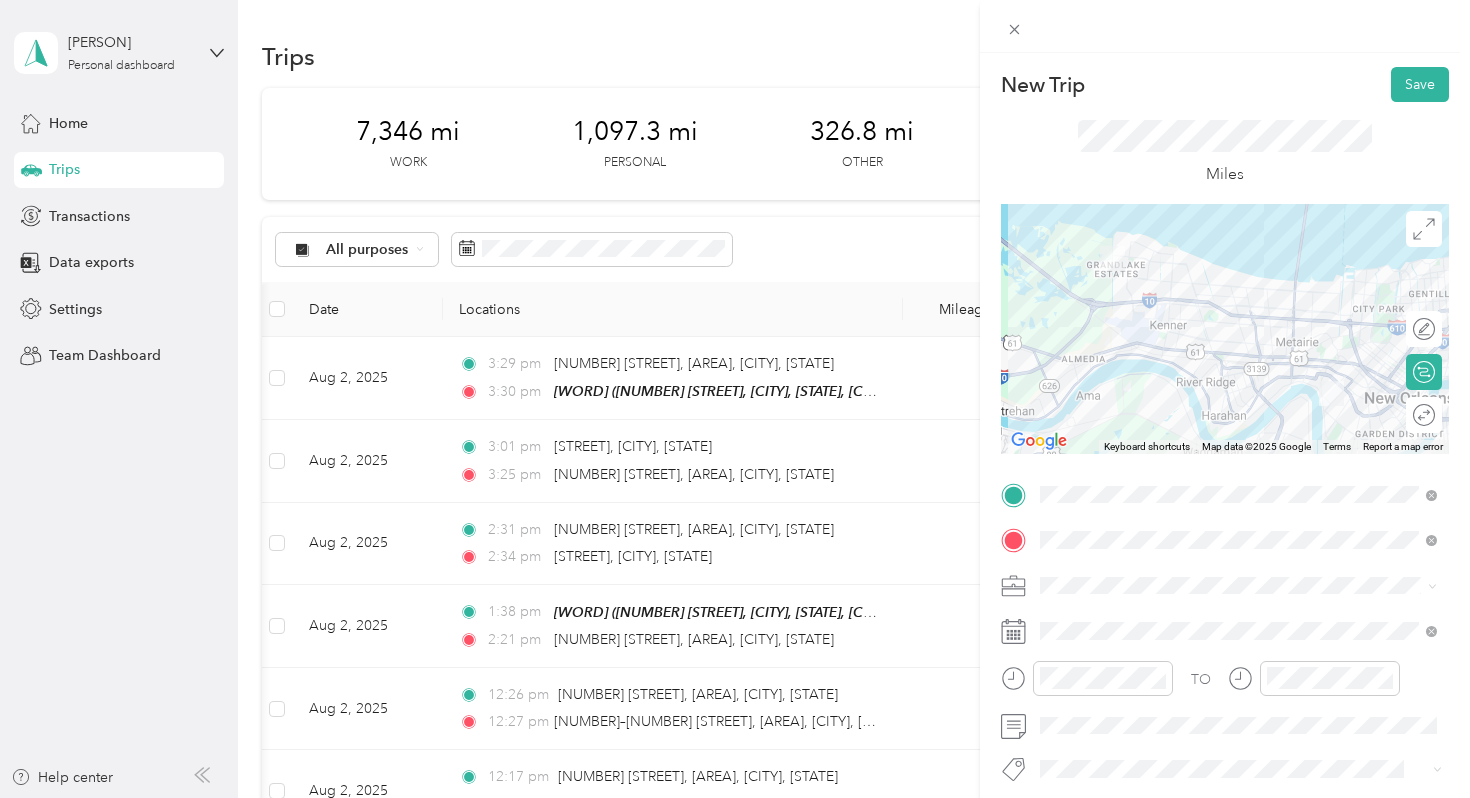click on "Early Steps PT" at bounding box center [1238, 403] 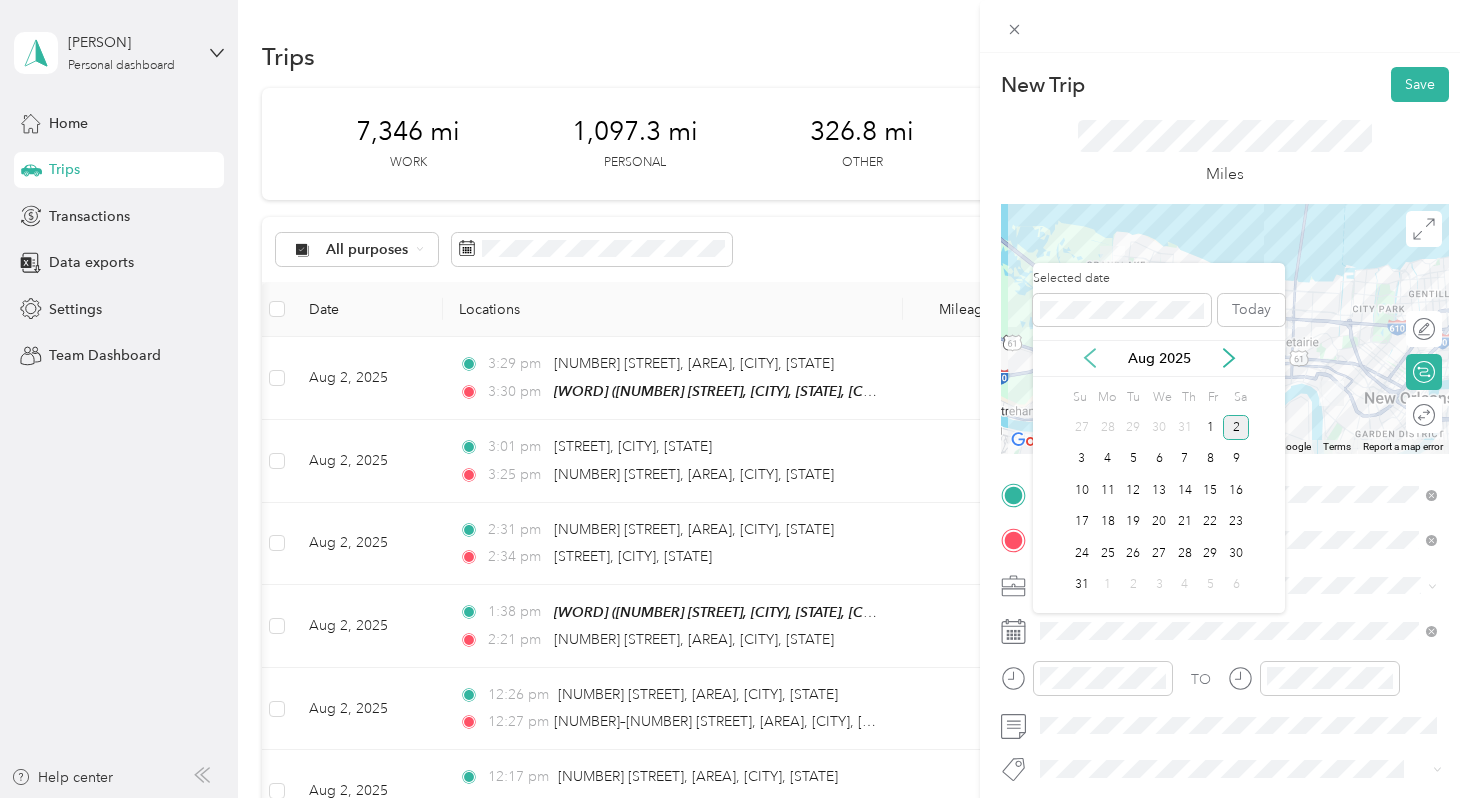 click 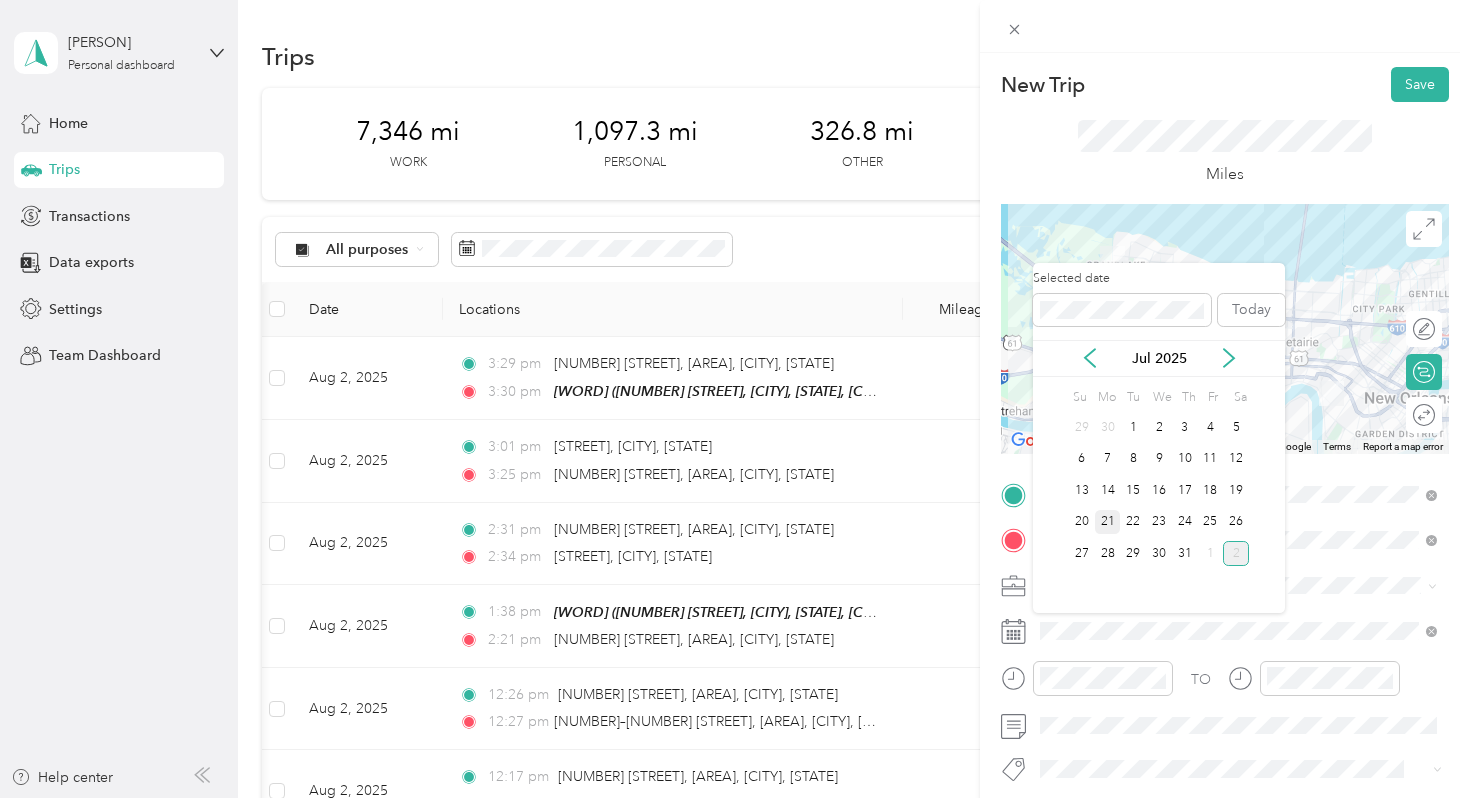 click on "21" at bounding box center [1108, 522] 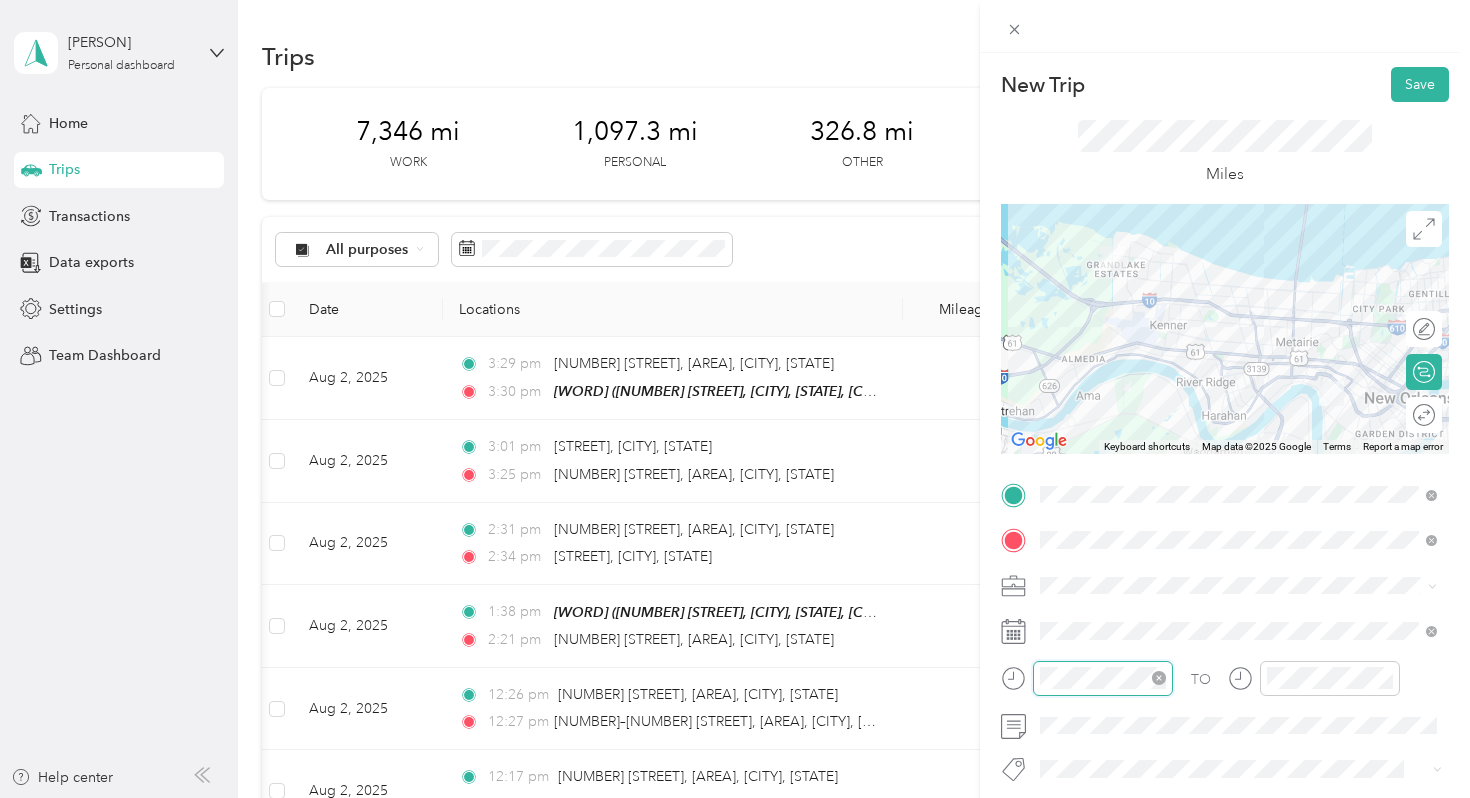 scroll, scrollTop: 120, scrollLeft: 0, axis: vertical 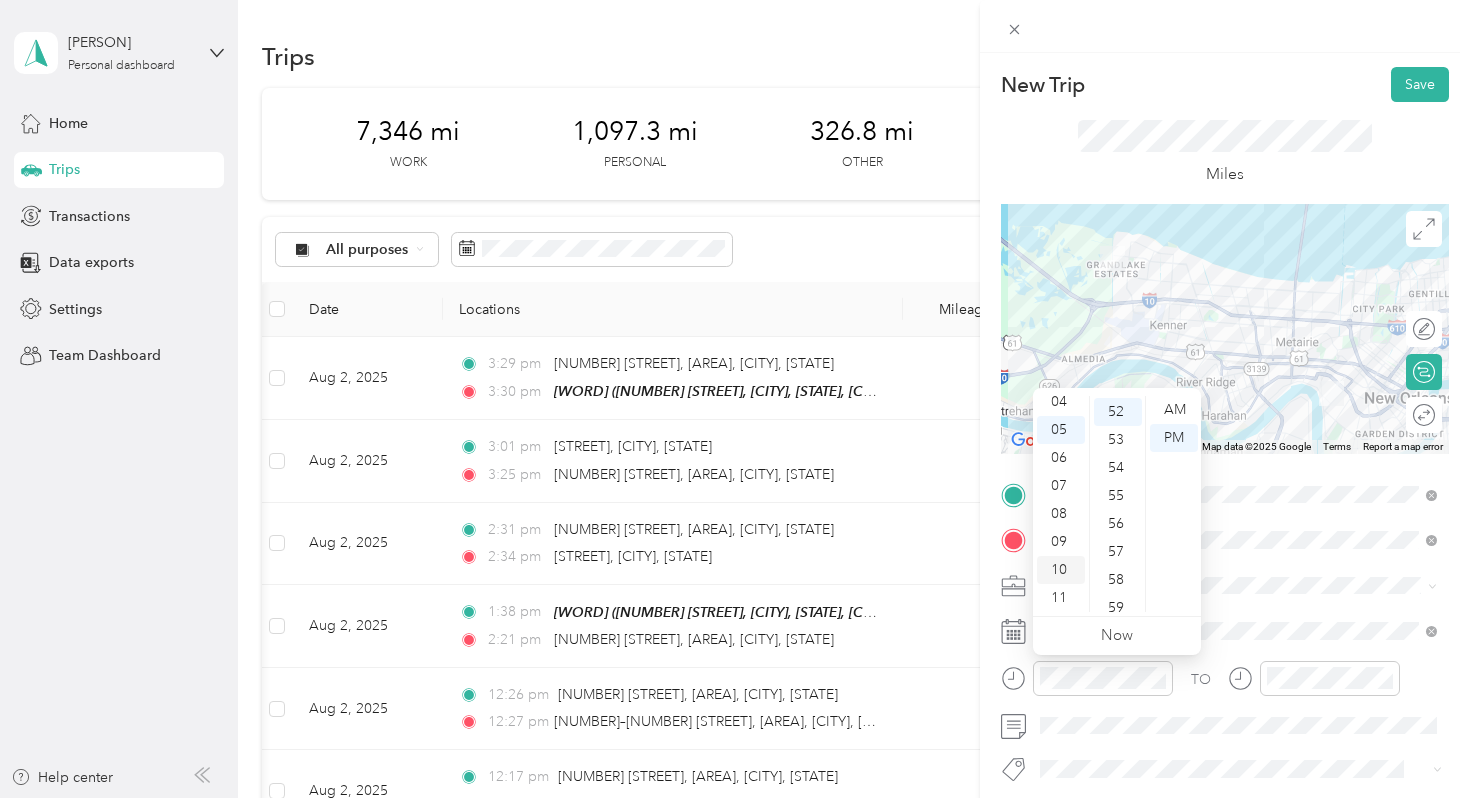 click on "10" at bounding box center [1061, 570] 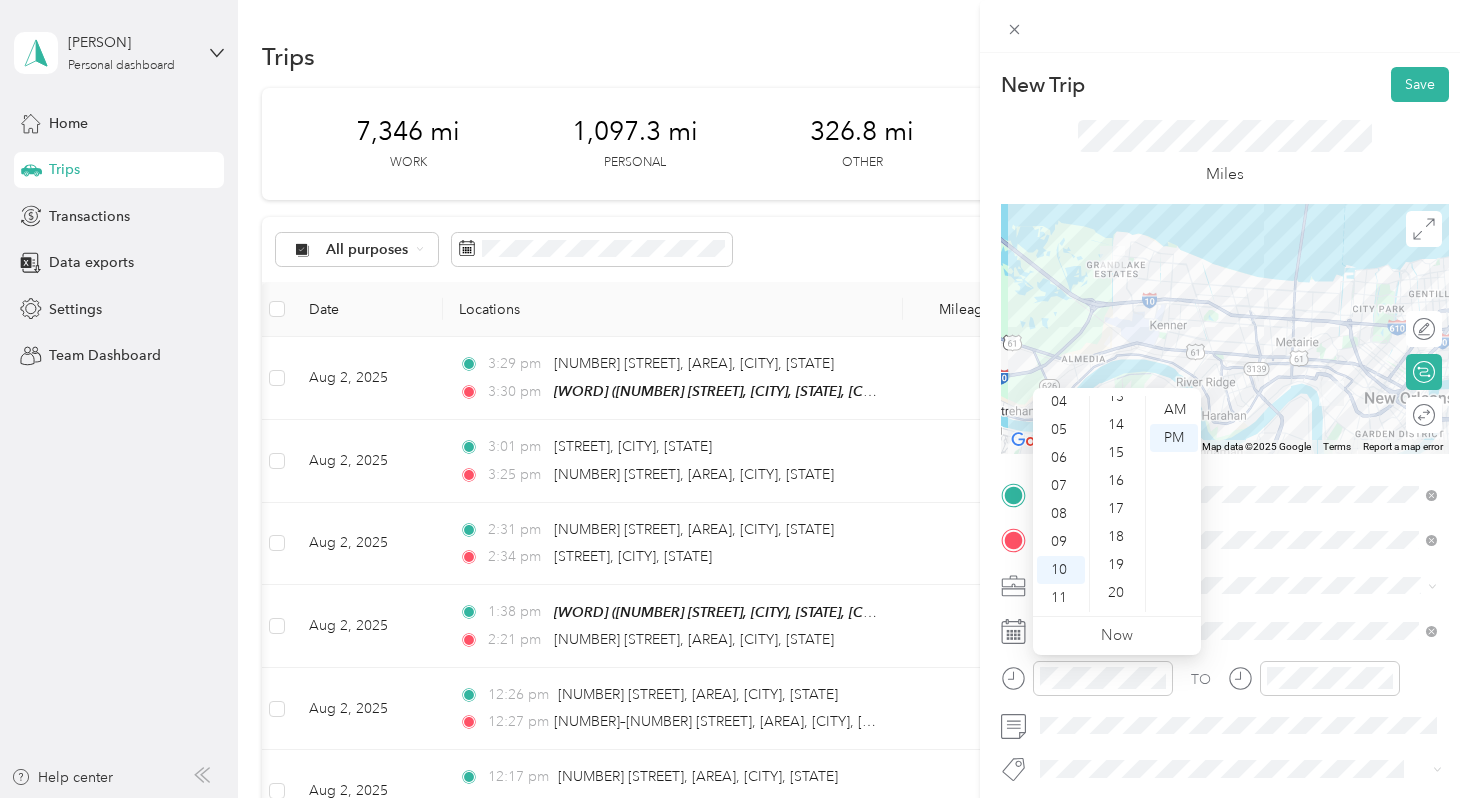scroll, scrollTop: 237, scrollLeft: 0, axis: vertical 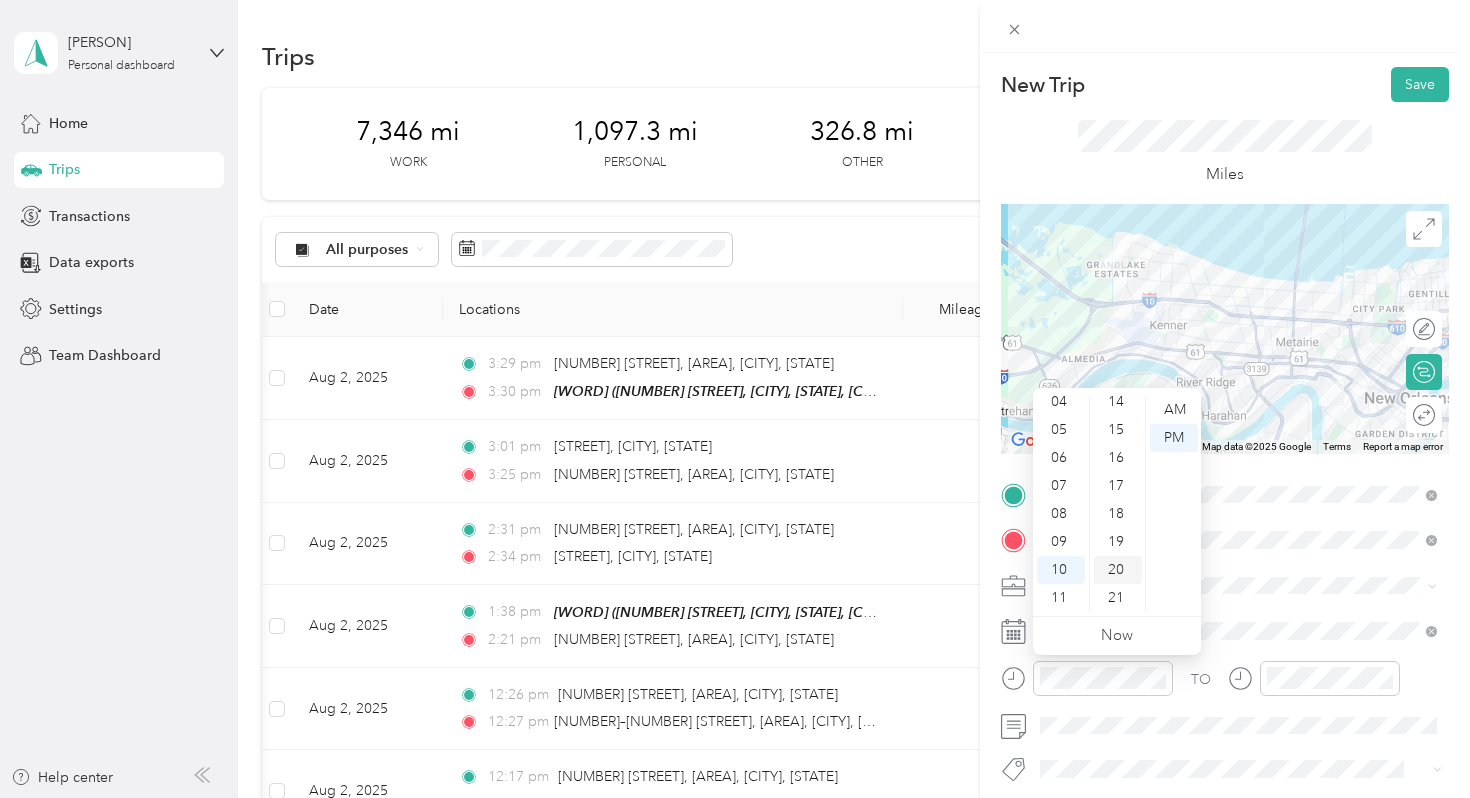 click on "20" at bounding box center (1118, 570) 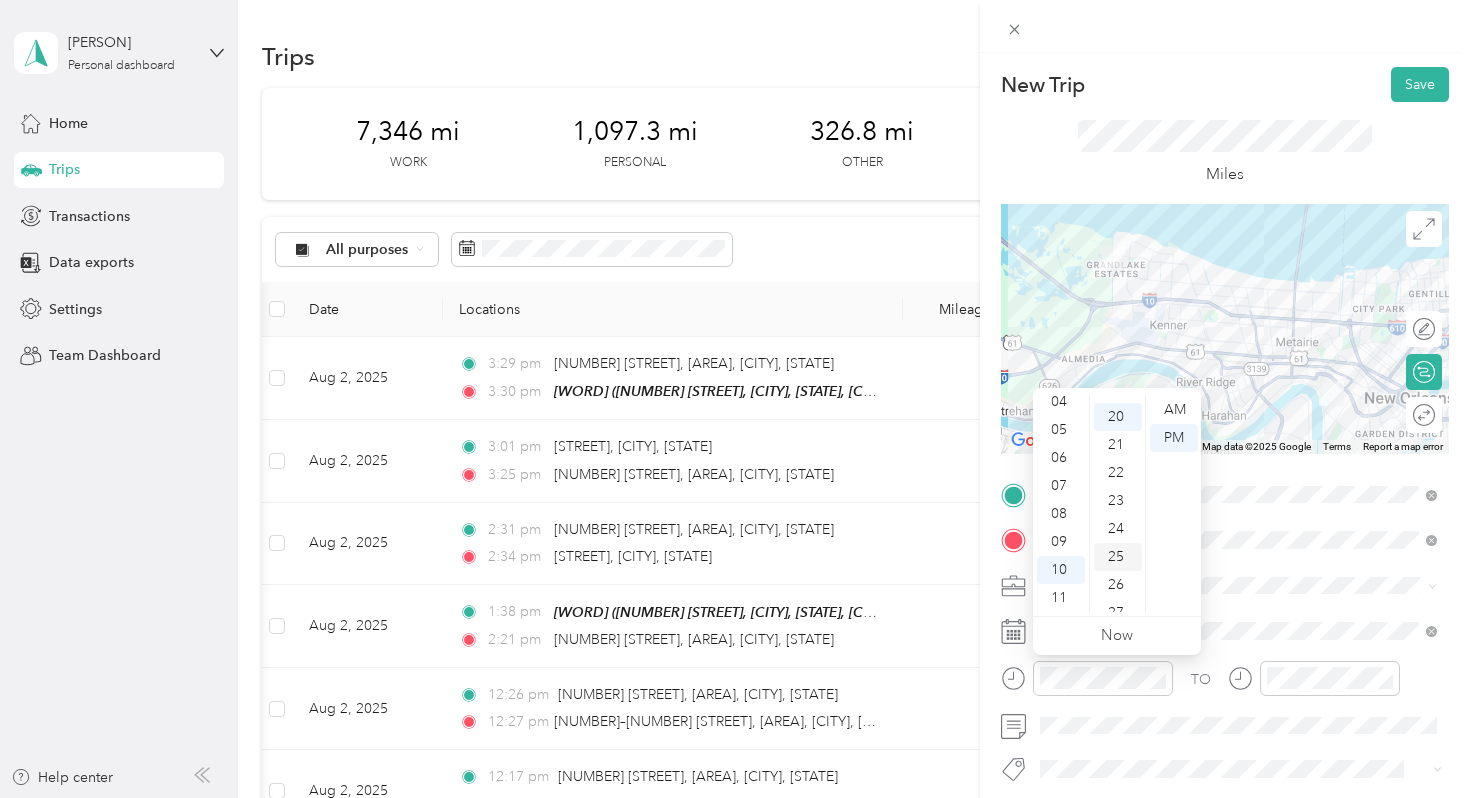 scroll, scrollTop: 558, scrollLeft: 0, axis: vertical 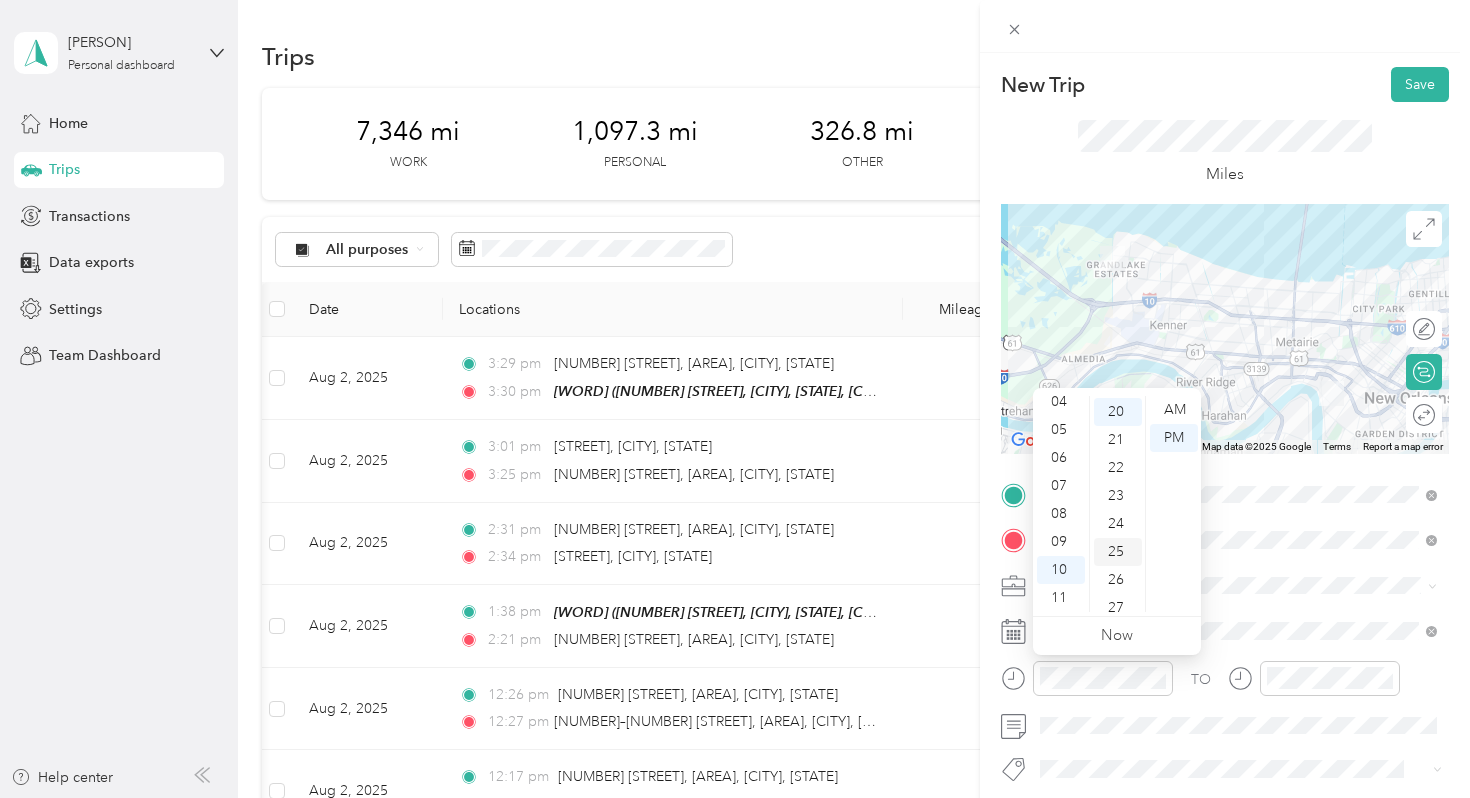 click on "25" at bounding box center (1118, 552) 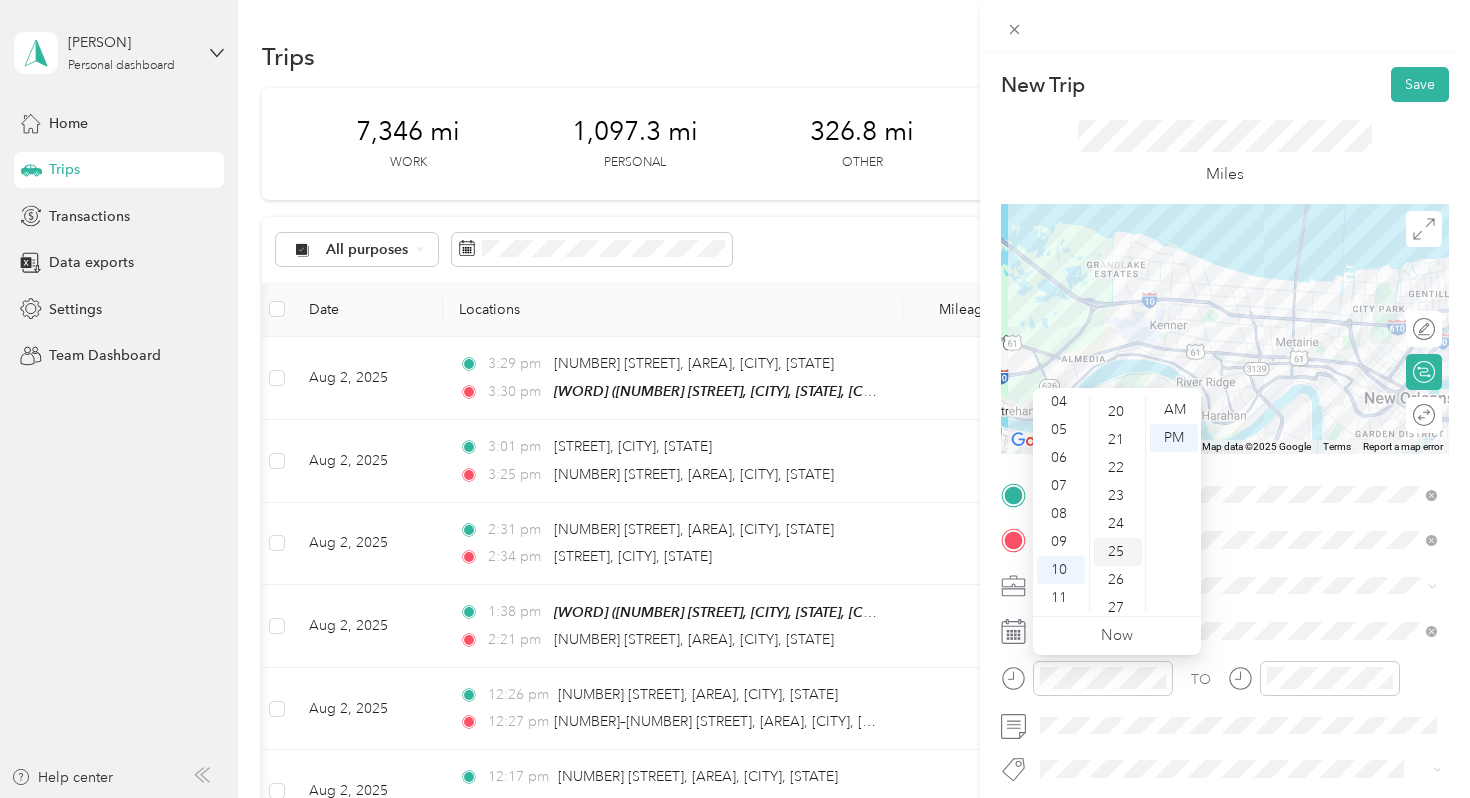 scroll, scrollTop: 698, scrollLeft: 0, axis: vertical 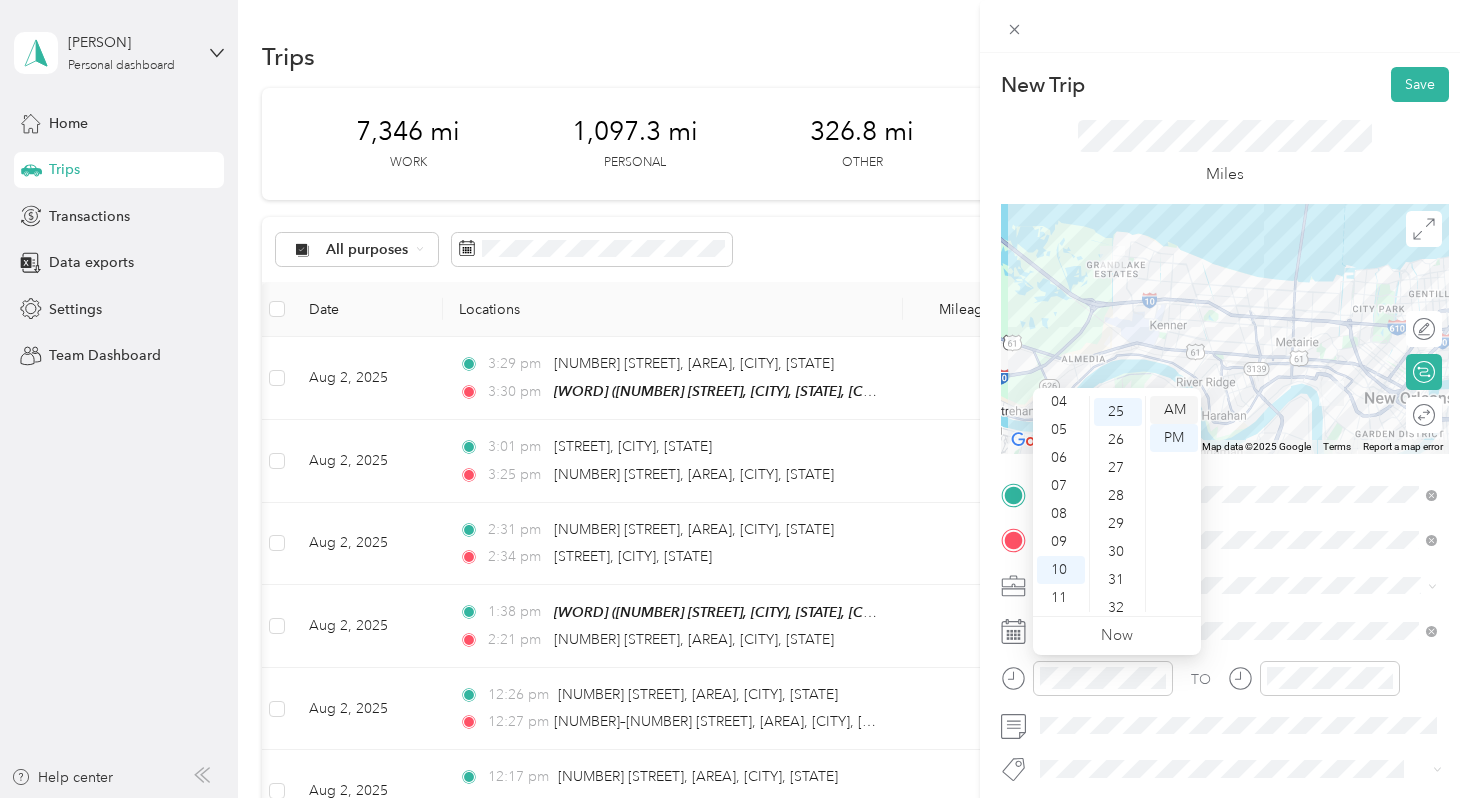 click on "AM" at bounding box center (1174, 410) 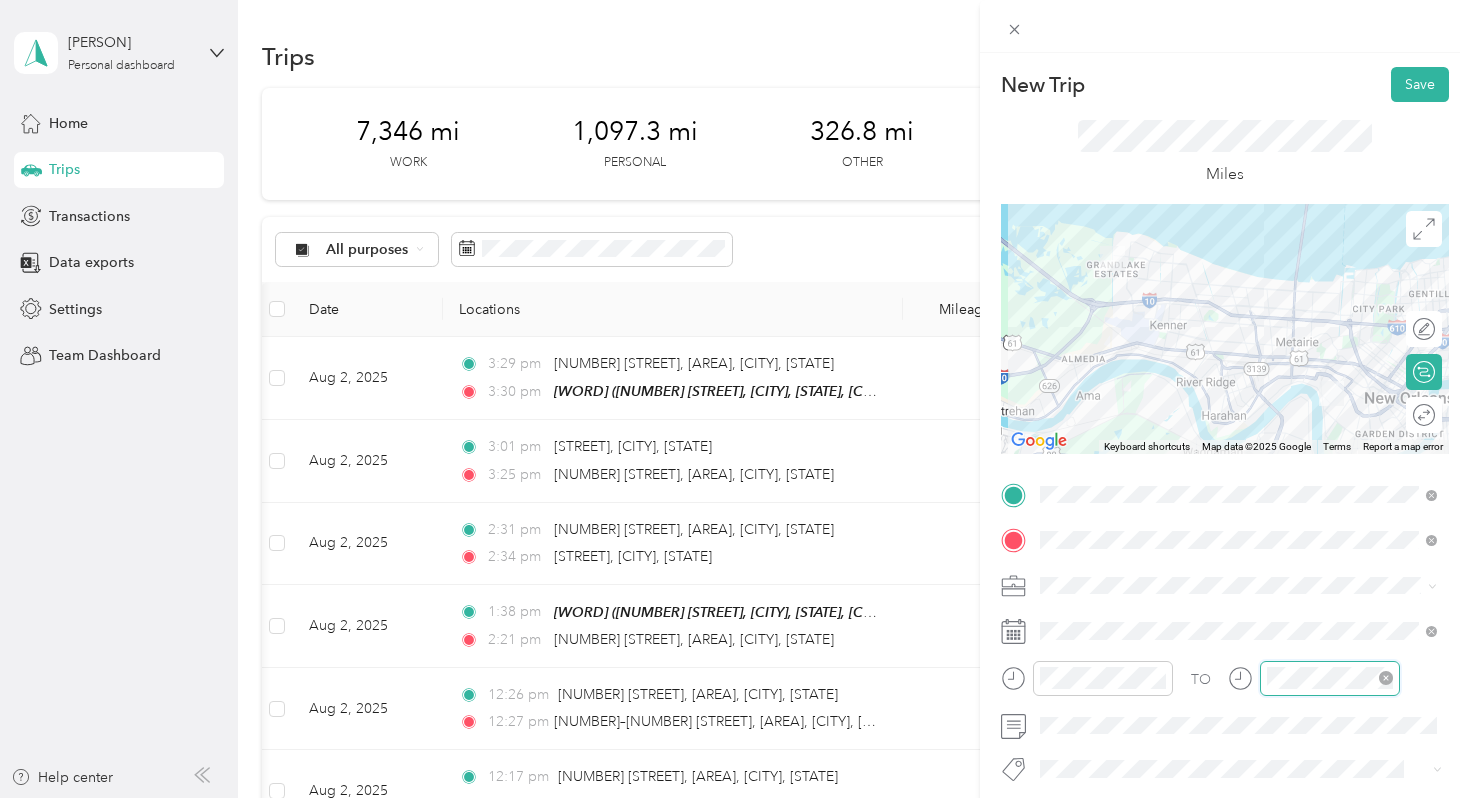 scroll, scrollTop: 120, scrollLeft: 0, axis: vertical 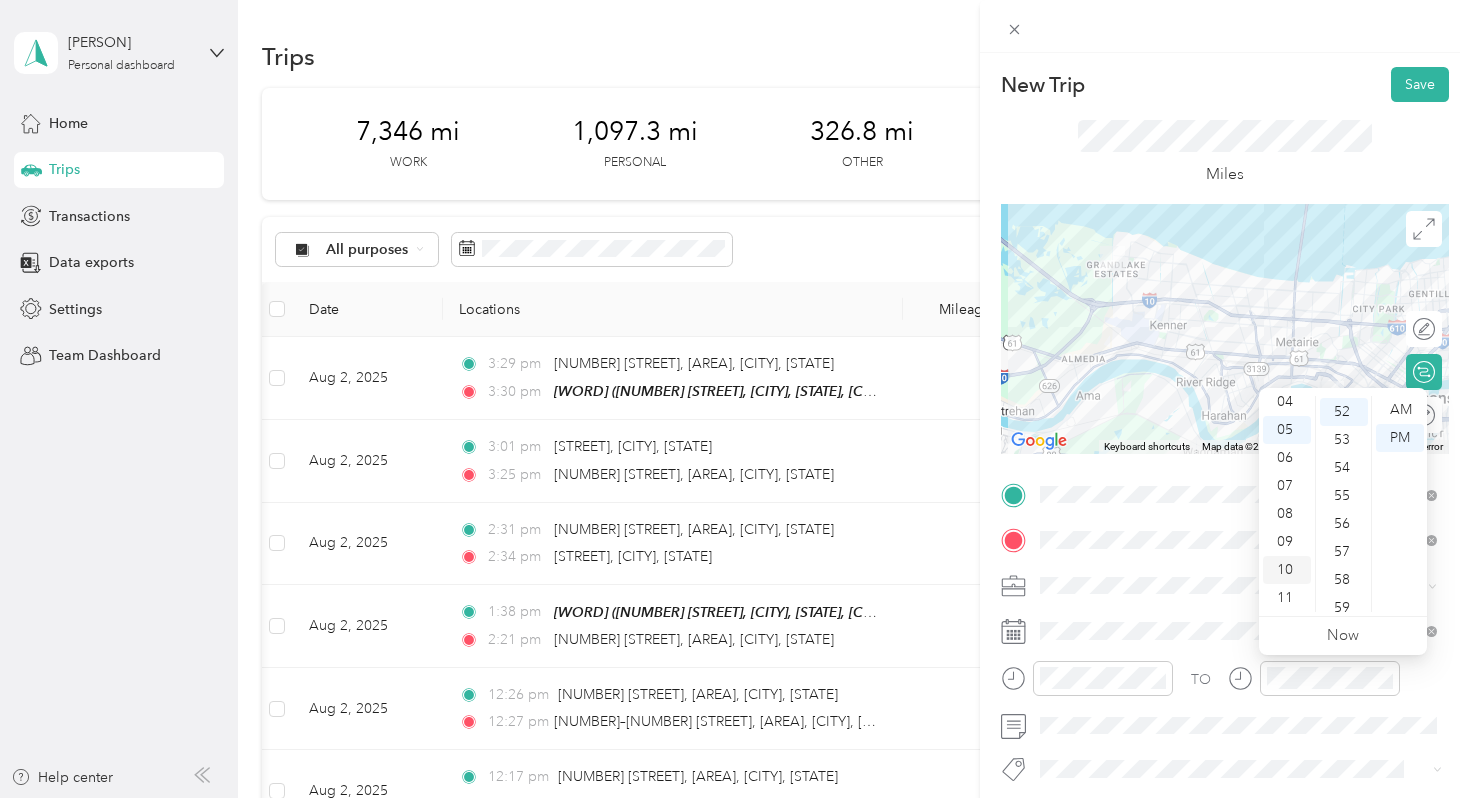 click on "10" at bounding box center (1287, 570) 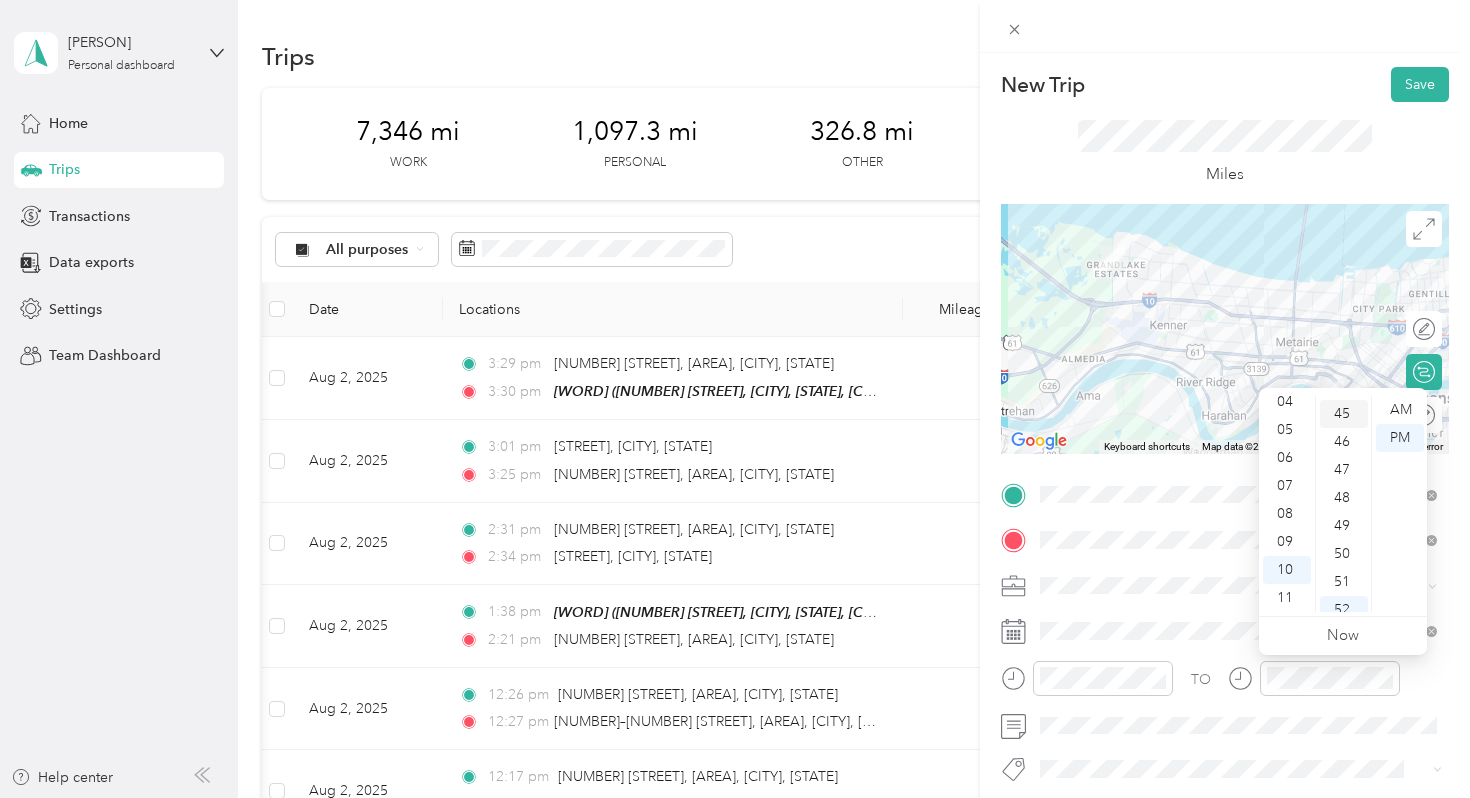 click on "45" at bounding box center (1344, 414) 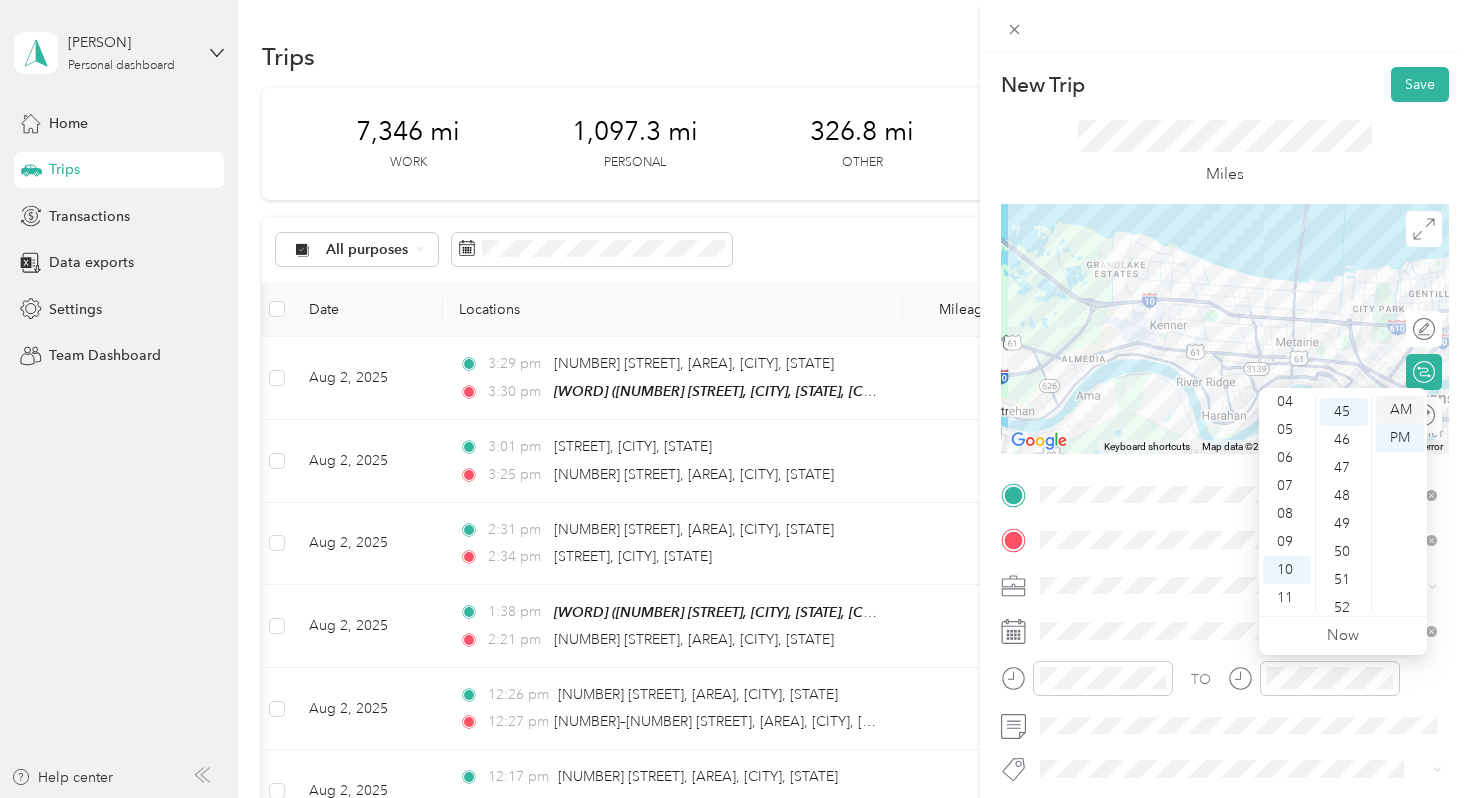 click on "AM" at bounding box center [1400, 410] 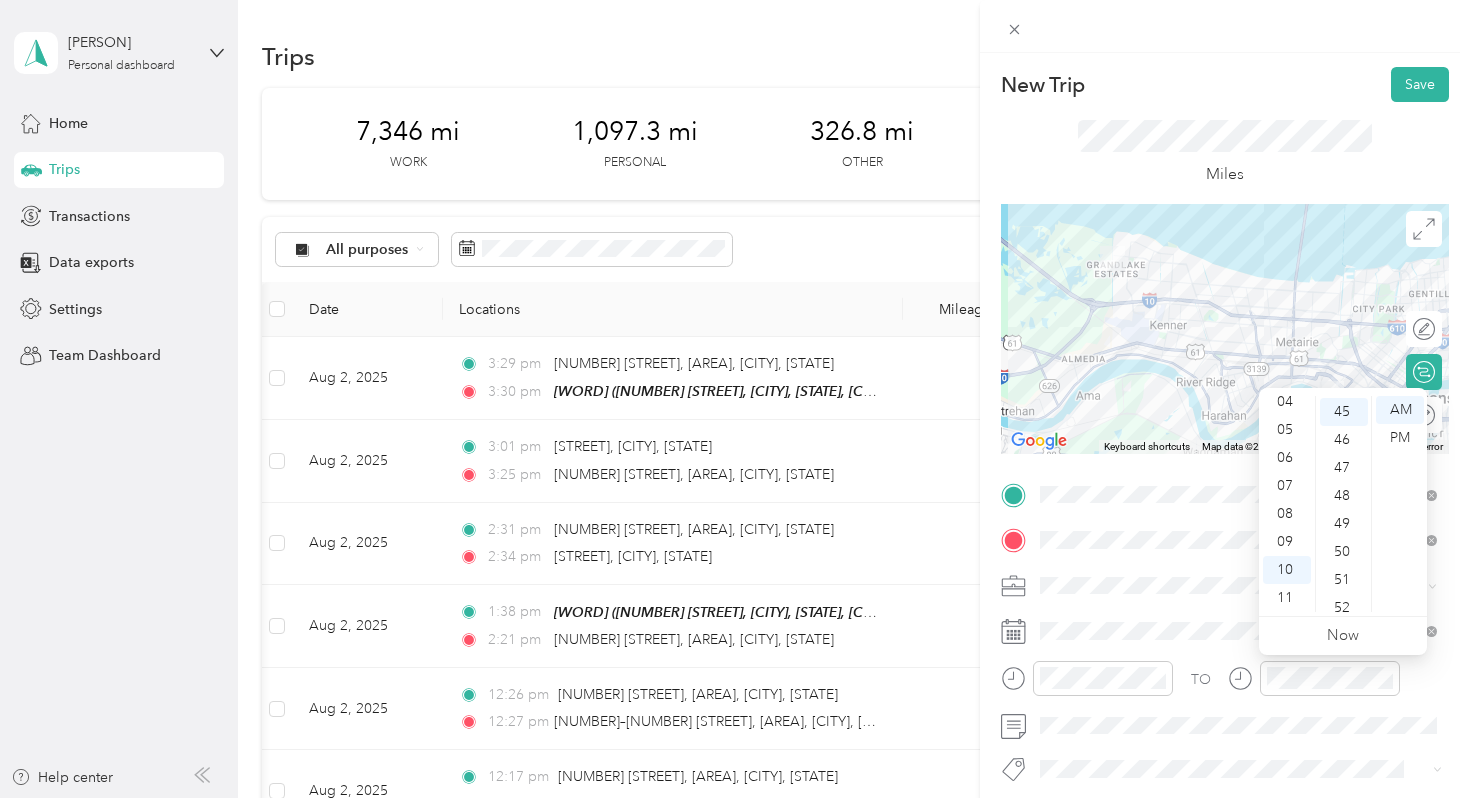 click at bounding box center (1314, 685) 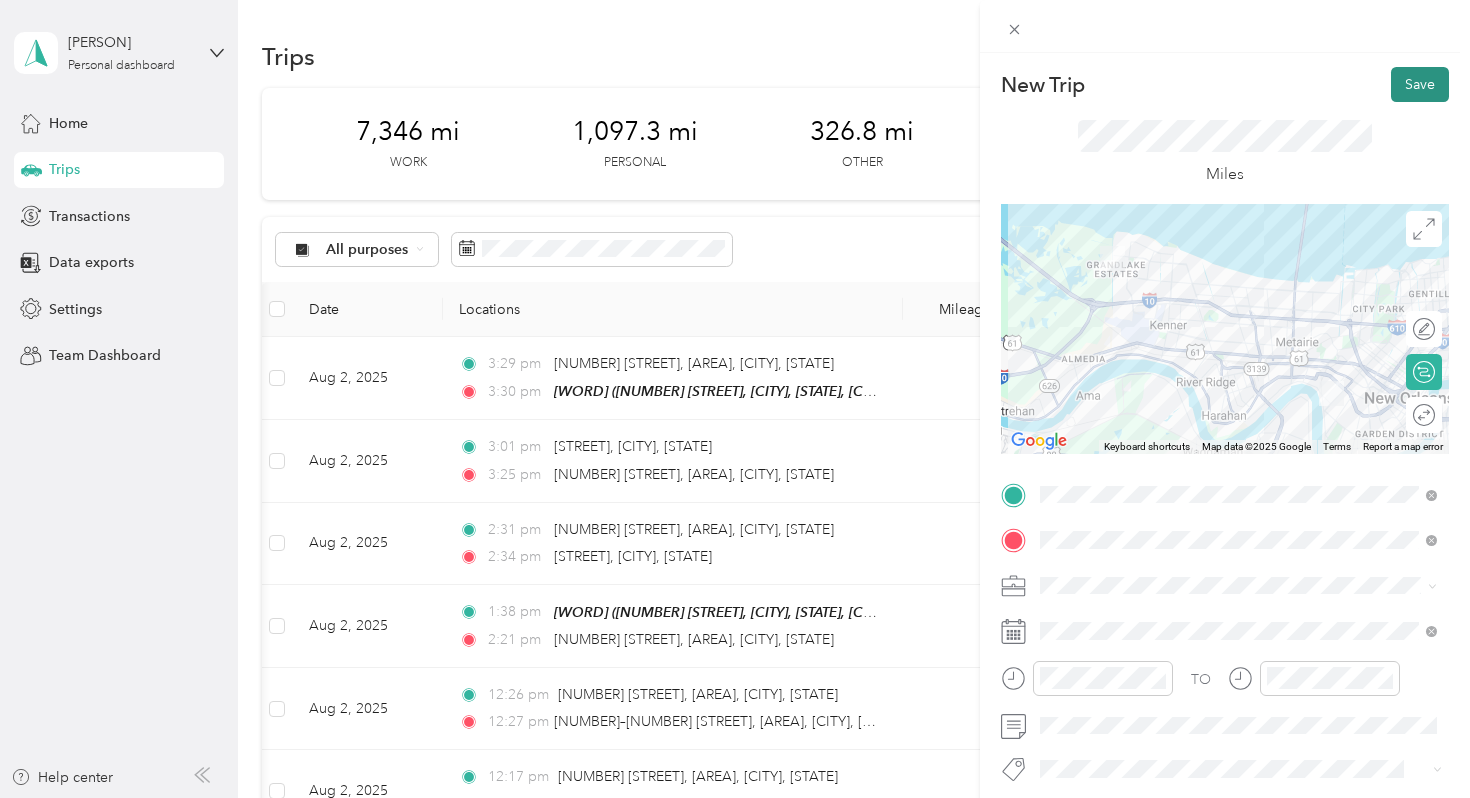 click on "Save" at bounding box center (1420, 84) 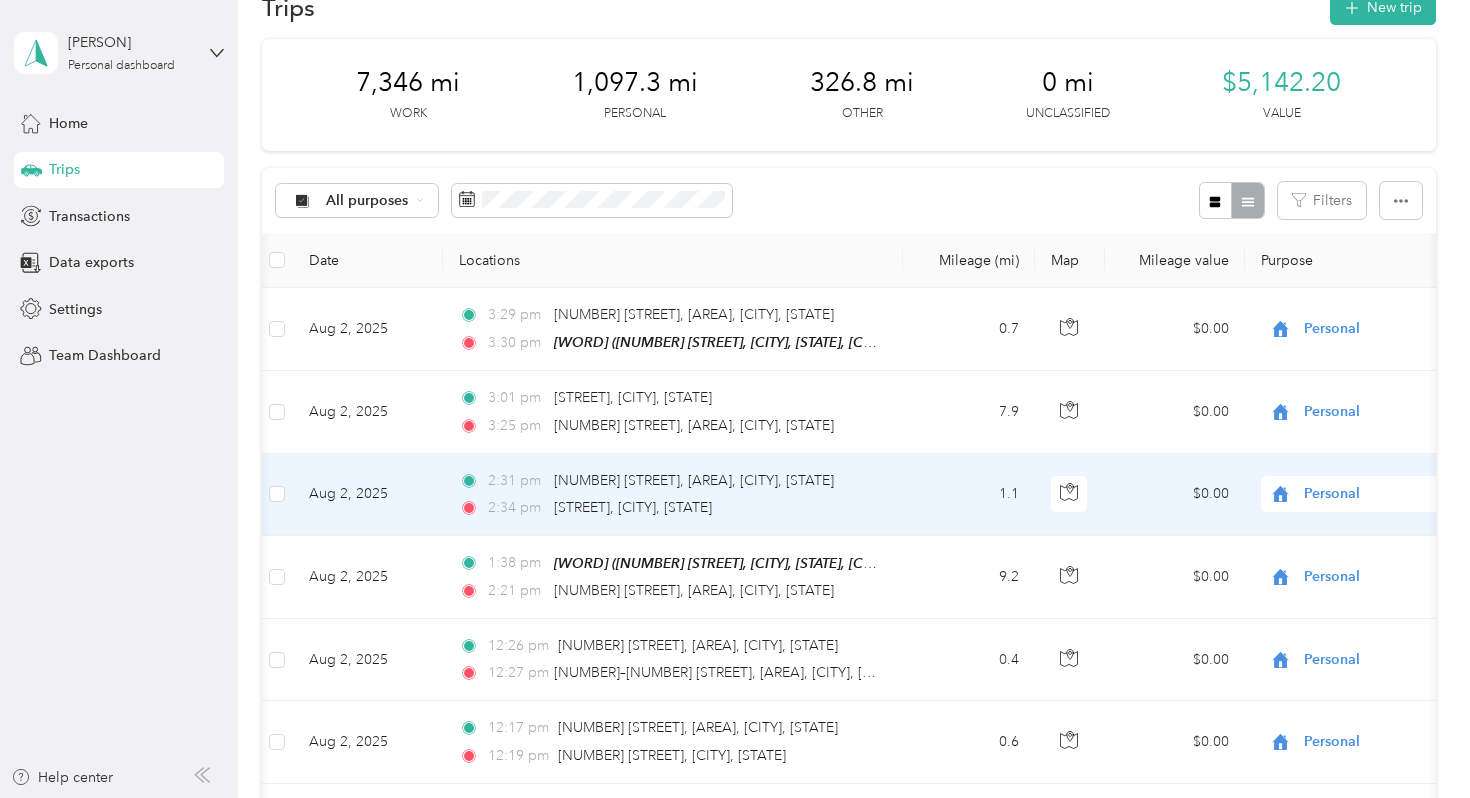 scroll, scrollTop: 52, scrollLeft: 0, axis: vertical 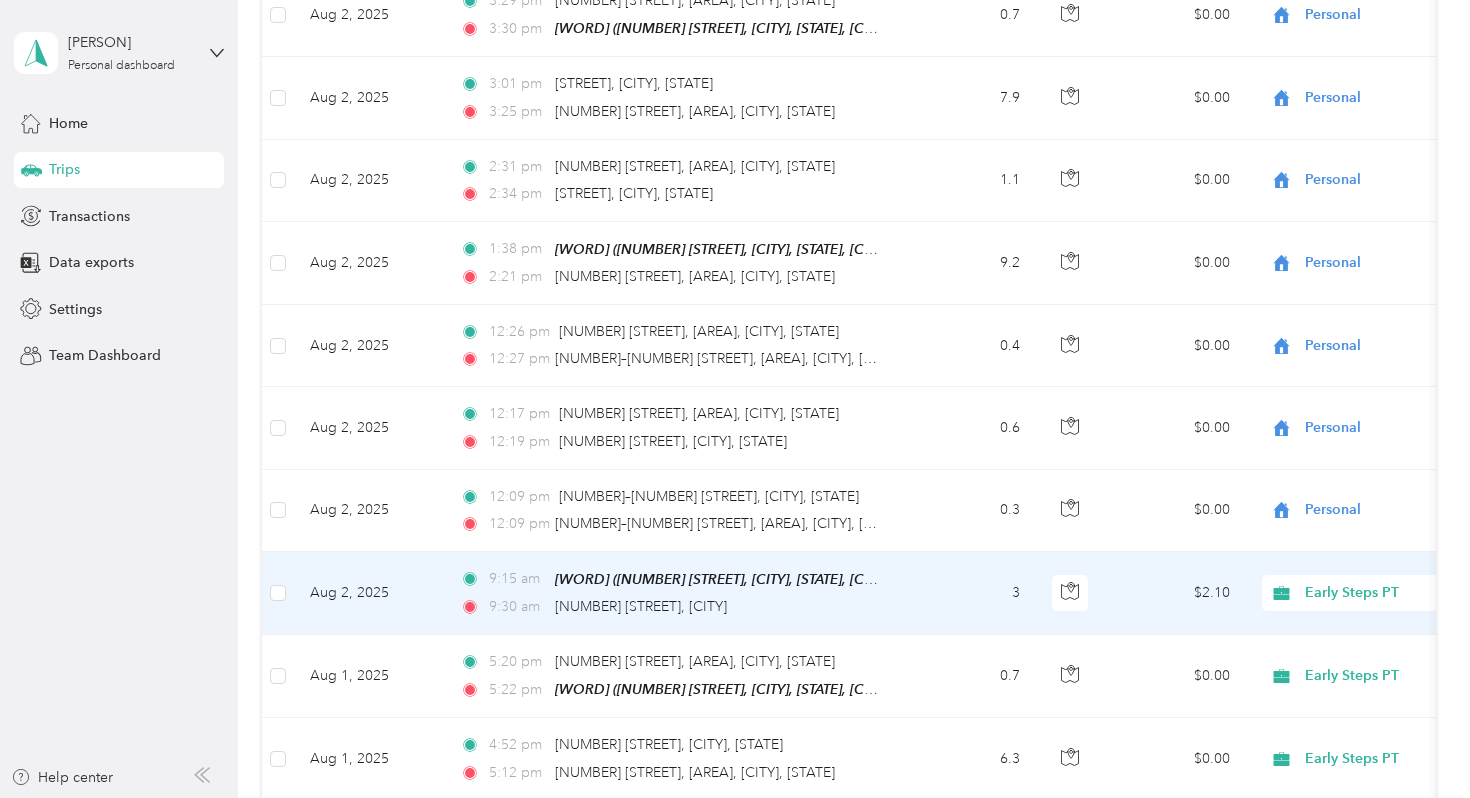 click on "[TIME] [AREA] ([NUMBER] [STREET], [CITY], [STATE], [COUNTRY] , [CITY], [STATE]) [TIME] [NUMBER] [STREET], [CITY]" at bounding box center (674, 593) 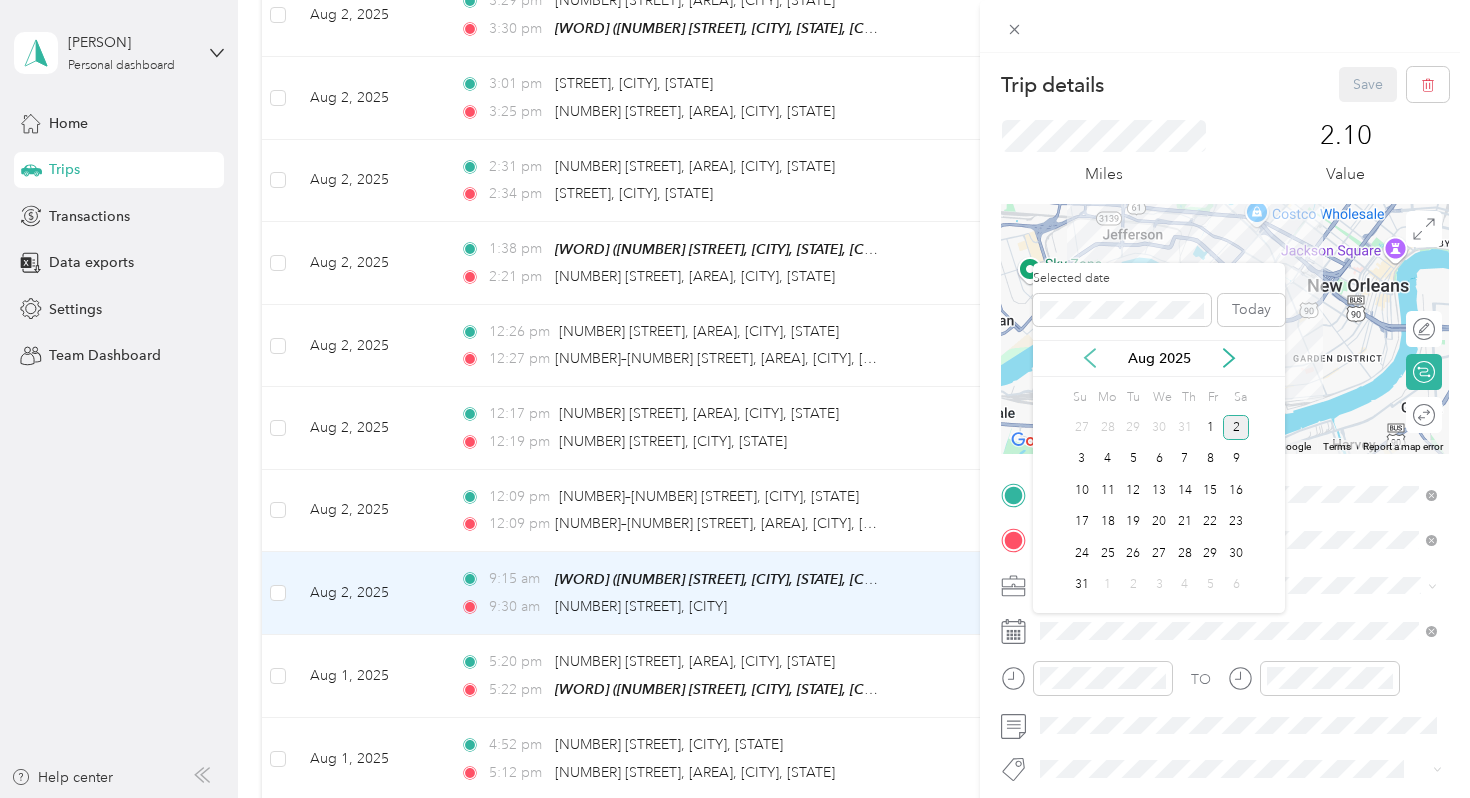 click 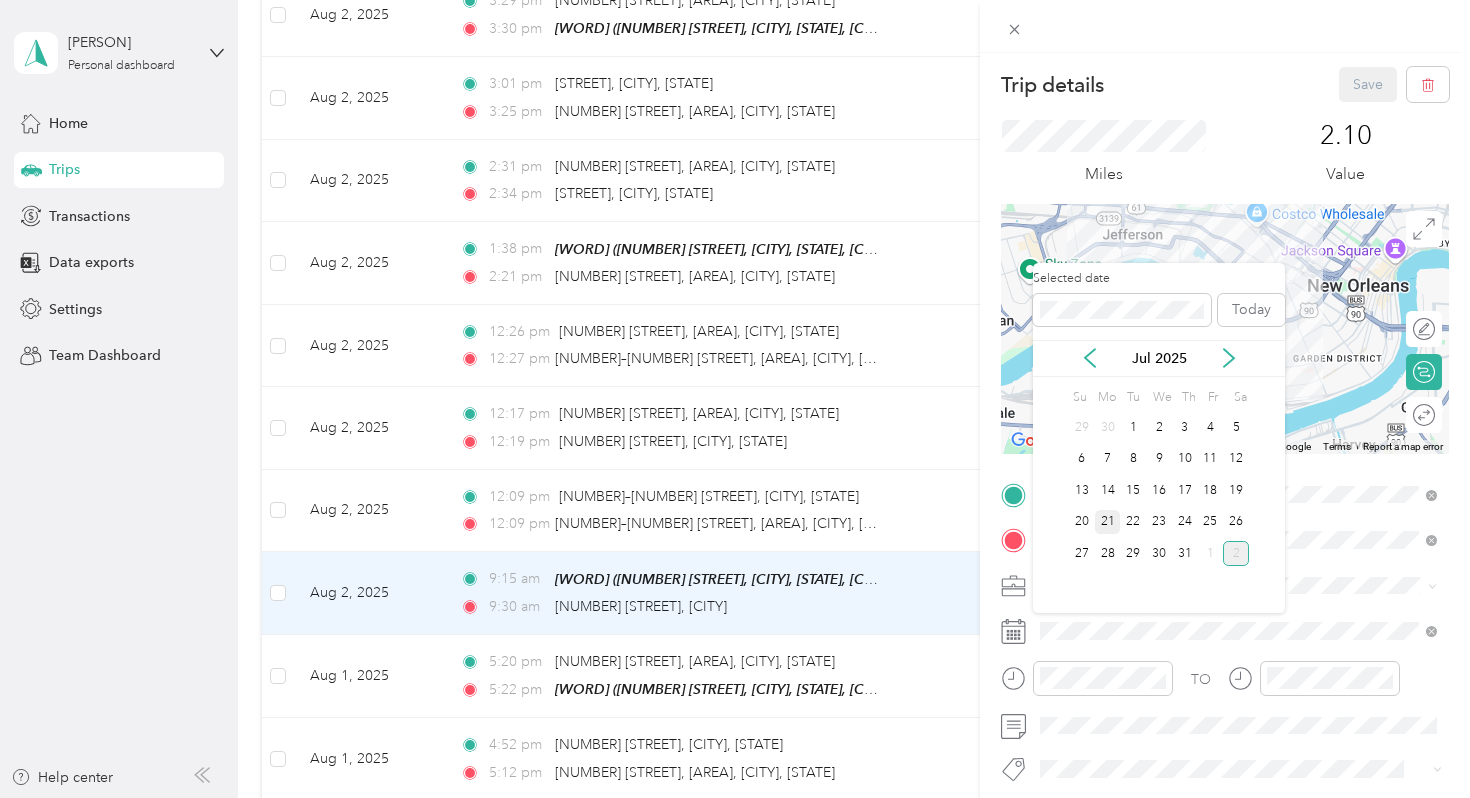click on "21" at bounding box center [1108, 522] 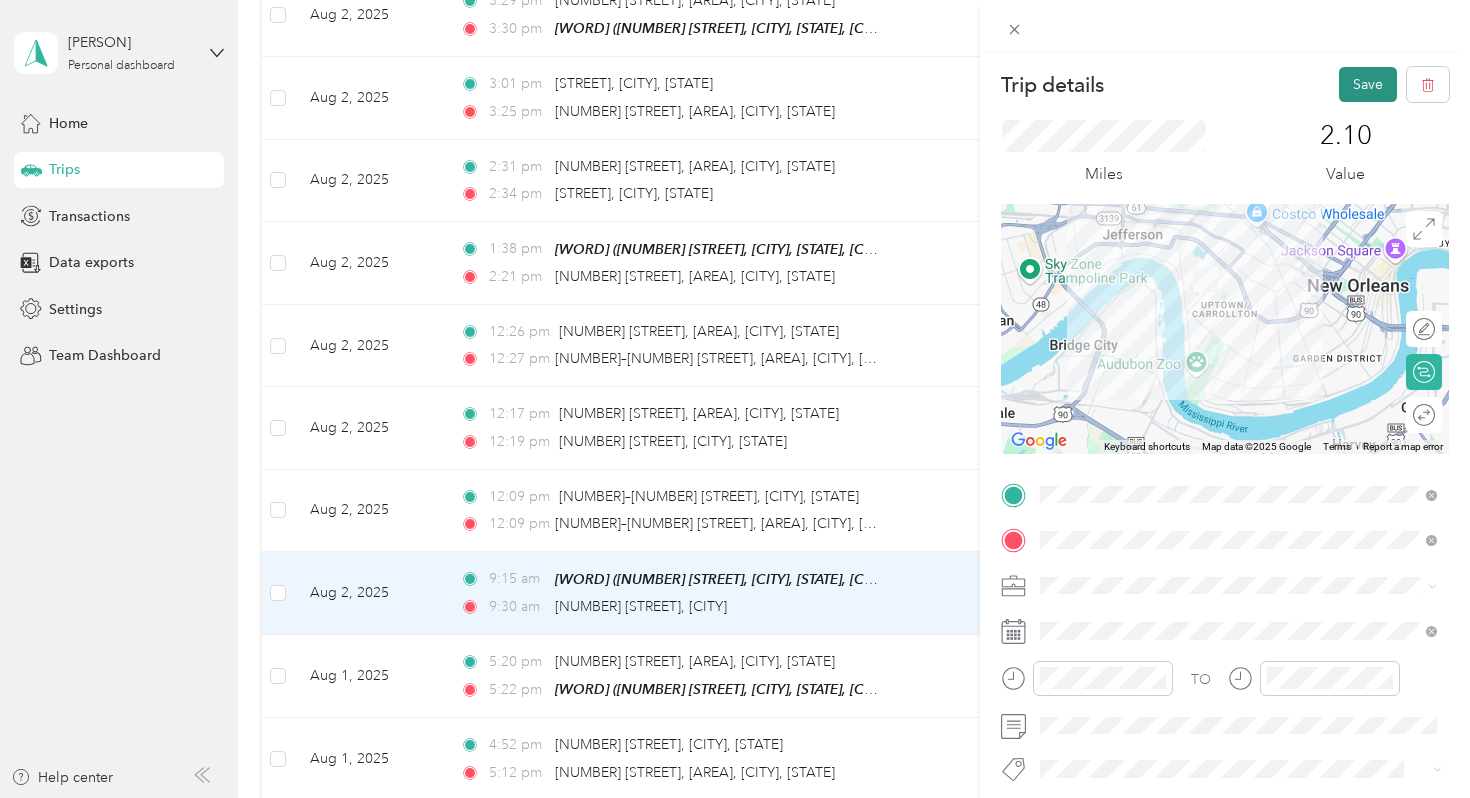 click on "Save" at bounding box center (1368, 84) 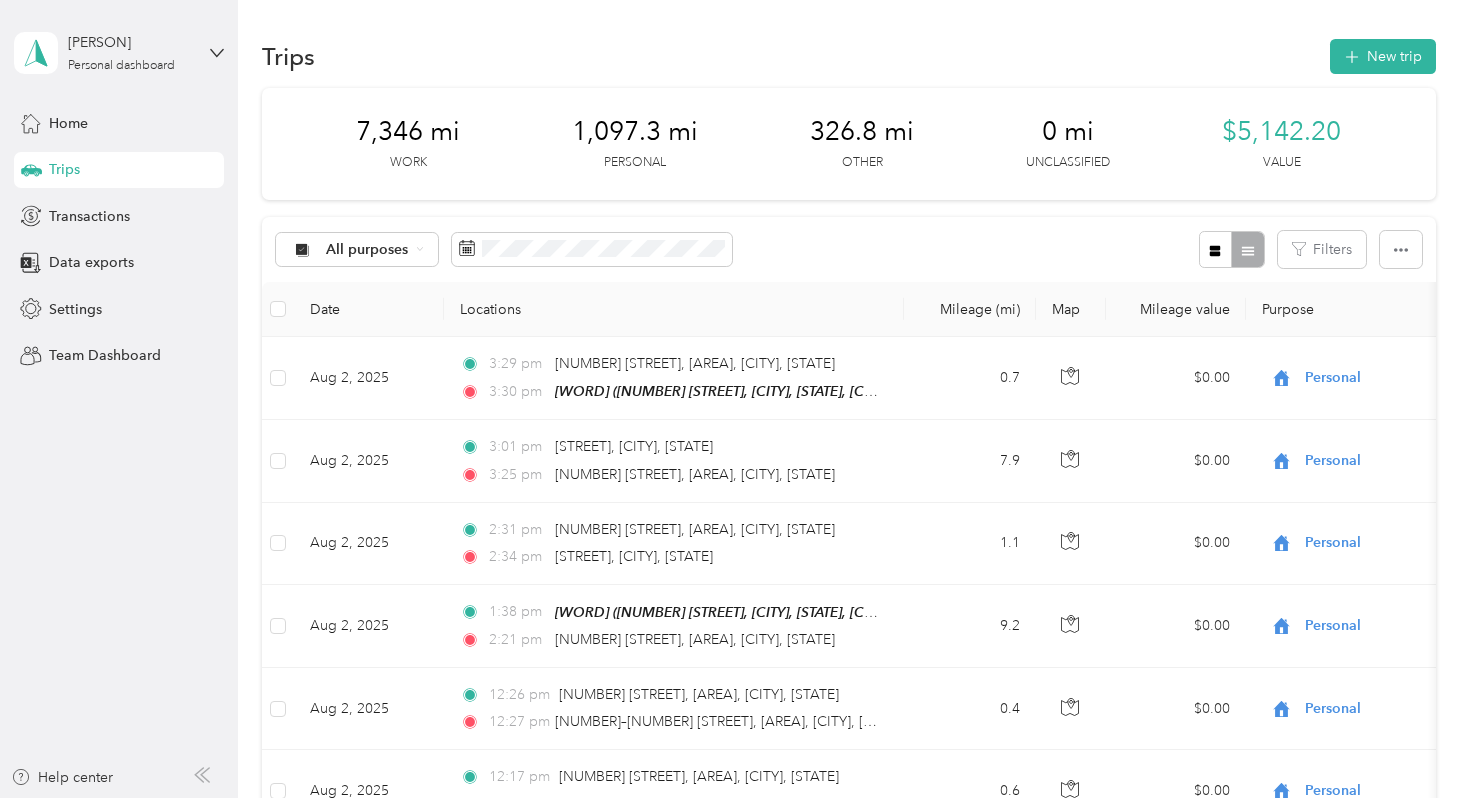 scroll, scrollTop: 0, scrollLeft: 0, axis: both 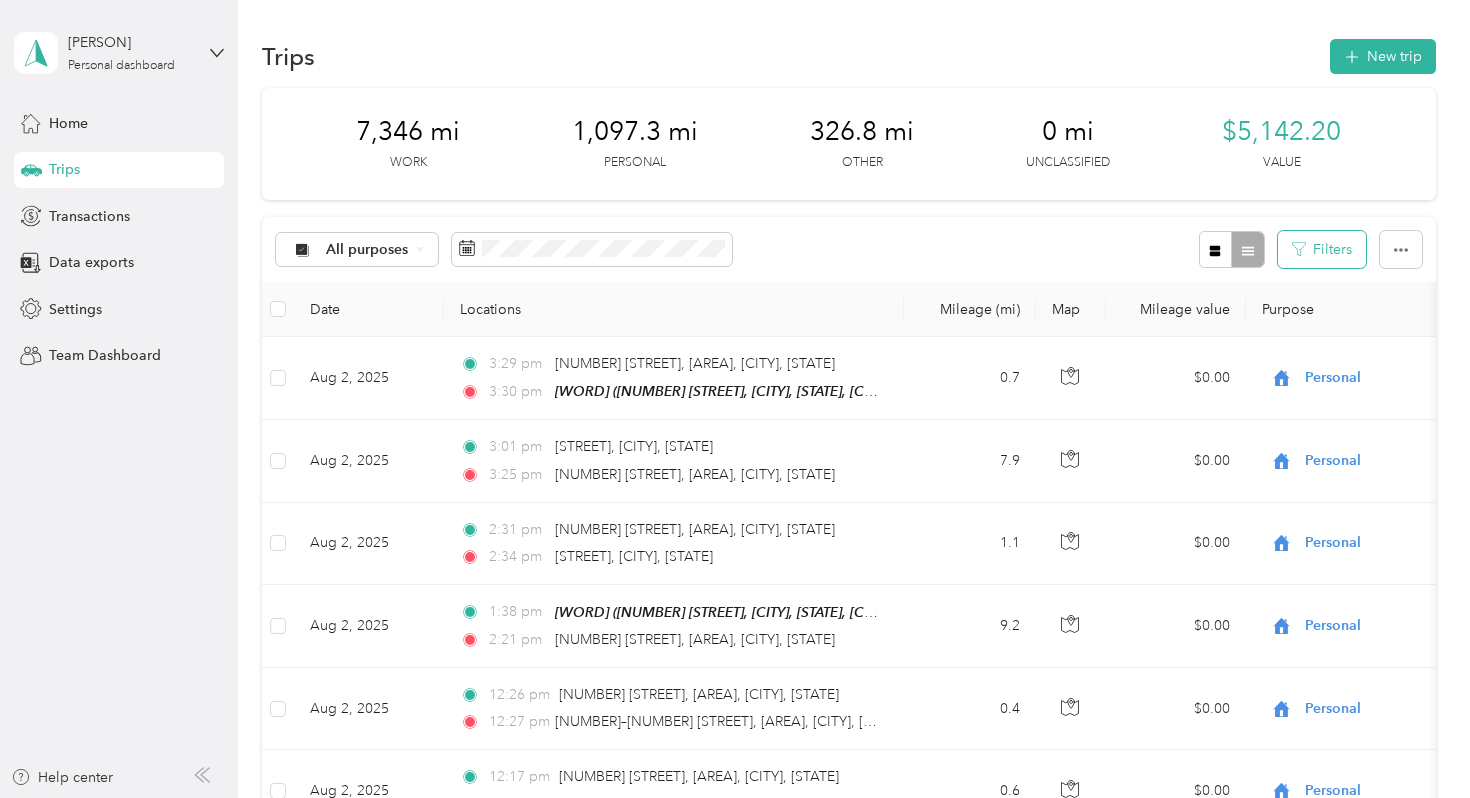 click on "Filters" at bounding box center [1322, 249] 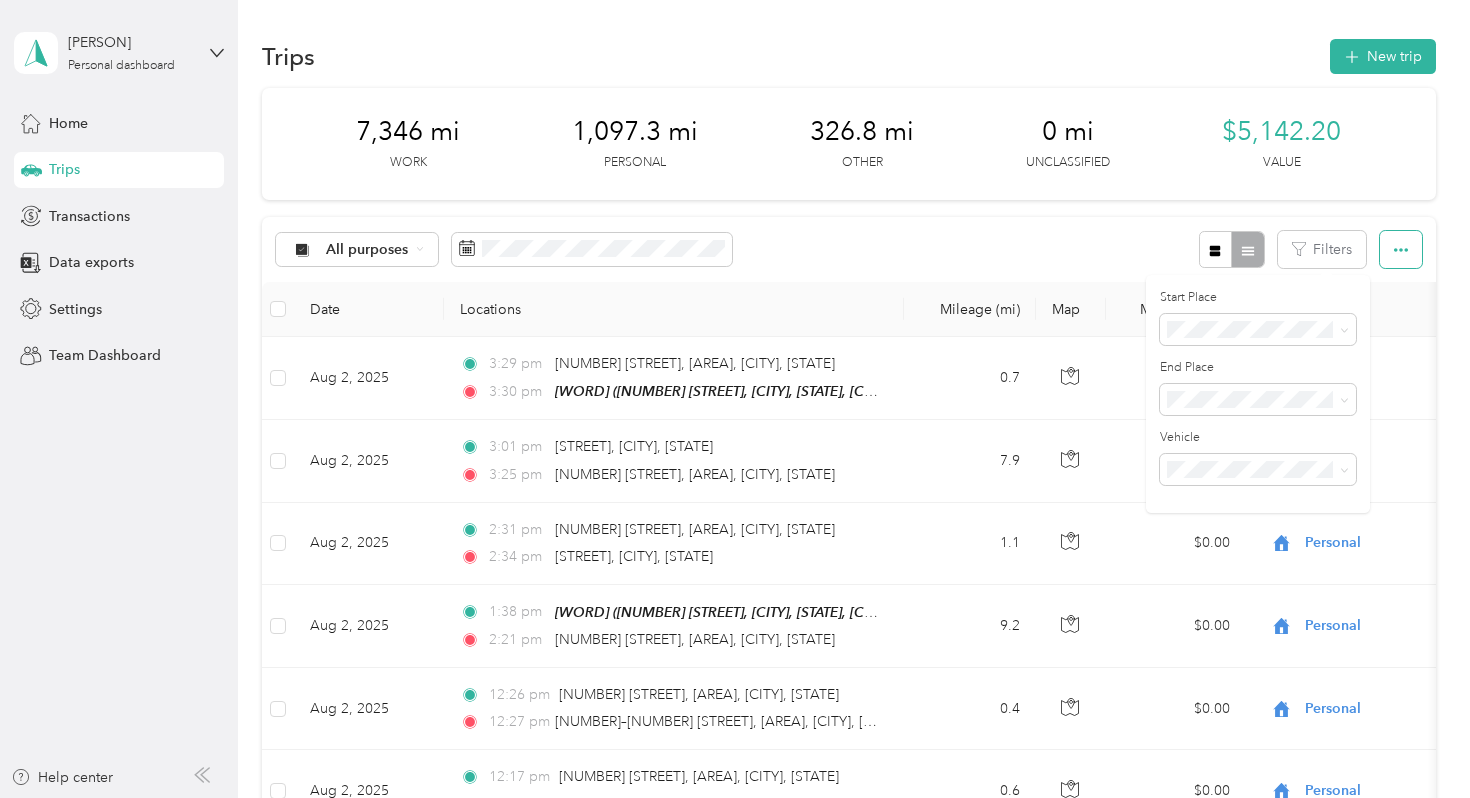 click at bounding box center (1401, 249) 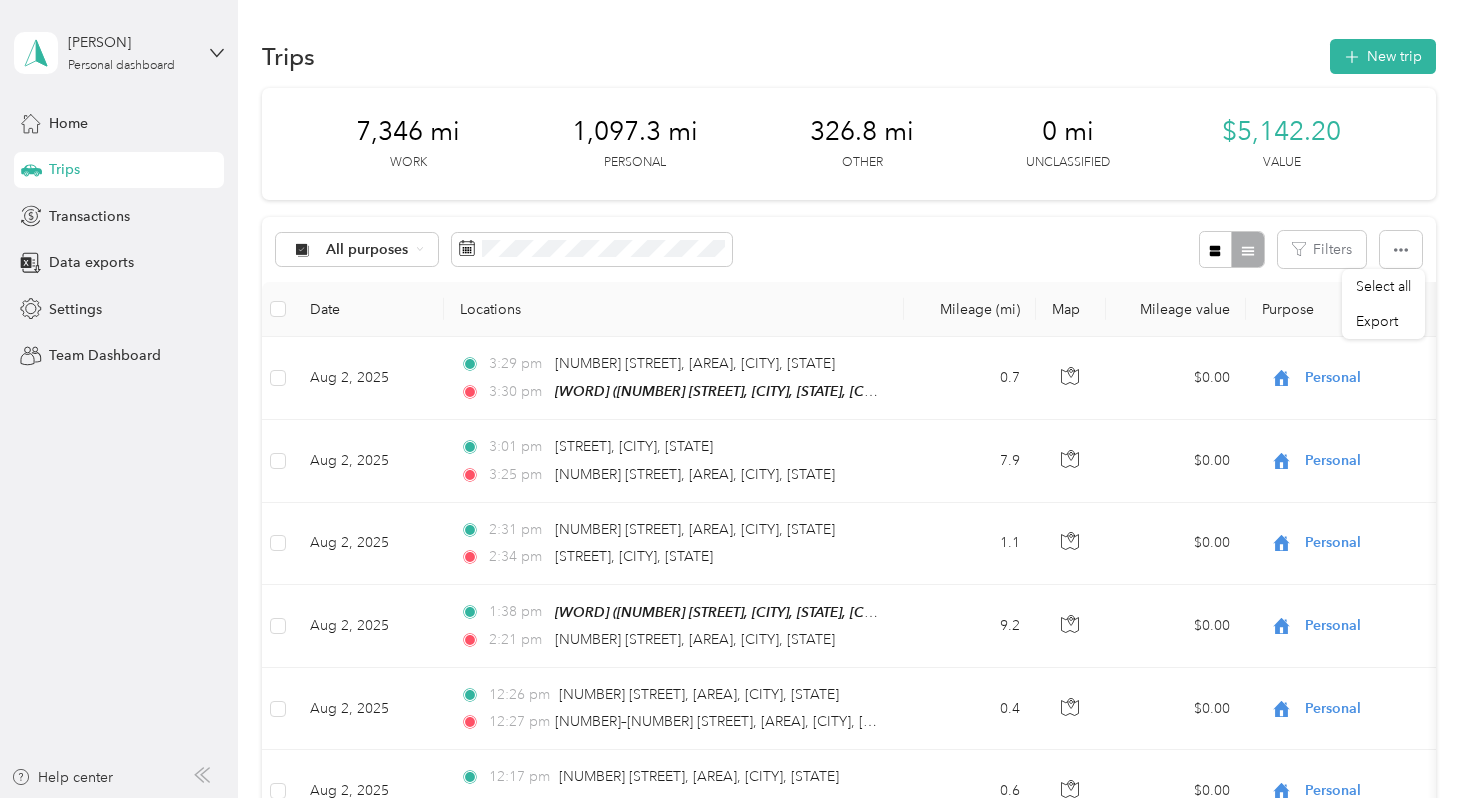 click on "7,346   mi Work 1,097.3   mi Personal 326.8   mi Other 0   mi Unclassified $5,142.20 Value" at bounding box center (848, 144) 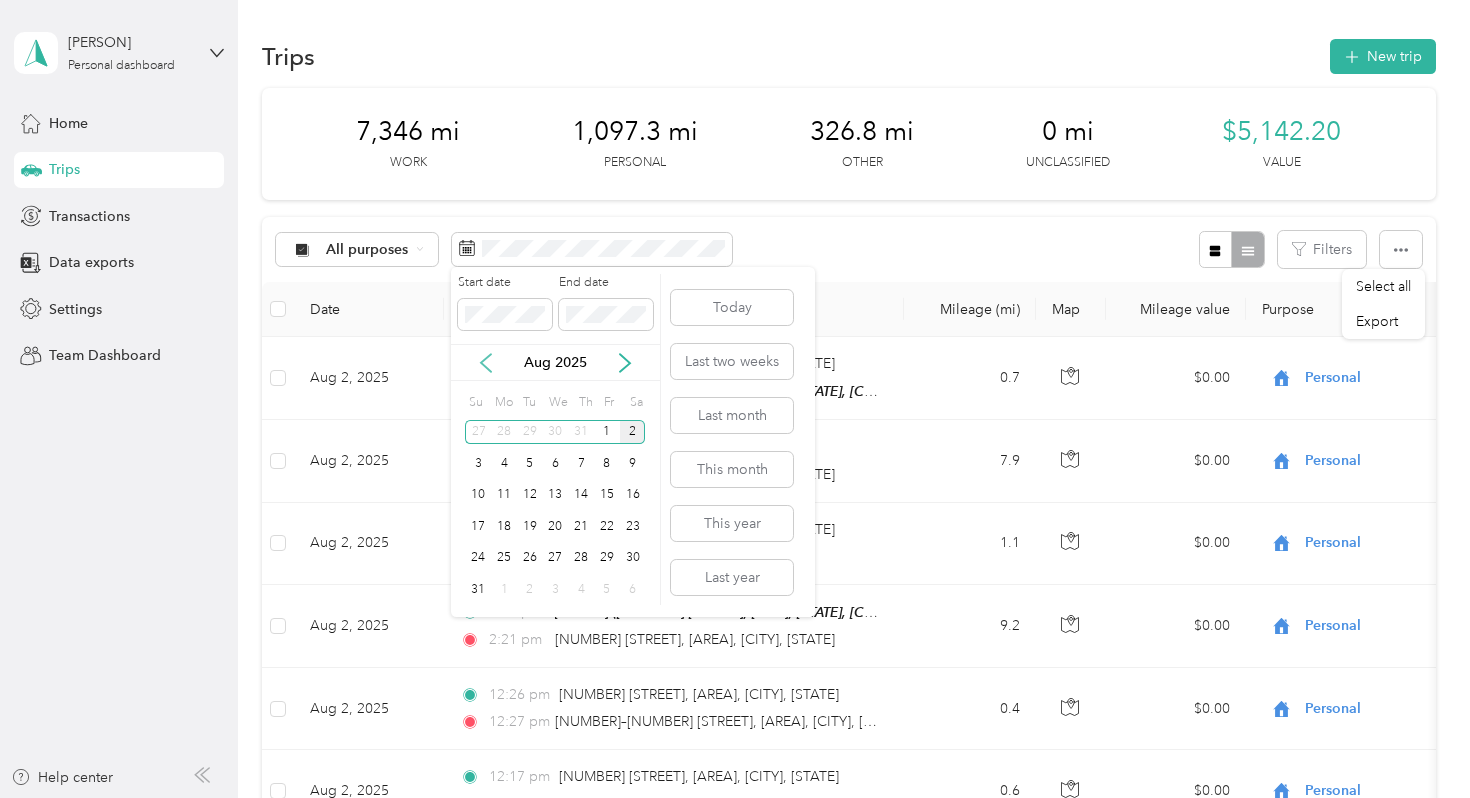 click 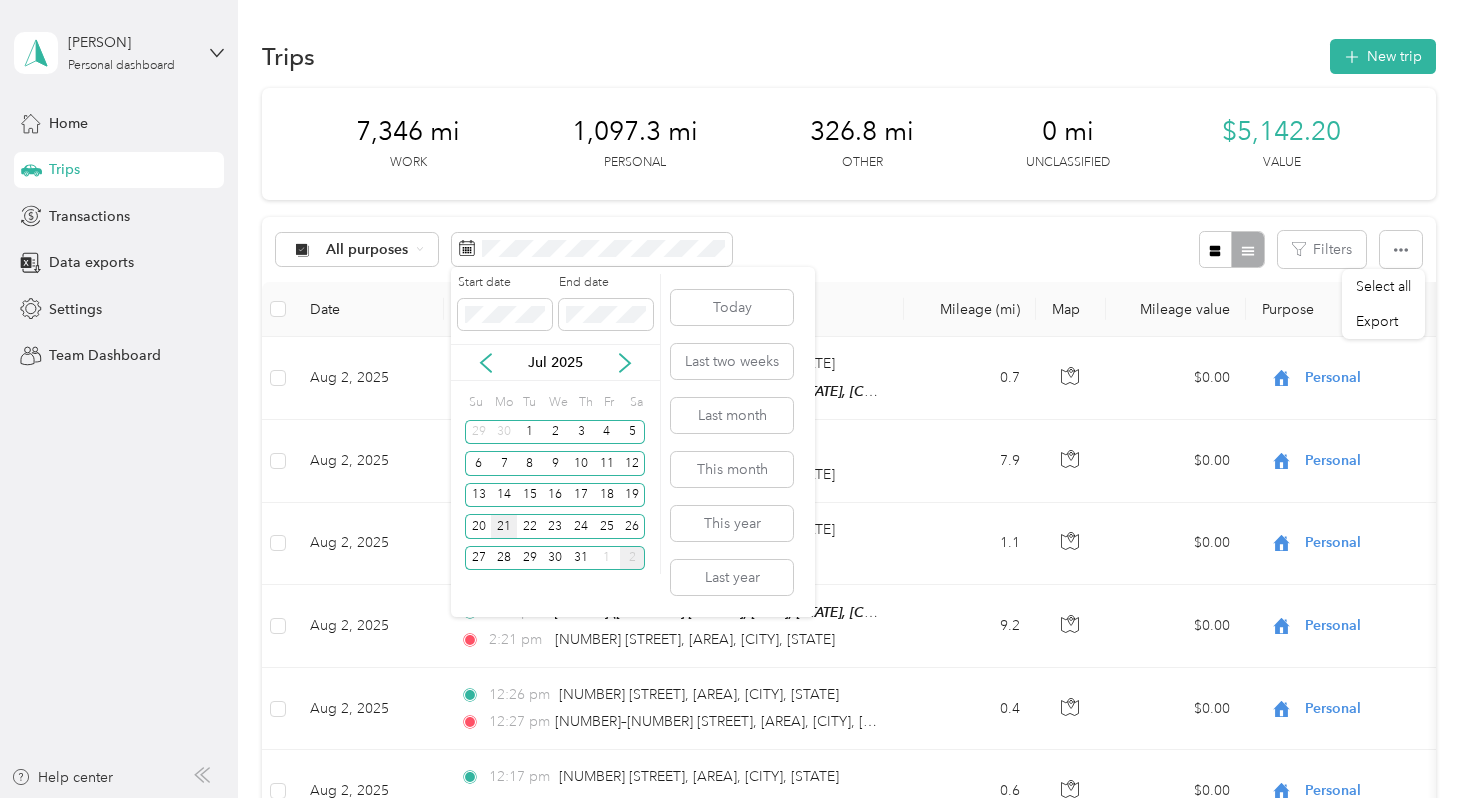 click on "21" at bounding box center (504, 526) 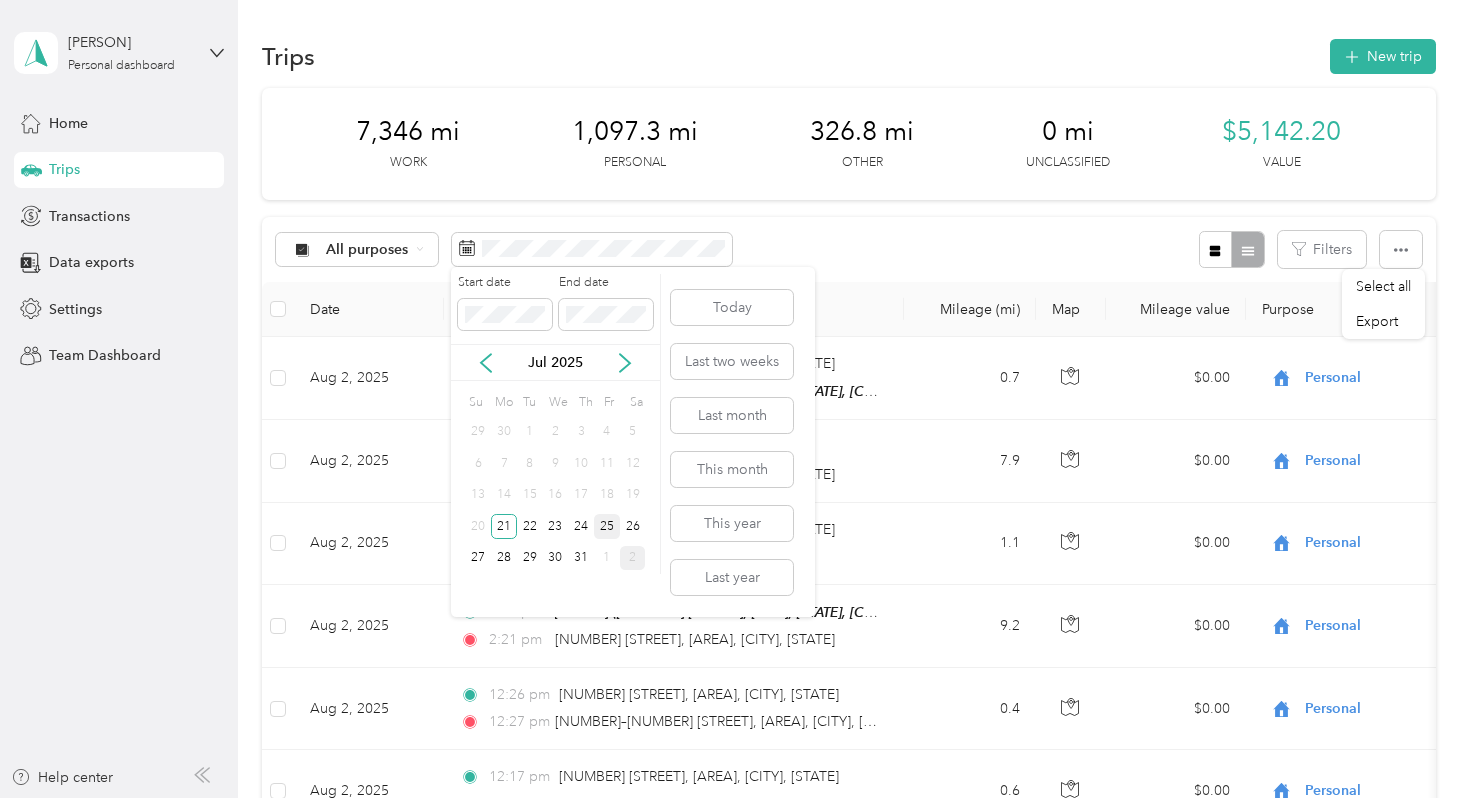 click on "25" at bounding box center (607, 526) 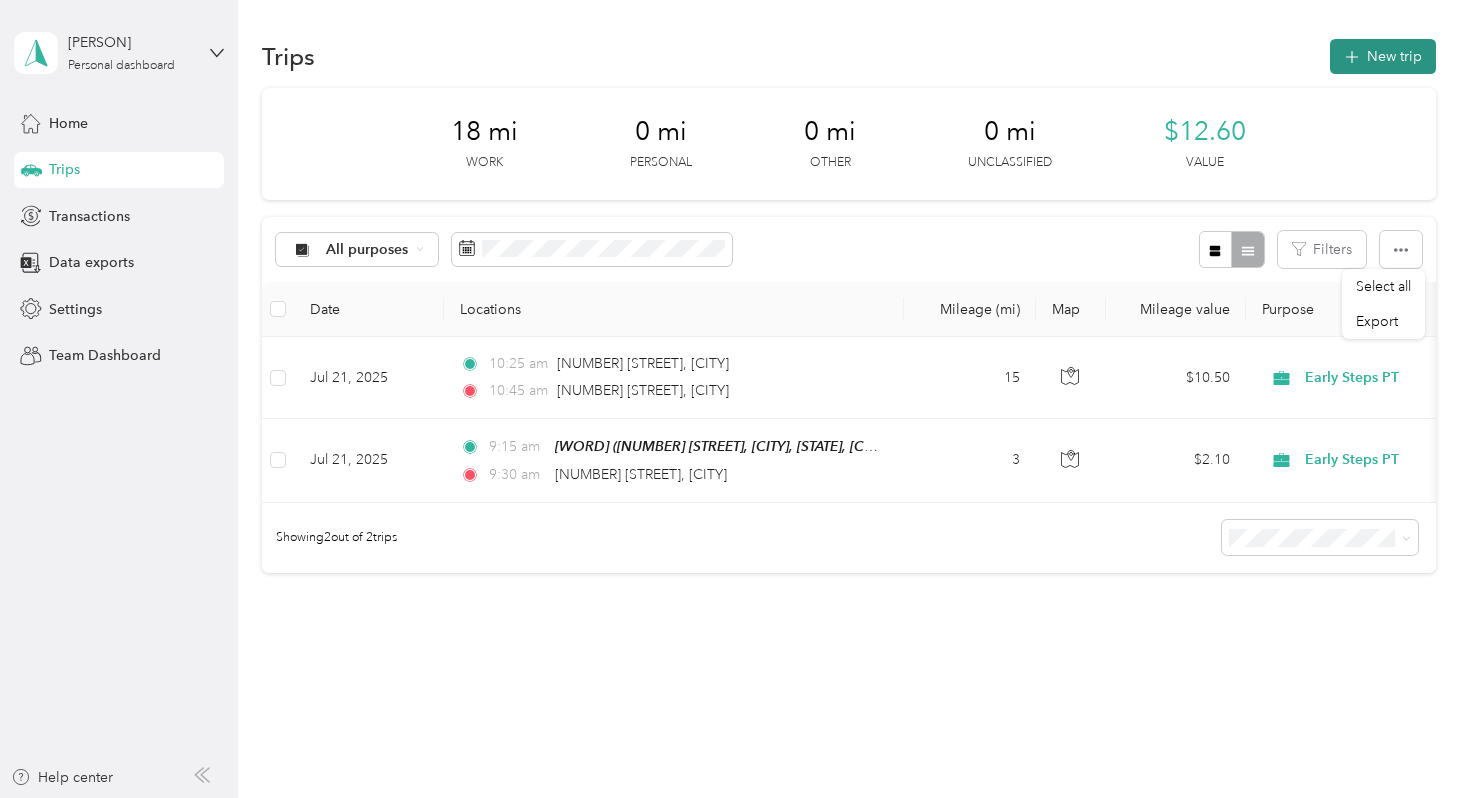 click on "New trip" at bounding box center [1383, 56] 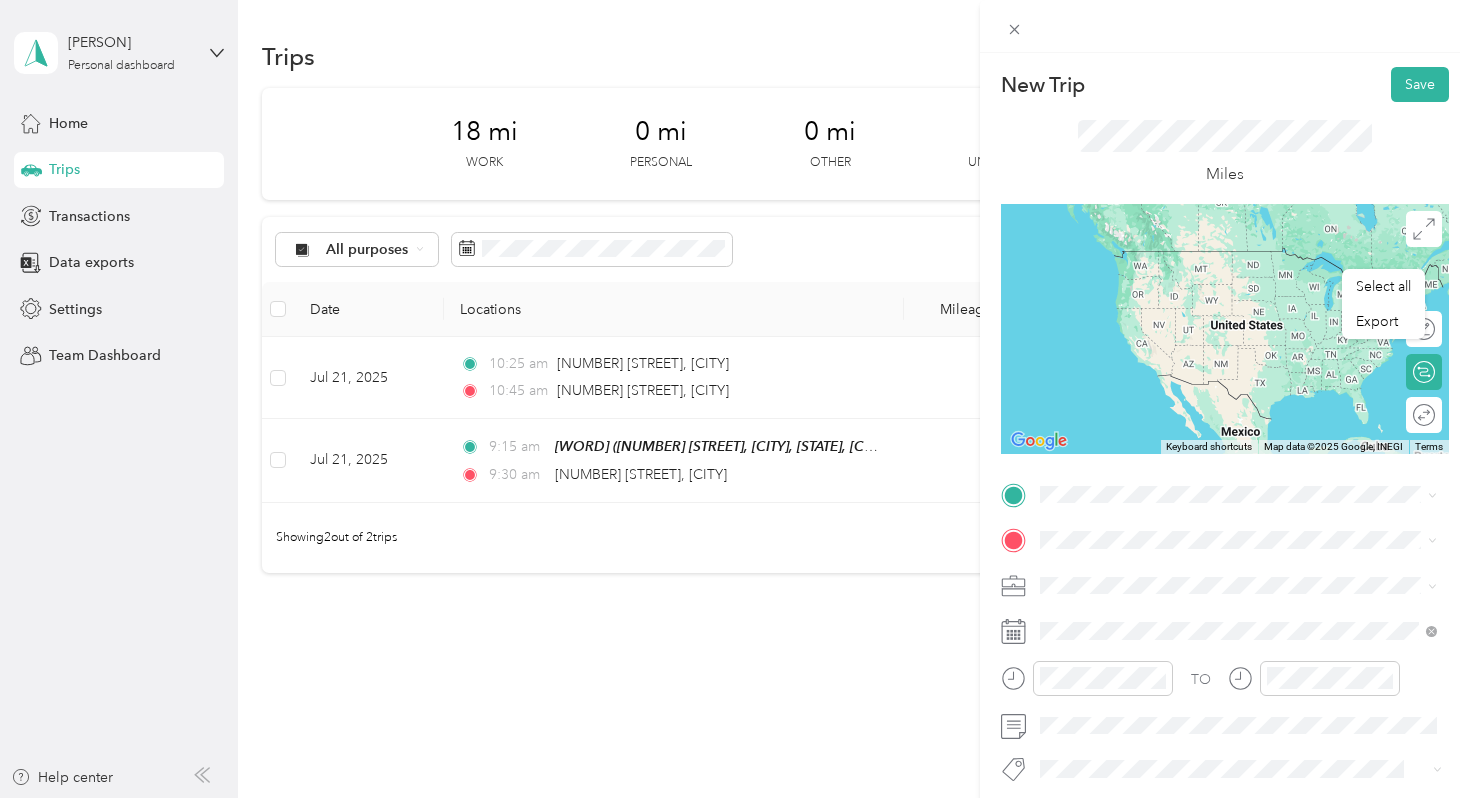 click on "[NUMBER] [STREET]
[CITY], [STATE] [POSTAL_CODE], [COUNTRY]" at bounding box center [1222, 571] 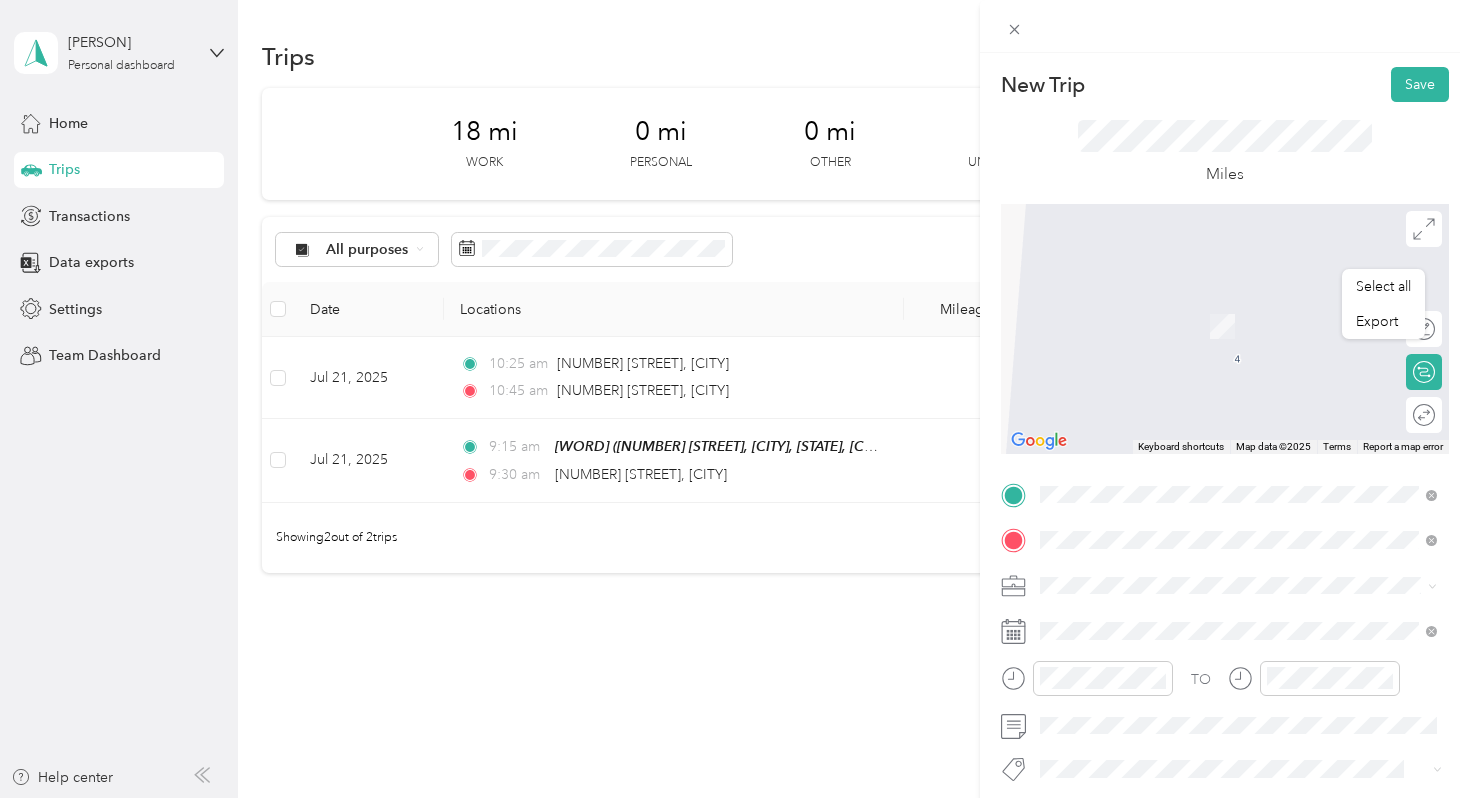 click on "[NUMBER] [STREET]
[CITY], [STATE] [POSTAL CODE], [COUNTRY]" at bounding box center [1221, 304] 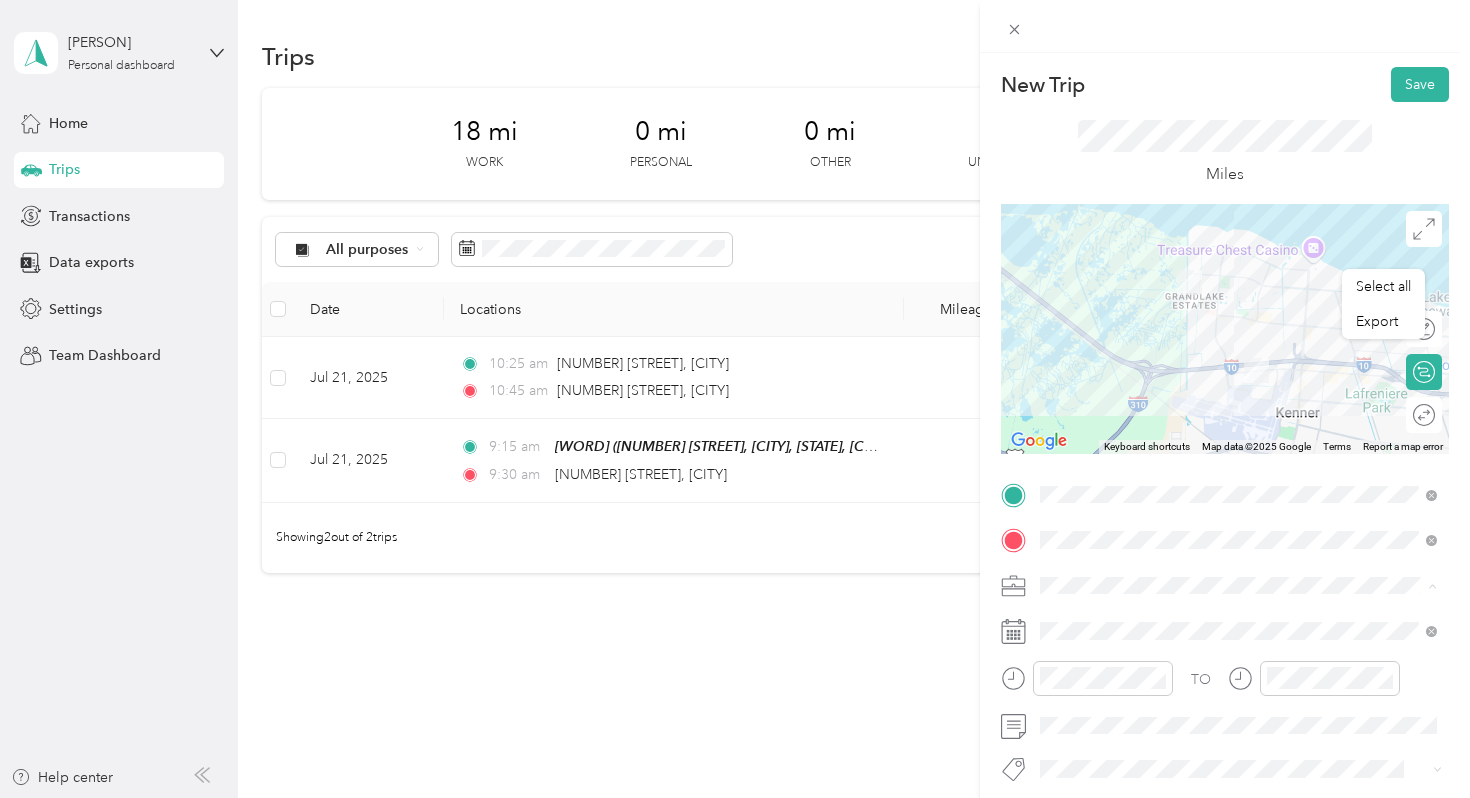 click on "Early Steps PT" at bounding box center (1091, 409) 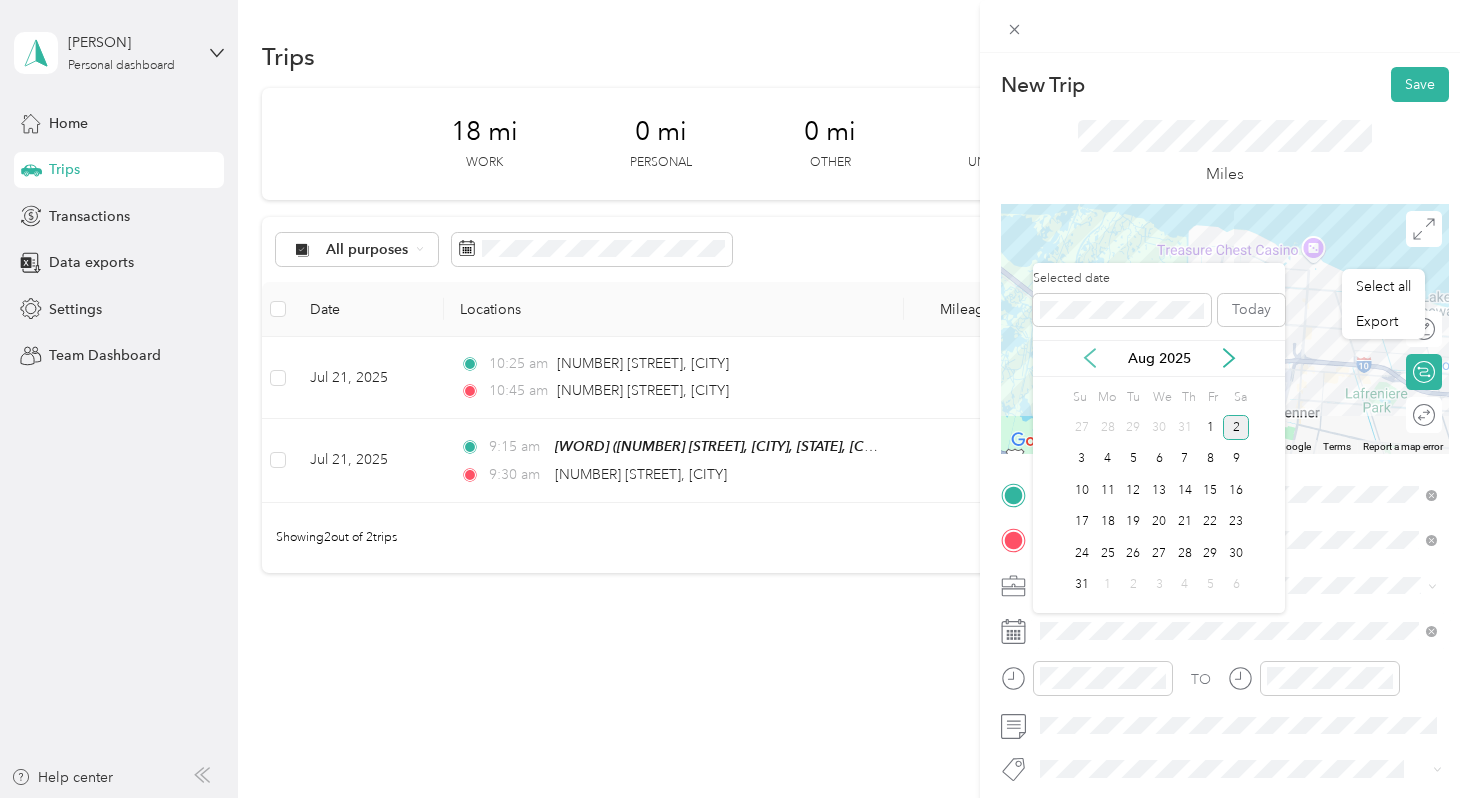 click 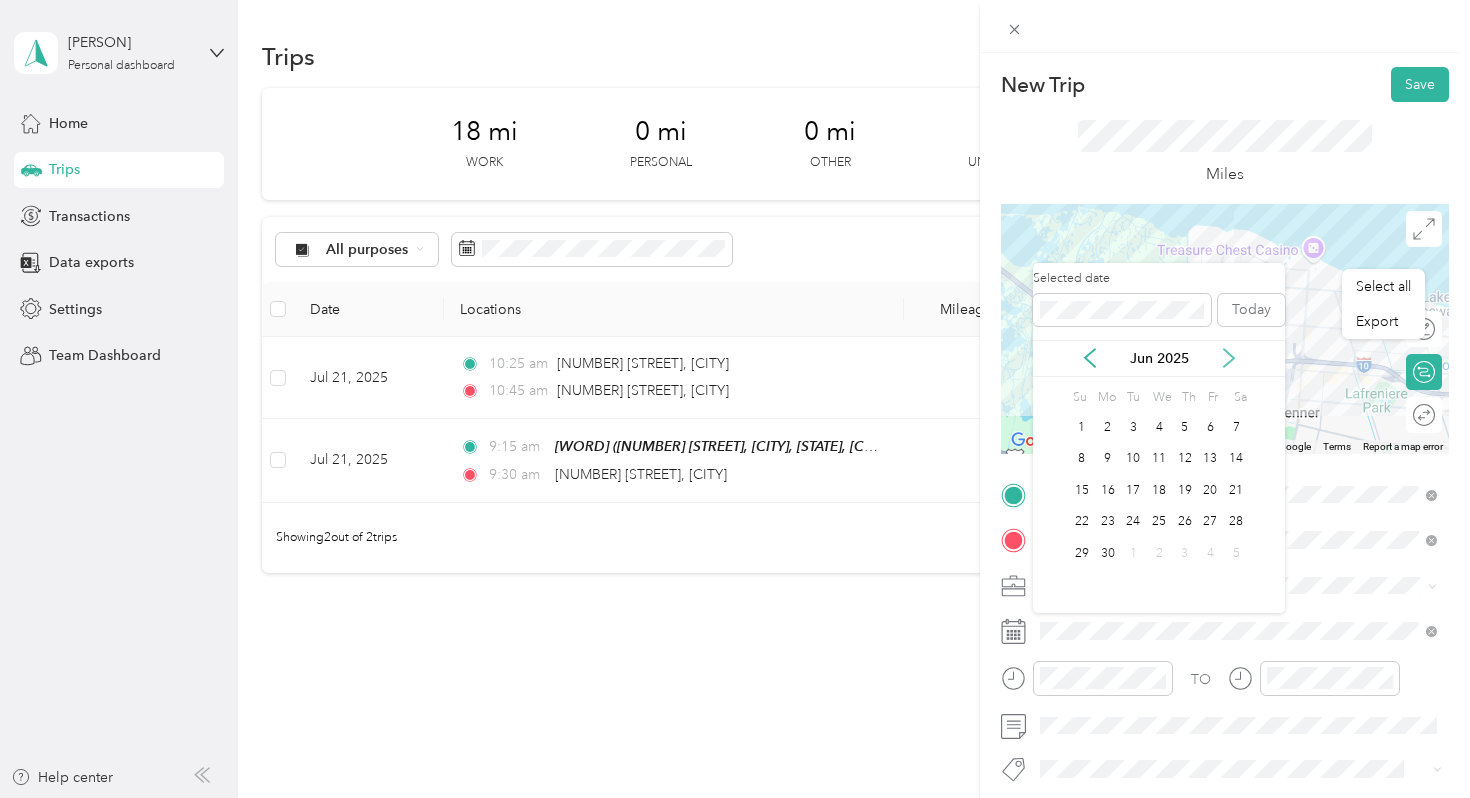 click 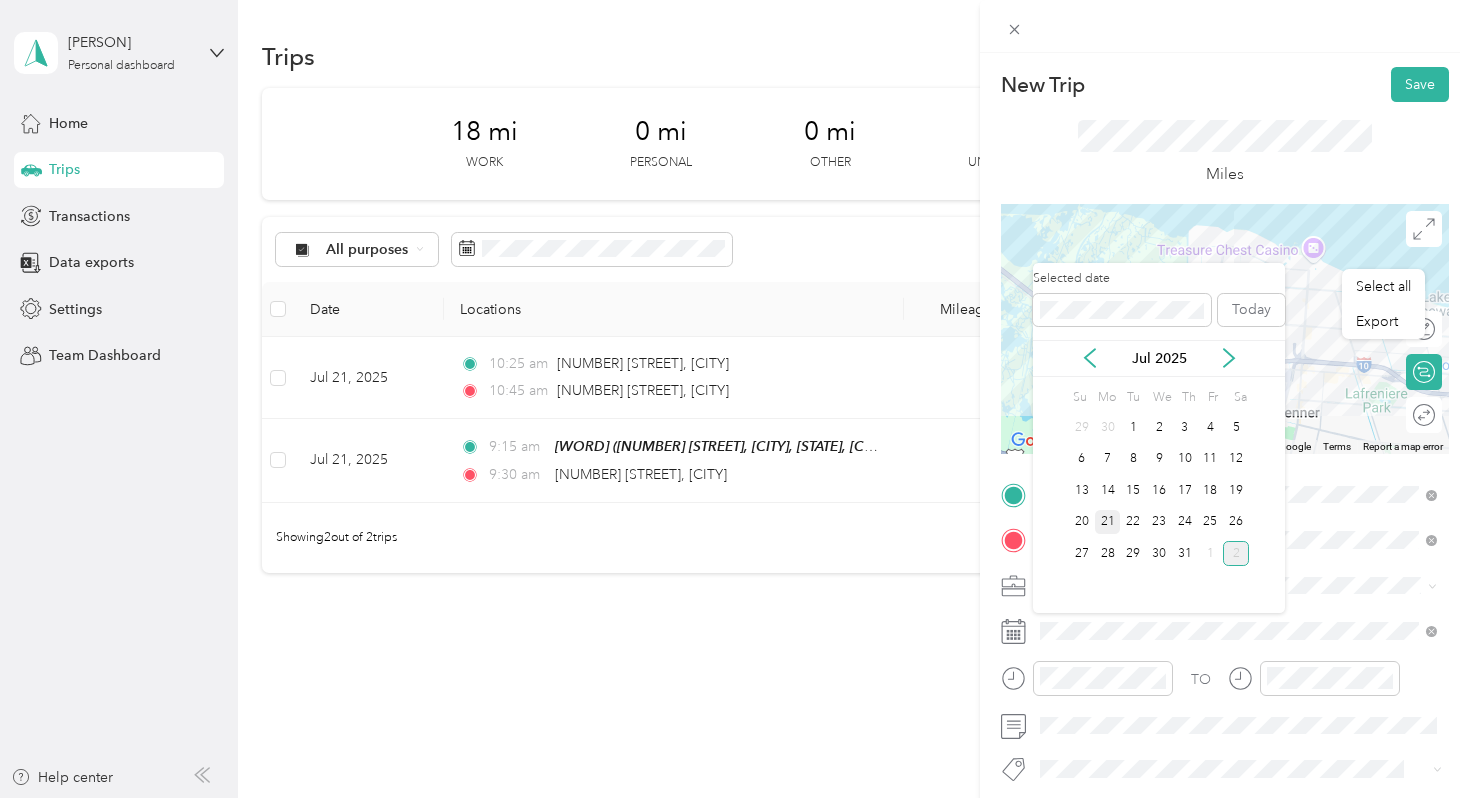 click on "21" at bounding box center [1108, 522] 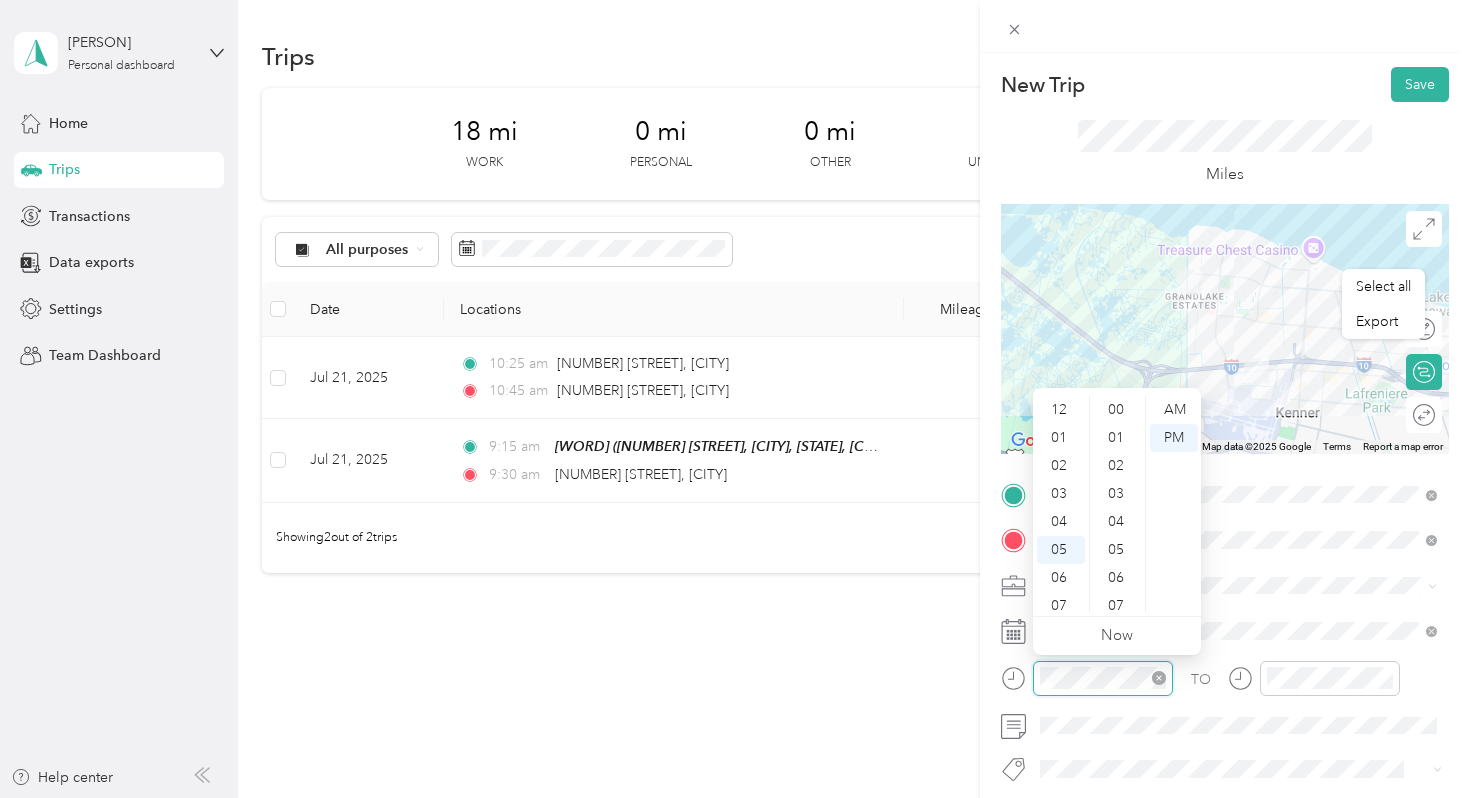 scroll, scrollTop: 120, scrollLeft: 0, axis: vertical 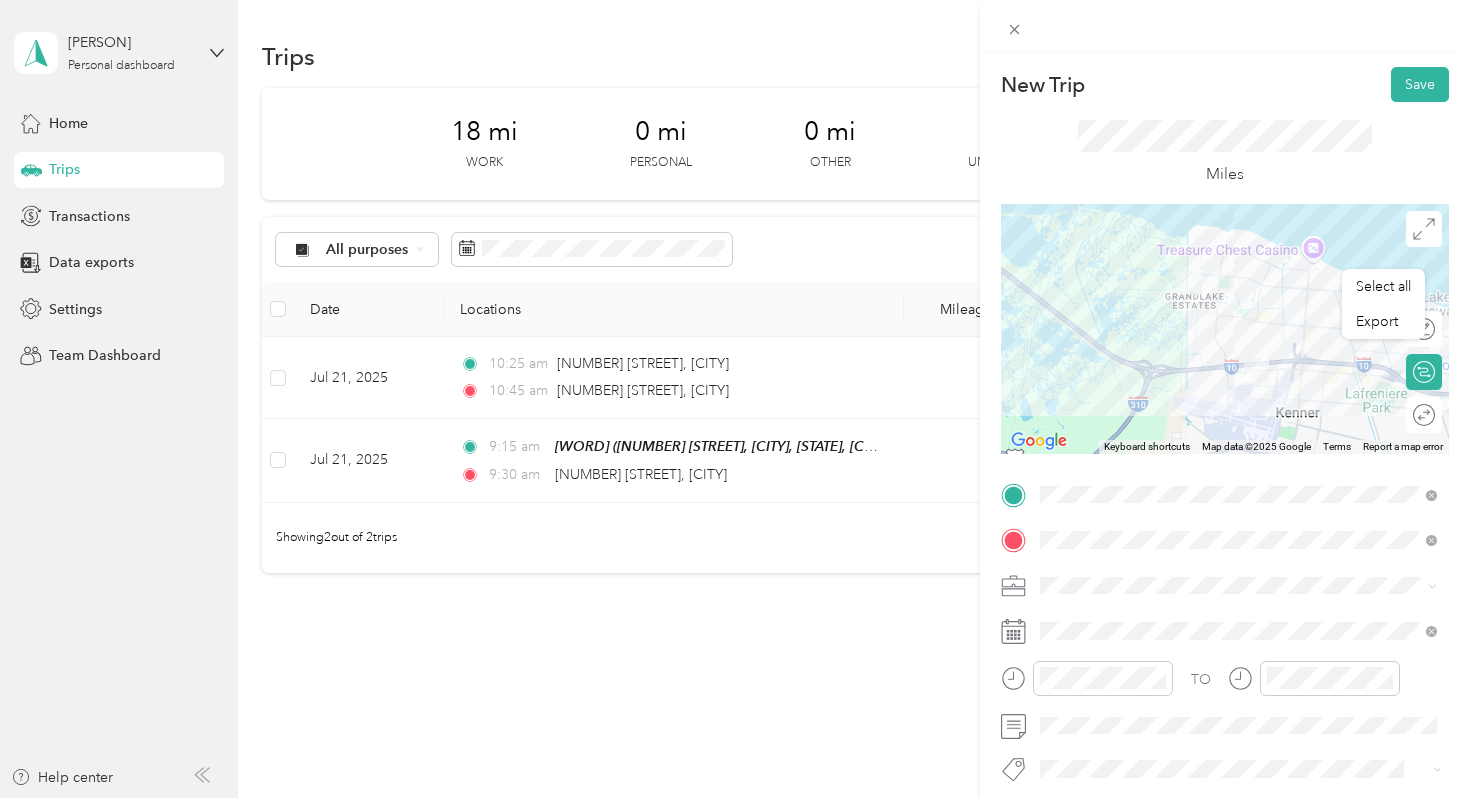 click 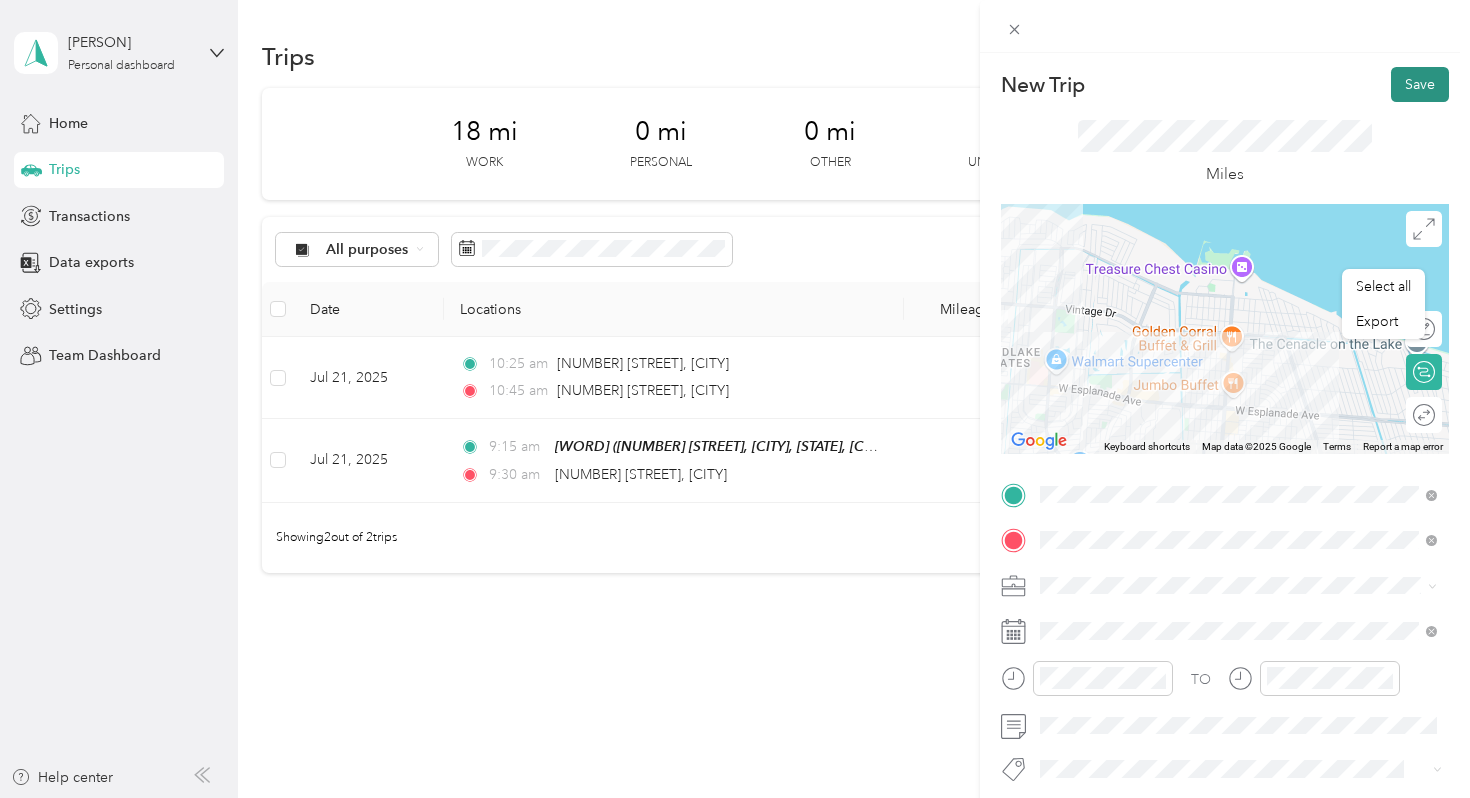 scroll, scrollTop: 0, scrollLeft: 0, axis: both 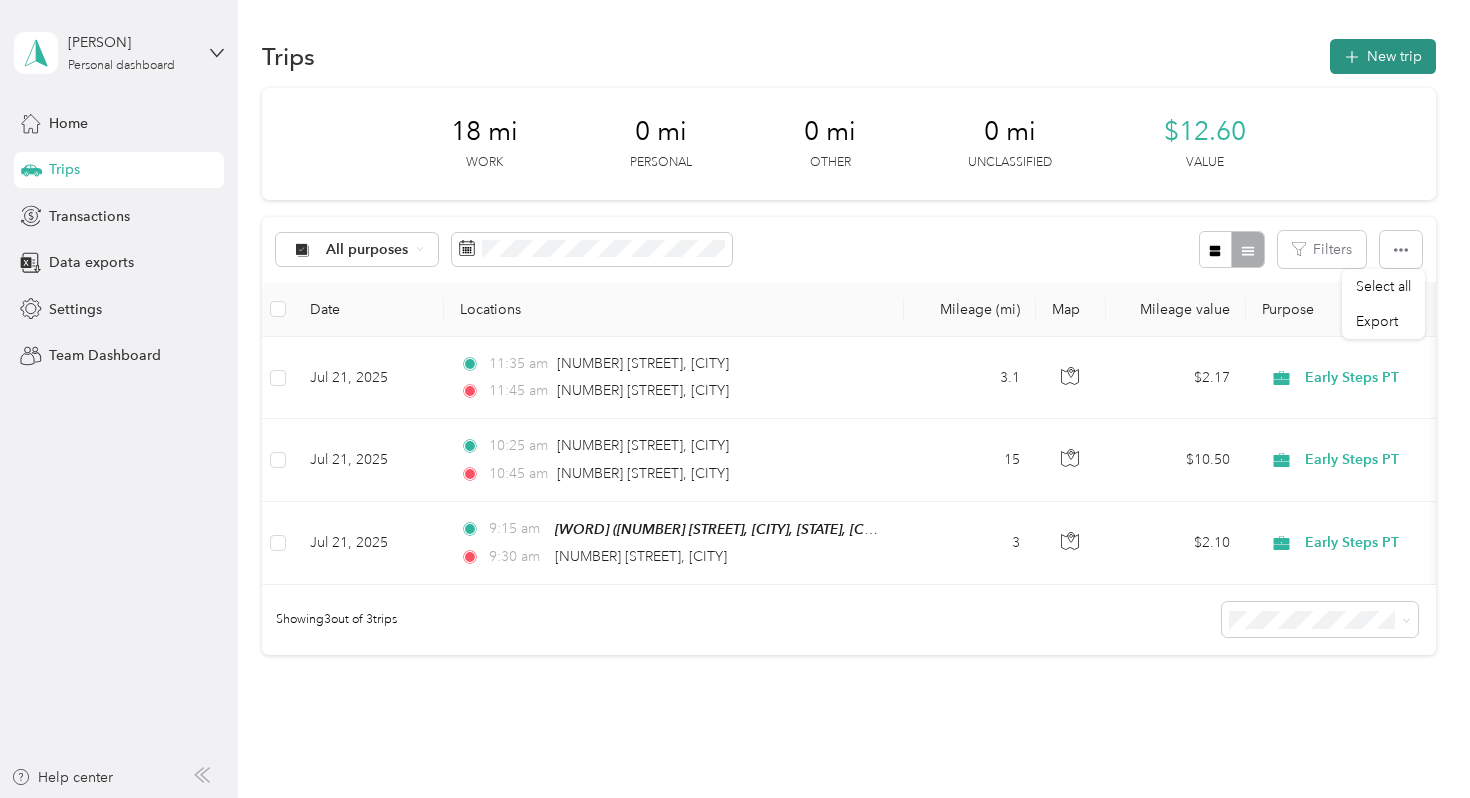 click on "New trip" at bounding box center (1383, 56) 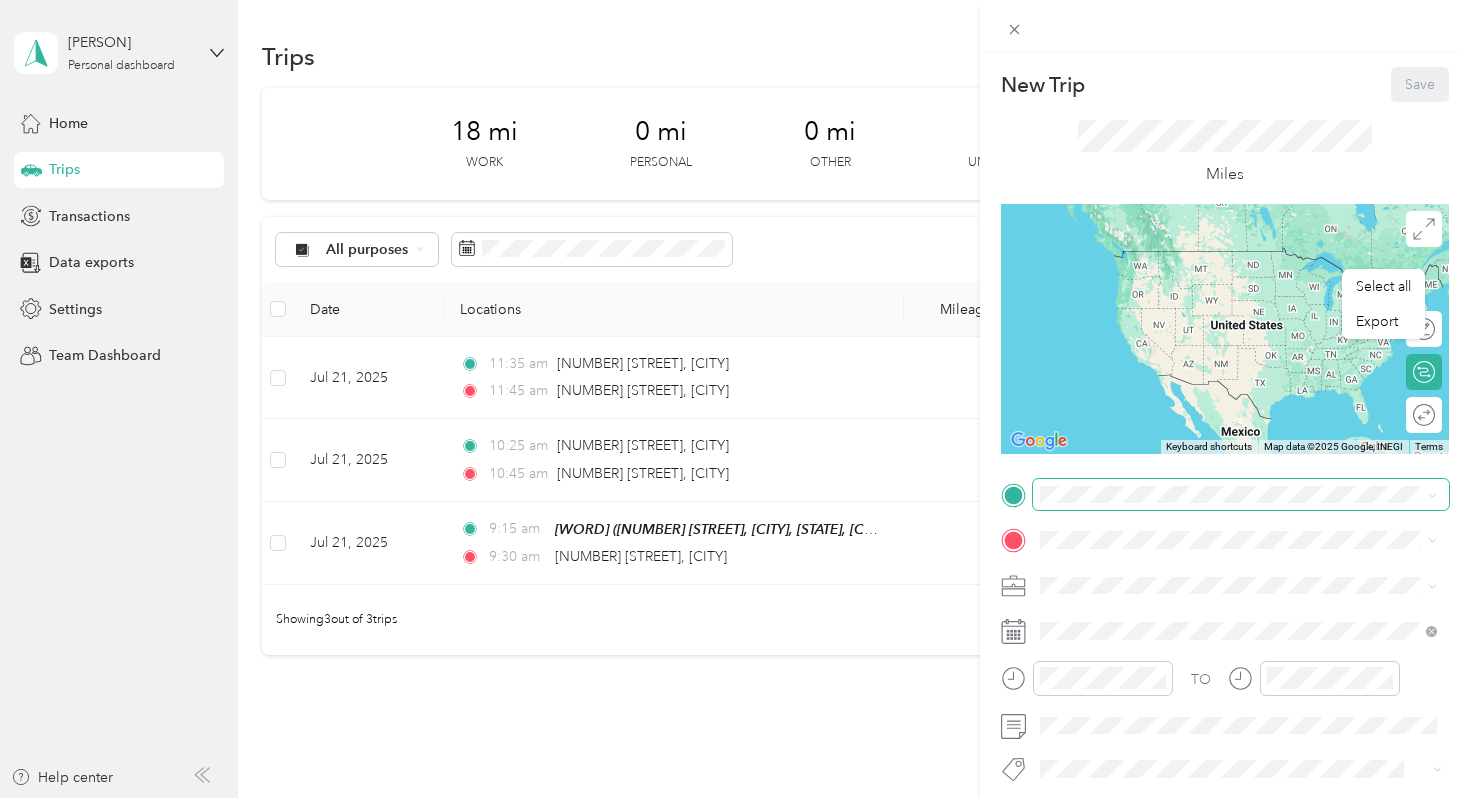 click at bounding box center [1241, 495] 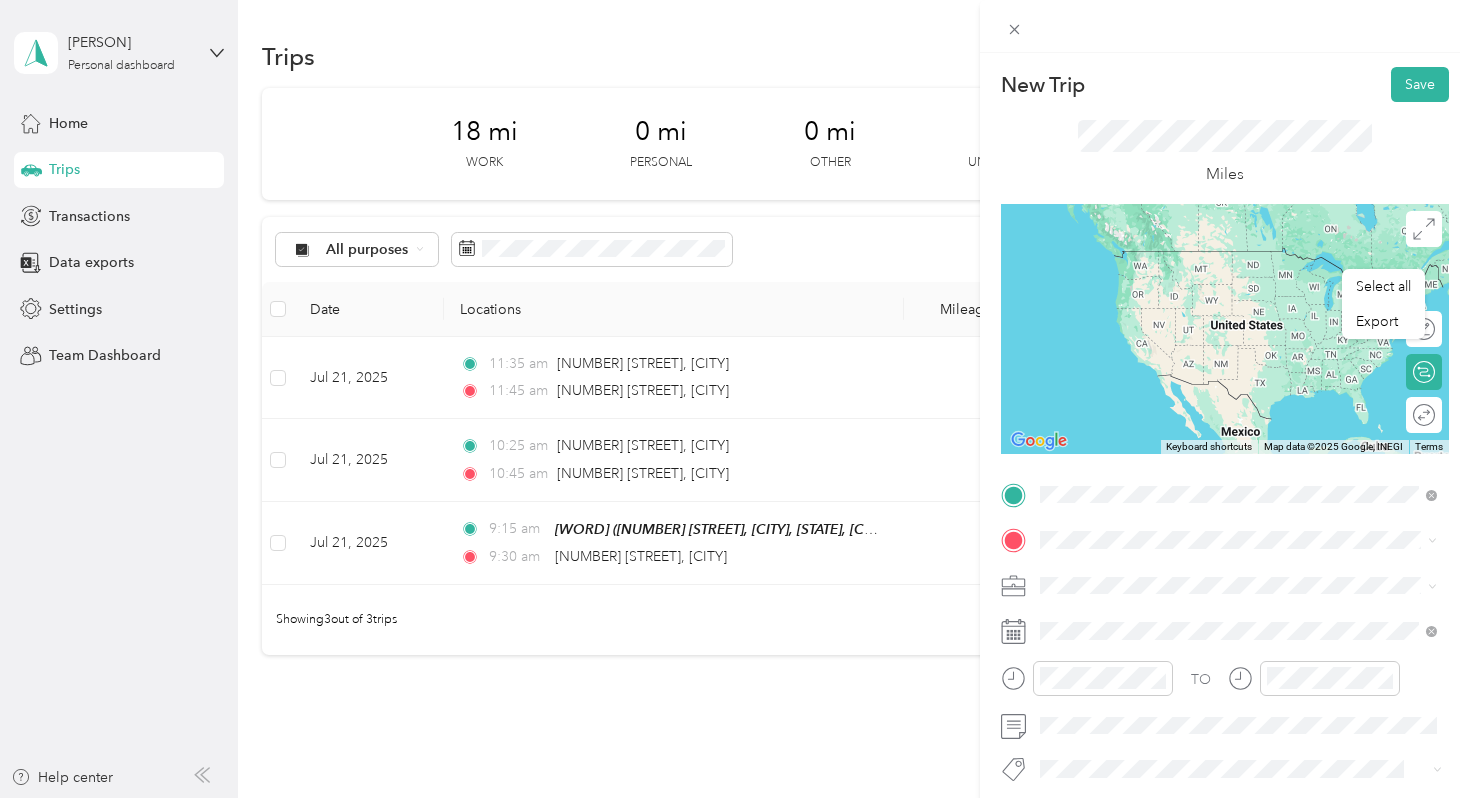 click on "[NUMBER] [STREET]
[CITY], [STATE] [POSTAL CODE], [COUNTRY]" at bounding box center (1221, 574) 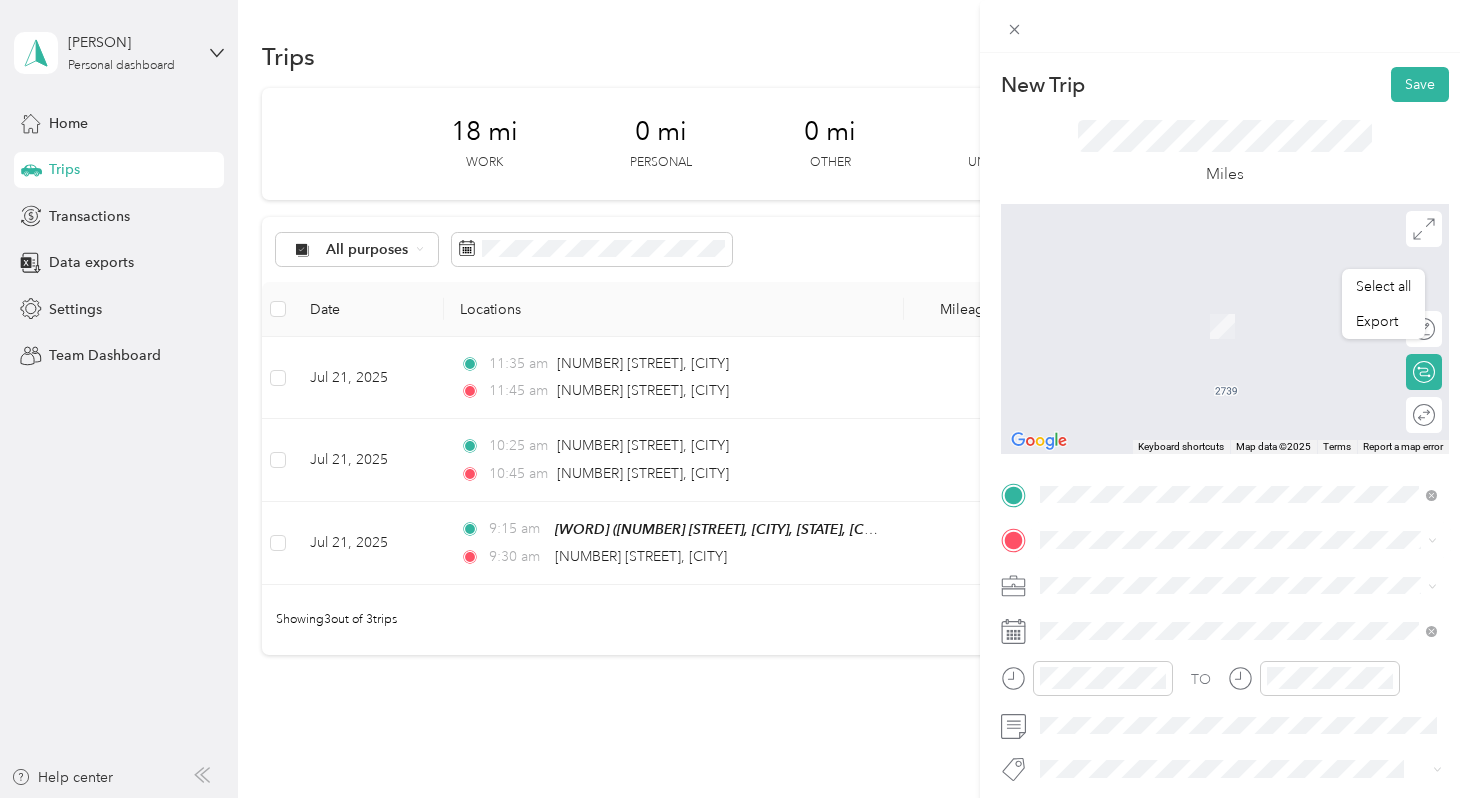 click on "From search results [NUMBER] [STREET]
[CITY], [STATE] [POSTAL CODE], [COUNTRY] [NUMBER] [STREET]
[CITY], [STATE] [POSTAL CODE], [COUNTRY] [NUMBER] [STREET]
[CITY], [STATE] [POSTAL CODE], [COUNTRY] [NUMBER] [STREET]
[CITY], [STATE] [POSTAL CODE], [COUNTRY] [NUMBER] [STREET]
[CITY], [STATE] [POSTAL CODE], [COUNTRY]" at bounding box center [1238, 376] 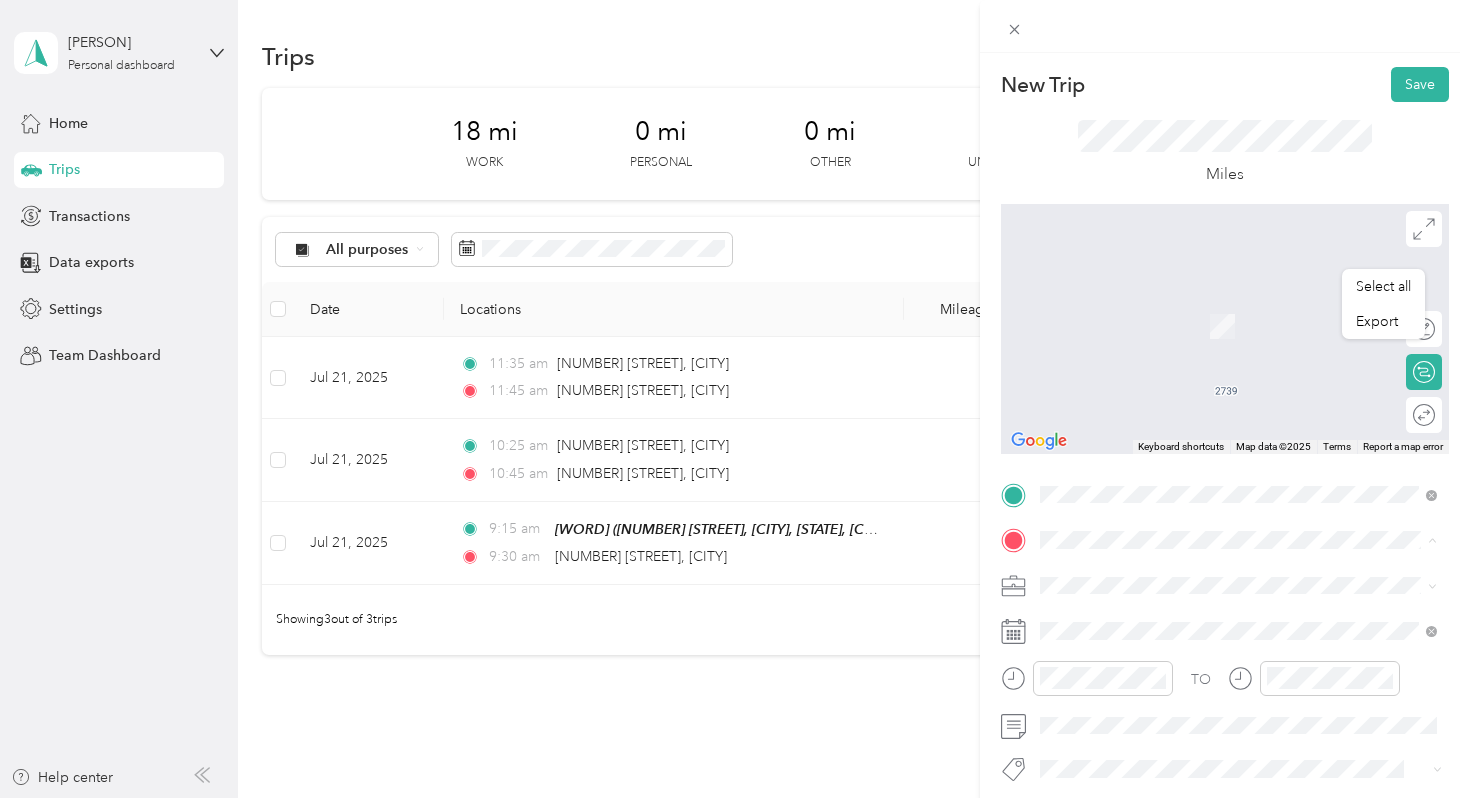 click on "TO Add photo" at bounding box center (1225, 698) 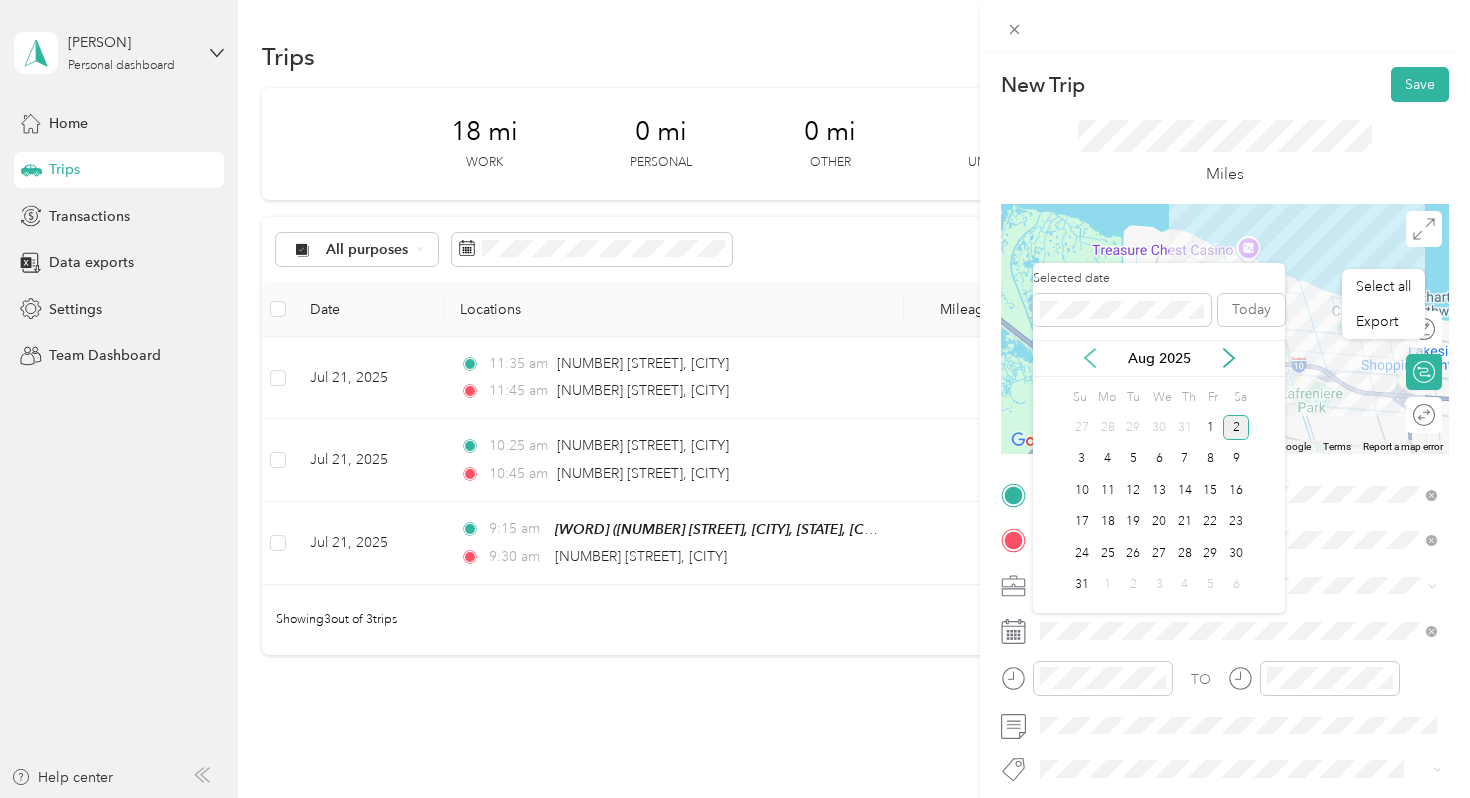 click 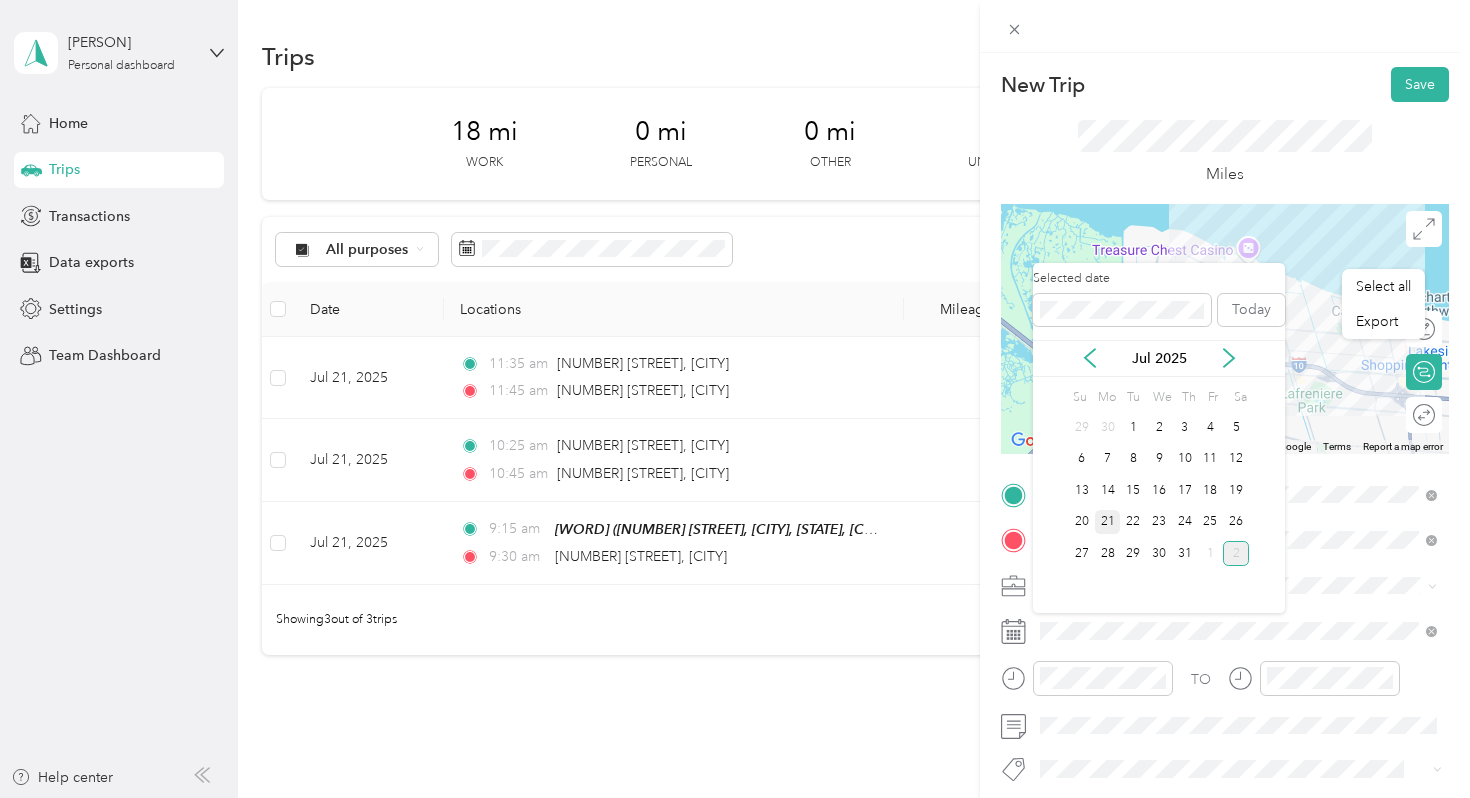 click on "21" at bounding box center [1108, 522] 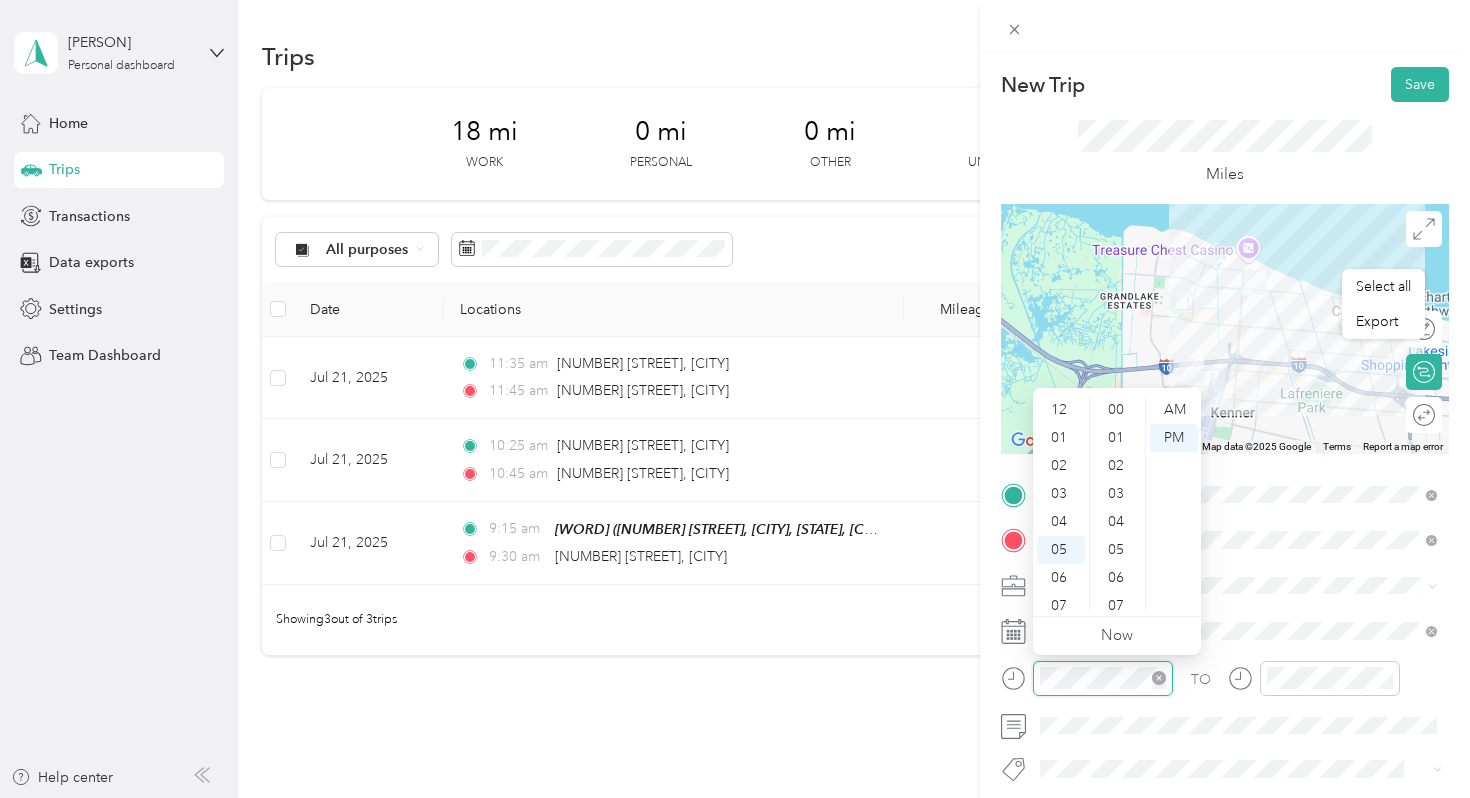scroll, scrollTop: 120, scrollLeft: 0, axis: vertical 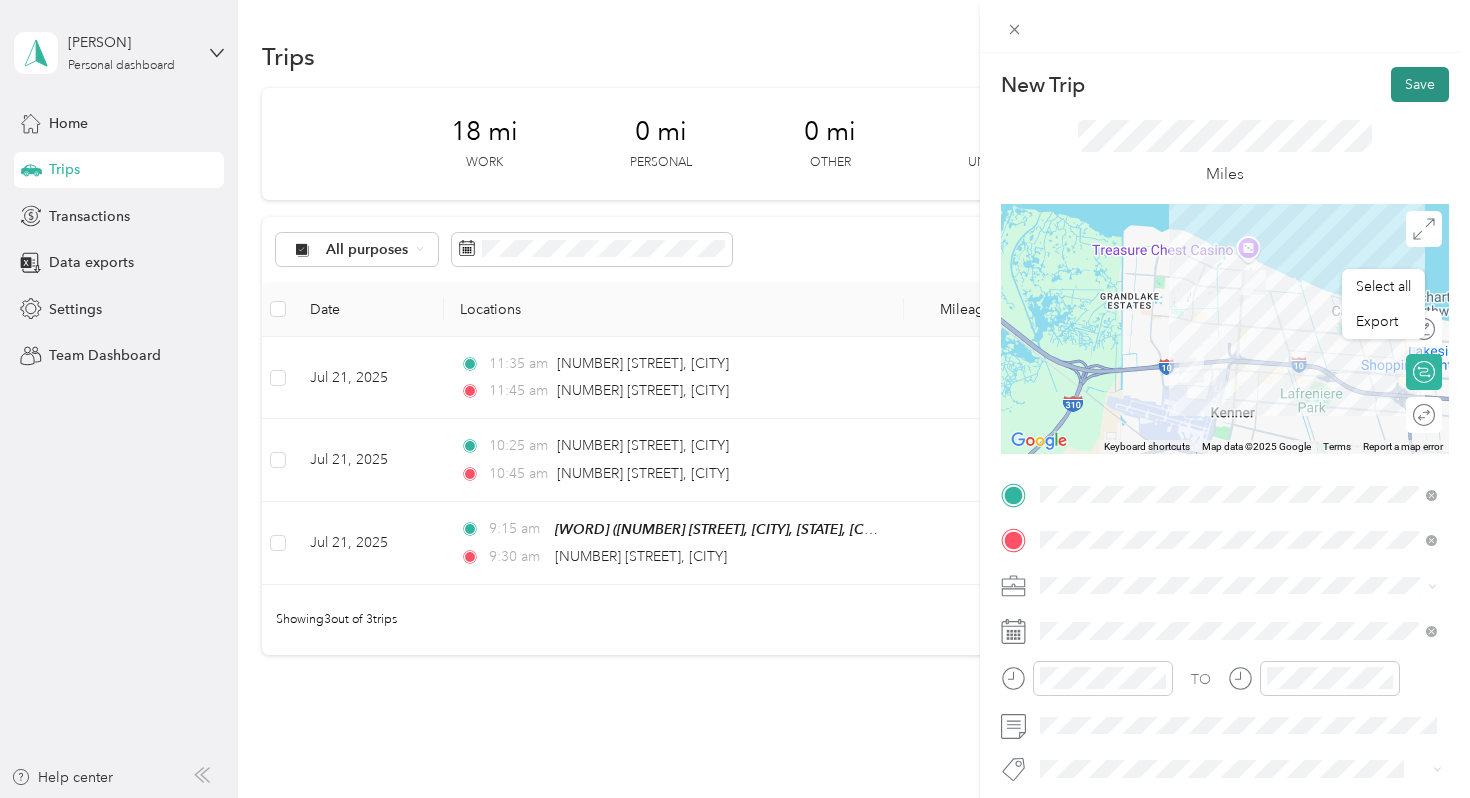 click on "Save" at bounding box center [1420, 84] 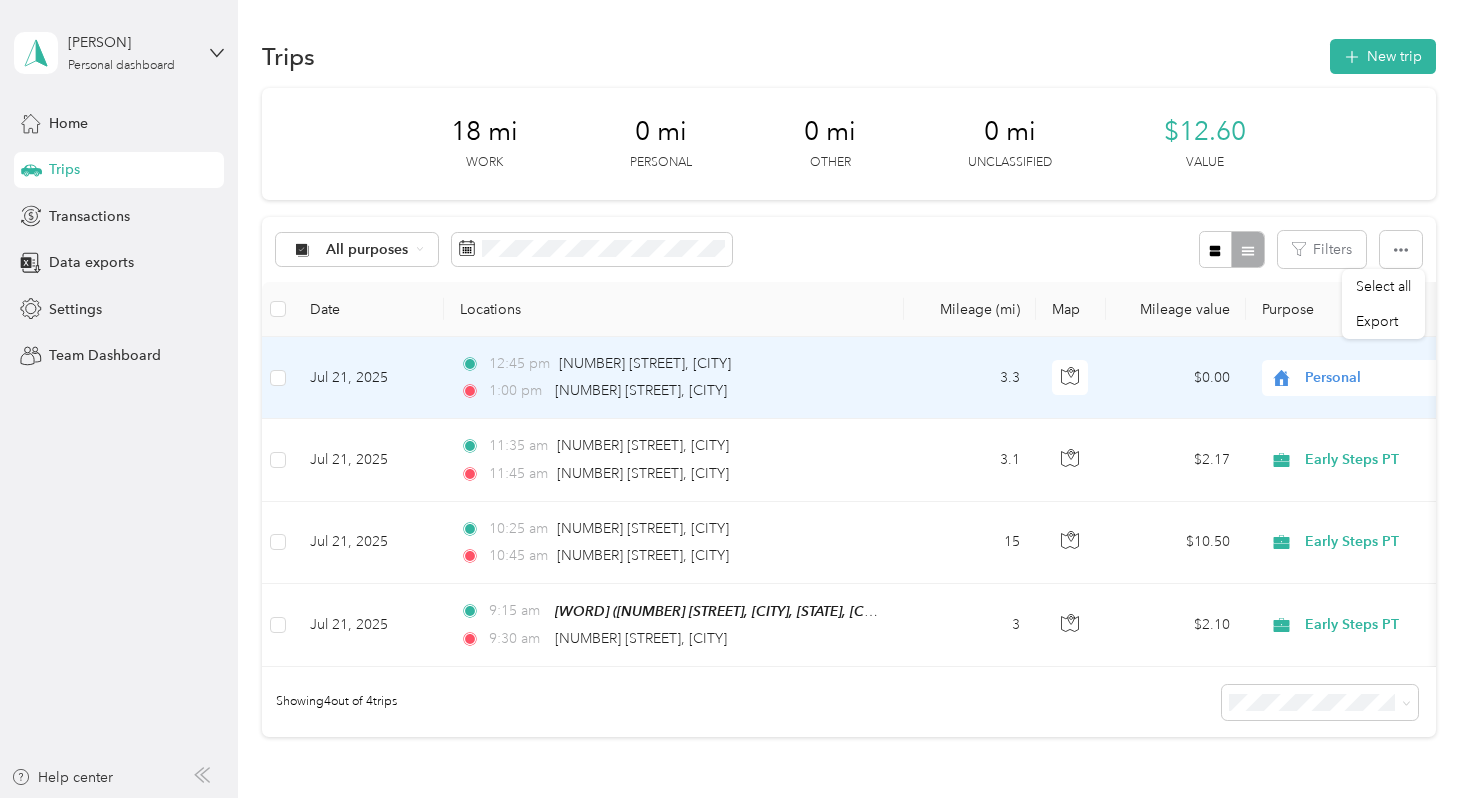 click on "Personal" at bounding box center [1396, 378] 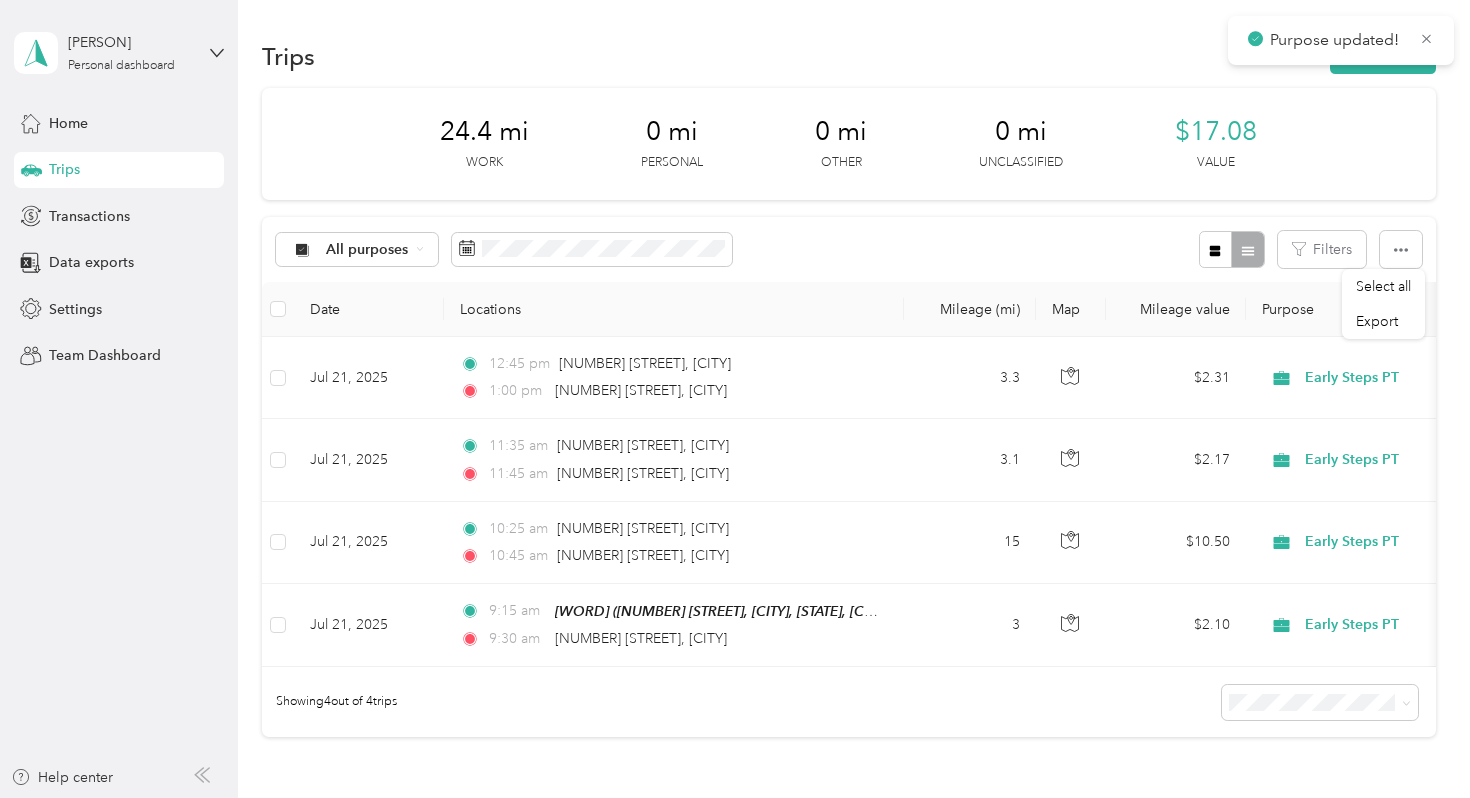 scroll, scrollTop: 0, scrollLeft: 0, axis: both 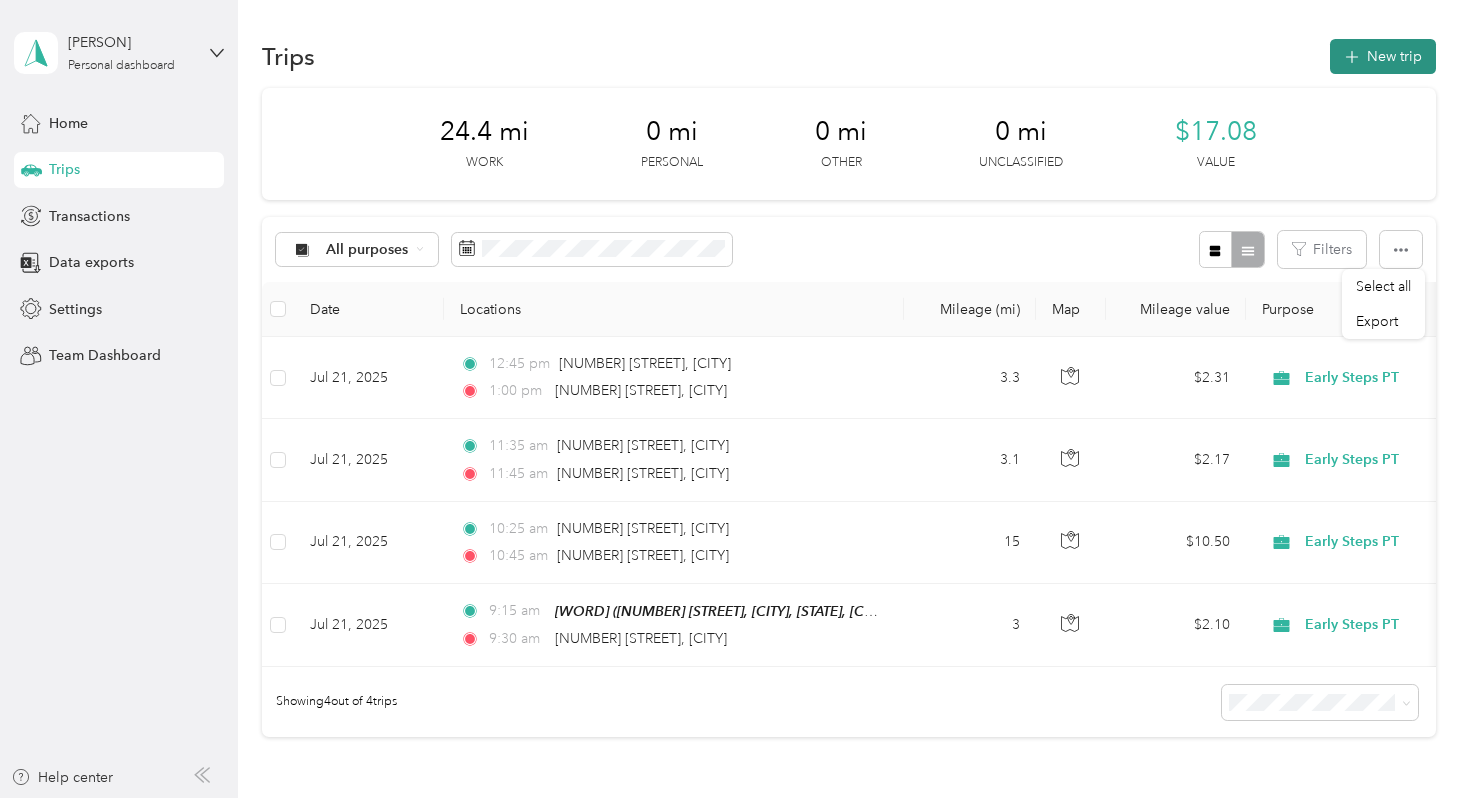 click on "New trip" at bounding box center (1383, 56) 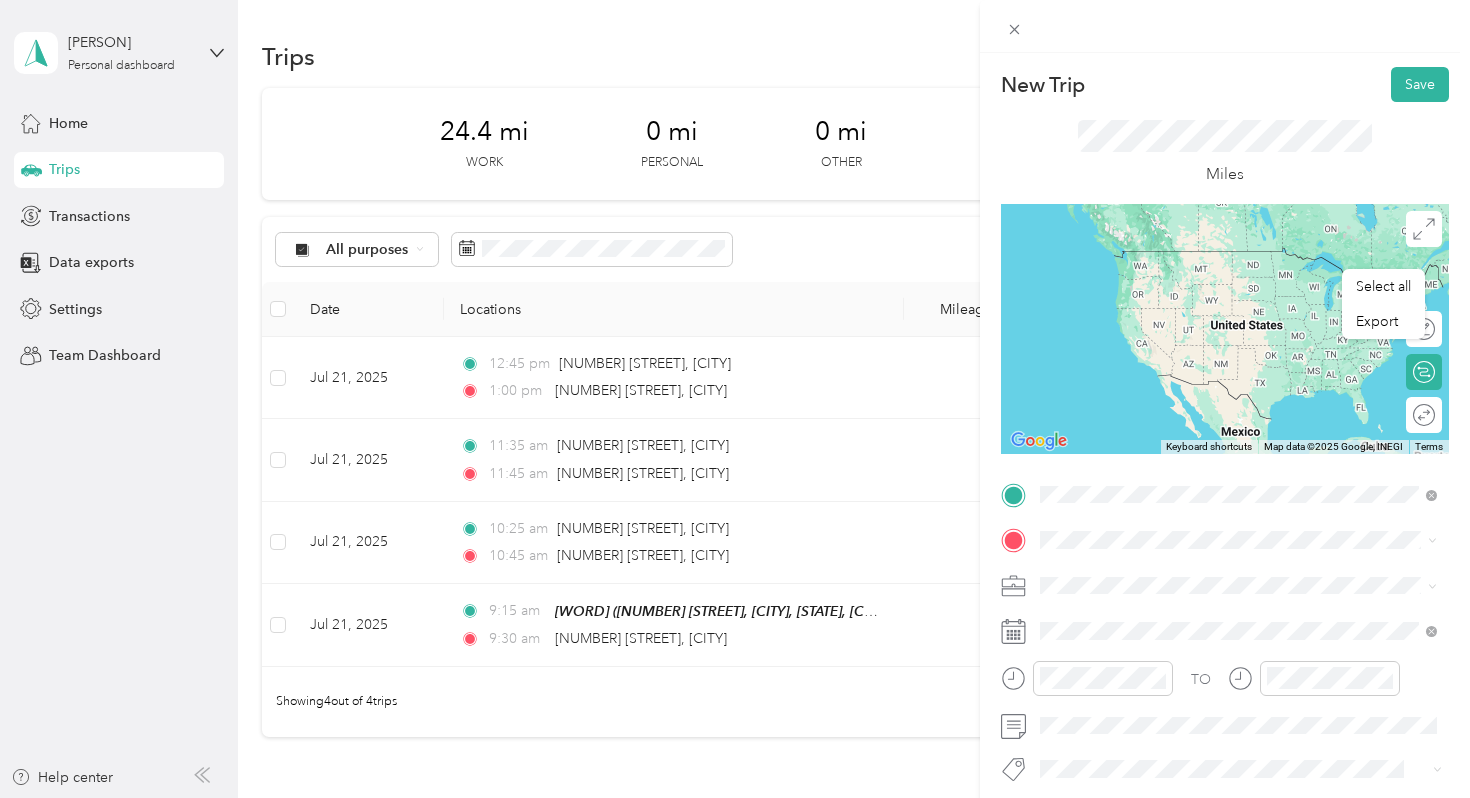 click on "[NUMBER] [STREET]
[CITY], [STATE] [POSTAL_CODE], [COUNTRY]" at bounding box center [1222, 574] 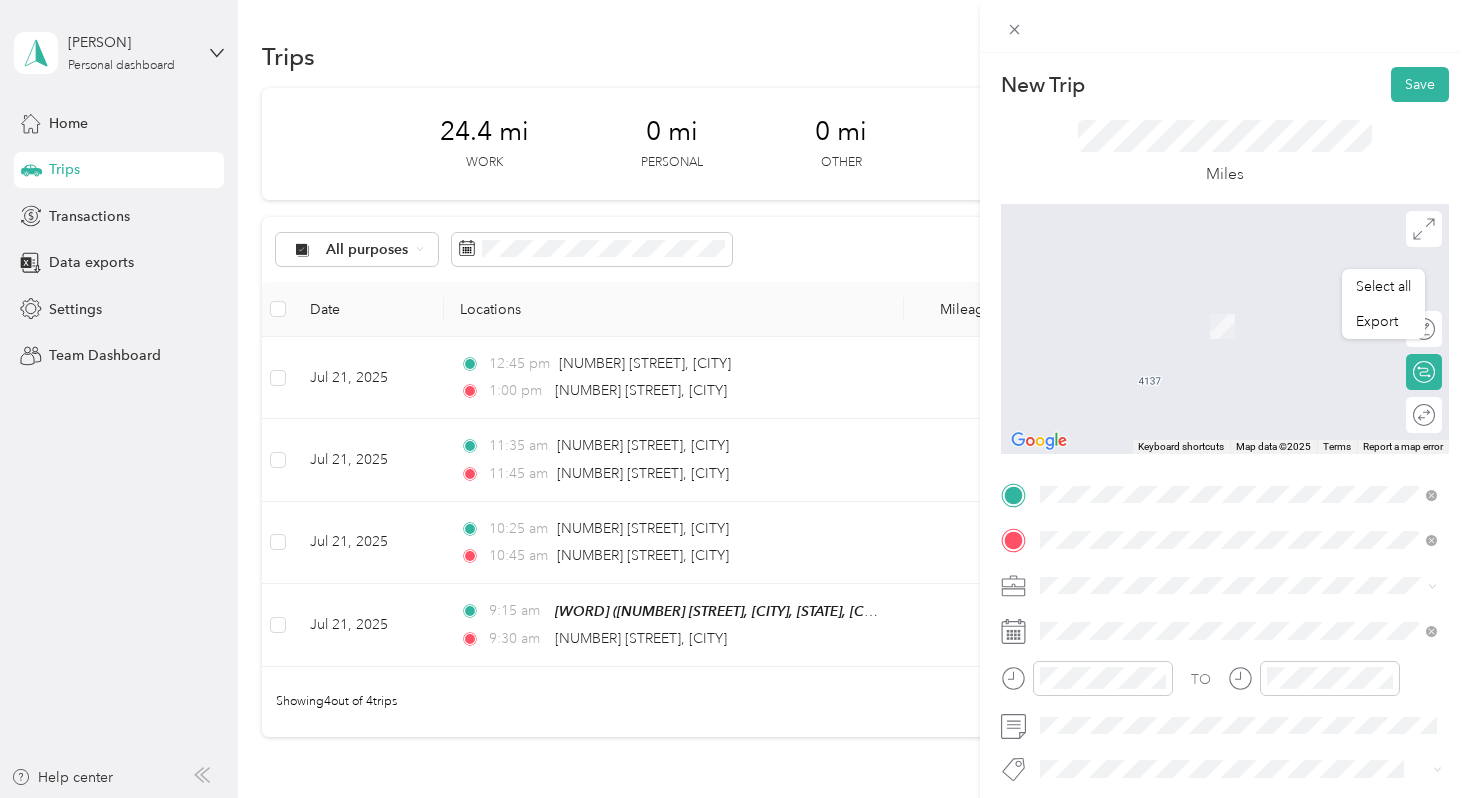 drag, startPoint x: 1195, startPoint y: 550, endPoint x: 1231, endPoint y: 314, distance: 238.72998 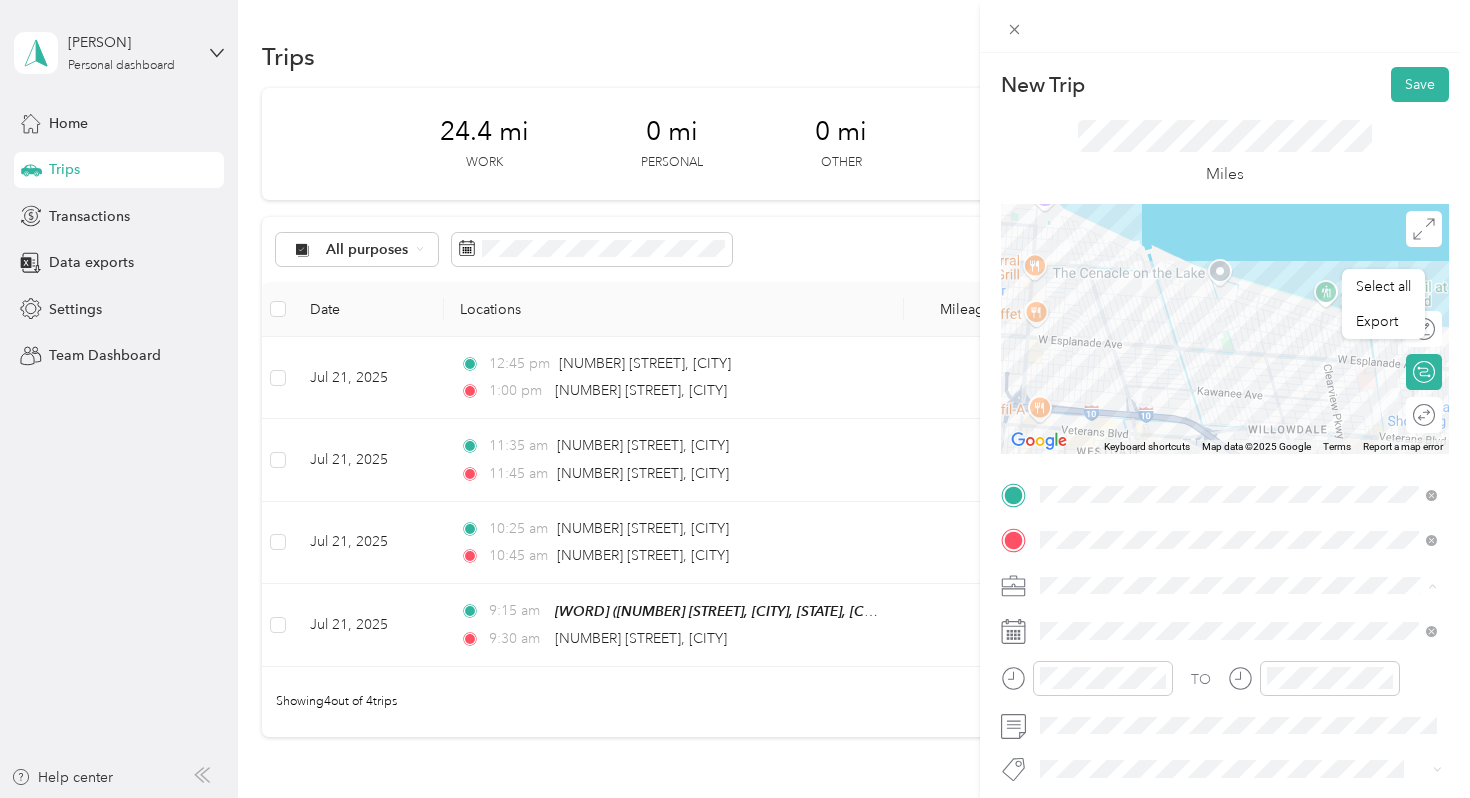 click on "Early Steps PT" at bounding box center (1091, 409) 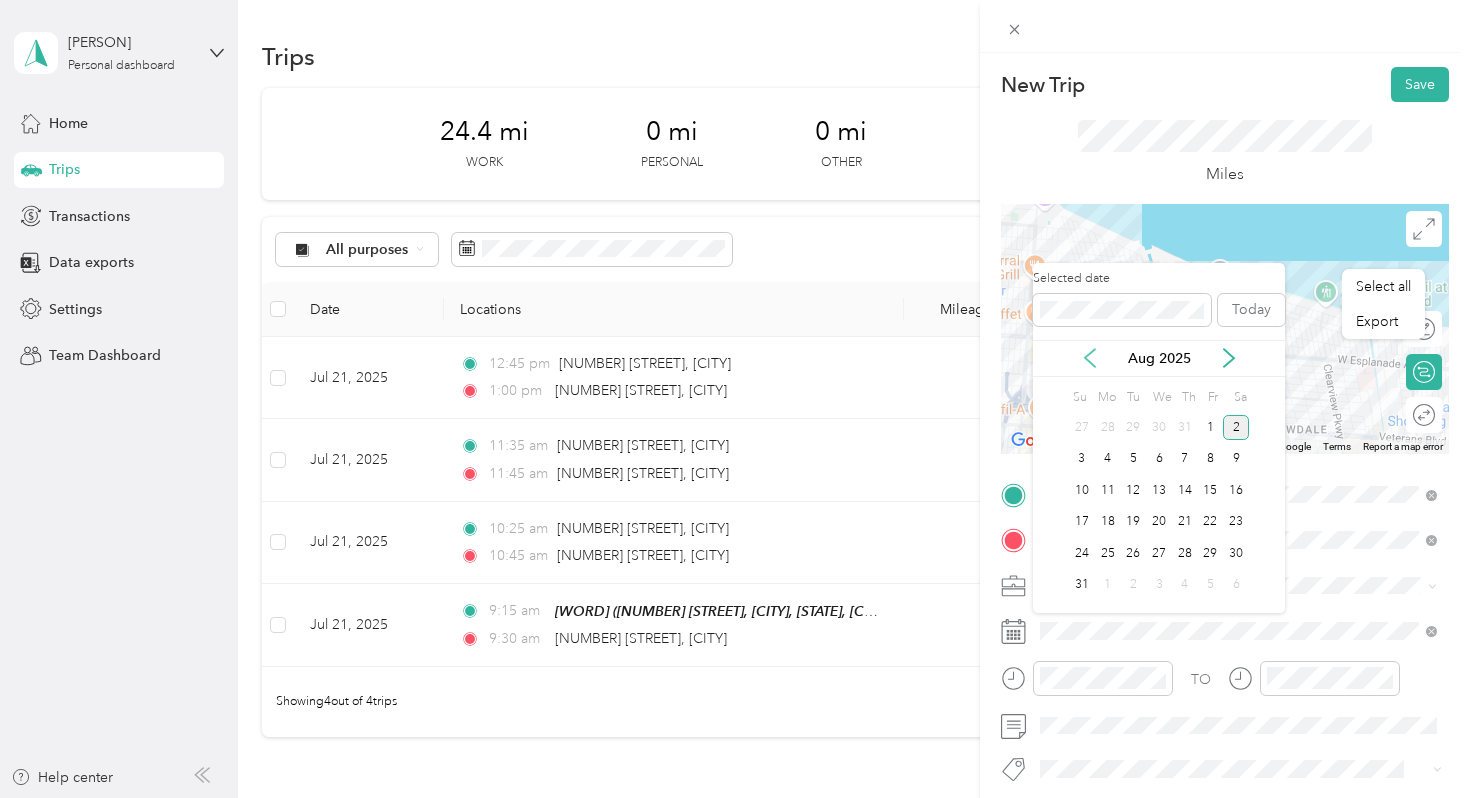 click 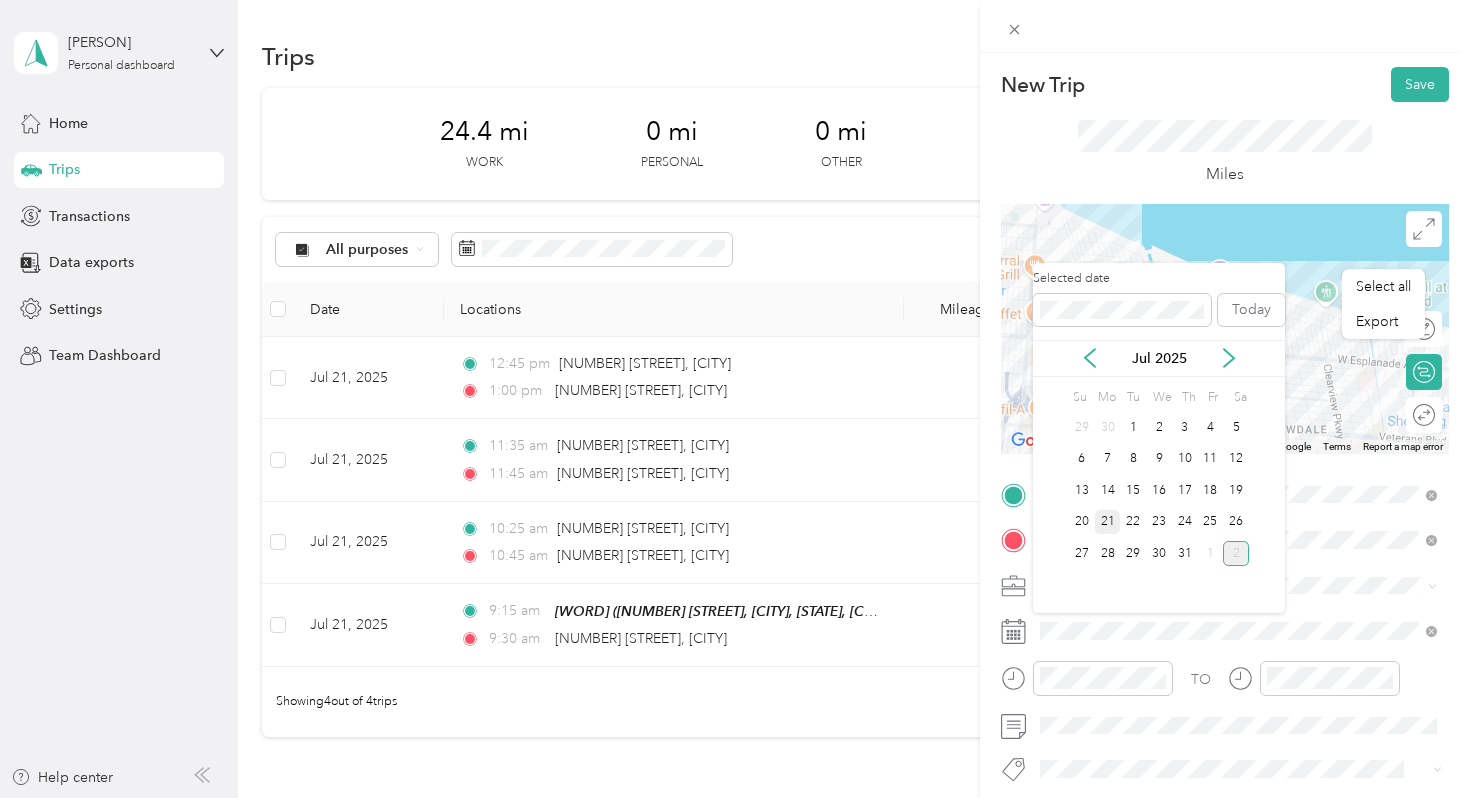 click on "21" at bounding box center [1108, 522] 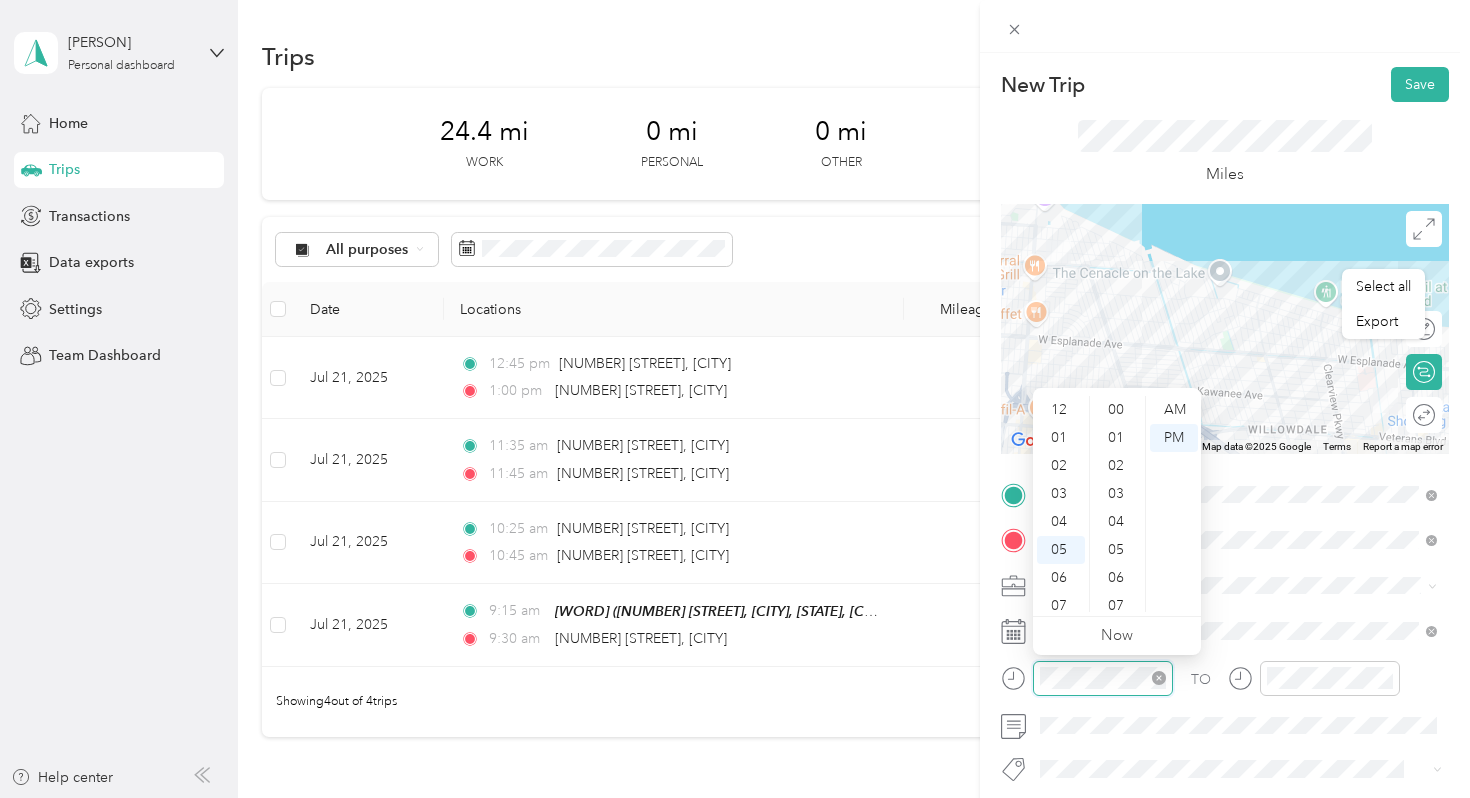 scroll, scrollTop: 120, scrollLeft: 0, axis: vertical 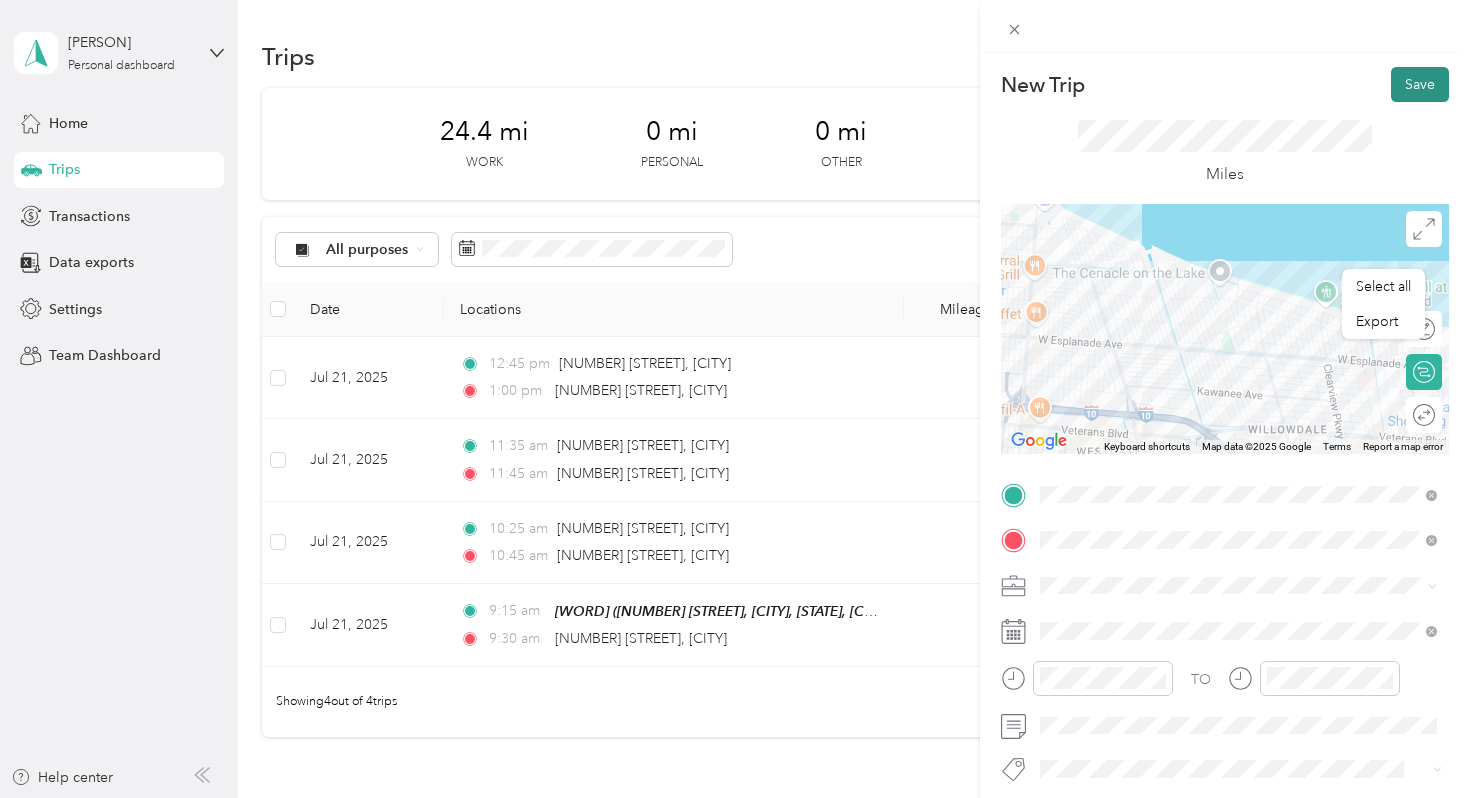 click on "Save" at bounding box center (1420, 84) 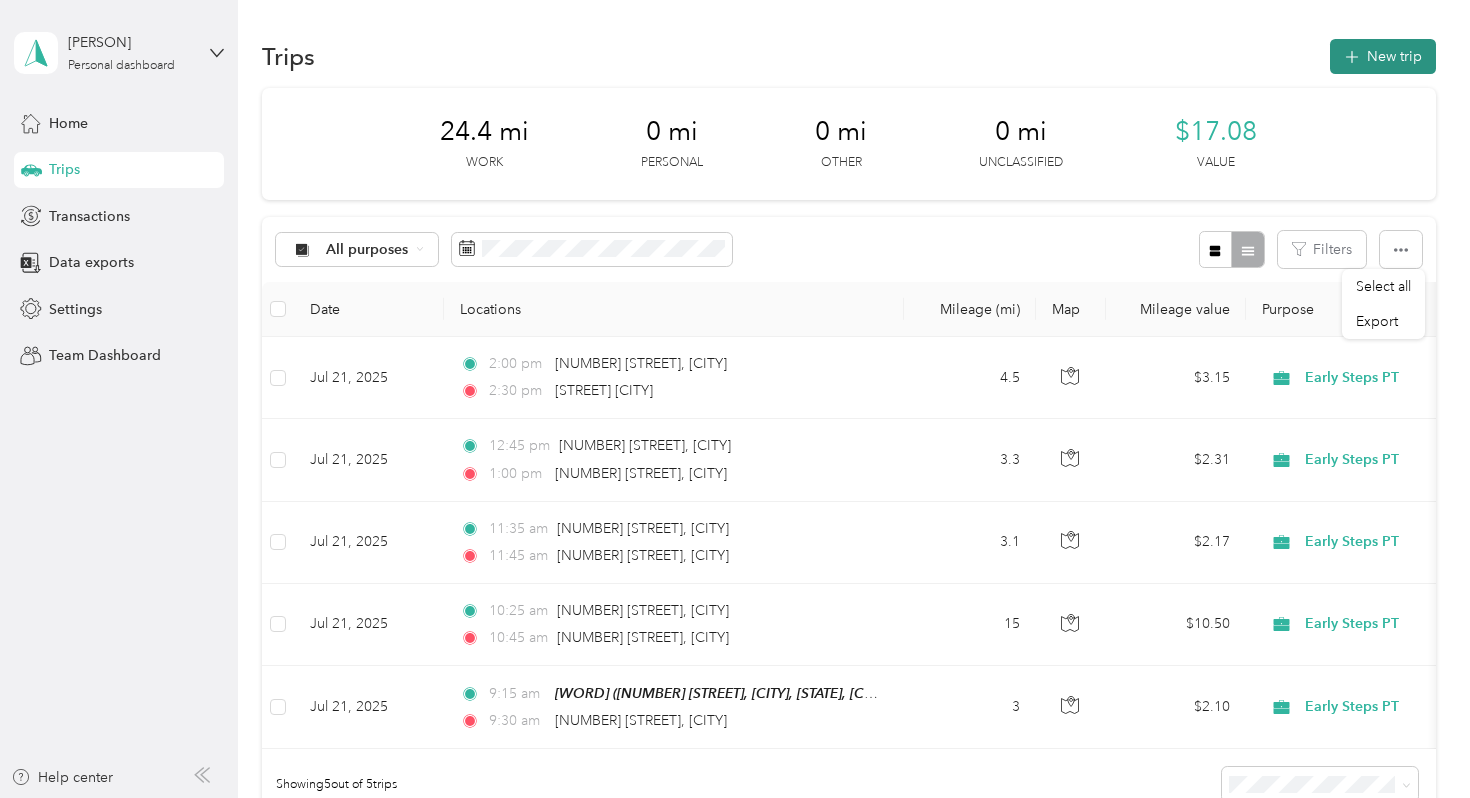 click on "New trip" at bounding box center [1383, 56] 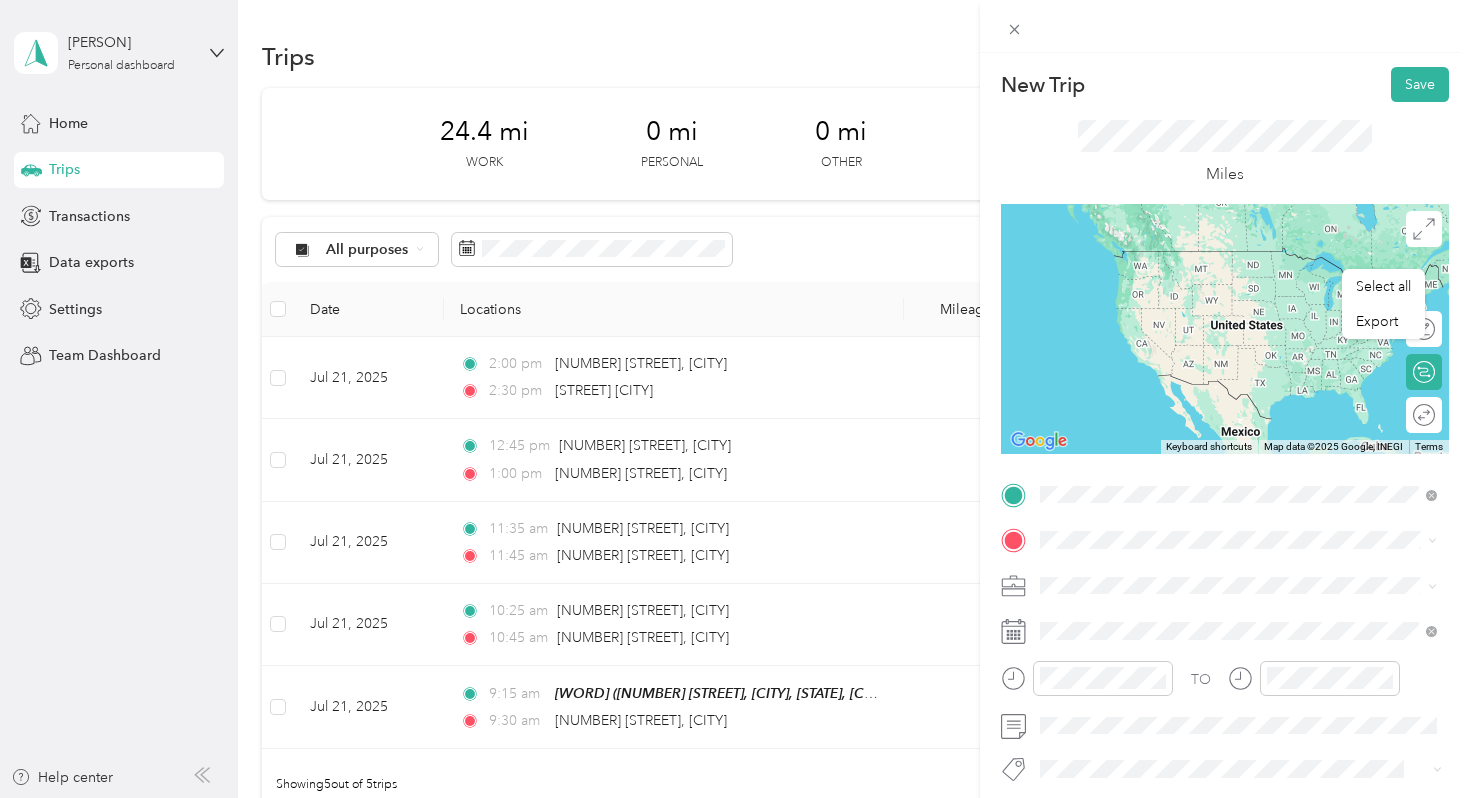 click on "[STREET]
[CITY], [STATE] [POSTAL_CODE], [COUNTRY]" at bounding box center (1222, 630) 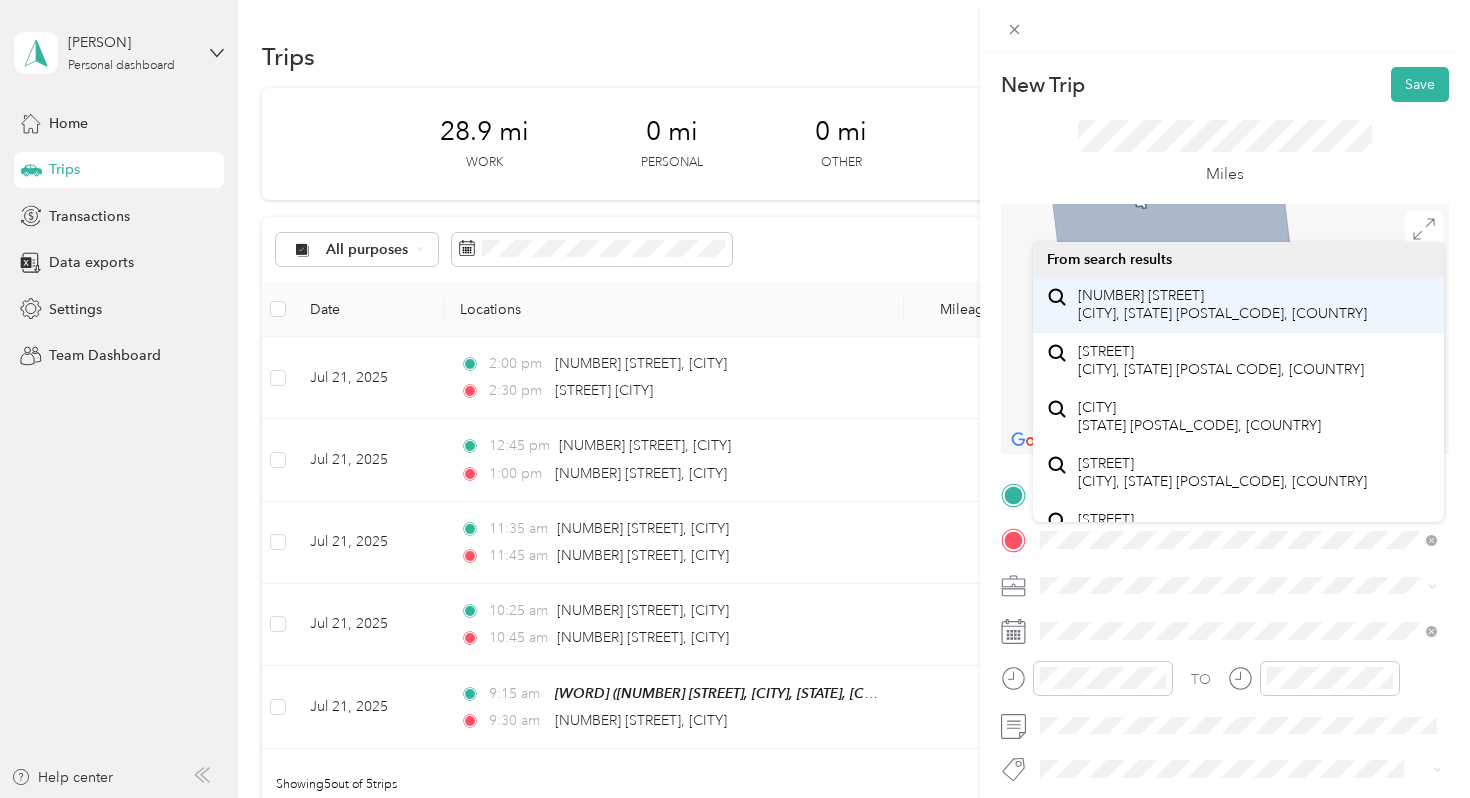 click on "[NUMBER] [STREET]
[CITY], [STATE] [POSTAL_CODE], [COUNTRY]" at bounding box center [1222, 304] 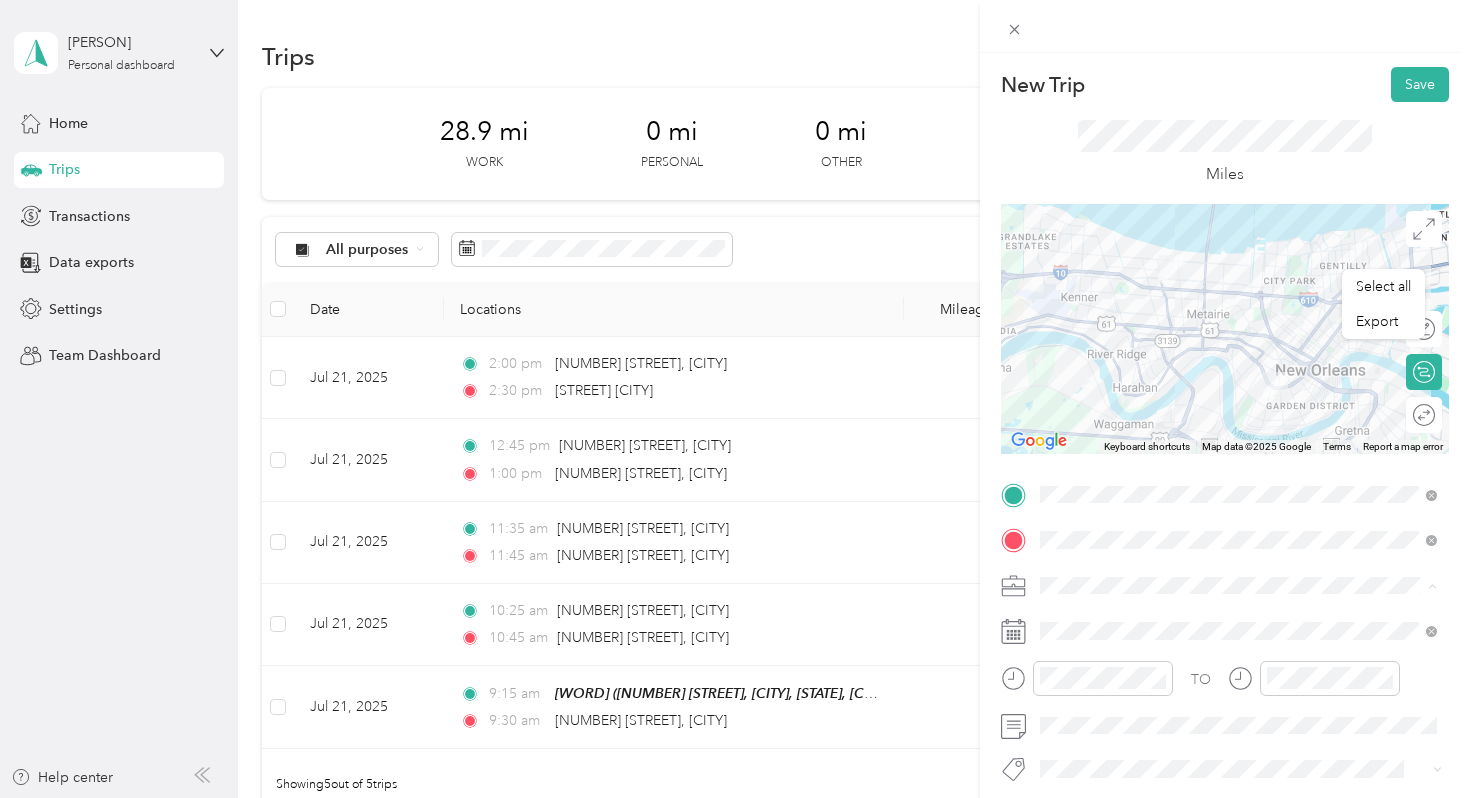 click on "Early Steps PT" at bounding box center (1091, 409) 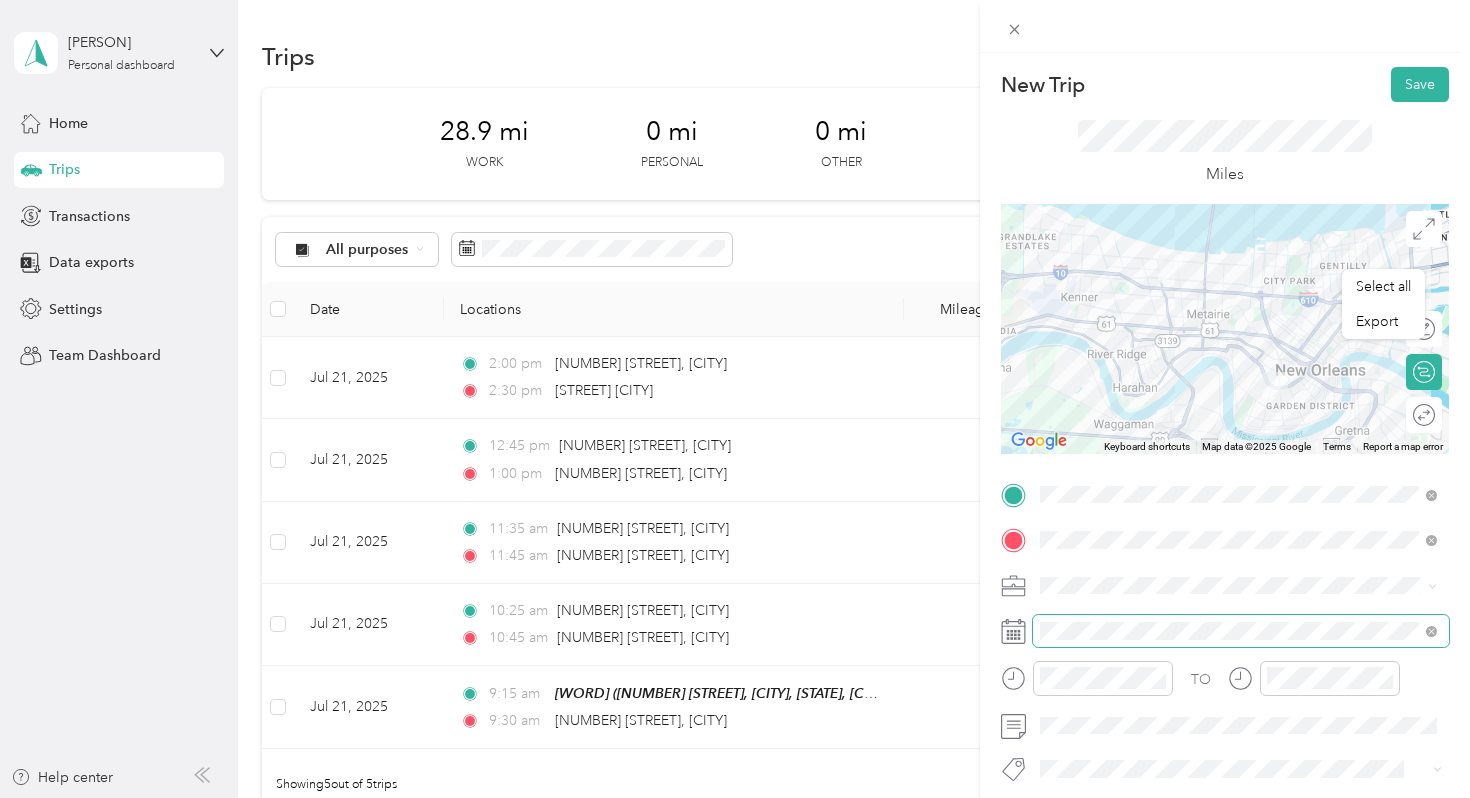 click at bounding box center (1241, 631) 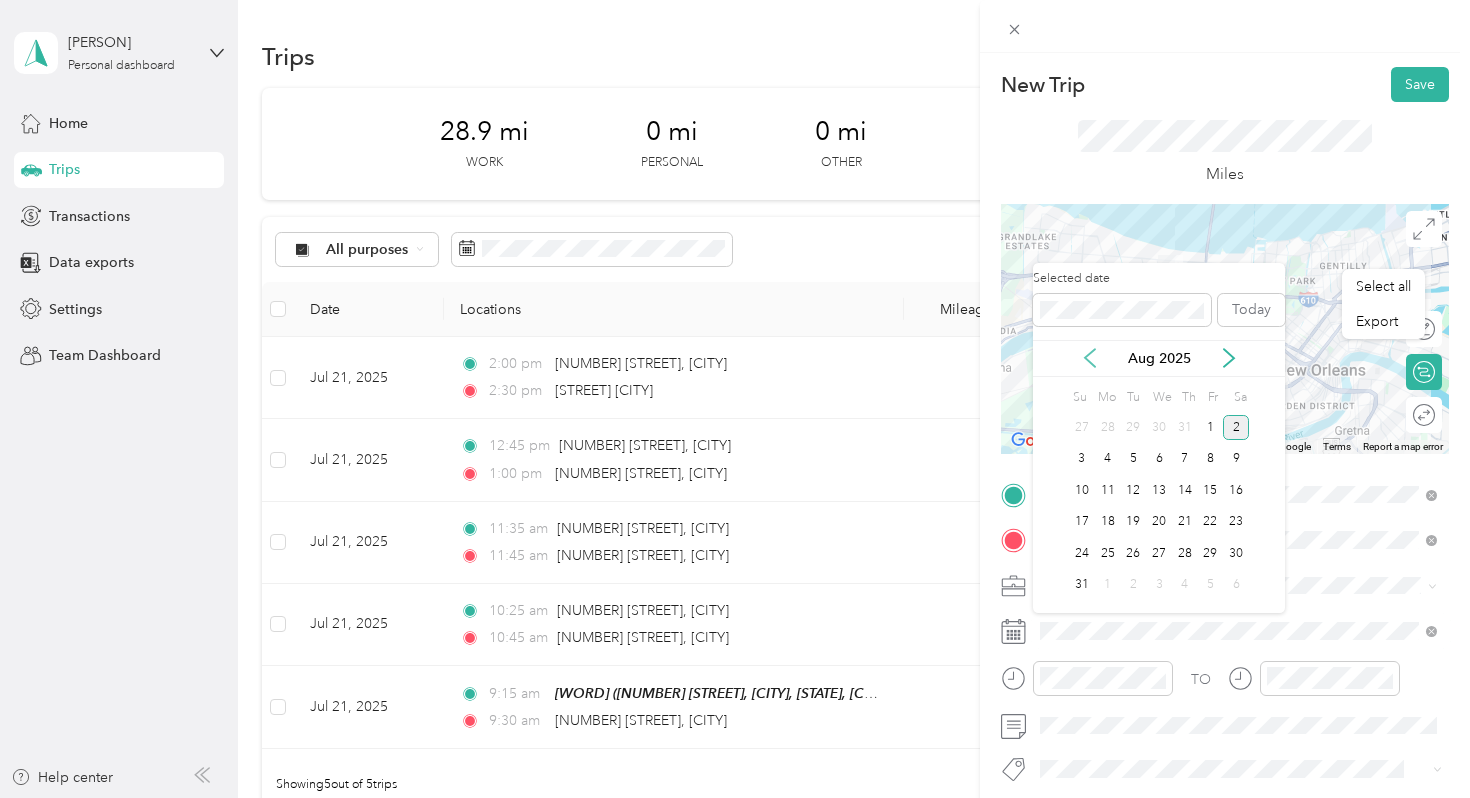 click 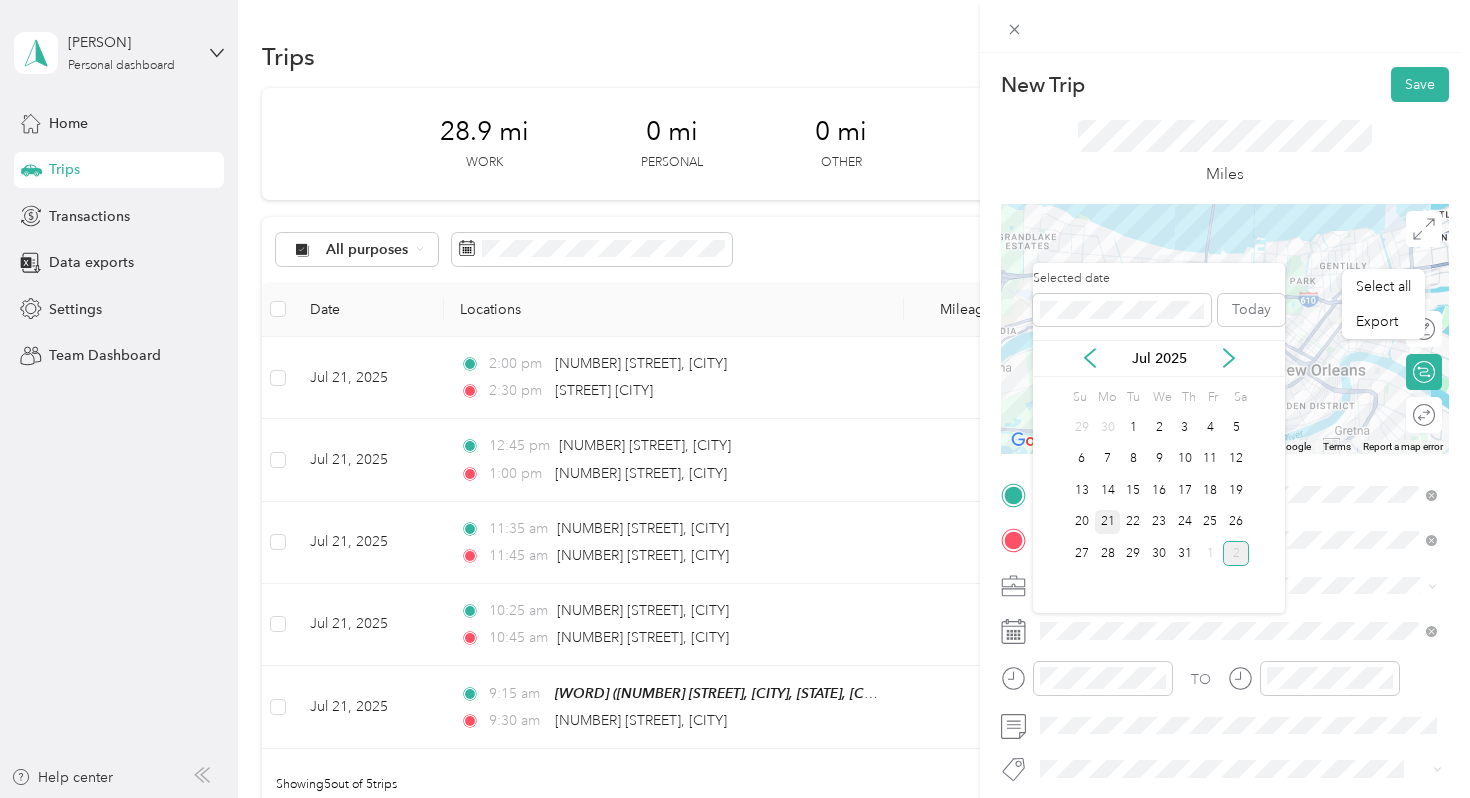 click on "21" at bounding box center (1108, 522) 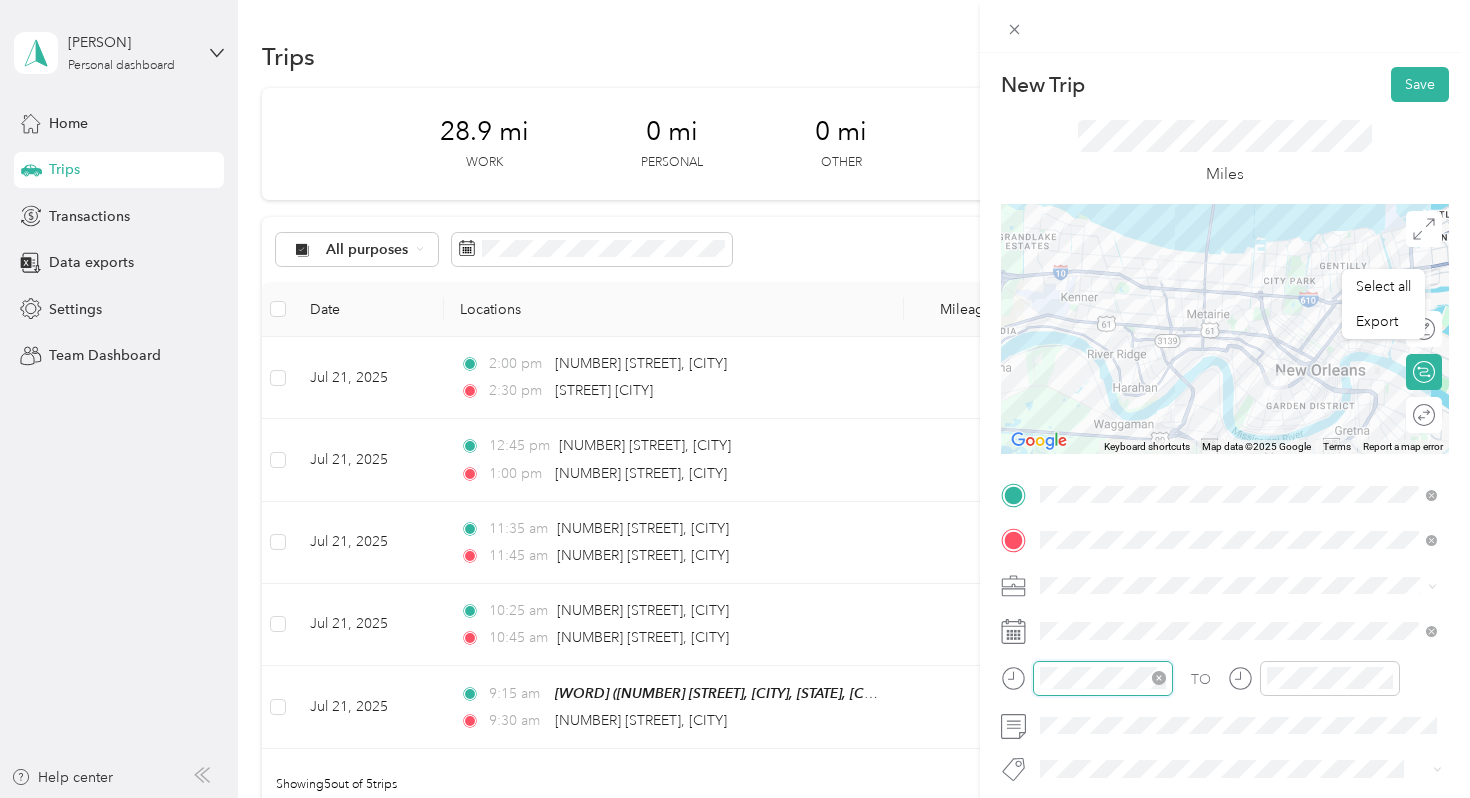 scroll, scrollTop: 120, scrollLeft: 0, axis: vertical 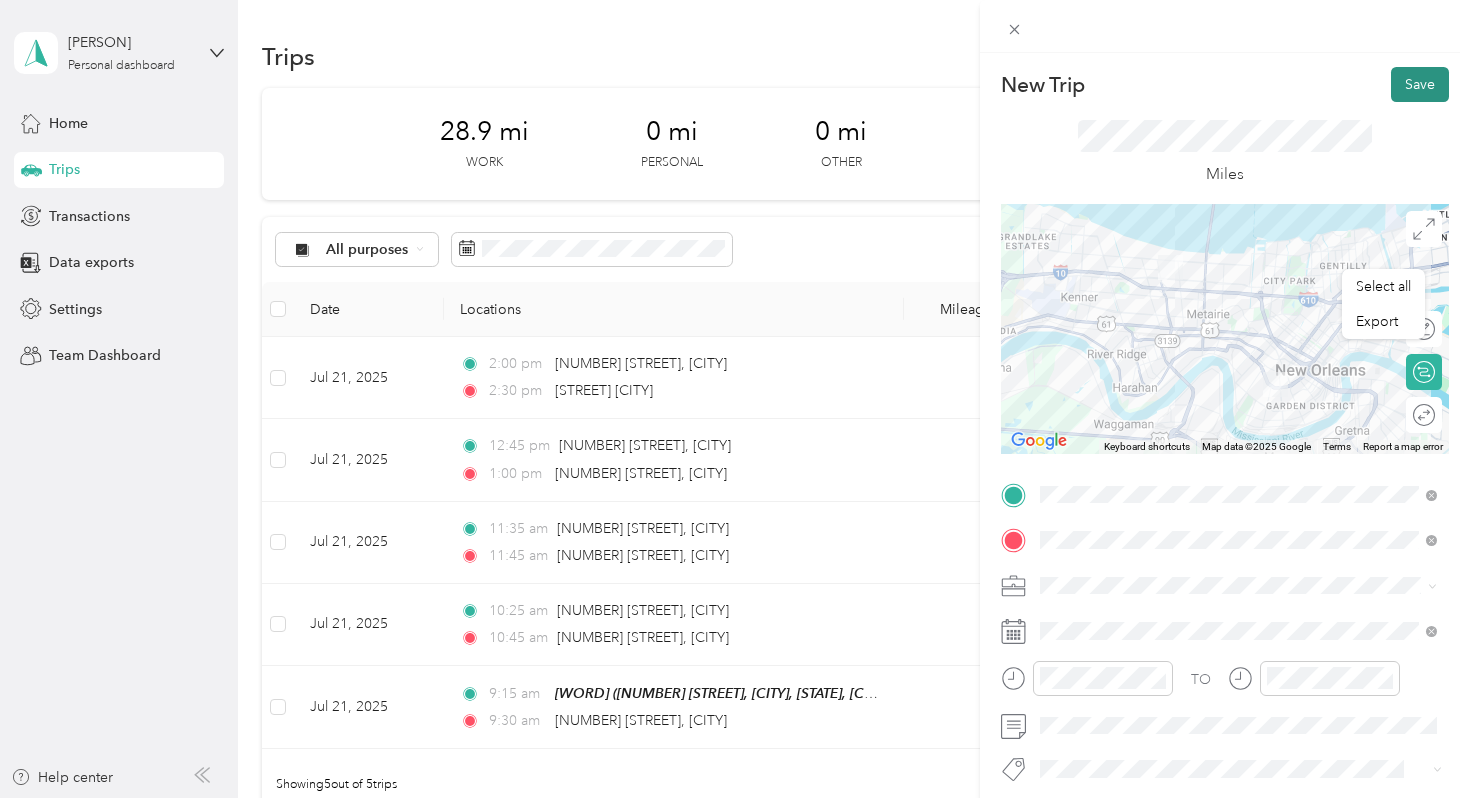 click on "Save" at bounding box center [1420, 84] 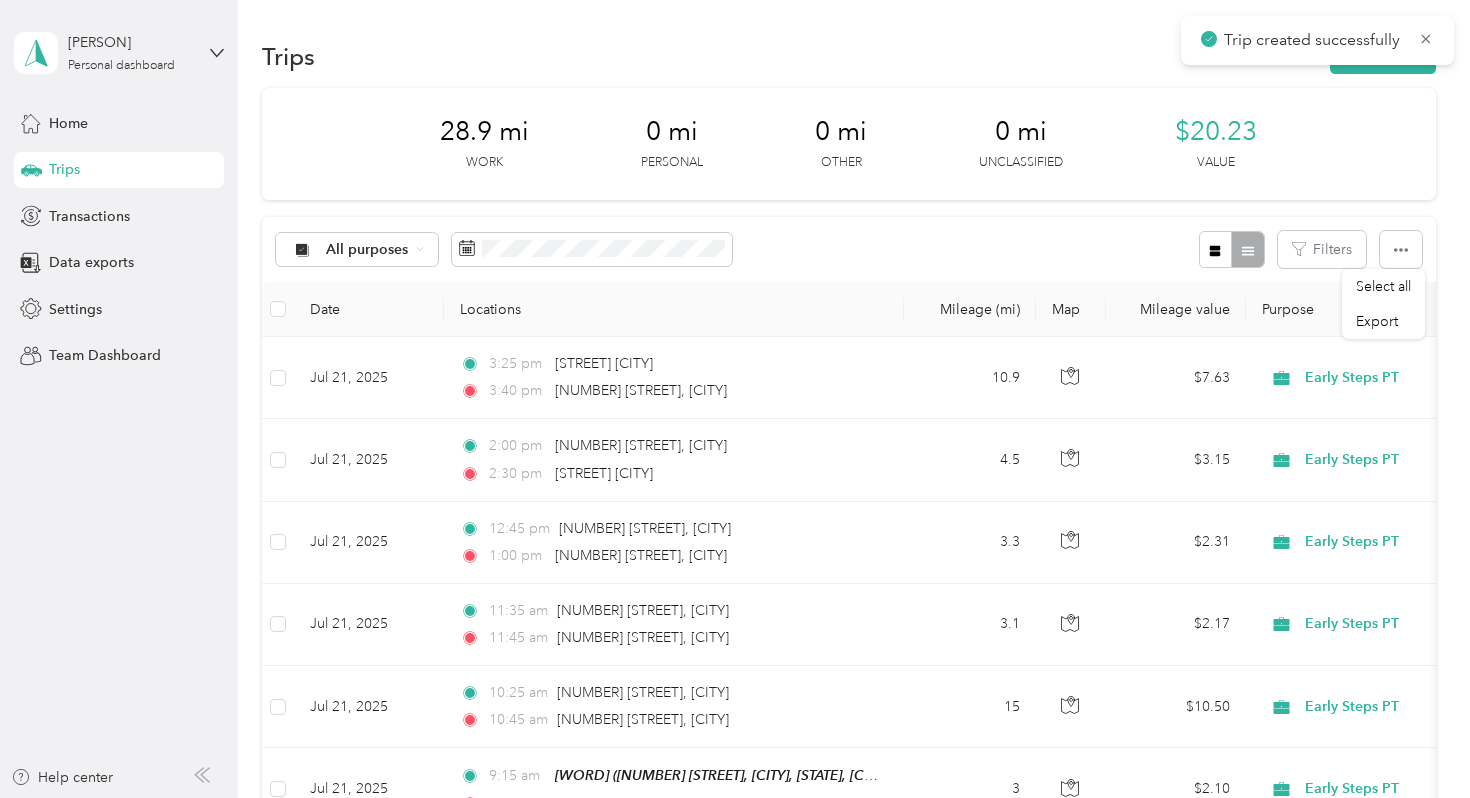 scroll, scrollTop: 0, scrollLeft: 0, axis: both 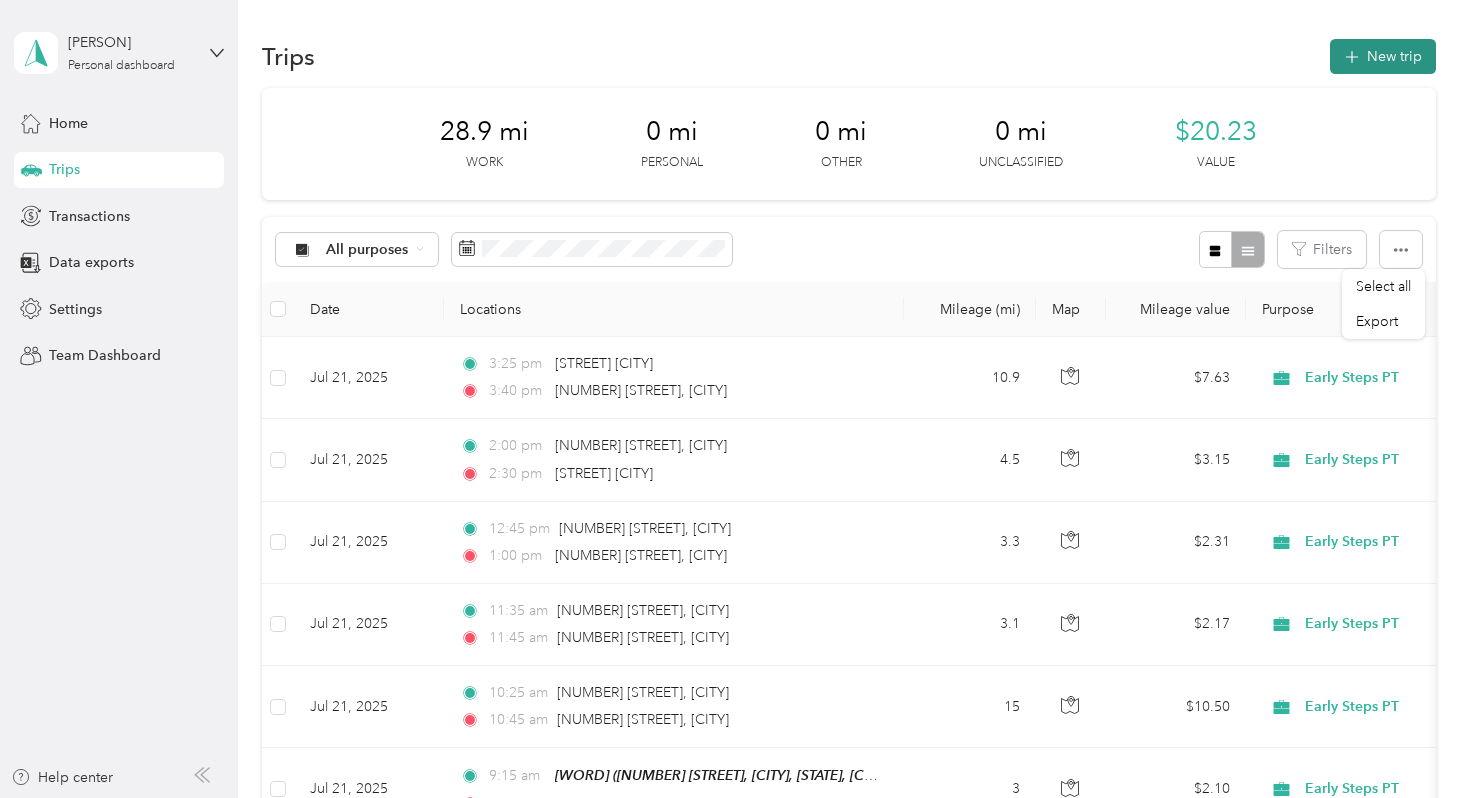 click 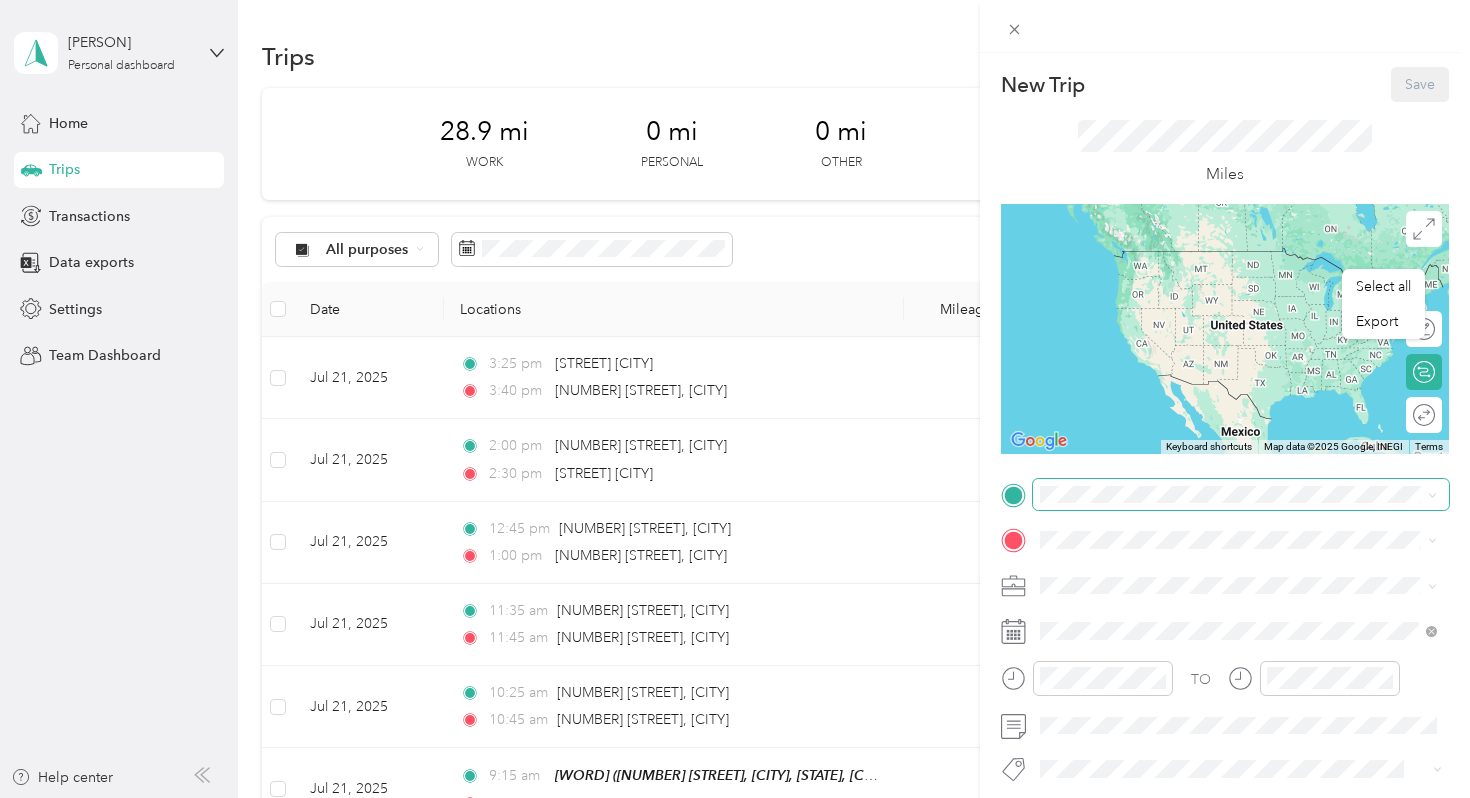 click at bounding box center [1241, 495] 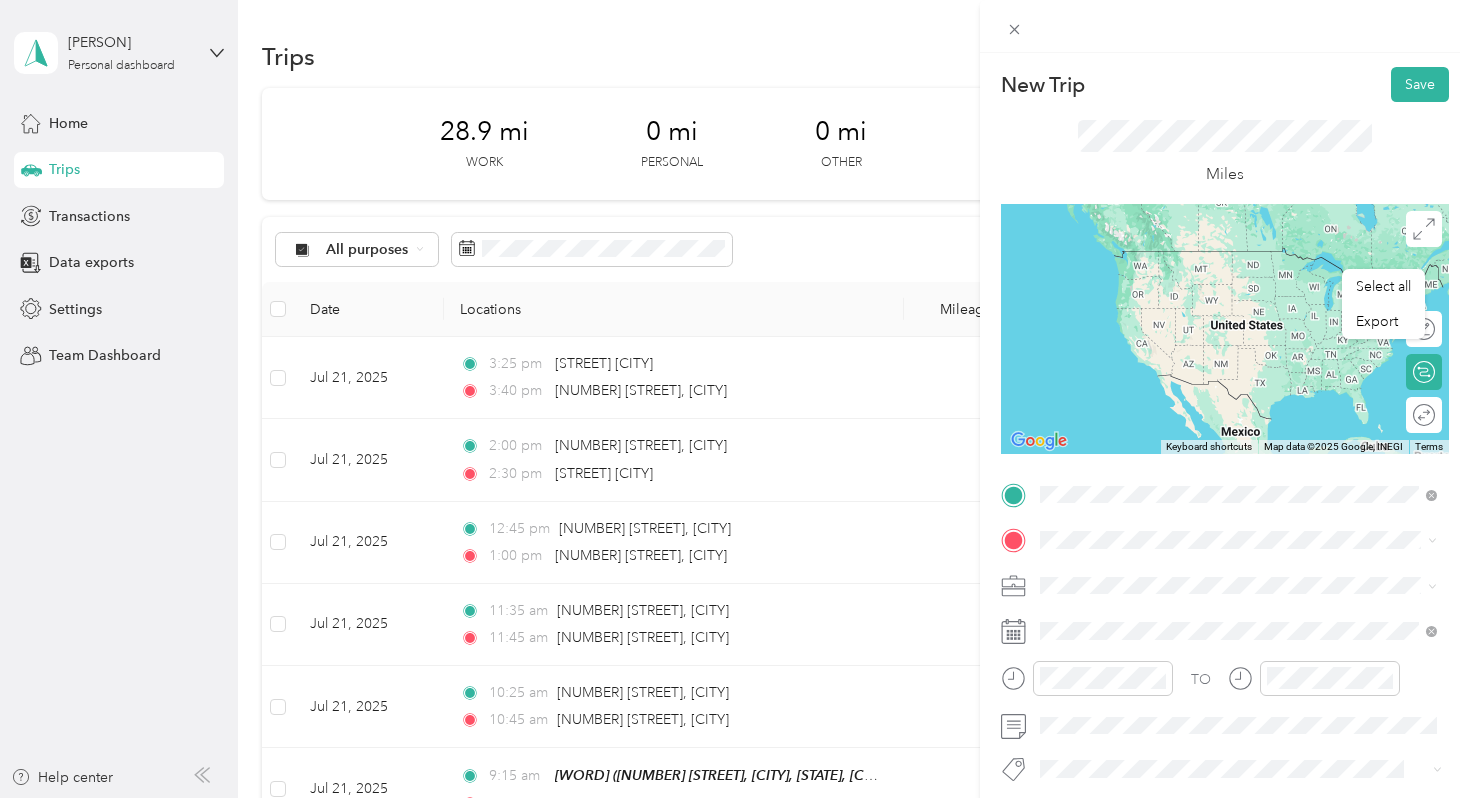 click on "[NUMBER] [STREET]
[CITY], [STATE] [POSTAL_CODE], [COUNTRY]" at bounding box center (1222, 574) 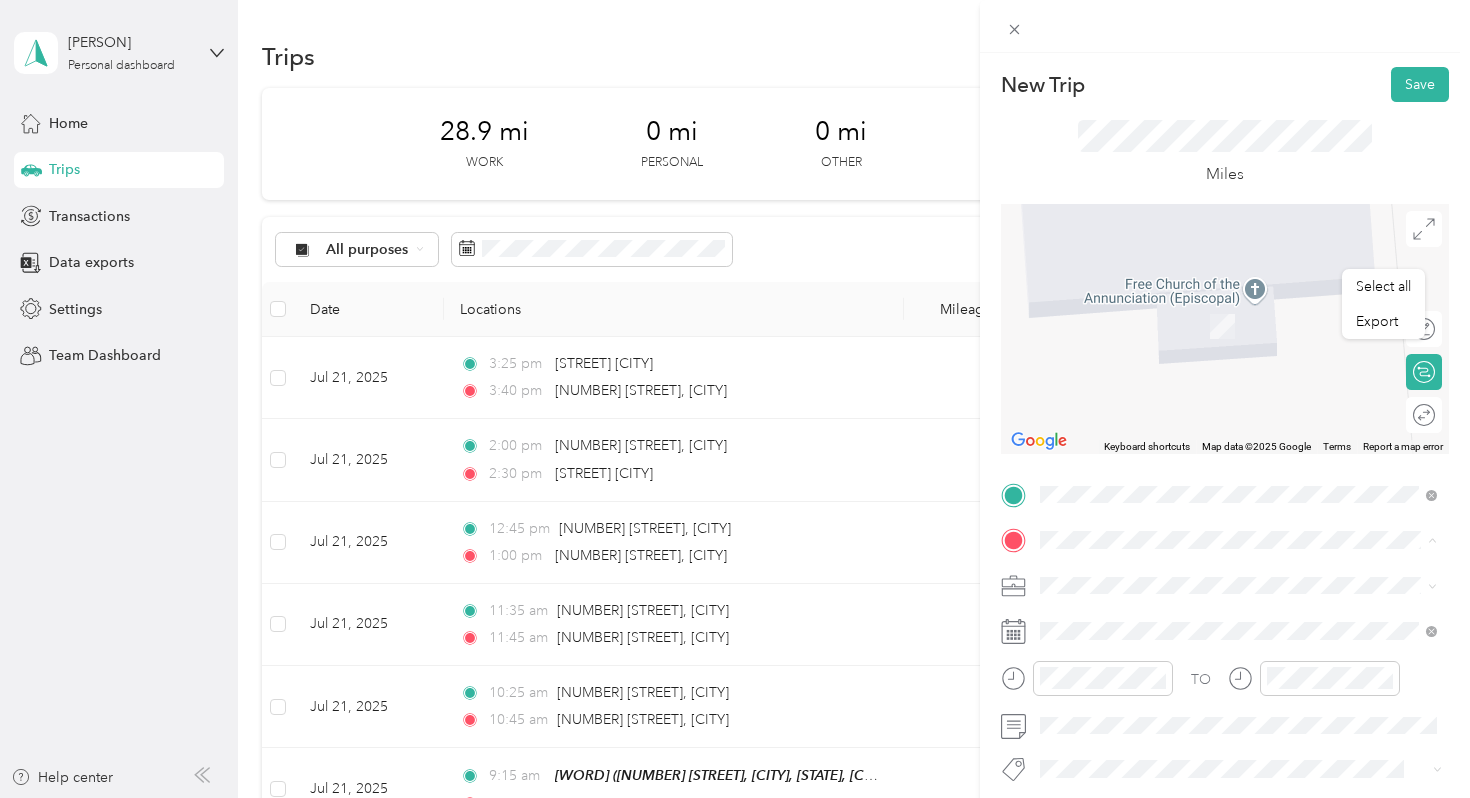 click on "[NUMBER] [STREET]
[CITY], [STATE], [COUNTRY] , [POSTAL_CODE], [CITY], [STATE], [COUNTRY]" at bounding box center [1235, 336] 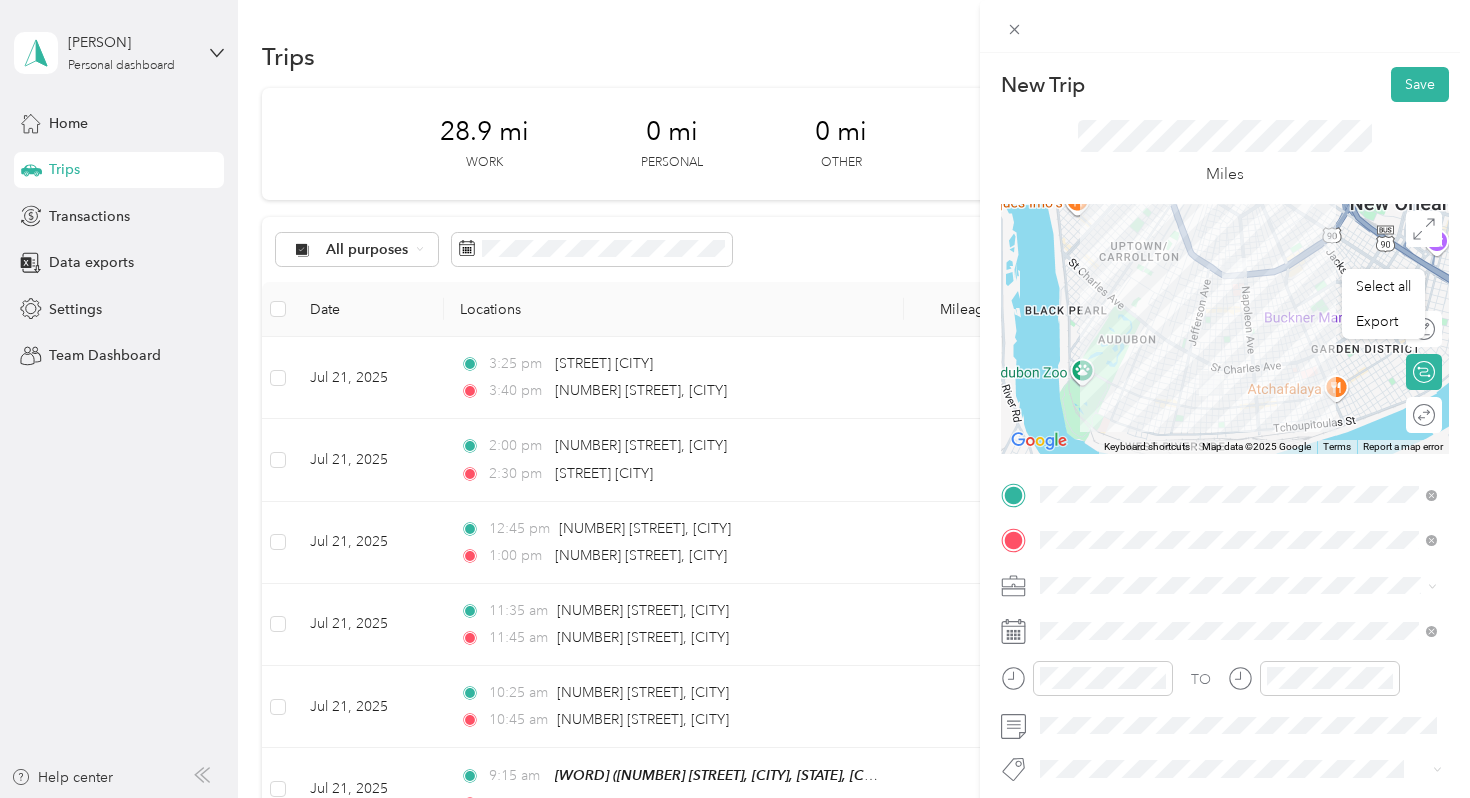 click on "TO Add photo" at bounding box center [1225, 698] 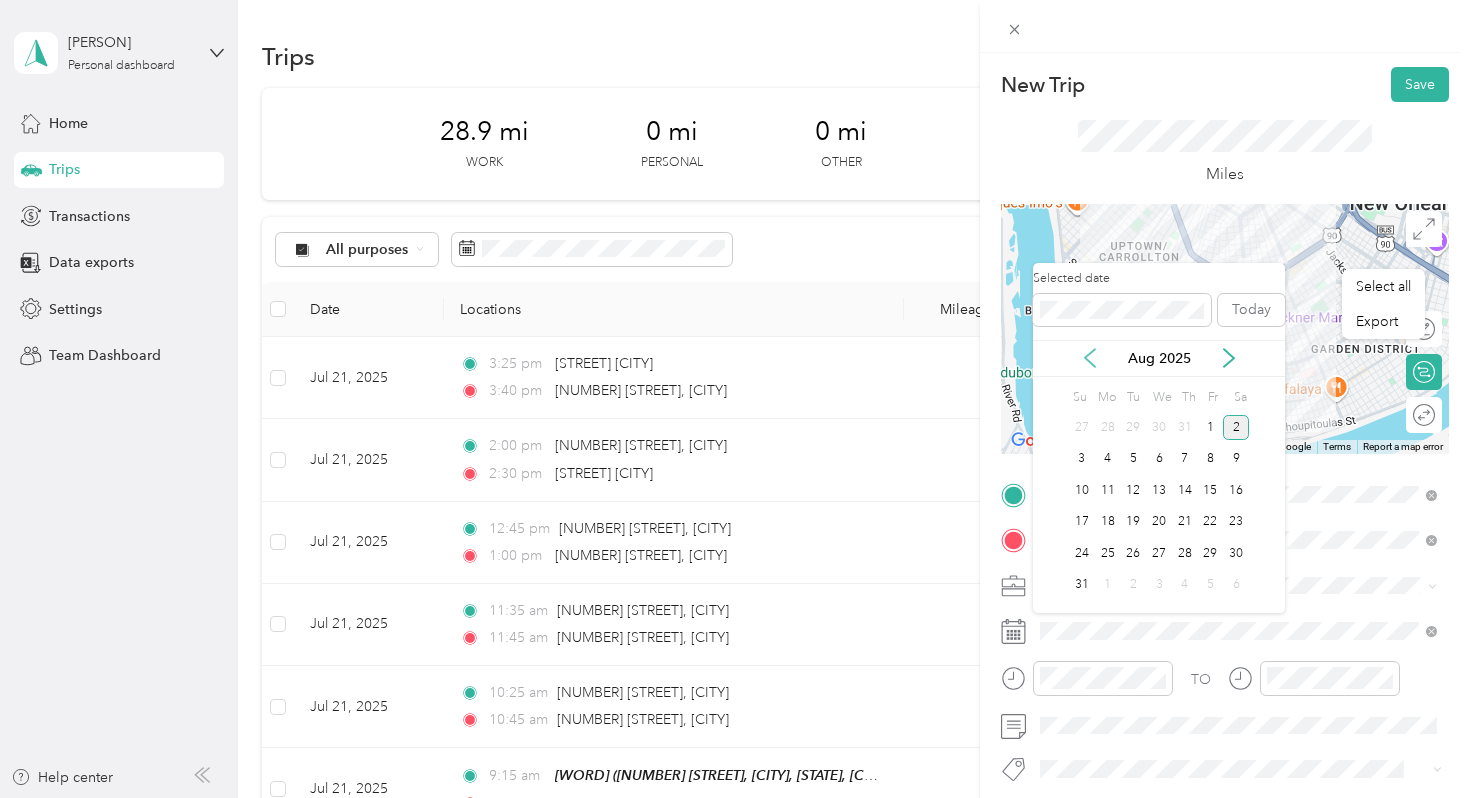 click 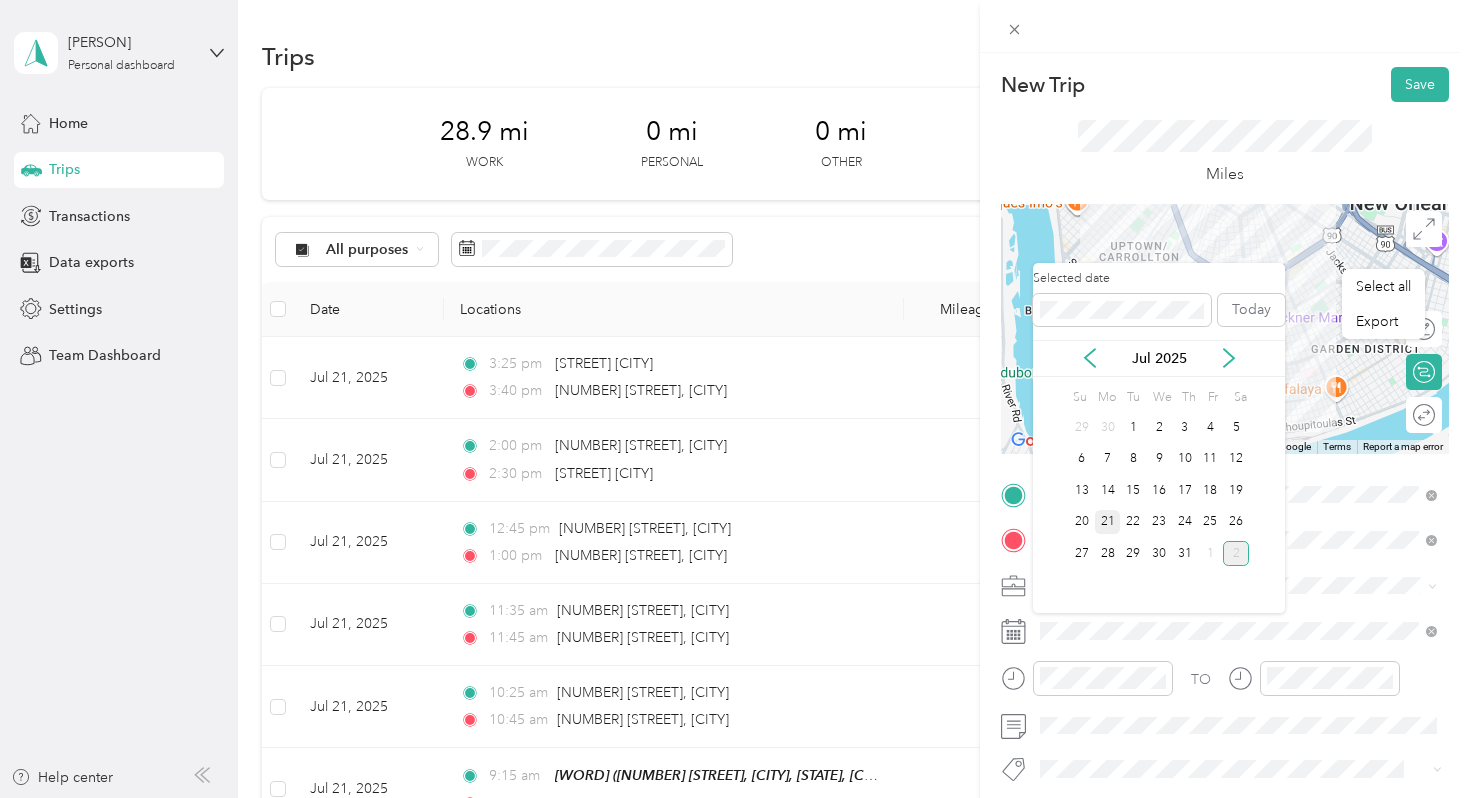 click on "21" at bounding box center [1108, 522] 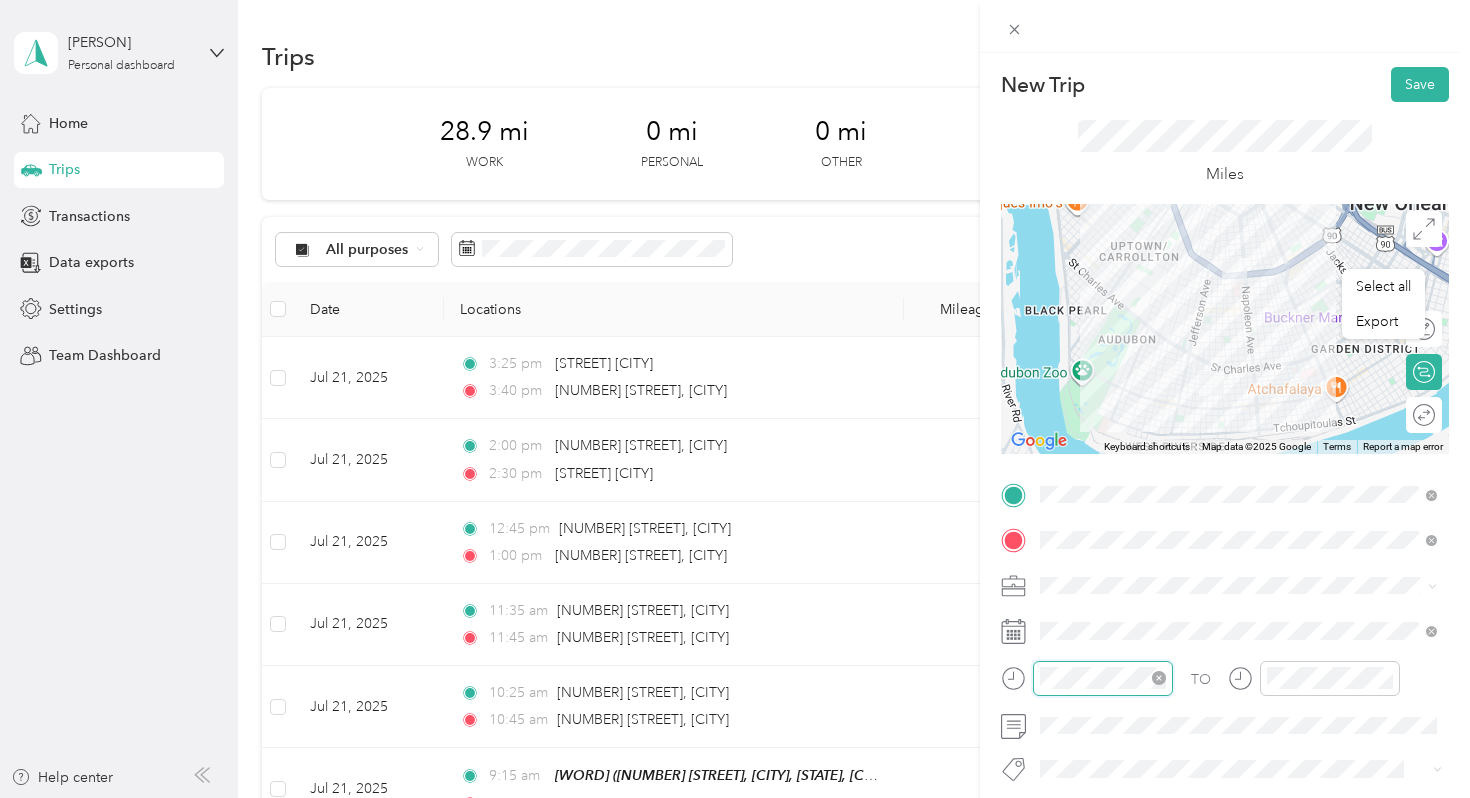 scroll, scrollTop: 120, scrollLeft: 0, axis: vertical 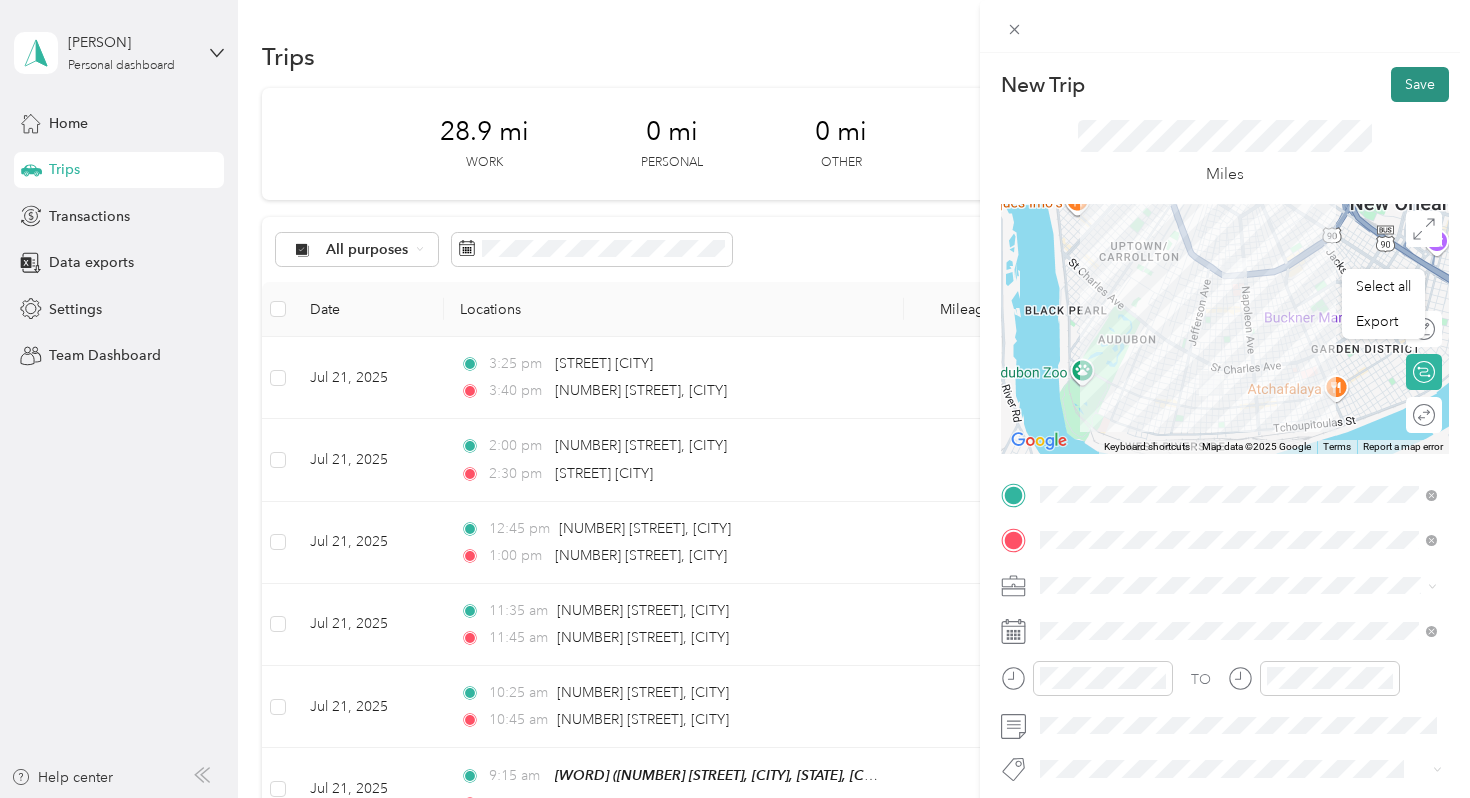 click on "Save" at bounding box center [1420, 84] 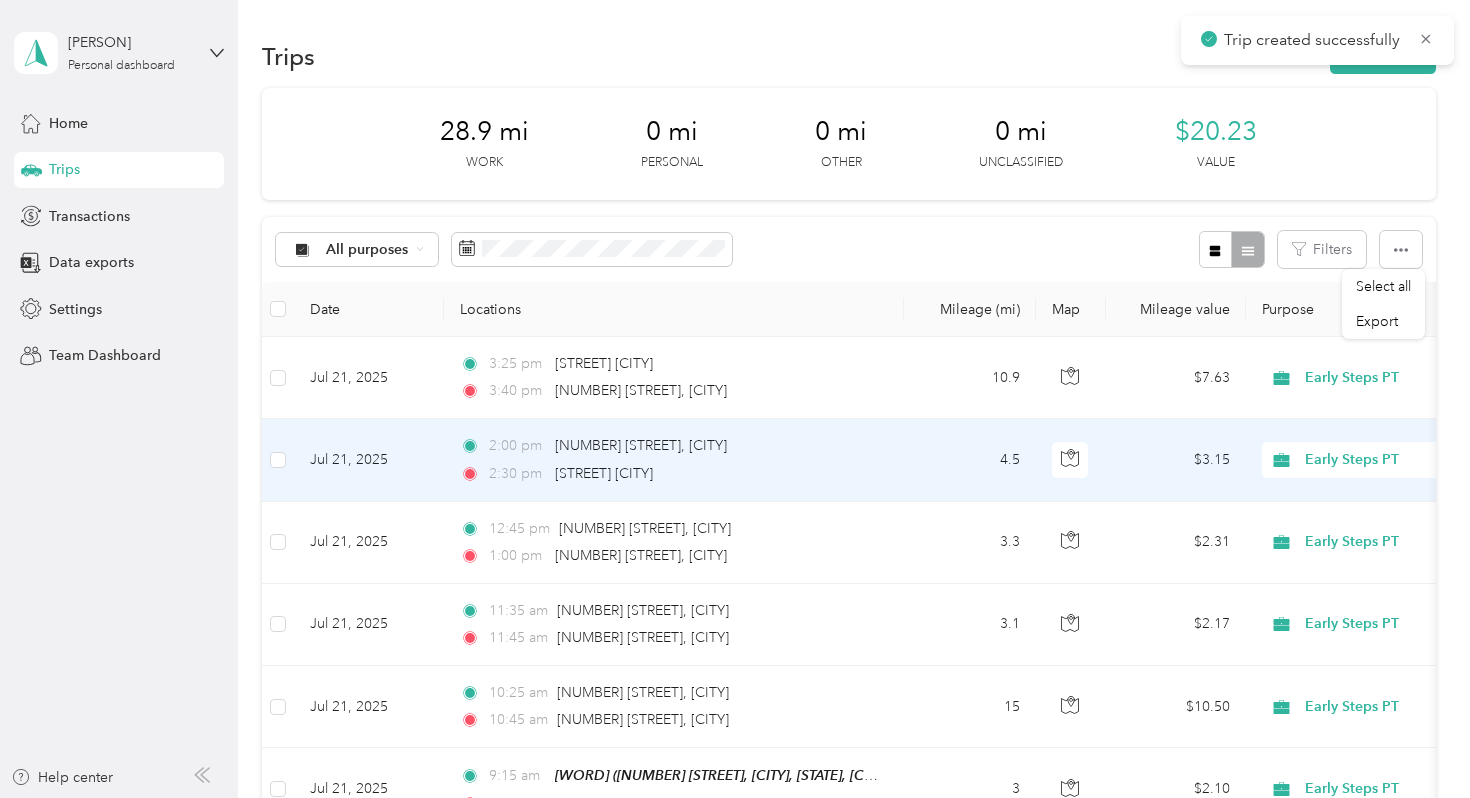 scroll, scrollTop: -3, scrollLeft: 0, axis: vertical 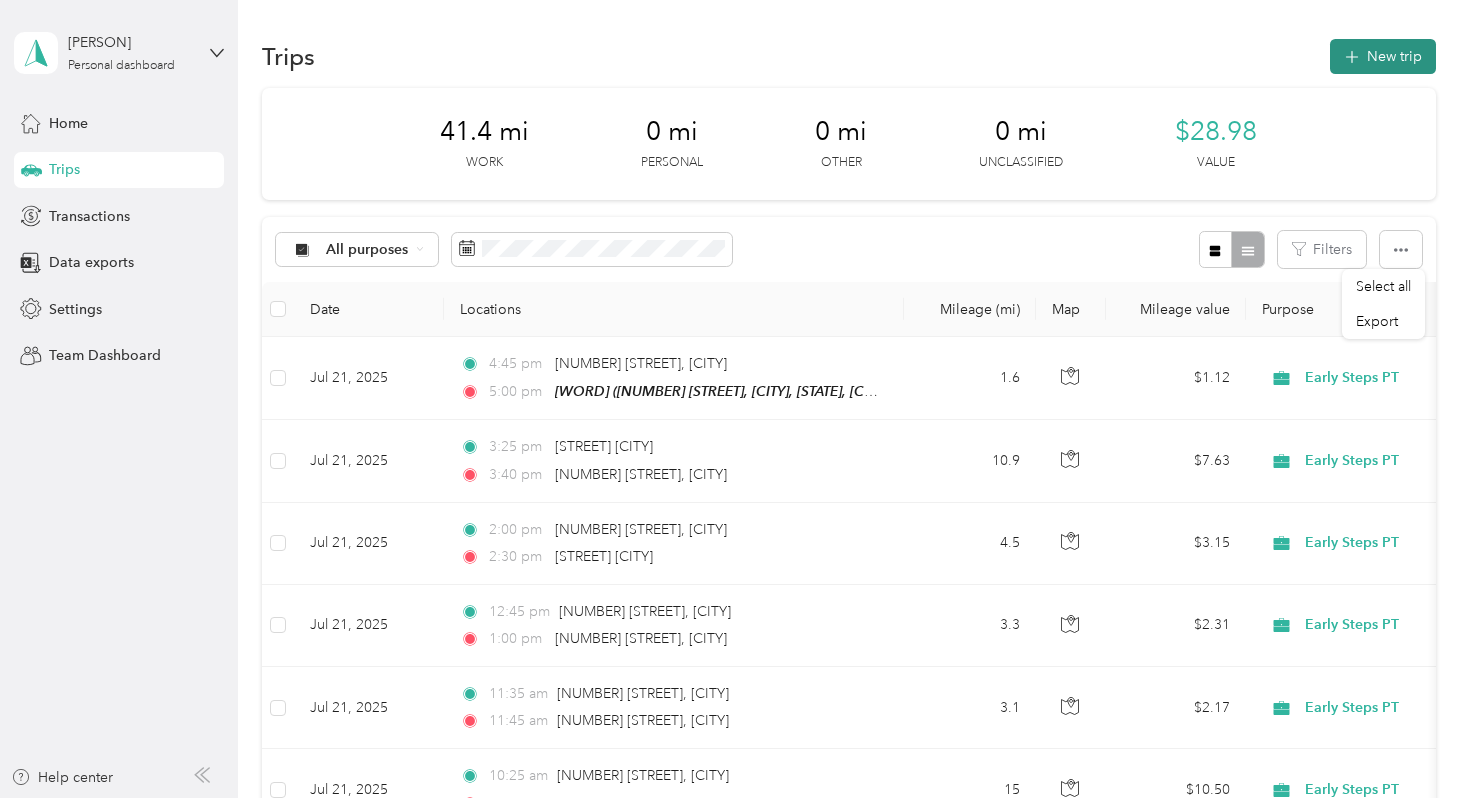 click on "New trip" at bounding box center [1383, 56] 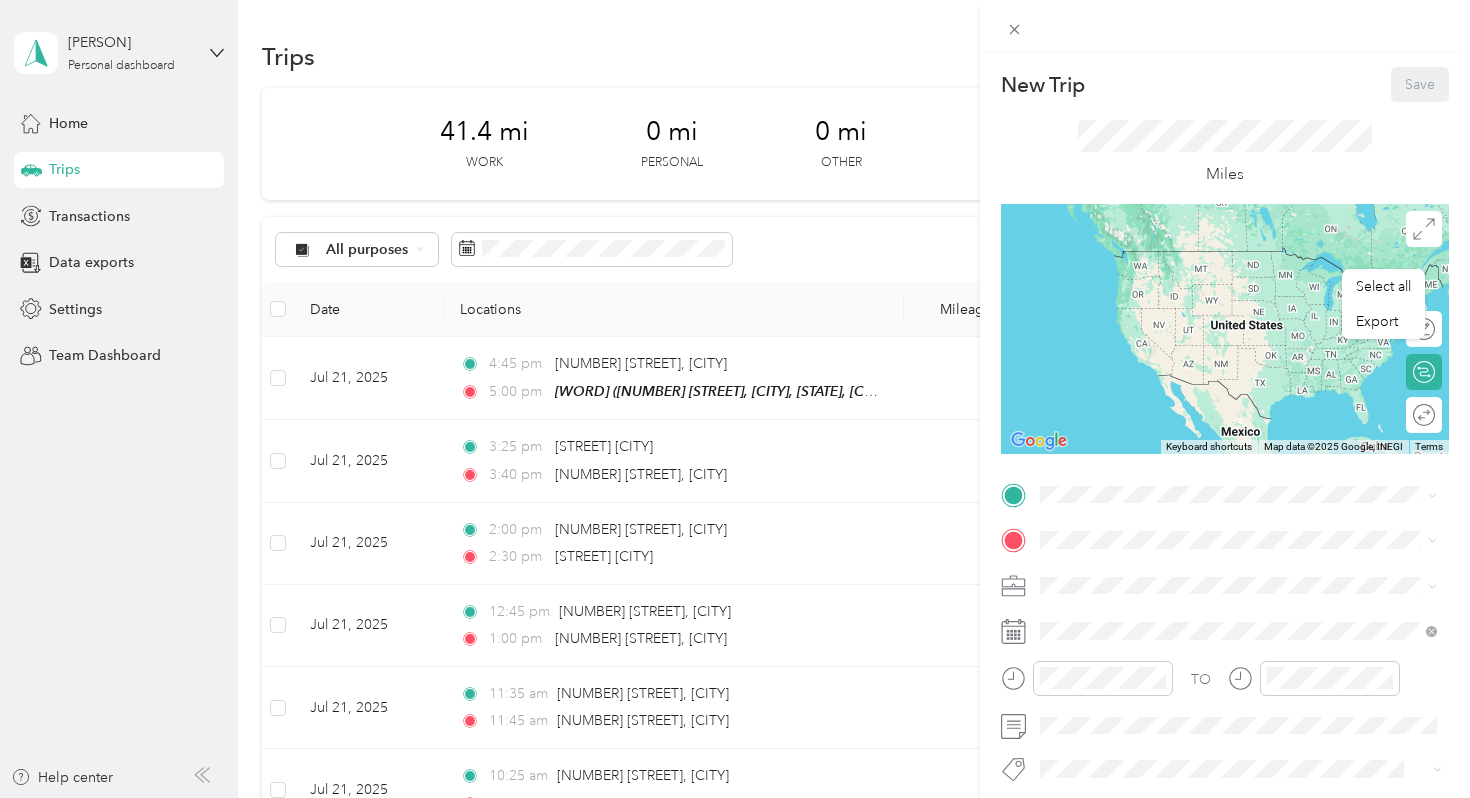 click on "Home" at bounding box center (1097, 567) 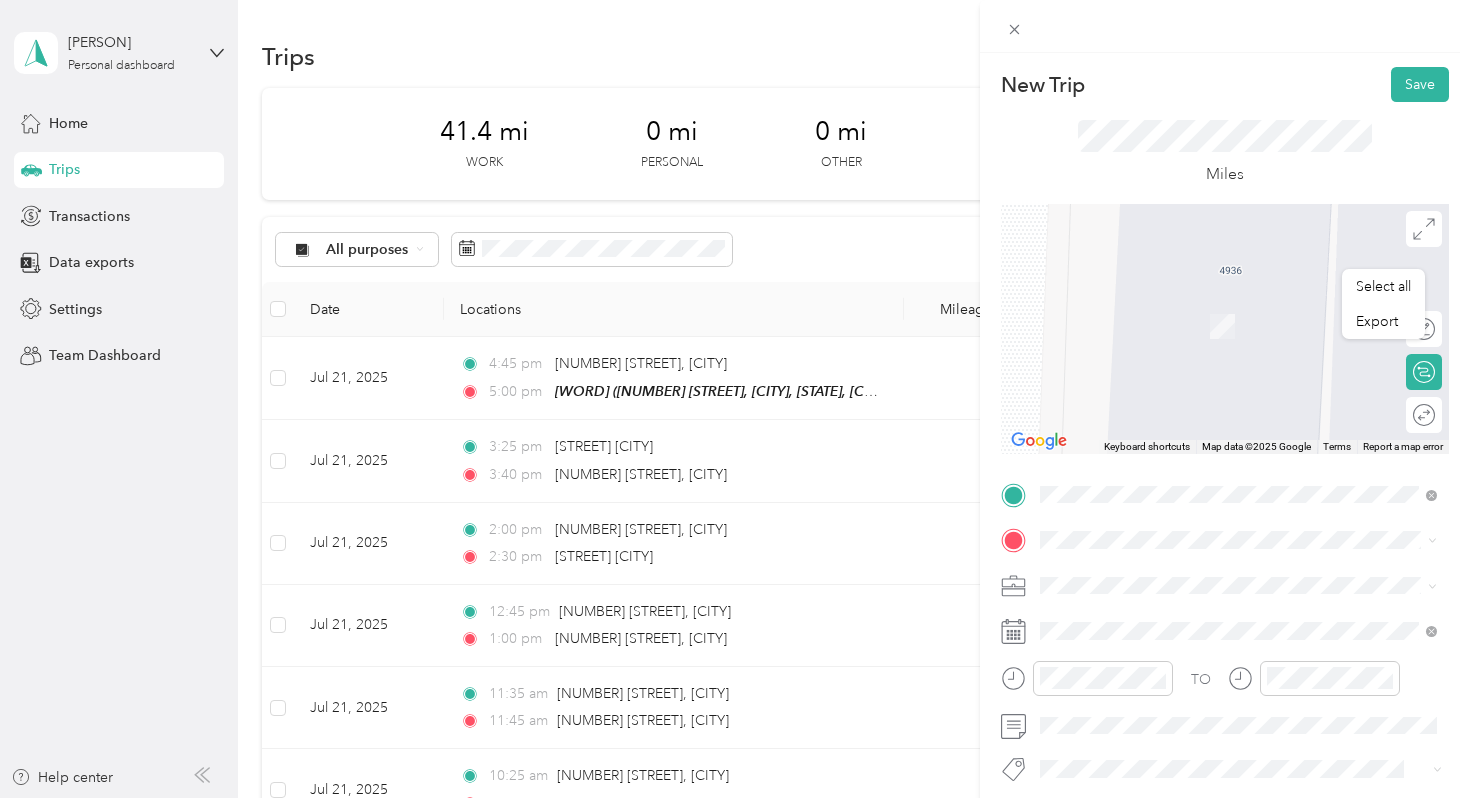 click on "[NUMBER] [STREET]
[CITY], [STATE] [POSTAL CODE], [COUNTRY]" at bounding box center (1238, 301) 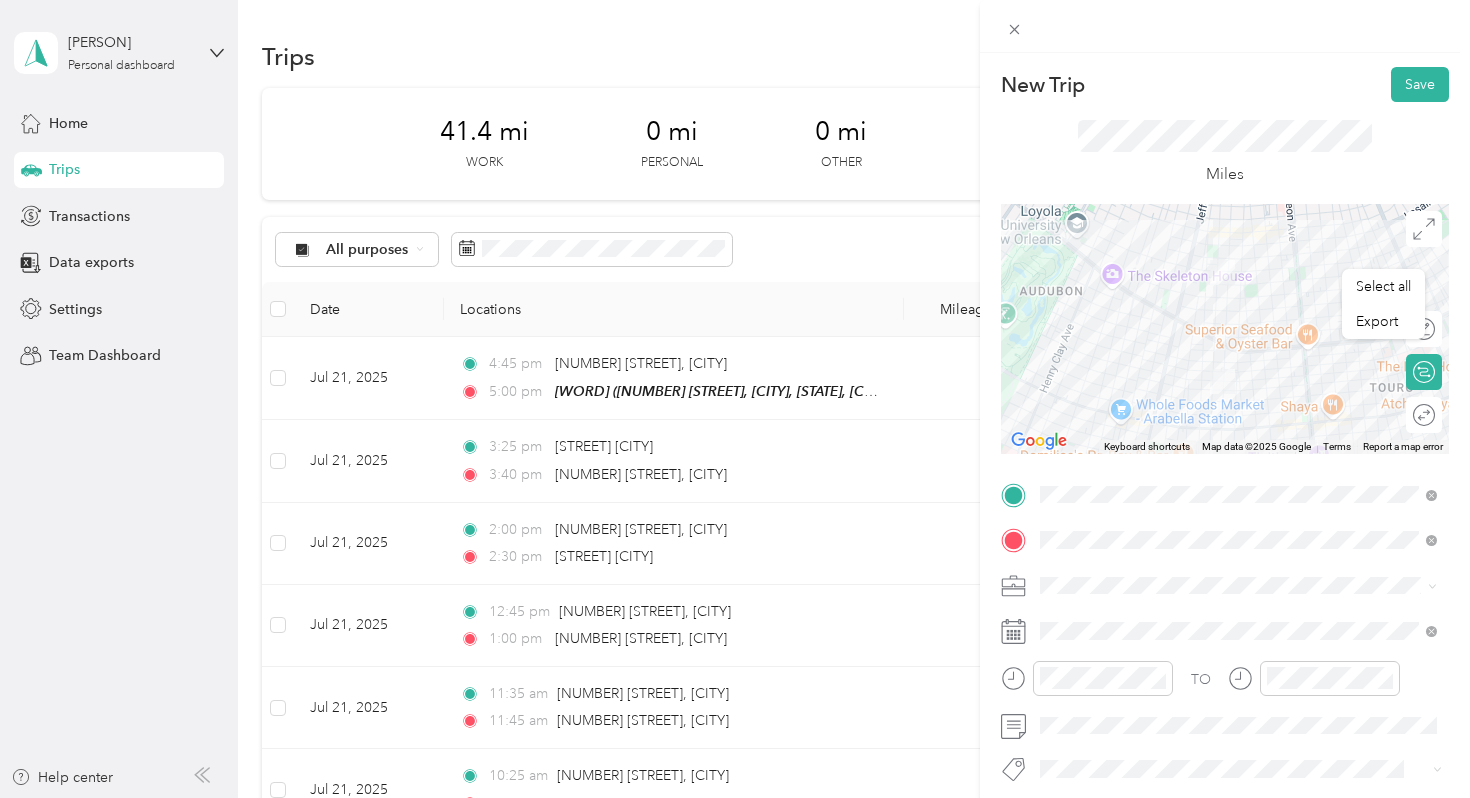 click on "Early Steps PT" at bounding box center (1238, 408) 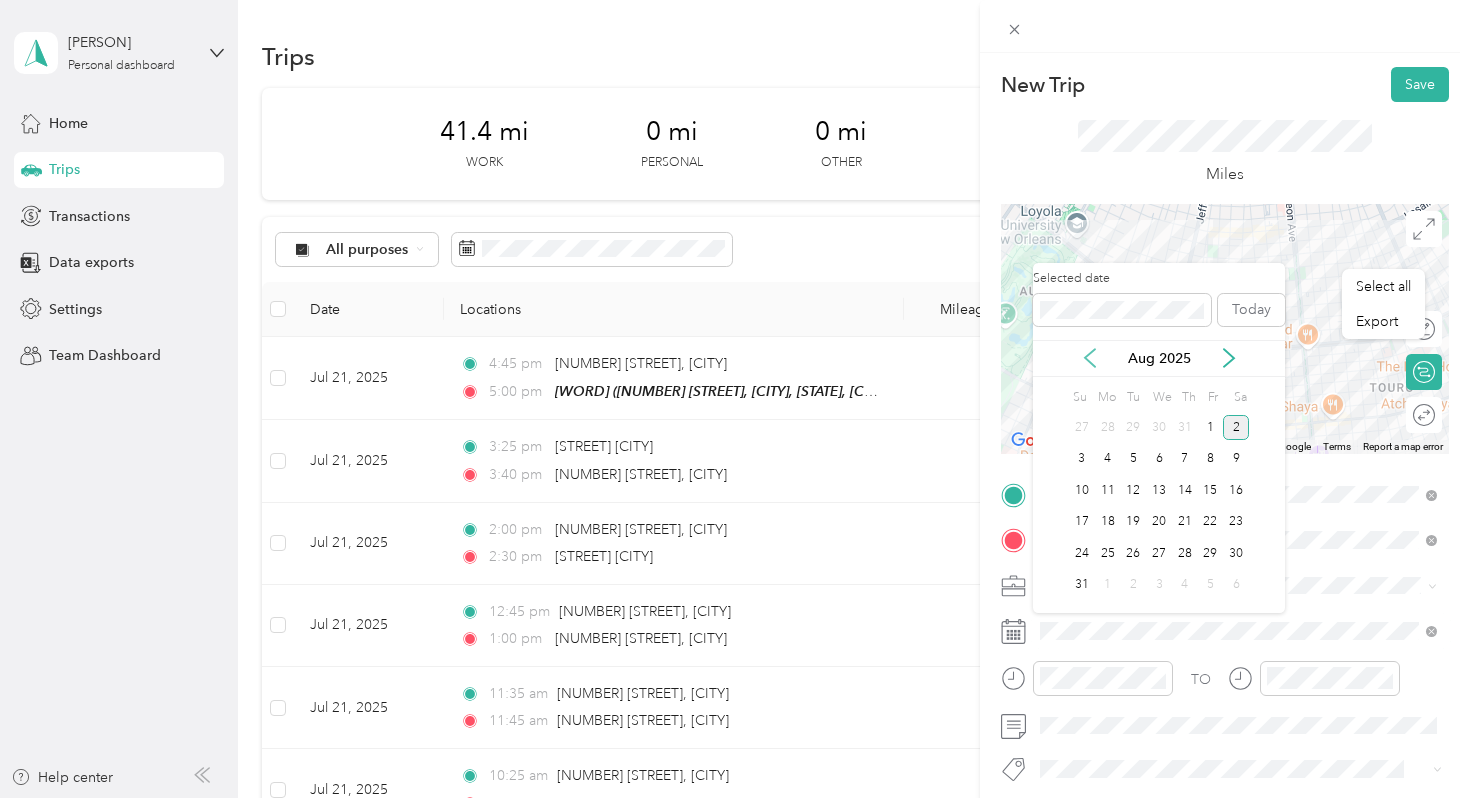 click 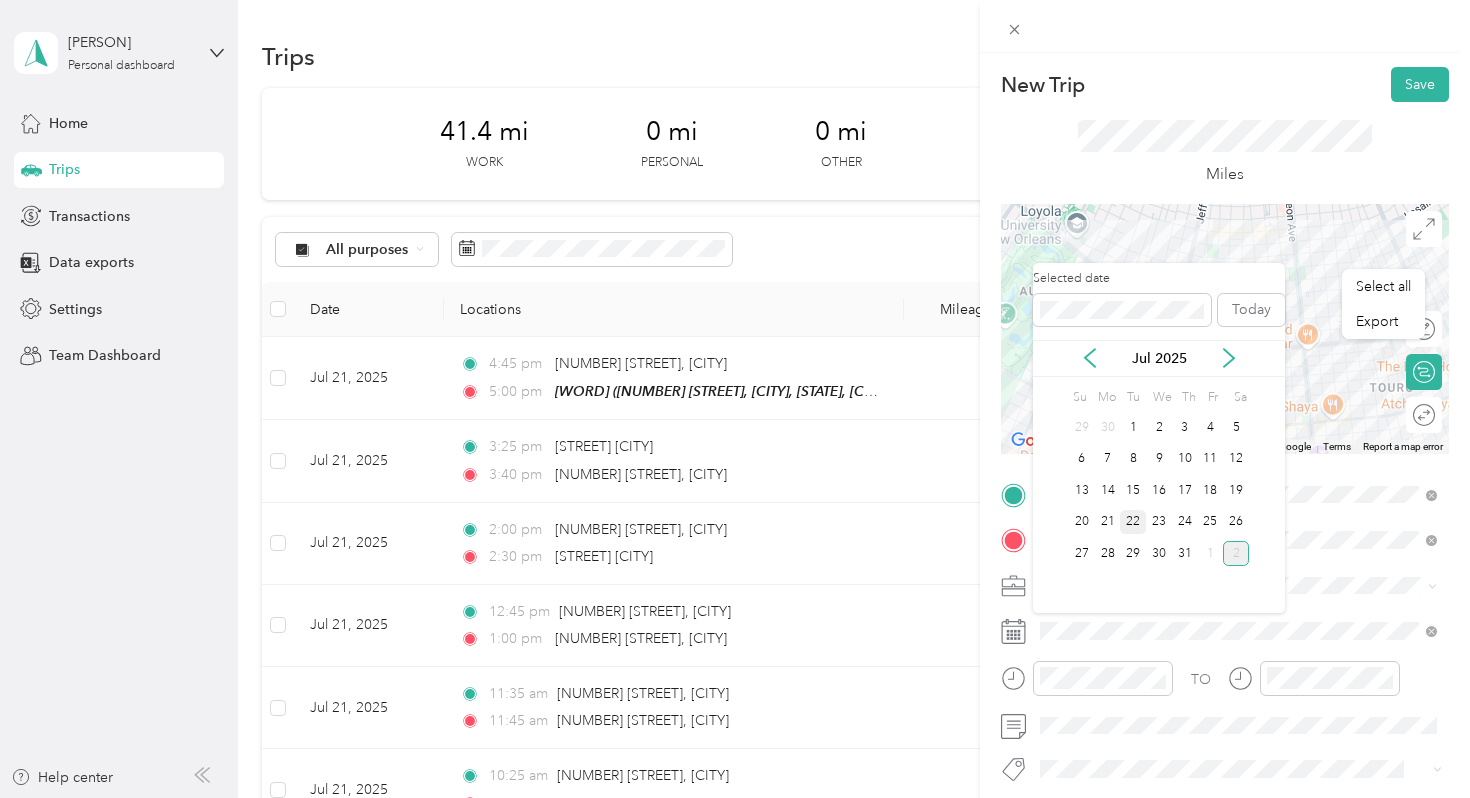 click on "22" at bounding box center [1133, 522] 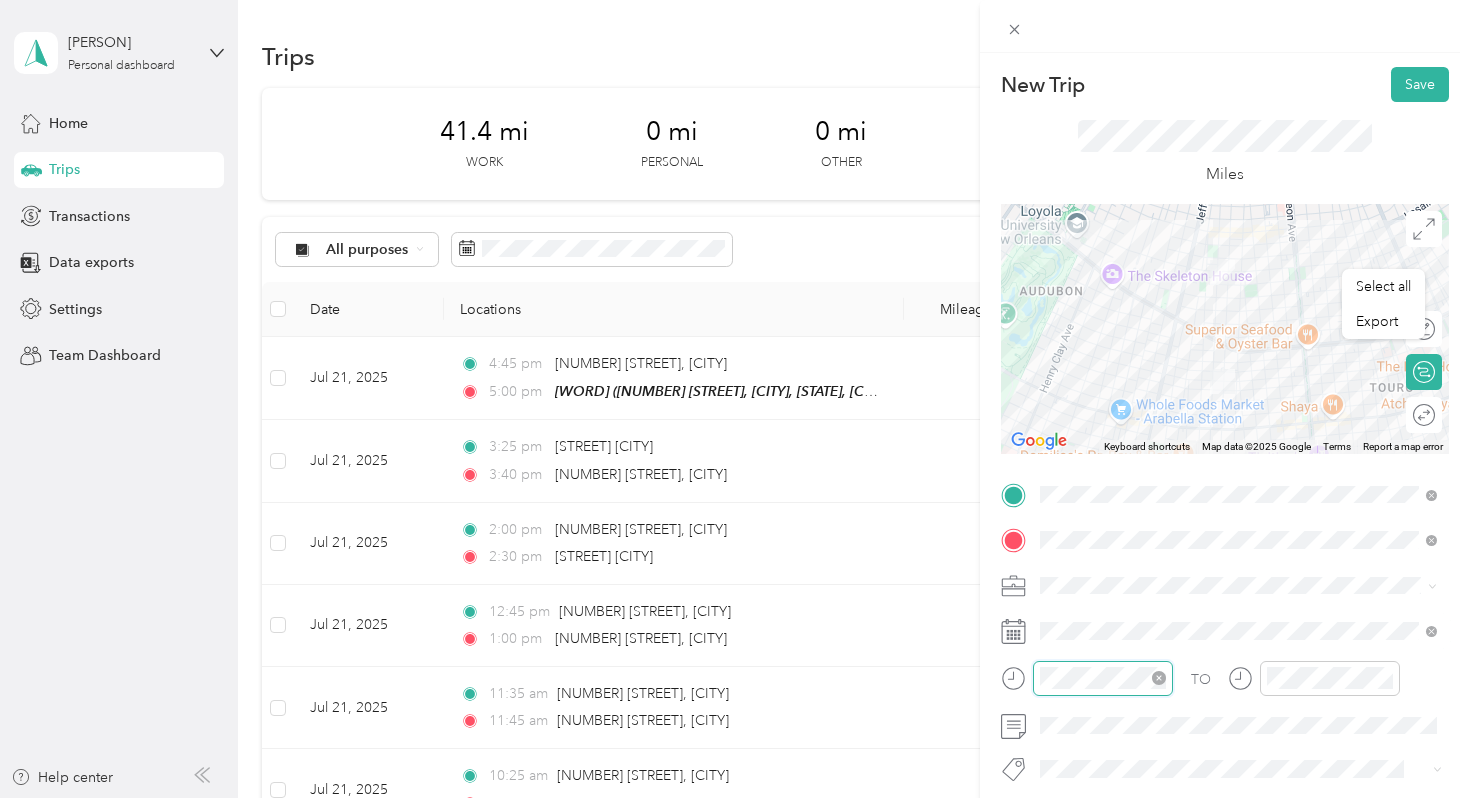 scroll, scrollTop: 120, scrollLeft: 0, axis: vertical 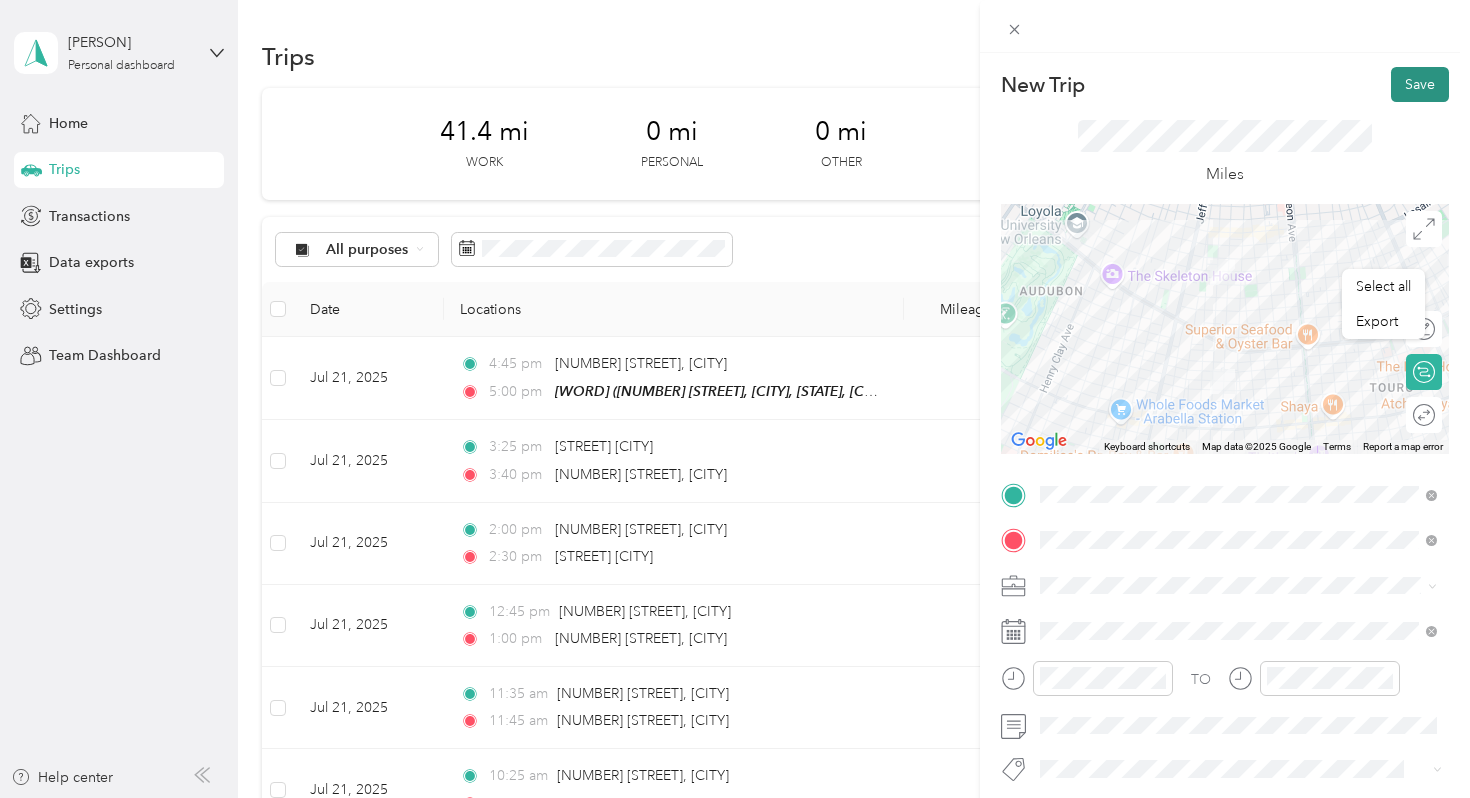 click on "Save" at bounding box center [1420, 84] 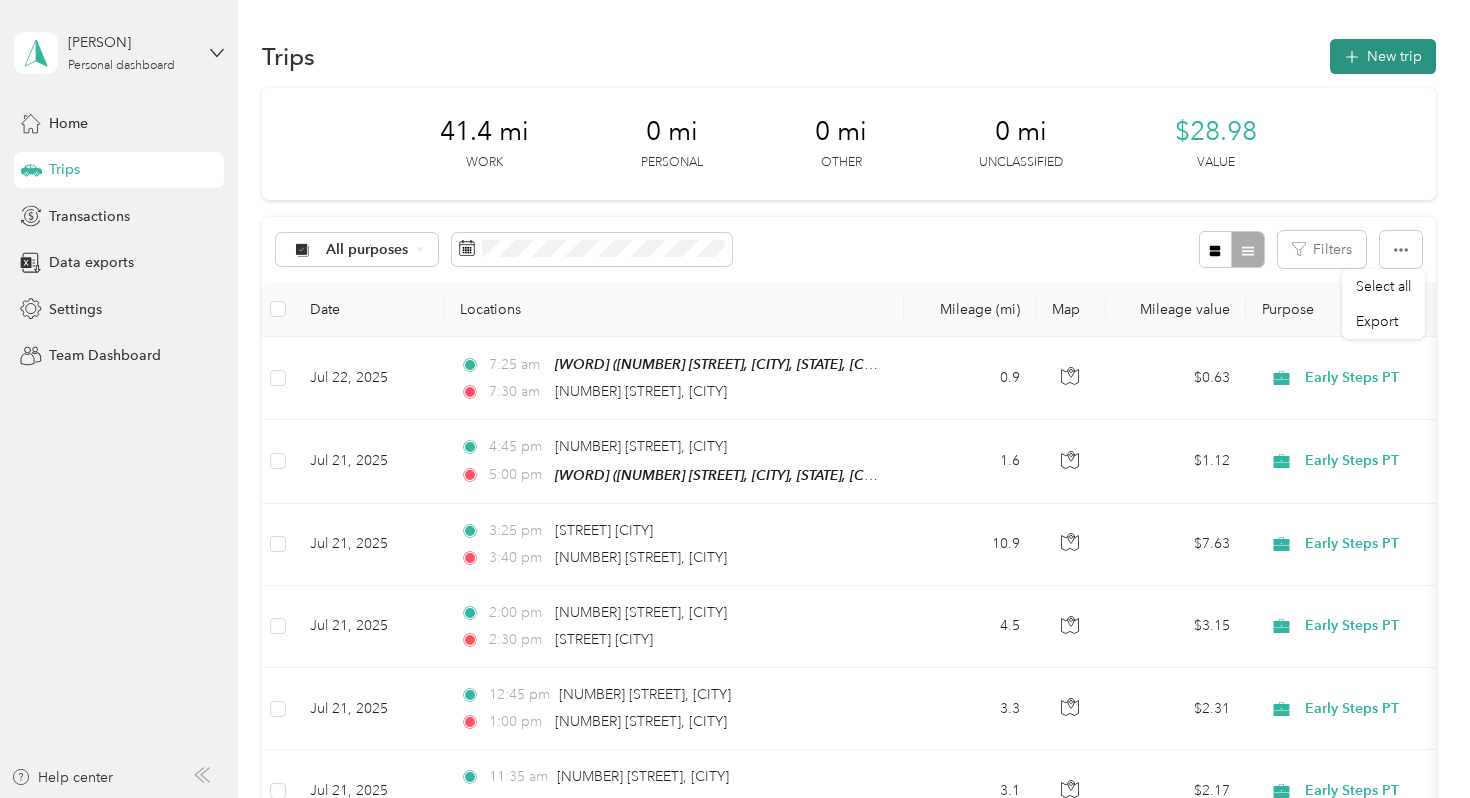 click on "New trip" at bounding box center (1383, 56) 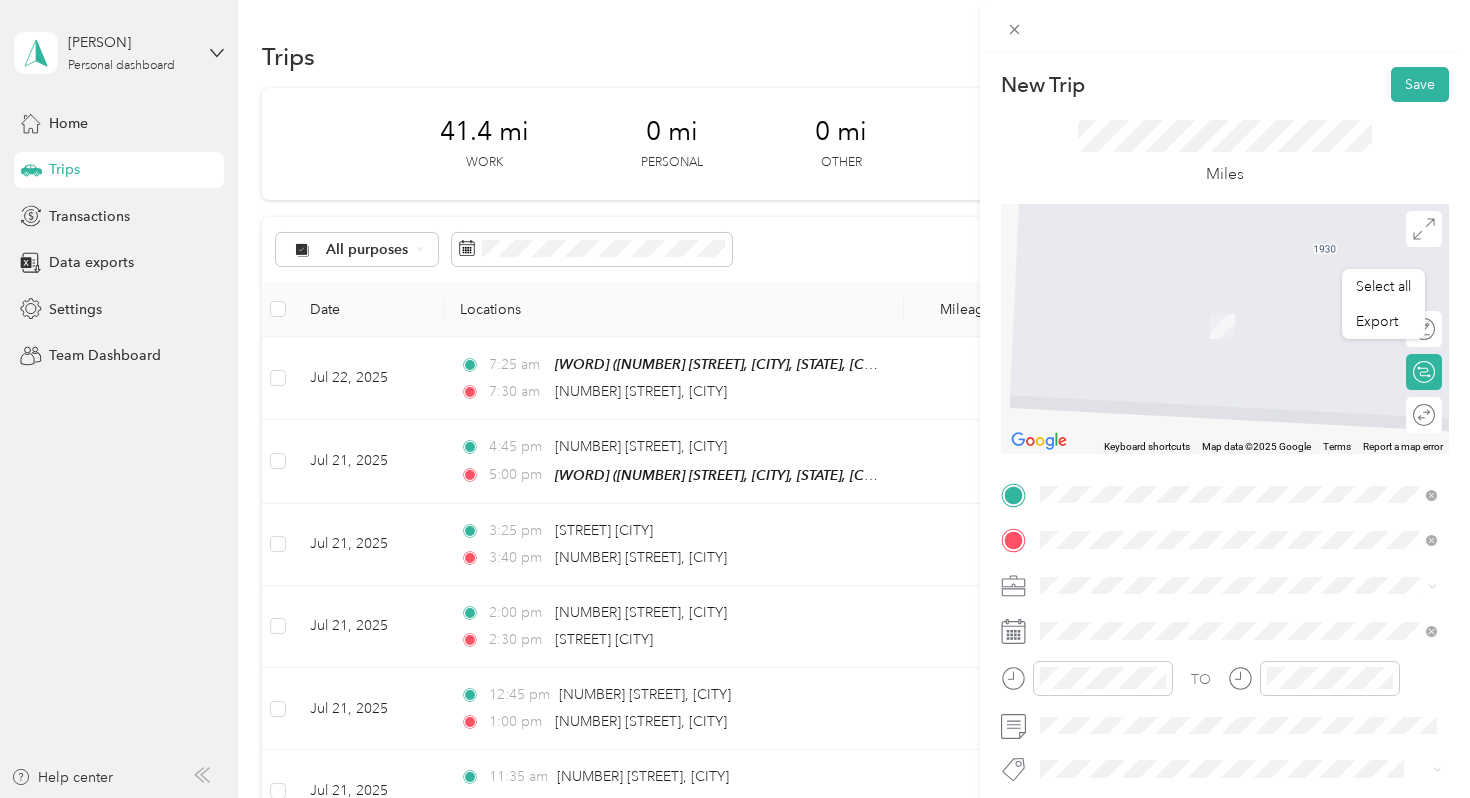 click on "[NUMBER] [STREET]
[CITY], [STATE] [POSTAL_CODE], [COUNTRY]" at bounding box center (1222, 304) 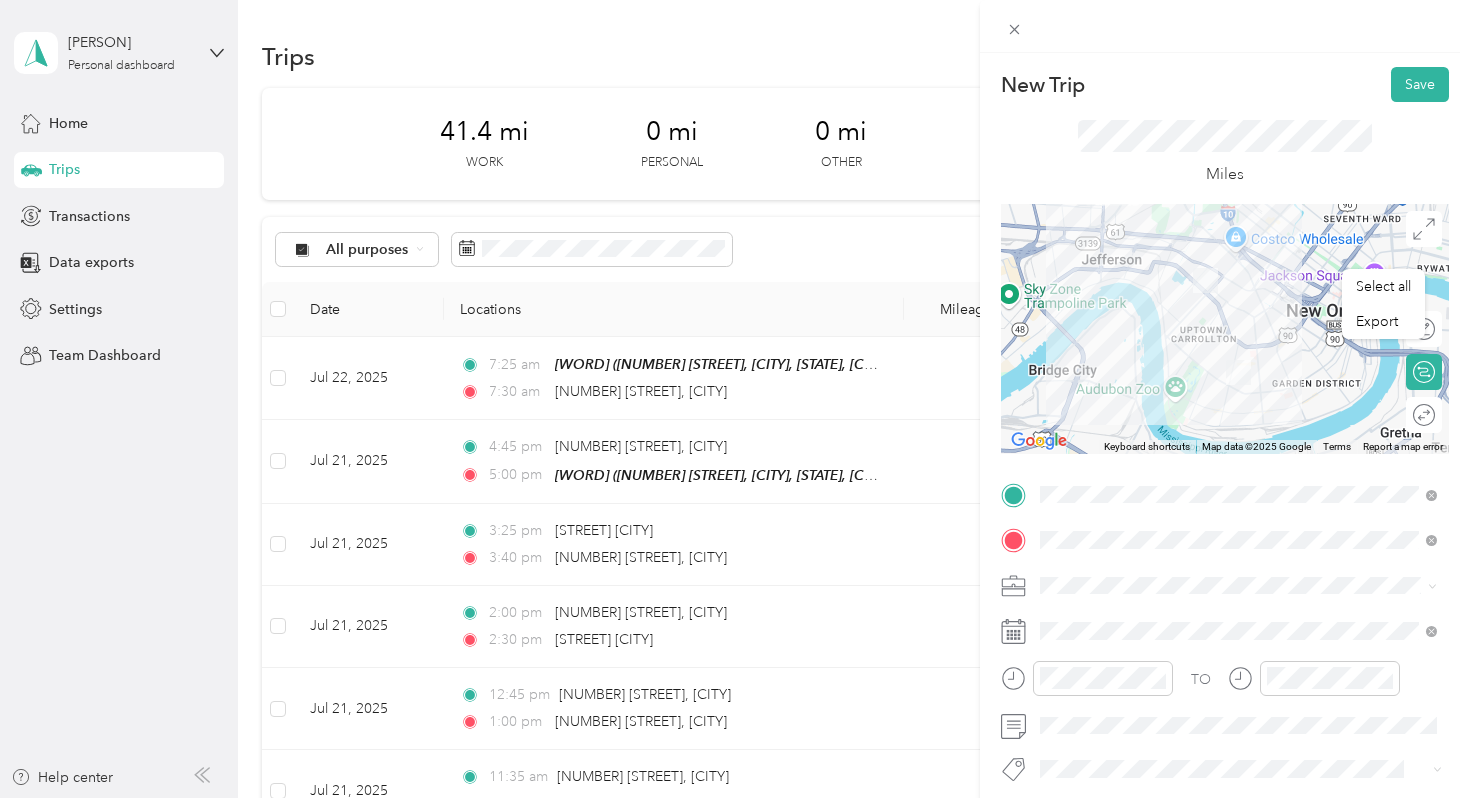 click on "Early Steps PT" at bounding box center [1091, 407] 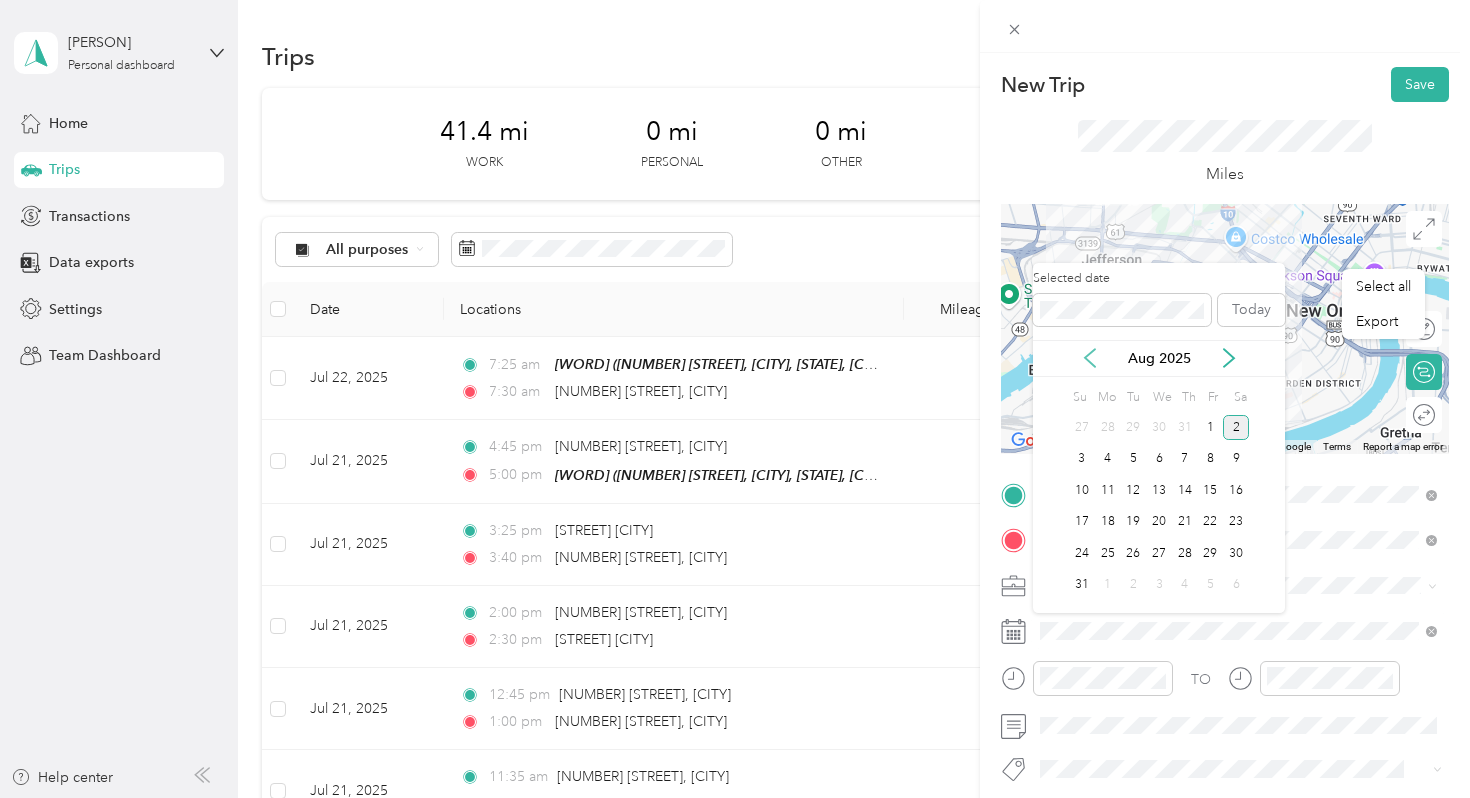 click 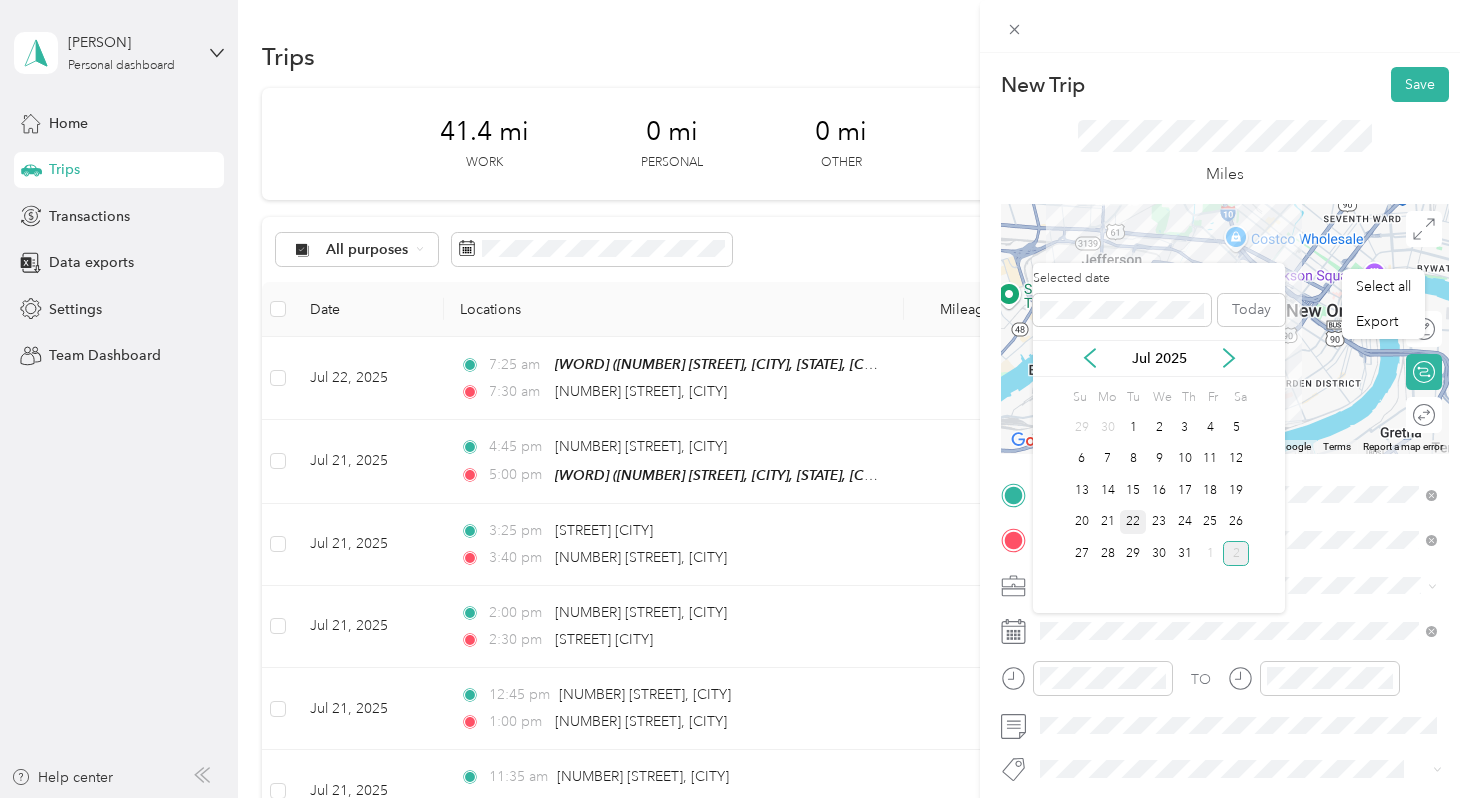 click on "22" at bounding box center [1133, 522] 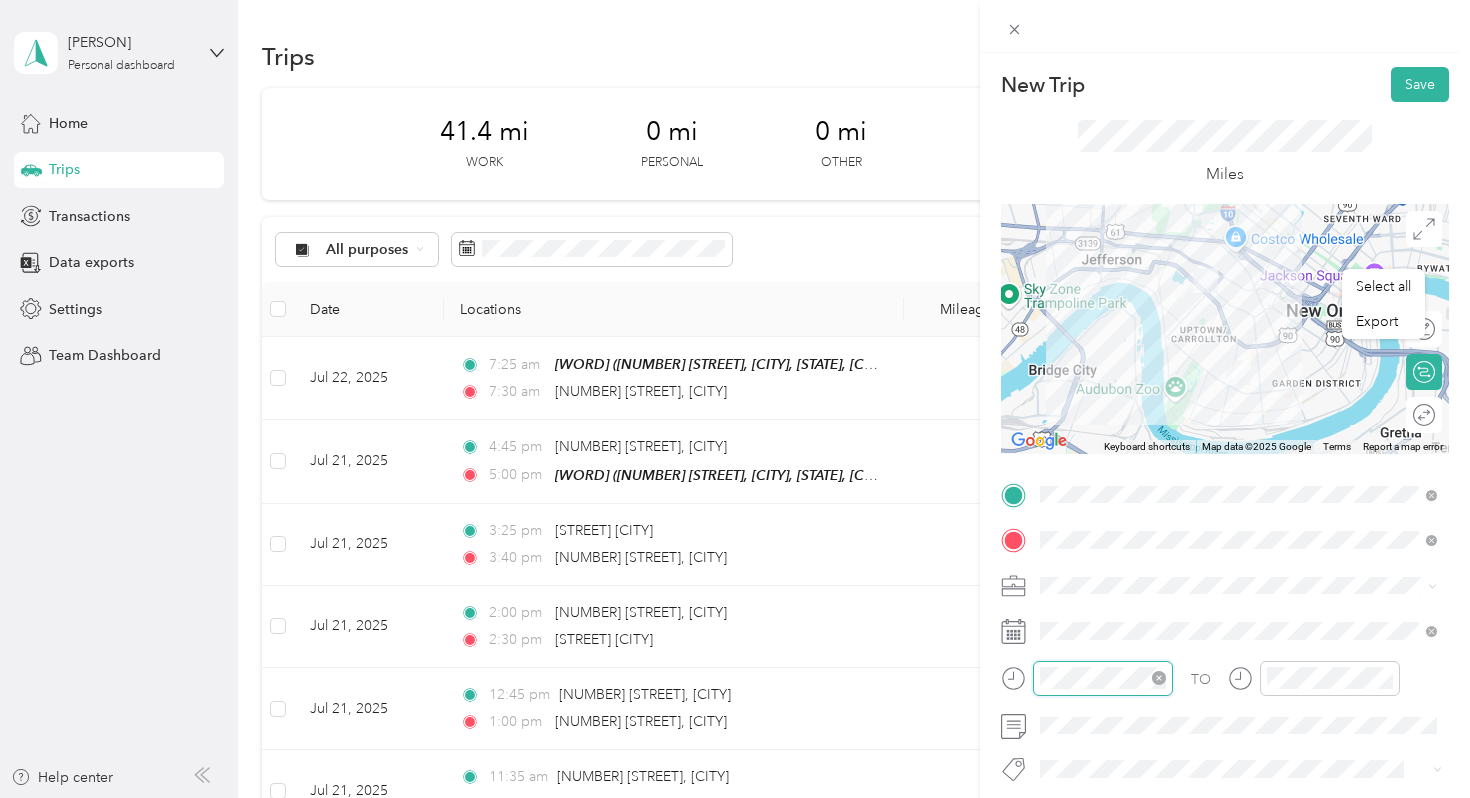 scroll, scrollTop: 120, scrollLeft: 0, axis: vertical 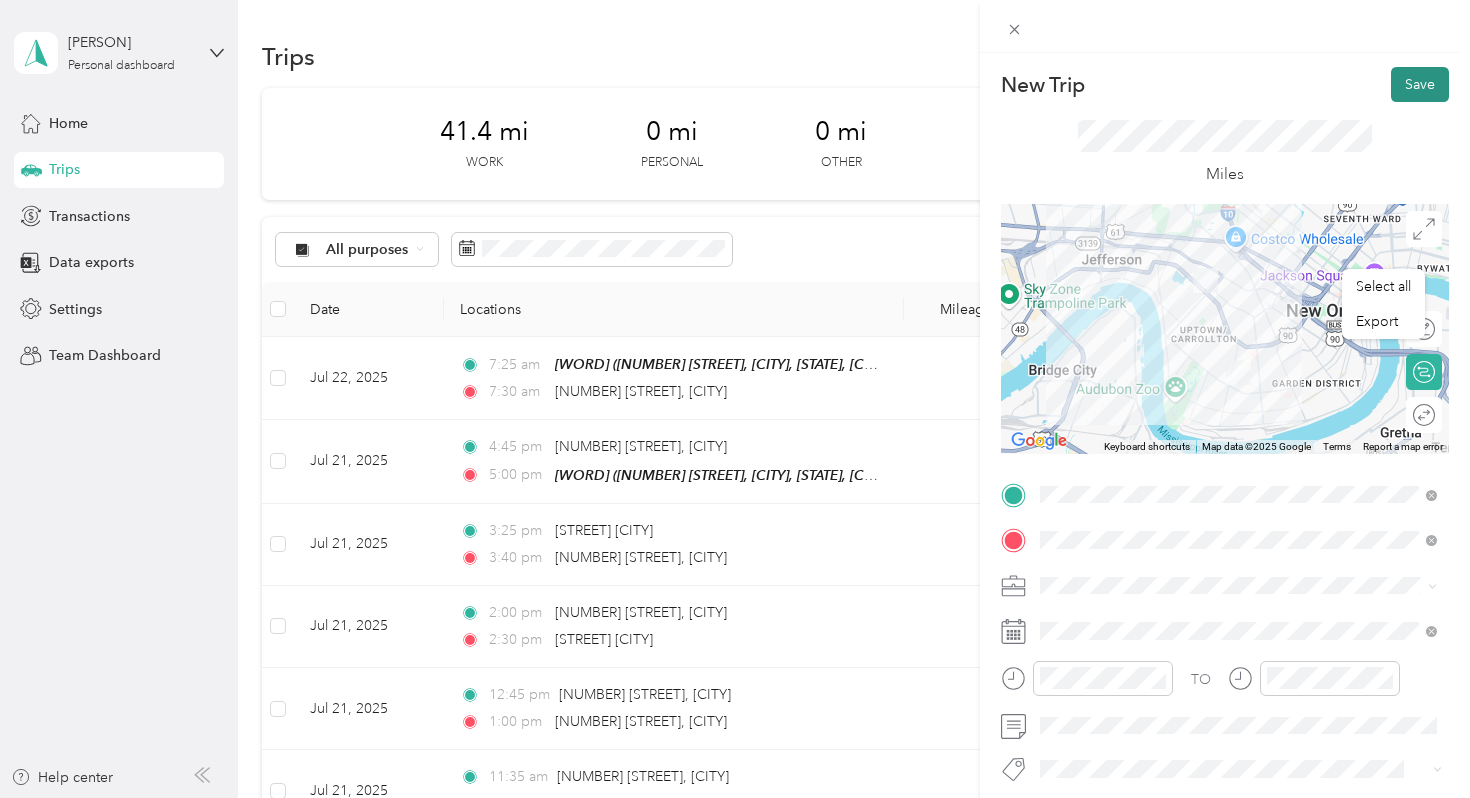 click on "Save" at bounding box center [1420, 84] 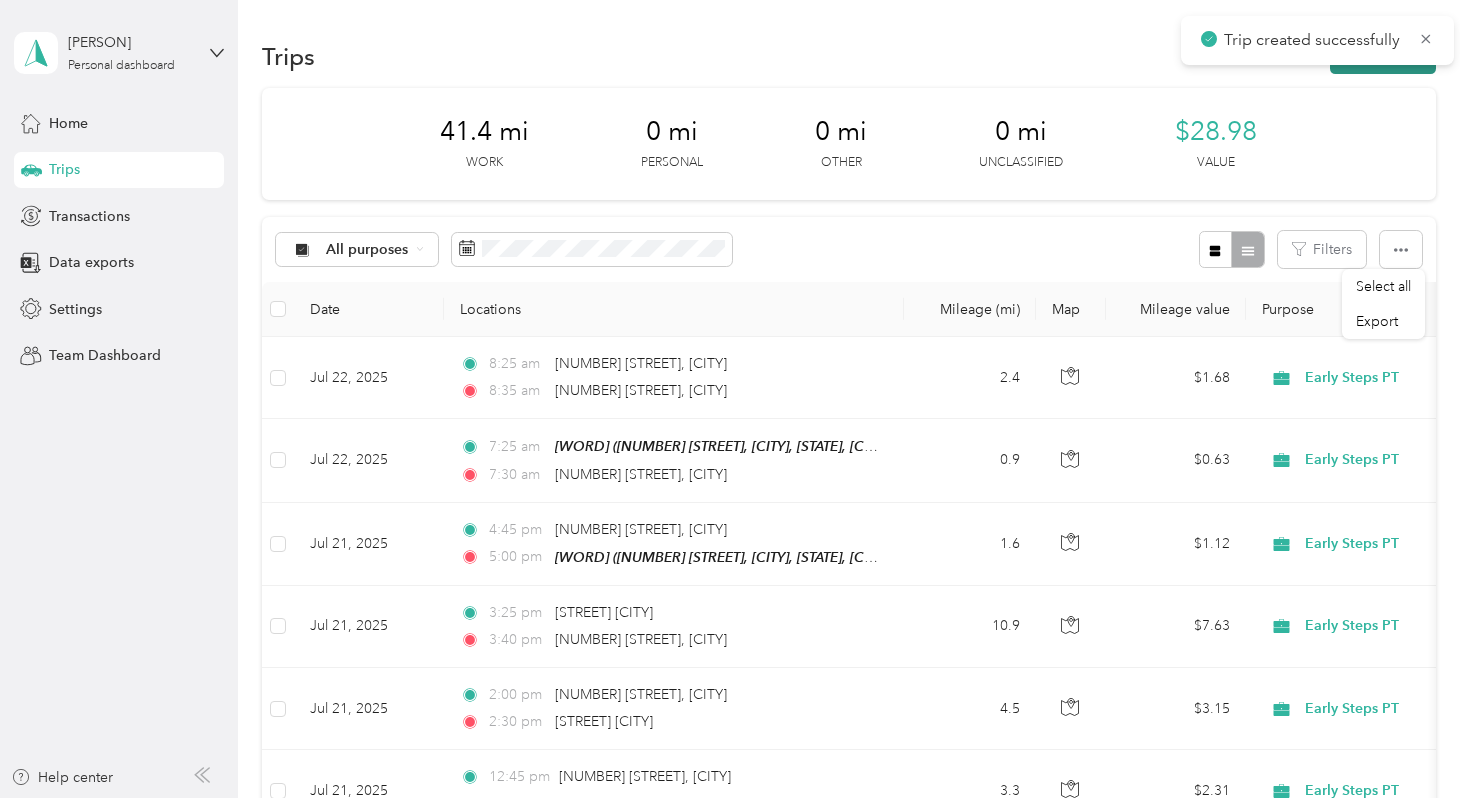 click on "New trip" at bounding box center [1383, 56] 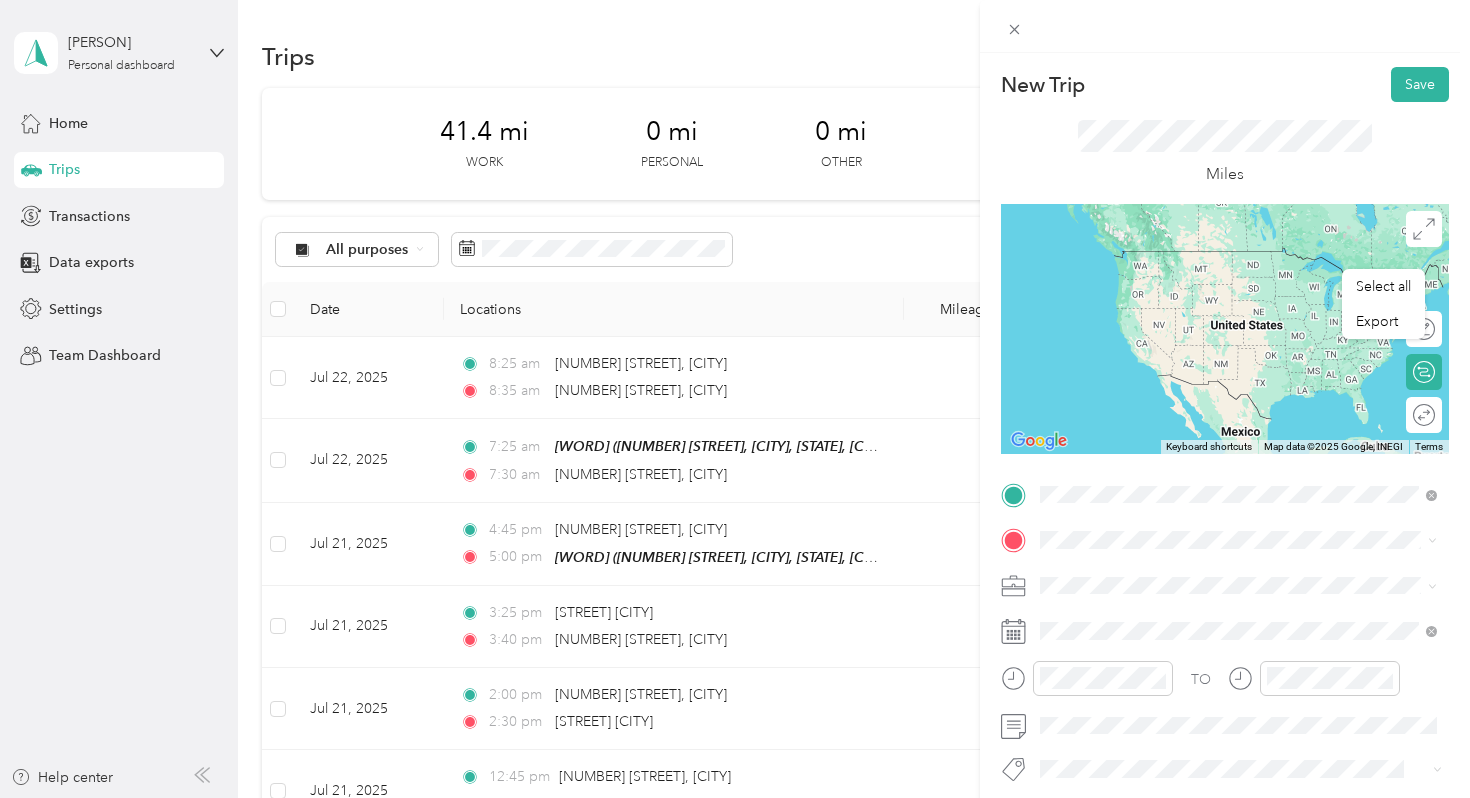 click on "[NUMBER] [STREET]
[CITY], [STATE] [POSTAL_CODE], [COUNTRY]" at bounding box center (1222, 574) 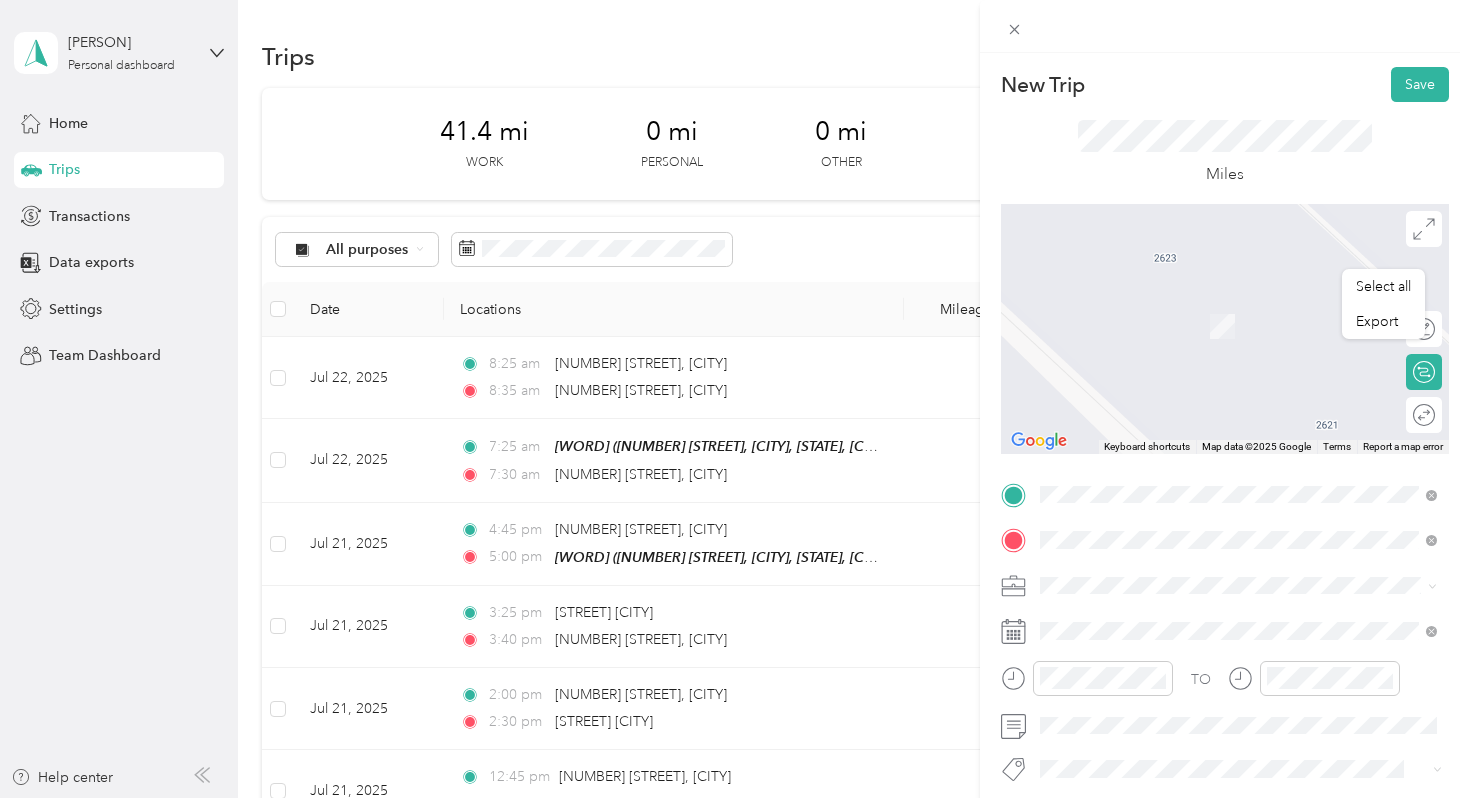 click on "[STREET]
[CITY], [STATE] [POSTAL_CODE], [COUNTRY]" at bounding box center (1222, 416) 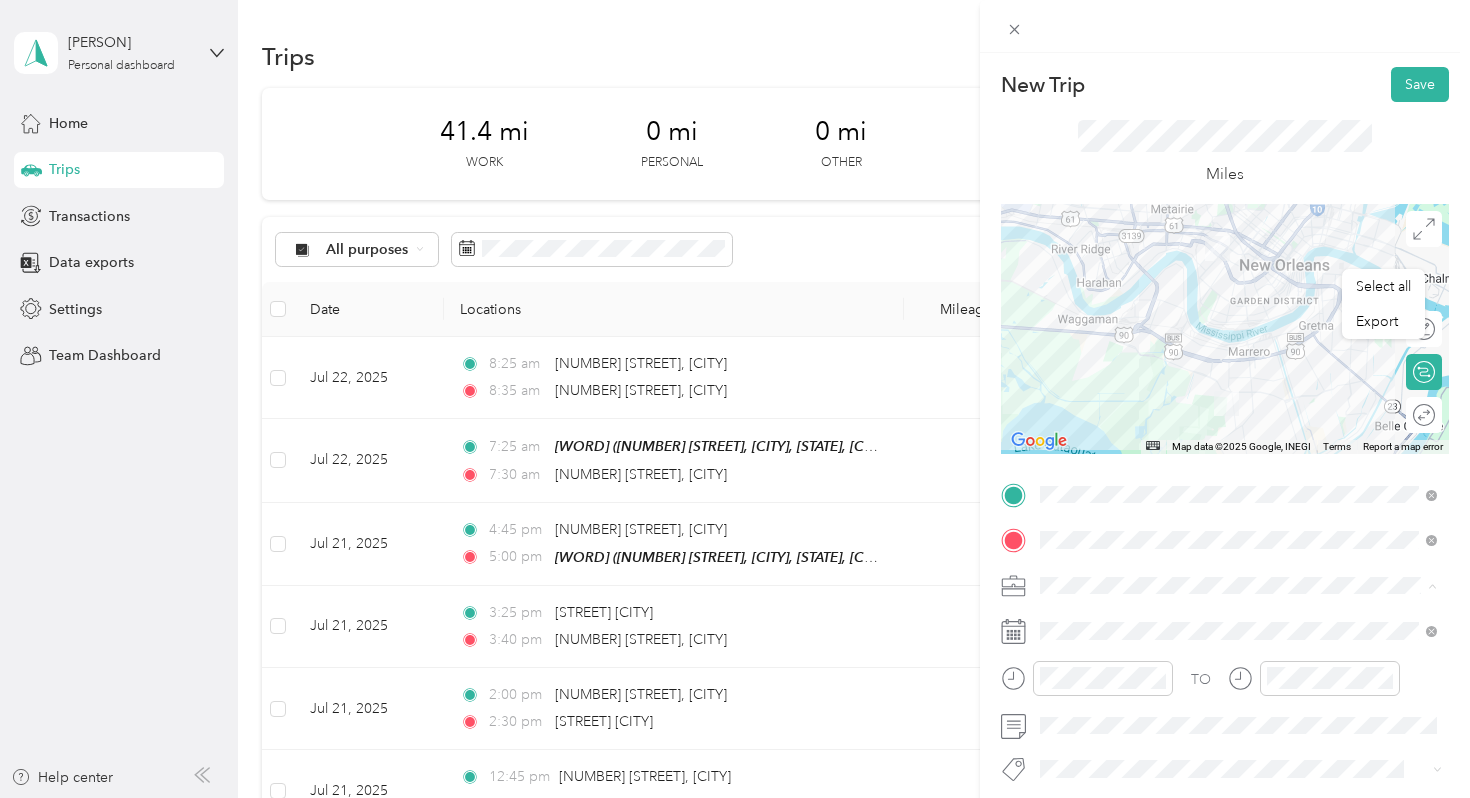 click on "Early Steps PT" at bounding box center [1238, 409] 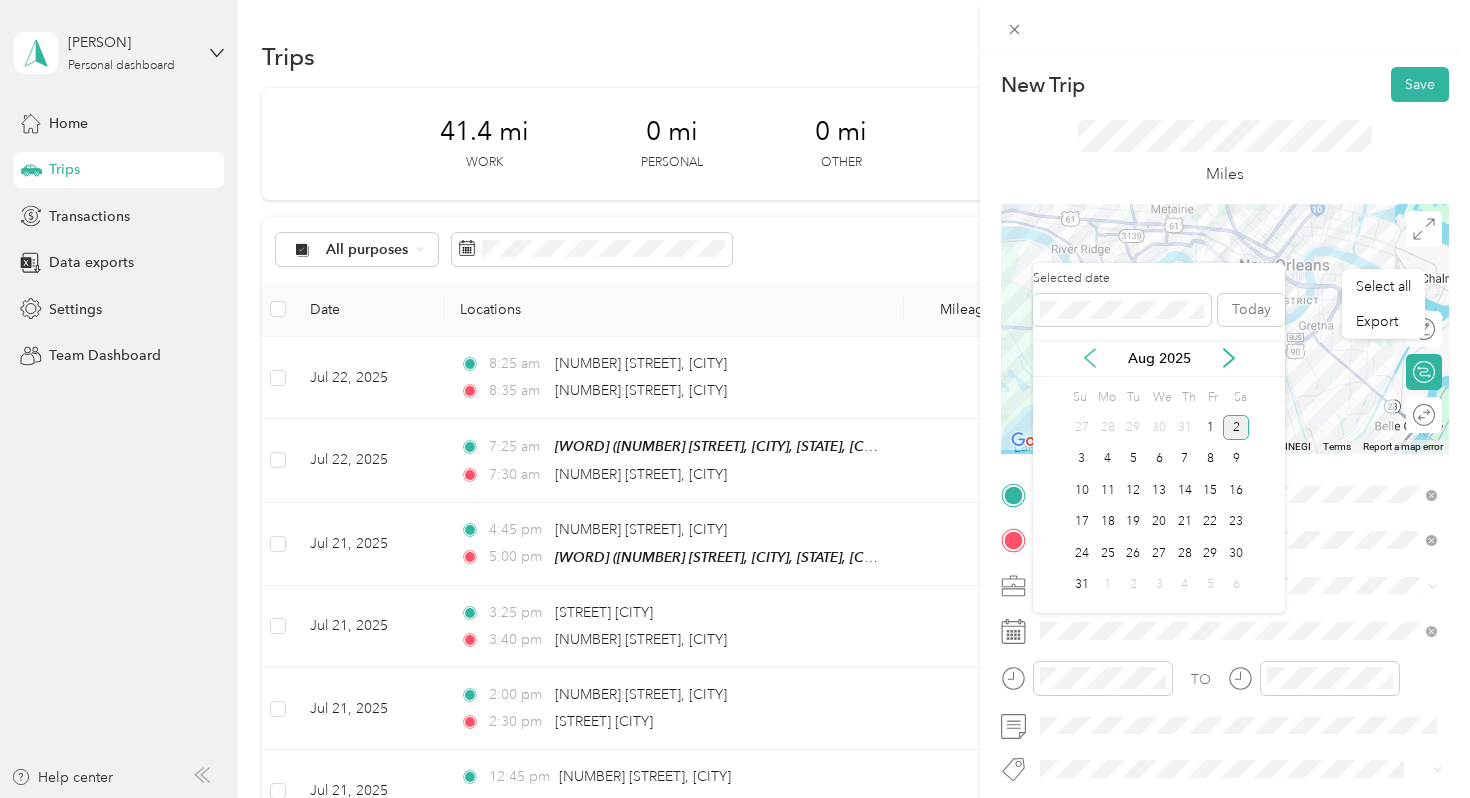 click 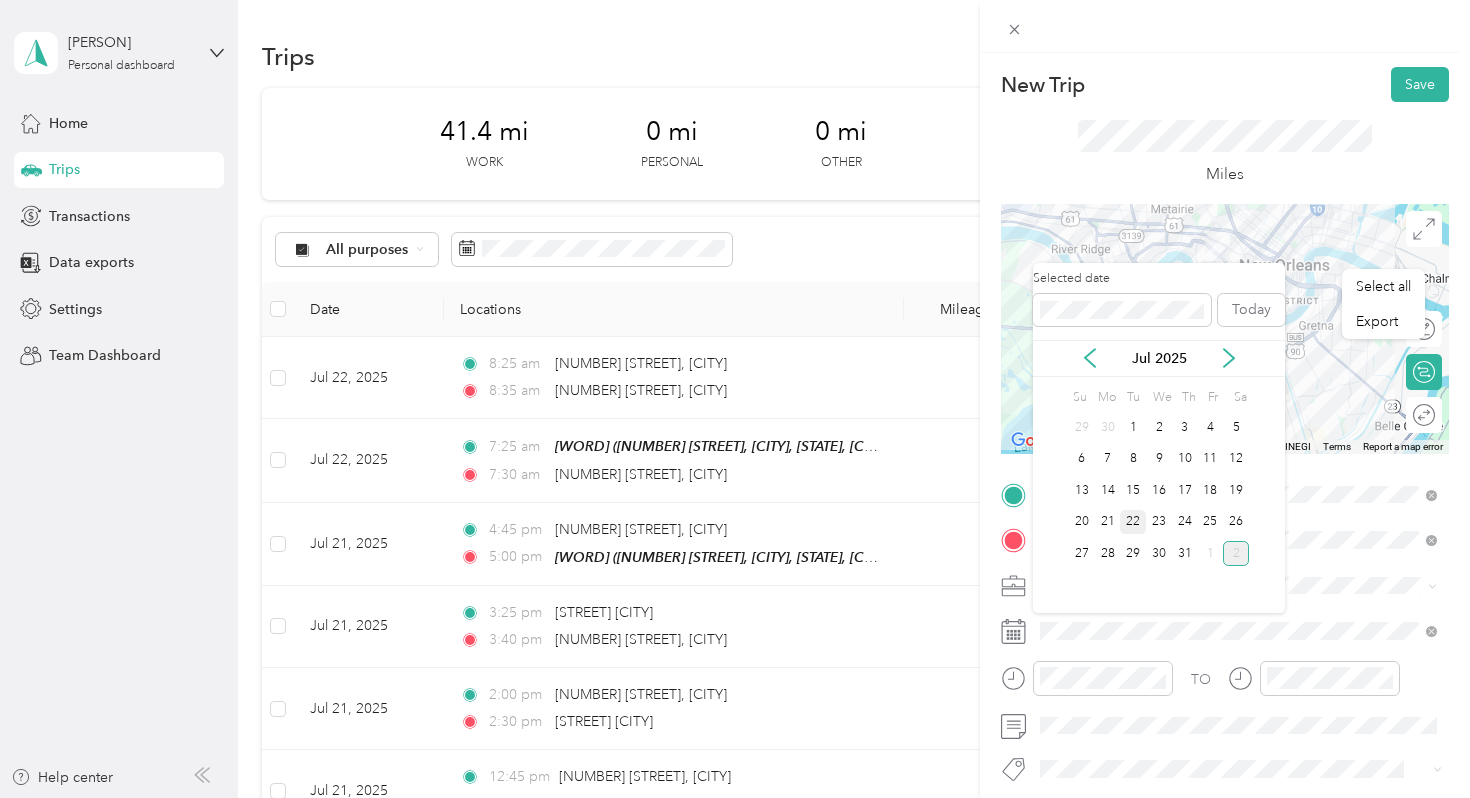 click on "22" at bounding box center [1133, 522] 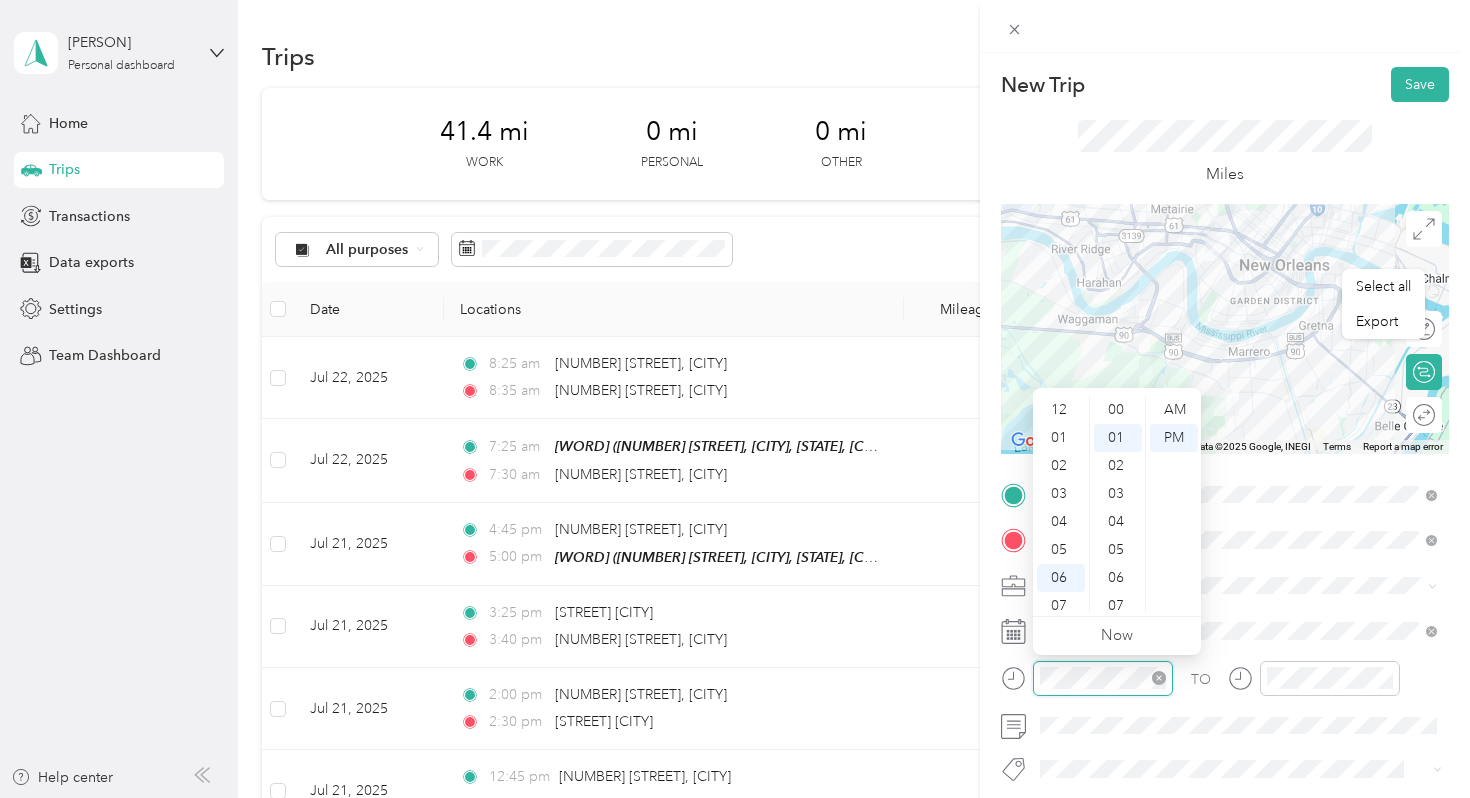 scroll, scrollTop: 26, scrollLeft: 0, axis: vertical 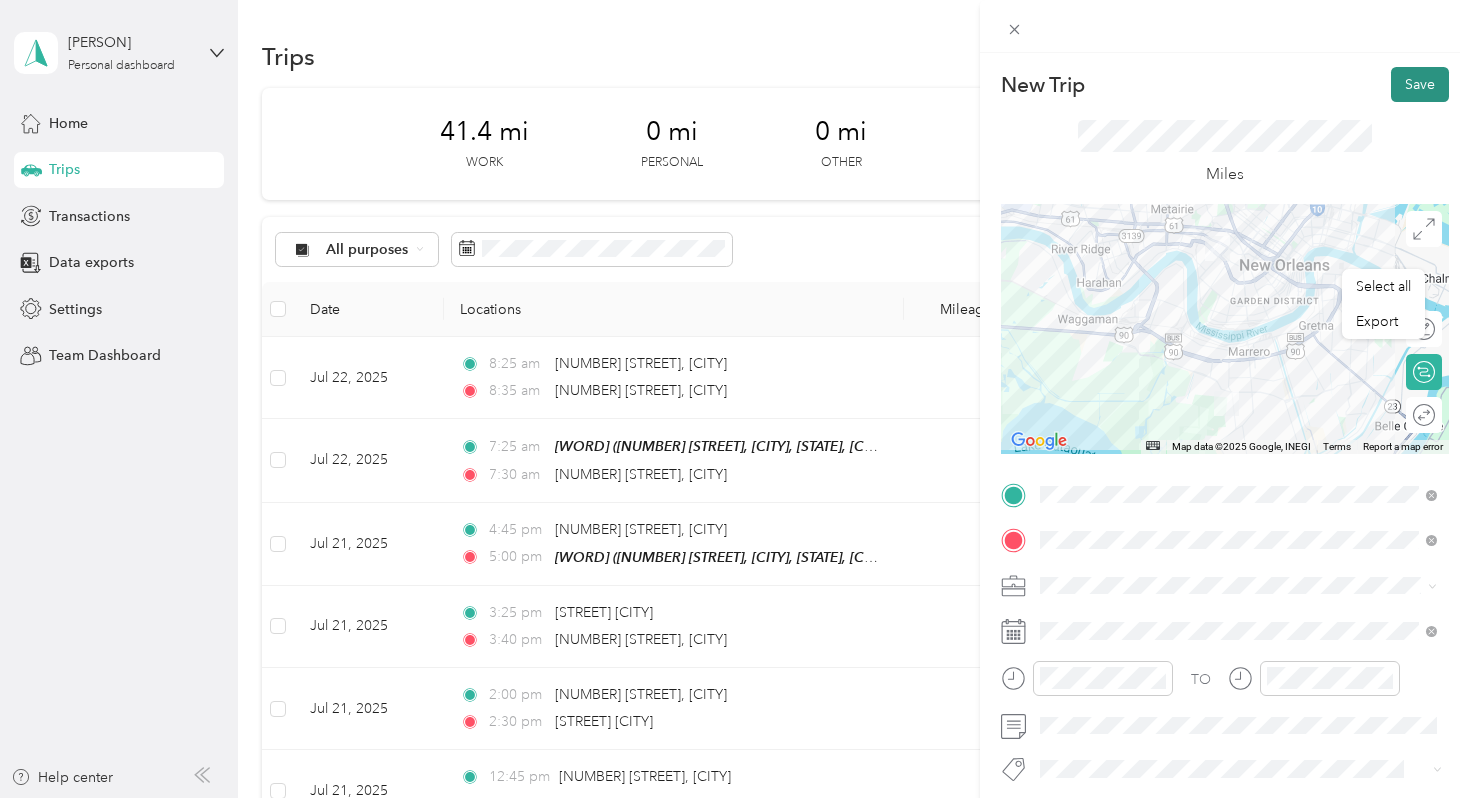 click on "Save" at bounding box center [1420, 84] 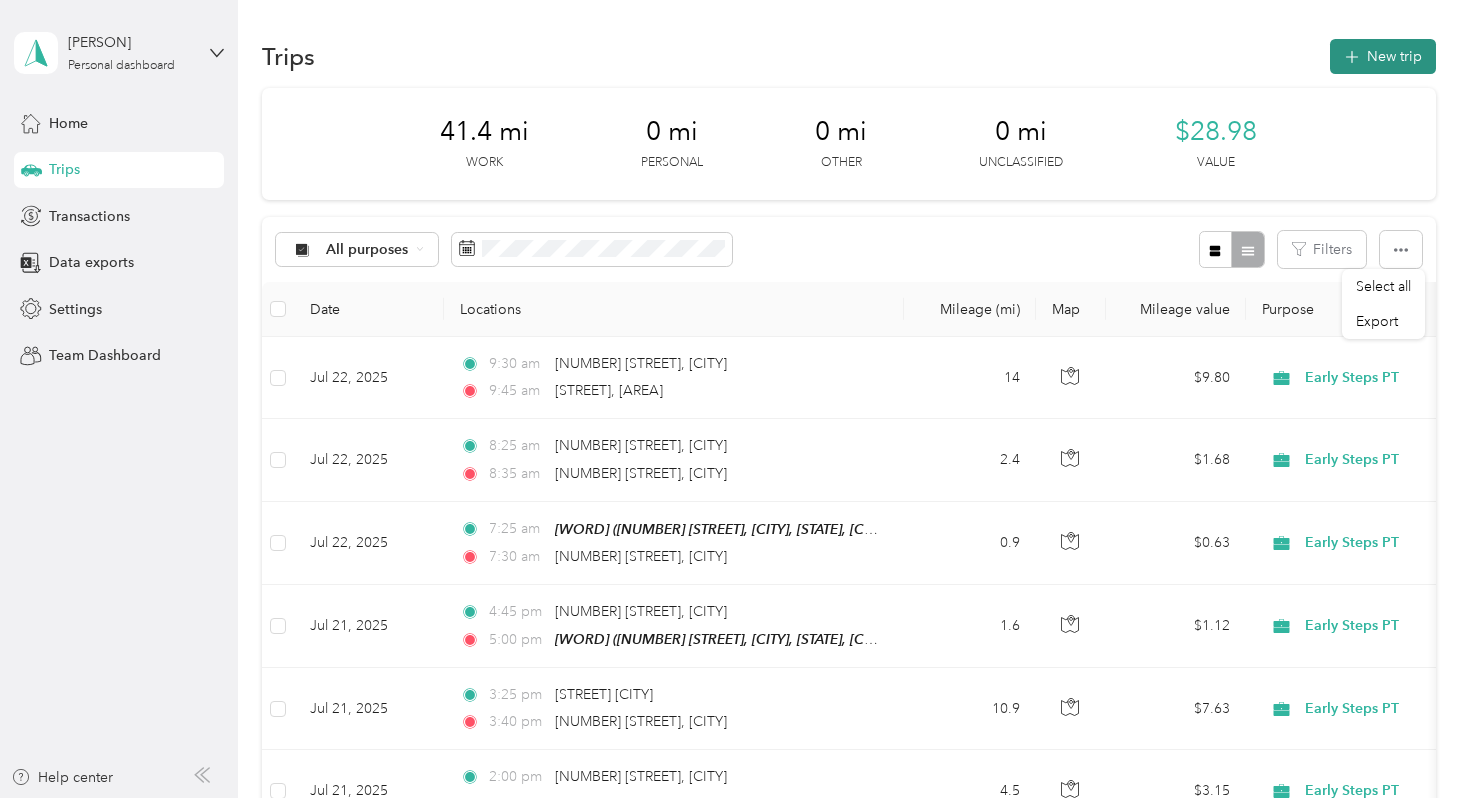 click on "New trip" at bounding box center (1383, 56) 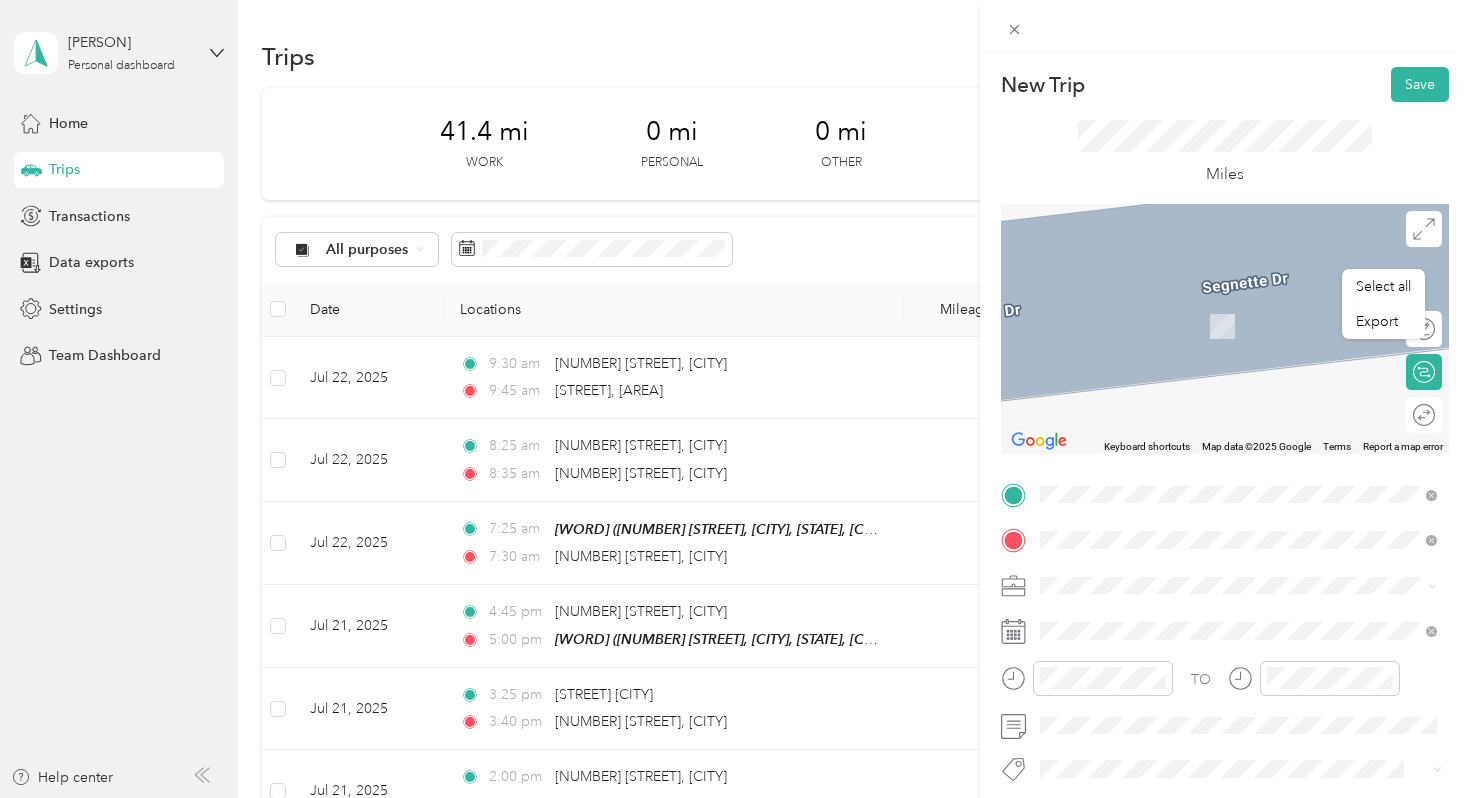 click on "[NUMBER] [STREET]
[CITY], [STATE] [POSTAL_CODE], [COUNTRY]" at bounding box center (1222, 304) 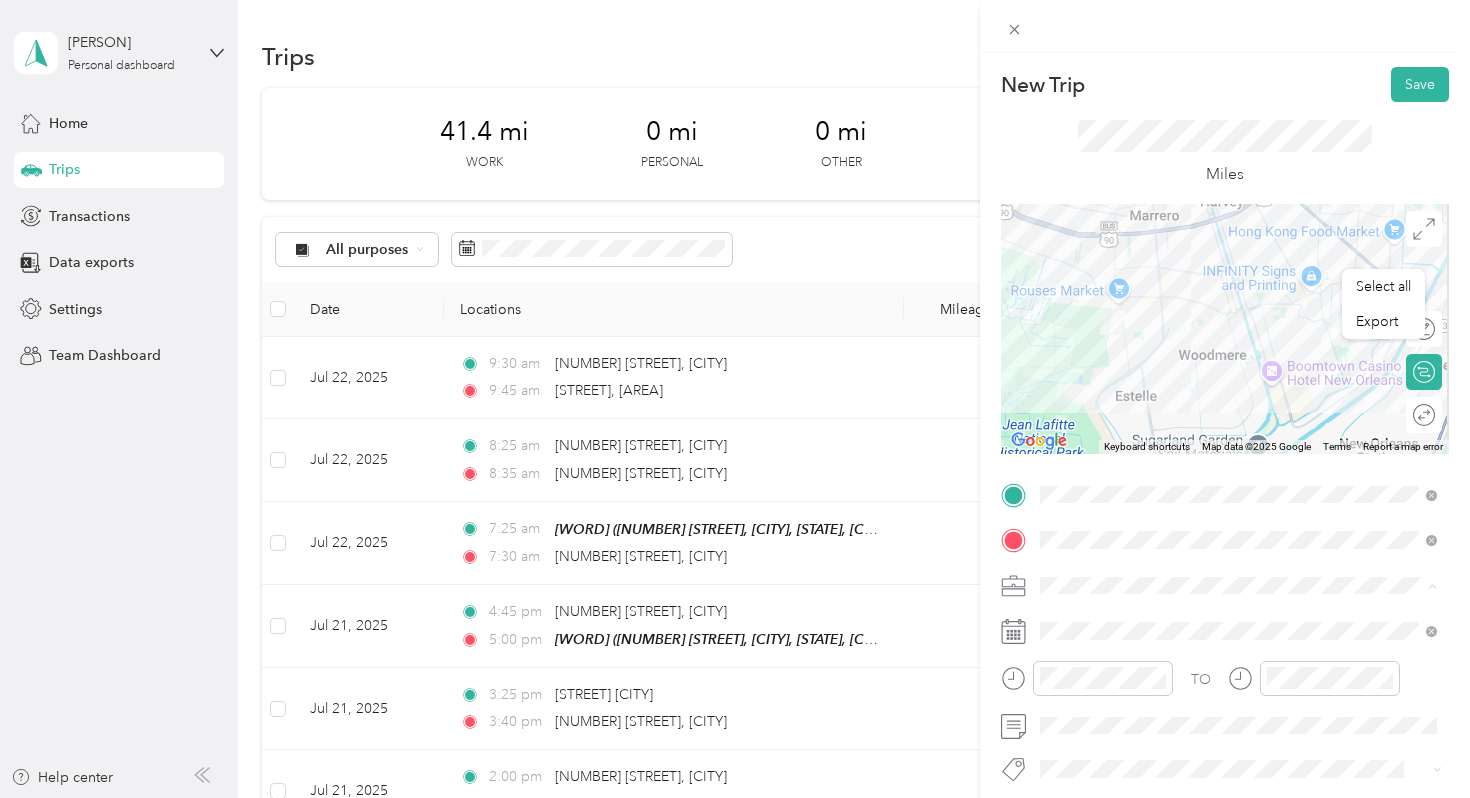 click on "Early Steps PT" at bounding box center (1091, 409) 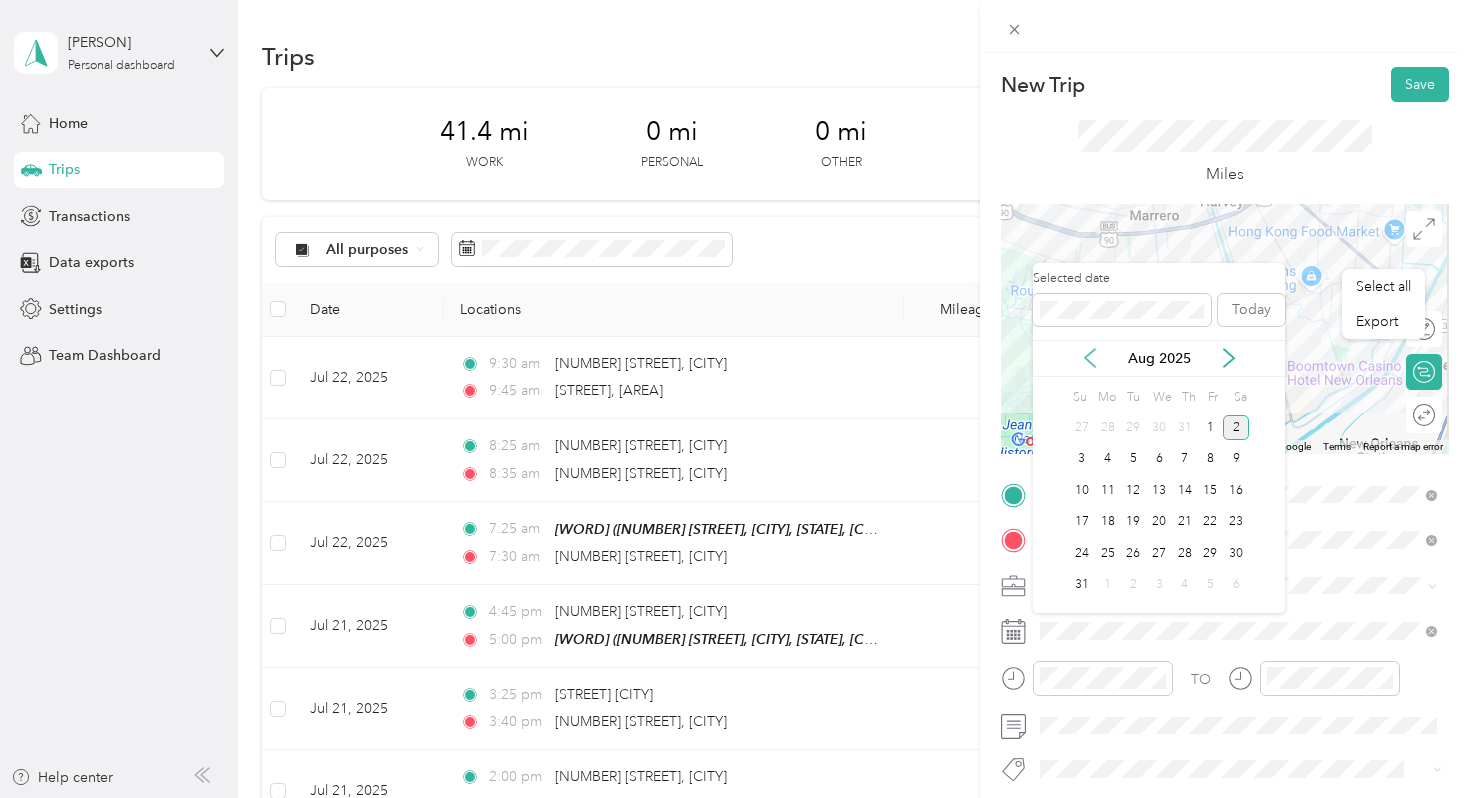 click 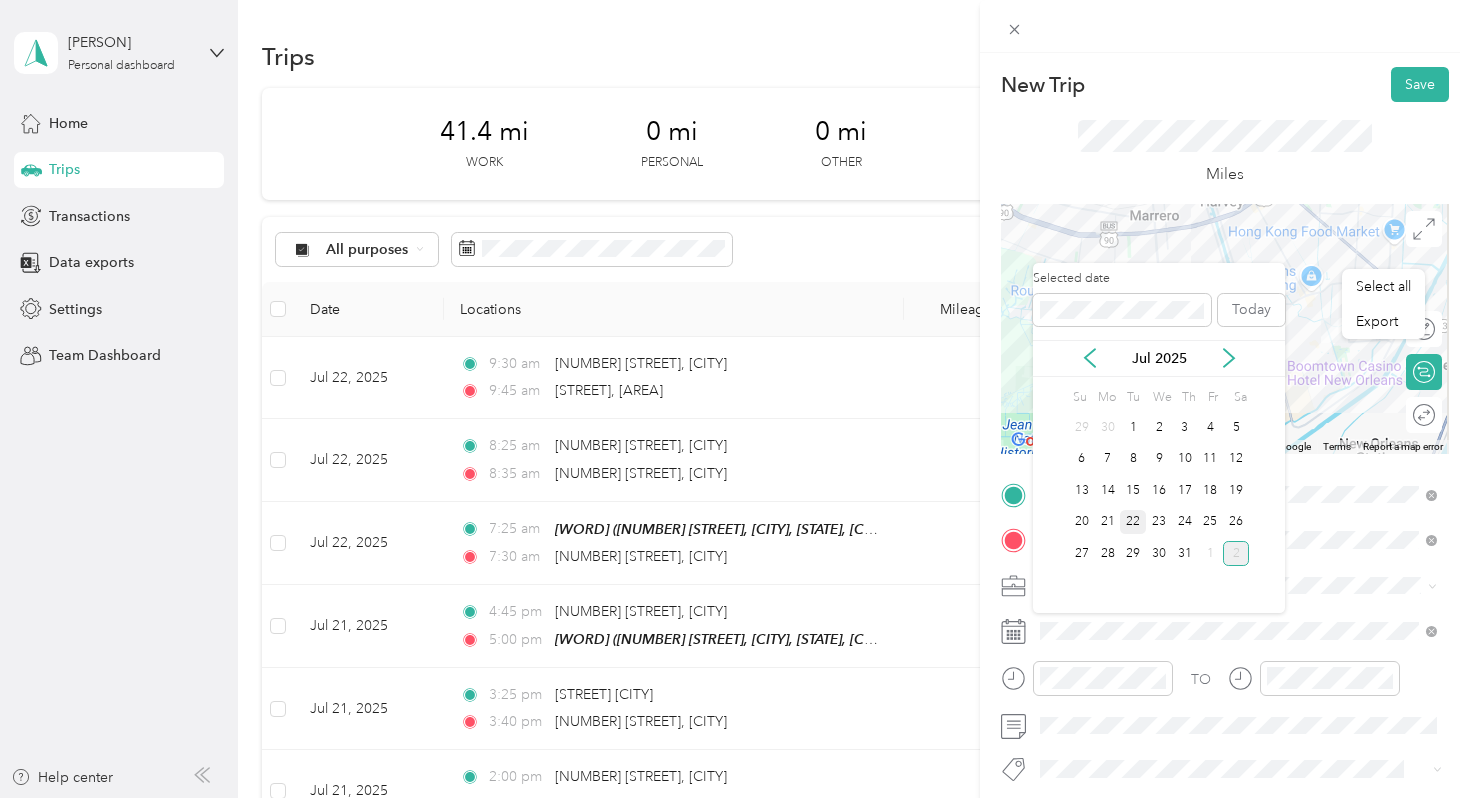 click on "22" at bounding box center [1133, 522] 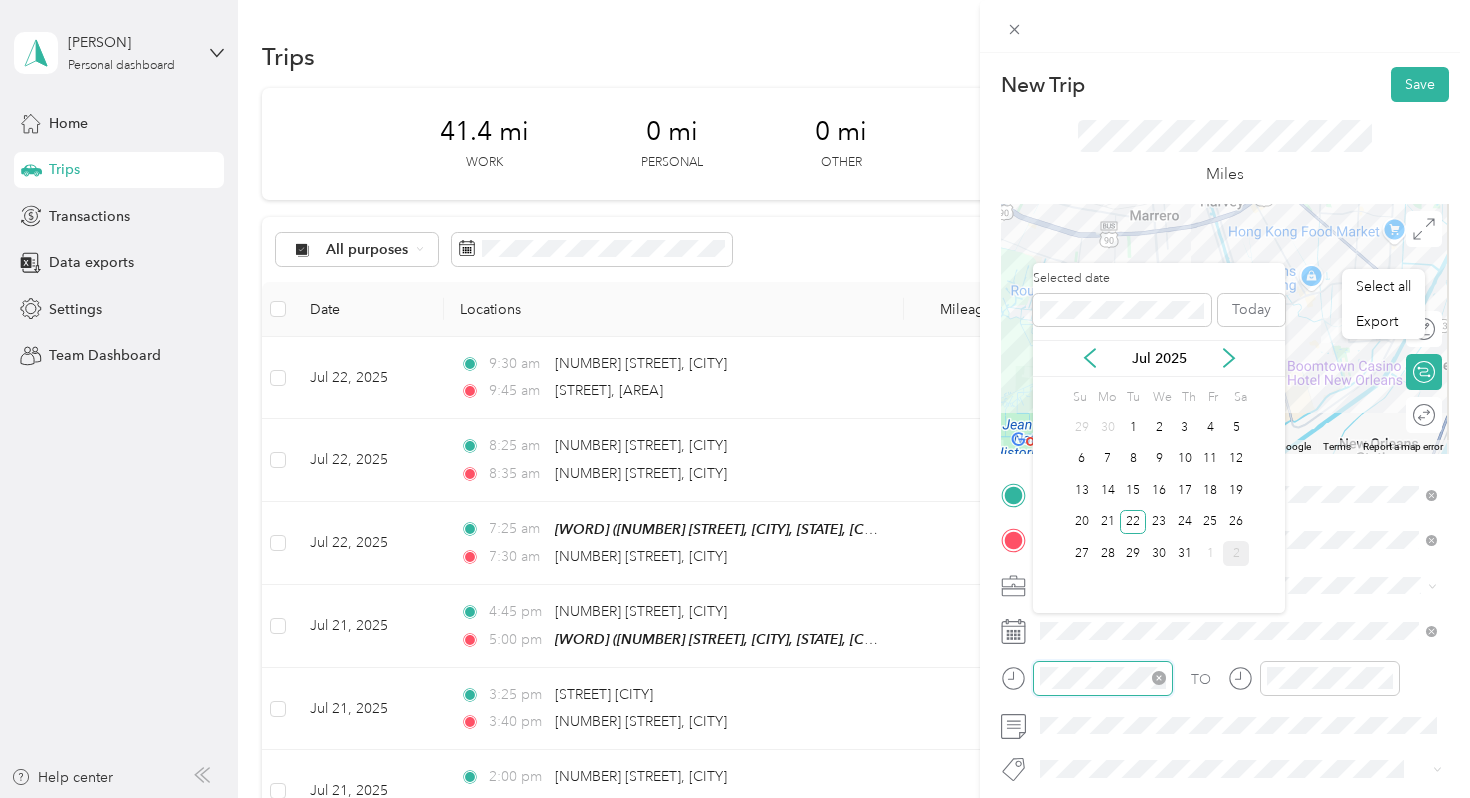 scroll, scrollTop: 120, scrollLeft: 0, axis: vertical 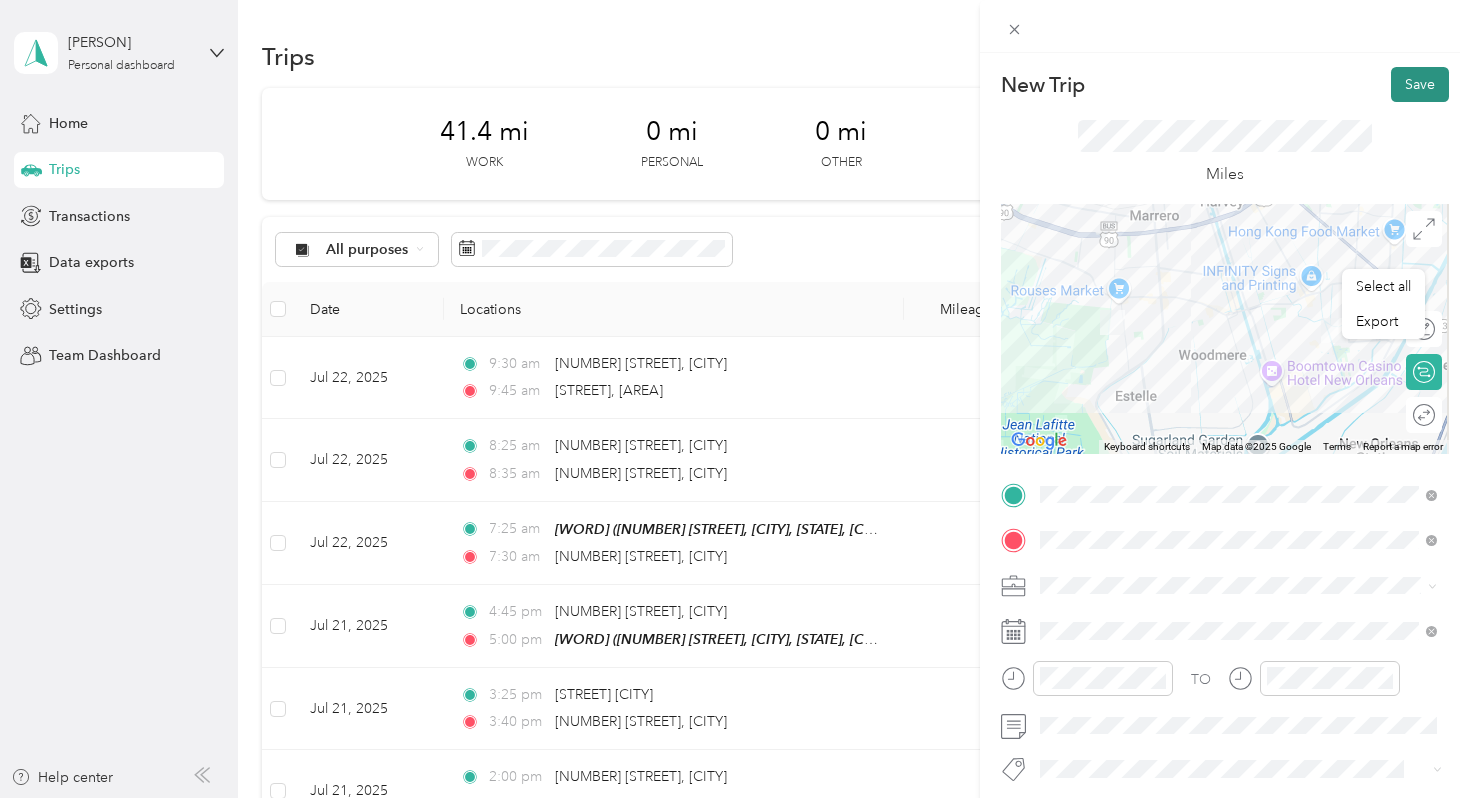 click on "Save" at bounding box center [1420, 84] 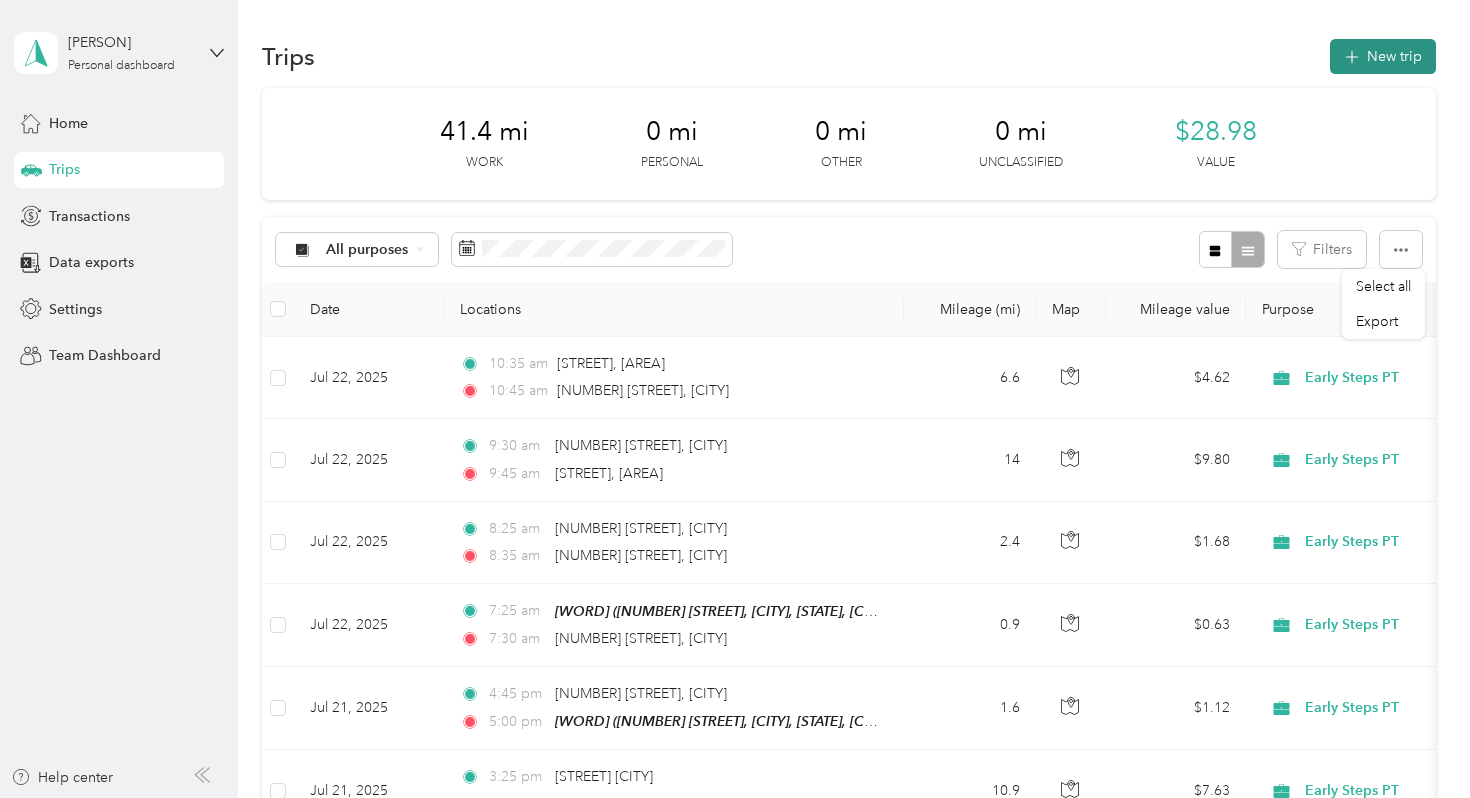 click on "New trip" at bounding box center [1383, 56] 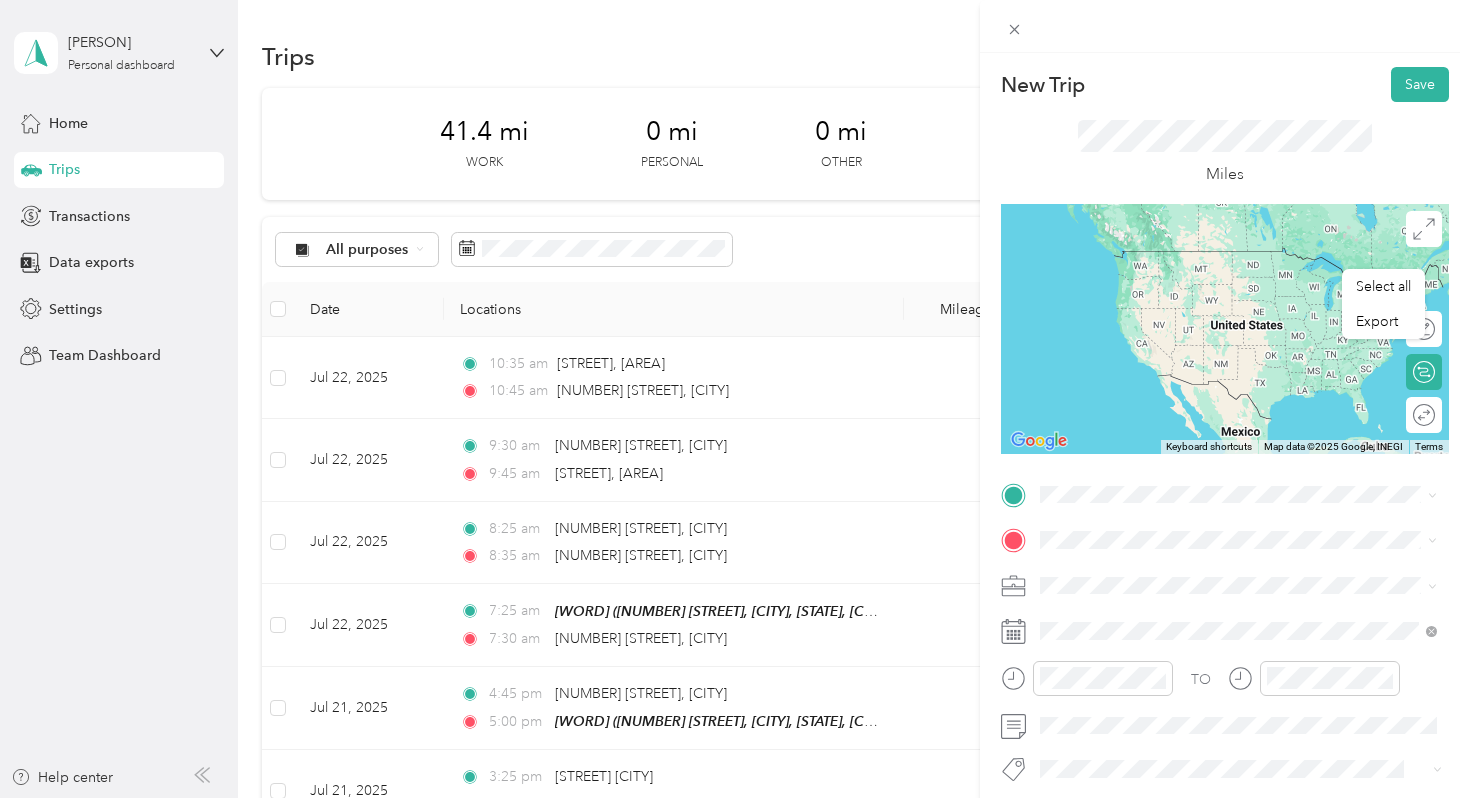 click on "[NUMBER] [STREET]
[CITY], [STATE] [POSTAL_CODE], [COUNTRY]" at bounding box center (1222, 570) 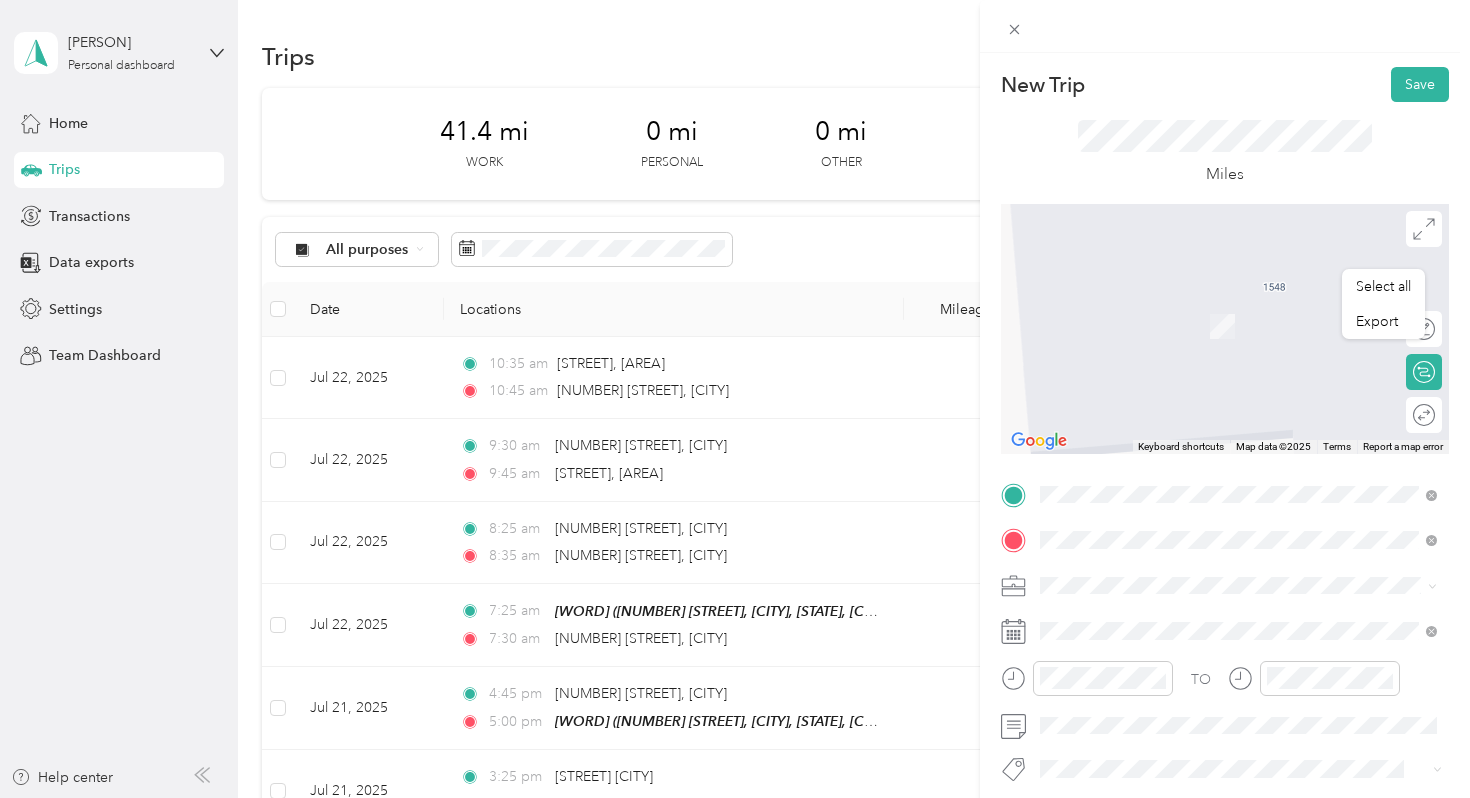 click on "[NUMBER] [STREET]
[CITY], [STATE] [POSTAL CODE], [COUNTRY]" at bounding box center [1238, 620] 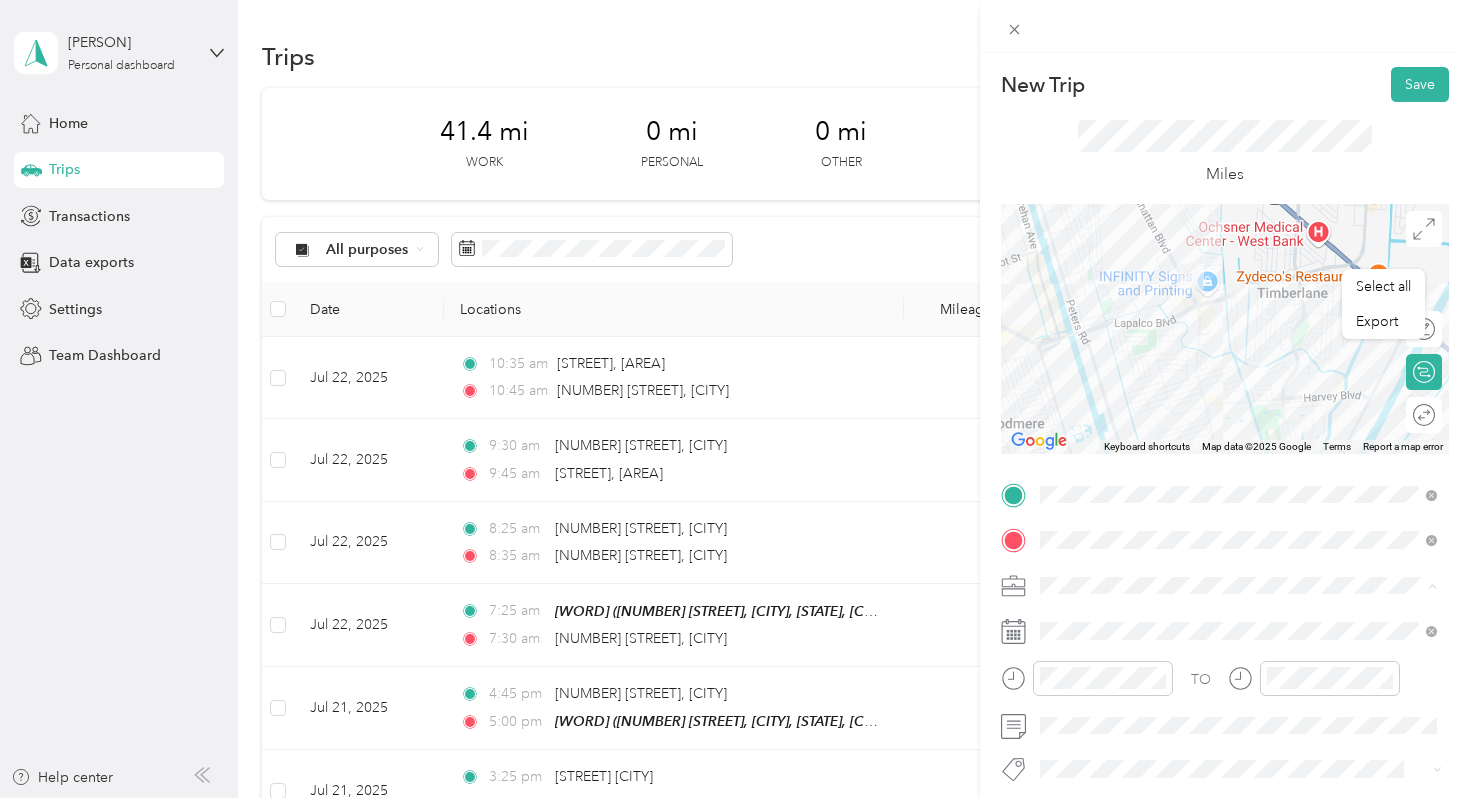 click on "Early Steps PT" at bounding box center (1238, 409) 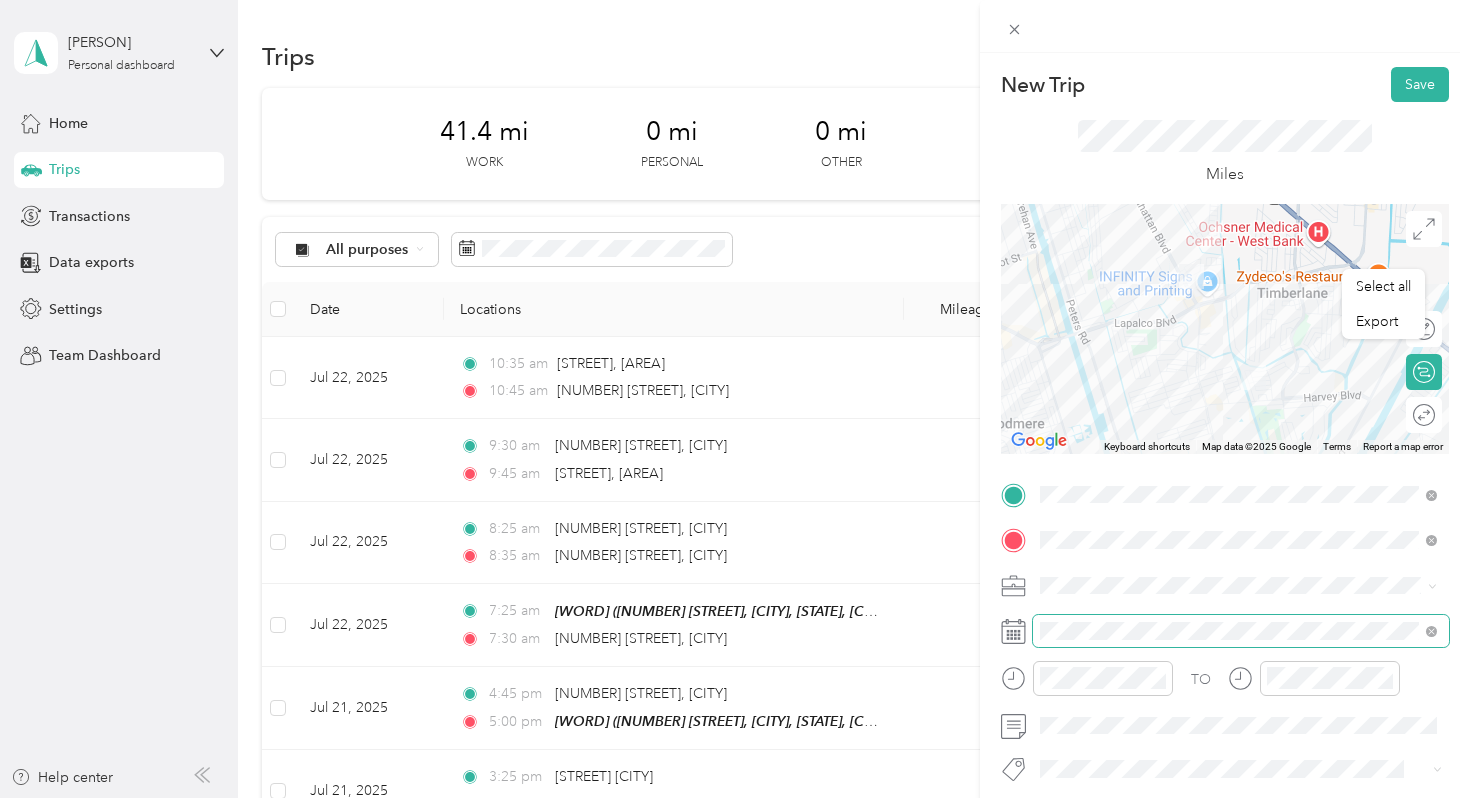 click at bounding box center (1241, 631) 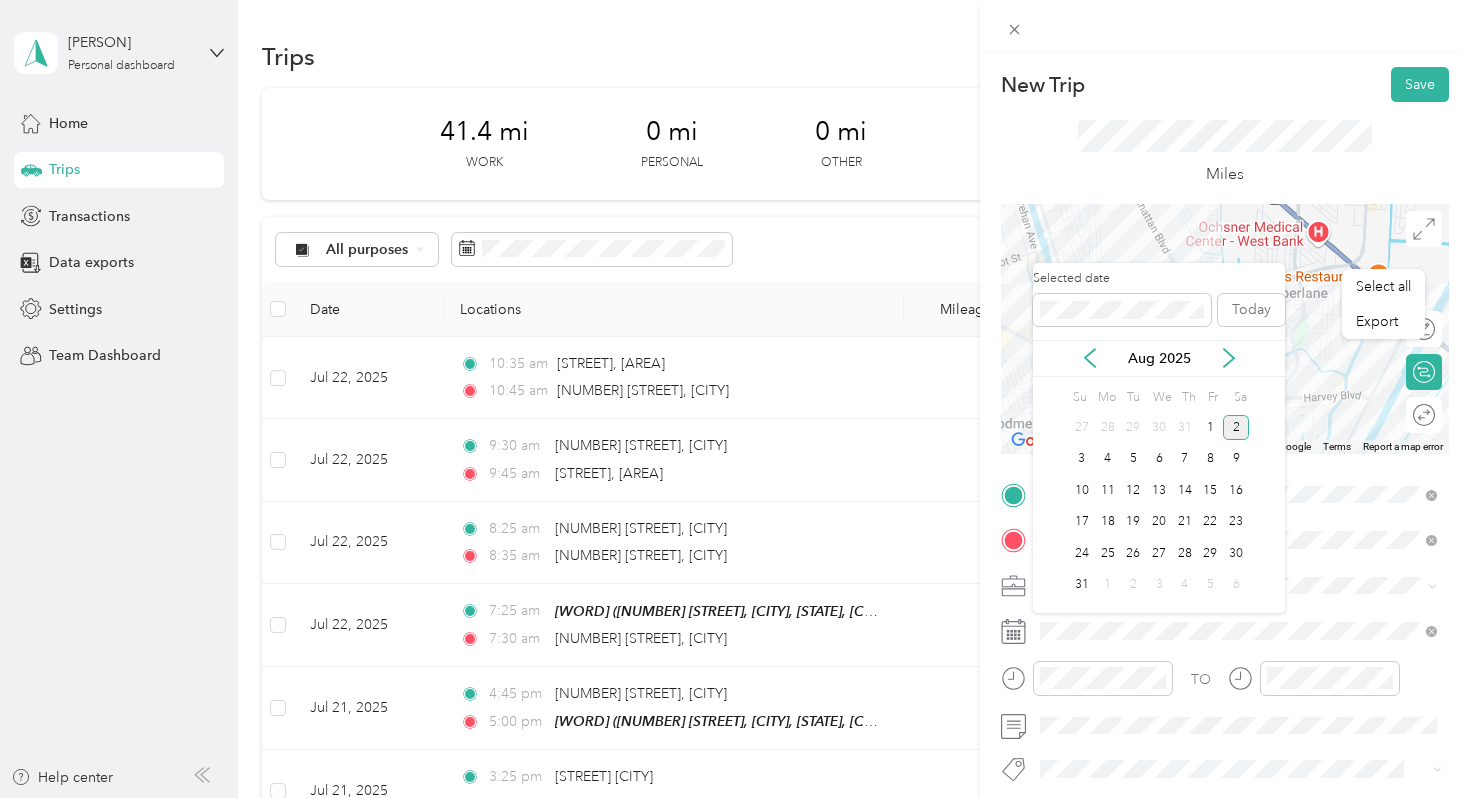 click on "Selected date   Today" at bounding box center [1159, 305] 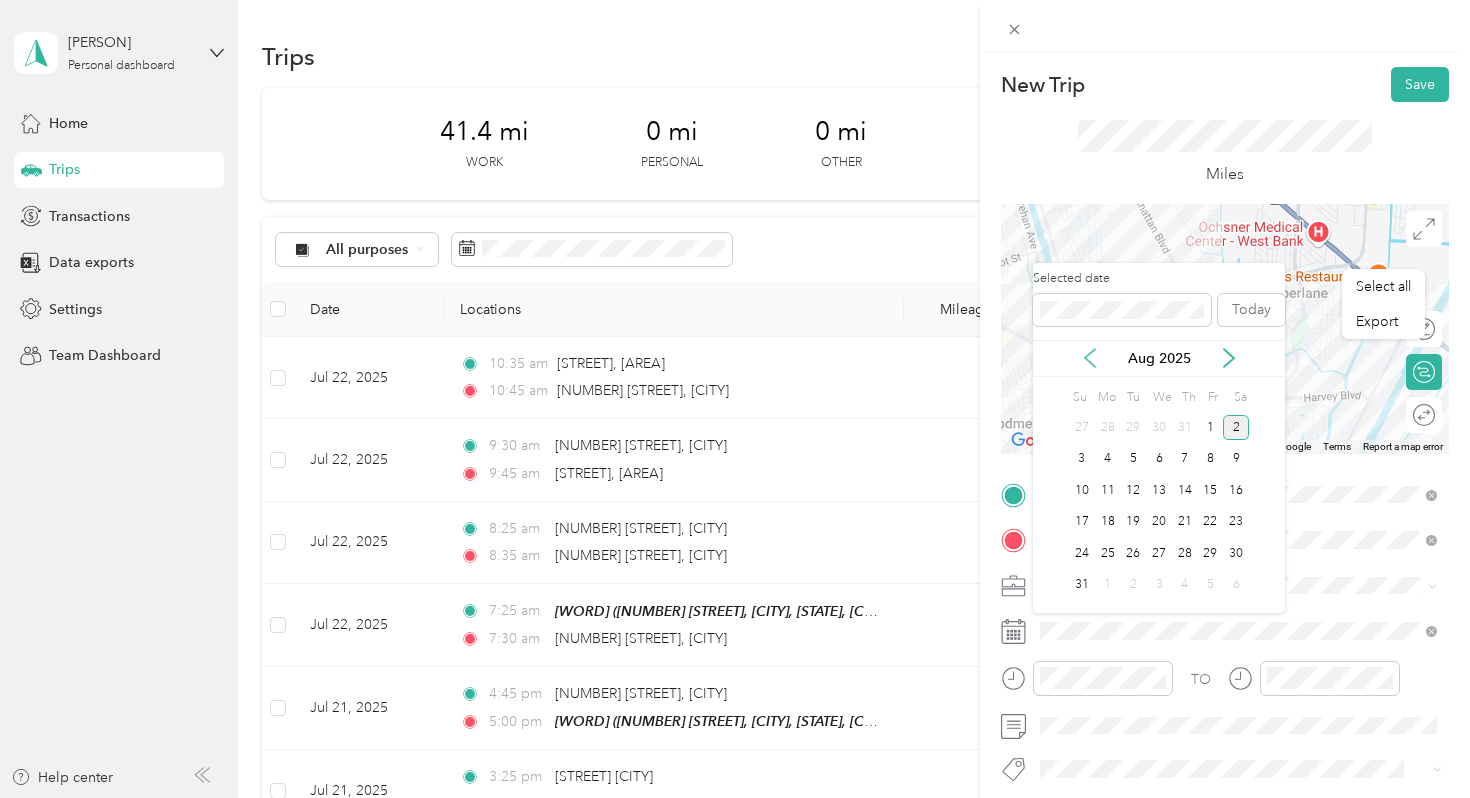 click 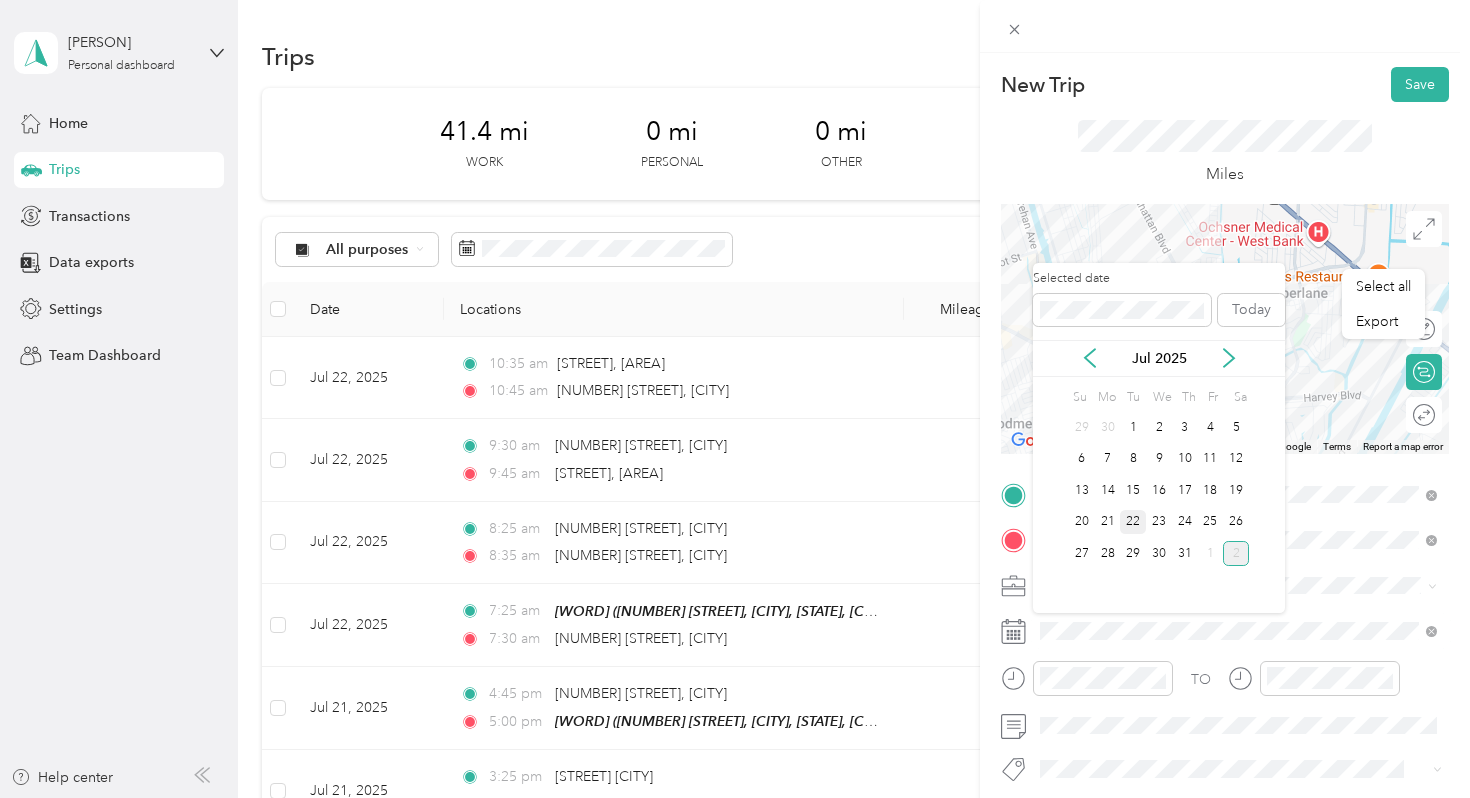 click on "22" at bounding box center [1133, 522] 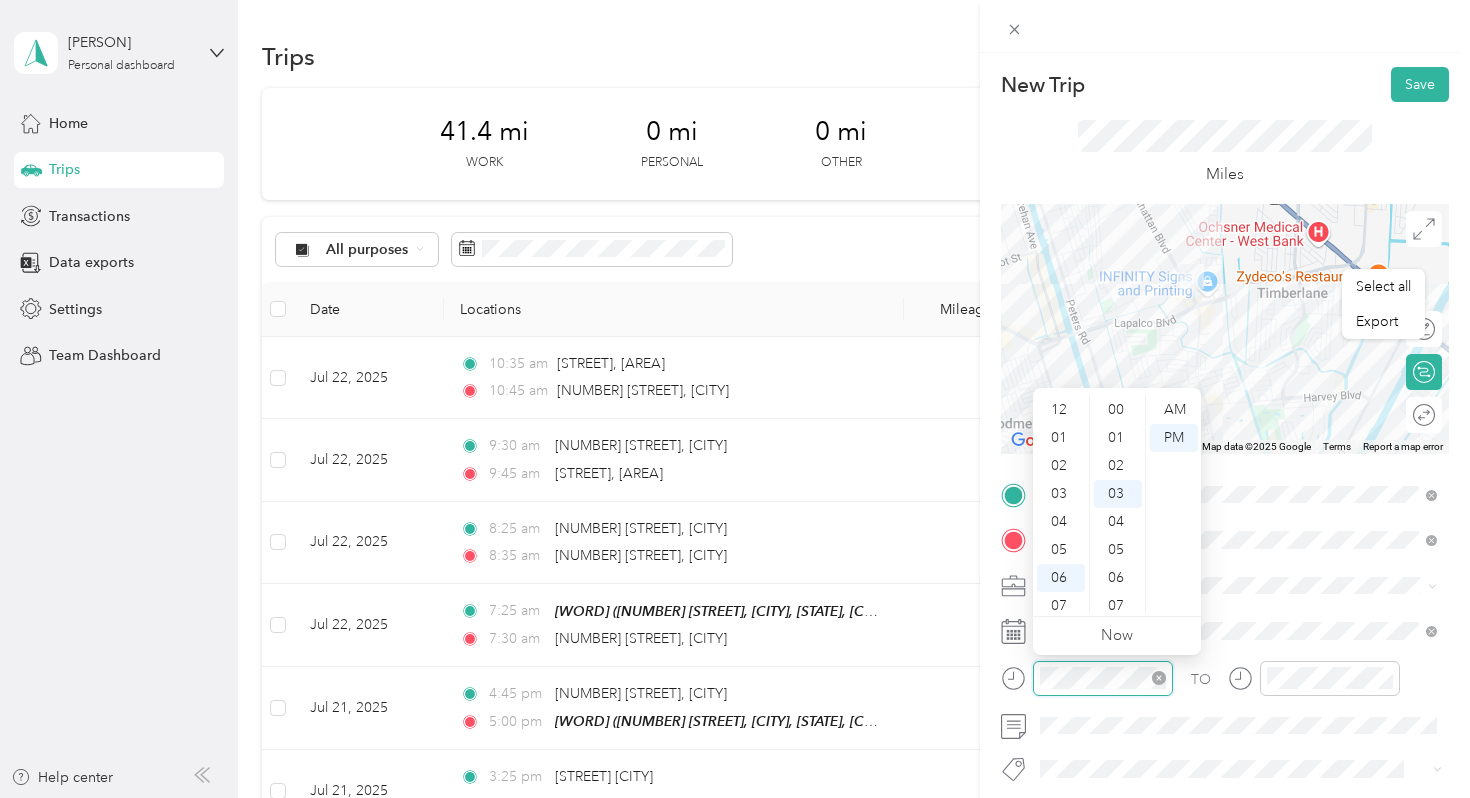 scroll, scrollTop: 82, scrollLeft: 0, axis: vertical 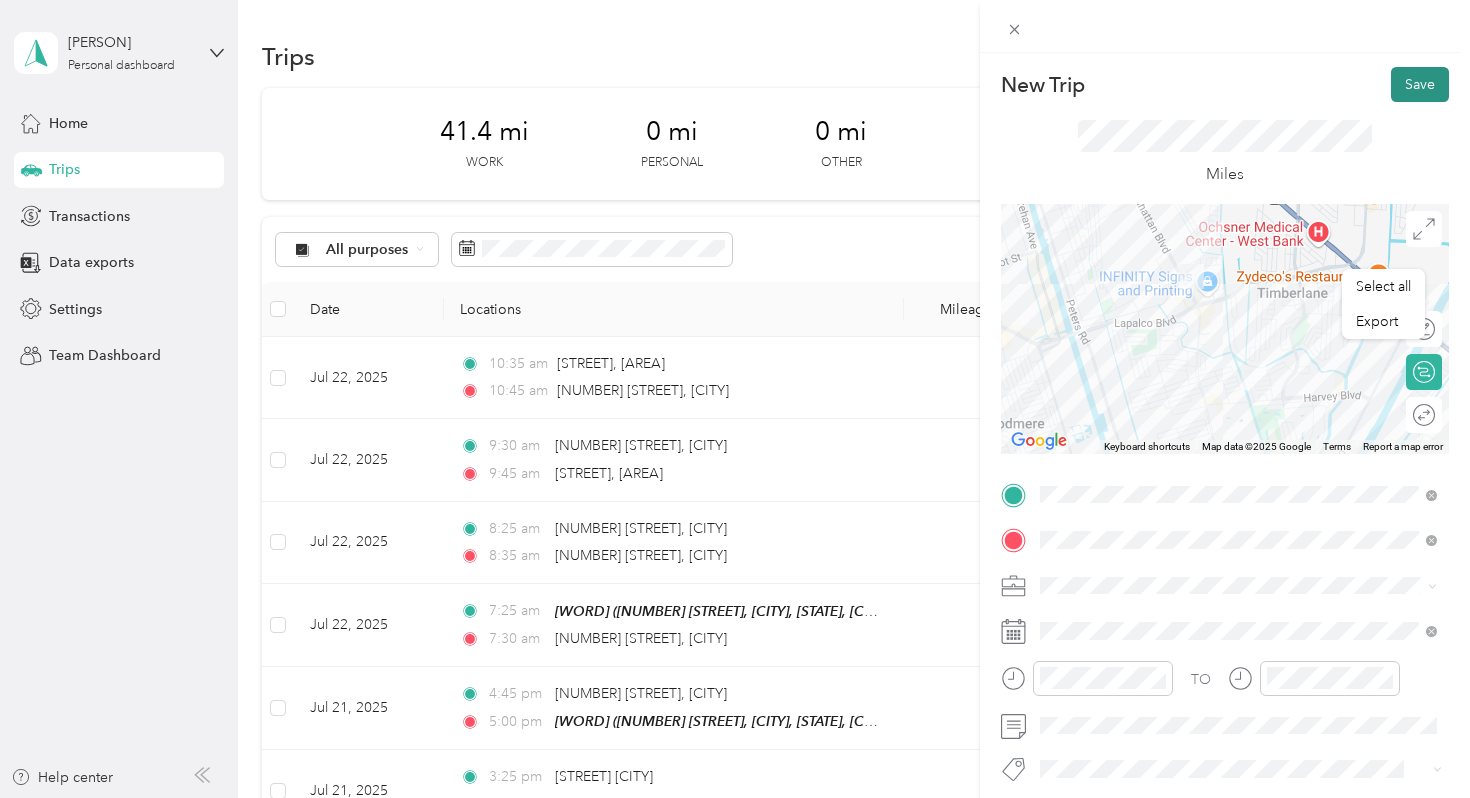 click on "Save" at bounding box center [1420, 84] 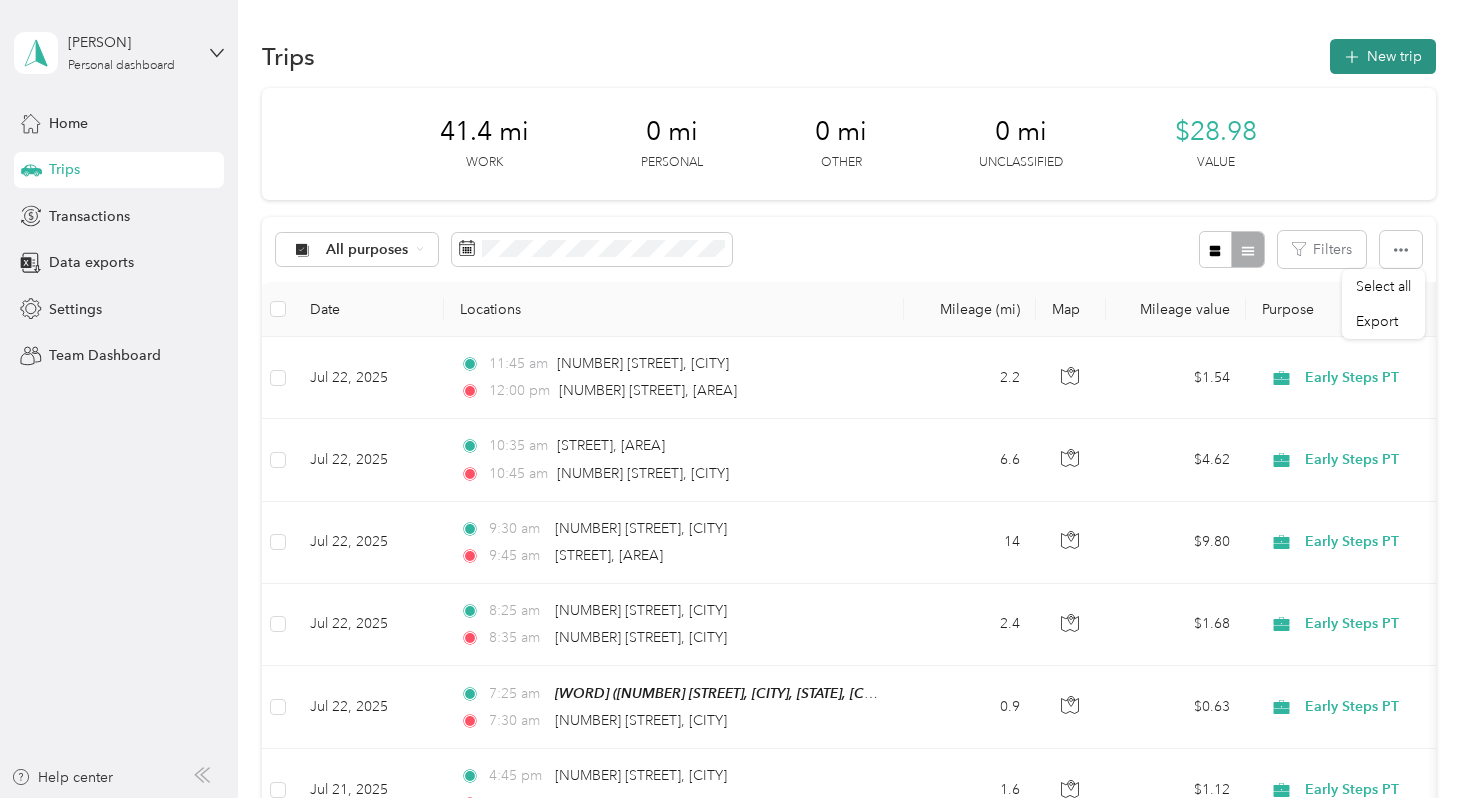 click on "New trip" at bounding box center (1383, 56) 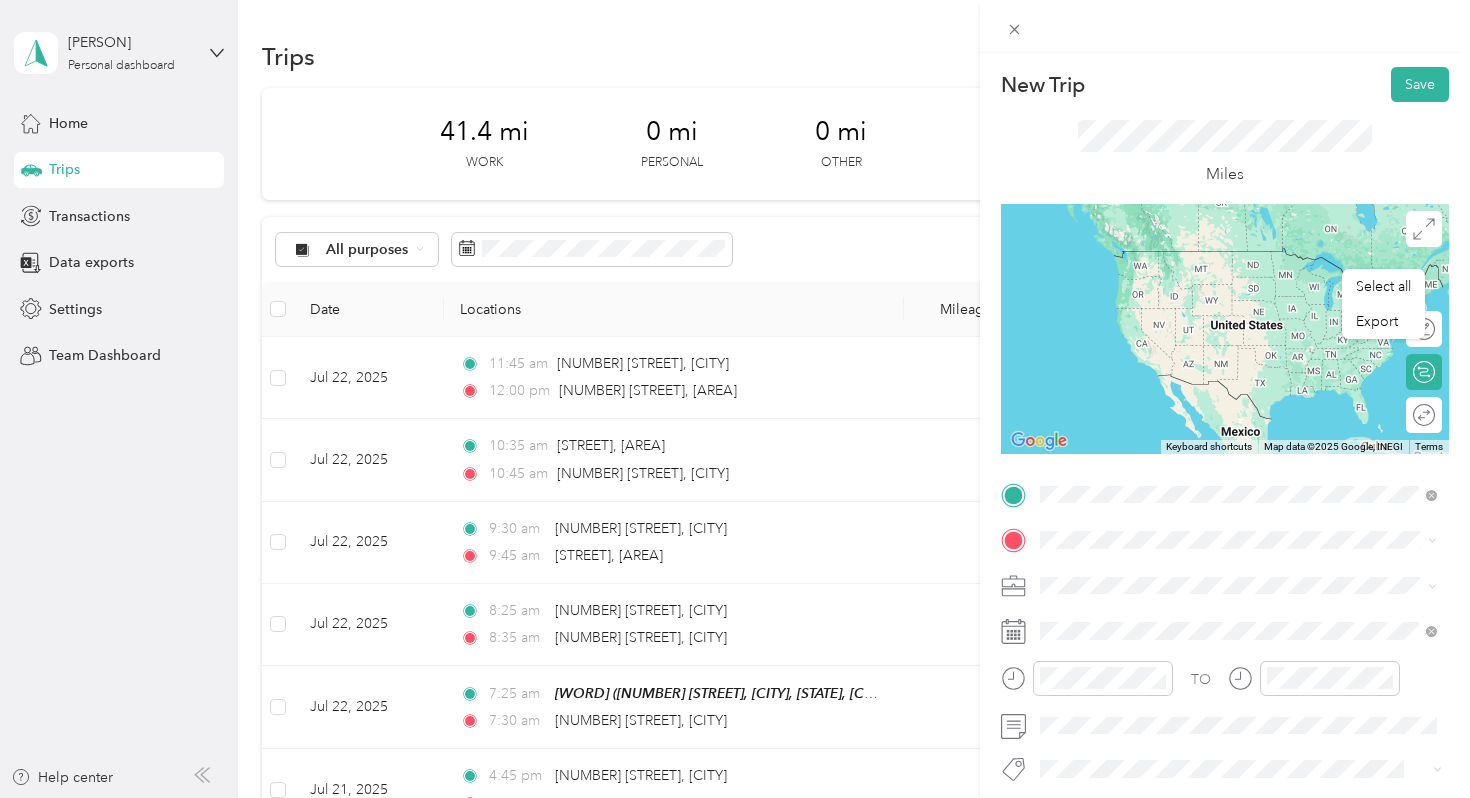 click on "[NUMBER] [STREET]
[CITY], [STATE] [POSTAL CODE], [COUNTRY]" at bounding box center [1221, 574] 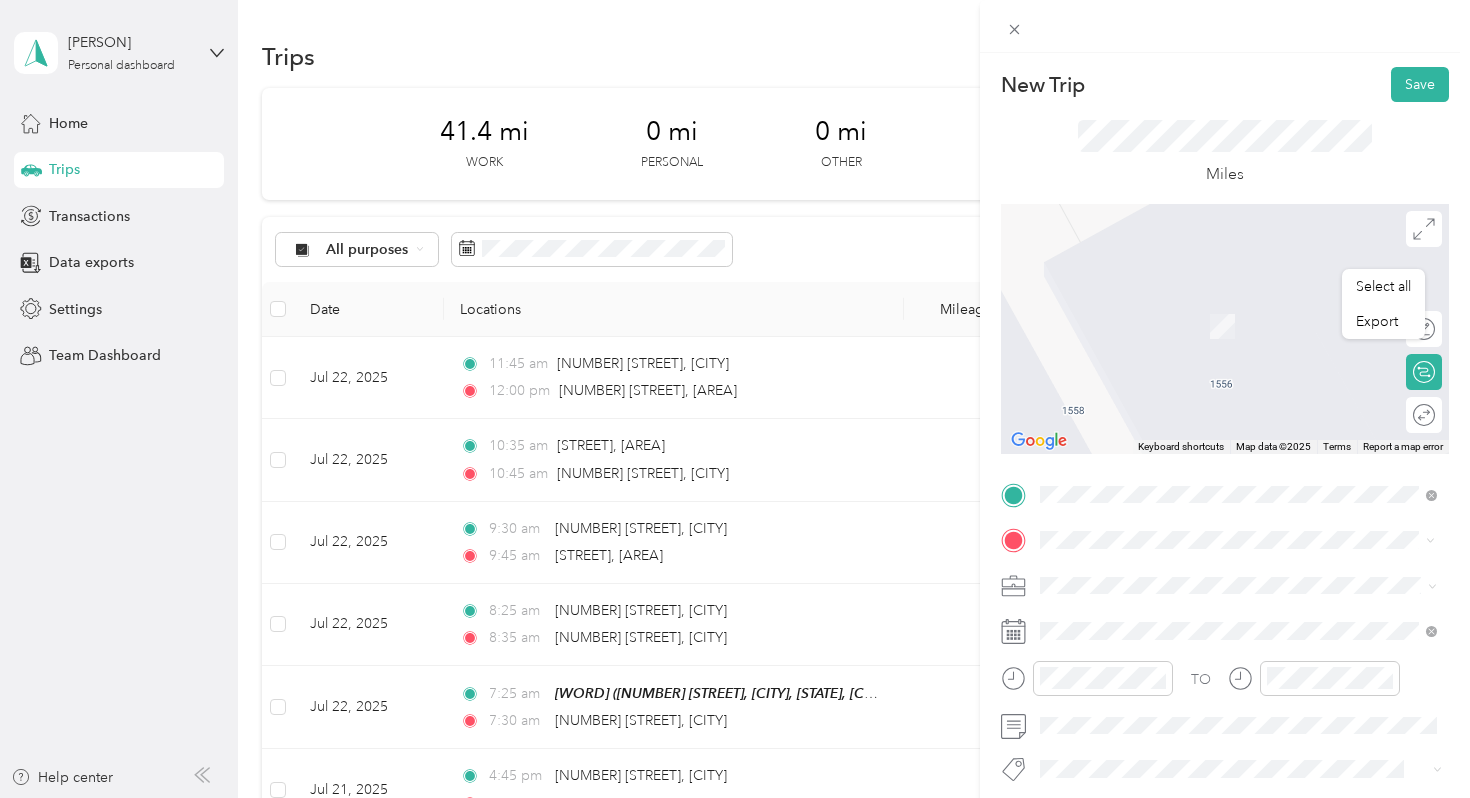 click on "[NUMBER] [STREET]
[CITY], [STATE] [POSTAL_CODE], [COUNTRY]" at bounding box center (1222, 303) 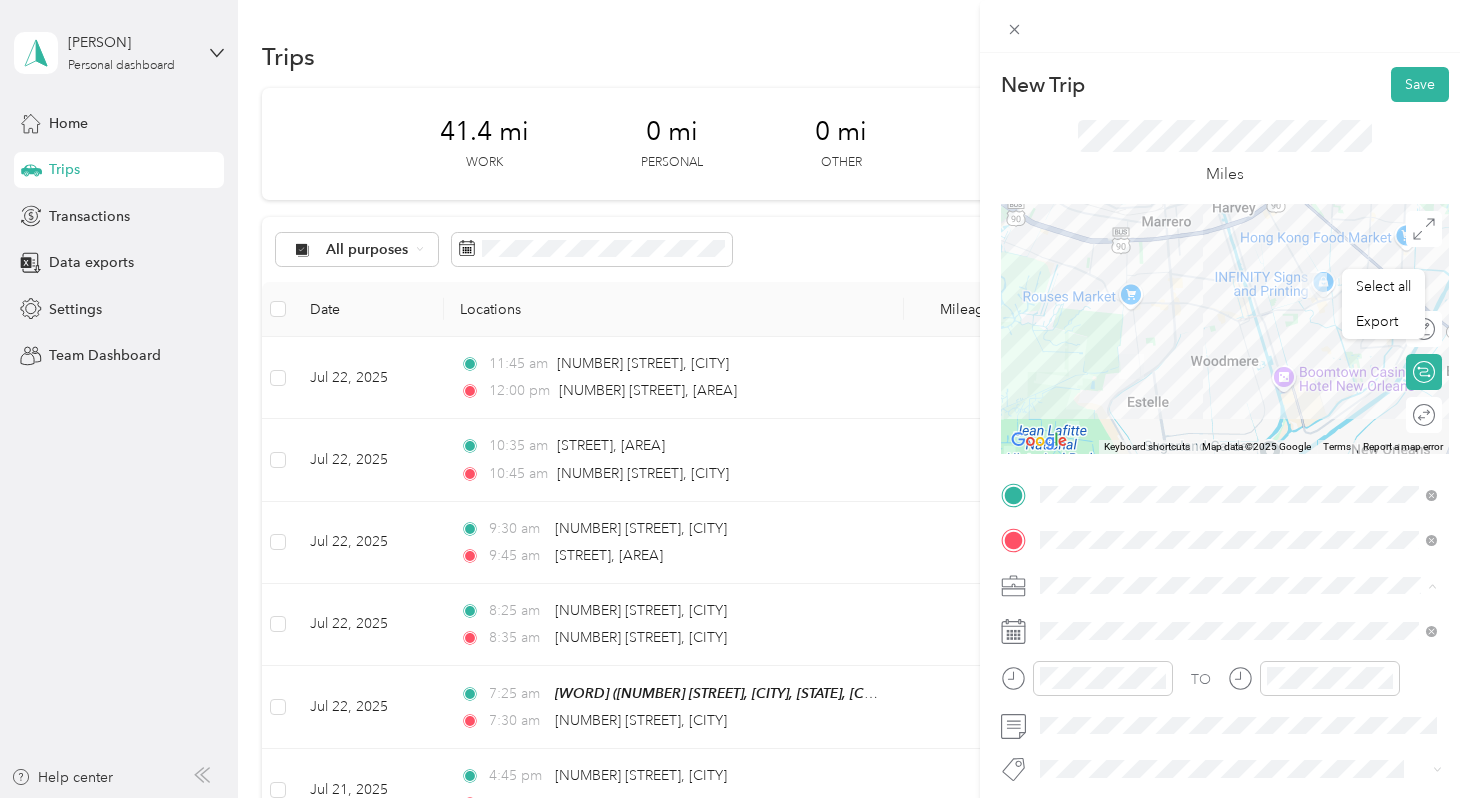click on "Early Steps PT" at bounding box center [1091, 409] 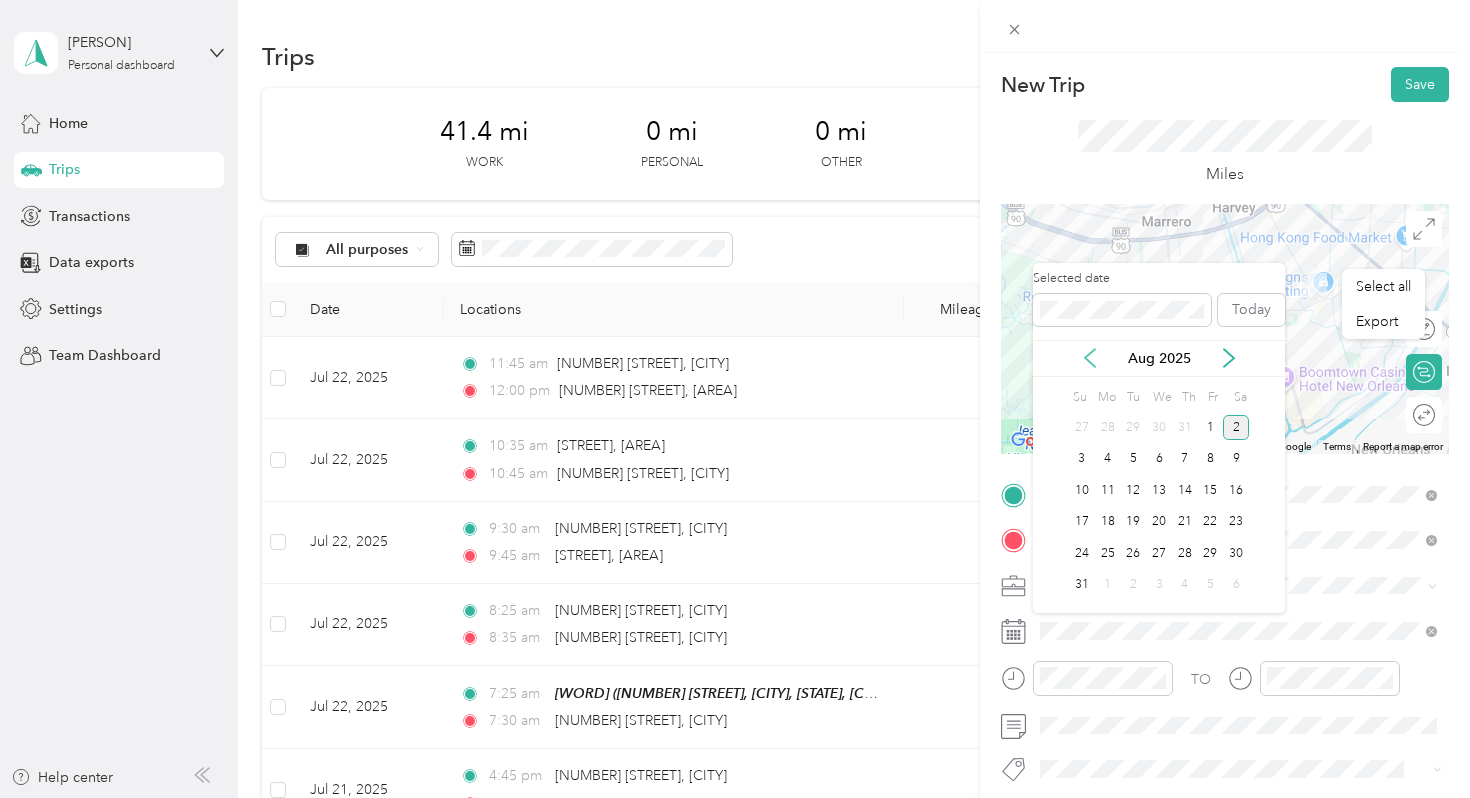 click 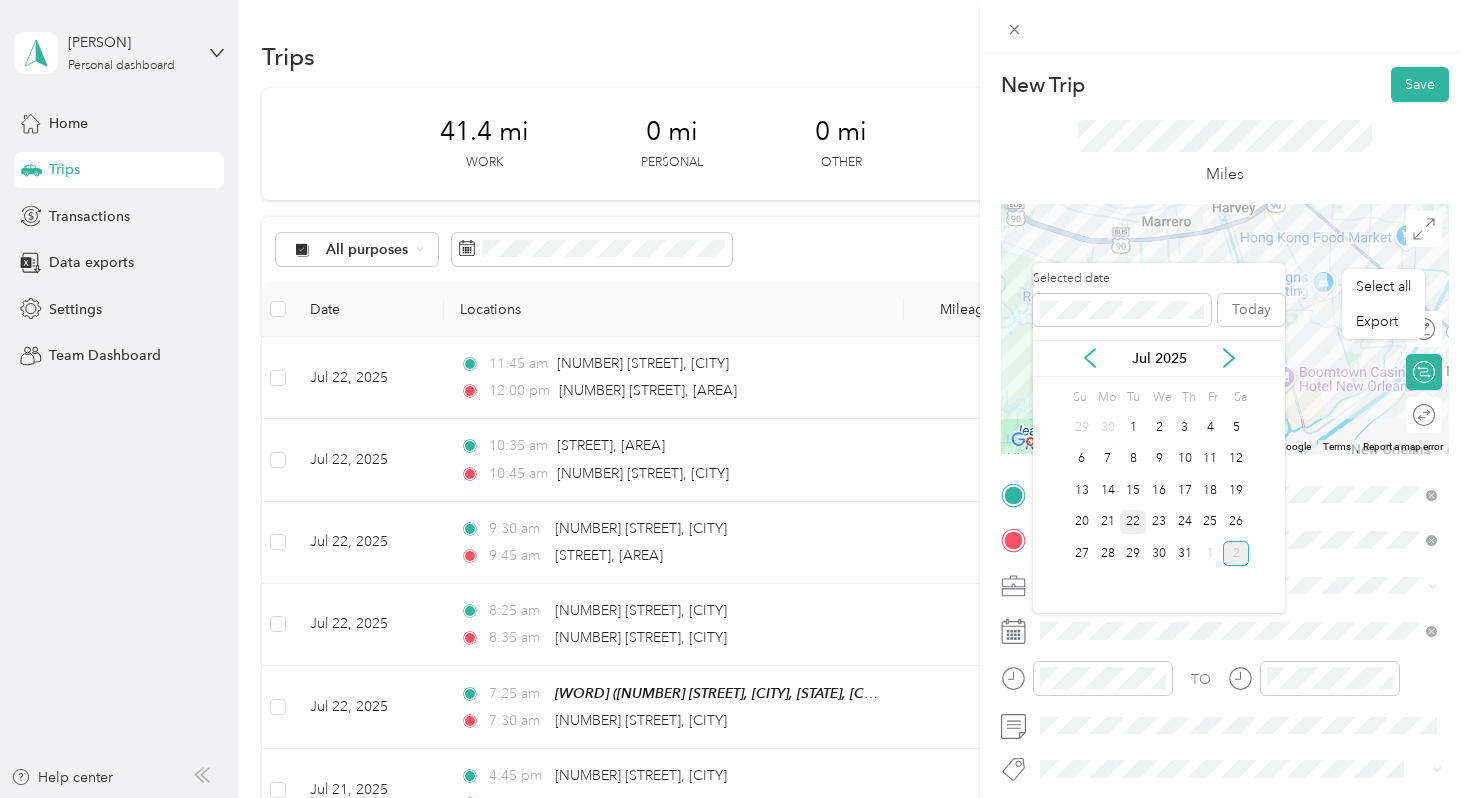 click on "22" at bounding box center [1133, 522] 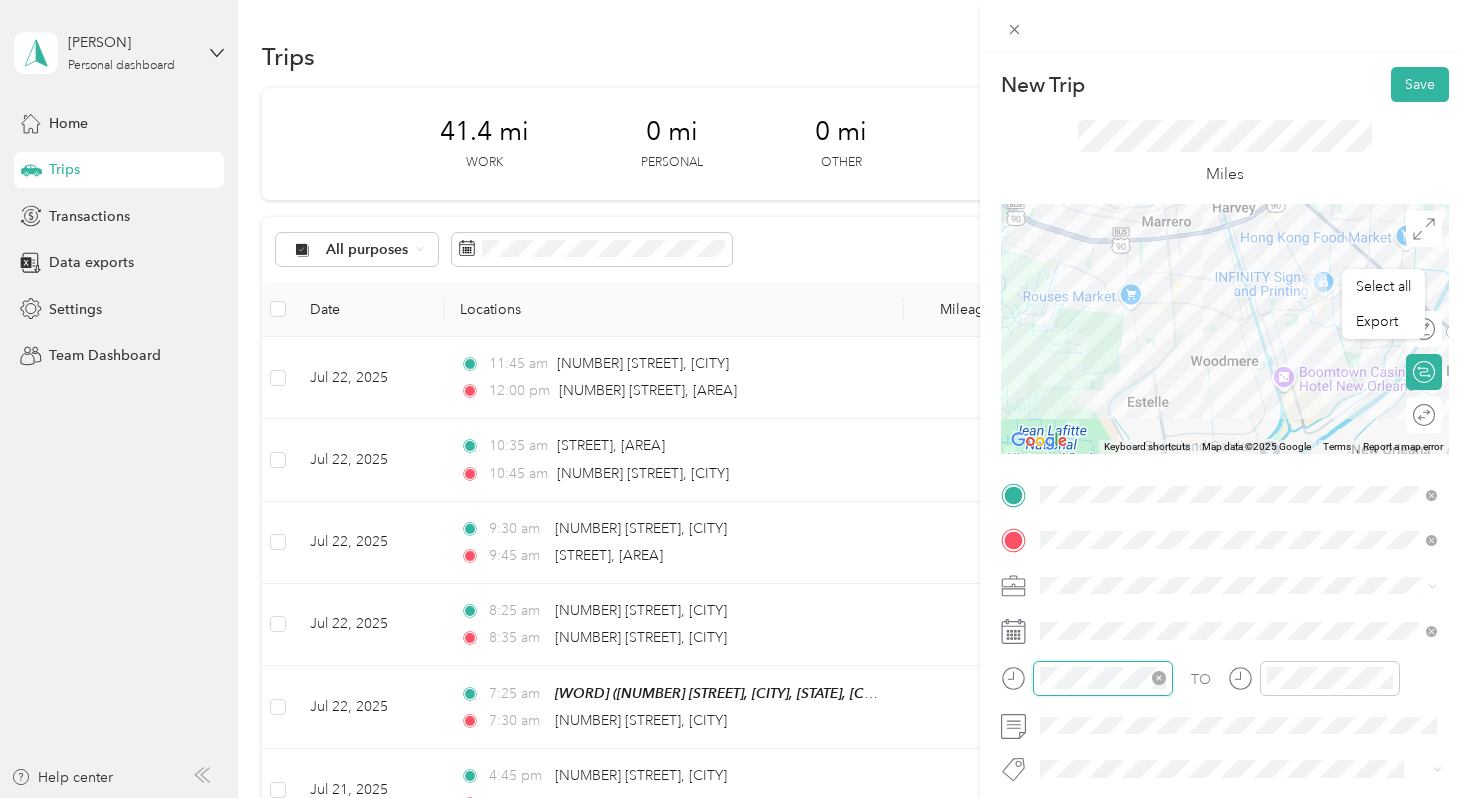 scroll, scrollTop: 120, scrollLeft: 0, axis: vertical 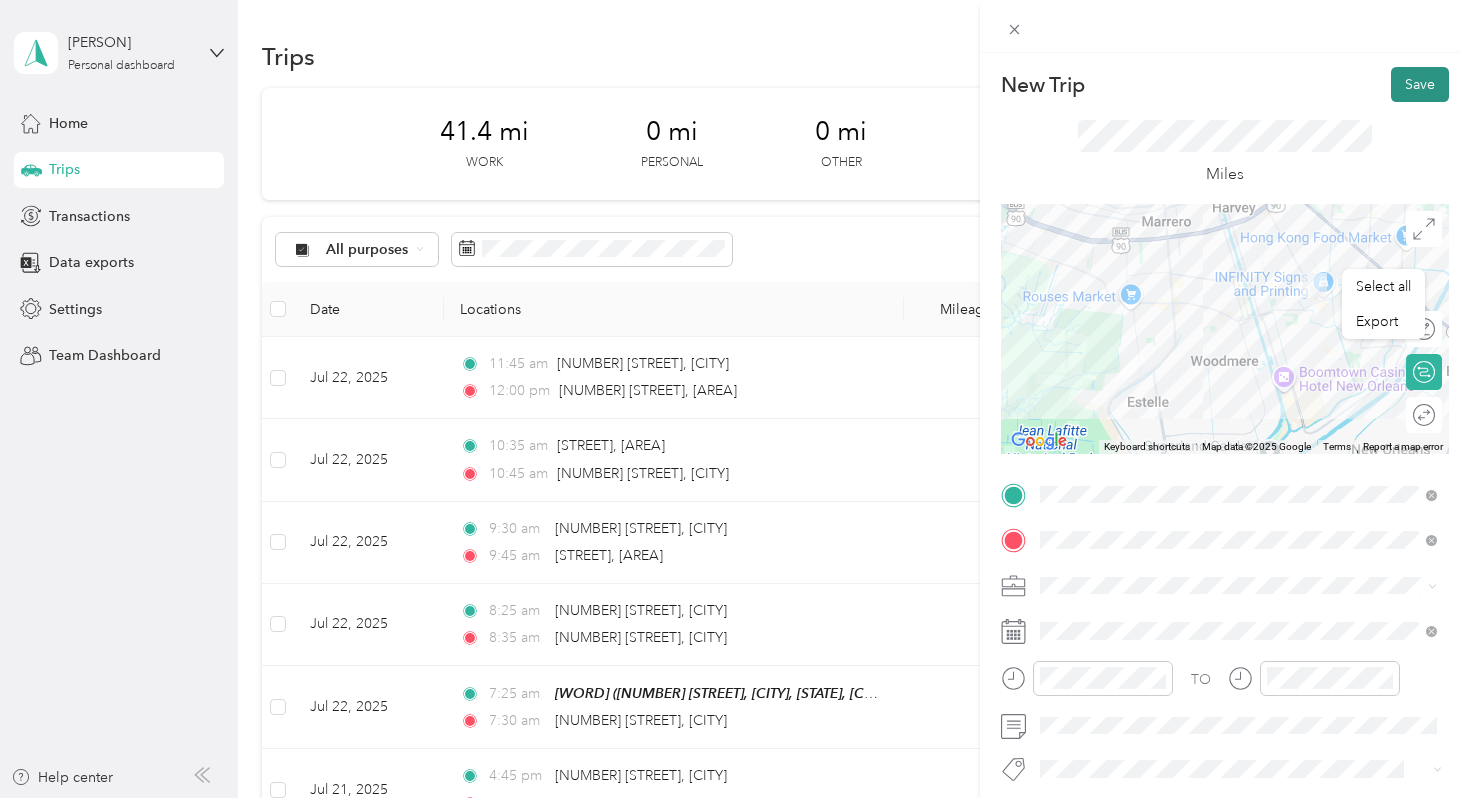 click on "Save" at bounding box center [1420, 84] 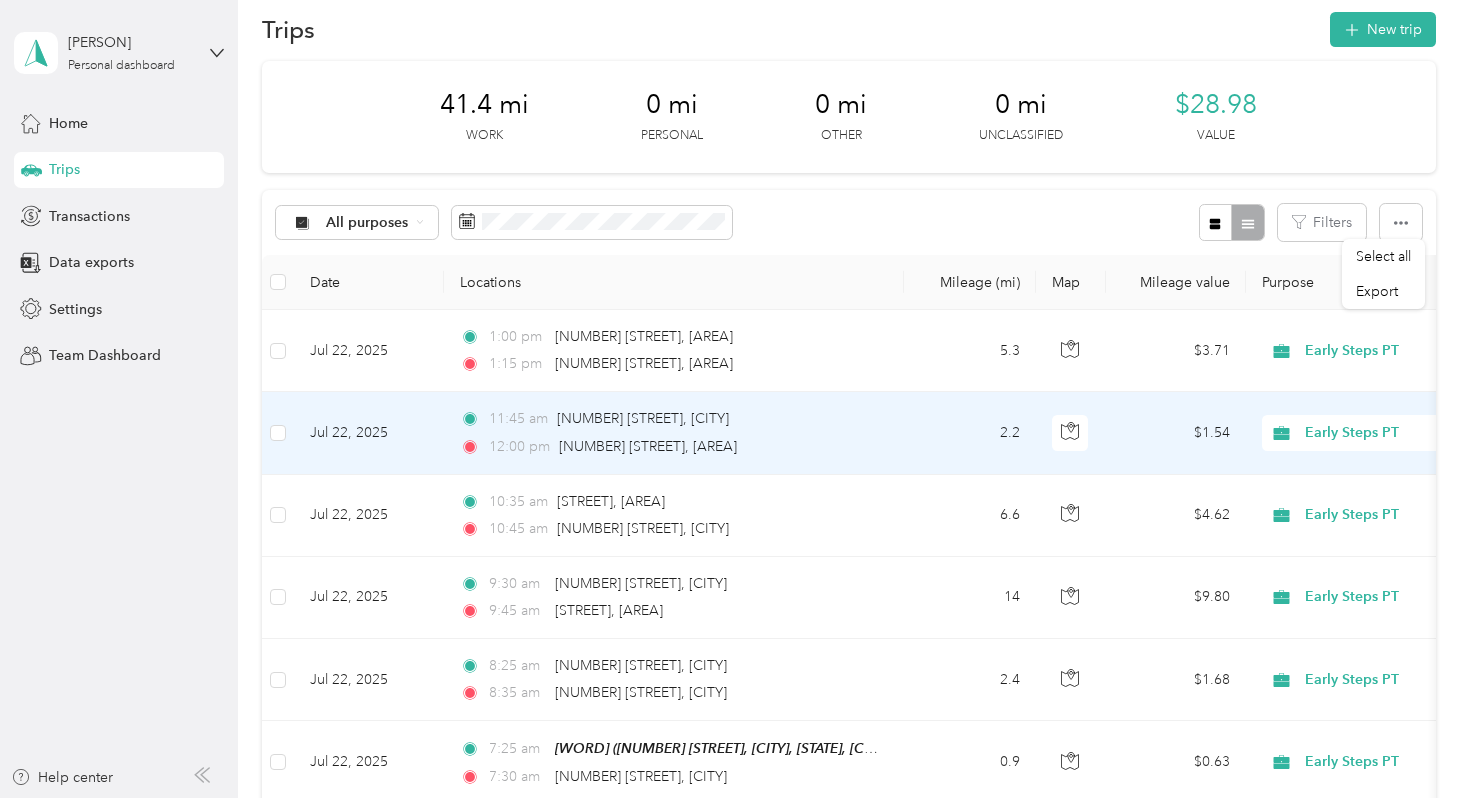 scroll, scrollTop: 31, scrollLeft: 0, axis: vertical 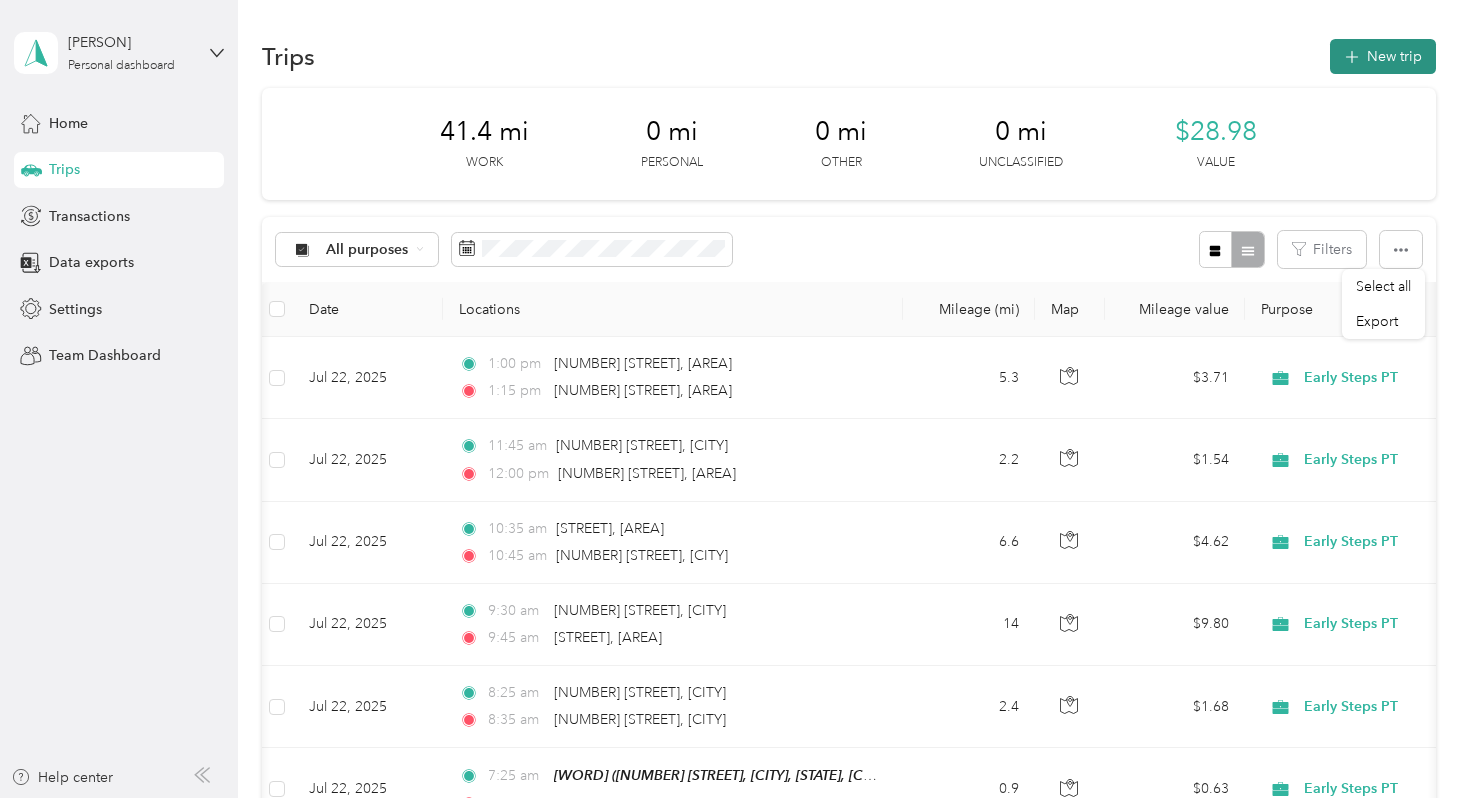 click 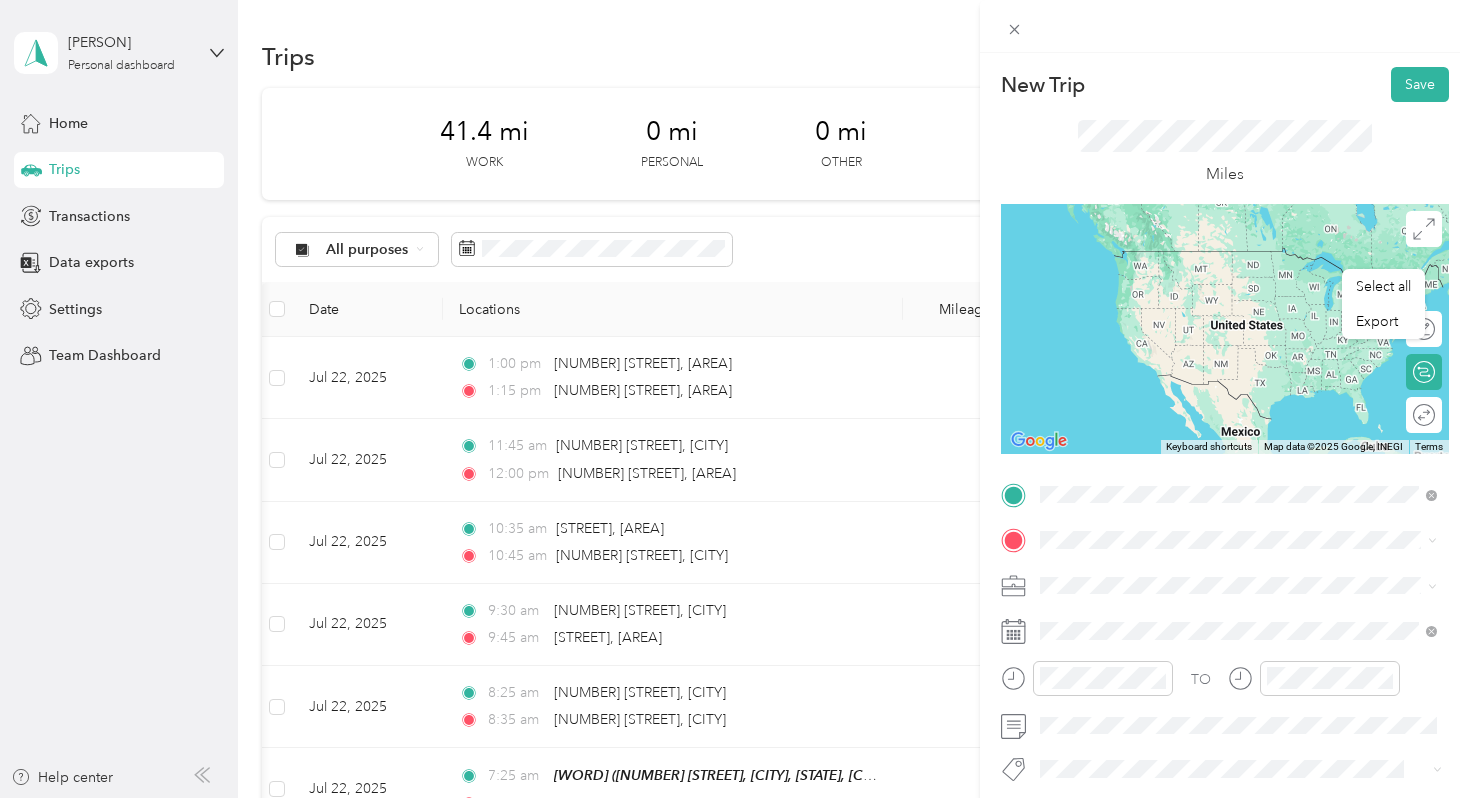 click on "[NUMBER] [STREET]
[CITY], [STATE] [POSTAL_CODE], [COUNTRY]" at bounding box center (1222, 574) 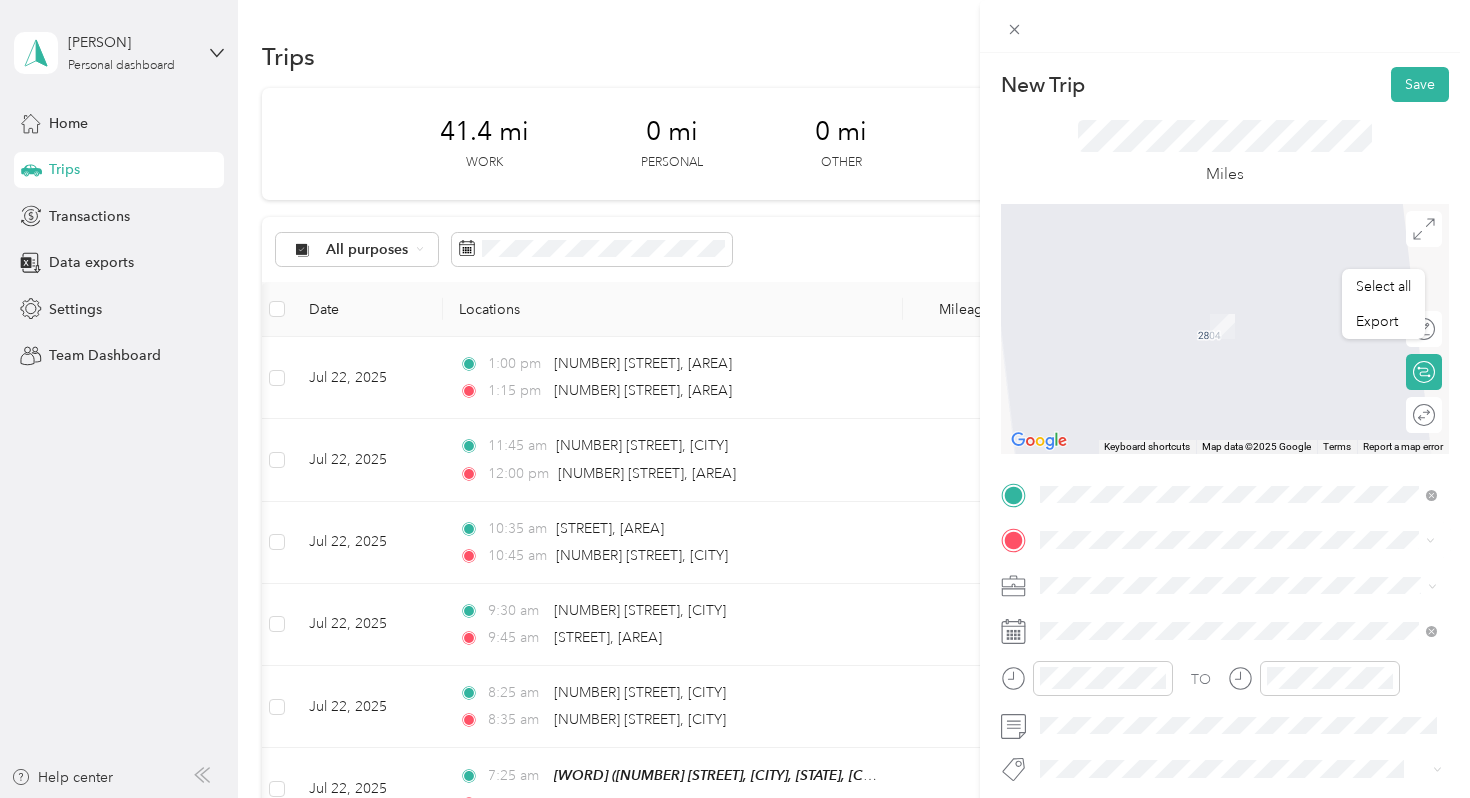 click on "[NUMBER] [STREET]
[CITY], [STATE] [POSTAL CODE], [COUNTRY]" at bounding box center [1221, 304] 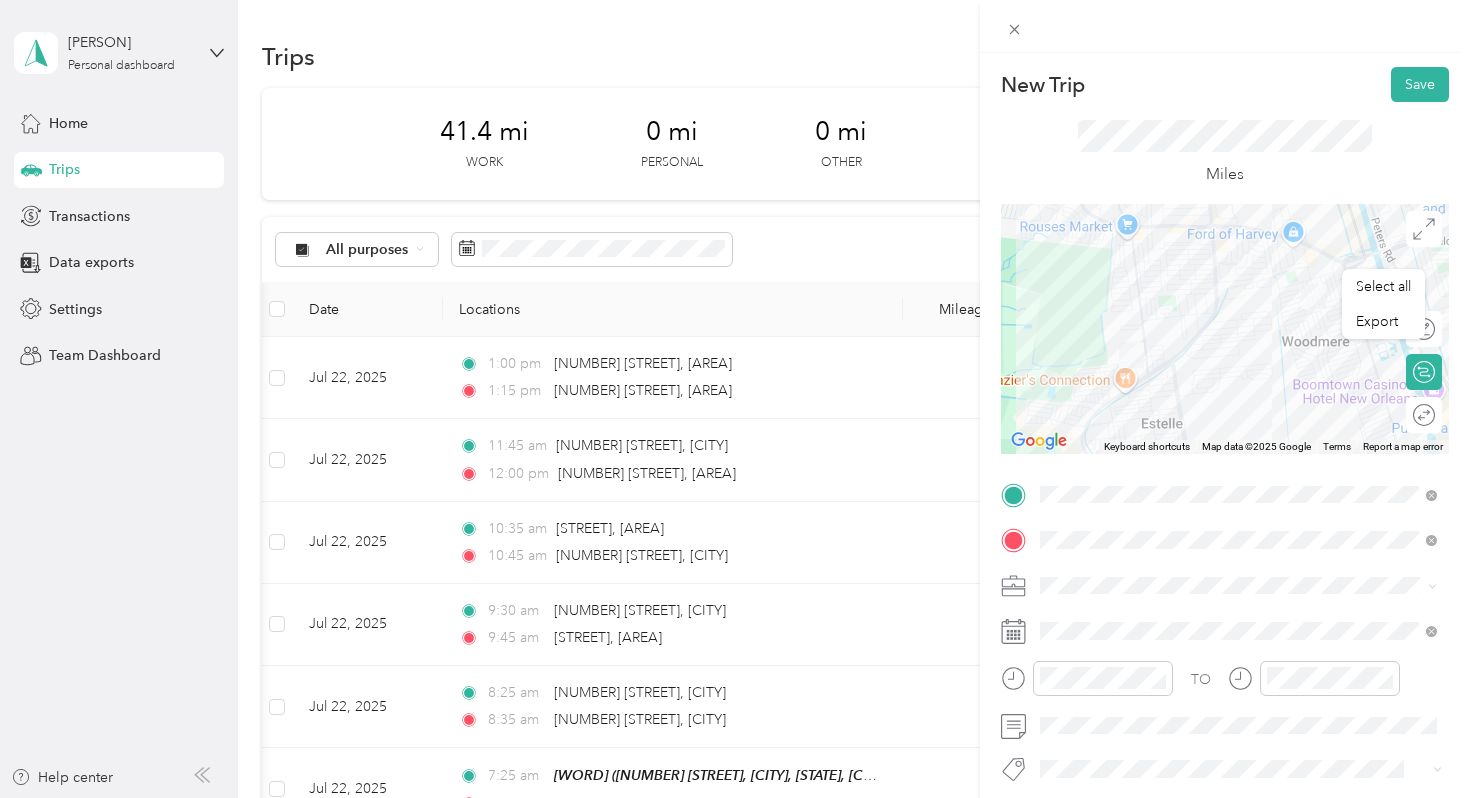 click on "Early Steps PT" at bounding box center [1238, 408] 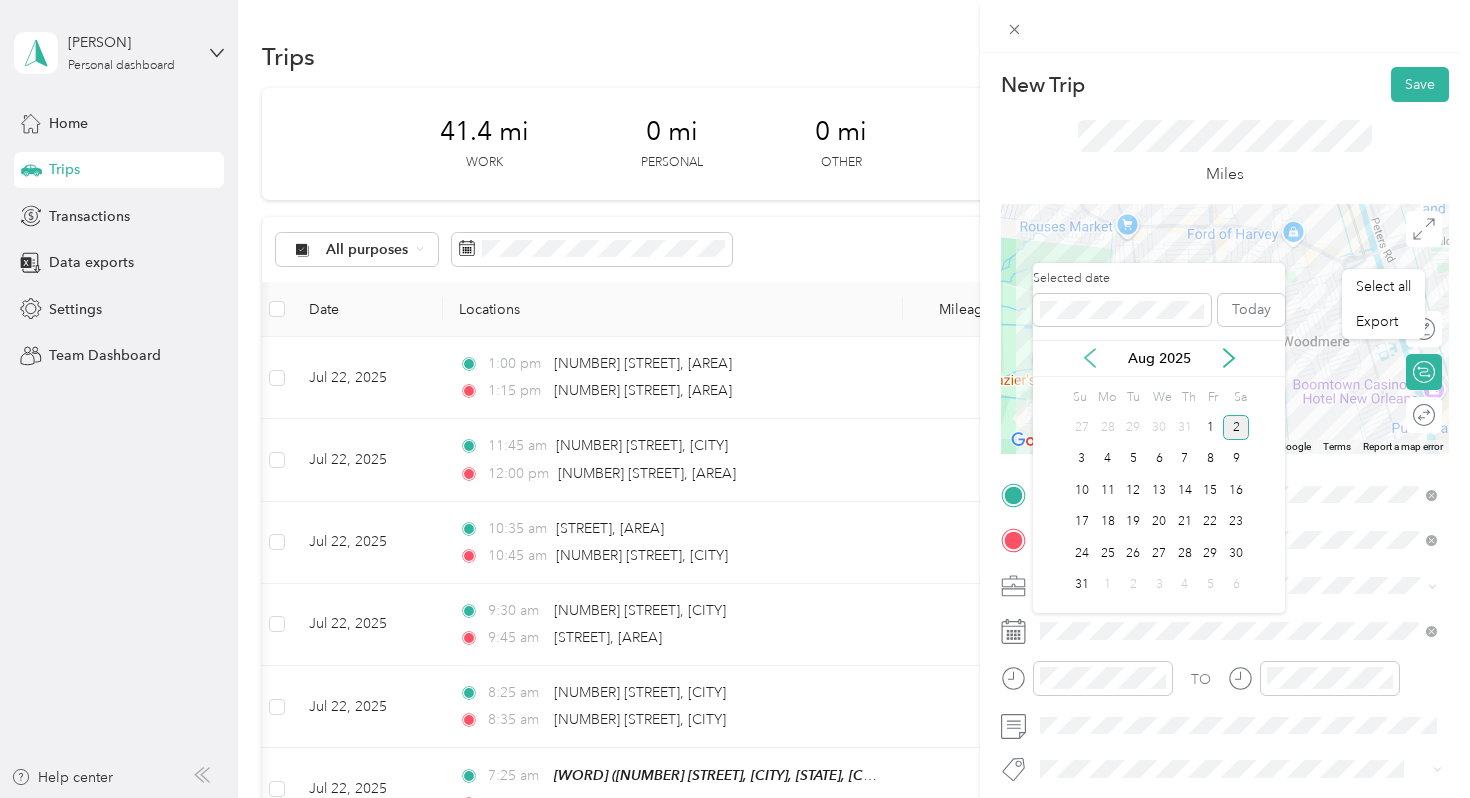 click 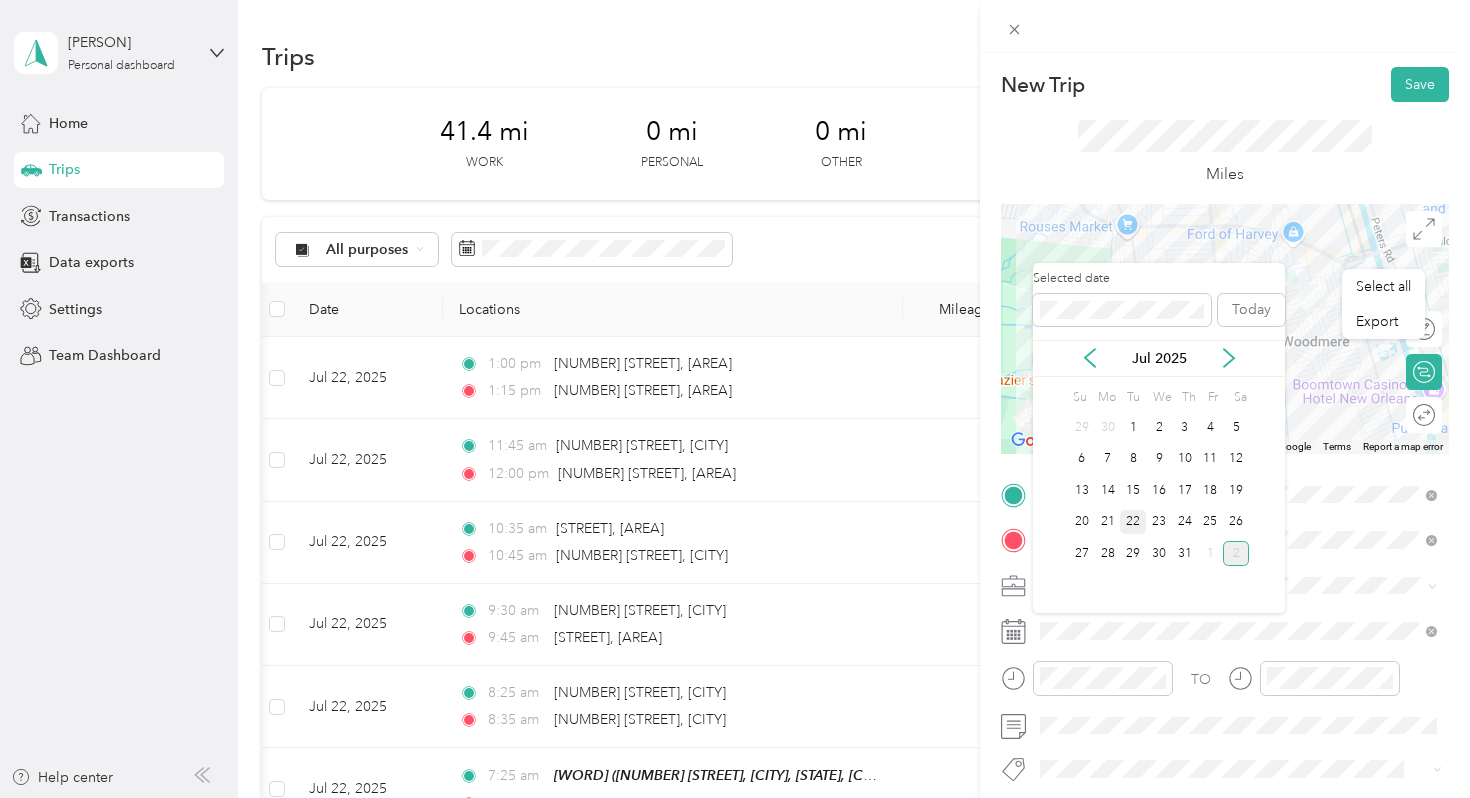 click on "22" at bounding box center (1133, 522) 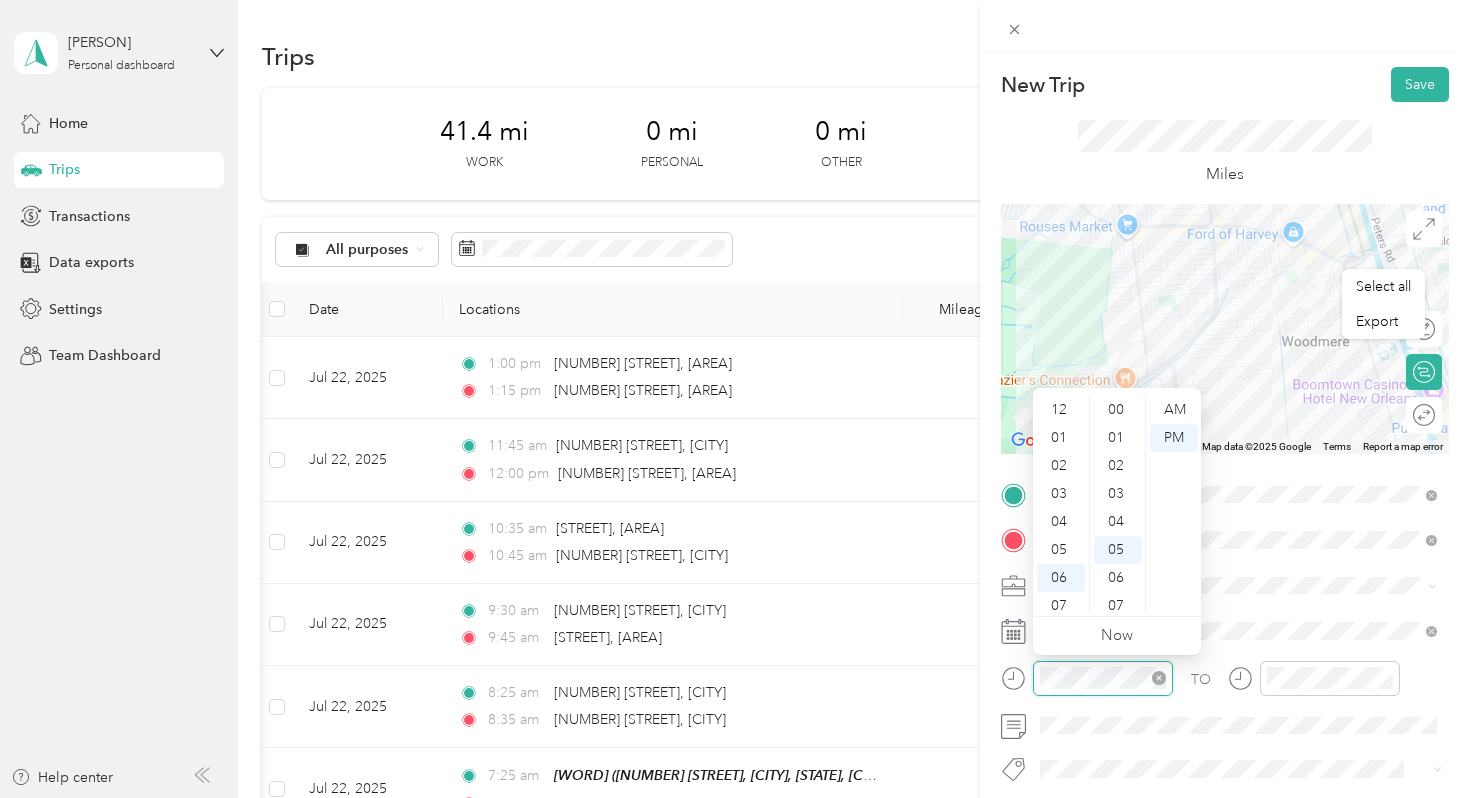 scroll, scrollTop: 120, scrollLeft: 0, axis: vertical 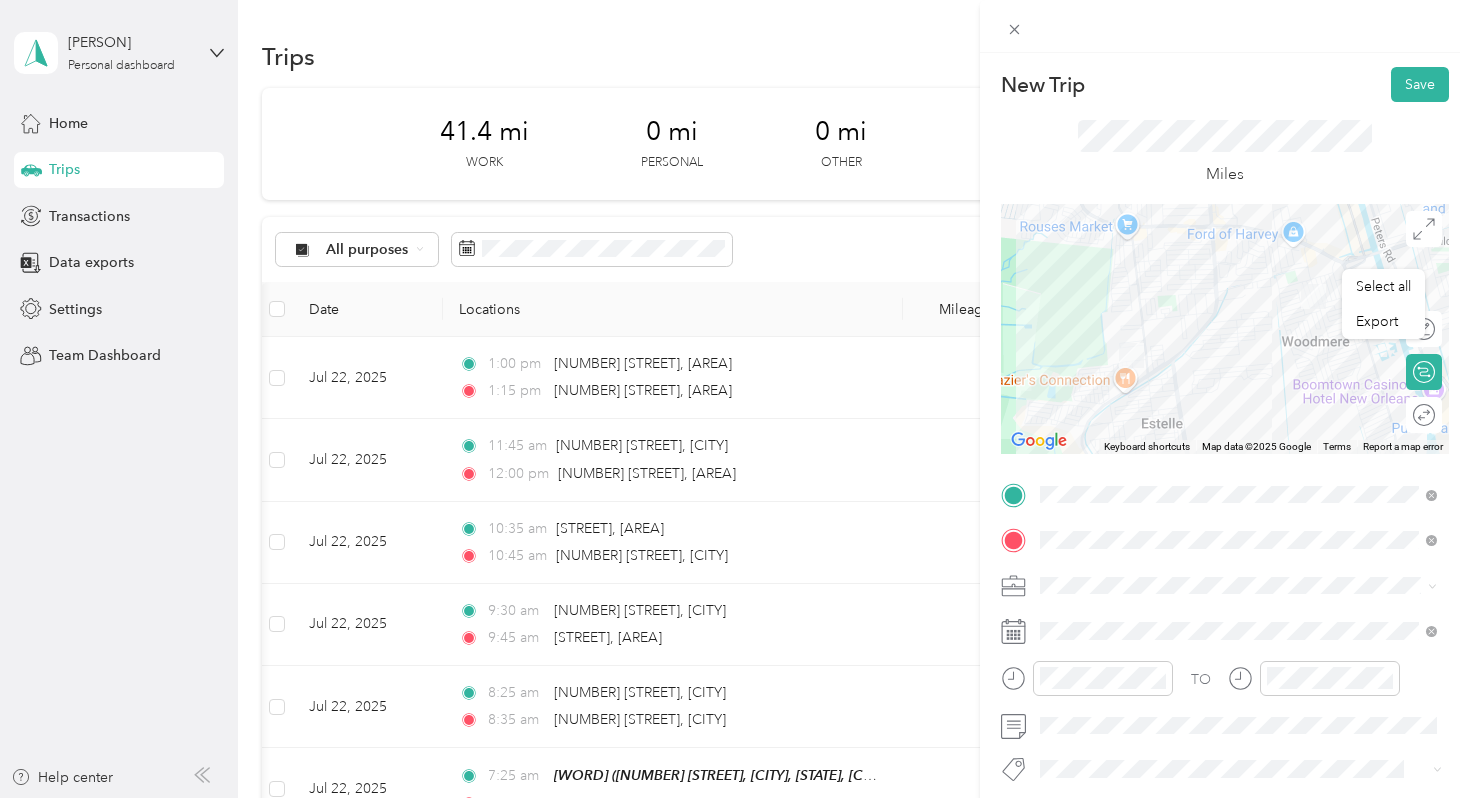 click on "Miles" at bounding box center [1225, 153] 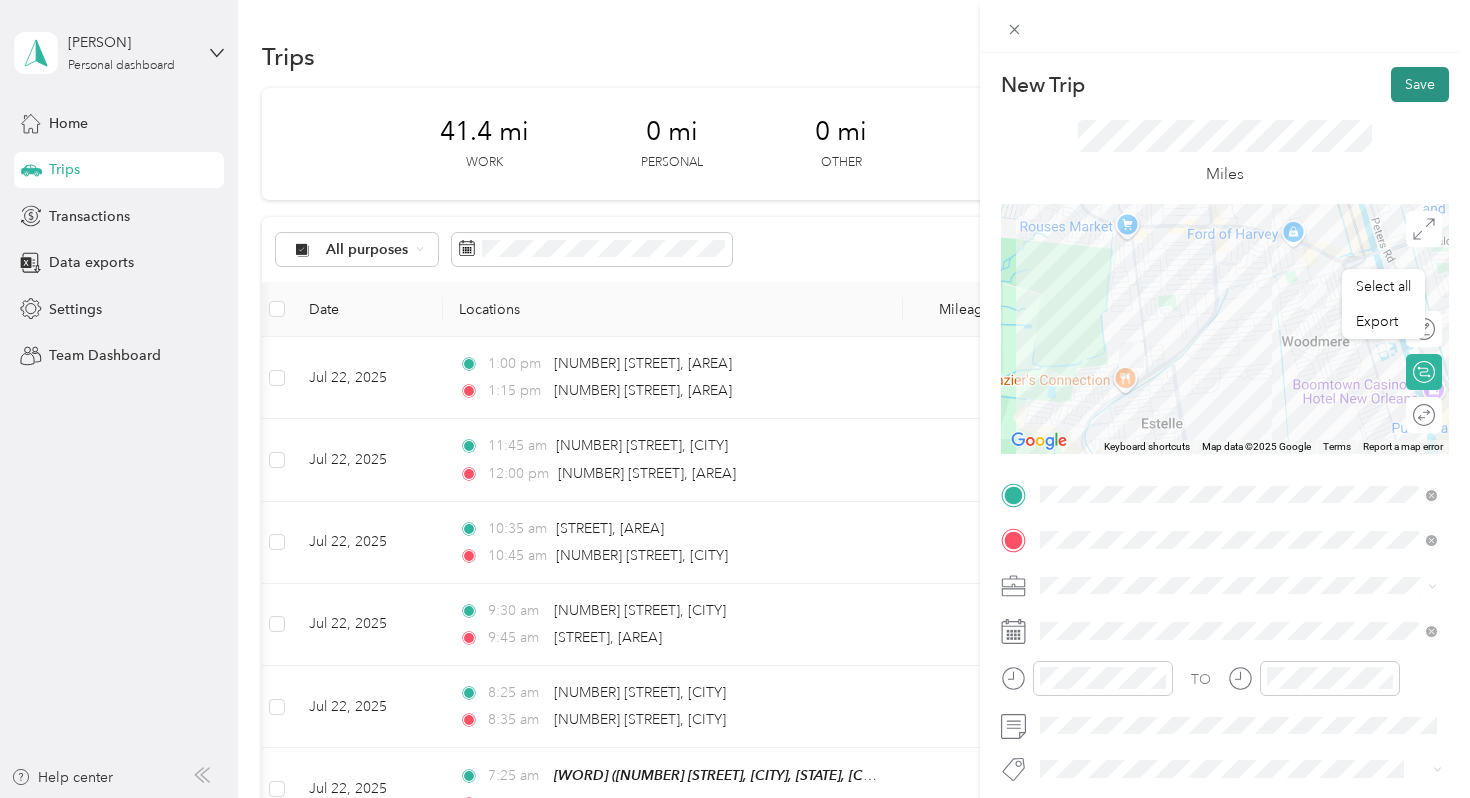 click on "Save" at bounding box center [1420, 84] 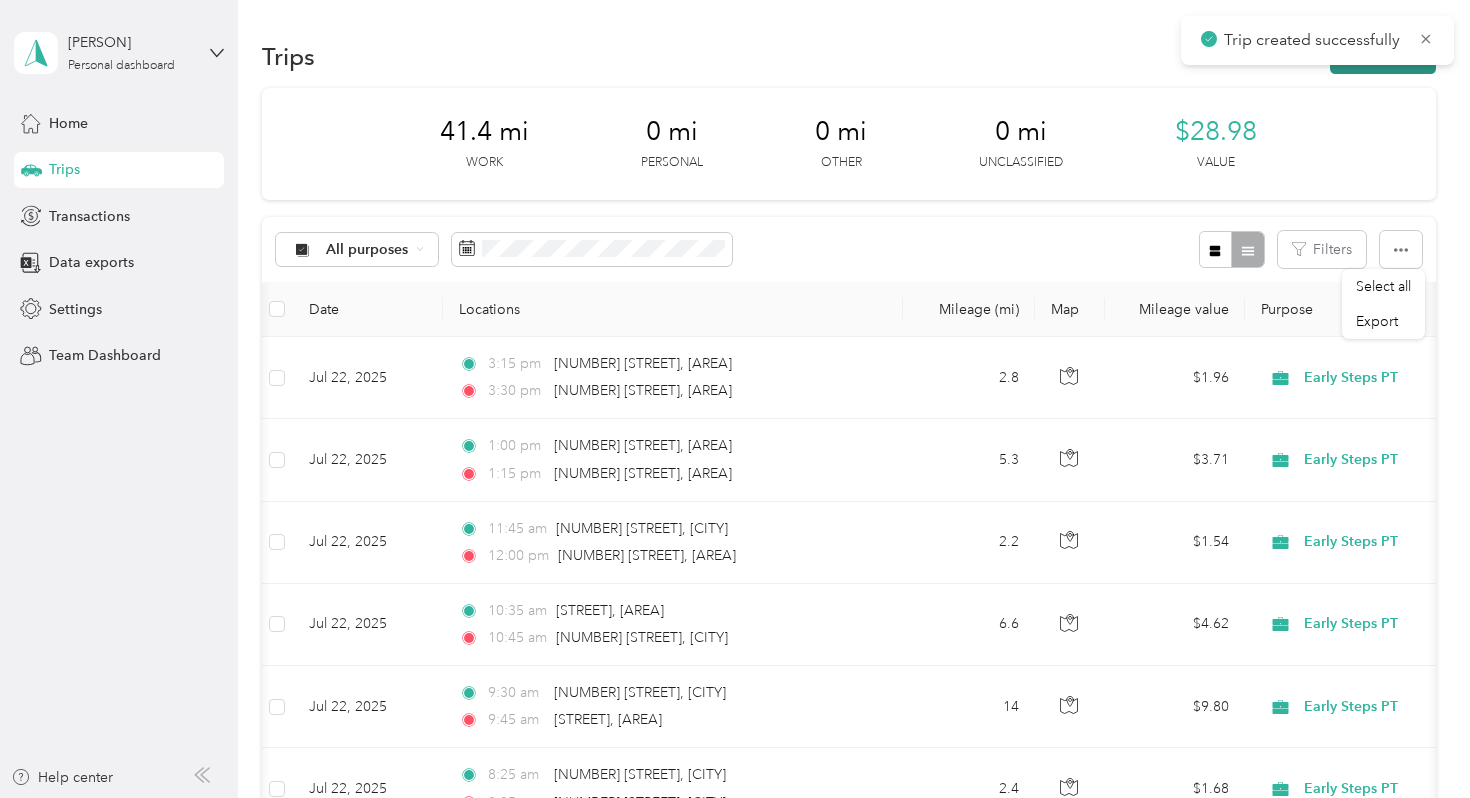 click on "New trip" at bounding box center [1383, 56] 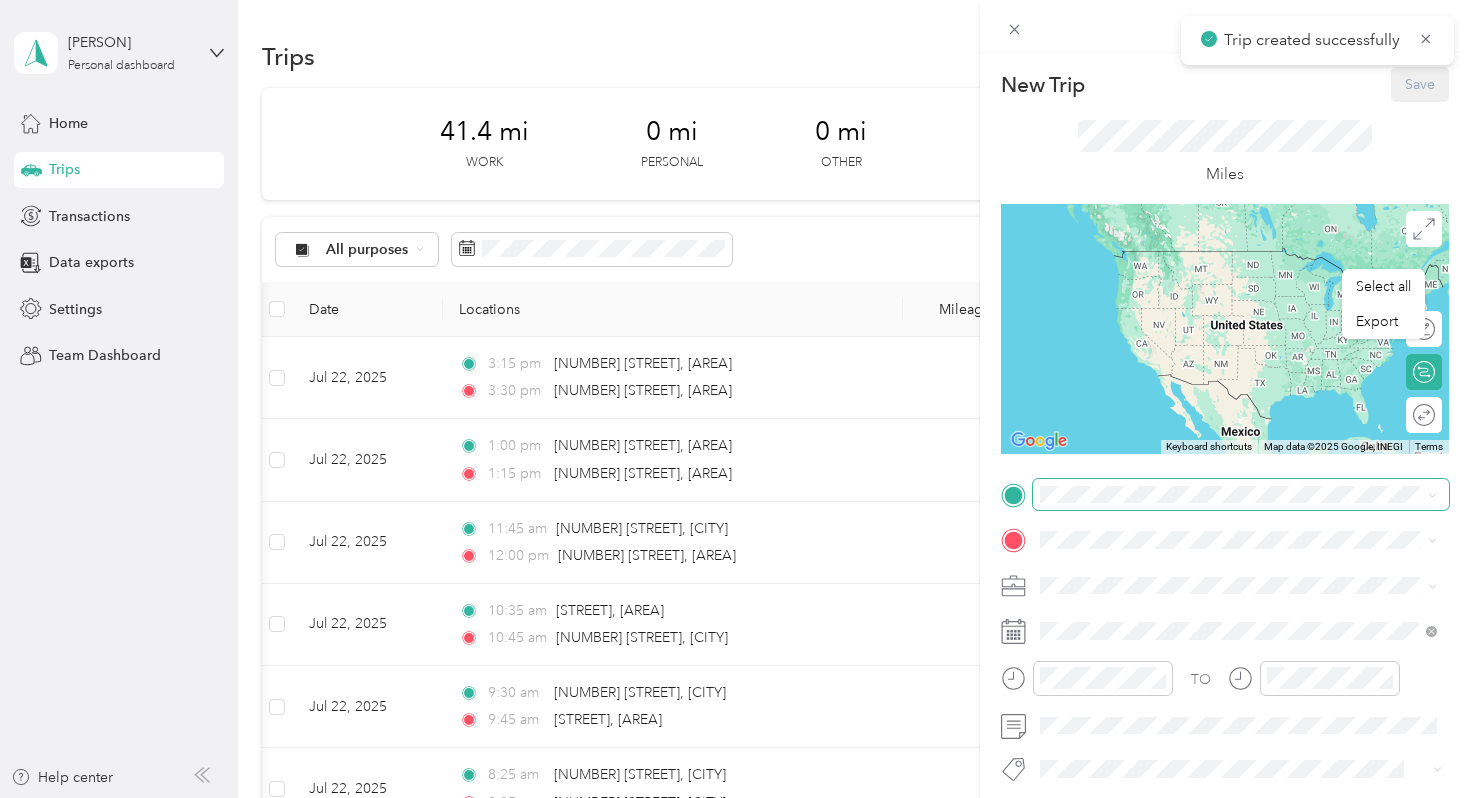 click at bounding box center [1241, 495] 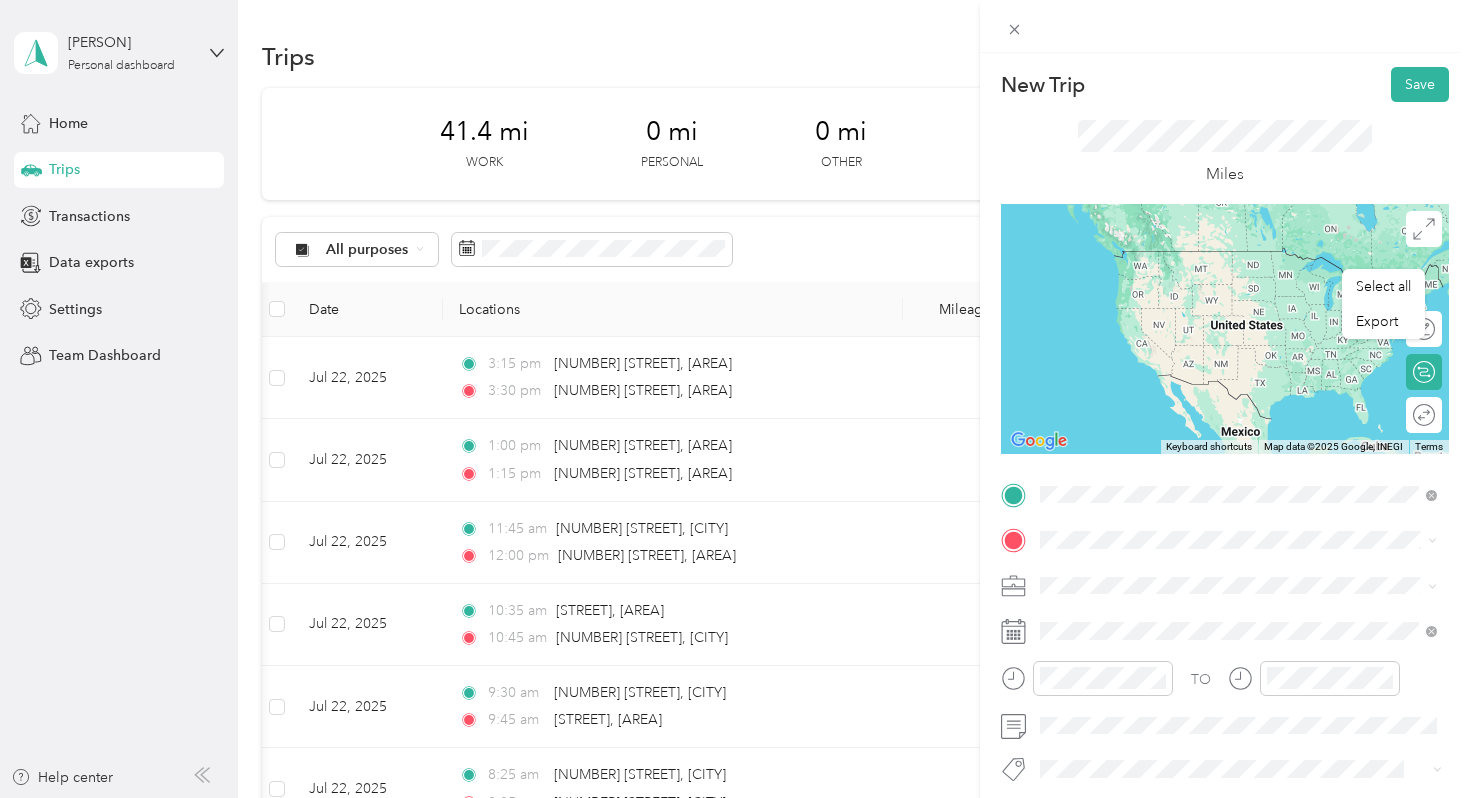 click on "[NUMBER] [STREET]
[CITY], [STATE] [POSTAL CODE], [COUNTRY]" at bounding box center [1221, 574] 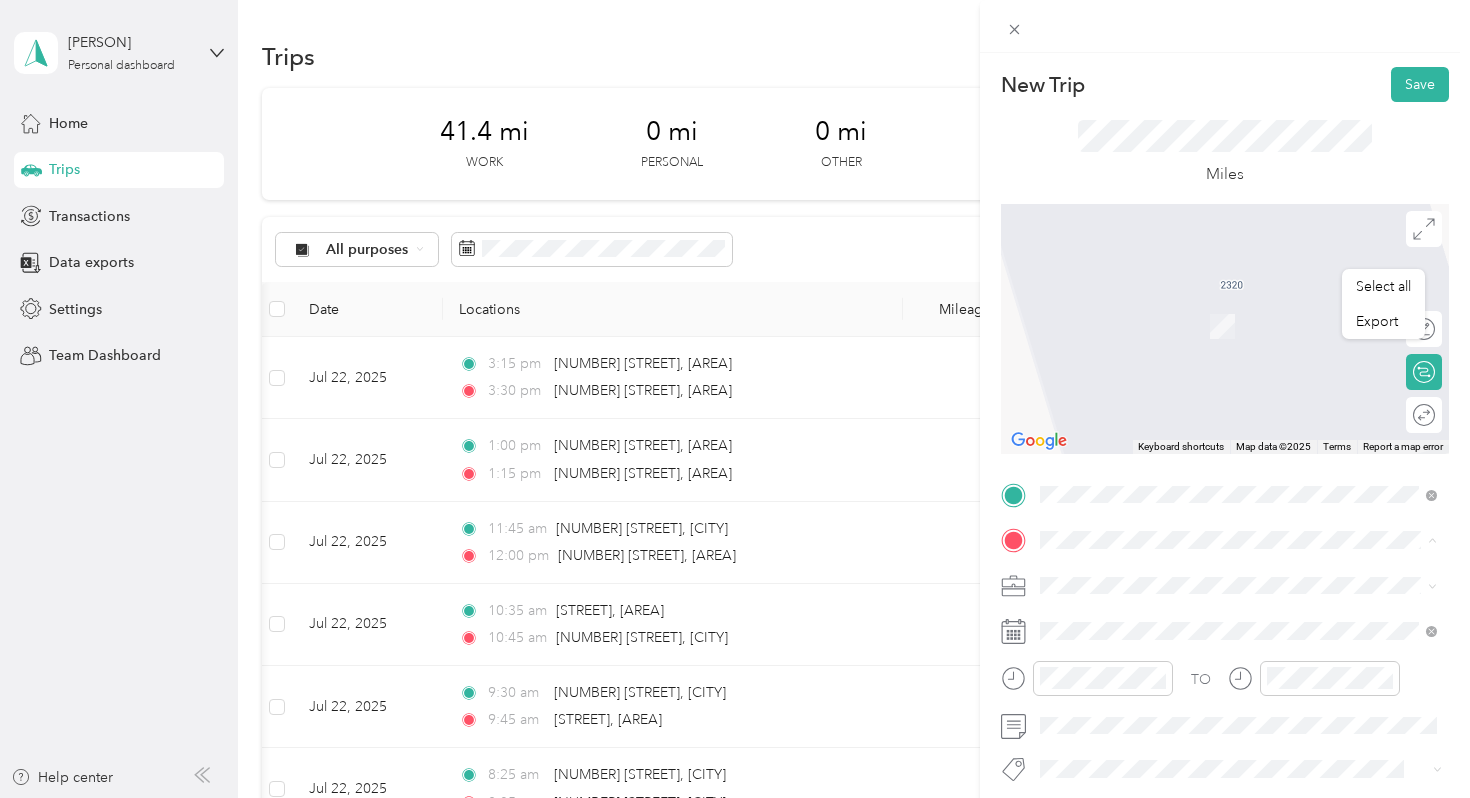 click on "[NUMBER] [STREET]
[CITY], [STATE], [COUNTRY] , [POSTAL_CODE], [CITY], [STATE], [COUNTRY]" at bounding box center [1235, 336] 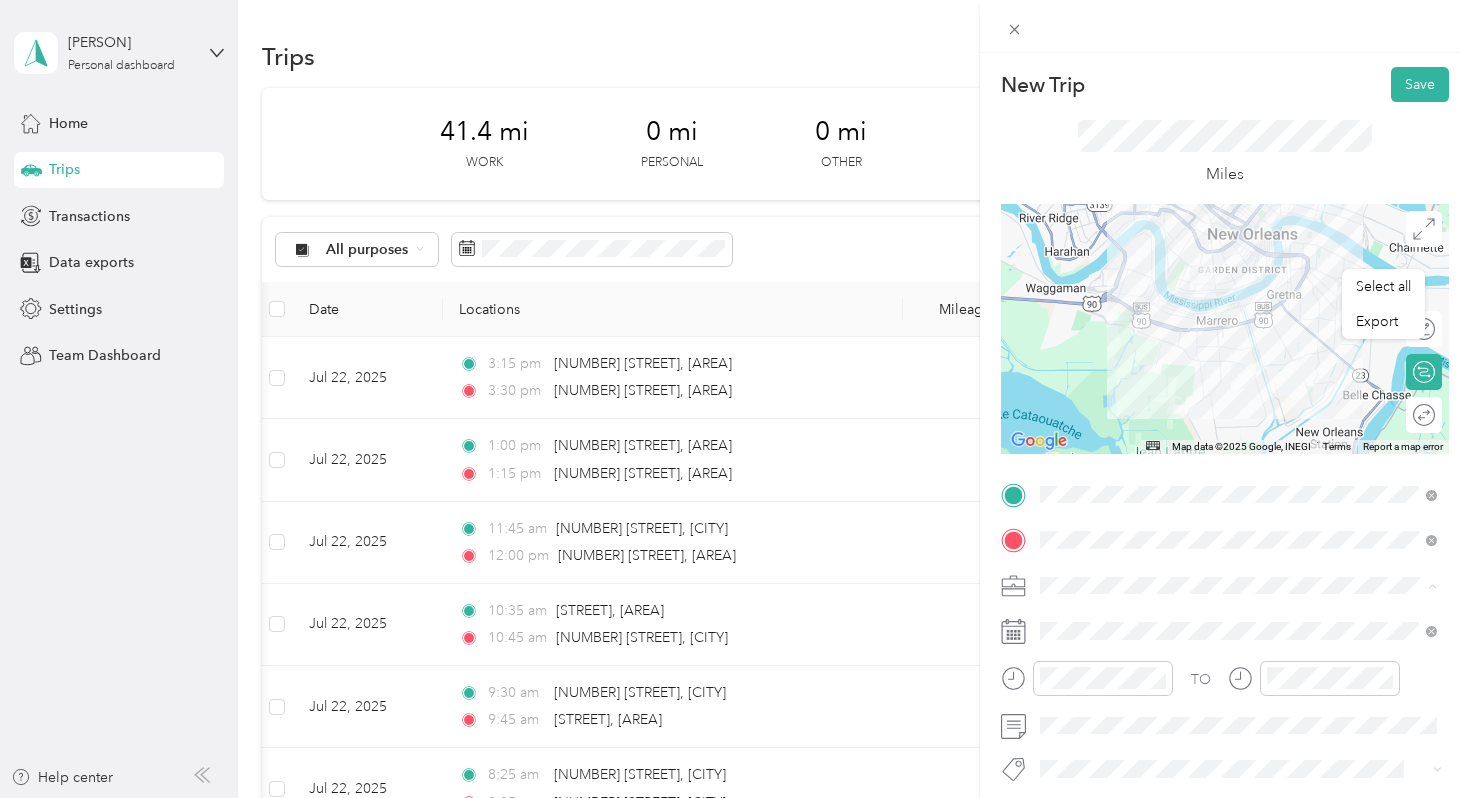 click on "Early Steps PT" at bounding box center [1238, 409] 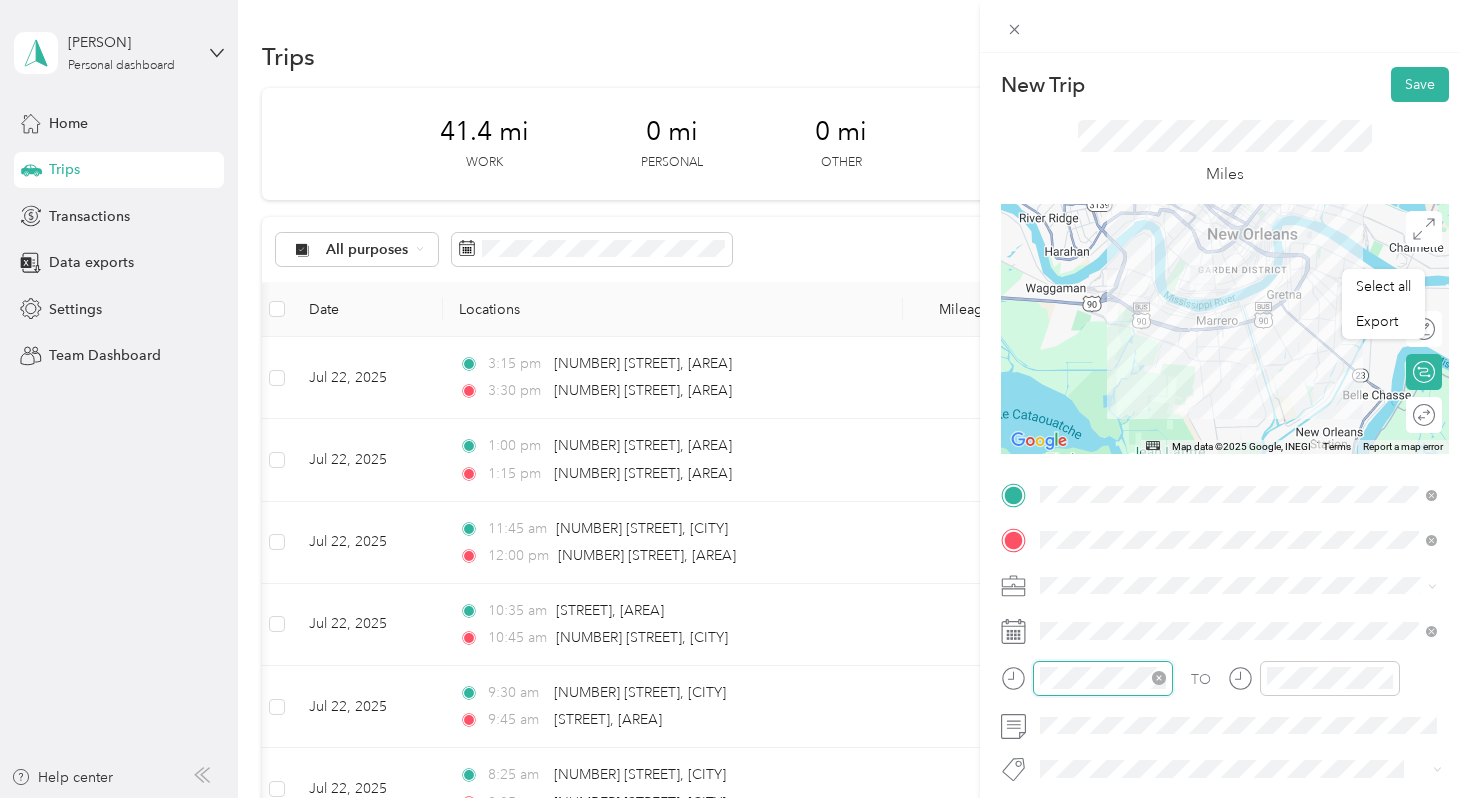 scroll, scrollTop: 120, scrollLeft: 0, axis: vertical 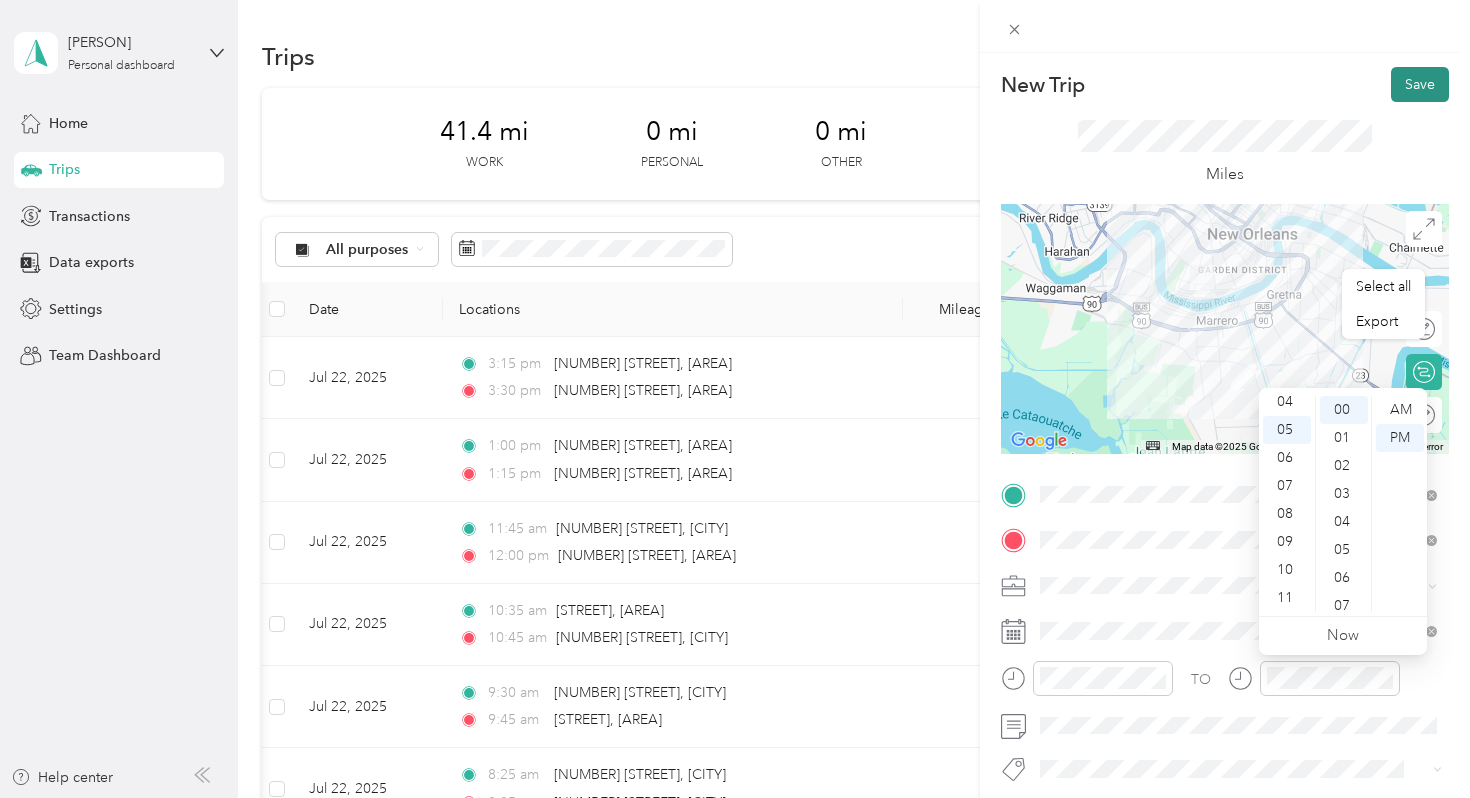 click on "Save" at bounding box center [1420, 84] 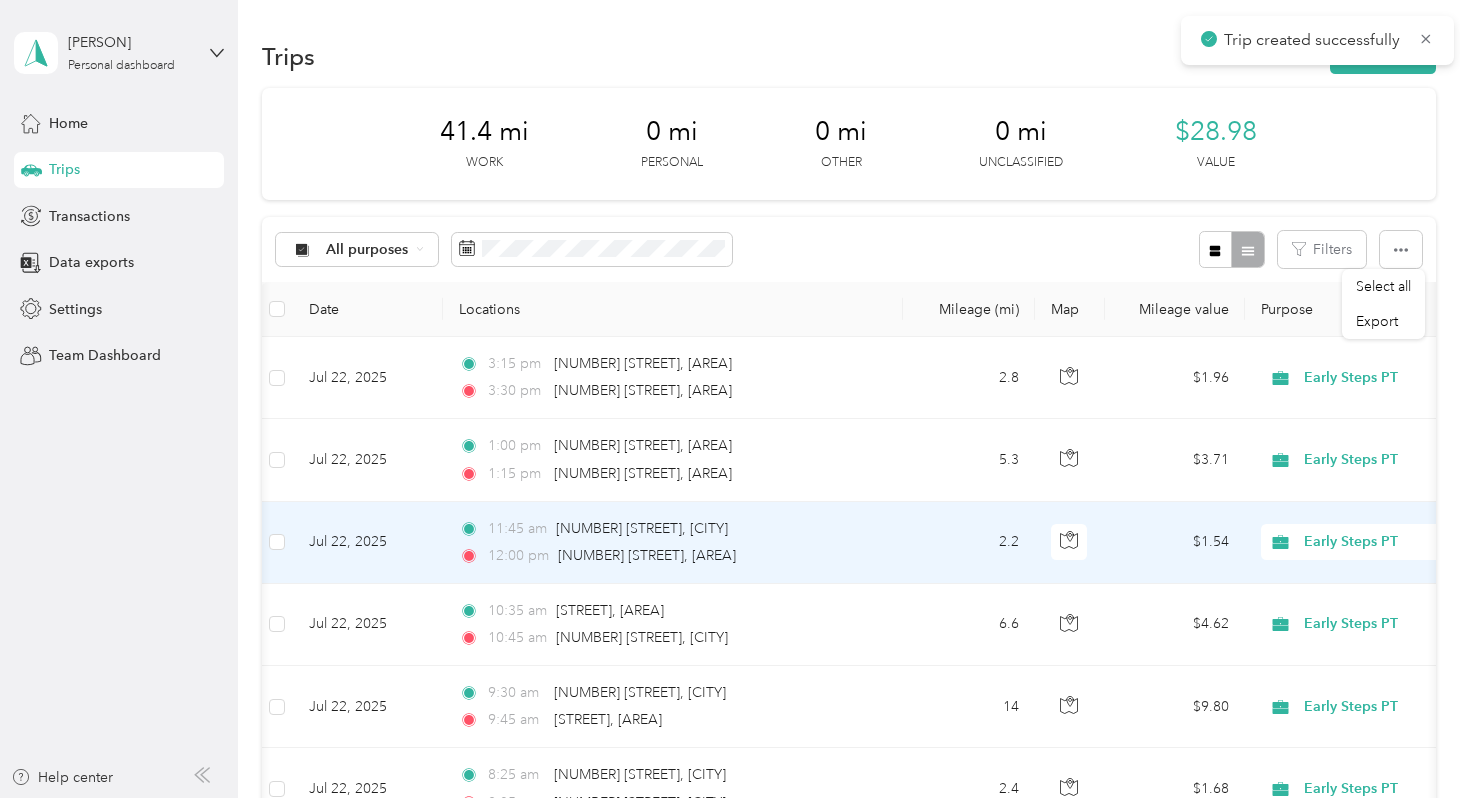 scroll, scrollTop: 0, scrollLeft: 0, axis: both 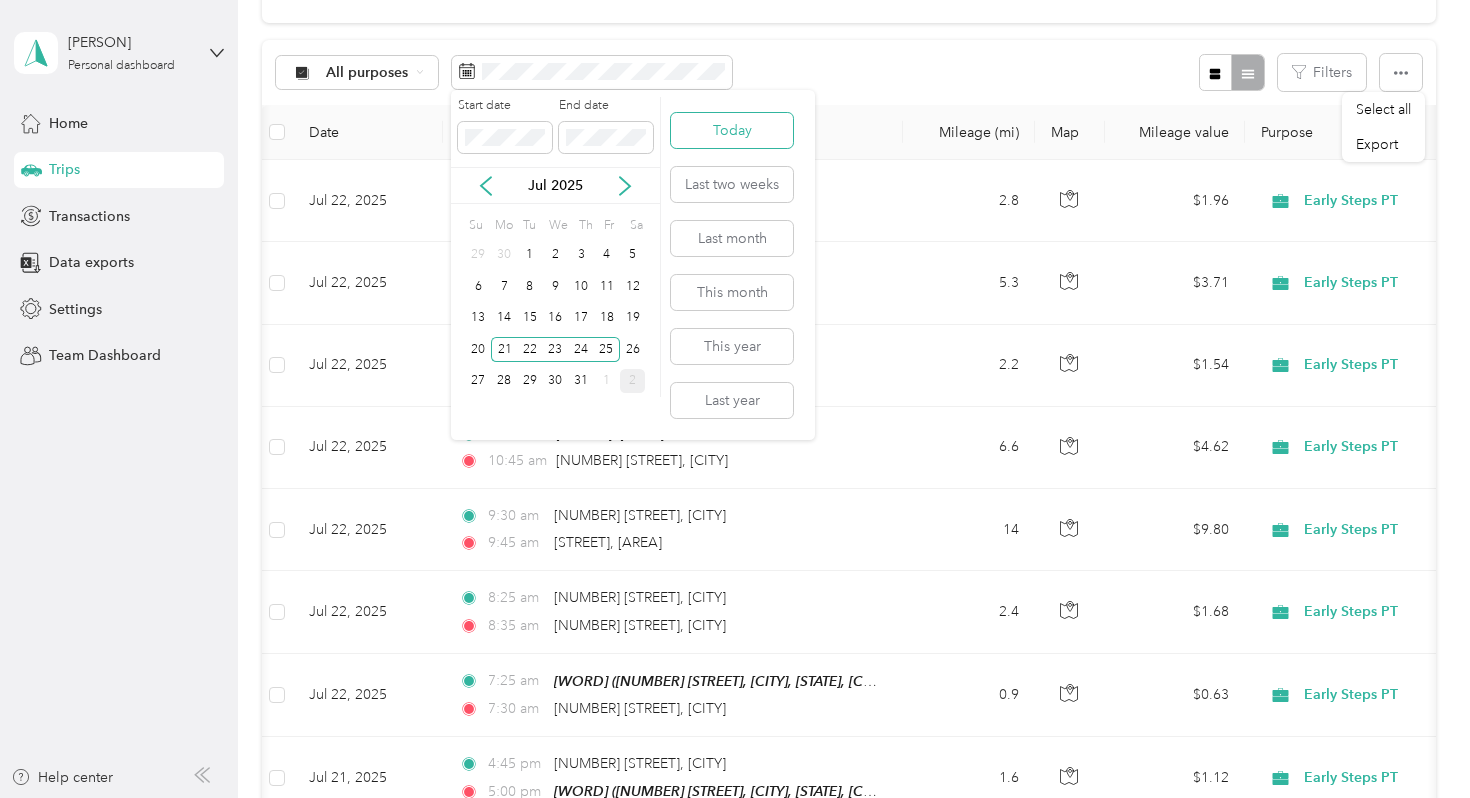 click on "Today" at bounding box center (732, 130) 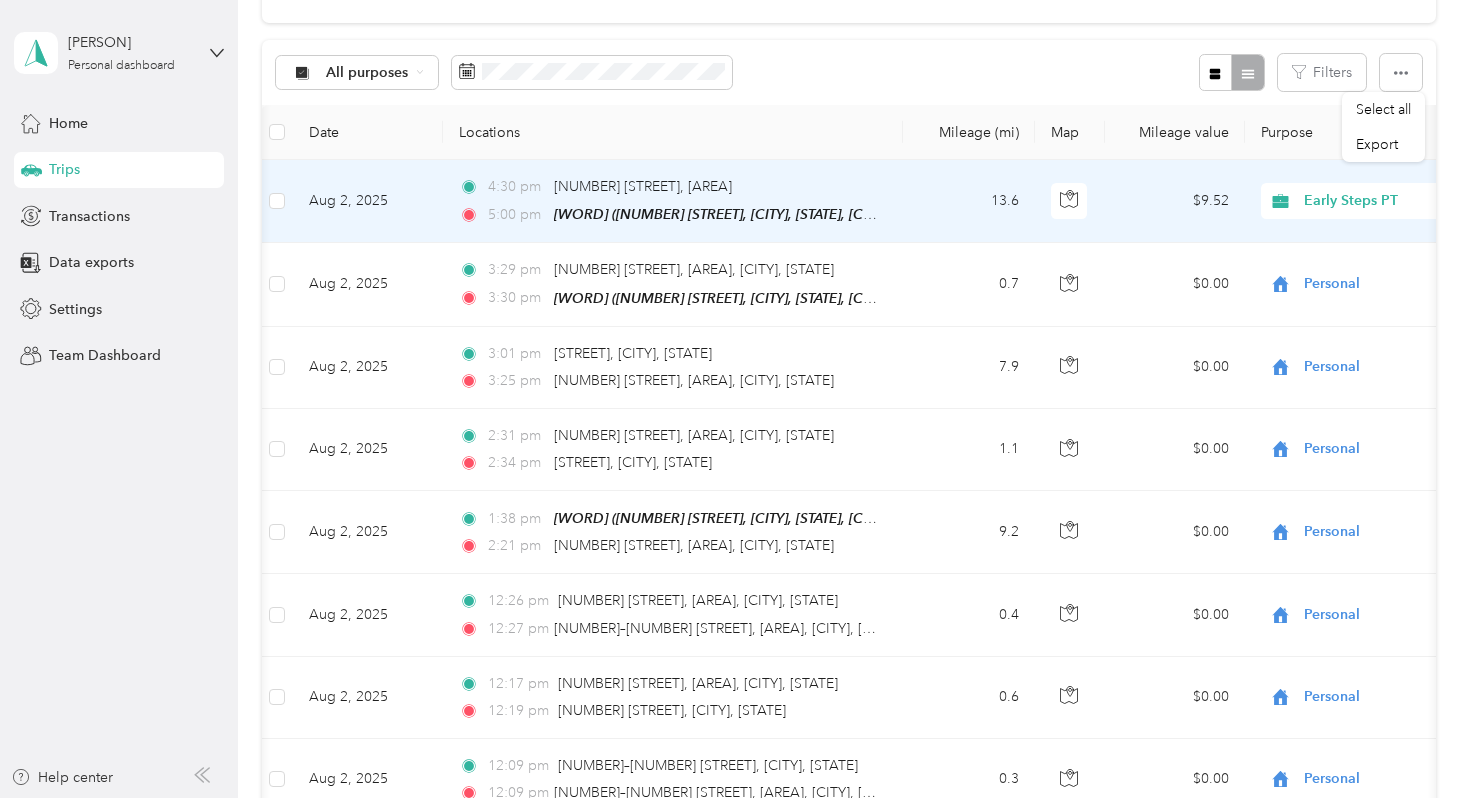 click on "[TIME] [NUMBER] [STREET], [CITY] [TIME] [WORD] ([NUMBER] [STREET], [CITY], [STATE], [COUNTRY] , [CITY], [STATE])" at bounding box center [673, 201] 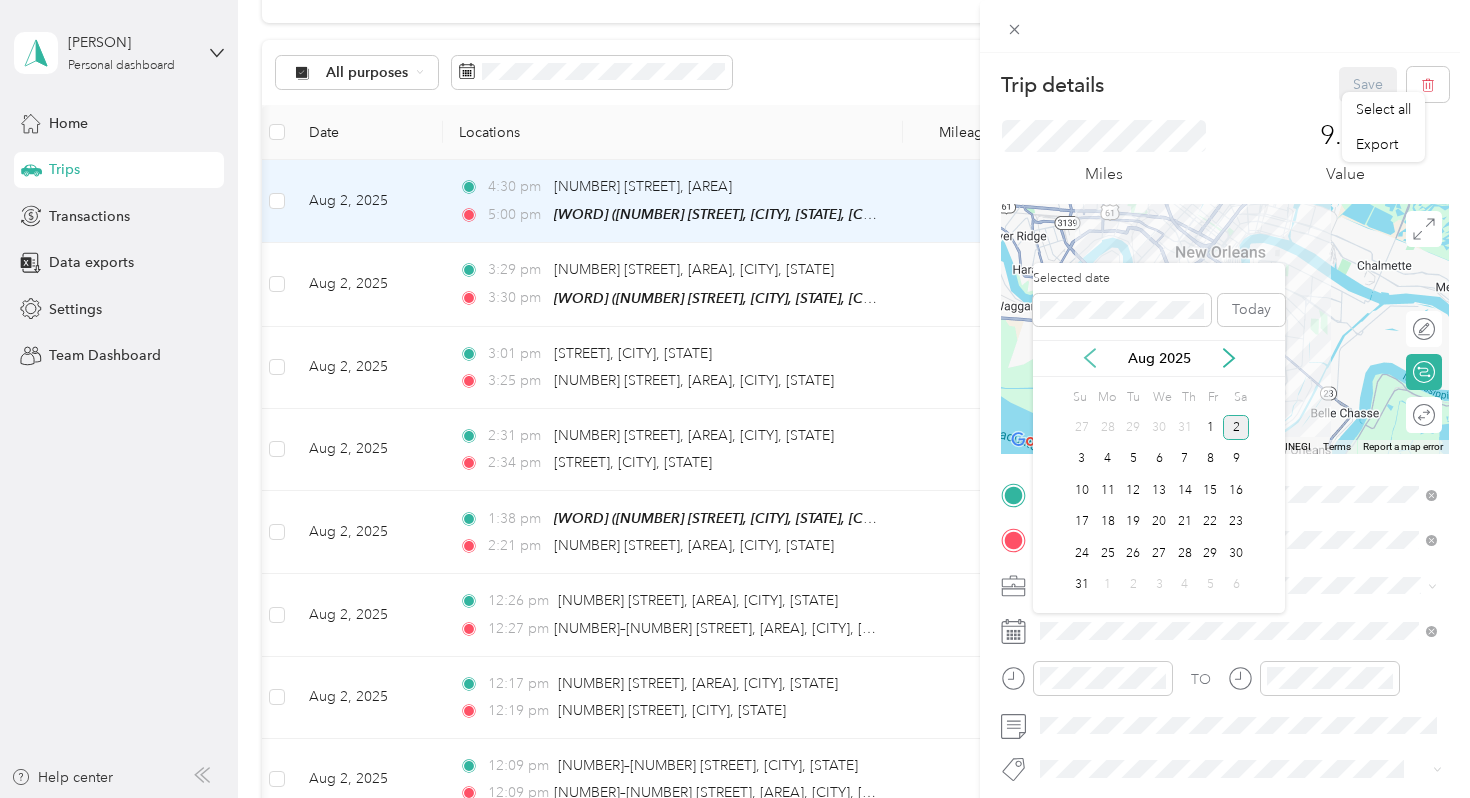 click 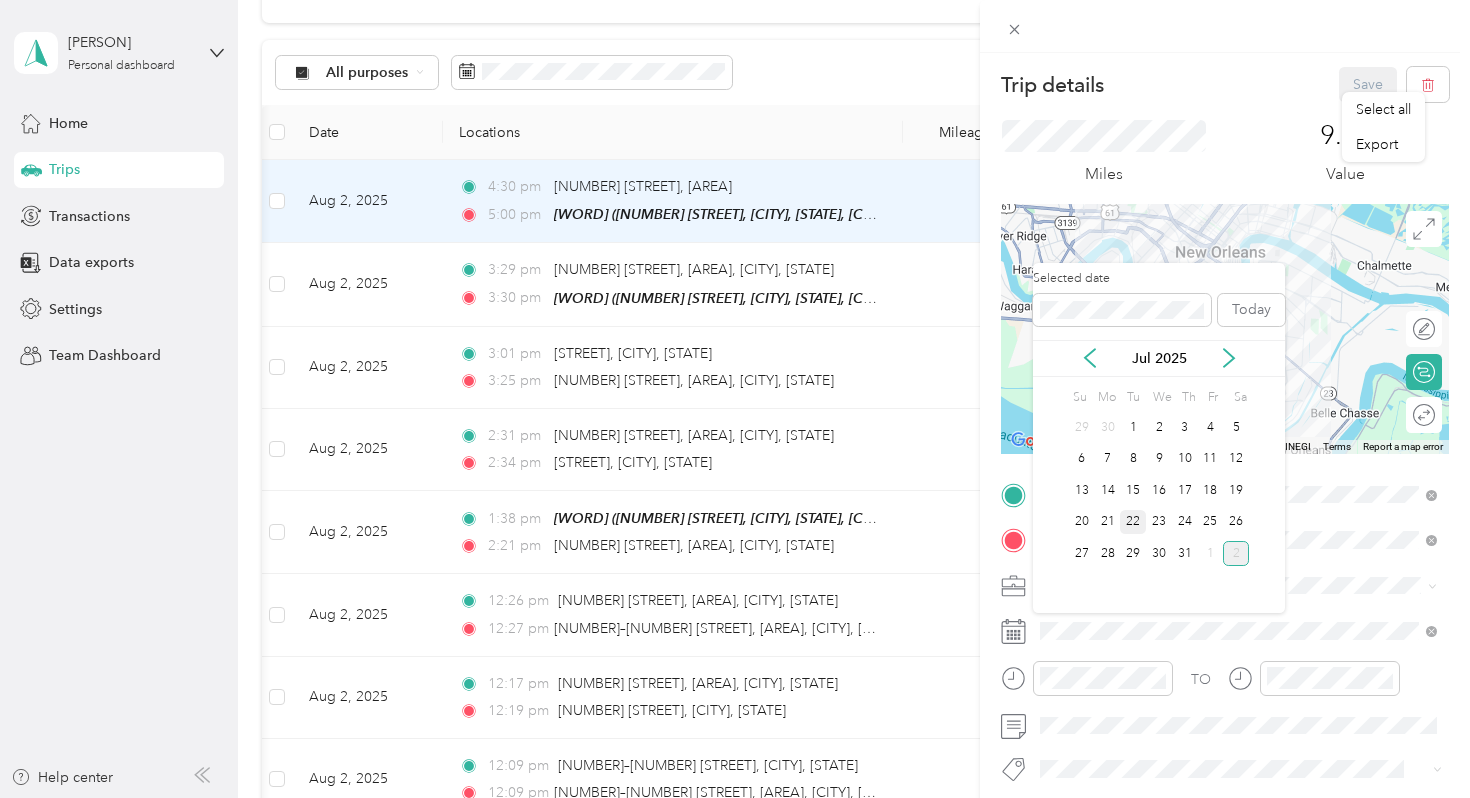 click on "22" at bounding box center [1133, 522] 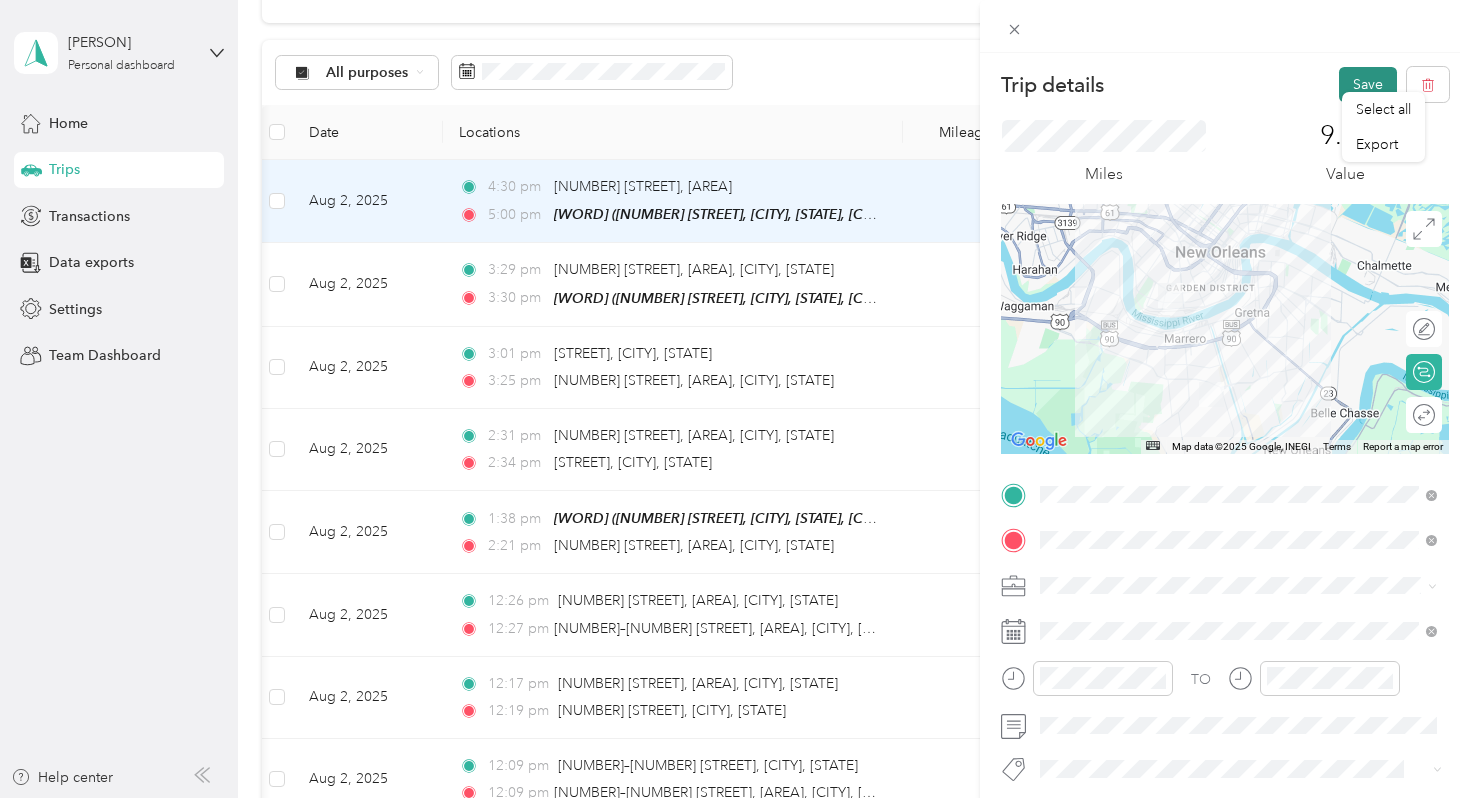click on "Save" at bounding box center [1368, 84] 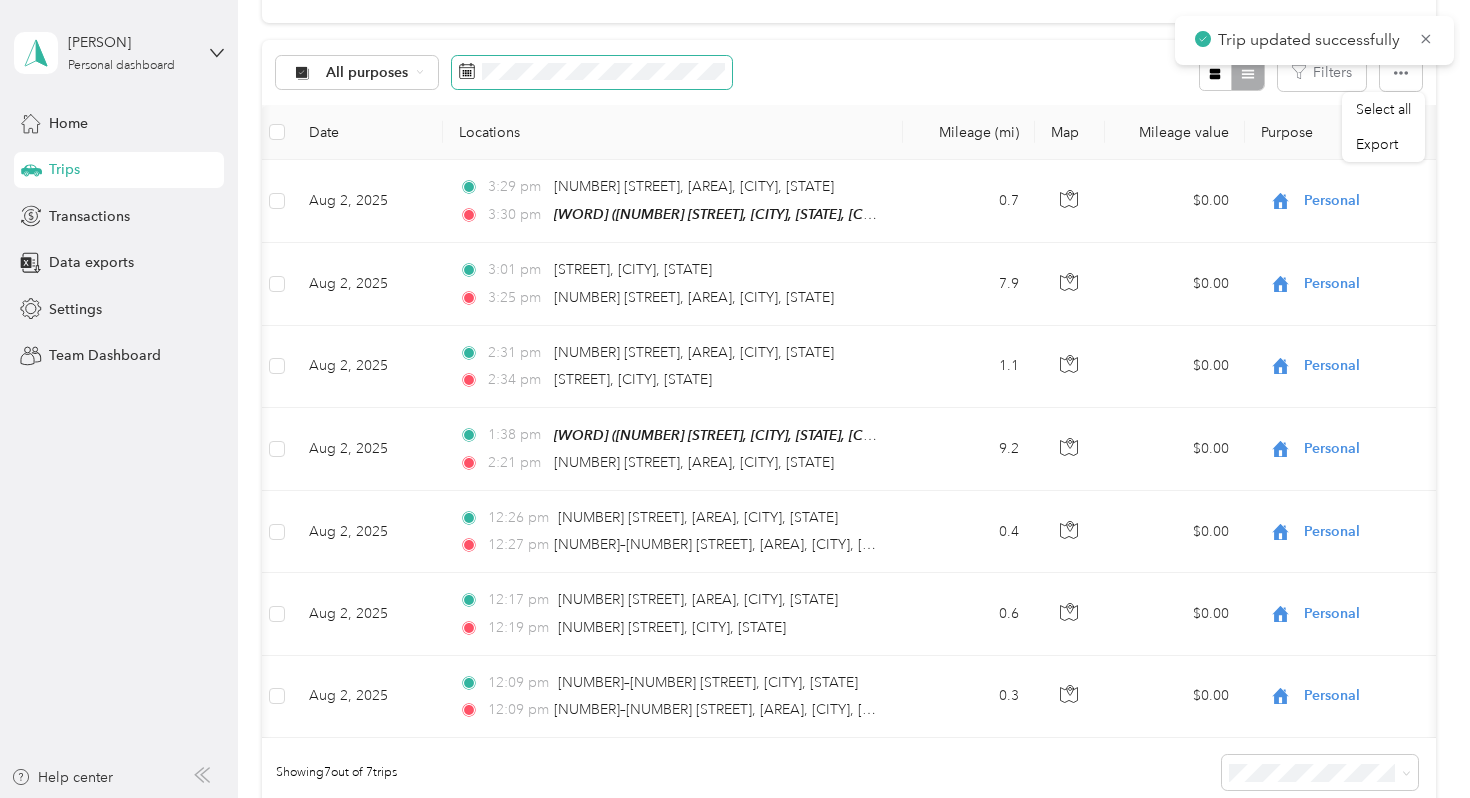 click at bounding box center [592, 73] 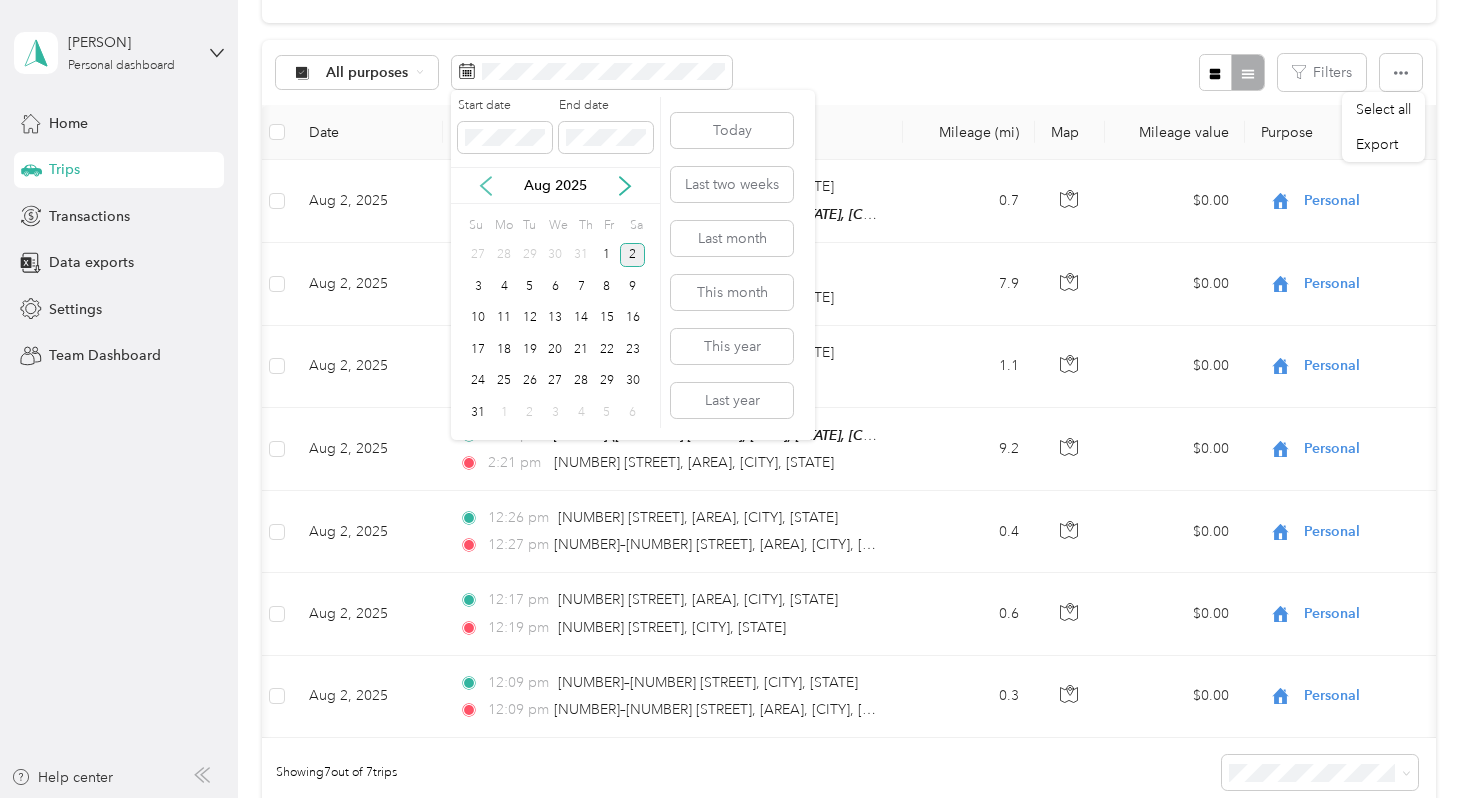 click 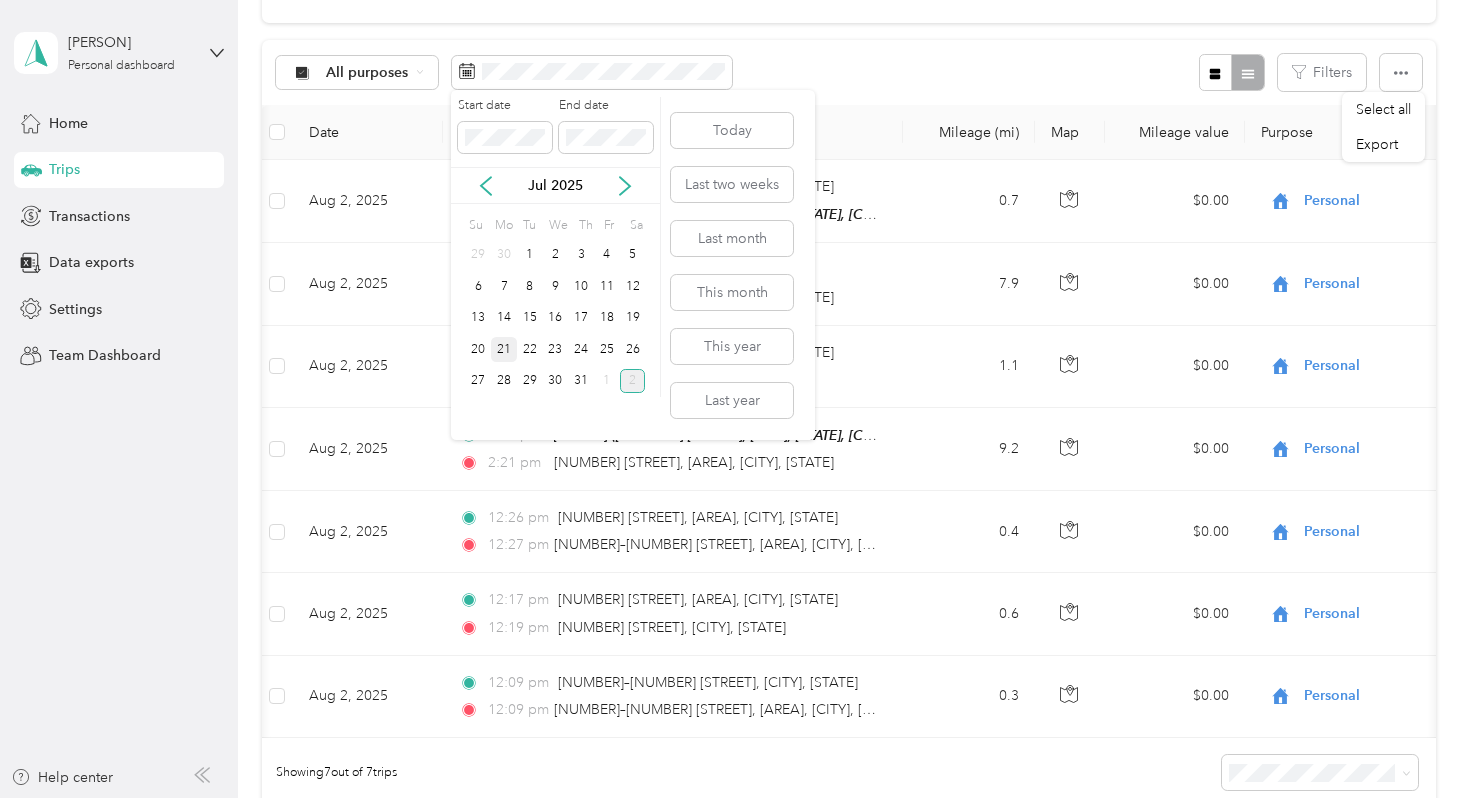 click on "21" at bounding box center [504, 349] 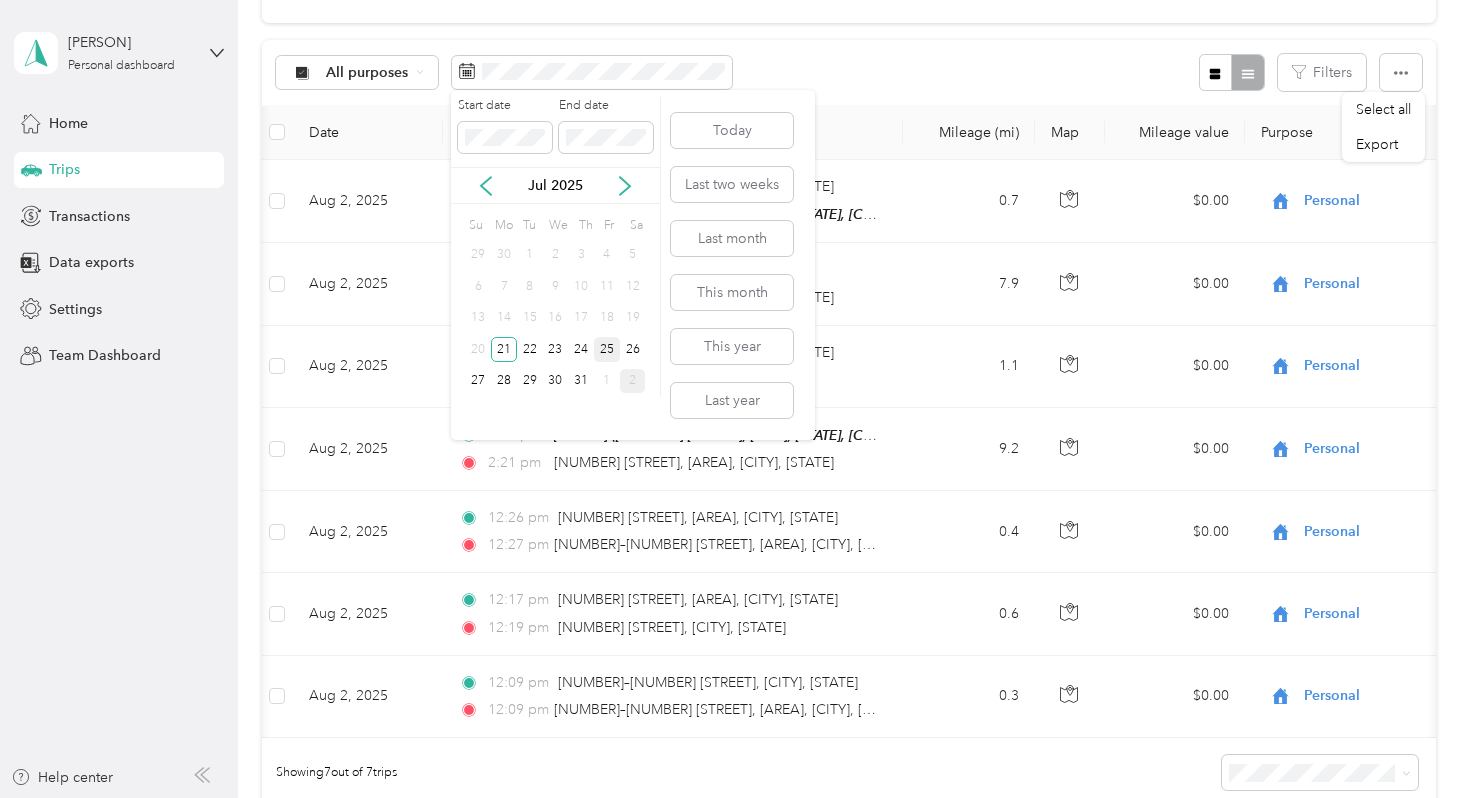 click on "25" at bounding box center (607, 349) 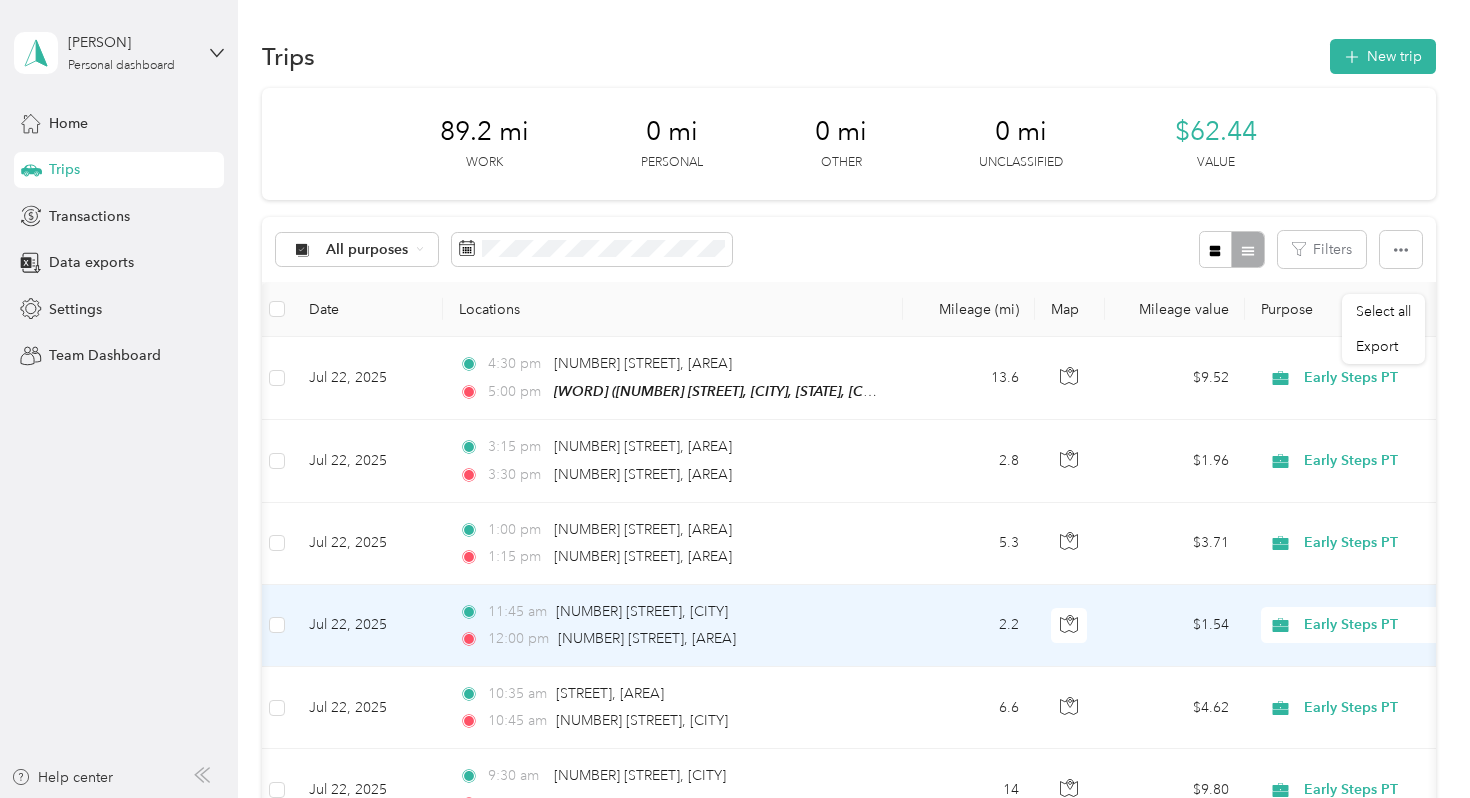 scroll, scrollTop: 0, scrollLeft: 0, axis: both 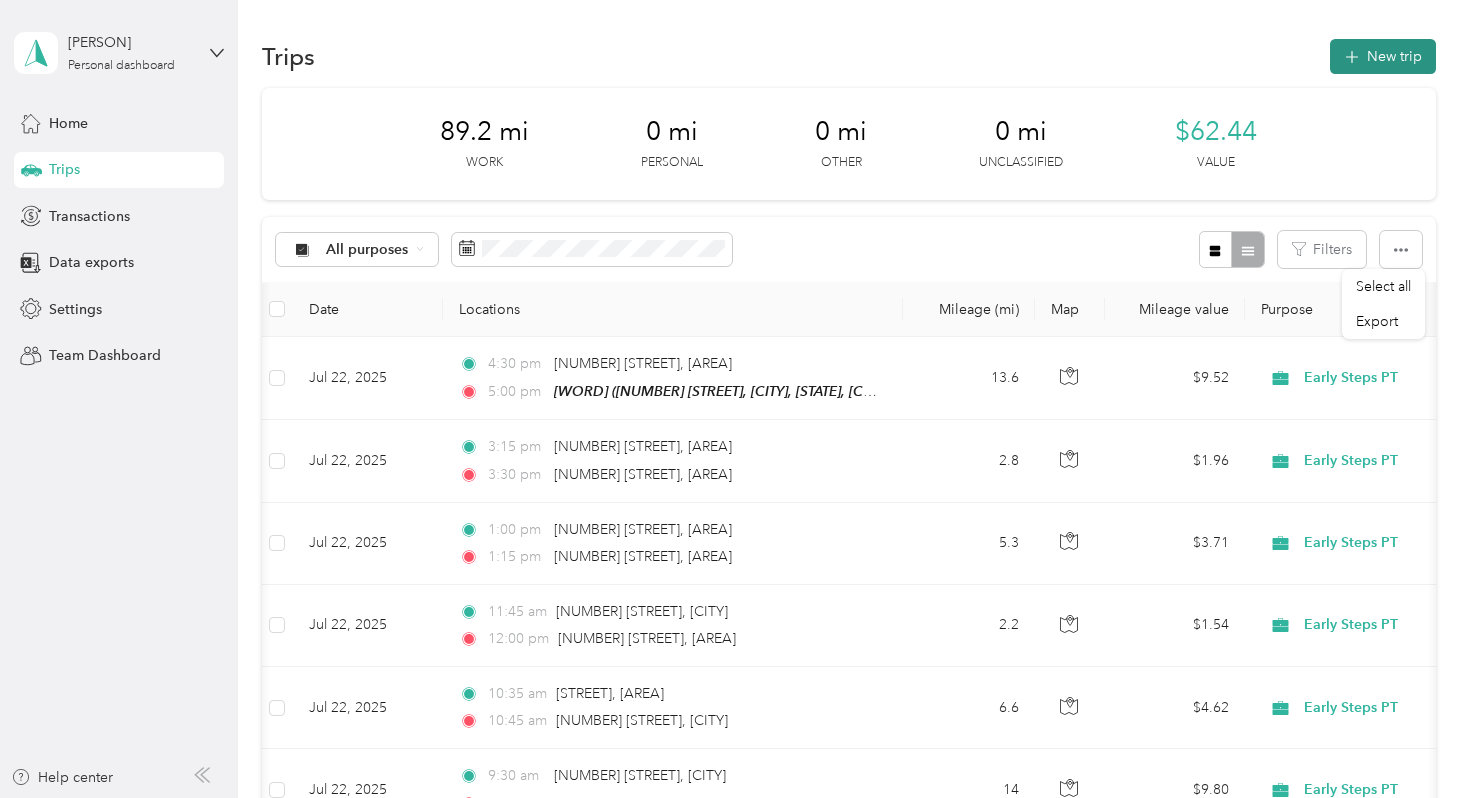 click on "New trip" at bounding box center (1383, 56) 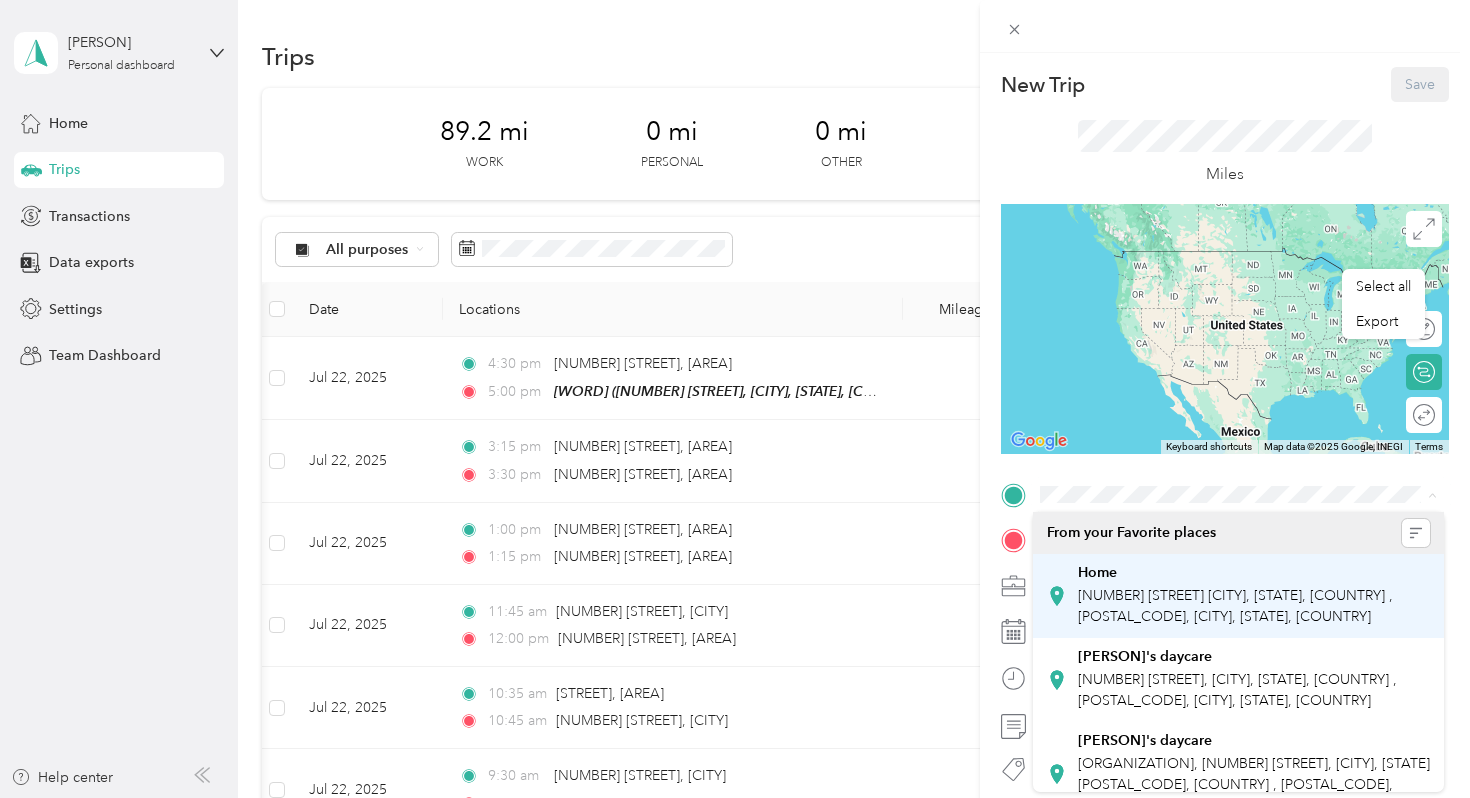 drag, startPoint x: 1103, startPoint y: 580, endPoint x: 1102, endPoint y: 562, distance: 18.027756 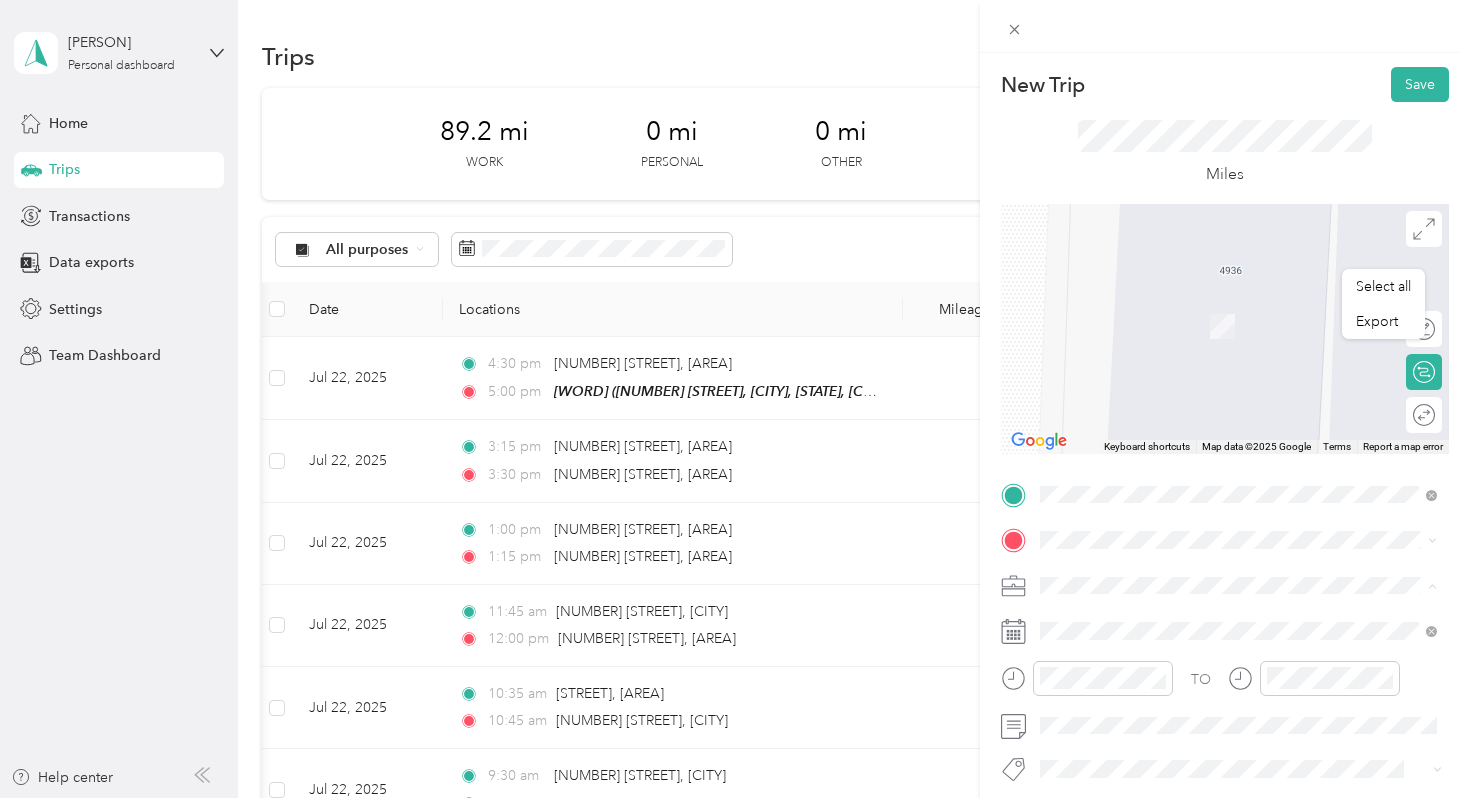 click on "Early Steps PT" at bounding box center [1238, 409] 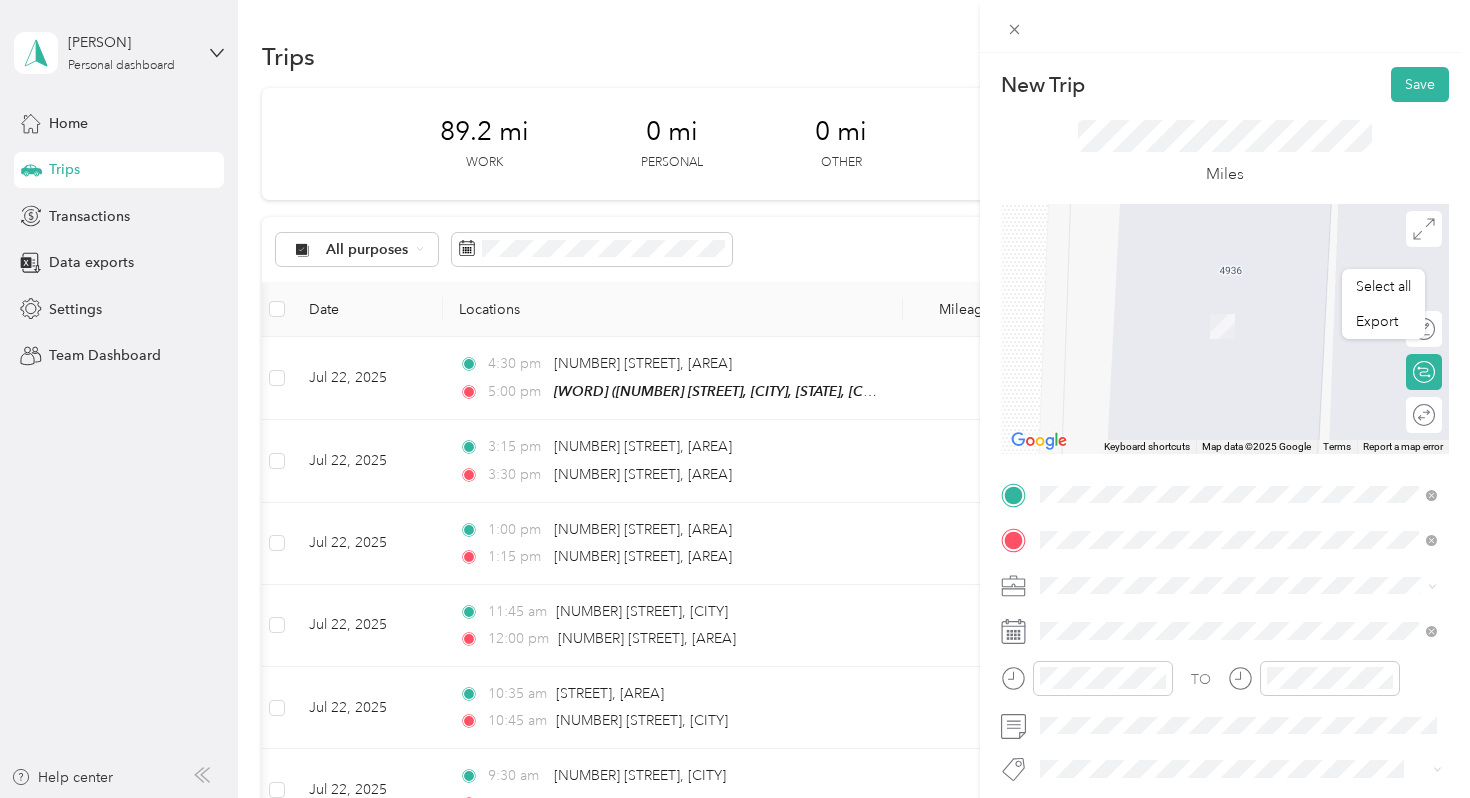 click on "[NUMBER] [STREET]
[CITY], [STATE] [POSTAL_CODE], [COUNTRY]" at bounding box center [1222, 304] 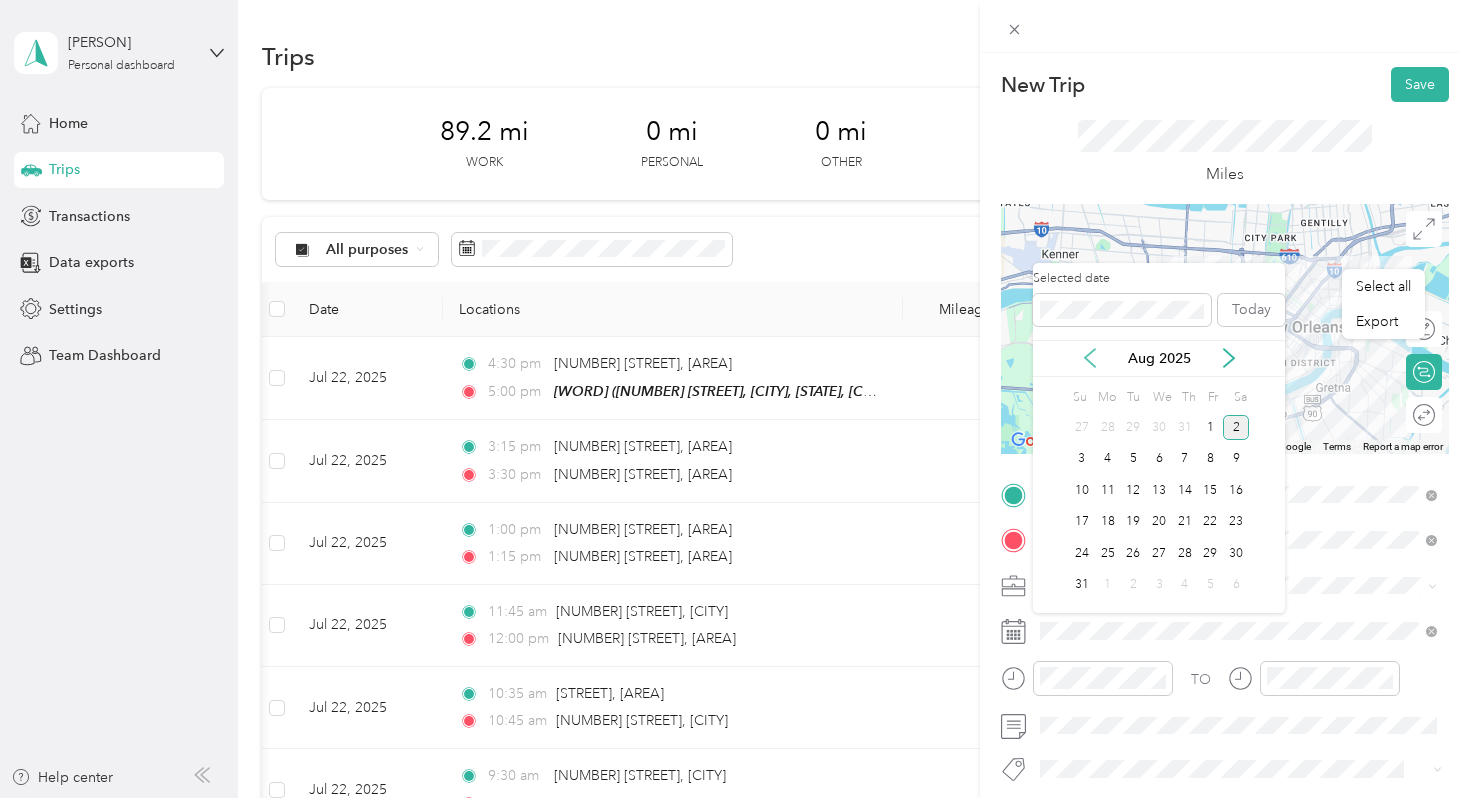 click 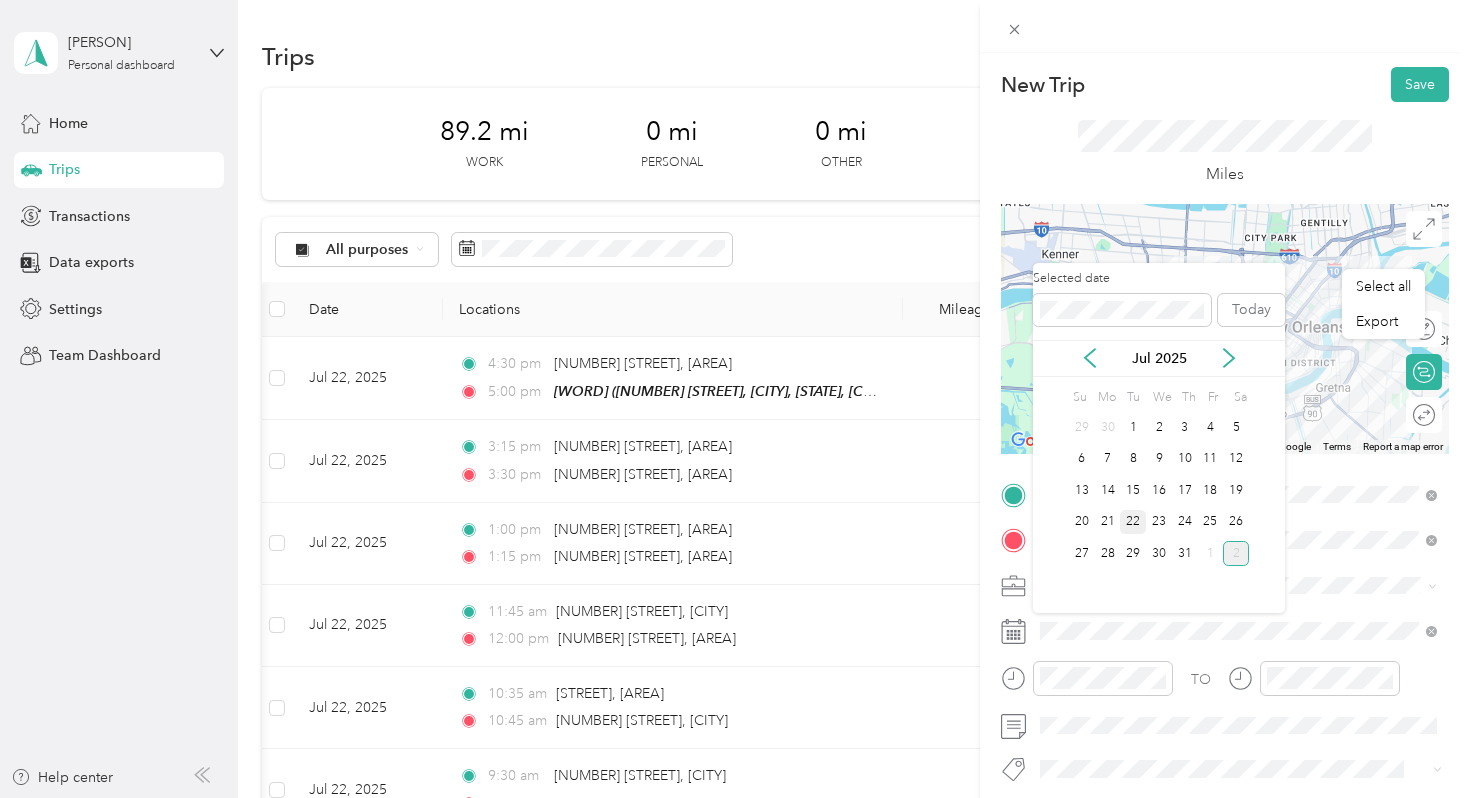 click on "22" at bounding box center (1133, 522) 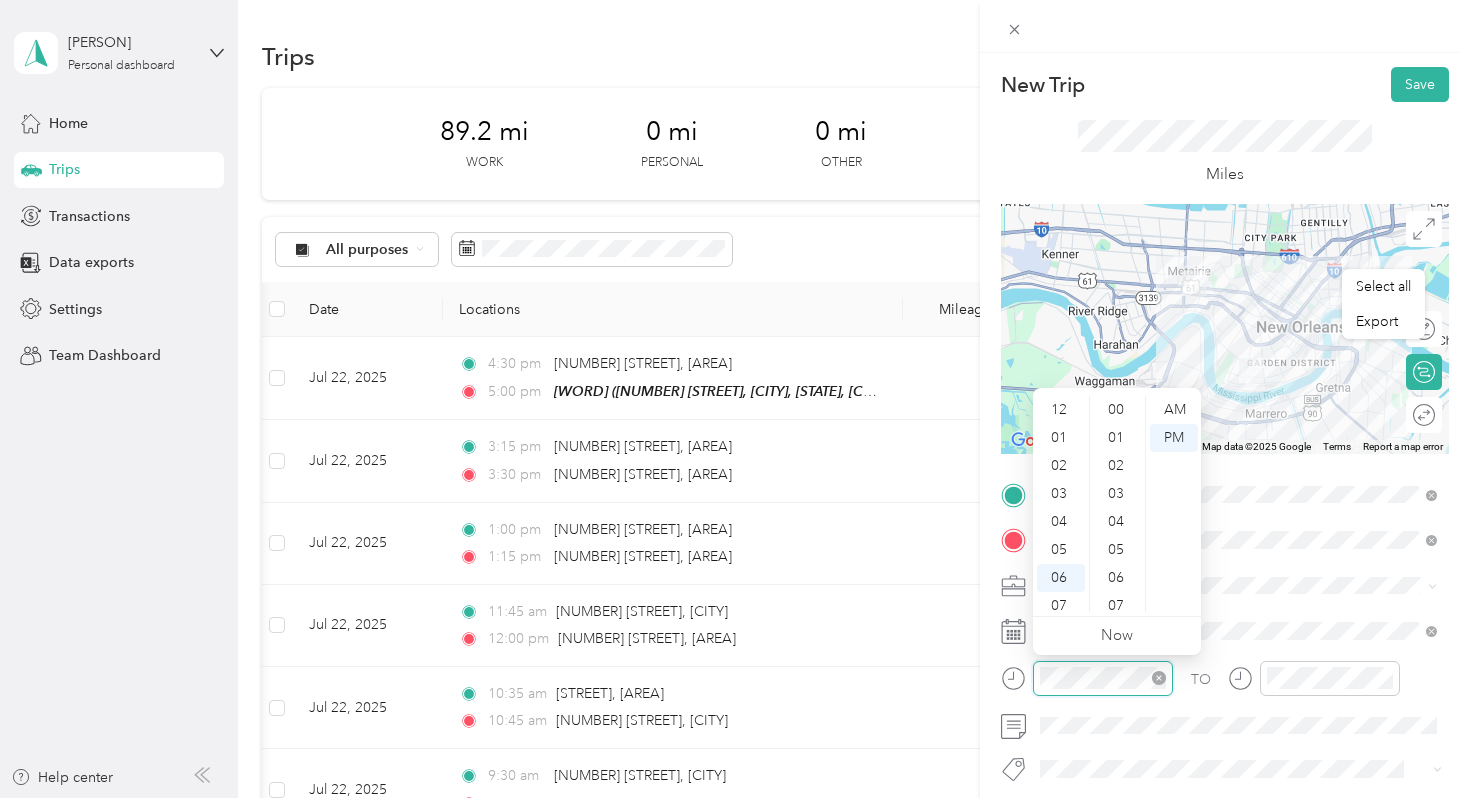 scroll, scrollTop: 222, scrollLeft: 0, axis: vertical 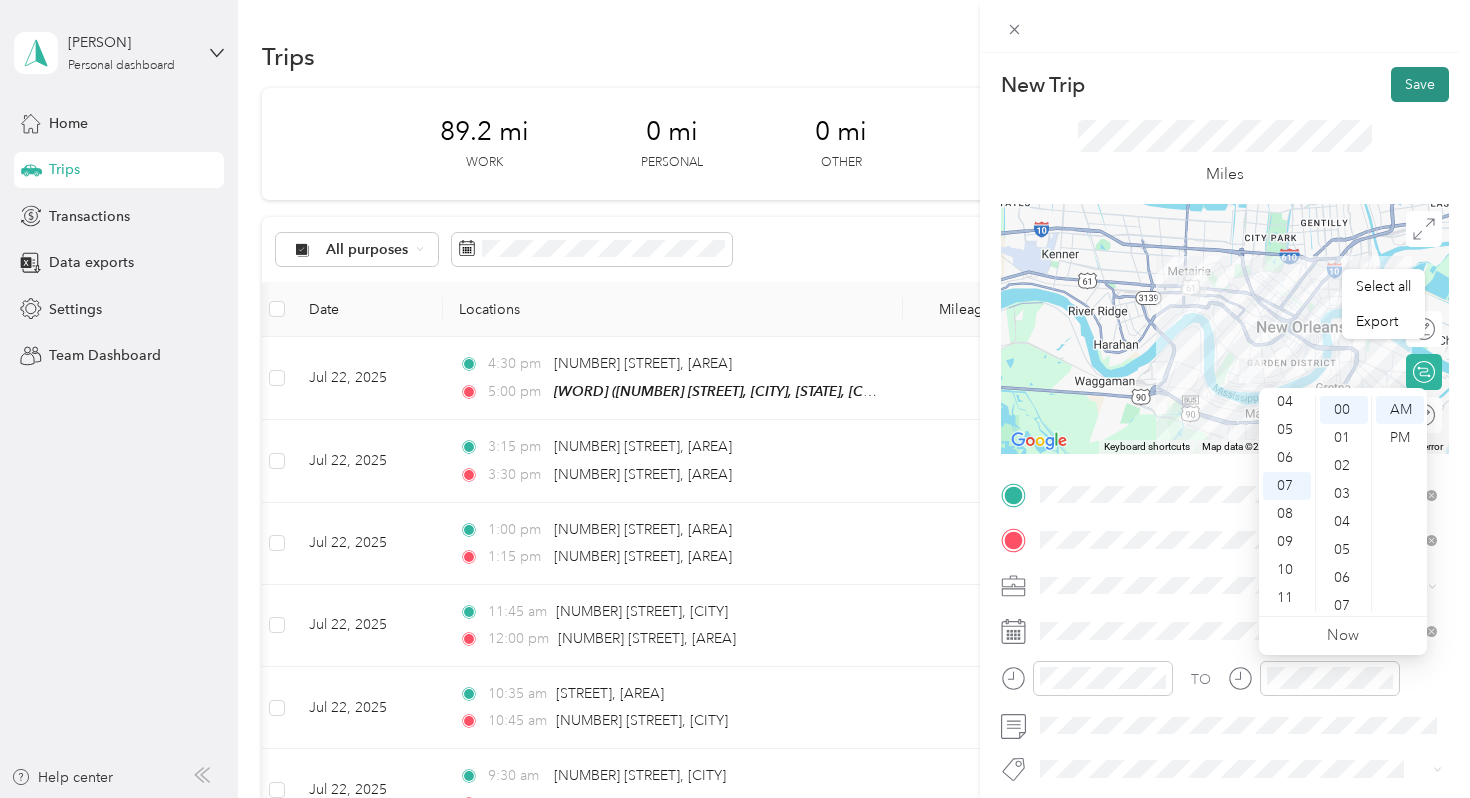 click on "Save" at bounding box center (1420, 84) 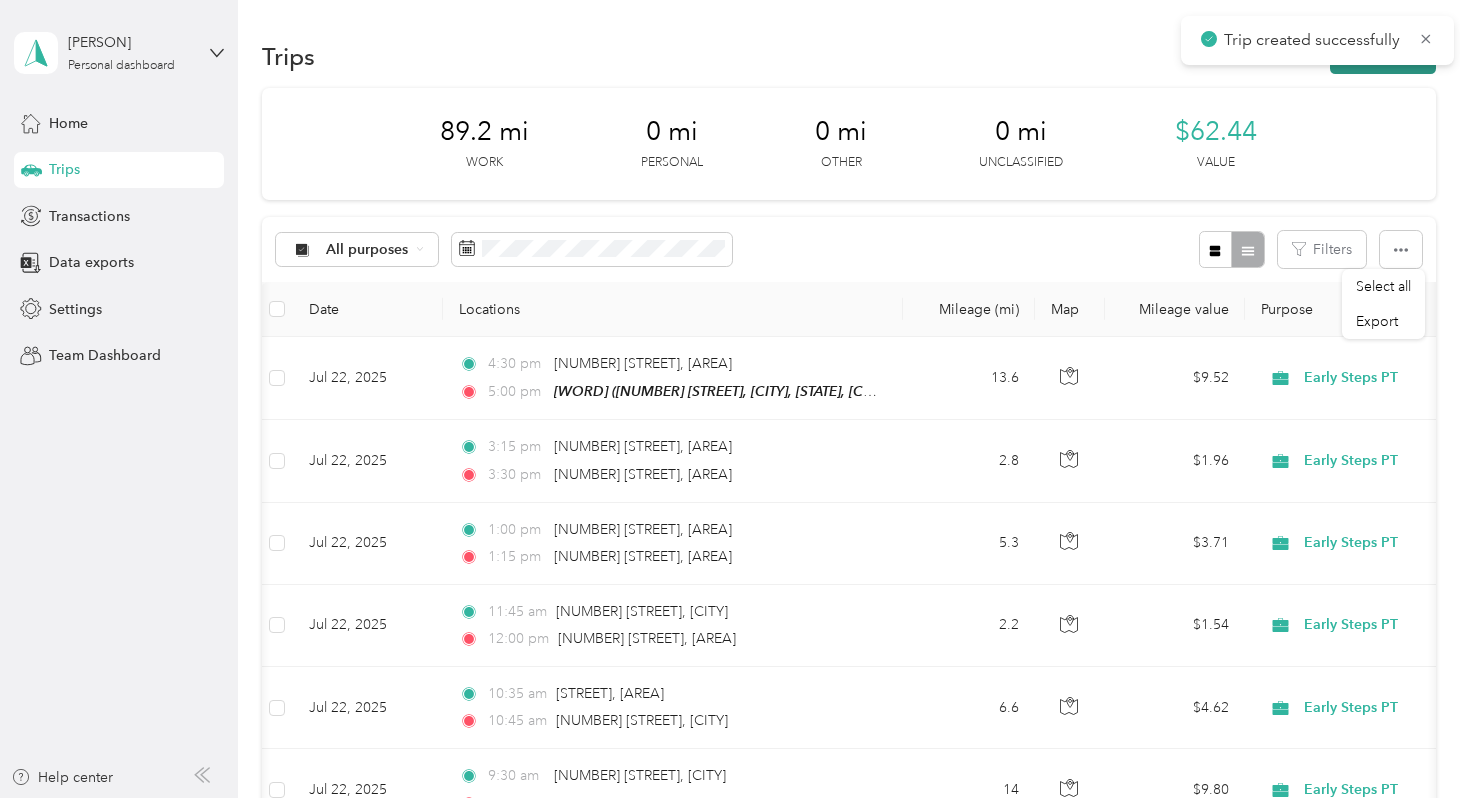 click on "New trip" at bounding box center [1383, 56] 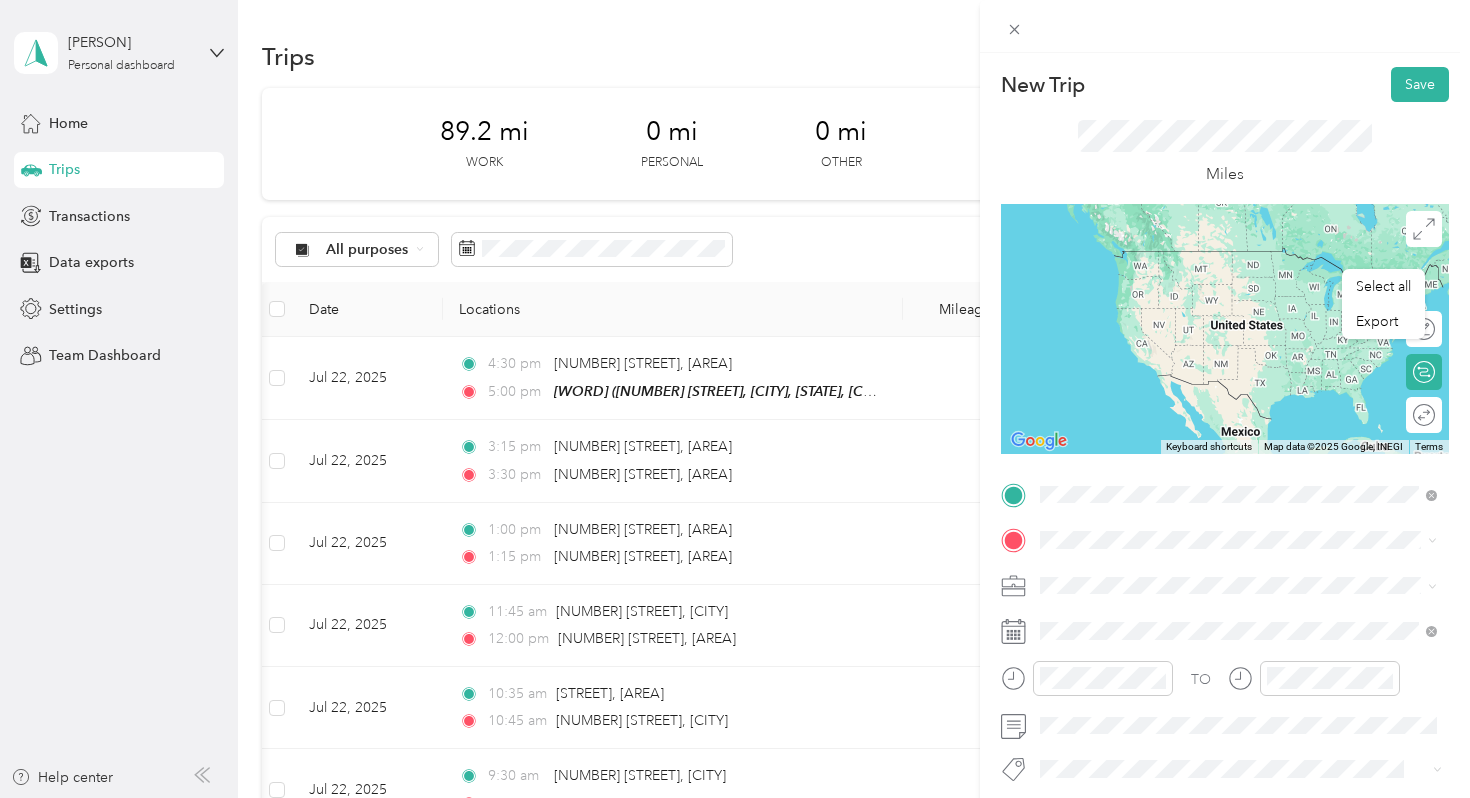 click on "[NUMBER] [STREET]
[CITY], [STATE] [POSTAL_CODE], [COUNTRY]" at bounding box center [1222, 574] 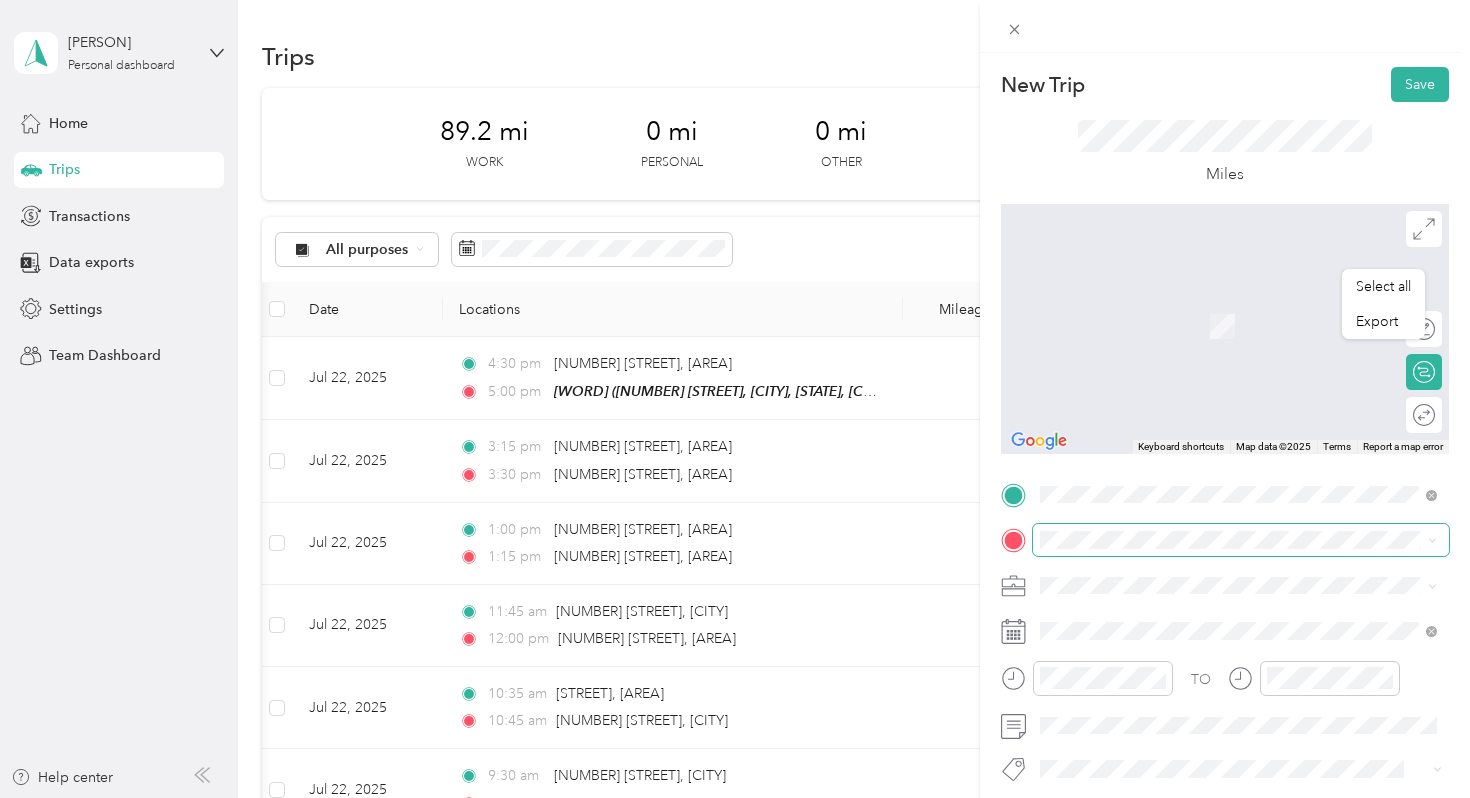 click at bounding box center [1241, 540] 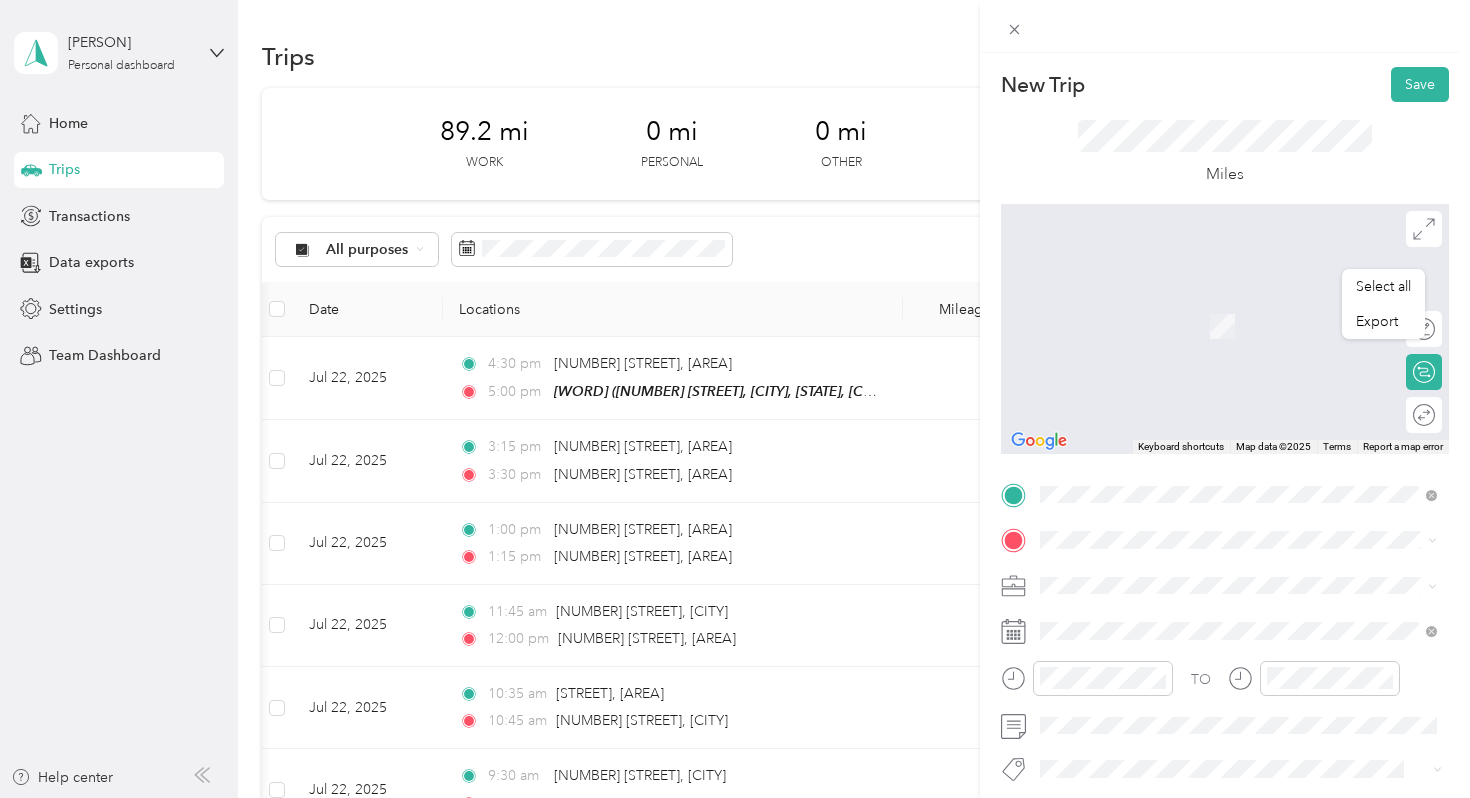 click on "From search results [NUMBER] [STREET]
[CITY], [STATE] [POSTAL_CODE], [COUNTRY] [NUMBER] [STREET]
[CITY], [STATE] [POSTAL_CODE], [COUNTRY] [NUMBER] [STREET]
[CITY], [STATE] [POSTAL_CODE], [COUNTRY] [STREET] [NUMBER]
[POSTAL_CODE] [CITY], [COUNTRY] [NUMBER] [STREET]
[CITY] [STATE] [POSTAL_CODE], [COUNTRY]" at bounding box center (1238, 380) 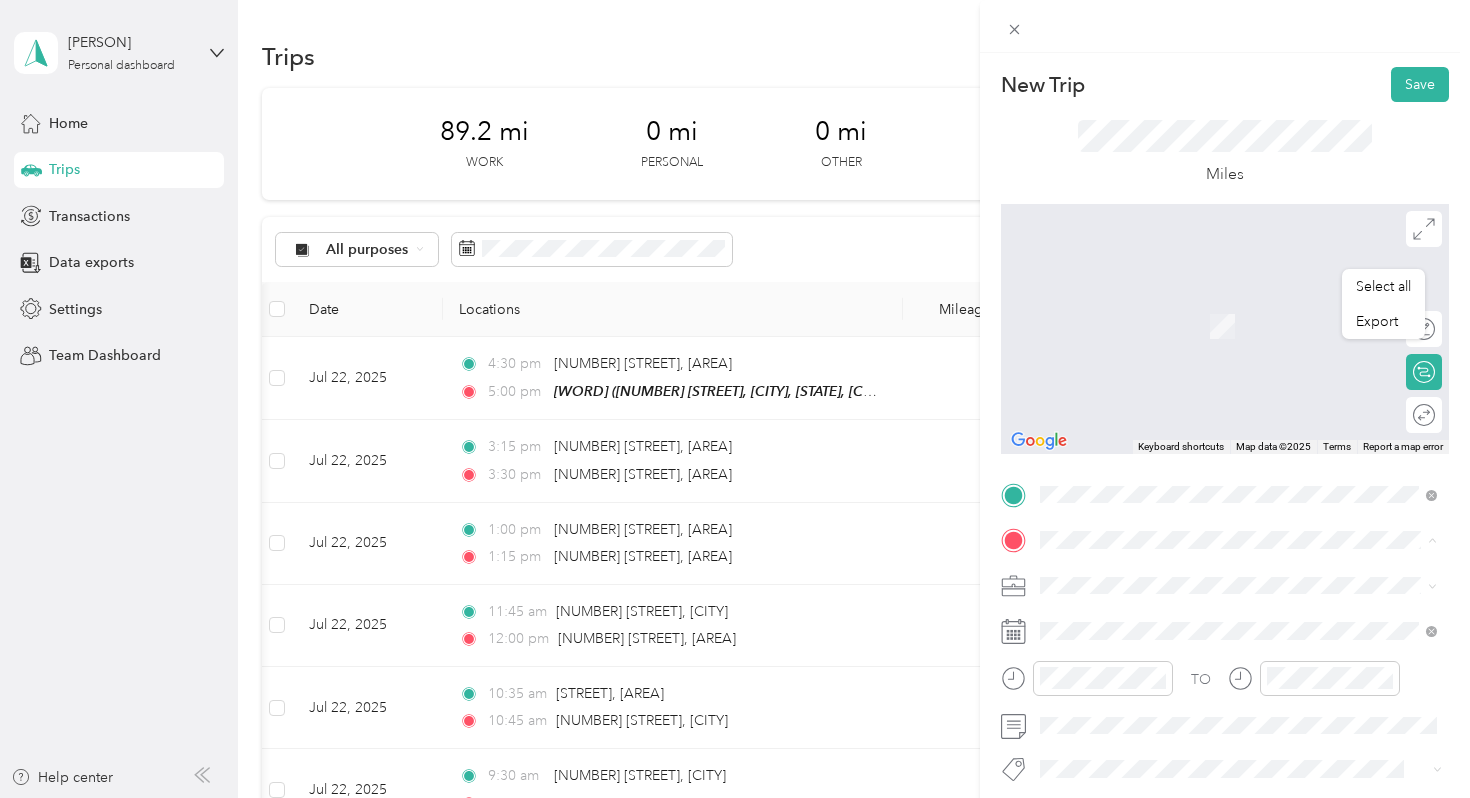 click on "[NUMBER] [STREET]
[CITY], [STATE] [POSTAL_CODE], [COUNTRY]" at bounding box center (1222, 304) 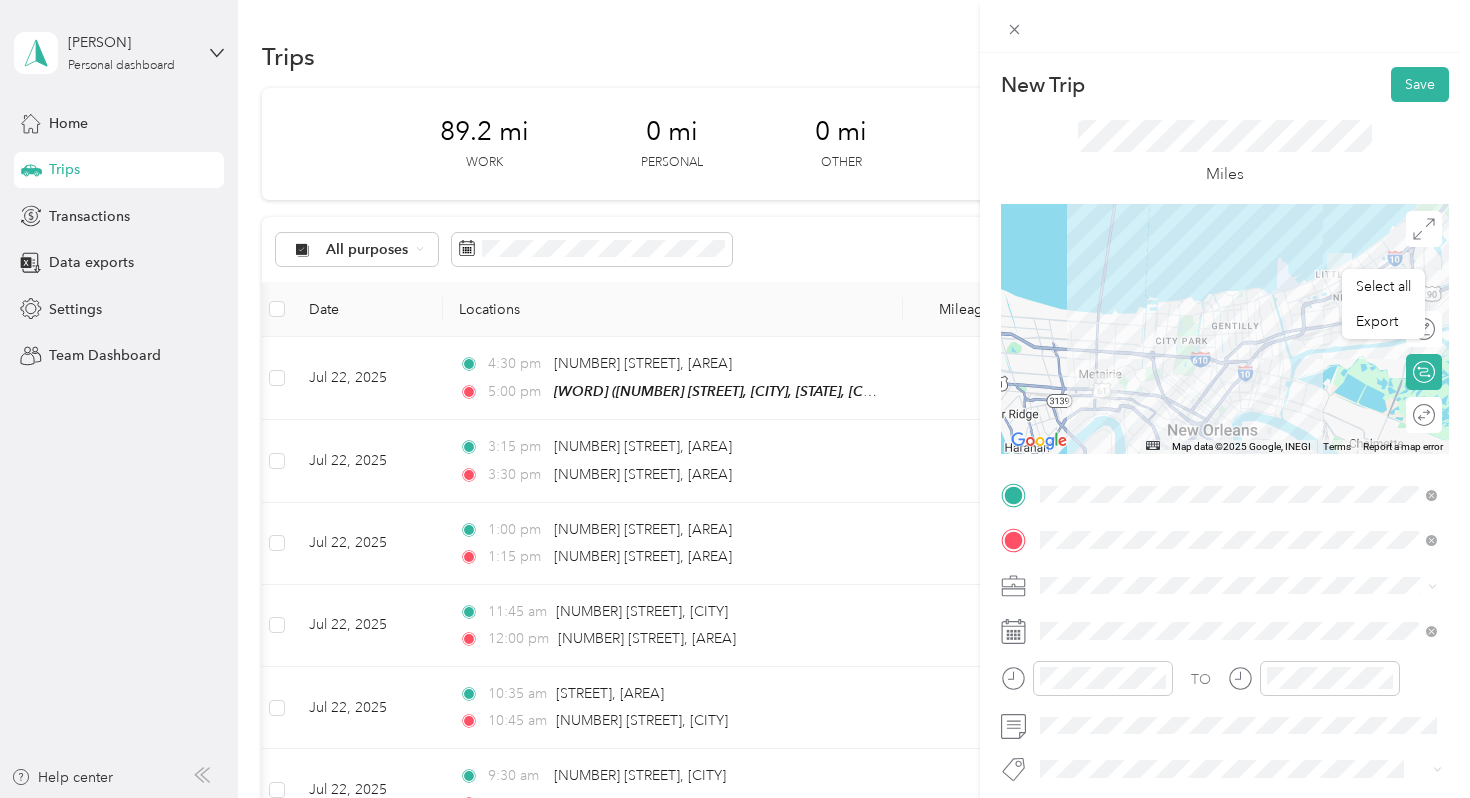 click on "Early Steps PT" at bounding box center [1238, 403] 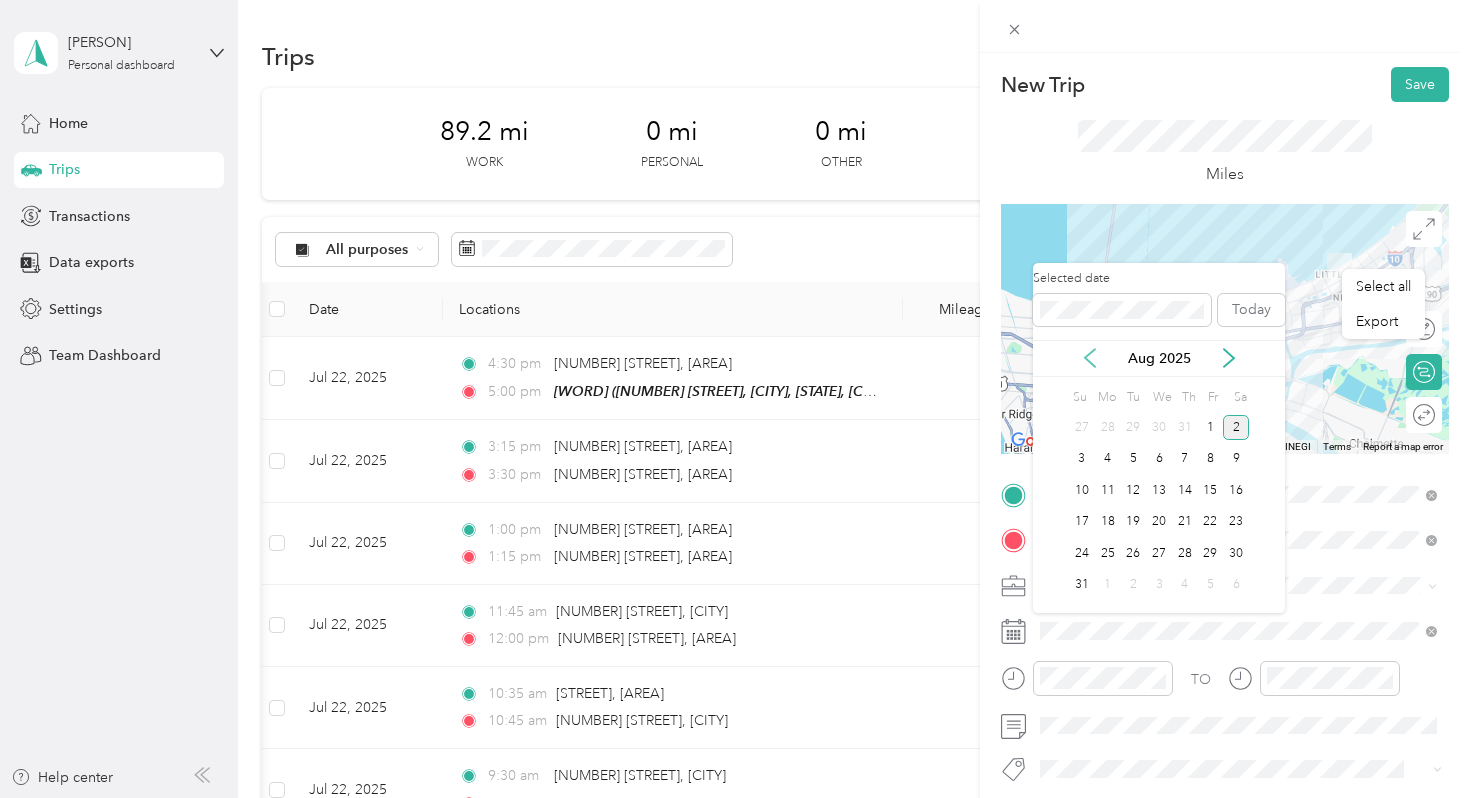 click 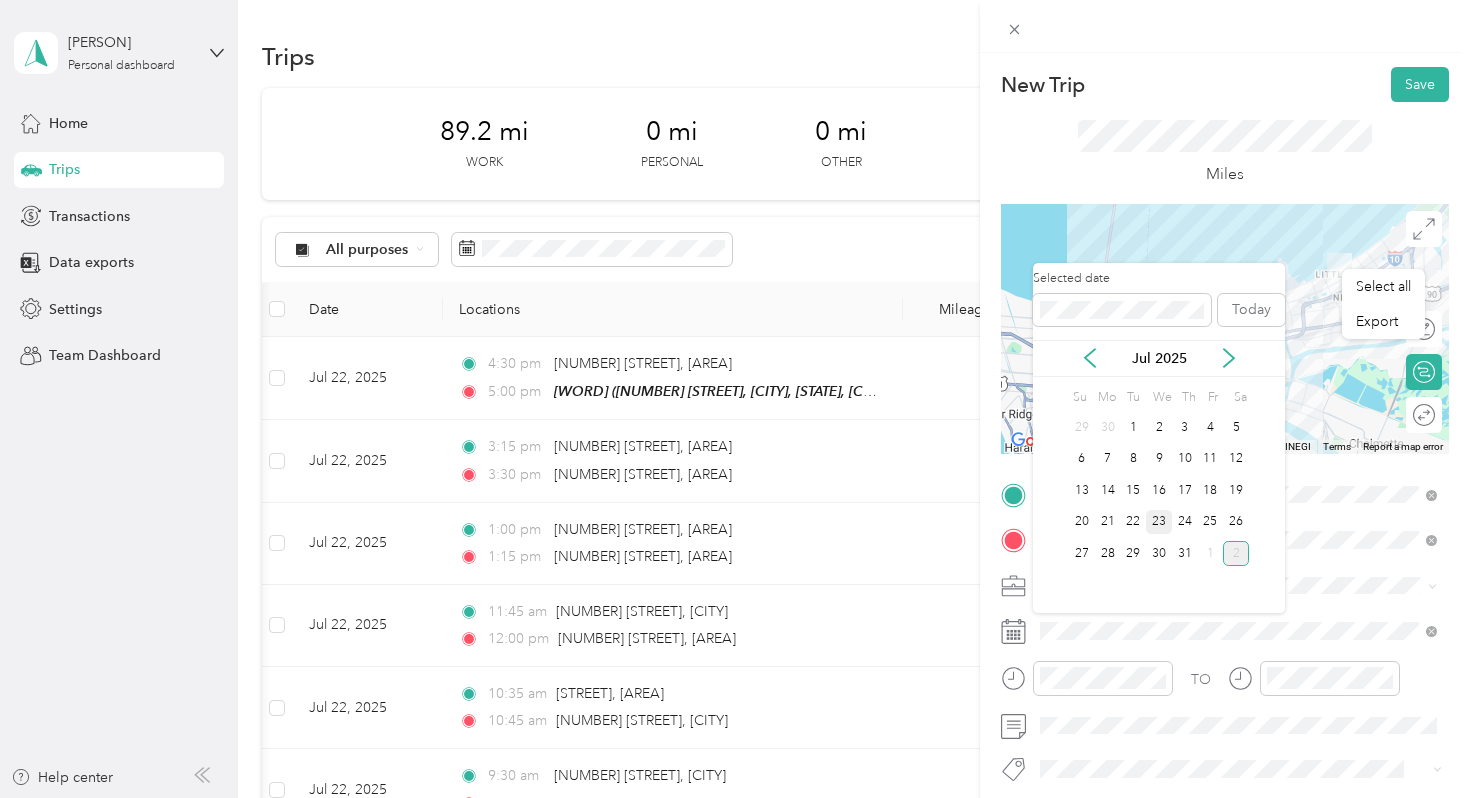 click on "23" at bounding box center [1159, 522] 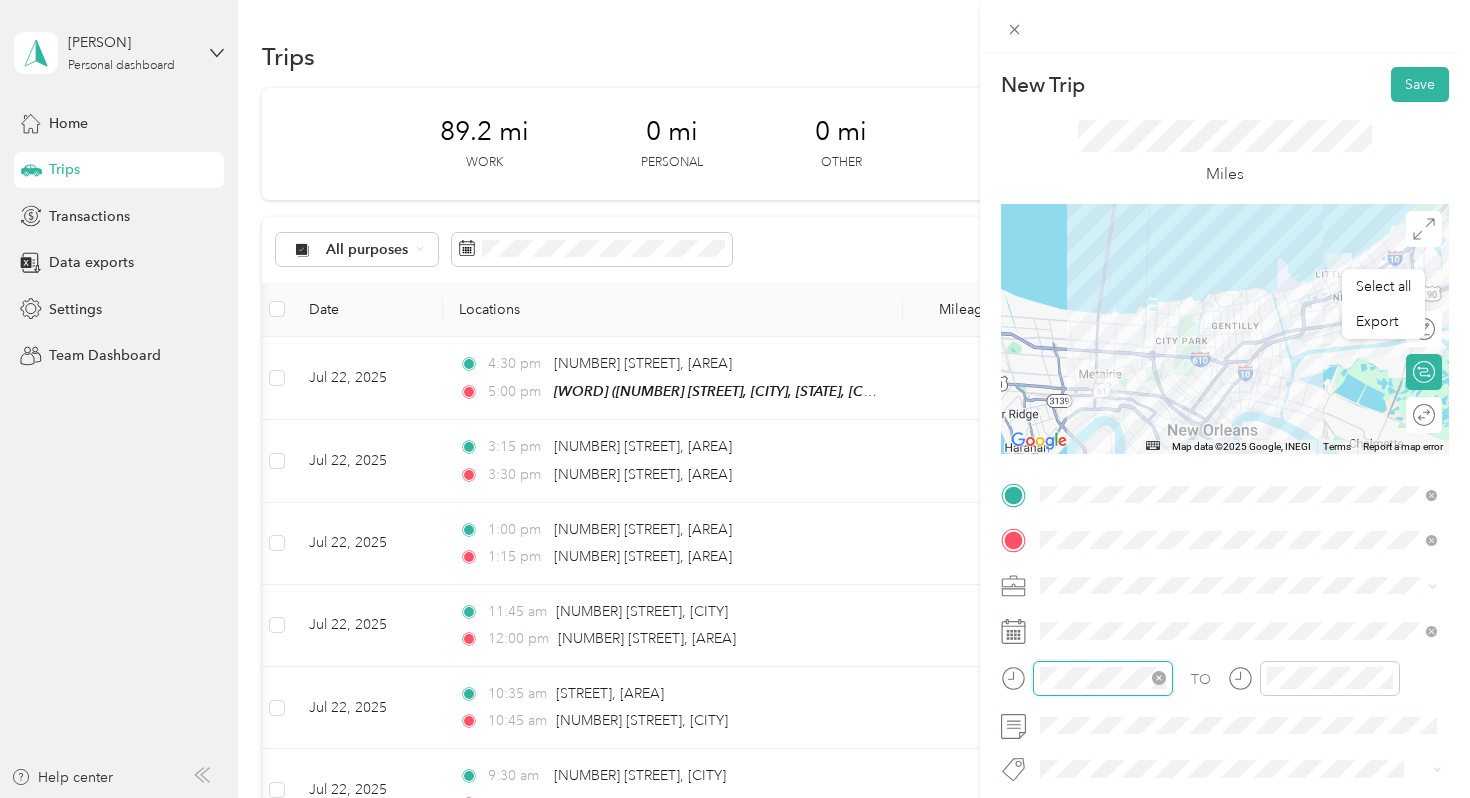 scroll, scrollTop: 120, scrollLeft: 0, axis: vertical 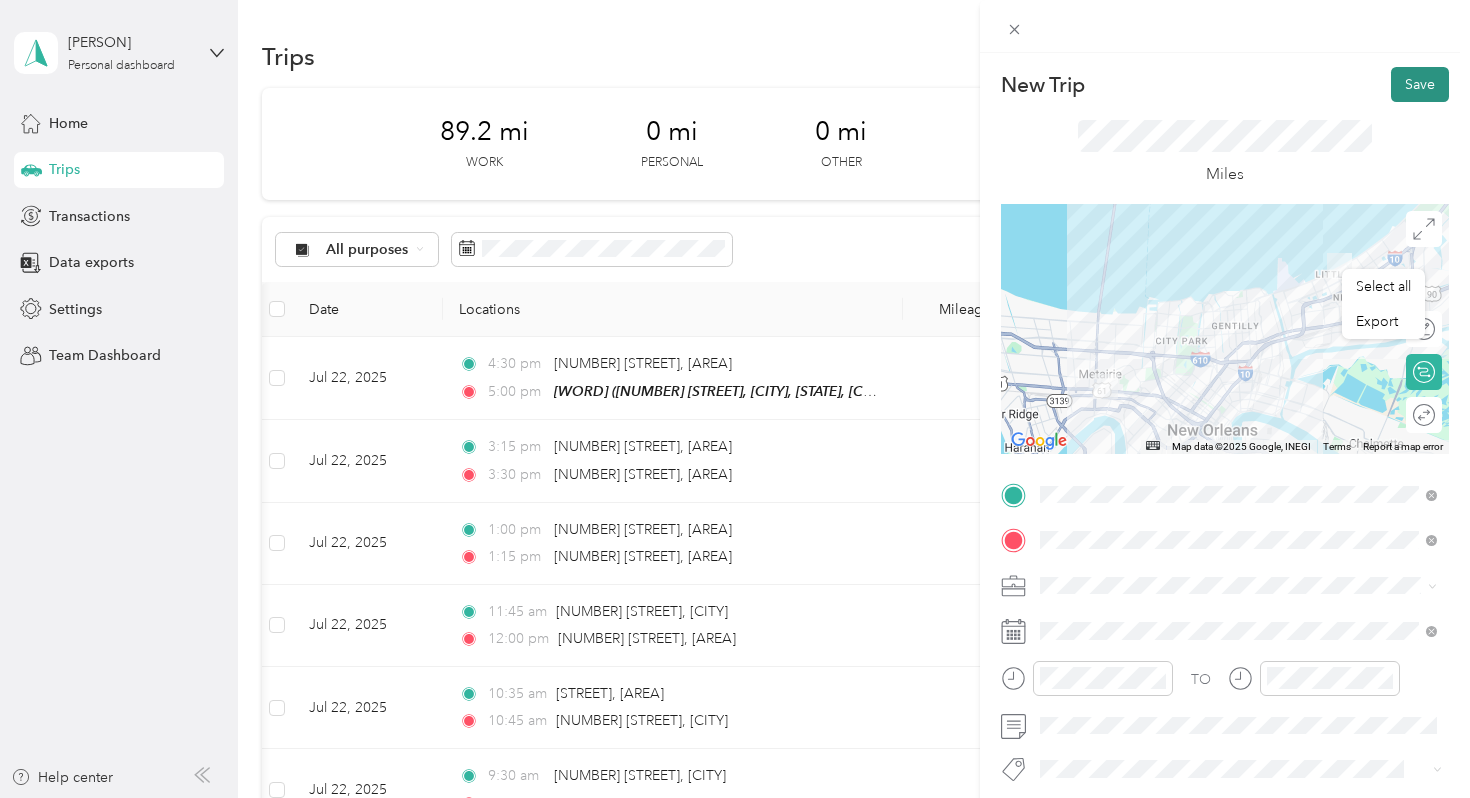 click on "Save" at bounding box center [1420, 84] 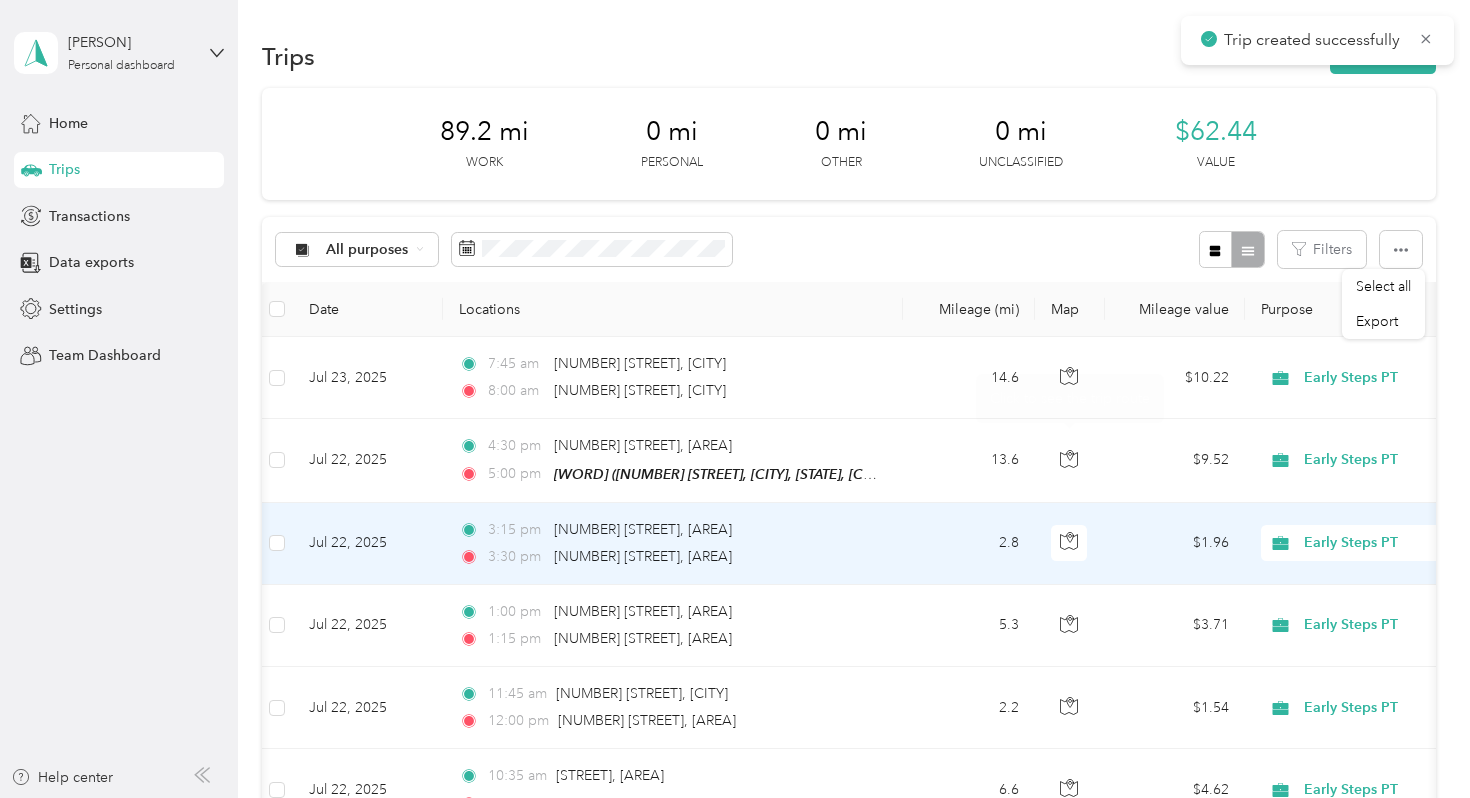 scroll, scrollTop: 0, scrollLeft: 0, axis: both 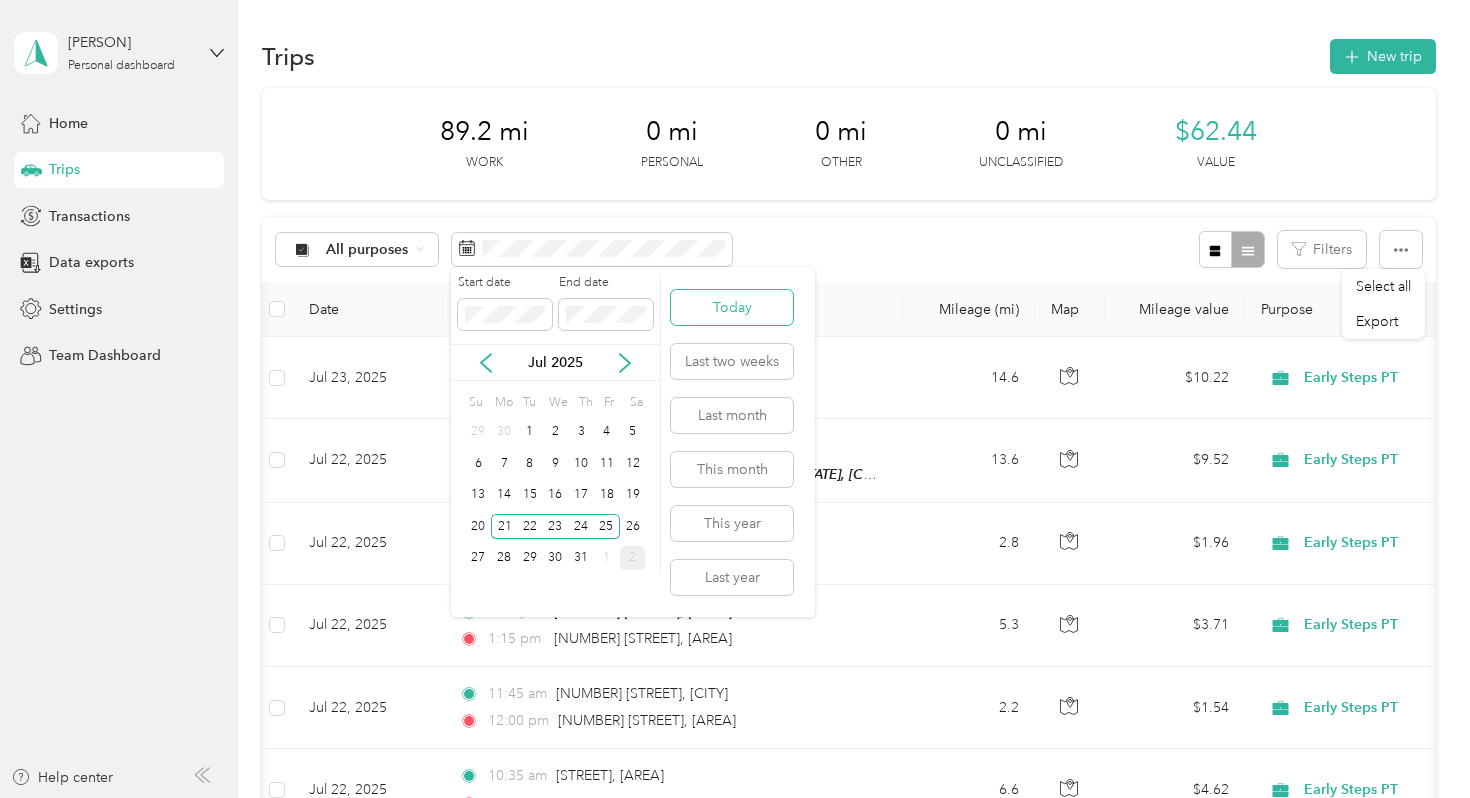click on "Today" at bounding box center [732, 307] 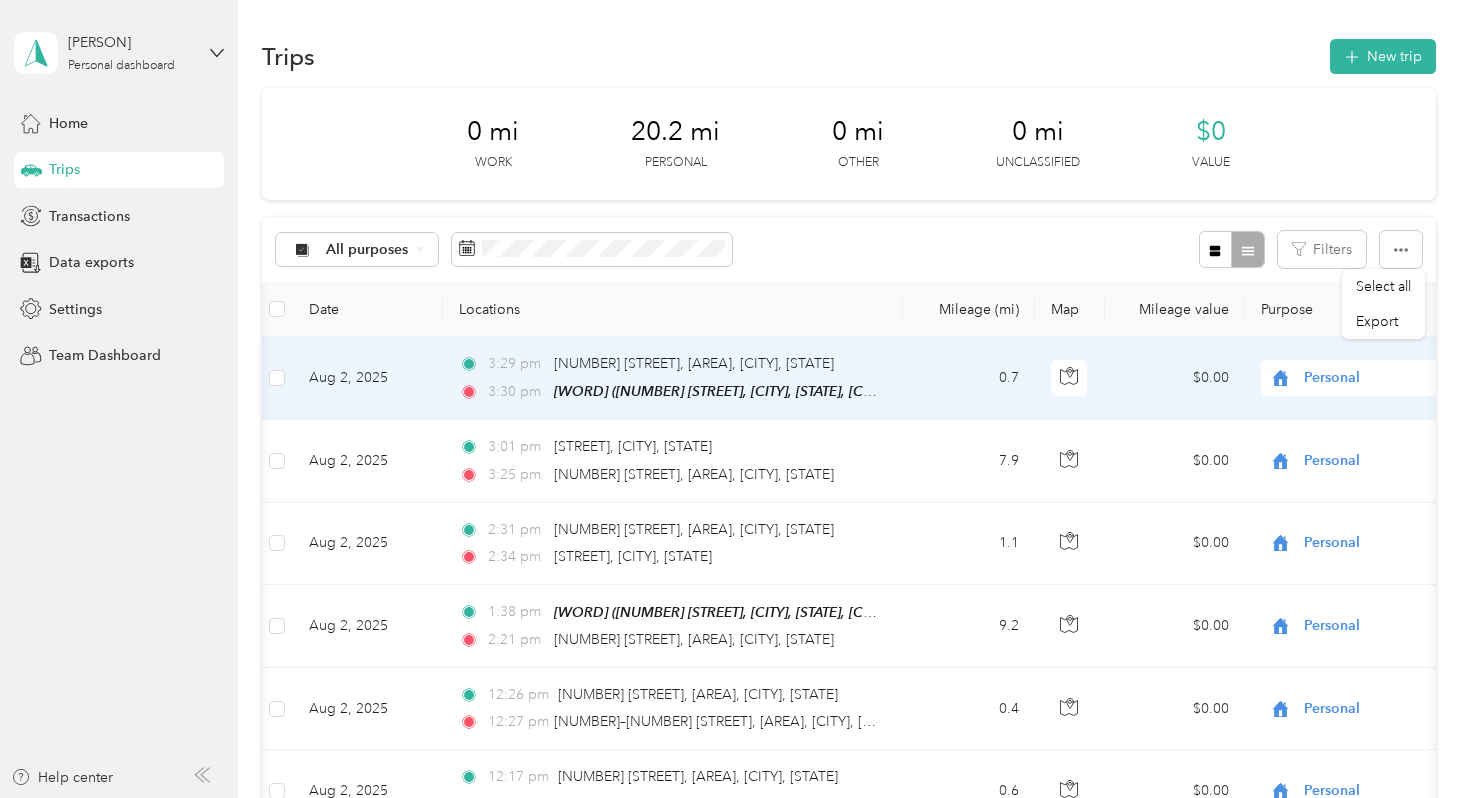 scroll, scrollTop: -3, scrollLeft: 0, axis: vertical 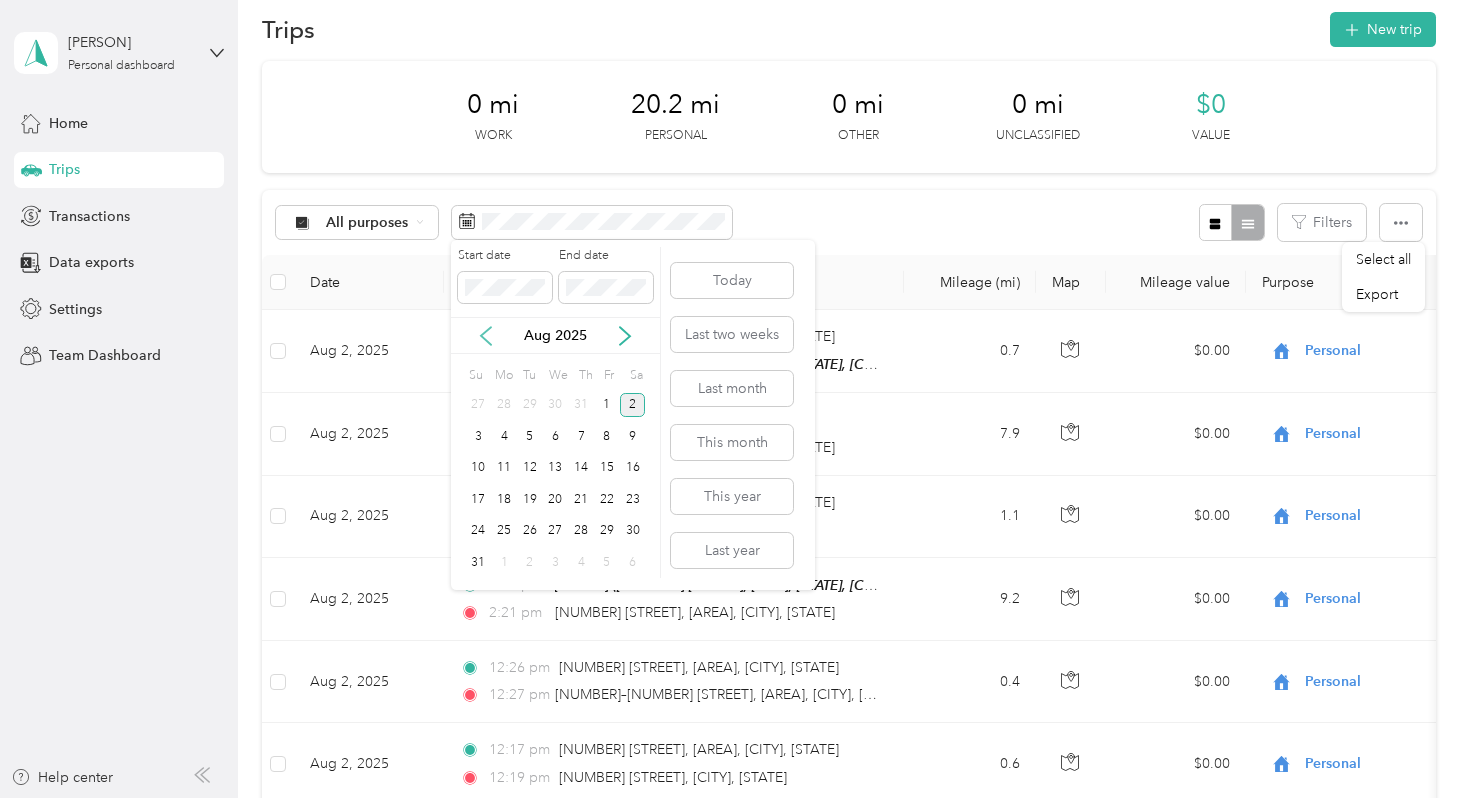 click 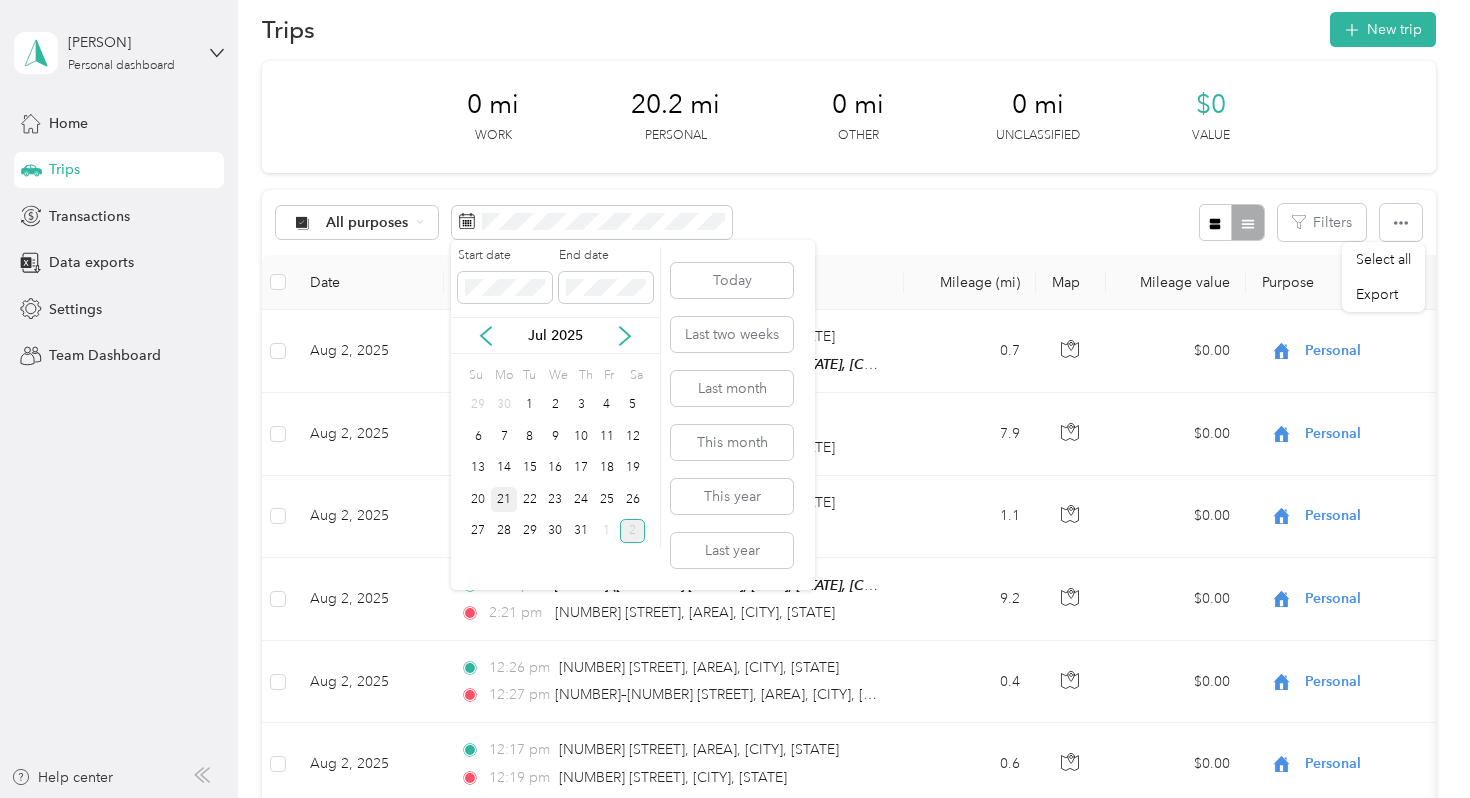 click on "21" at bounding box center [504, 499] 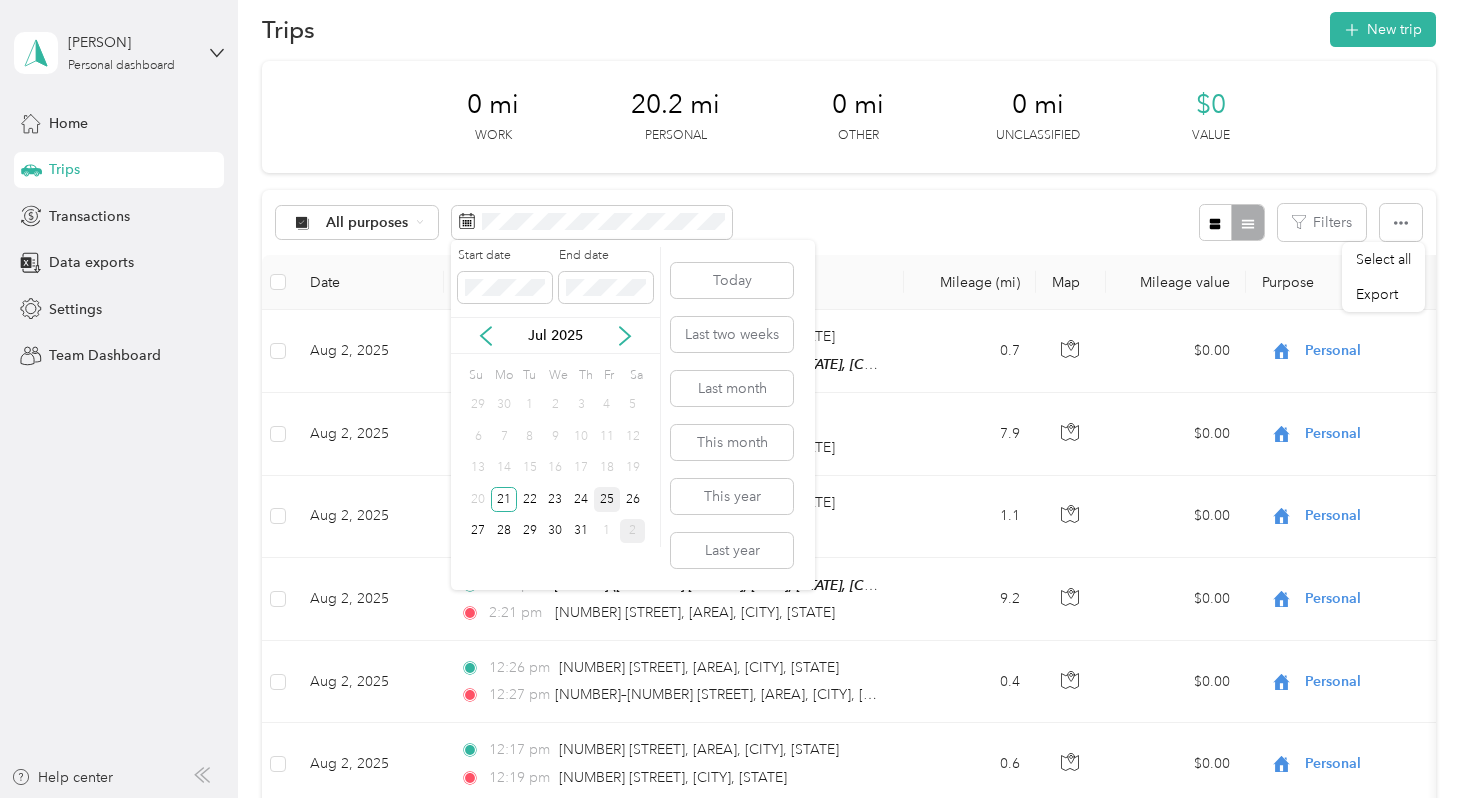 click on "25" at bounding box center (607, 499) 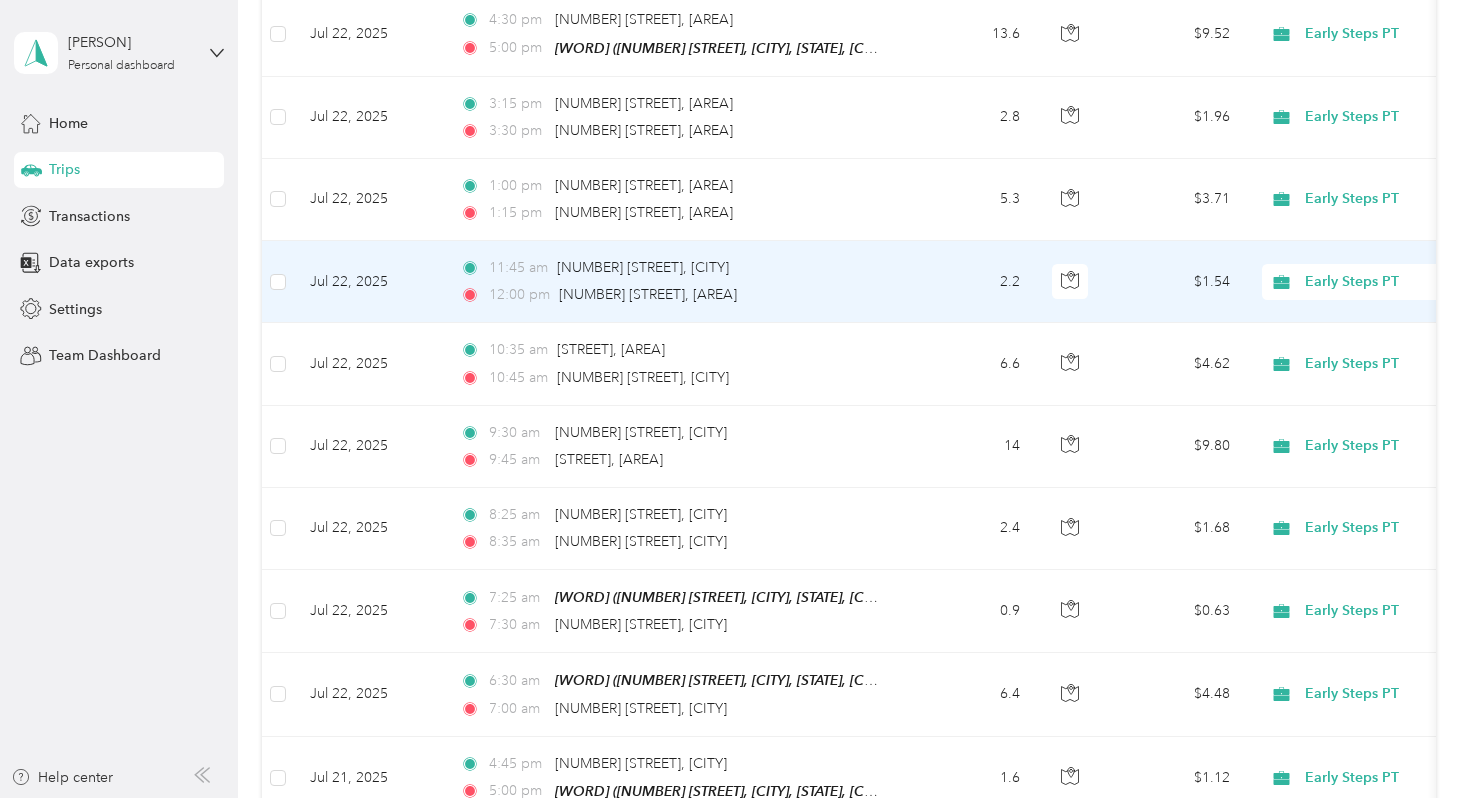 scroll, scrollTop: 429, scrollLeft: 0, axis: vertical 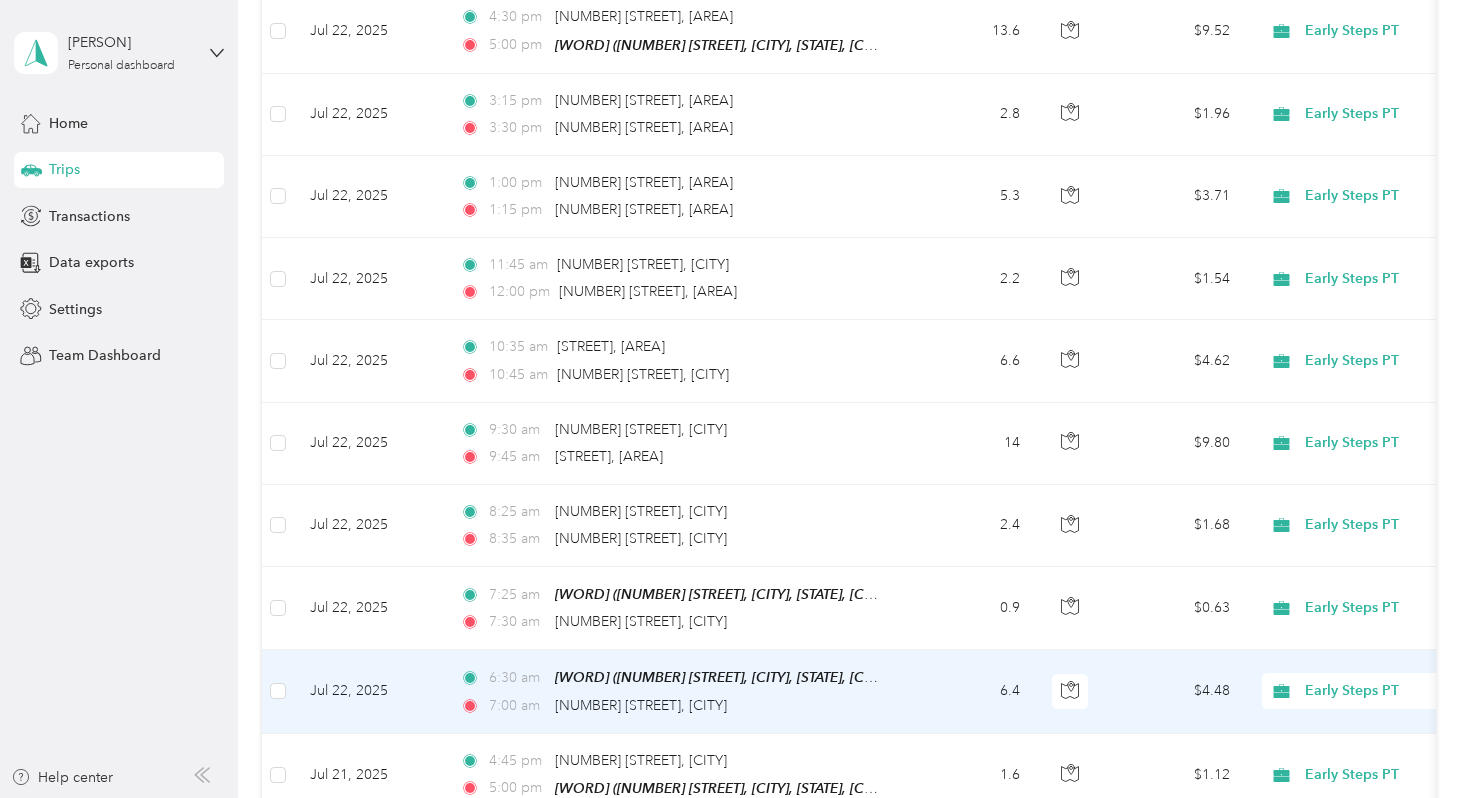 click on "[TIME] [WORD] ([NUMBER] [STREET], [CITY], [STATE], [COUNTRY] , [CITY], [STATE]) [TIME] [NUMBER] [STREET]" at bounding box center (674, 691) 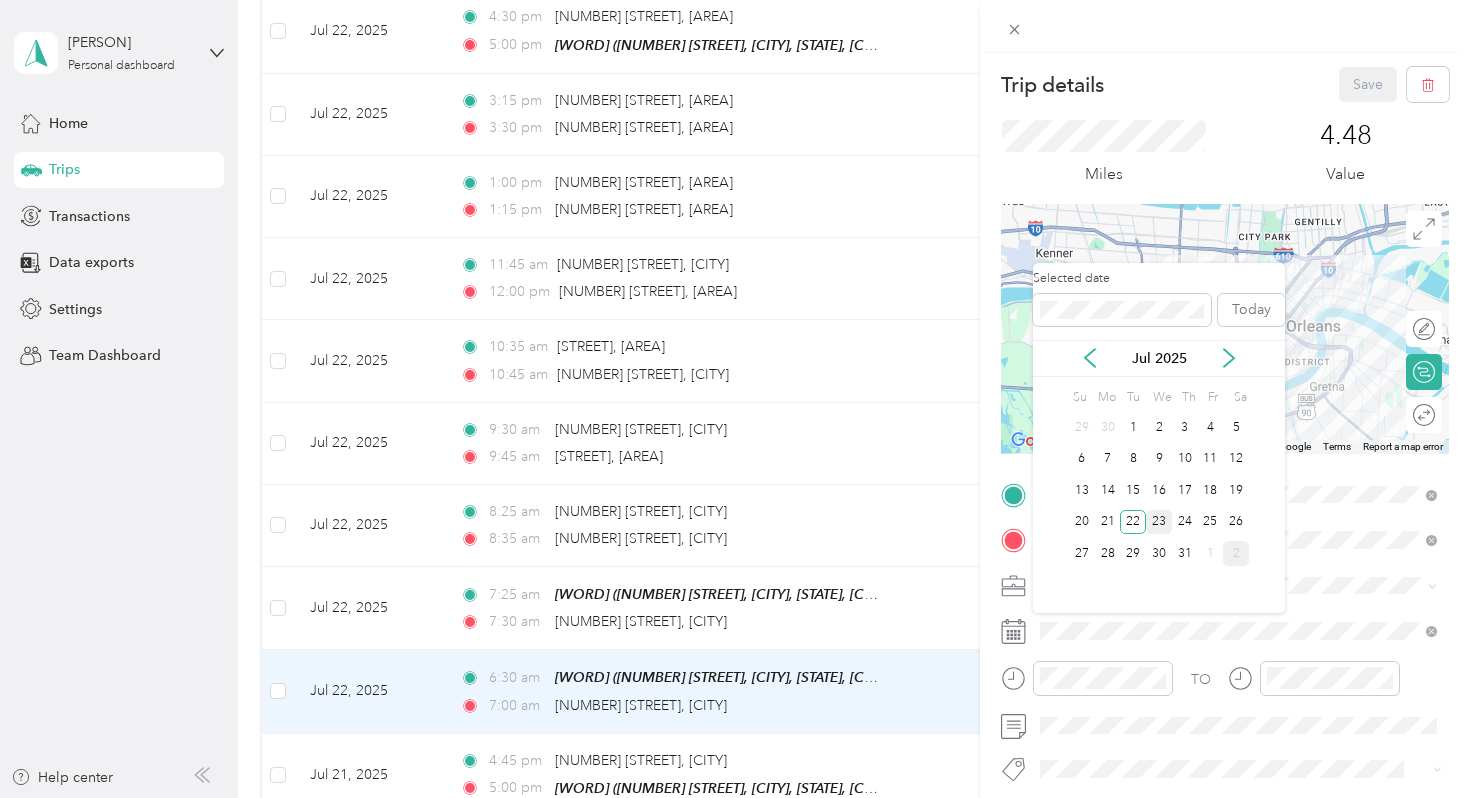 click on "23" at bounding box center [1159, 522] 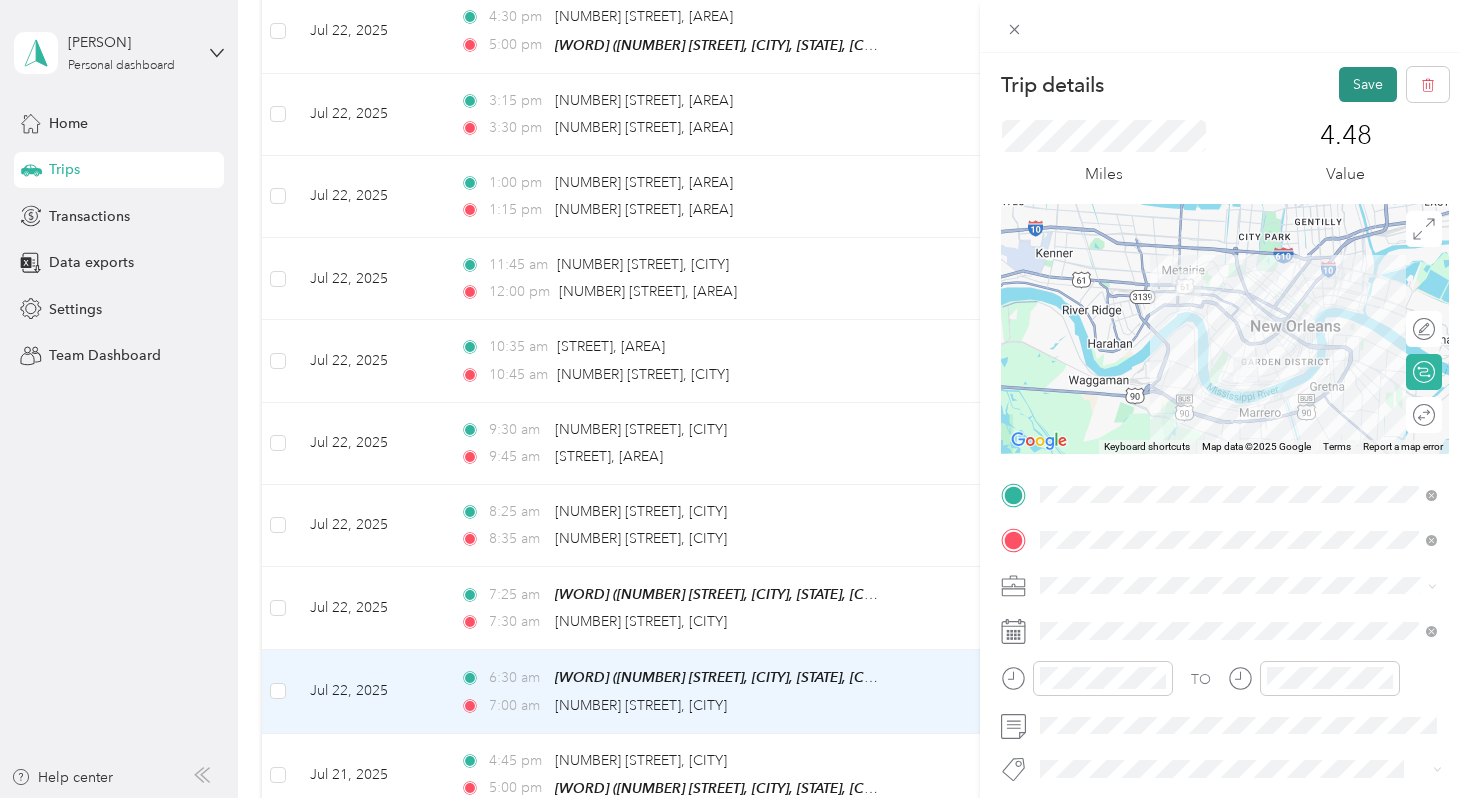 click on "Save" at bounding box center (1368, 84) 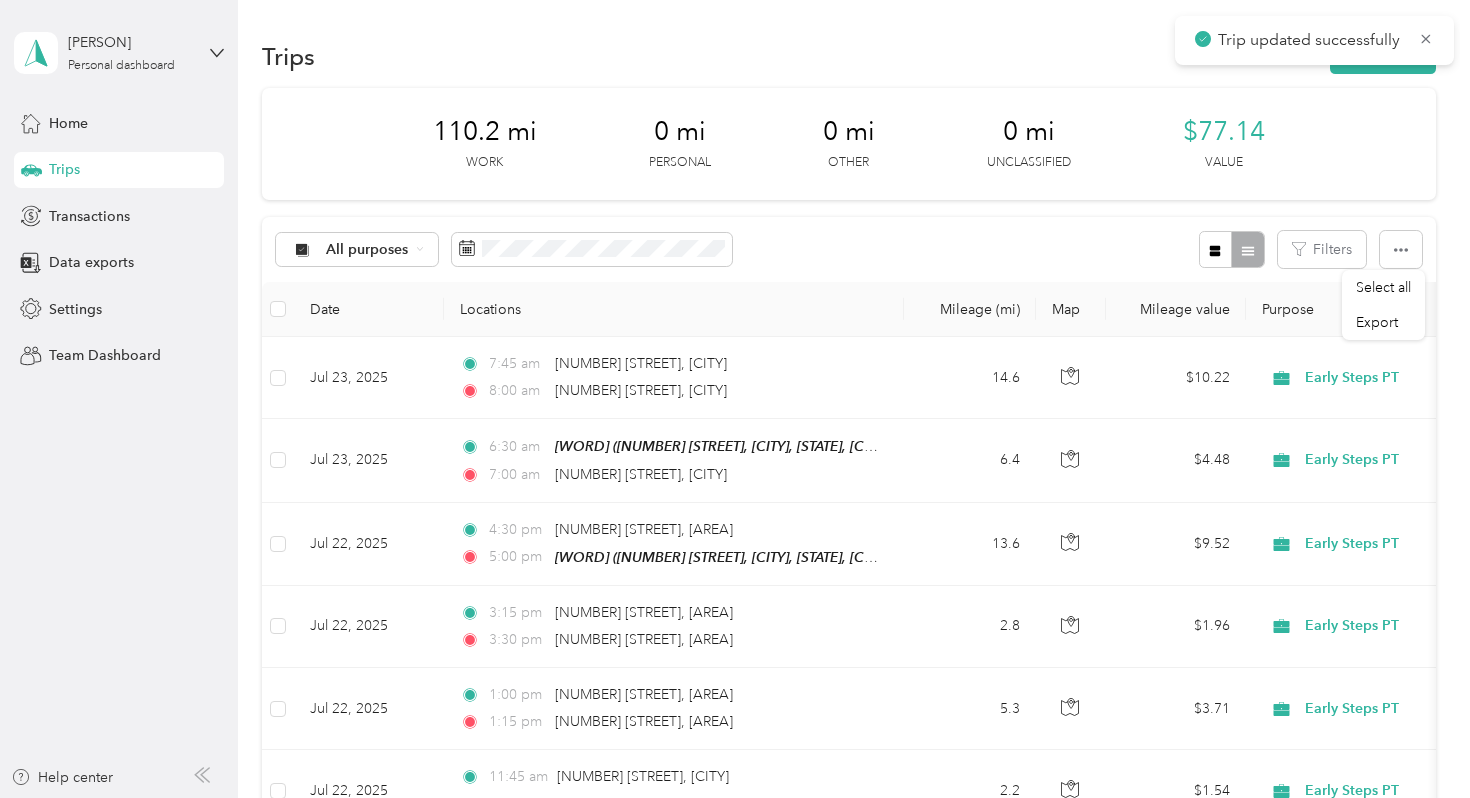 scroll, scrollTop: 0, scrollLeft: 0, axis: both 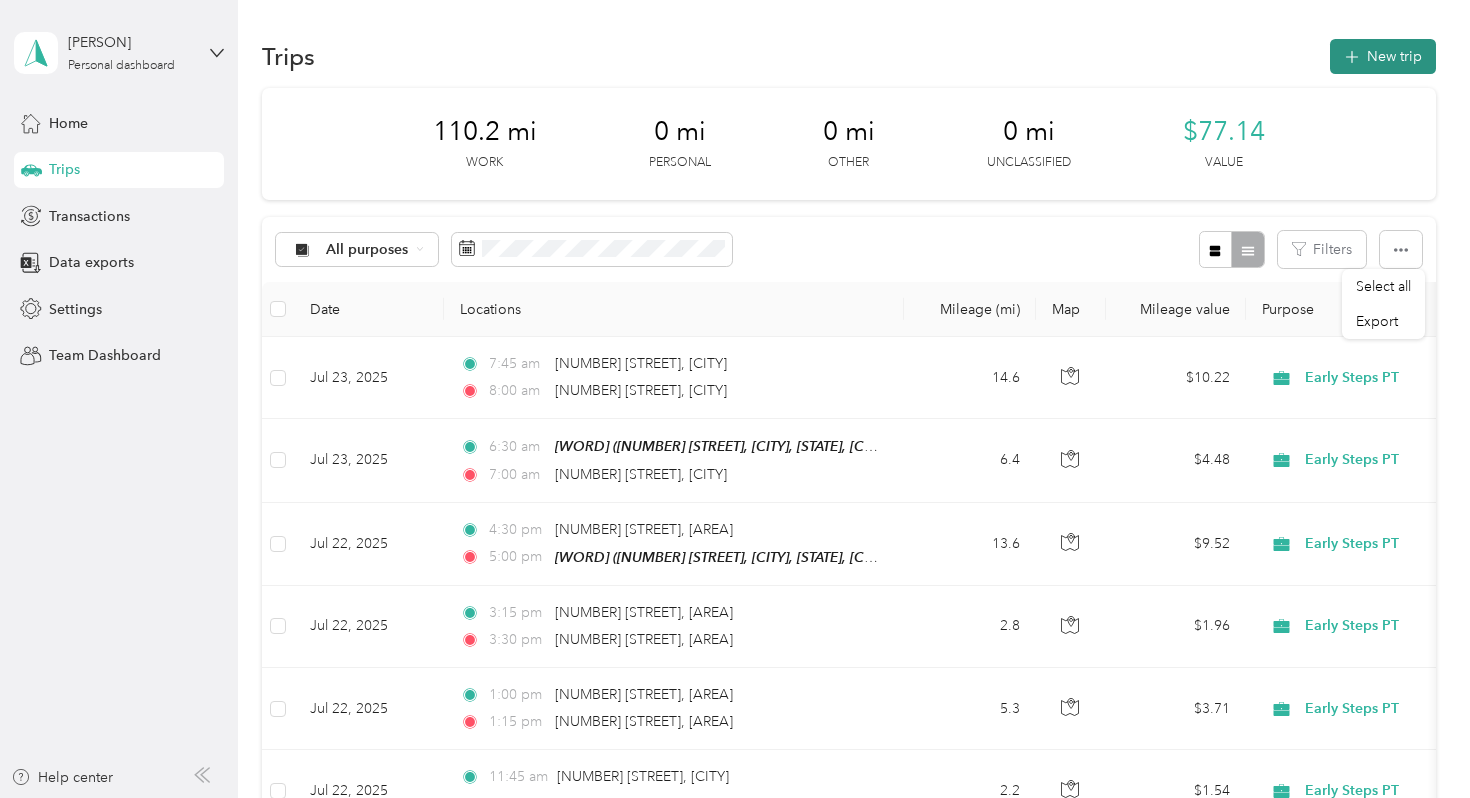 click on "New trip" at bounding box center (1383, 56) 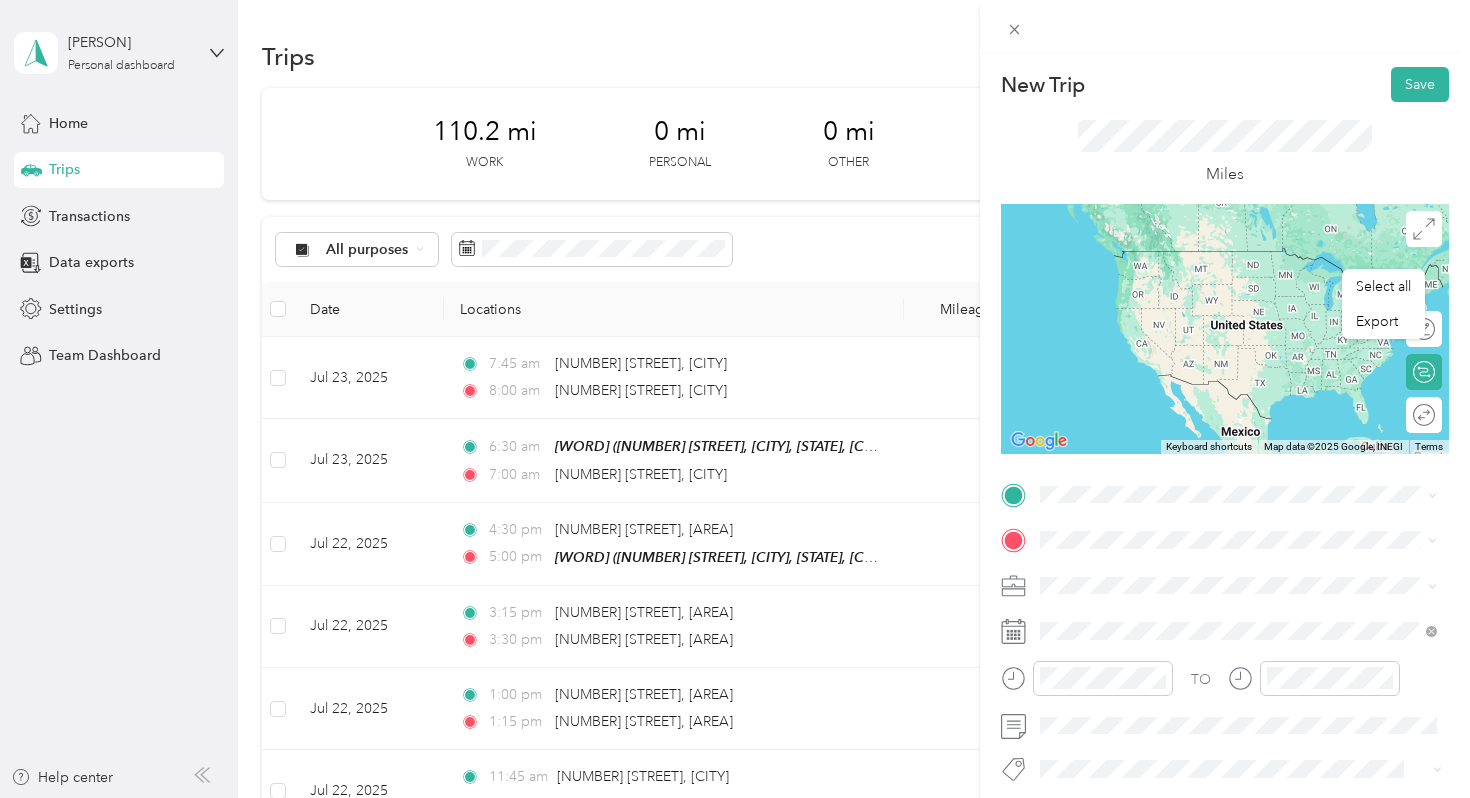 click on "[NUMBER] [STREET]
[CITY], [STATE] [POSTAL_CODE], [COUNTRY]" at bounding box center (1222, 567) 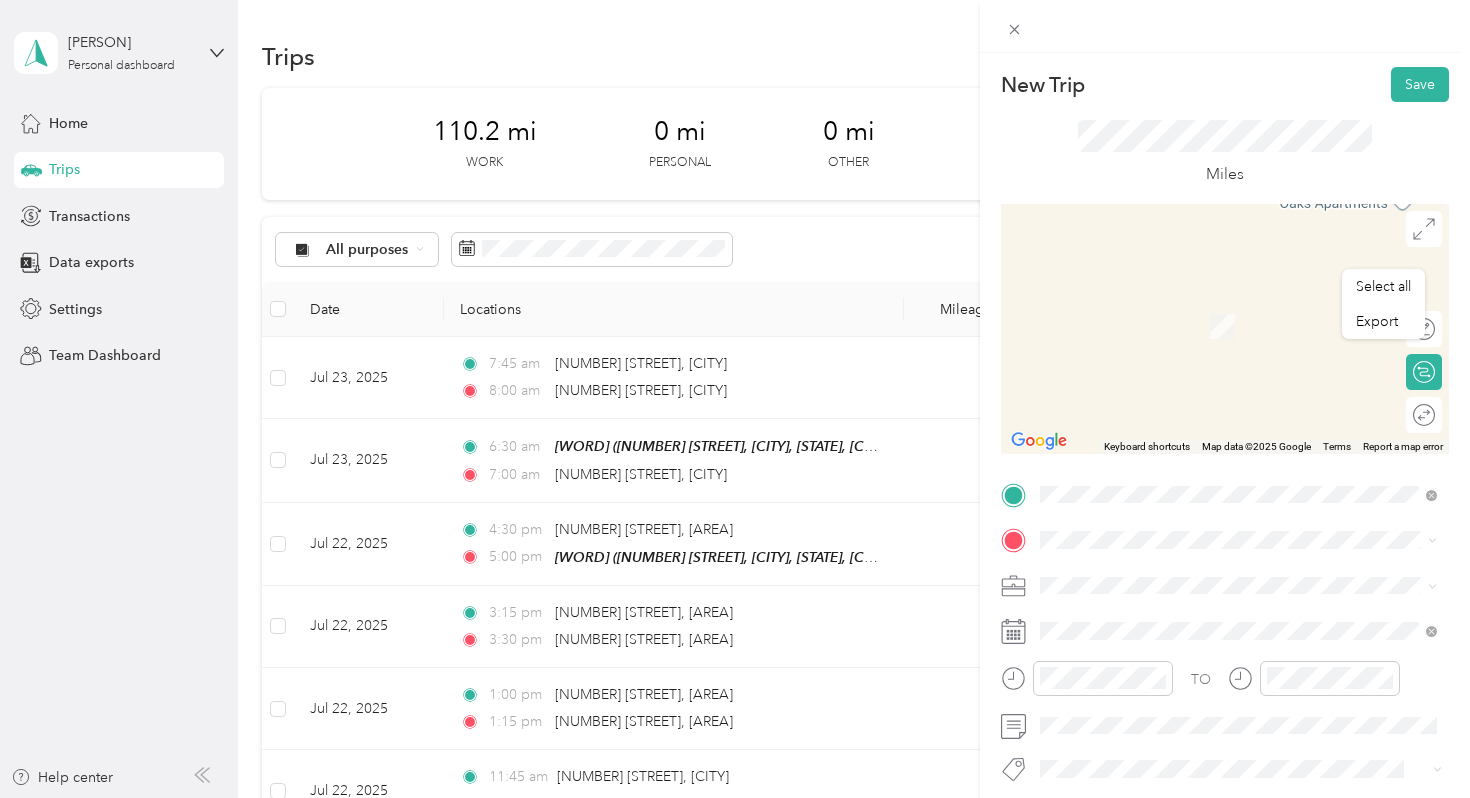 click on "[NUMBER] [STREET]
[CITY], [STATE] [POSTAL_CODE], [COUNTRY]" at bounding box center (1238, 329) 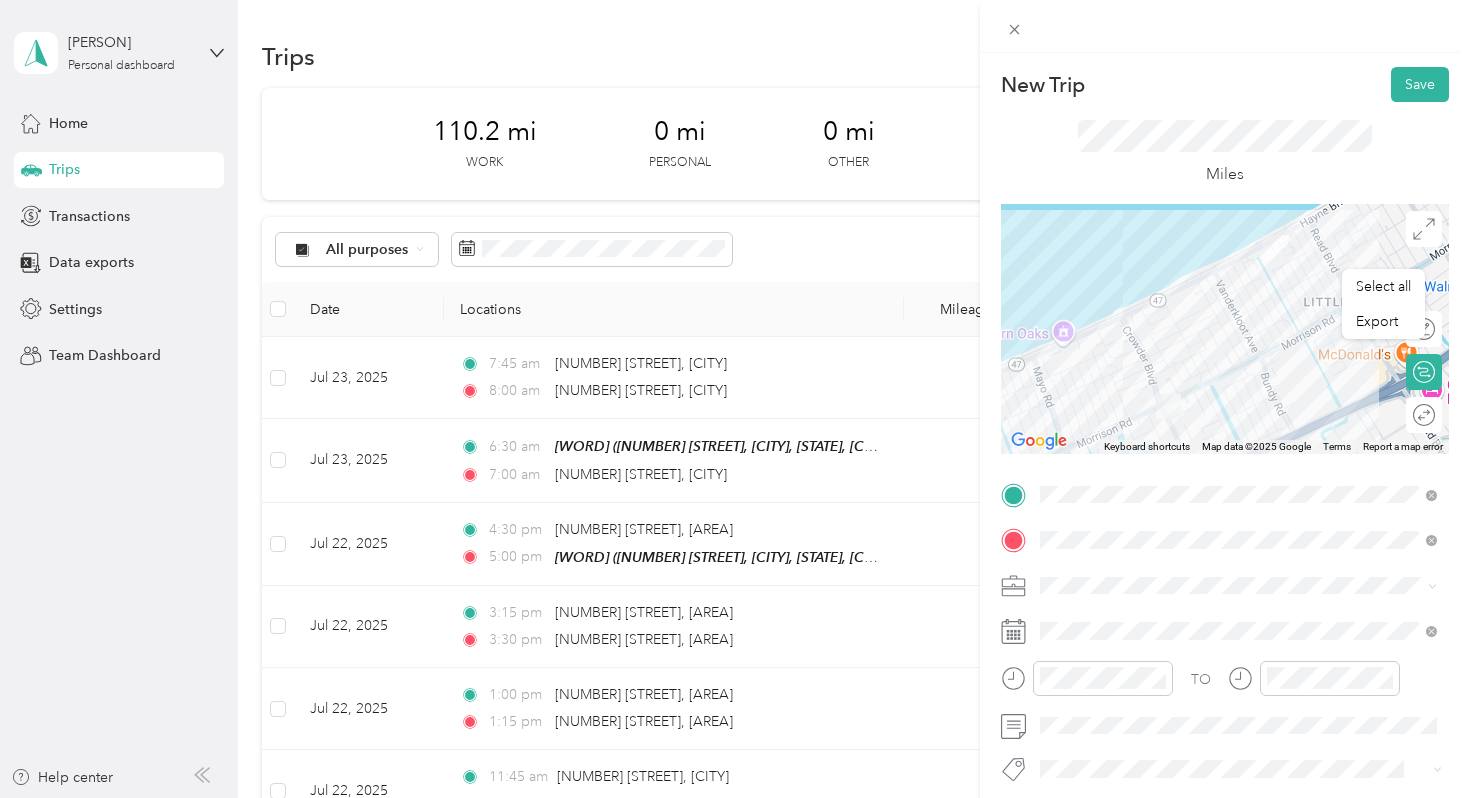 click on "Early Steps PT" at bounding box center (1091, 409) 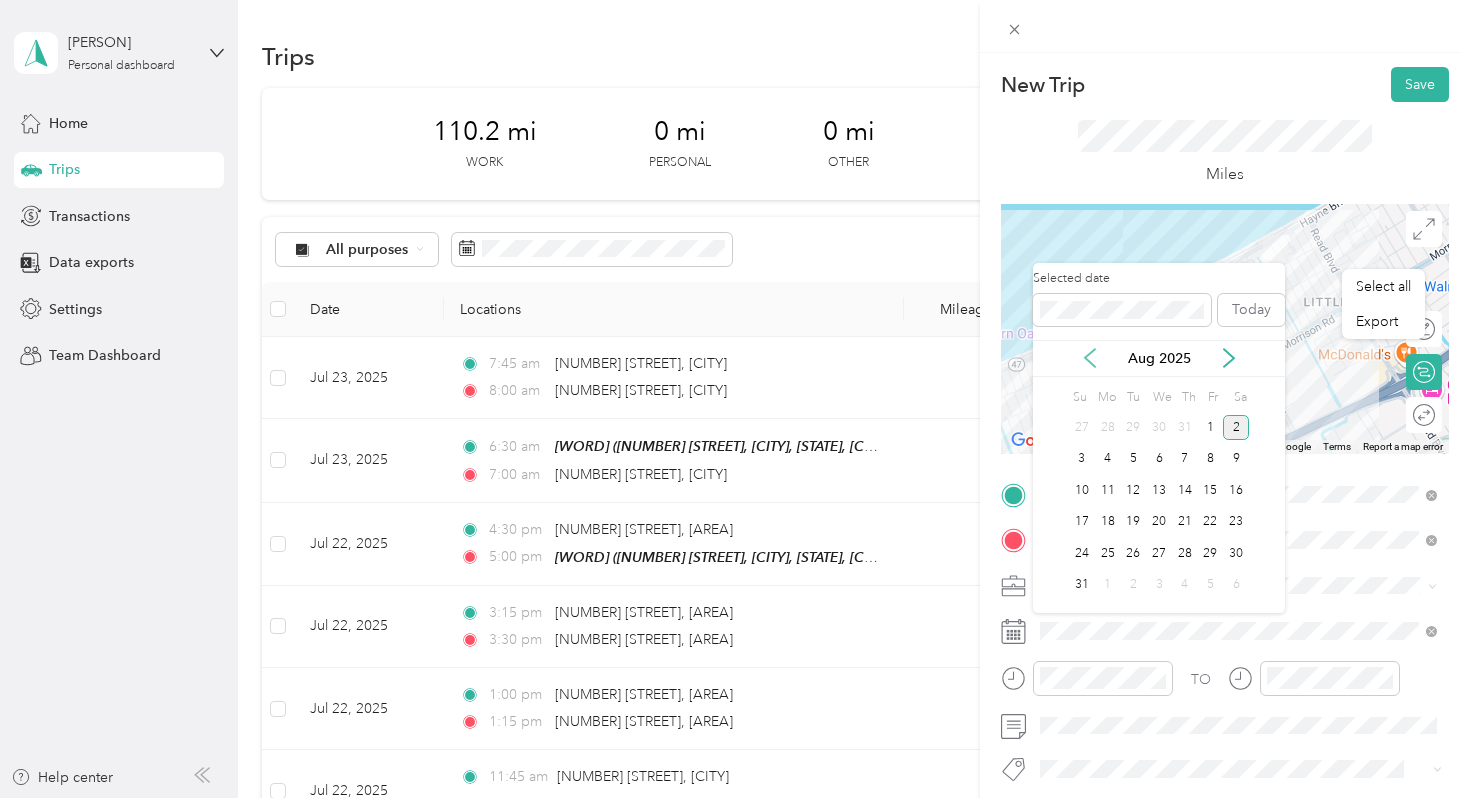 click 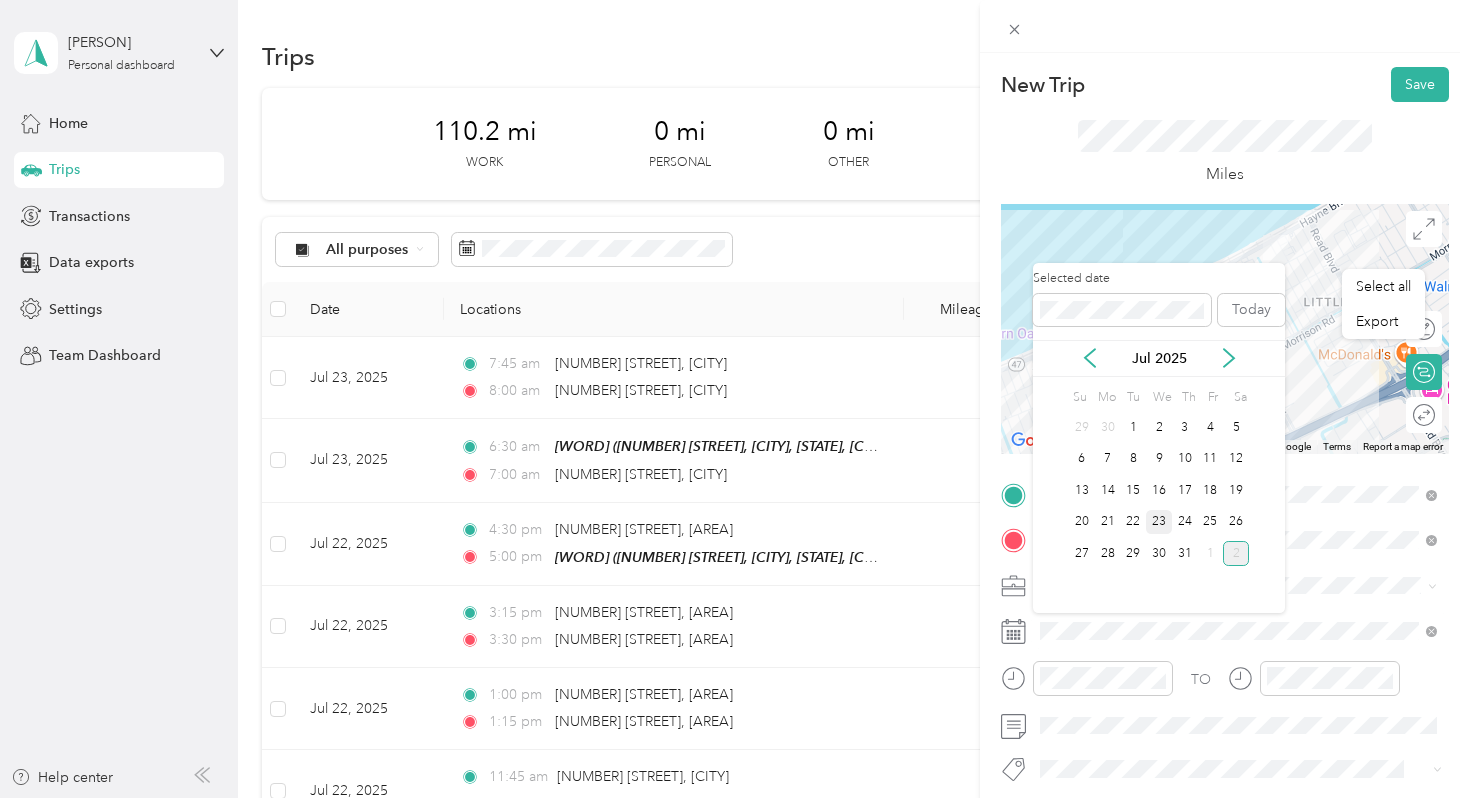 click on "23" at bounding box center (1159, 522) 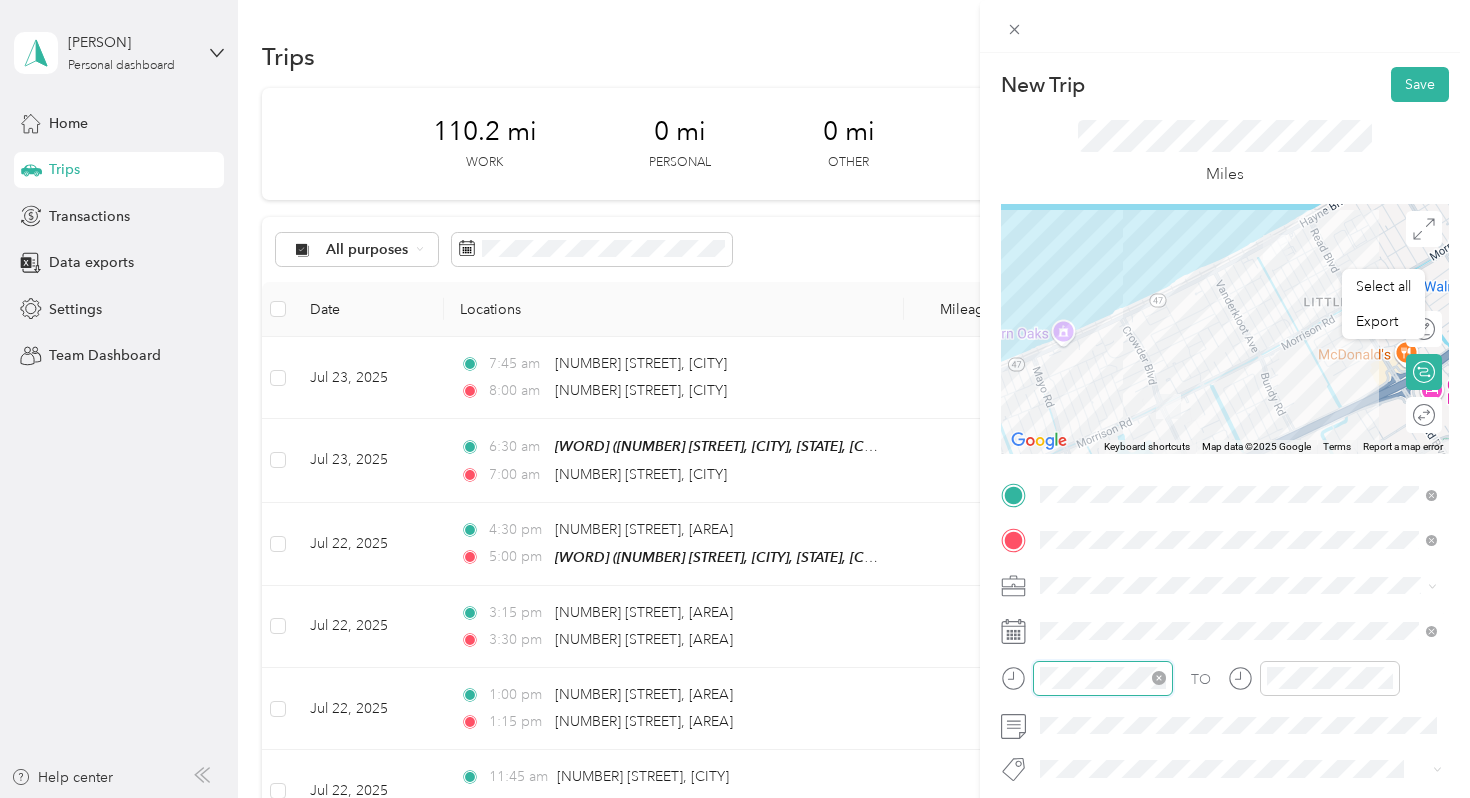 scroll, scrollTop: 120, scrollLeft: 0, axis: vertical 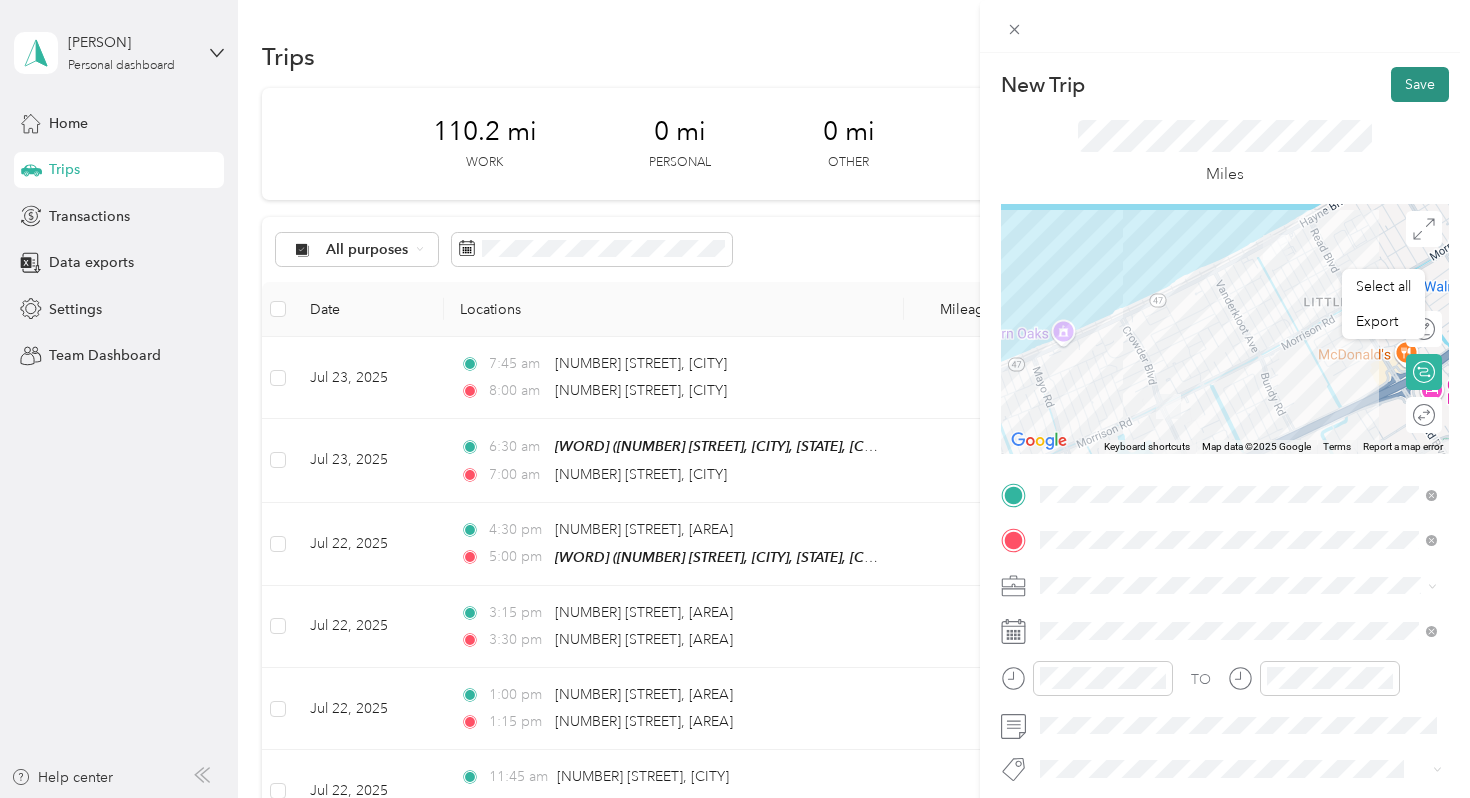 click on "Save" at bounding box center (1420, 84) 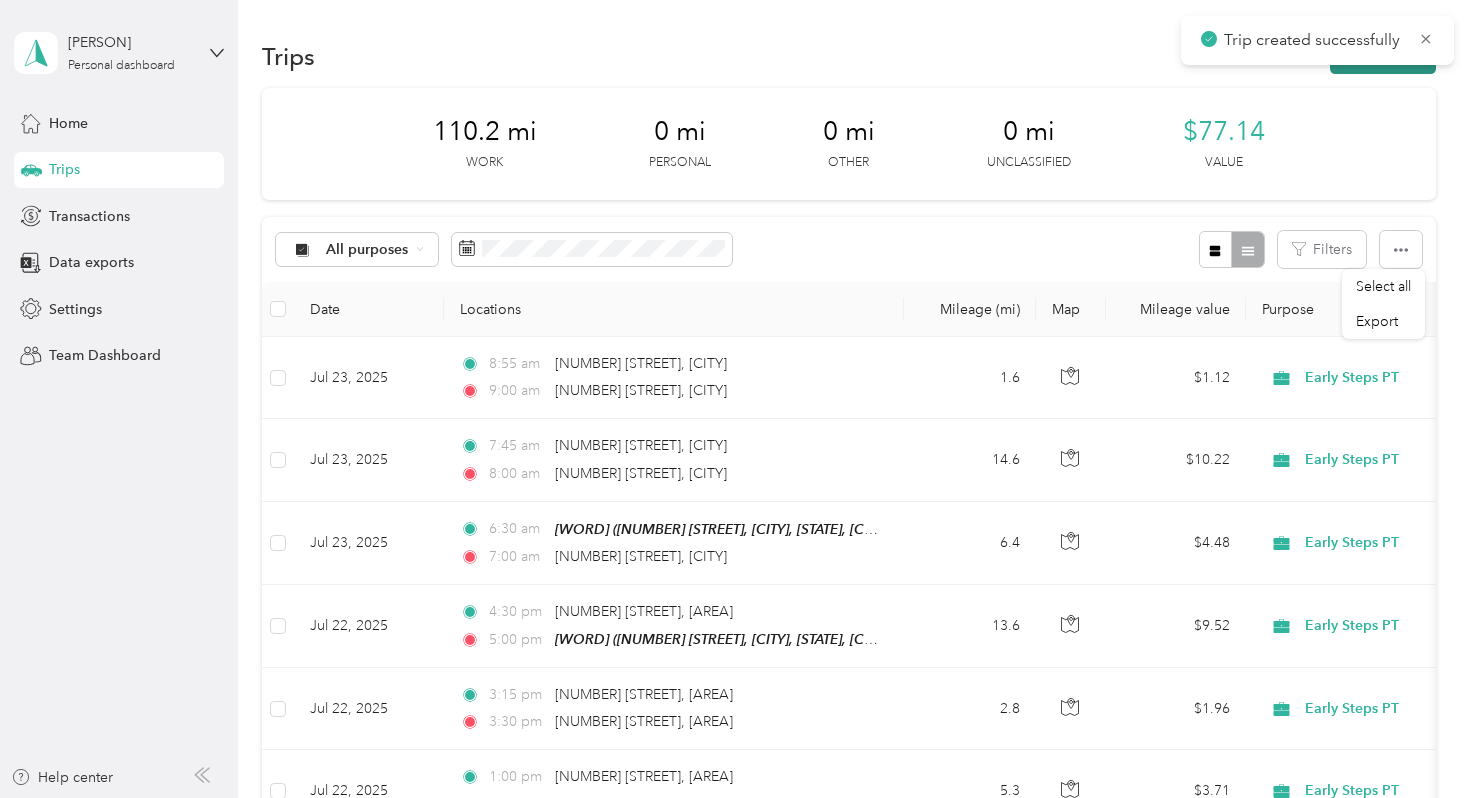 click on "New trip" at bounding box center [1383, 56] 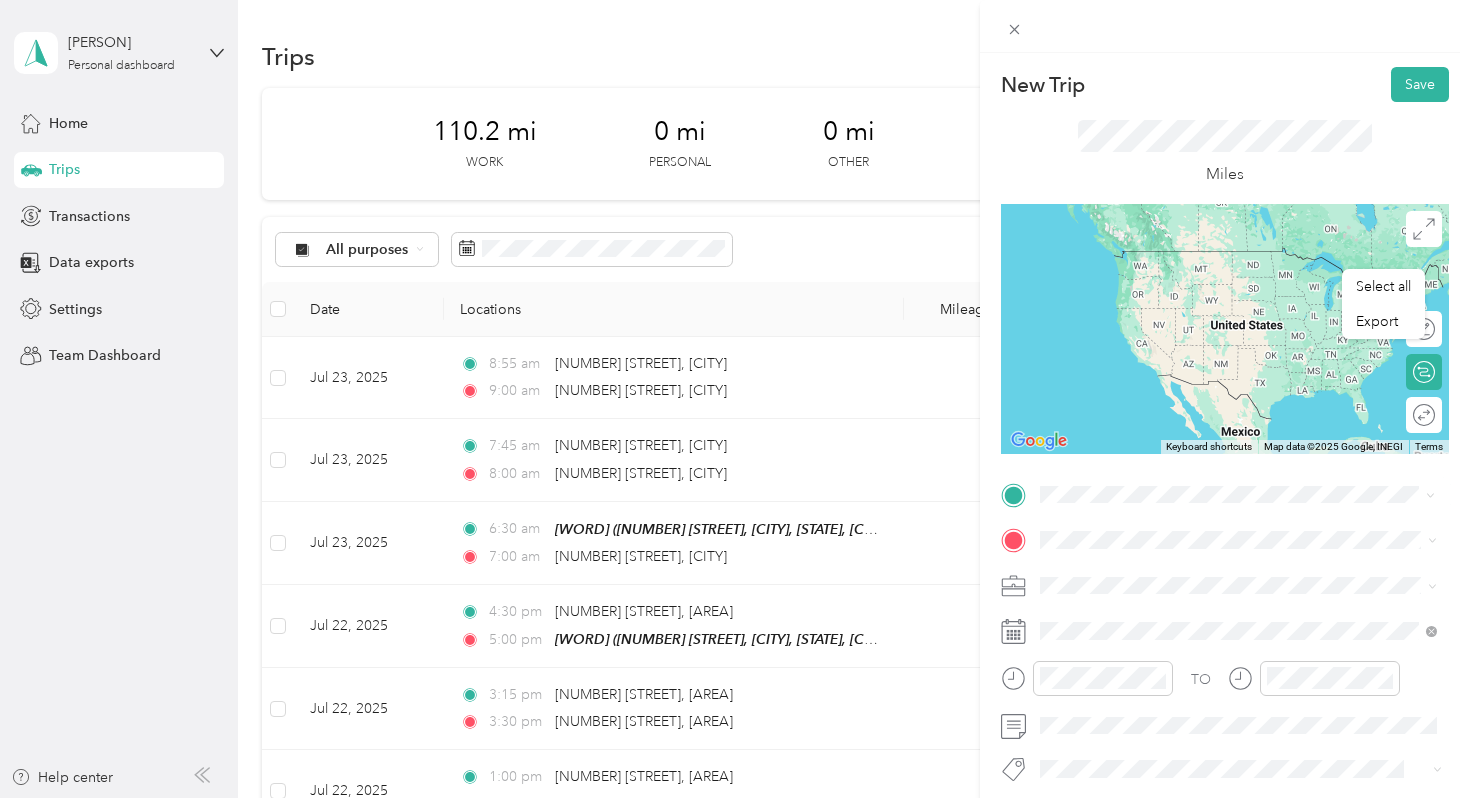 click on "[NUMBER] [STREET]
[CITY], [STATE] [POSTAL_CODE], [COUNTRY]" at bounding box center (1222, 574) 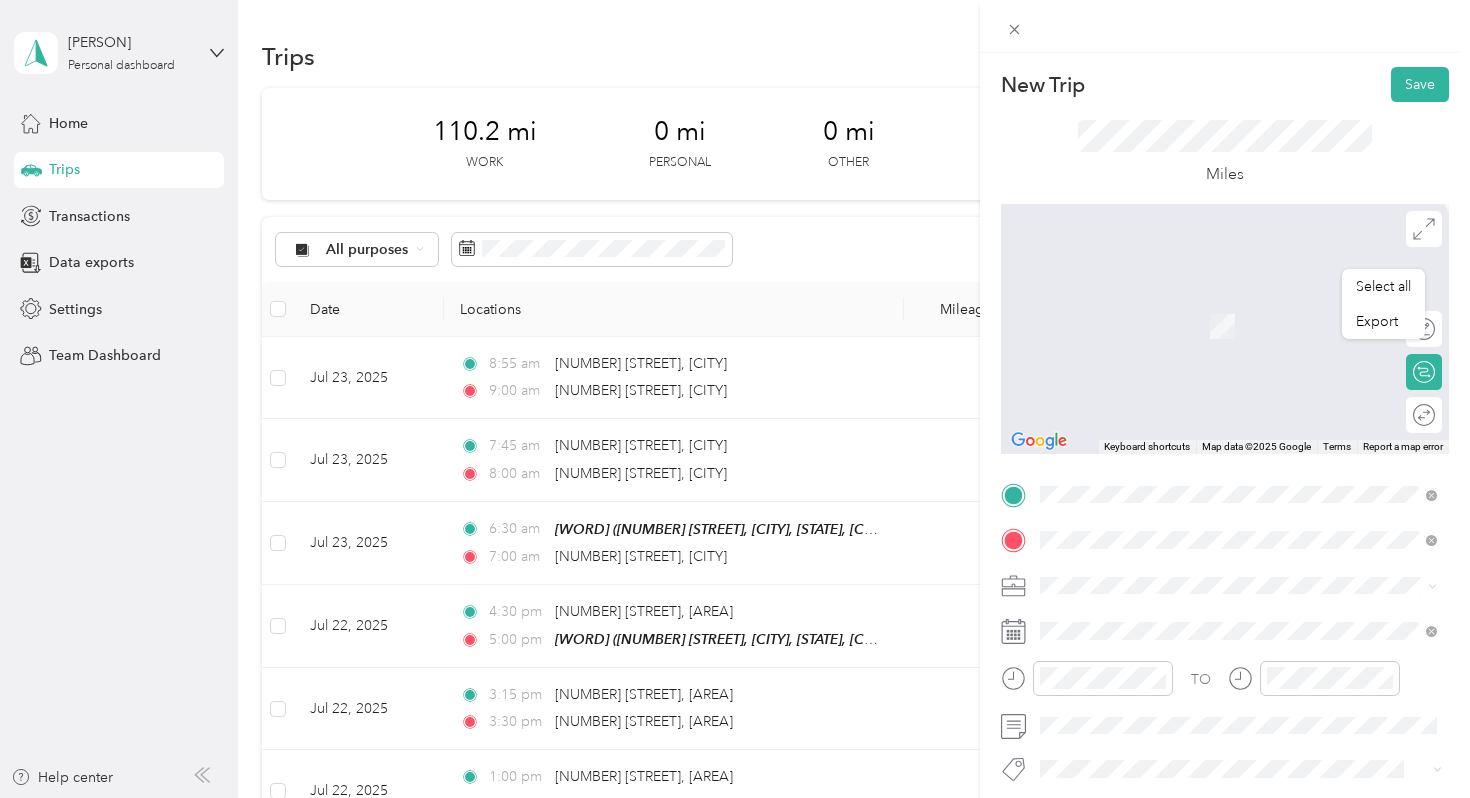 click on "[NUMBER] [STREET]
[CITY], [STATE] [POSTAL_CODE], [COUNTRY]" at bounding box center [1222, 304] 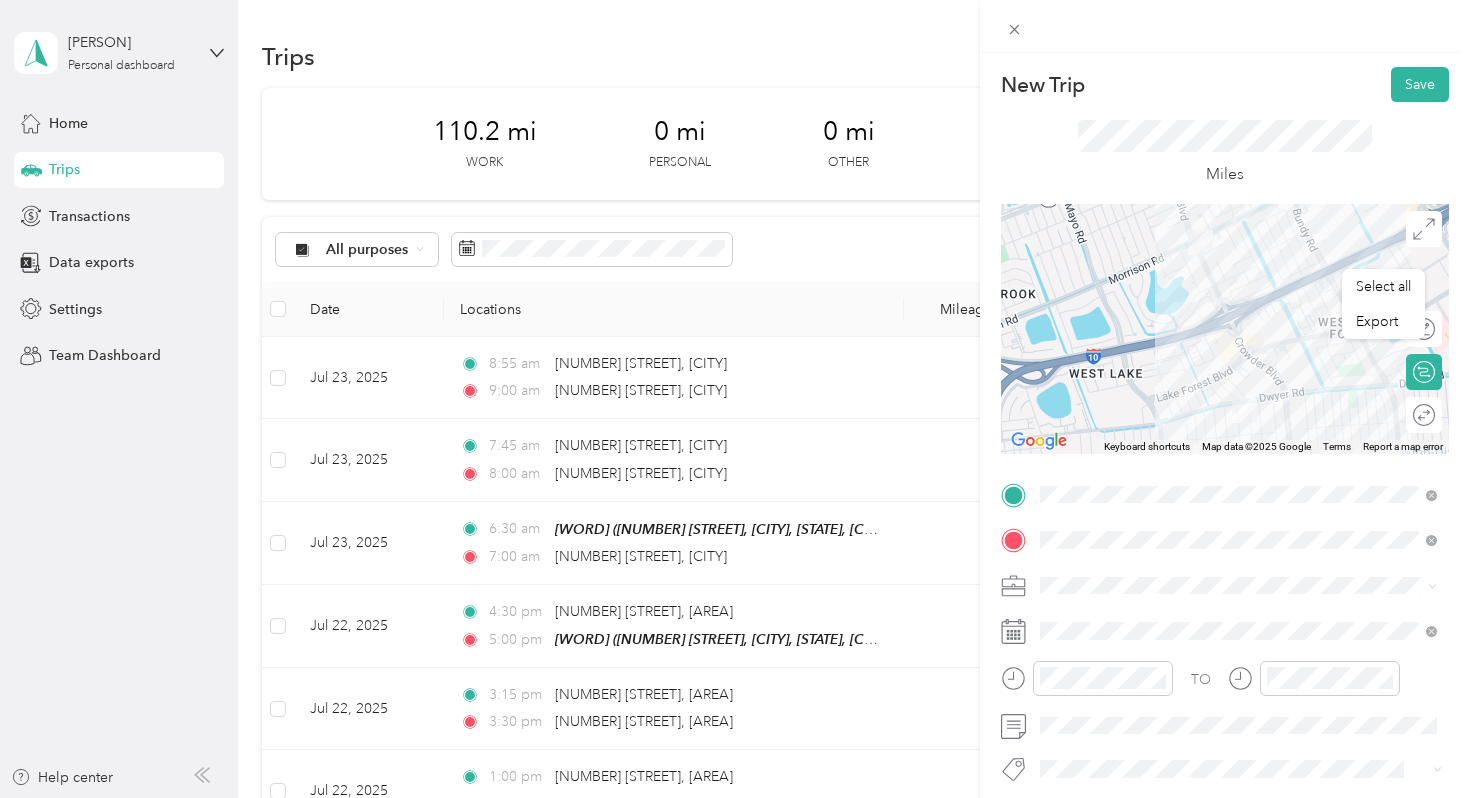 click on "Early Steps PT" at bounding box center [1238, 408] 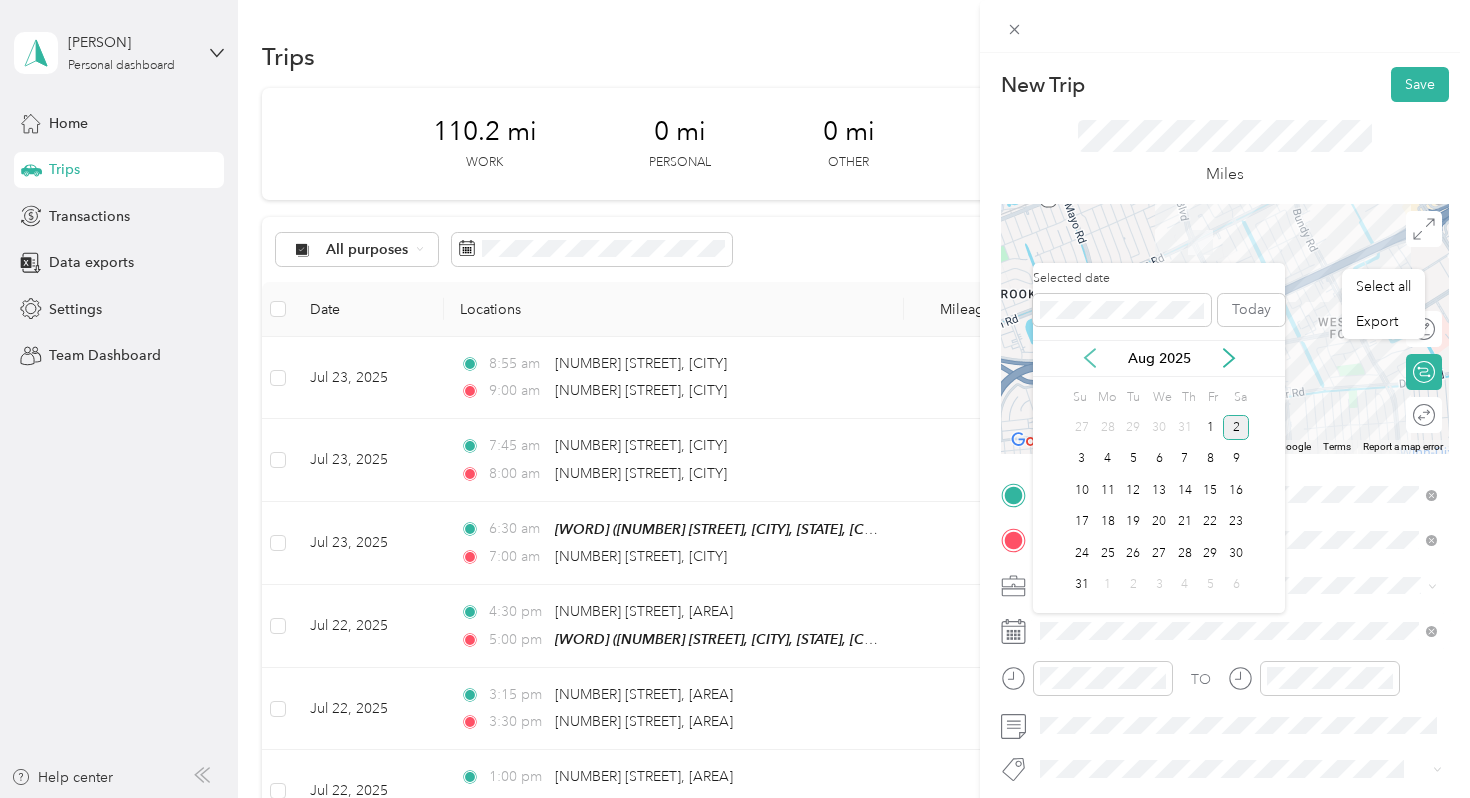click 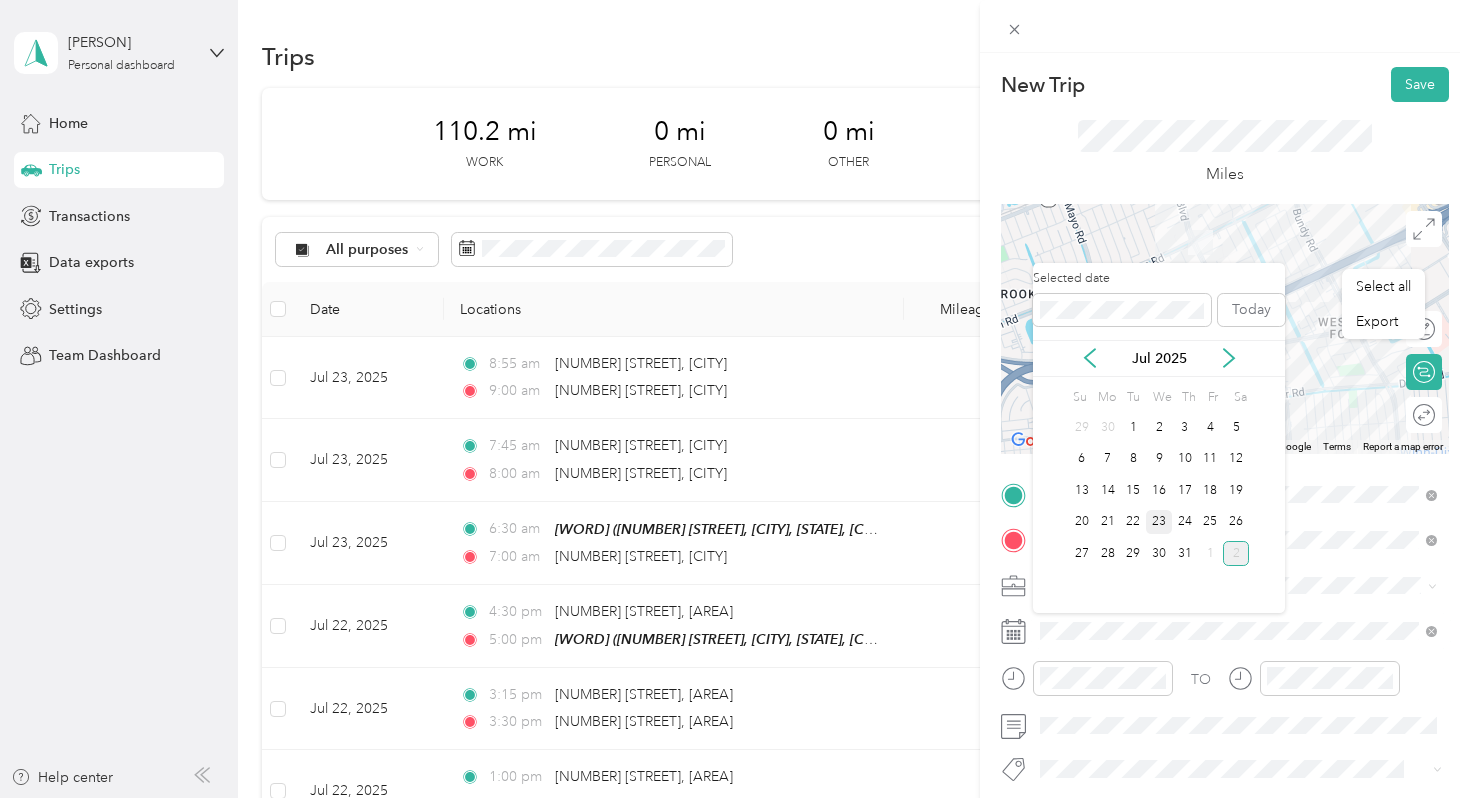click on "23" at bounding box center (1159, 522) 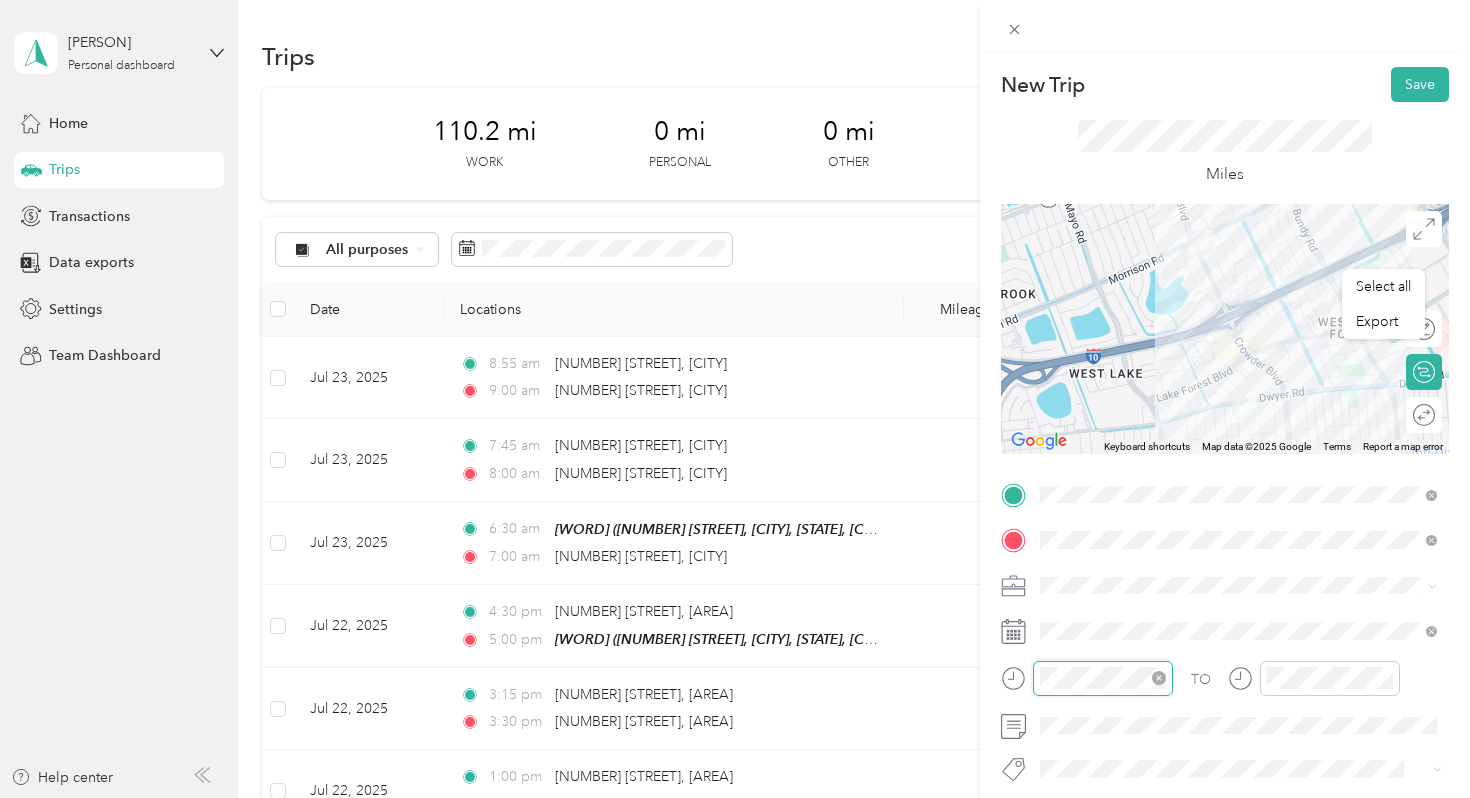 scroll, scrollTop: 120, scrollLeft: 0, axis: vertical 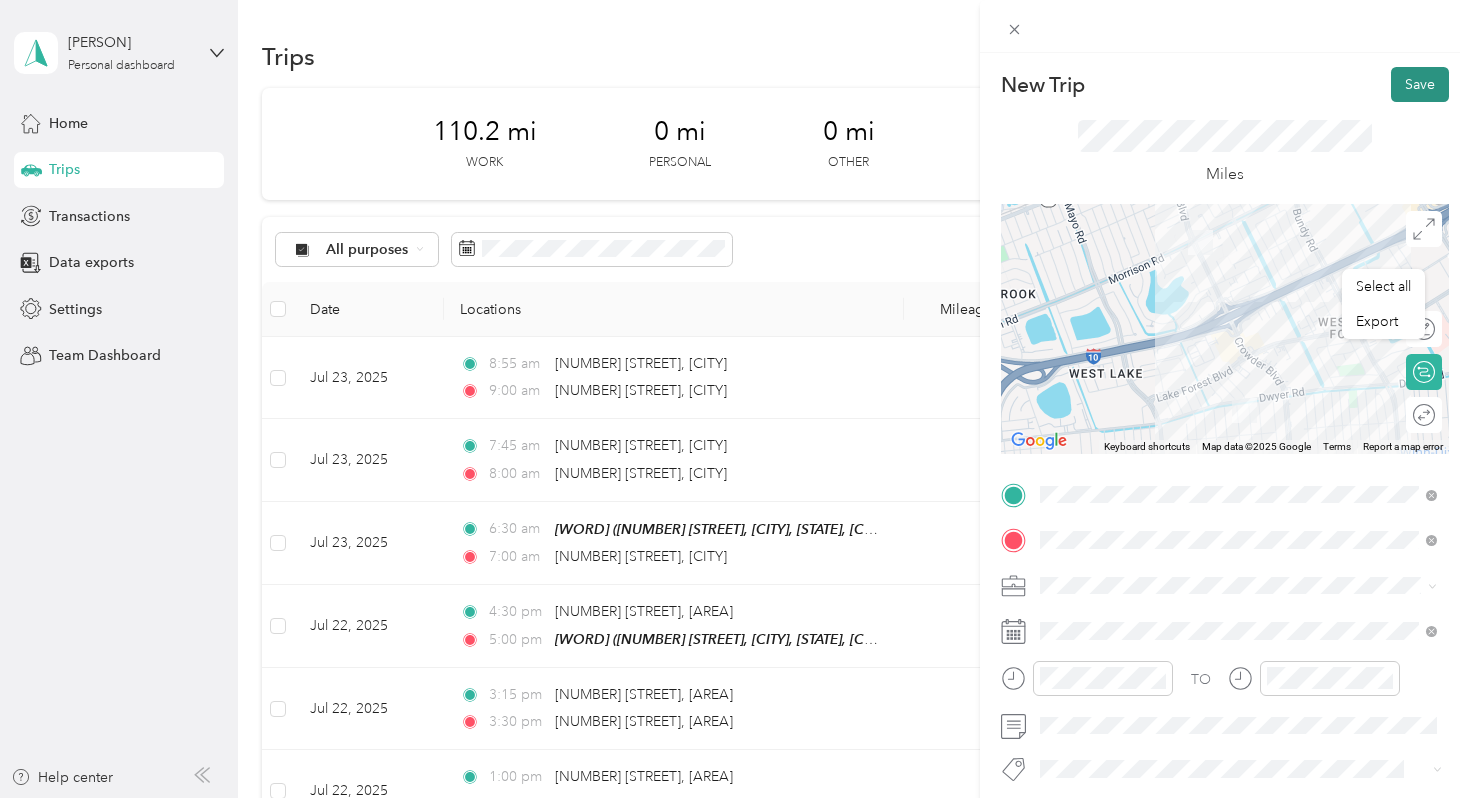 click on "Save" at bounding box center (1420, 84) 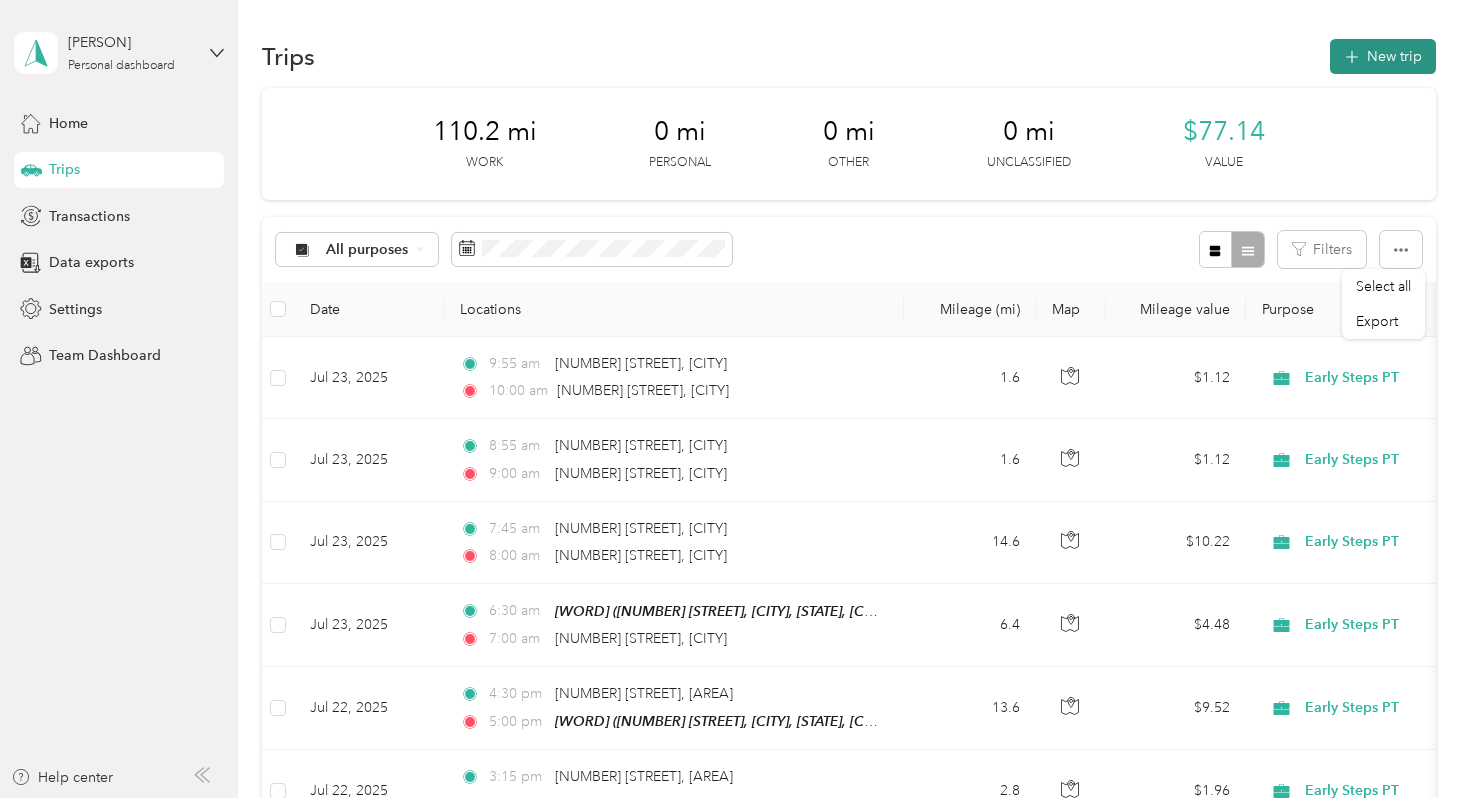 click on "New trip" at bounding box center (1383, 56) 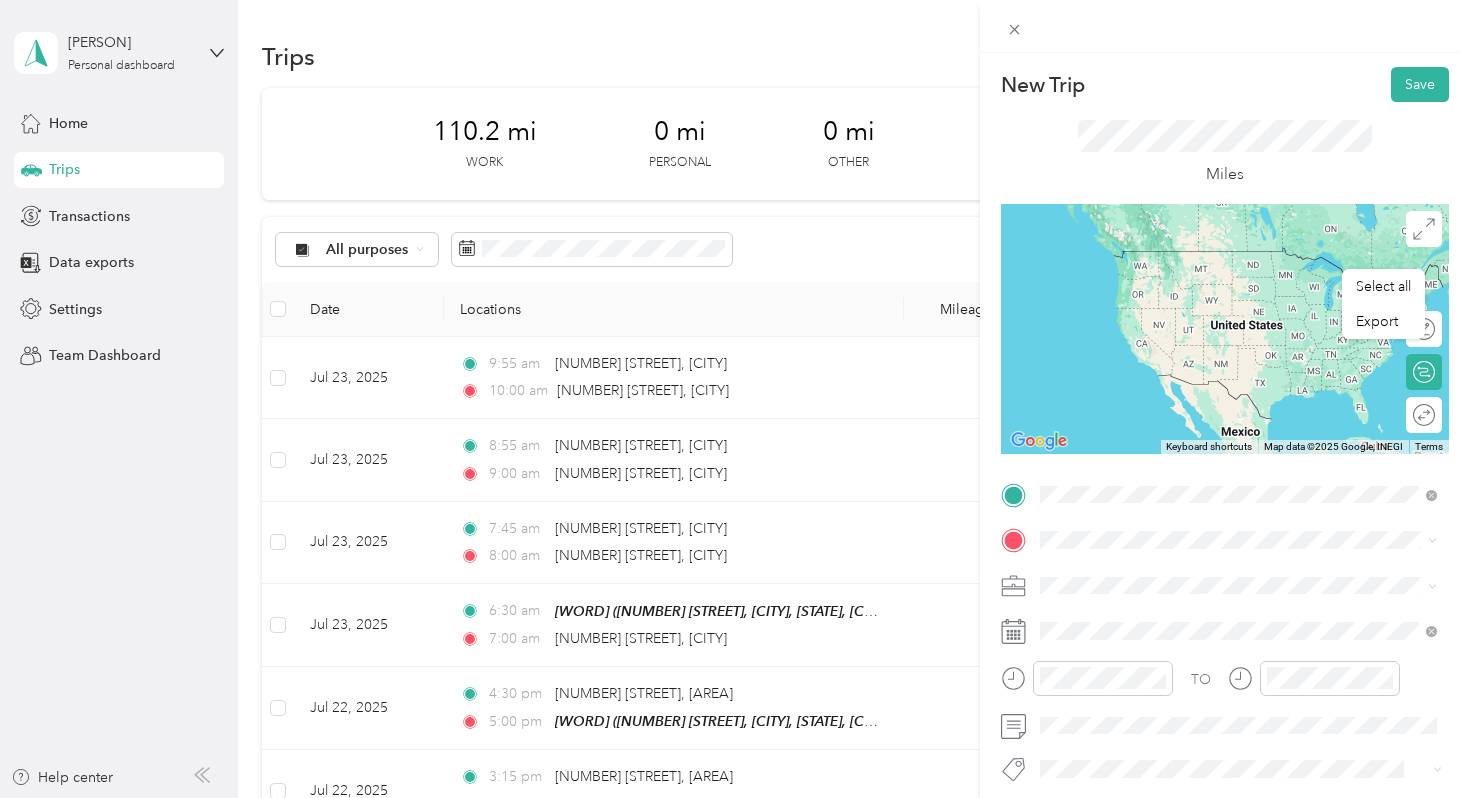 click on "[NUMBER] [STREET]
[CITY], [STATE] [POSTAL_CODE], [COUNTRY]" at bounding box center [1222, 574] 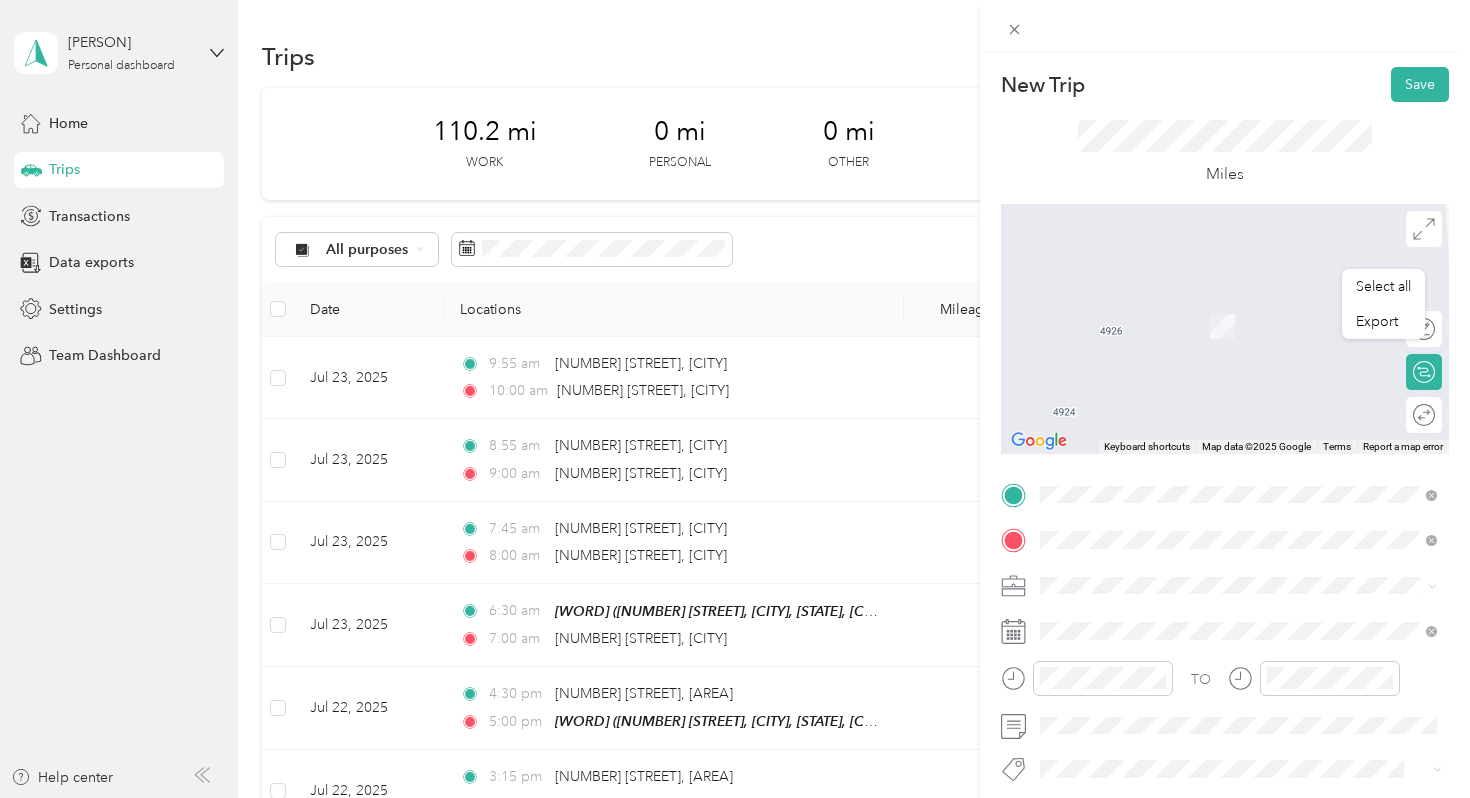 click on "[NUMBER] [STREET]
[CITY], [STATE] [POSTAL_CODE], [COUNTRY]" at bounding box center [1222, 304] 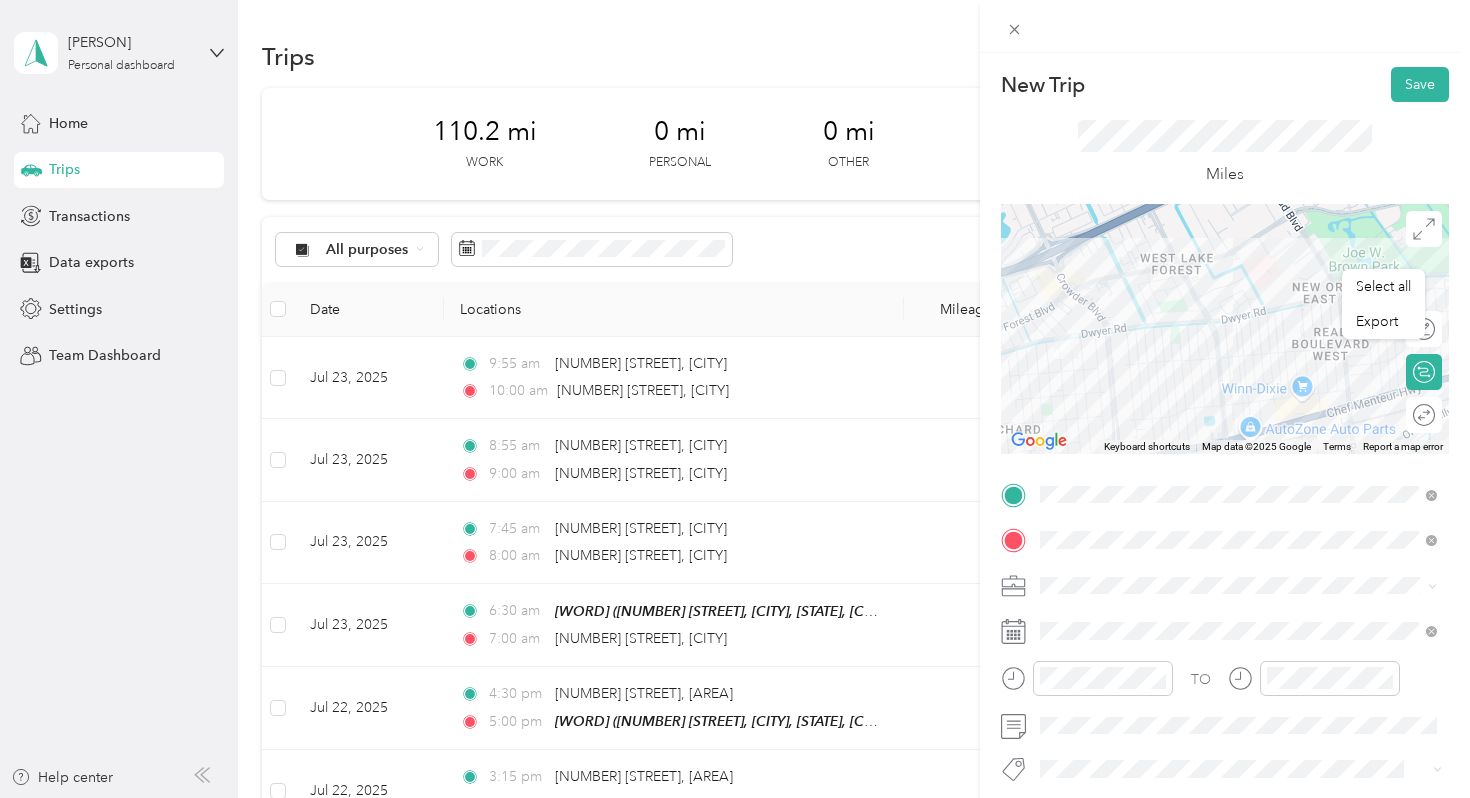 click on "Early Steps PT" at bounding box center [1238, 401] 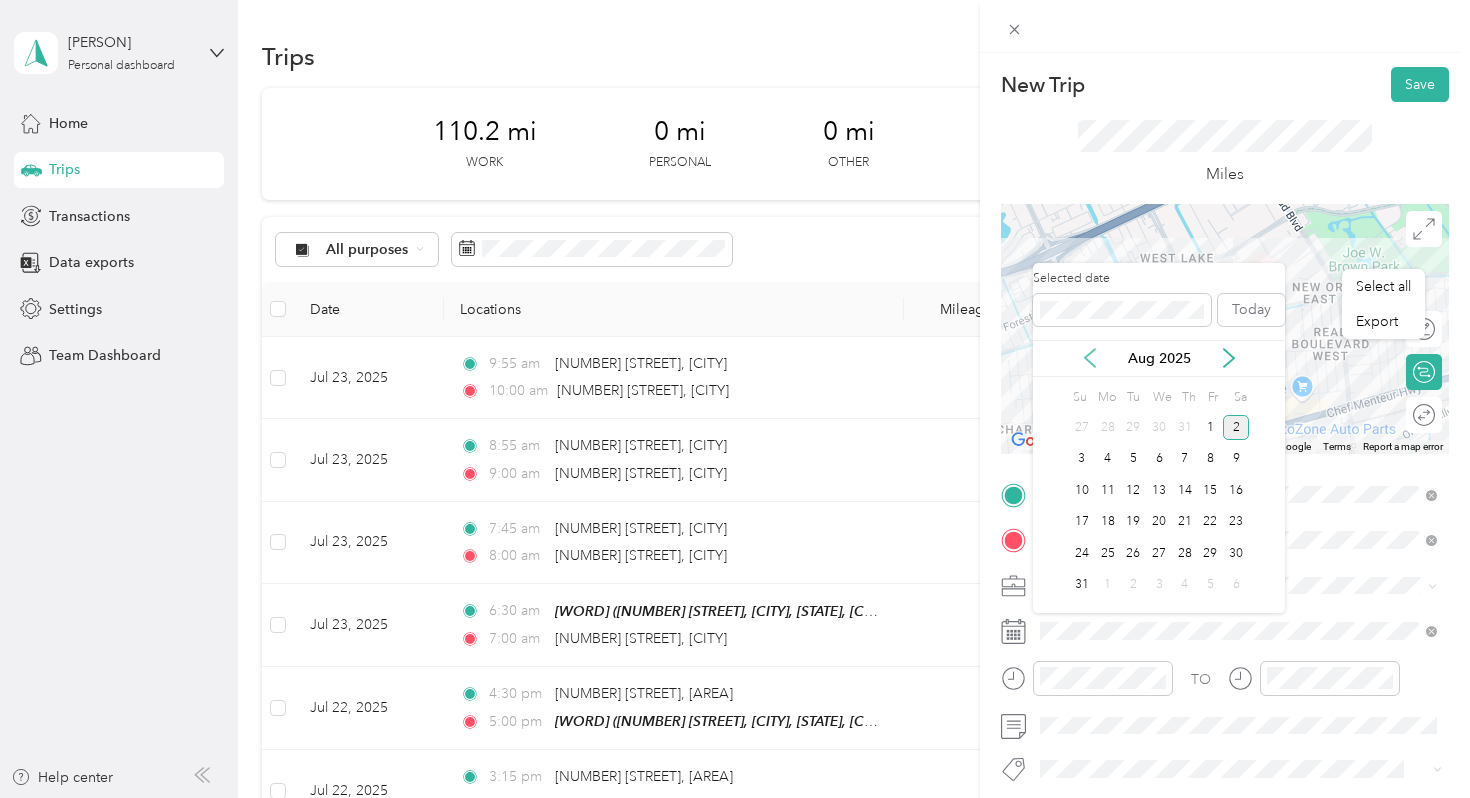 click 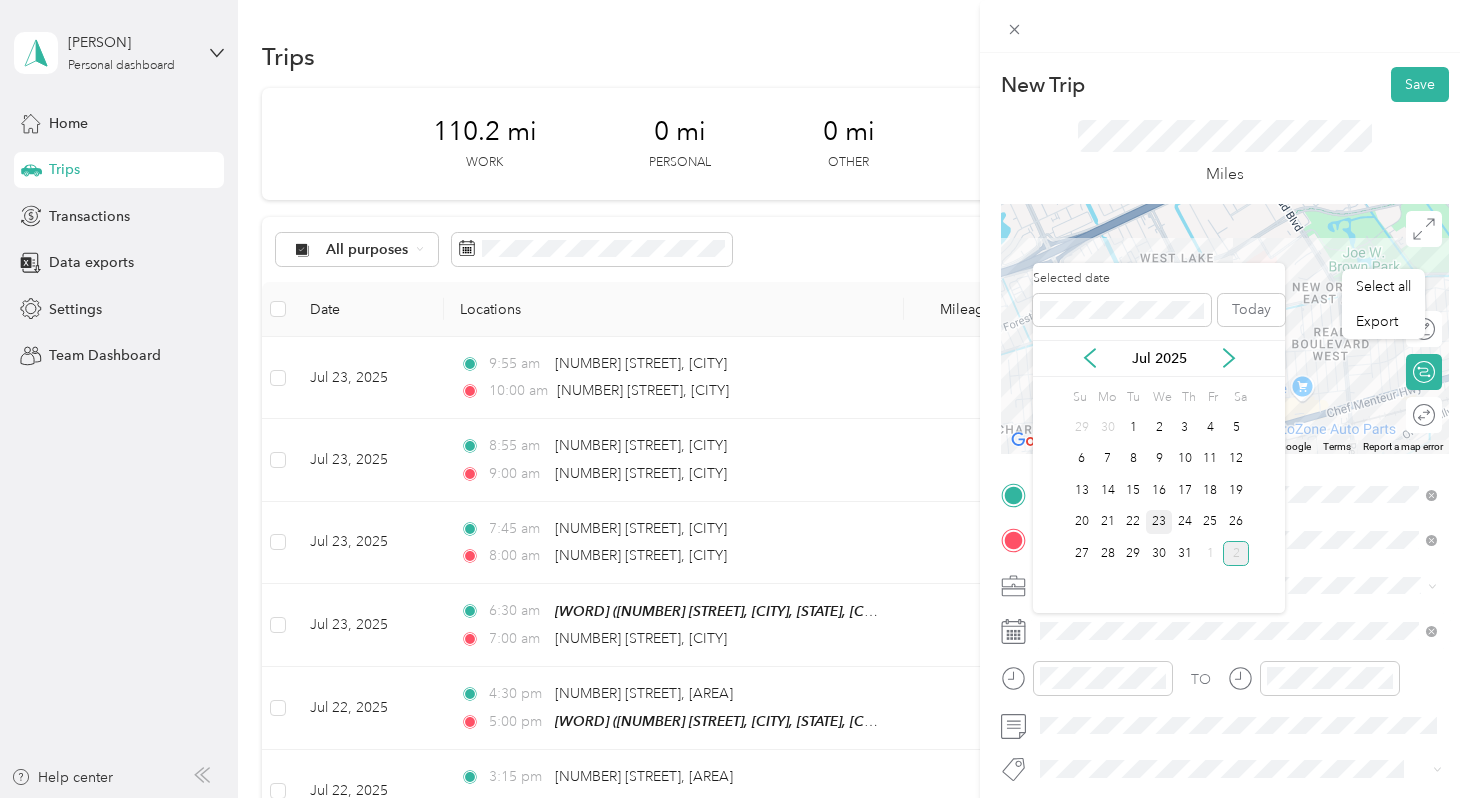 click on "23" at bounding box center (1159, 522) 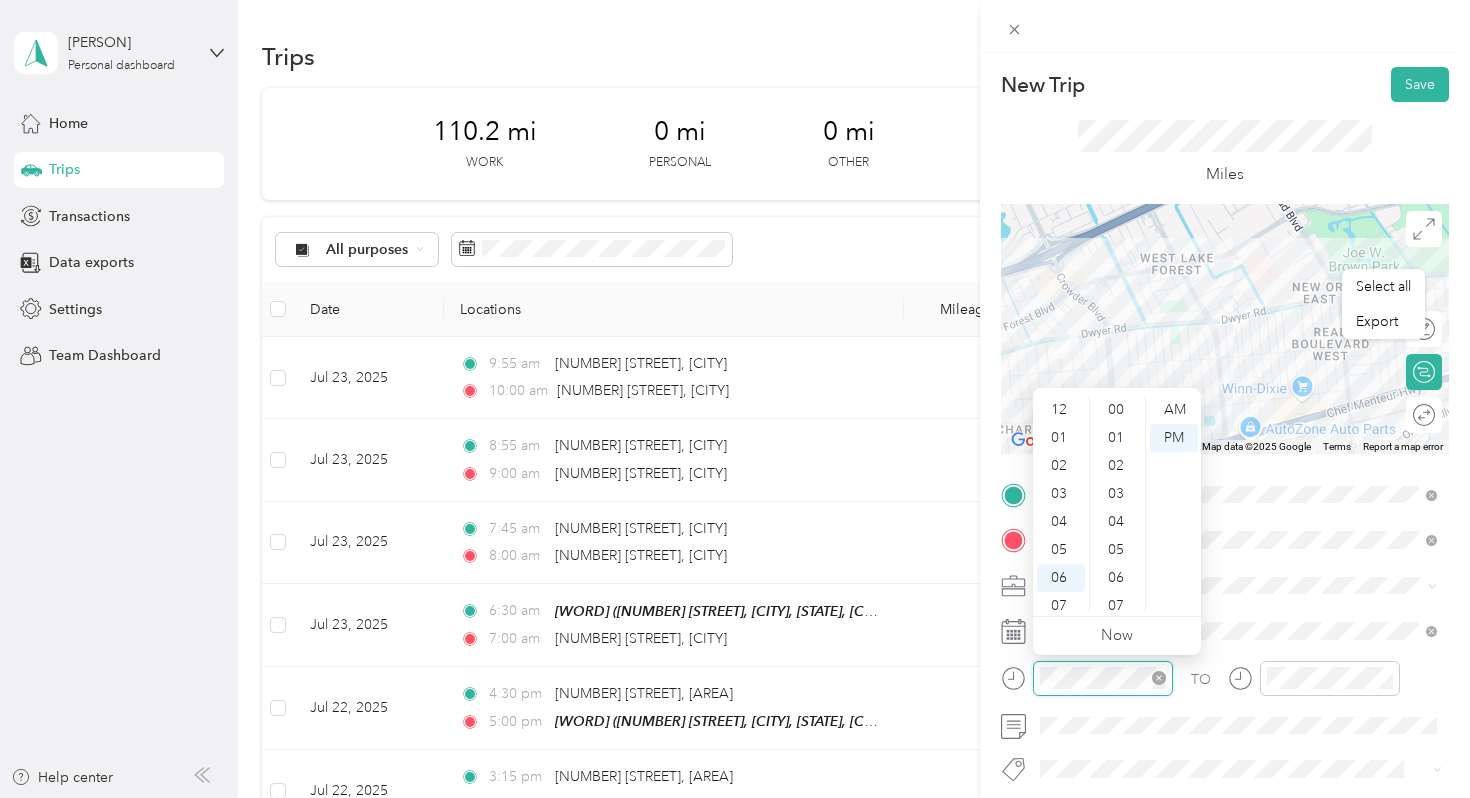 scroll, scrollTop: 306, scrollLeft: 0, axis: vertical 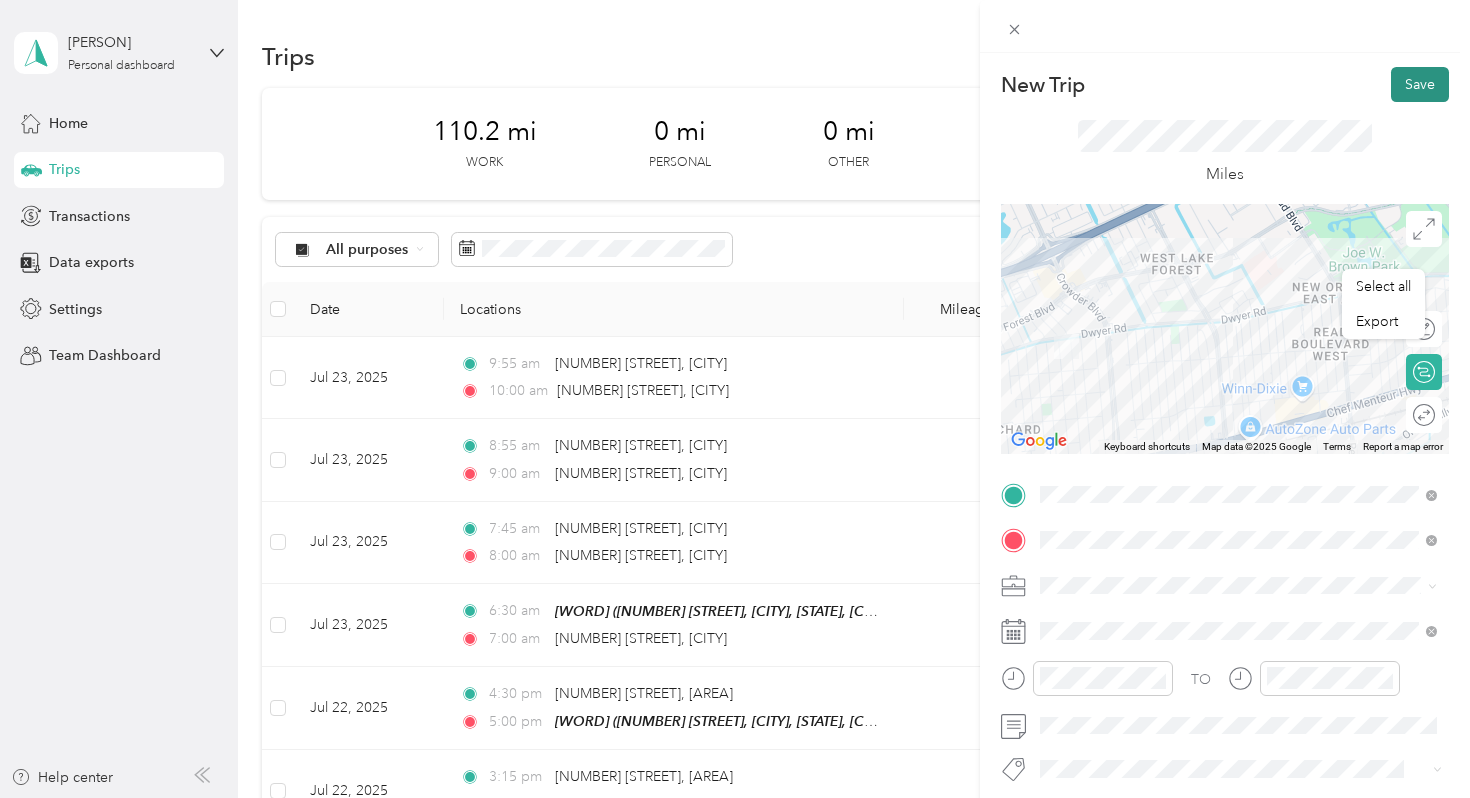 click on "Save" at bounding box center [1420, 84] 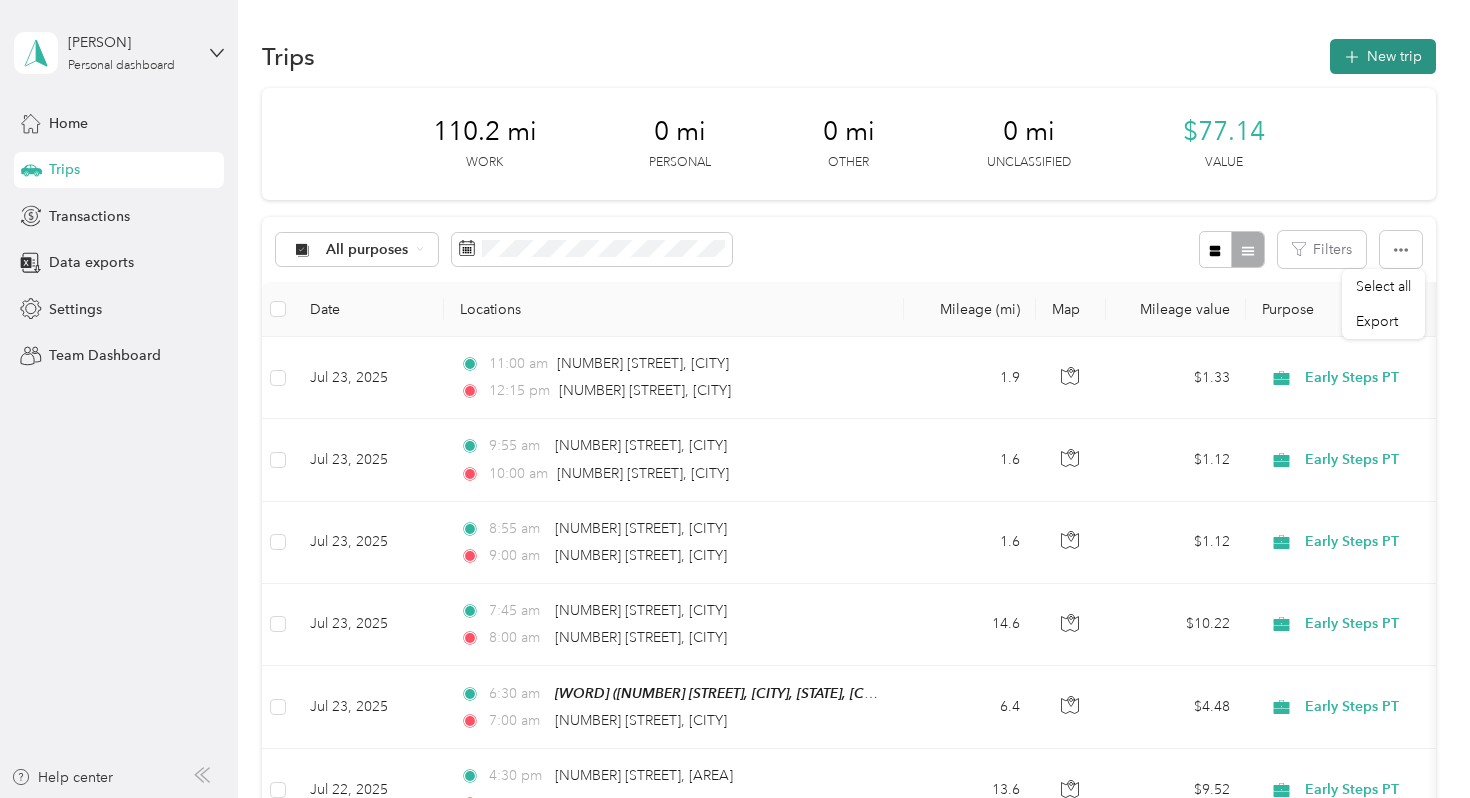 click on "New trip" at bounding box center (1383, 56) 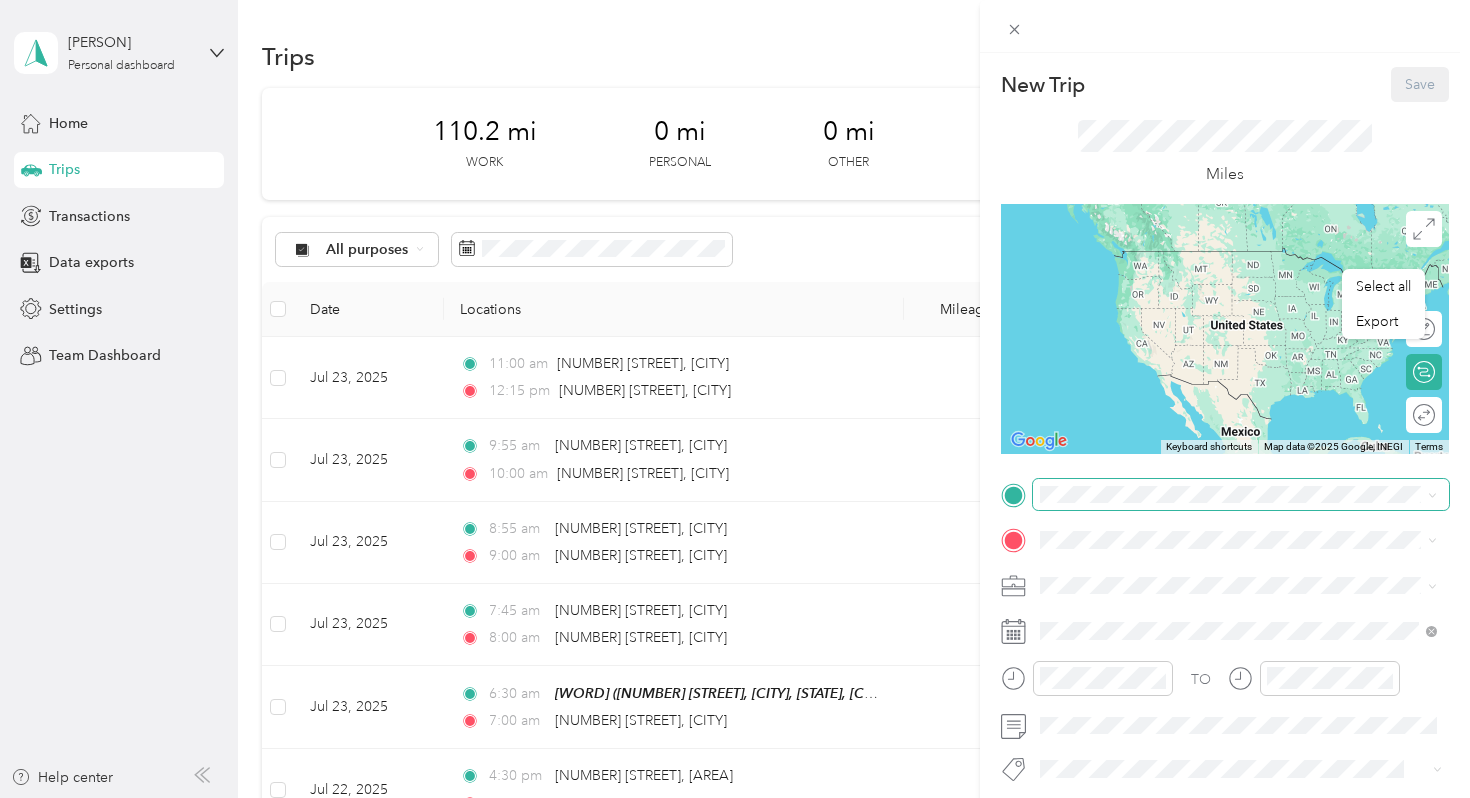 click at bounding box center [1241, 495] 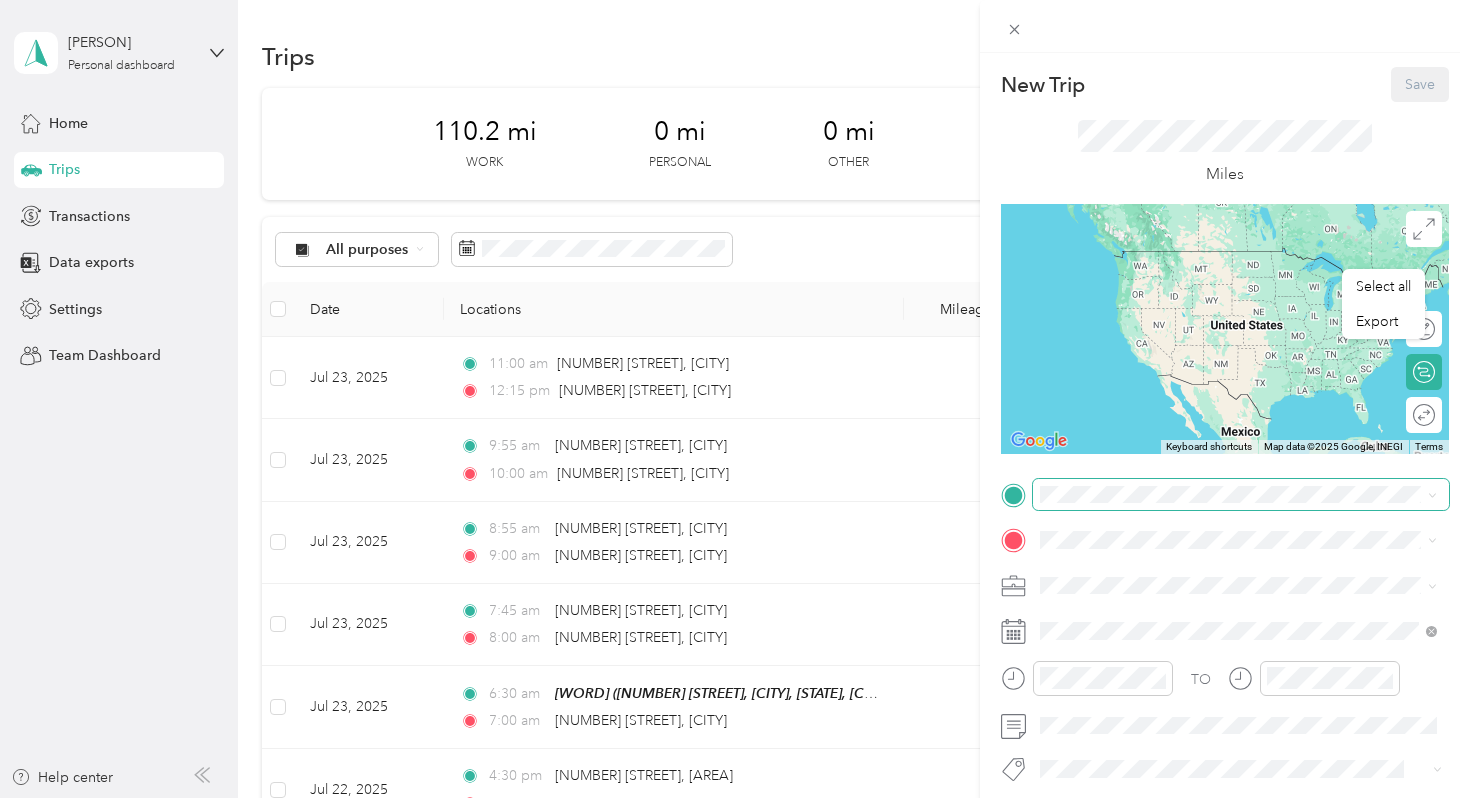 click at bounding box center (1241, 495) 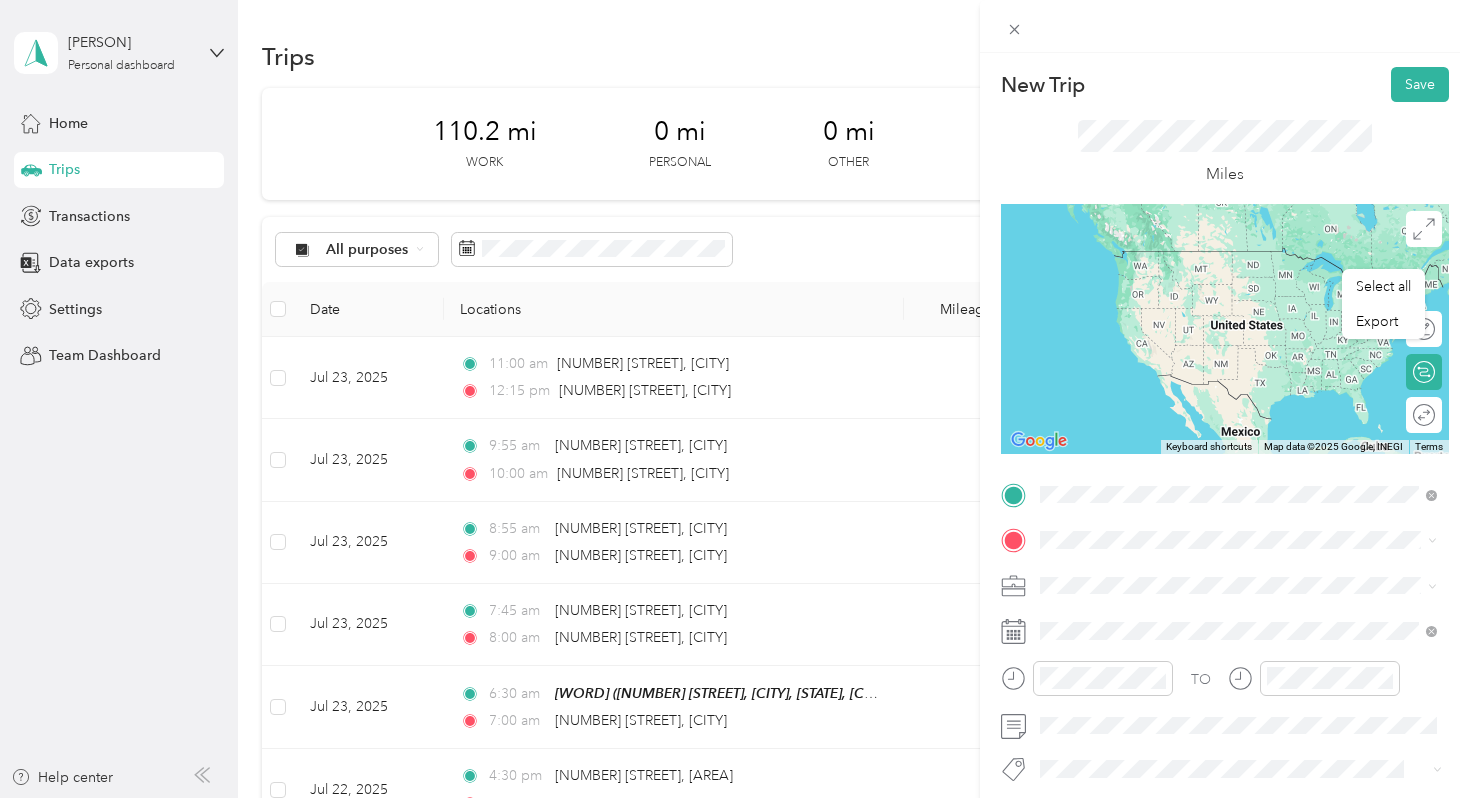 click on "[NUMBER] [STREET]
[CITY], [STATE] [POSTAL_CODE], [COUNTRY]" at bounding box center [1222, 574] 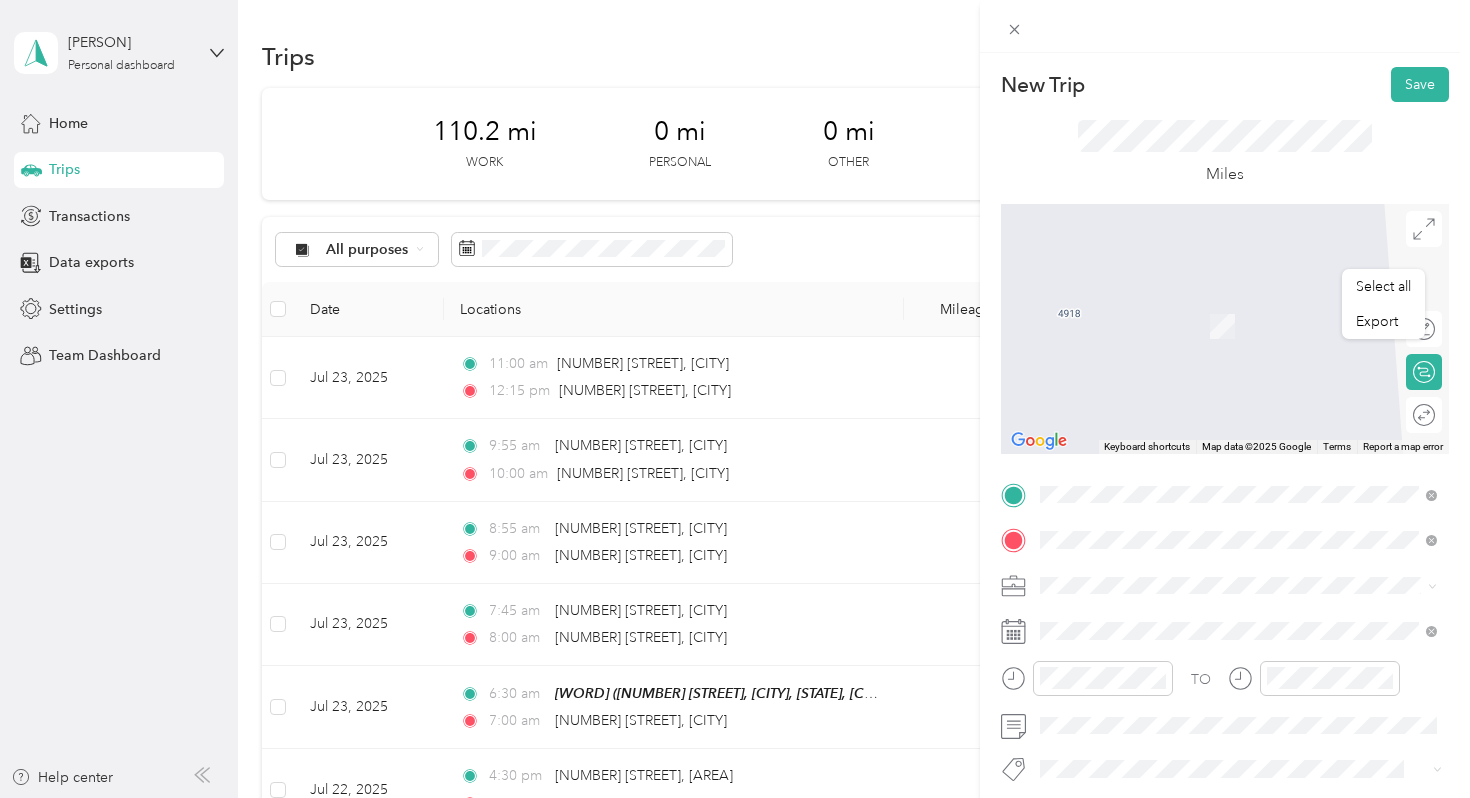 click on "[NUMBER] [STREET]
[CITY], [STATE] [POSTAL_CODE], [COUNTRY]" at bounding box center [1222, 416] 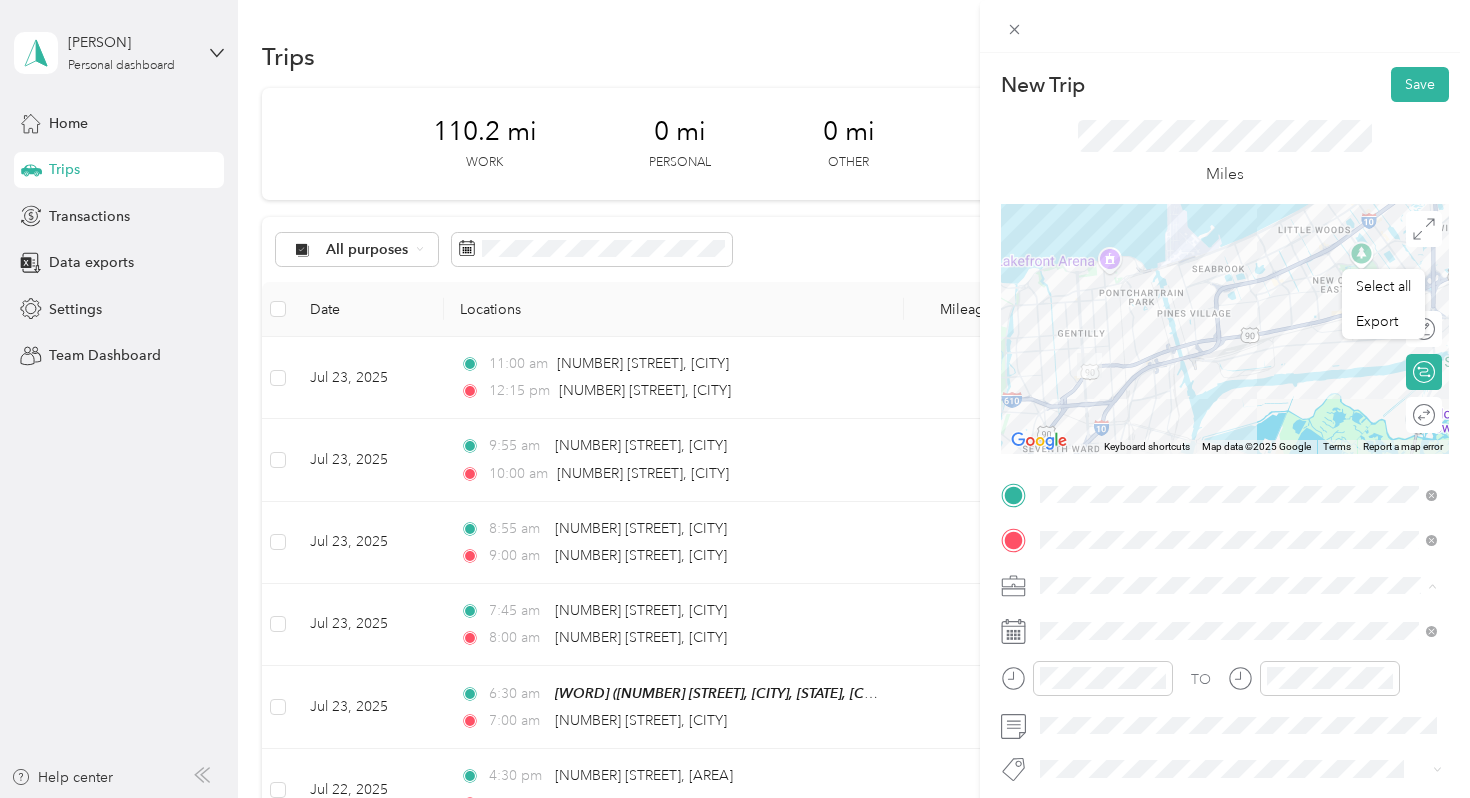 click on "Work Personal Trade International Early Steps PT Lyft Other Charity Medical Moving Commute" at bounding box center [1238, 427] 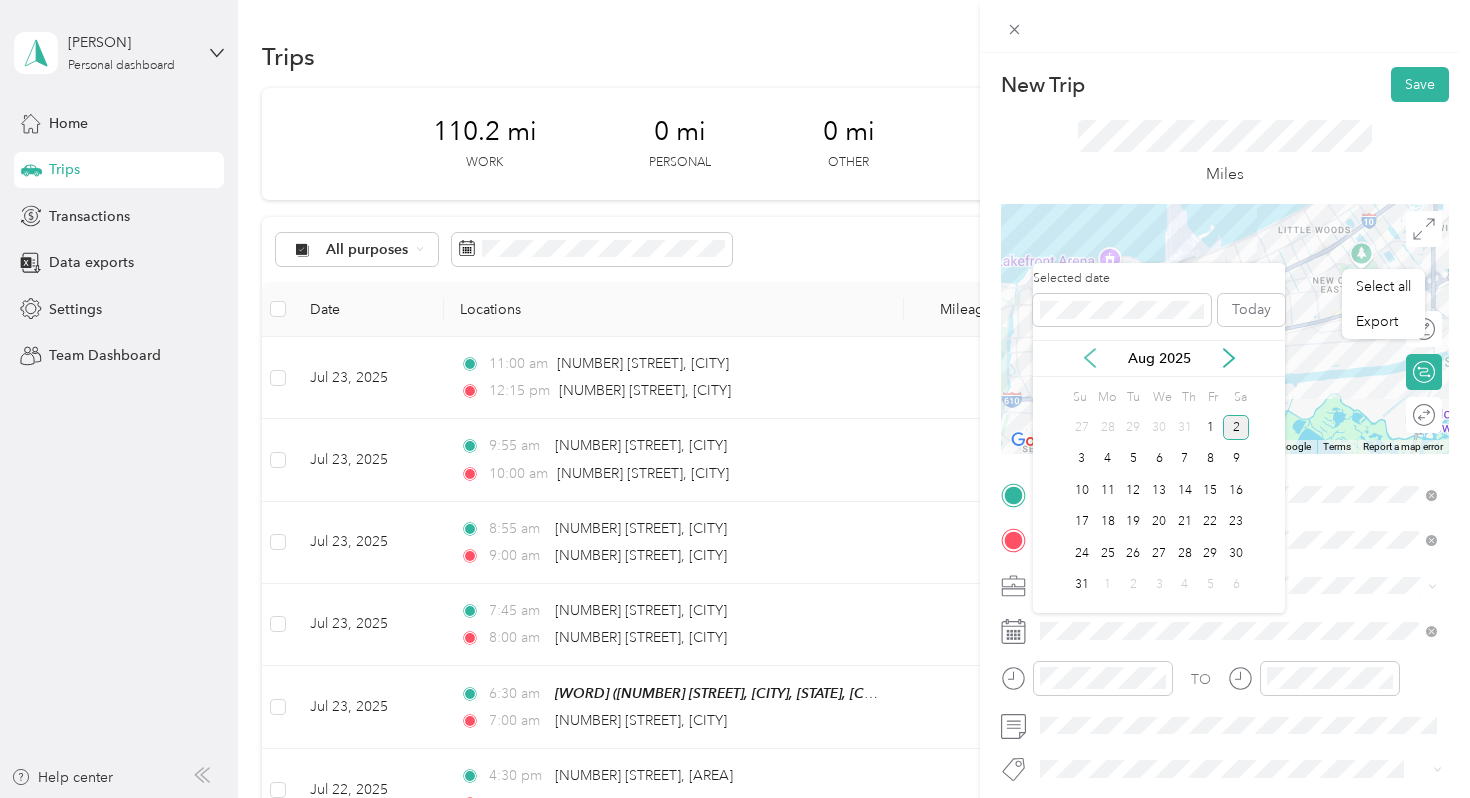 click 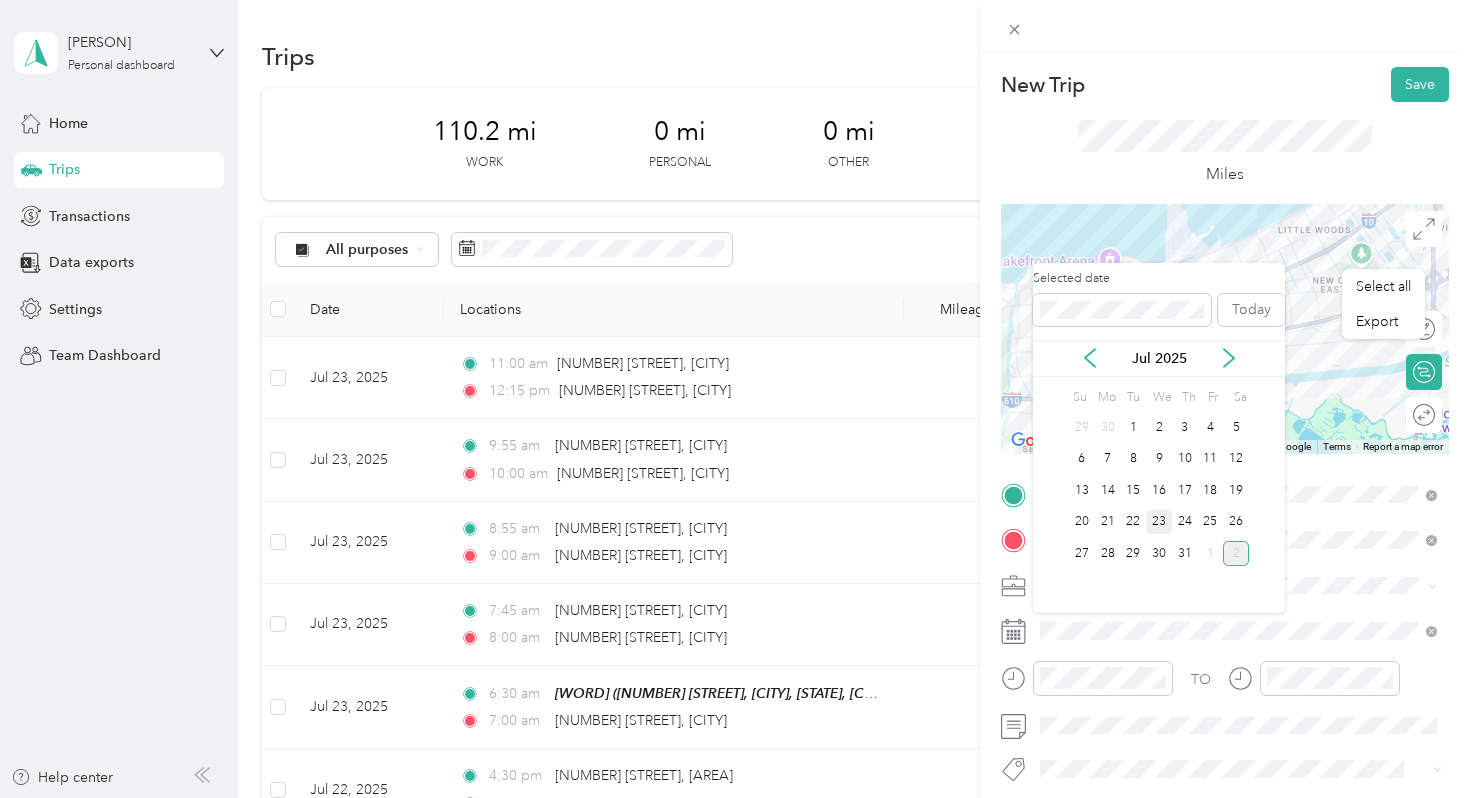 click on "23" at bounding box center (1159, 522) 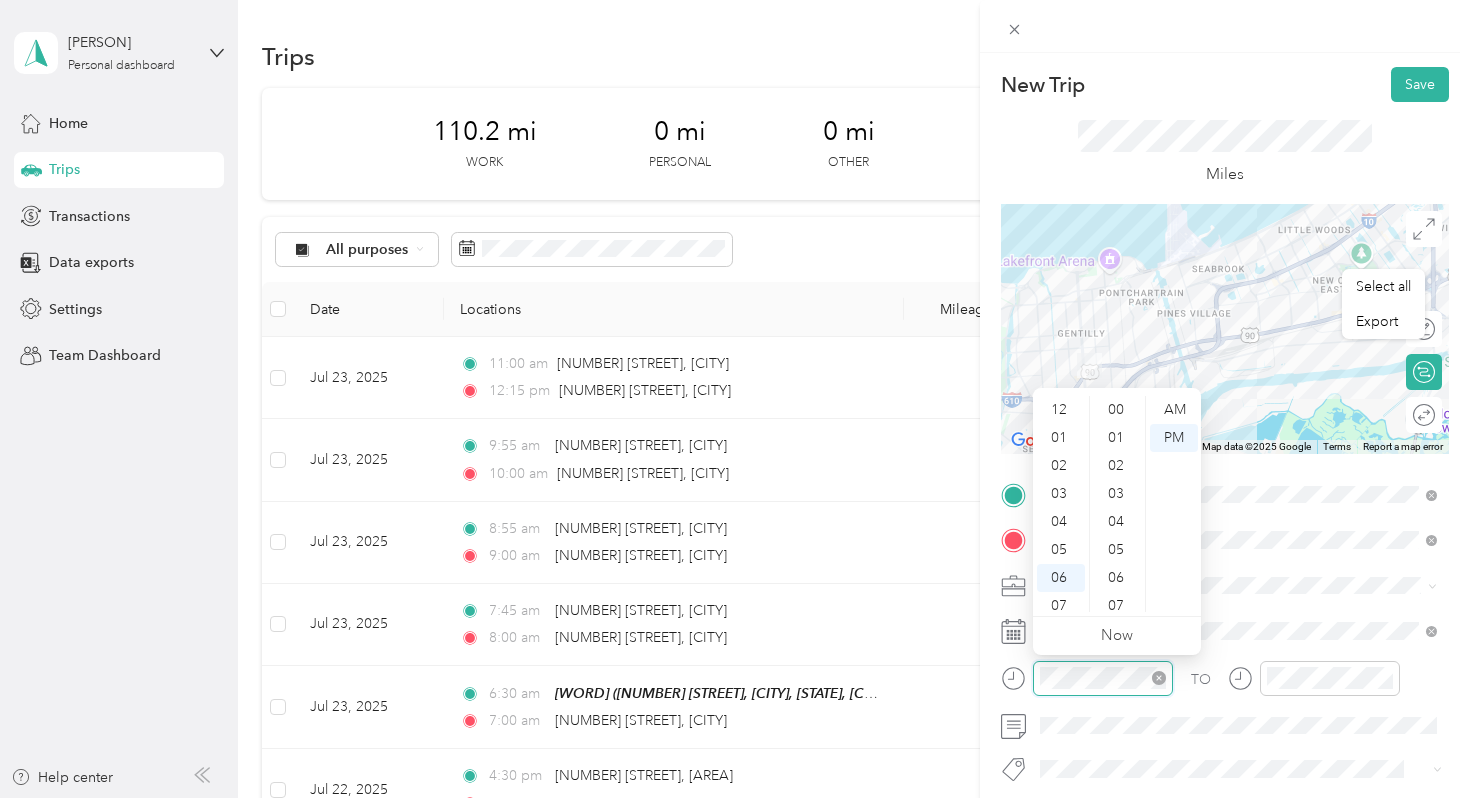 scroll, scrollTop: 334, scrollLeft: 0, axis: vertical 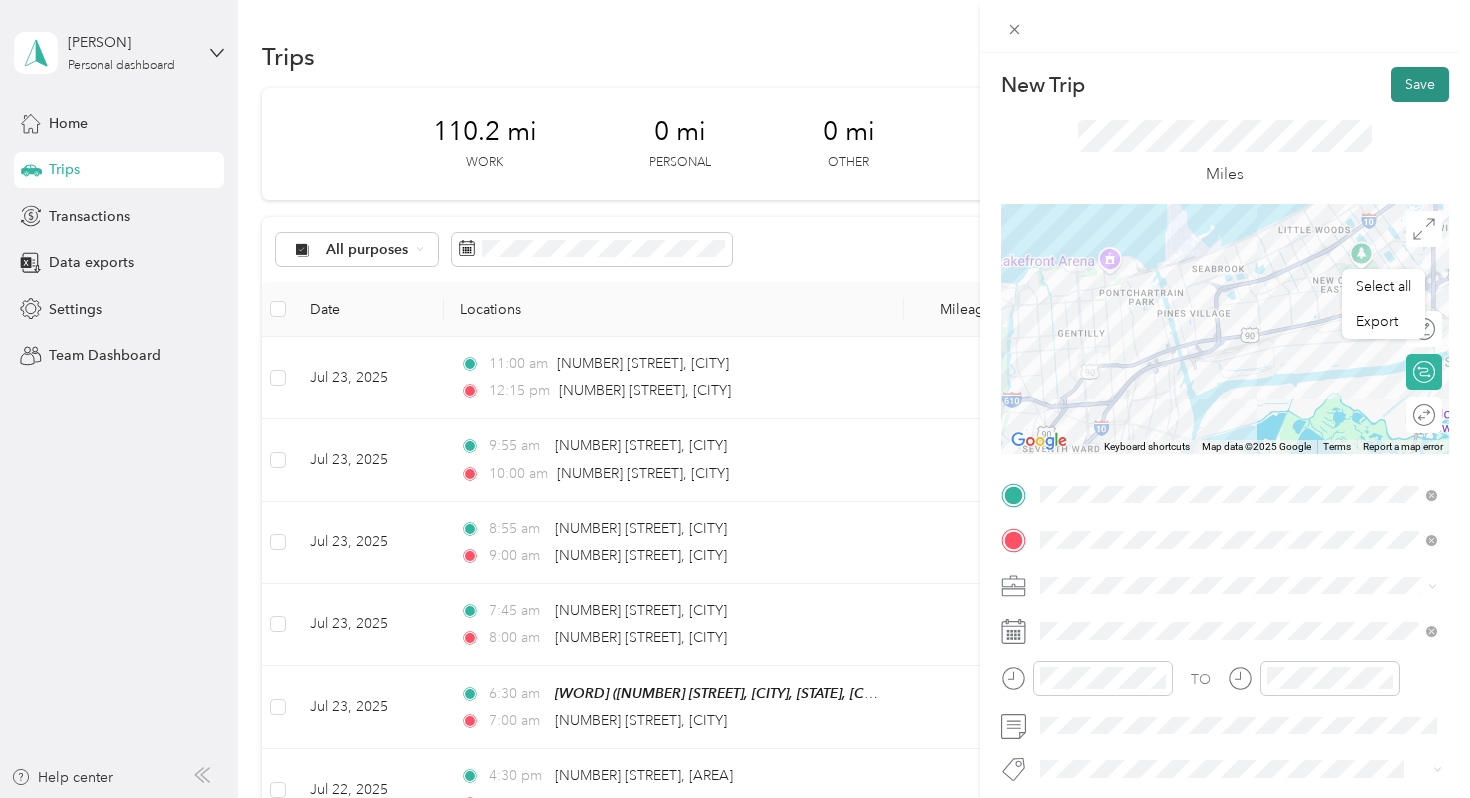 click on "Save" at bounding box center [1420, 84] 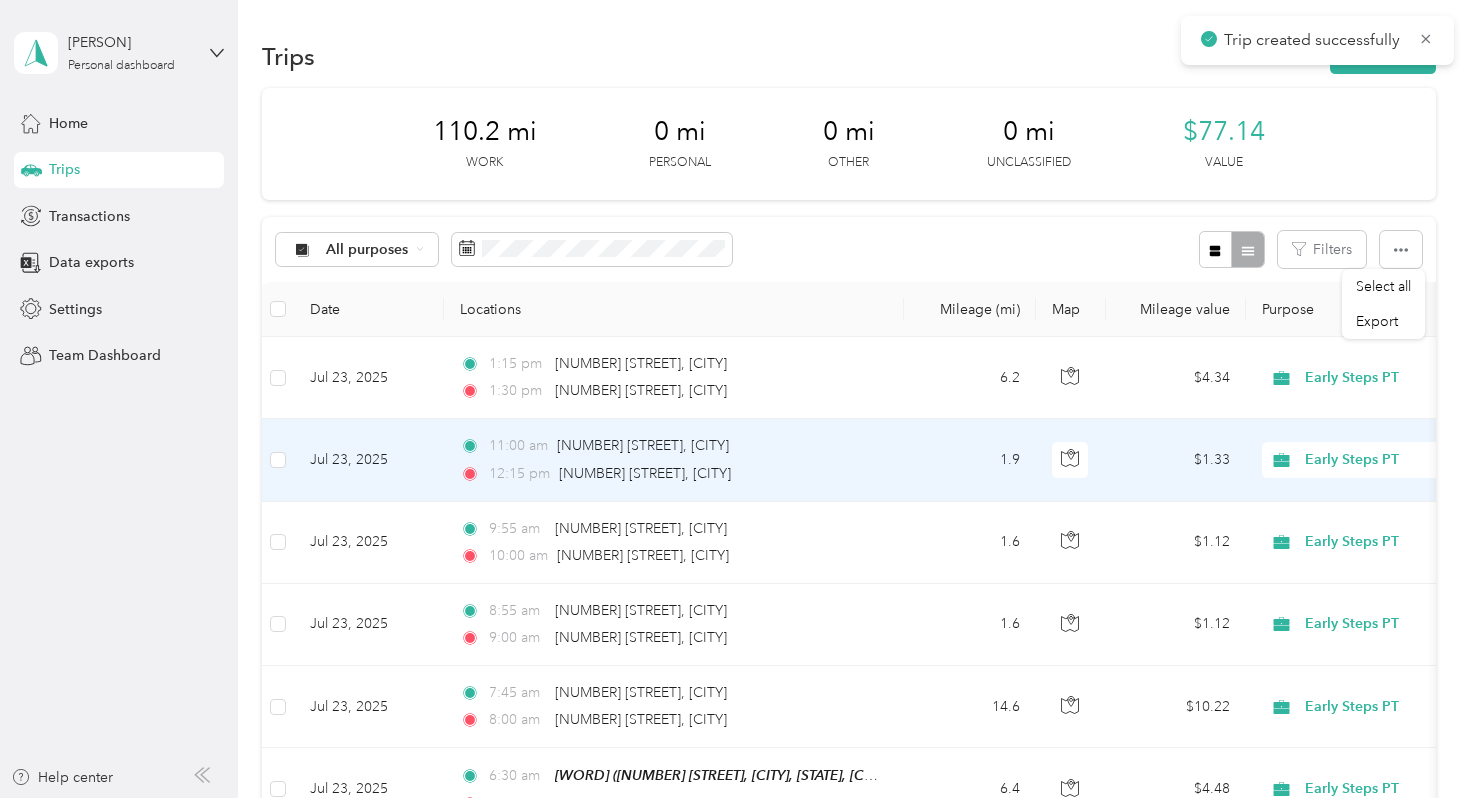 click on "[TIME] [NUMBER] [STREET], [CITY]" at bounding box center [670, 474] 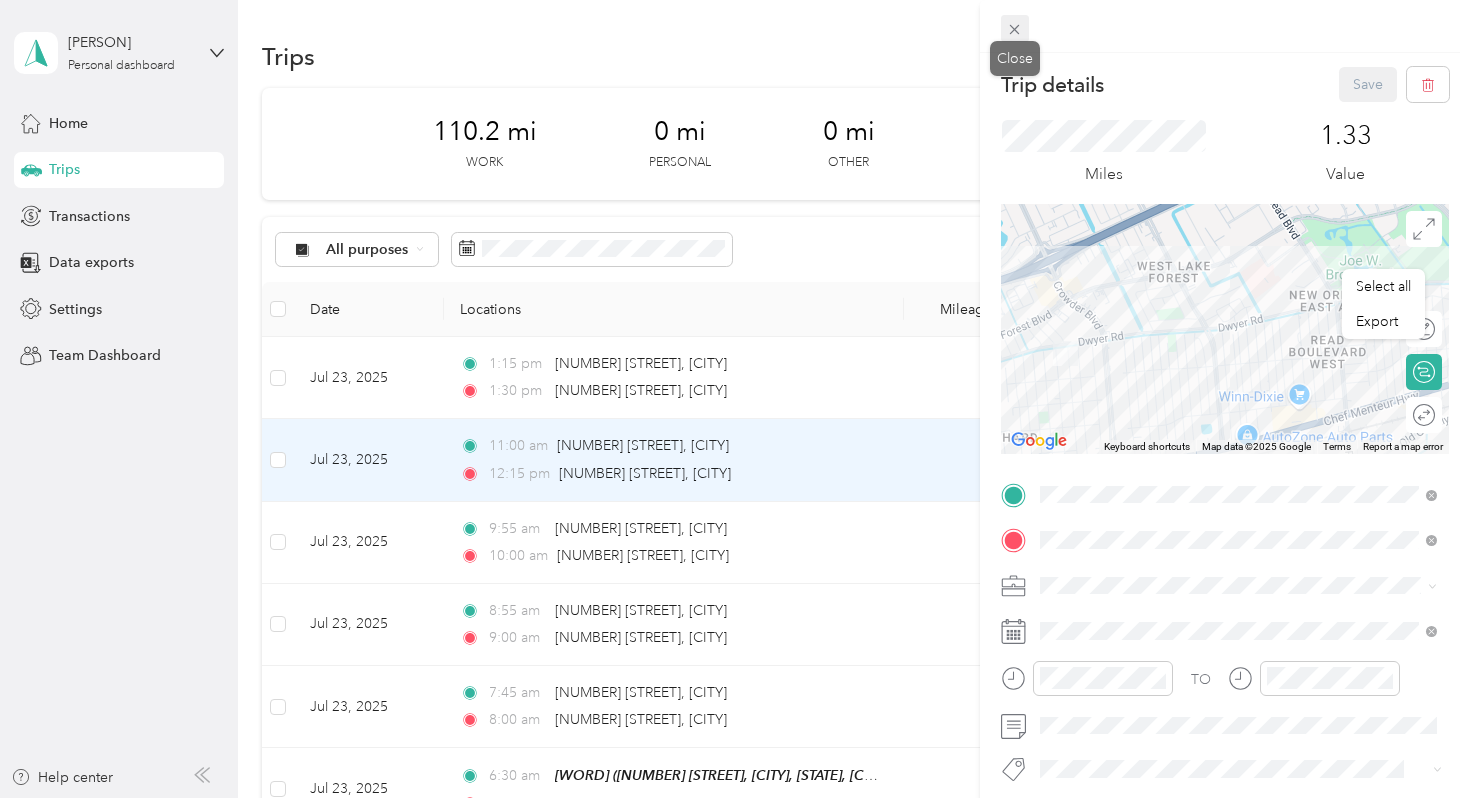 click 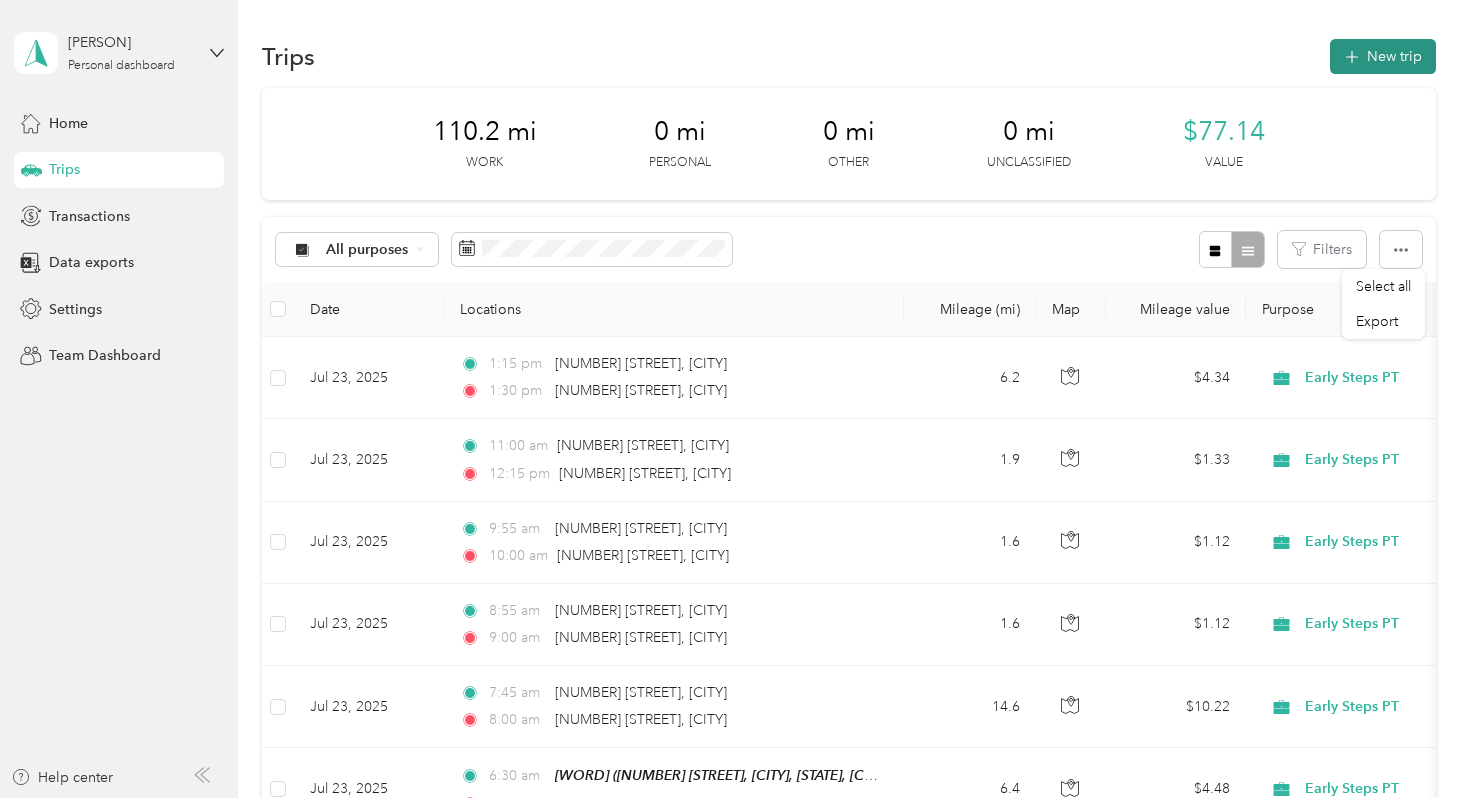 click on "New trip" at bounding box center (1383, 56) 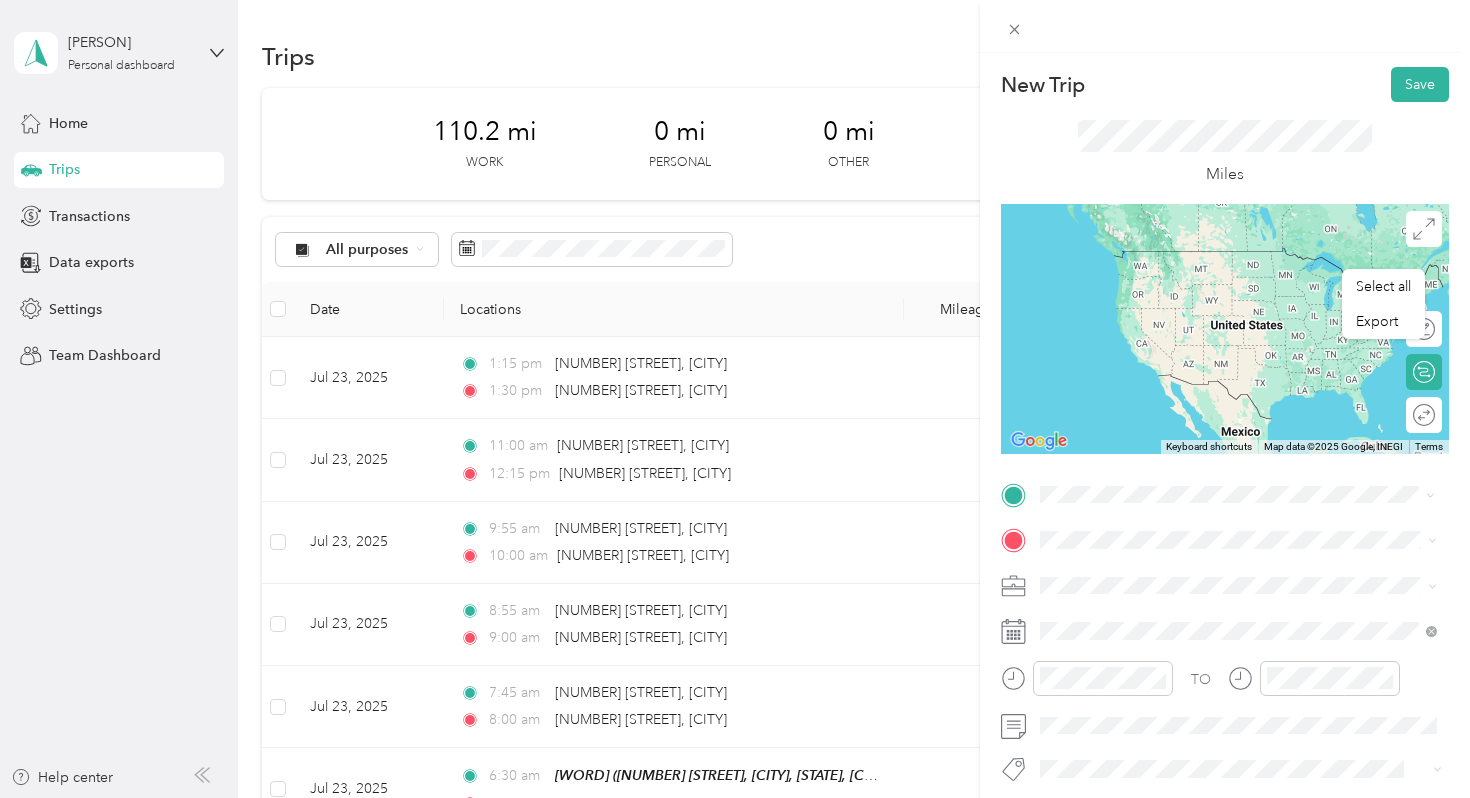 click on "[NUMBER] [STREET]
[CITY], [STATE] [POSTAL_CODE], [COUNTRY]" at bounding box center [1222, 686] 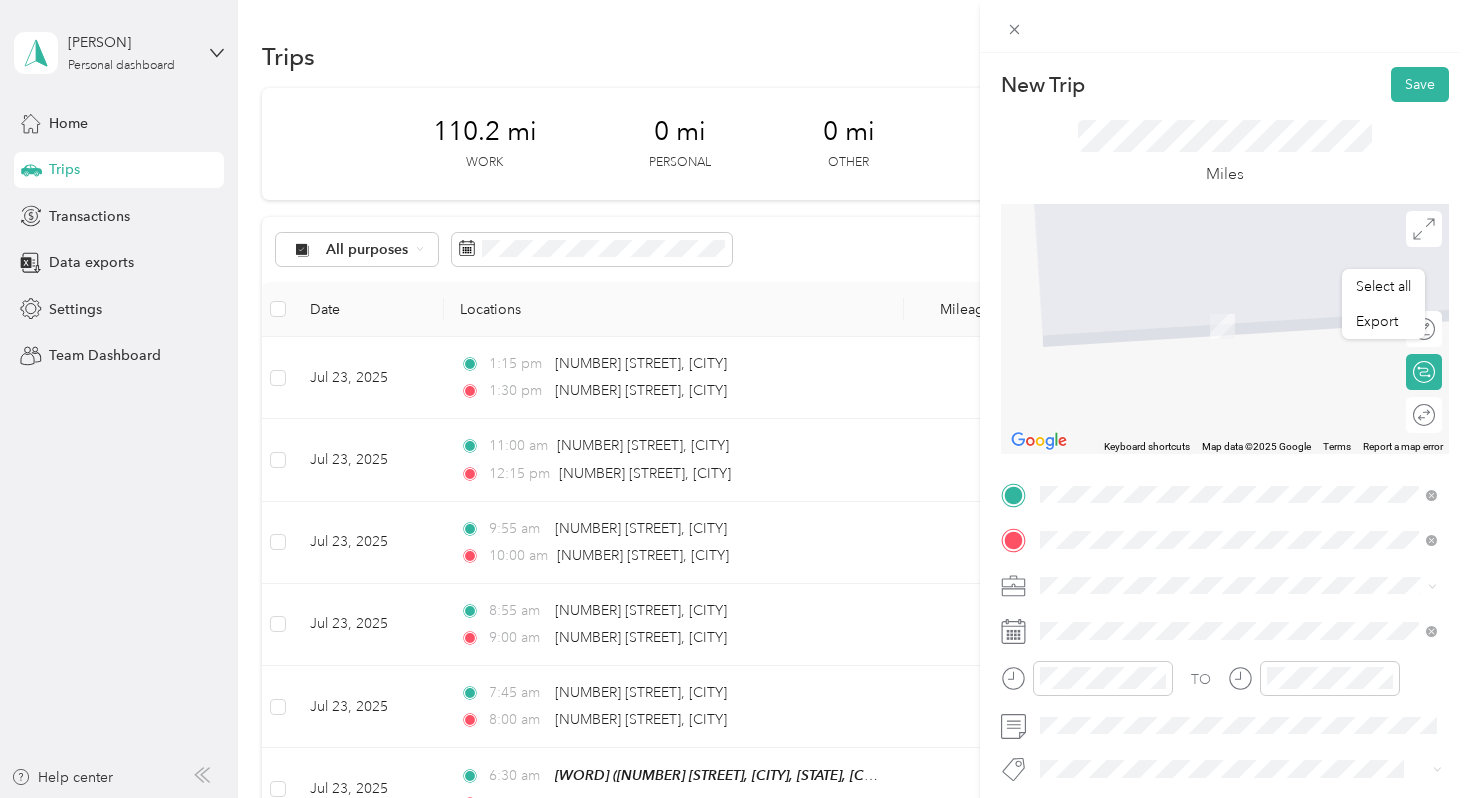 click on "[NUMBER] [STREET]
[CITY], [STATE] [POSTAL_CODE], [COUNTRY]" at bounding box center [1222, 304] 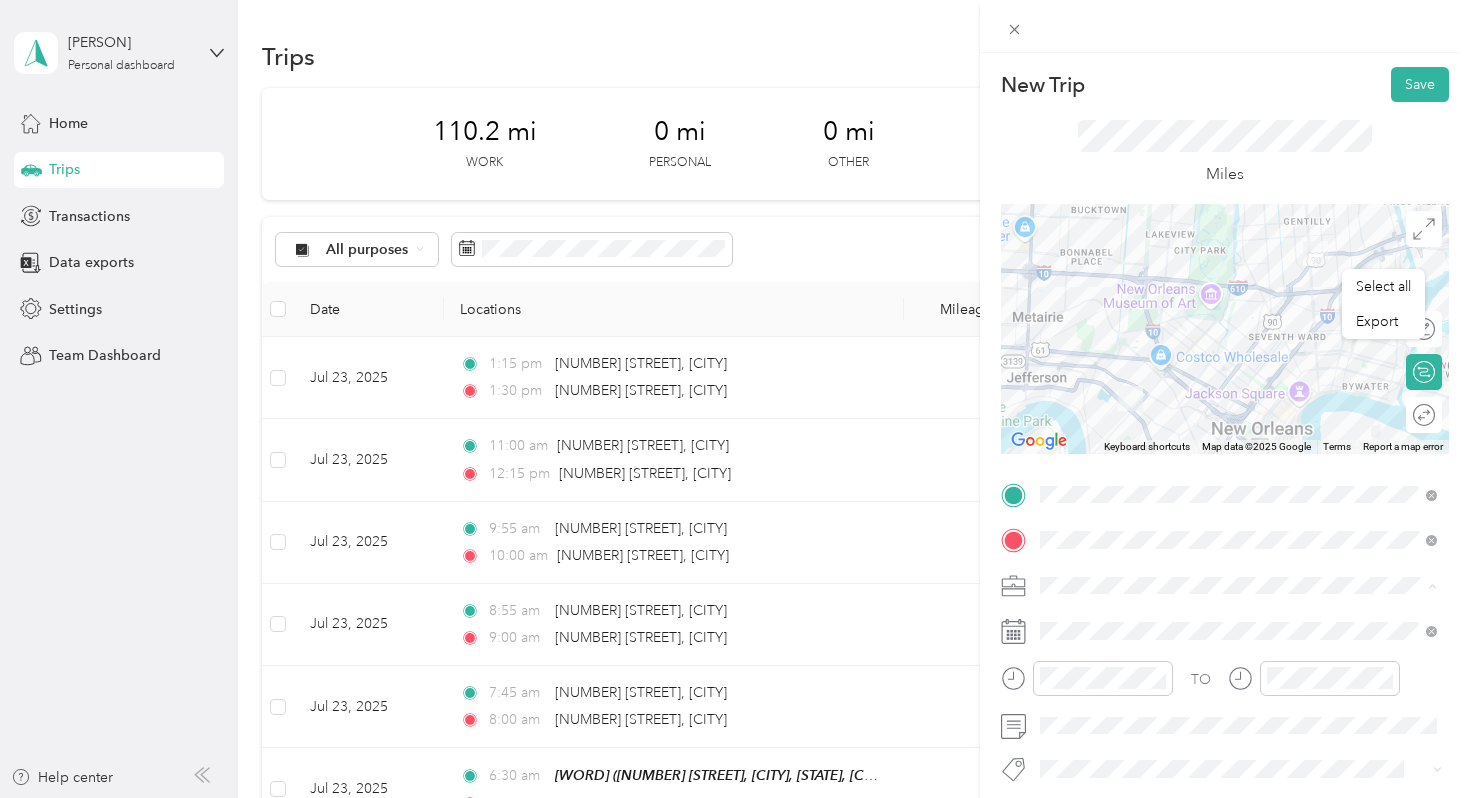 click on "Early Steps PT" at bounding box center (1238, 409) 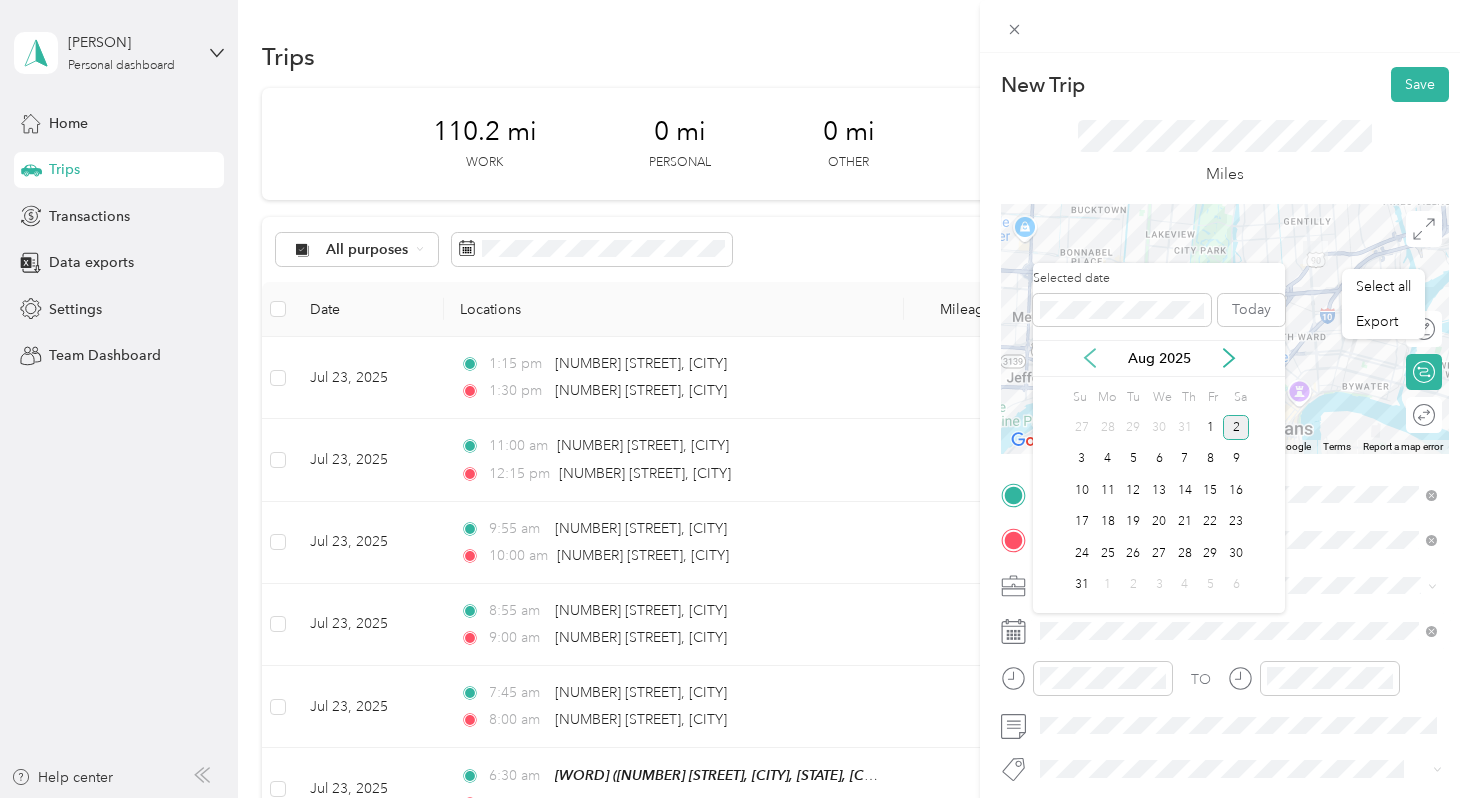 click 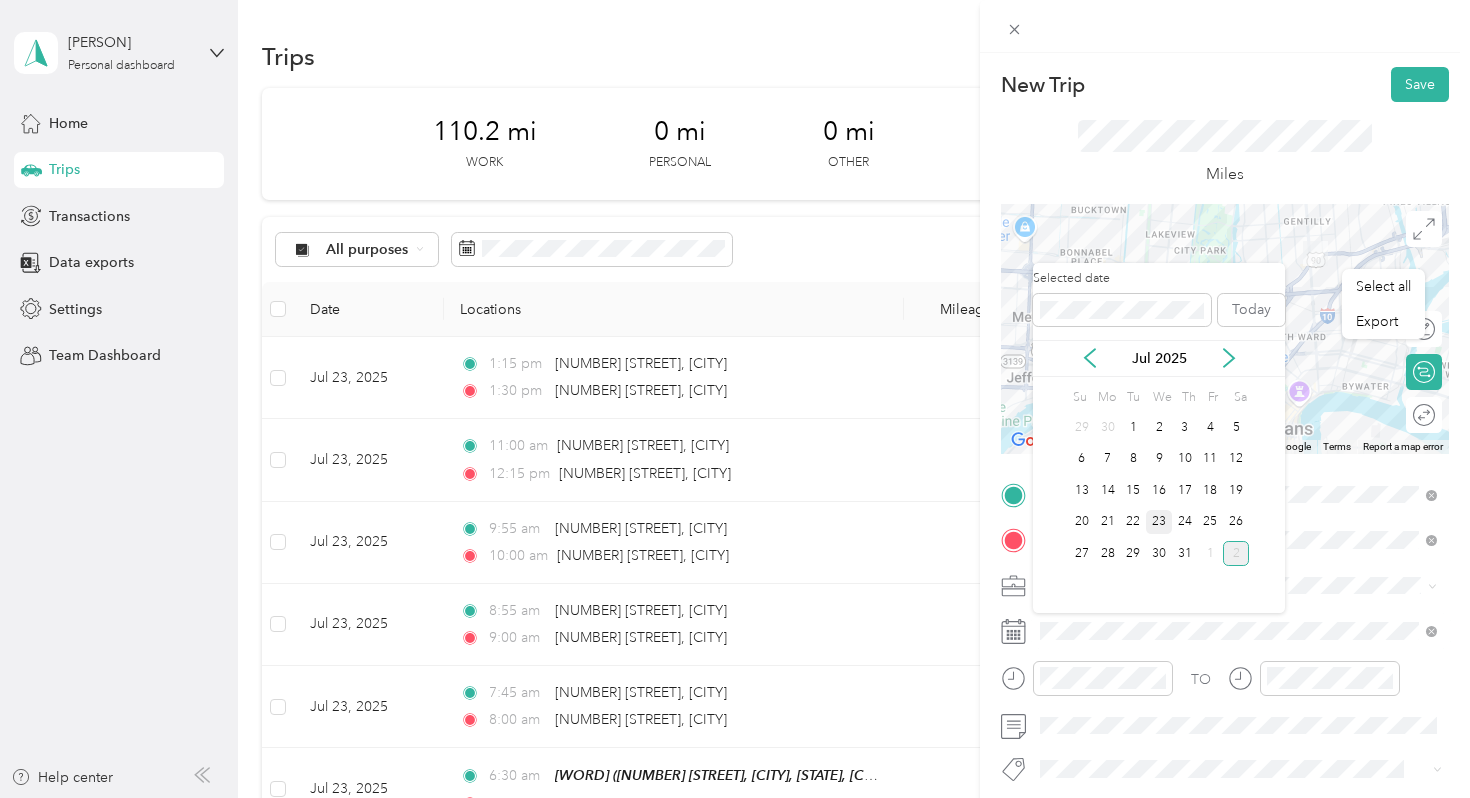click on "23" at bounding box center [1159, 522] 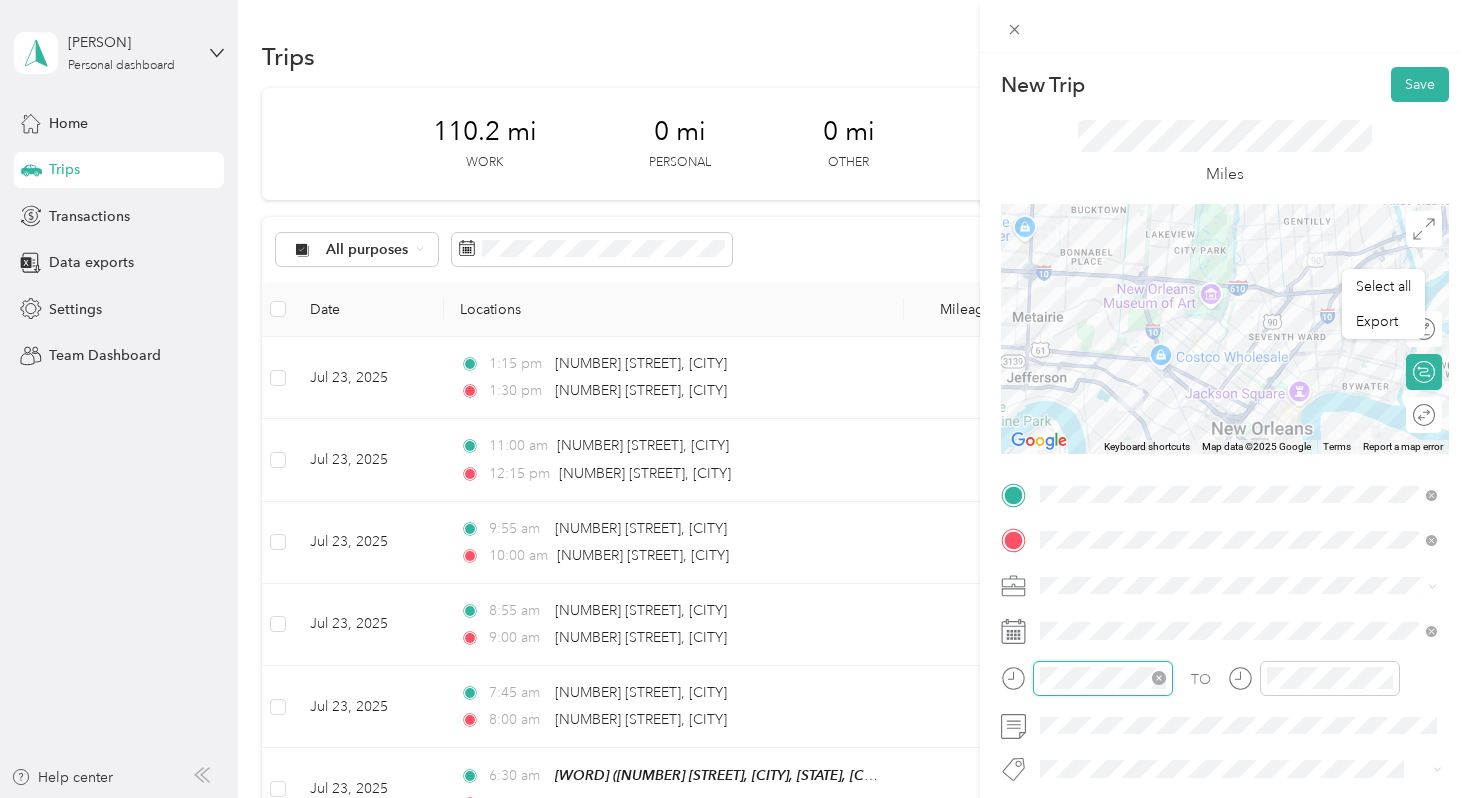 scroll, scrollTop: 120, scrollLeft: 0, axis: vertical 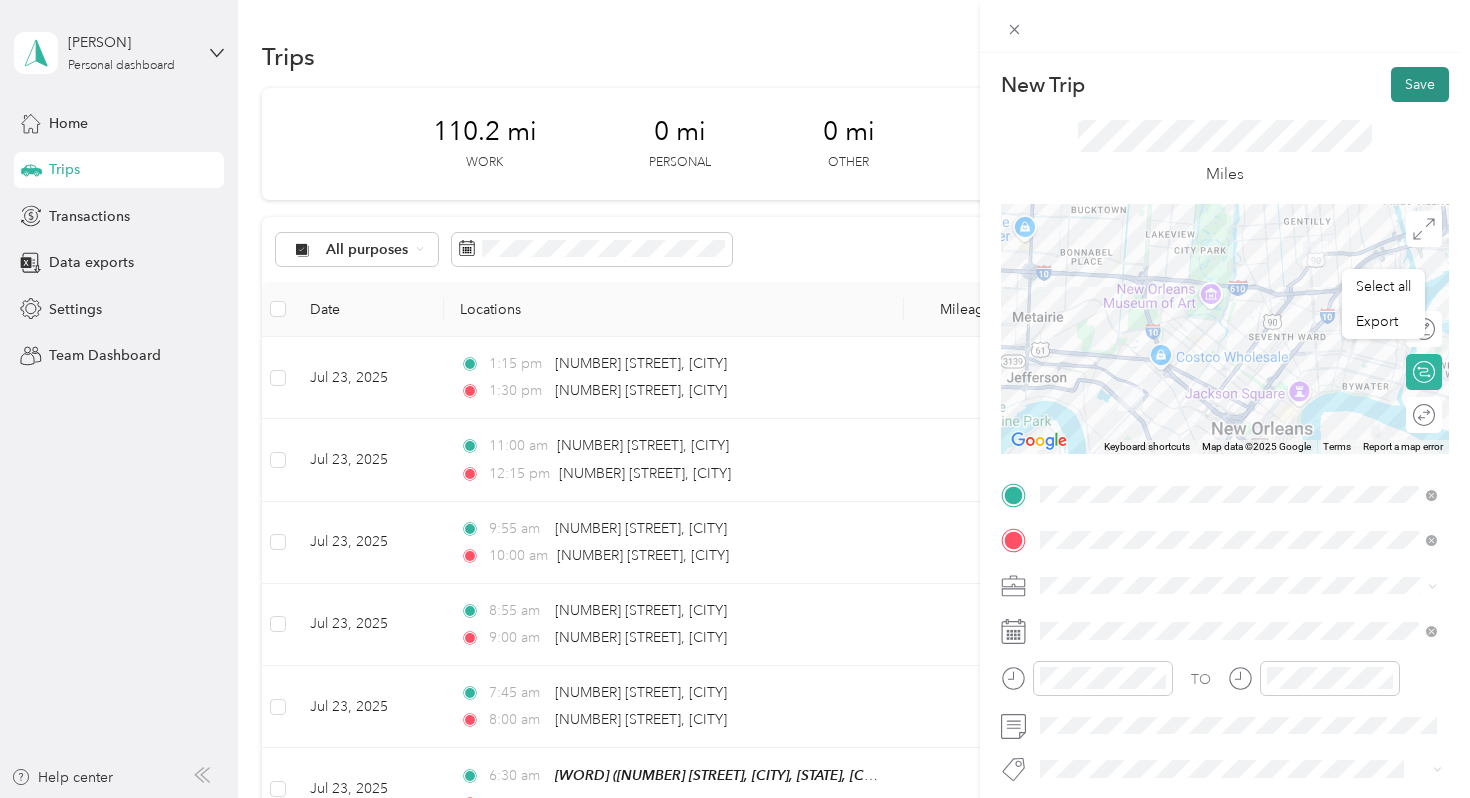 click on "Save" at bounding box center [1420, 84] 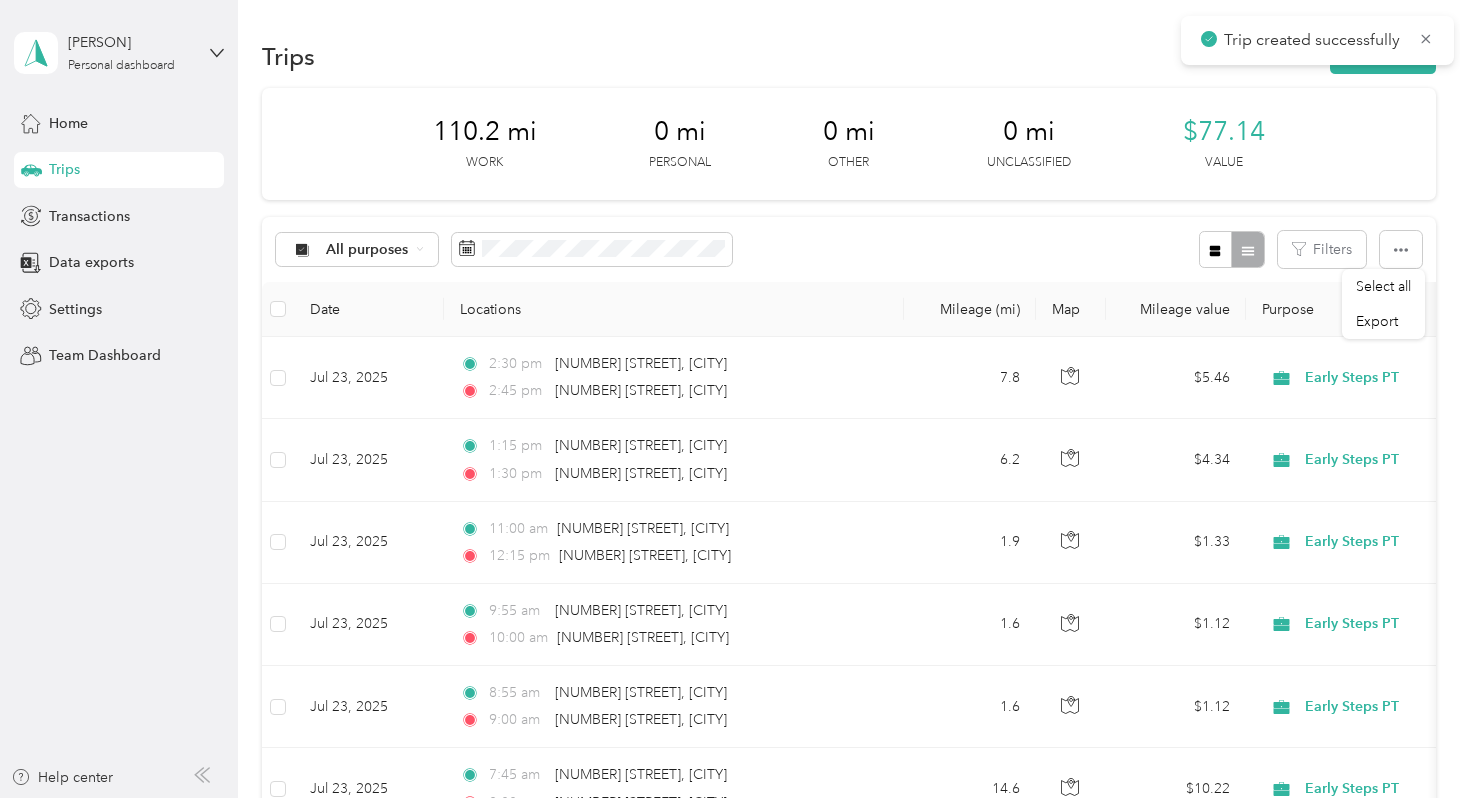 scroll, scrollTop: 0, scrollLeft: 0, axis: both 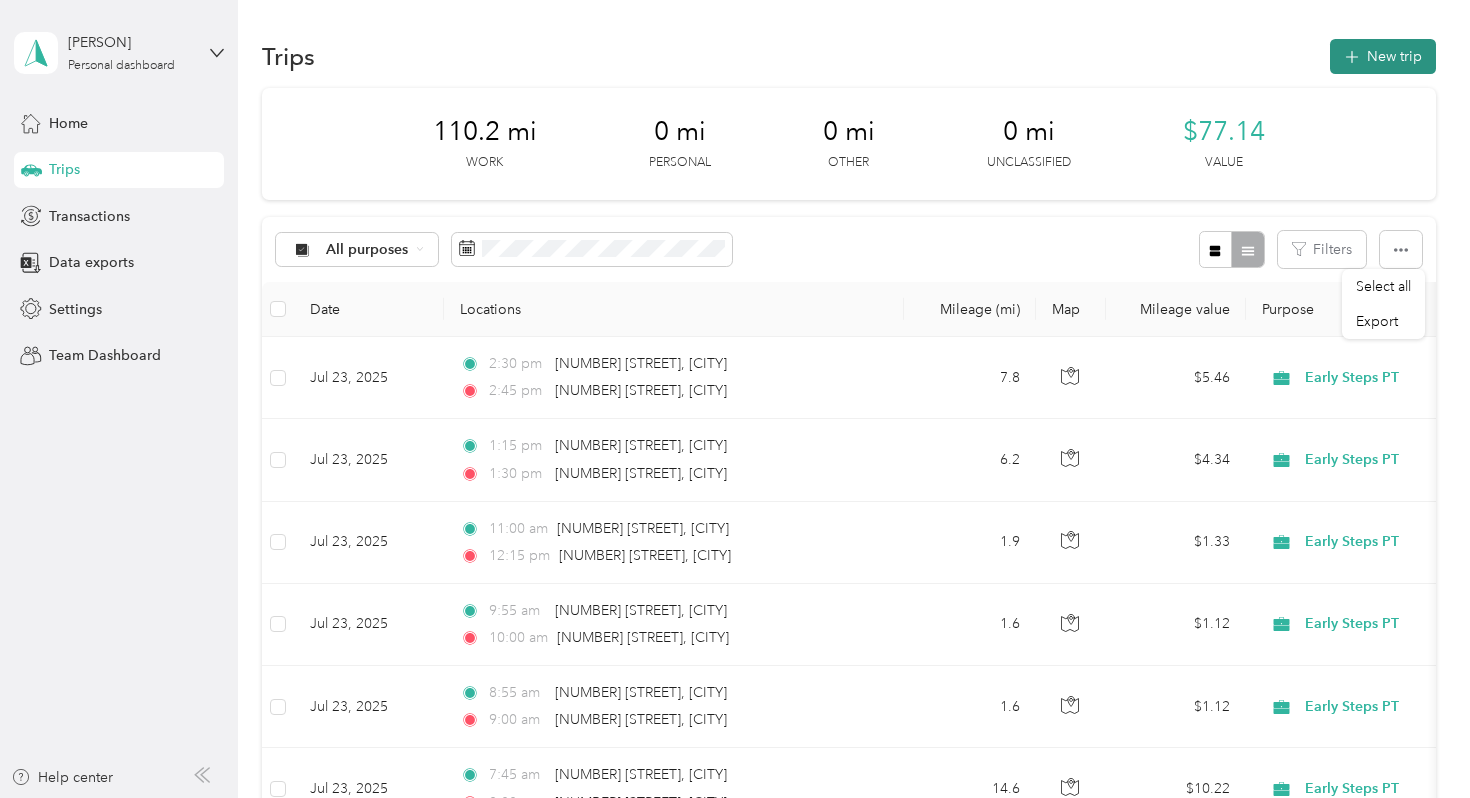 click on "New trip" at bounding box center [1383, 56] 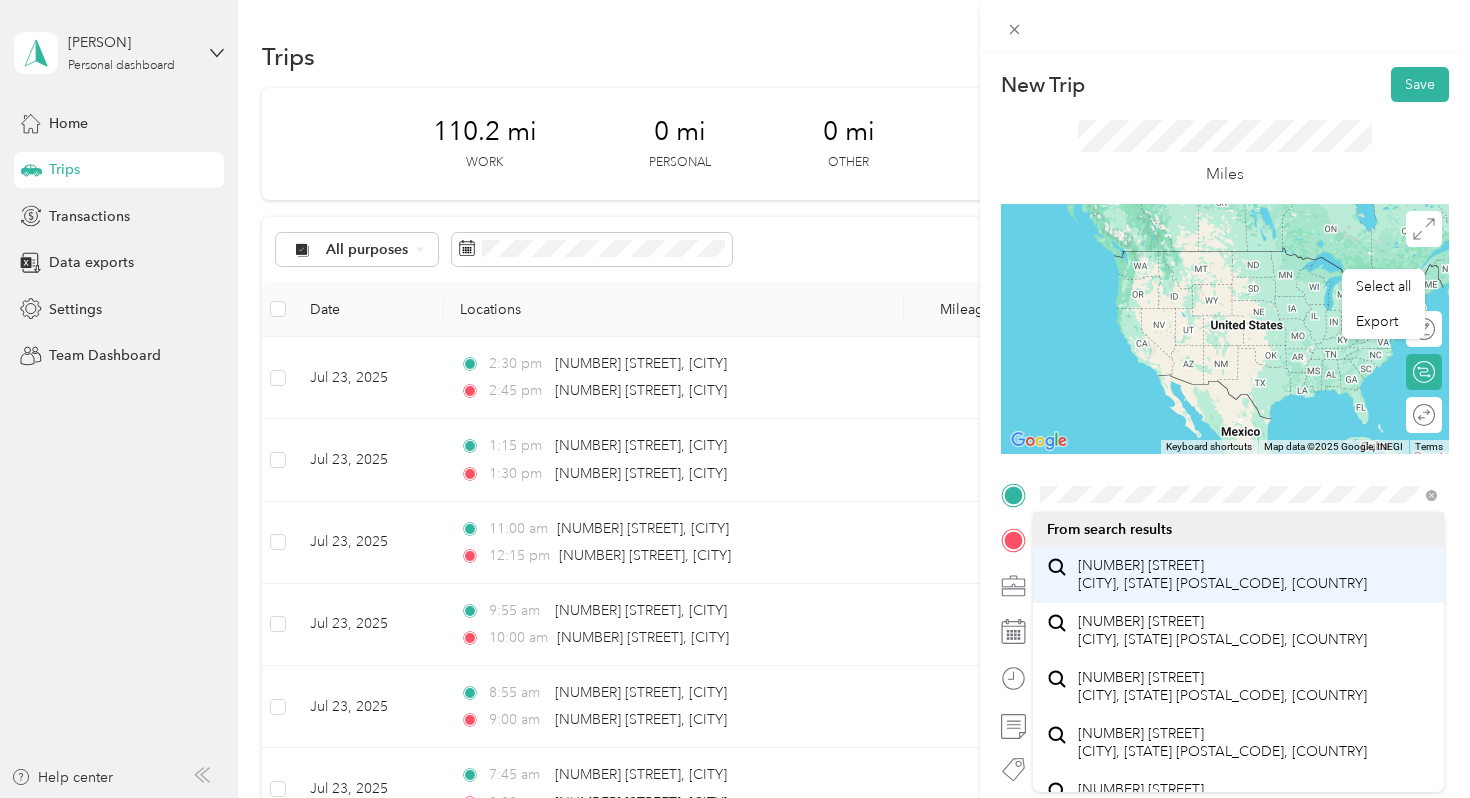 click on "[NUMBER] [STREET]
[CITY], [STATE] [POSTAL_CODE], [COUNTRY]" at bounding box center (1222, 574) 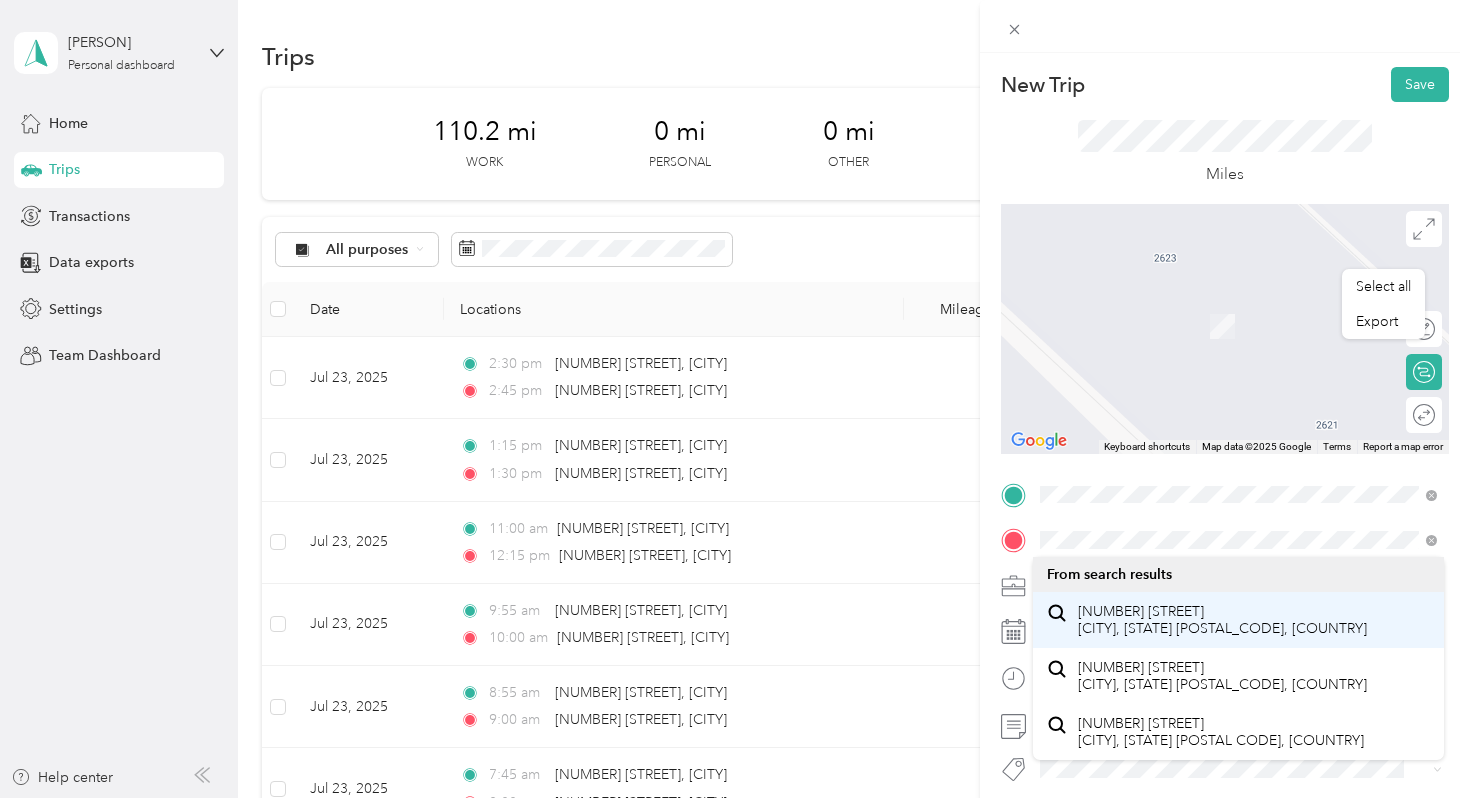 click on "[NUMBER] [STREET]
[CITY], [STATE] [POSTAL_CODE], [COUNTRY]" at bounding box center (1222, 620) 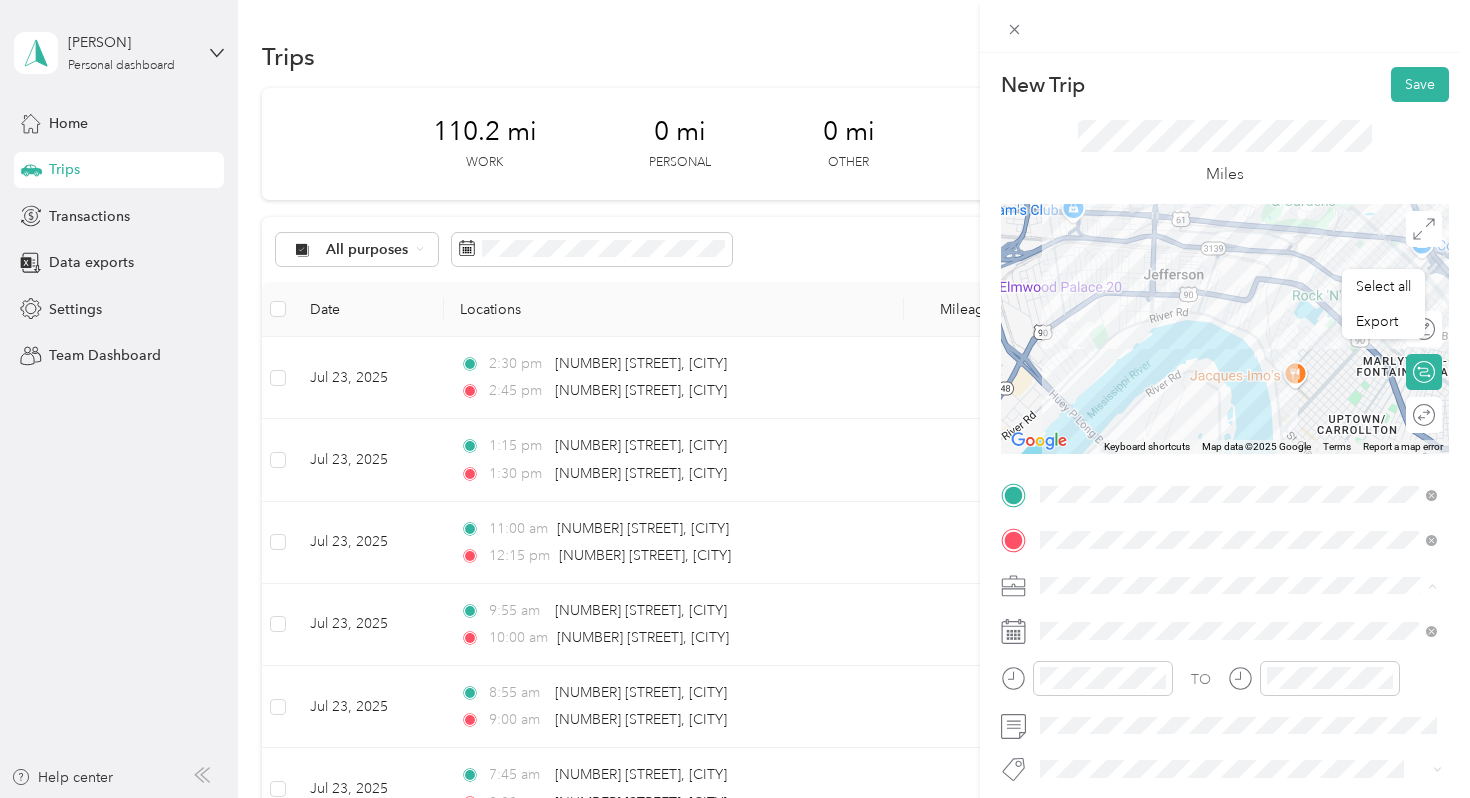 click on "Early Steps PT" at bounding box center [1238, 409] 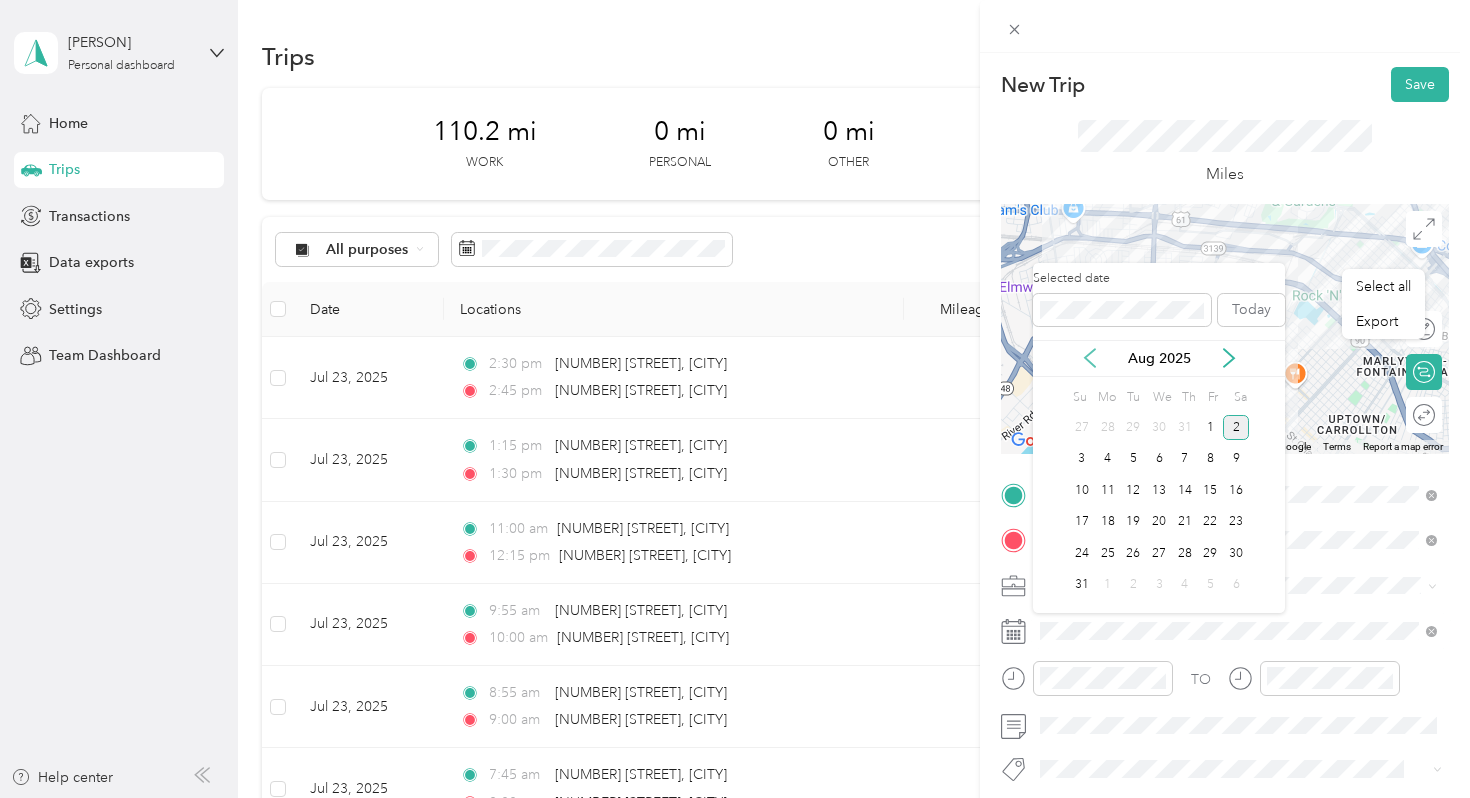 click 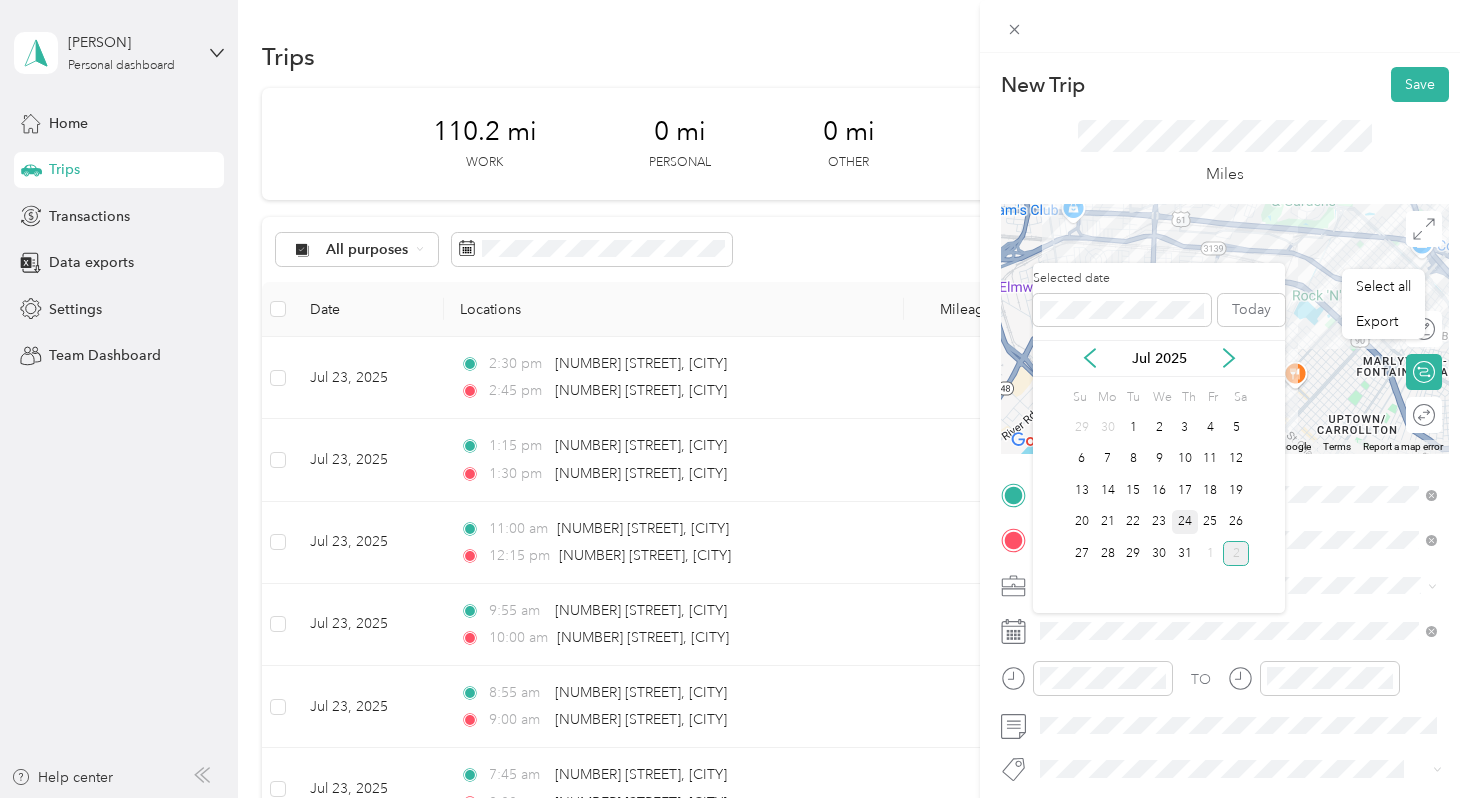 click on "24" at bounding box center [1185, 522] 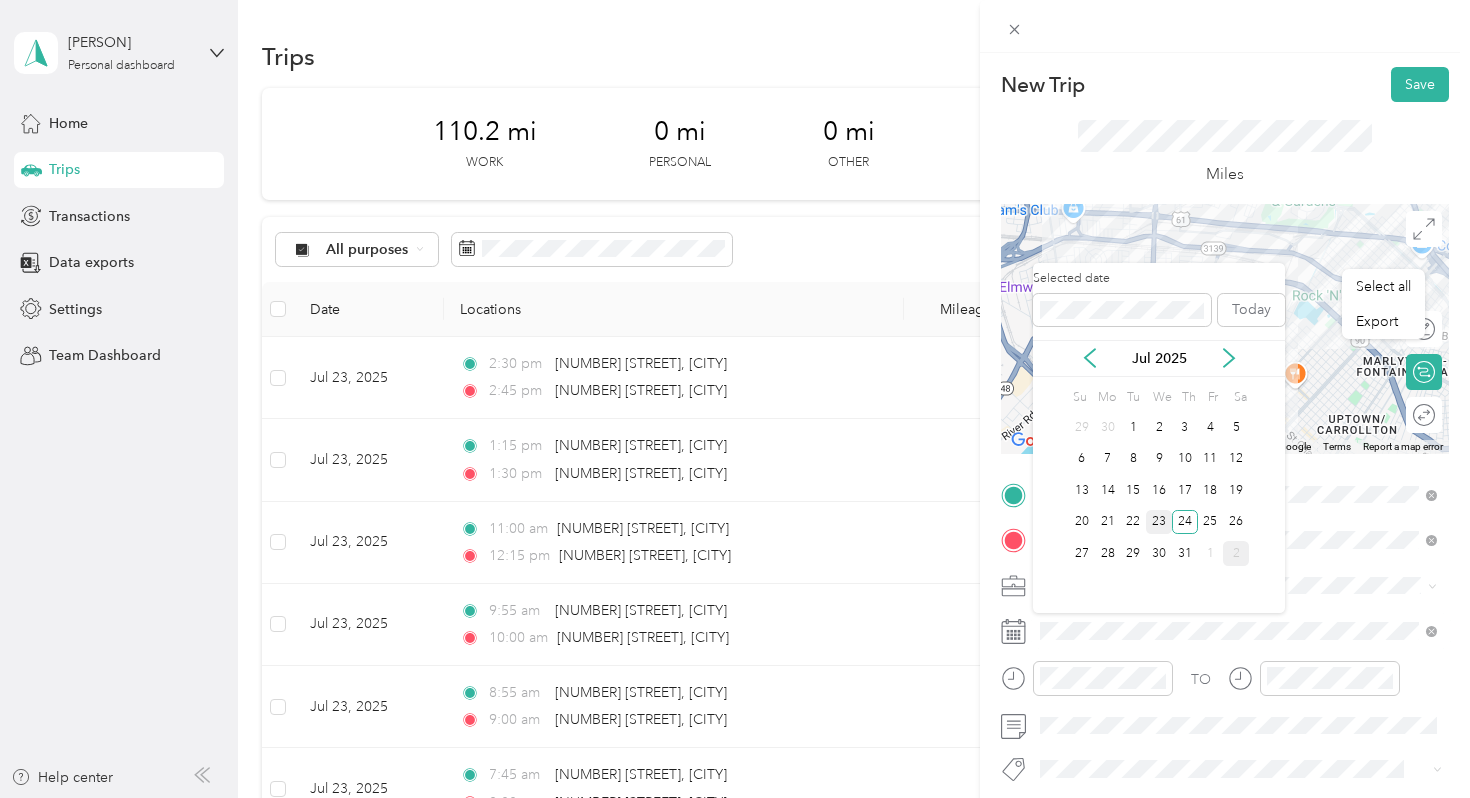 click on "23" at bounding box center [1159, 522] 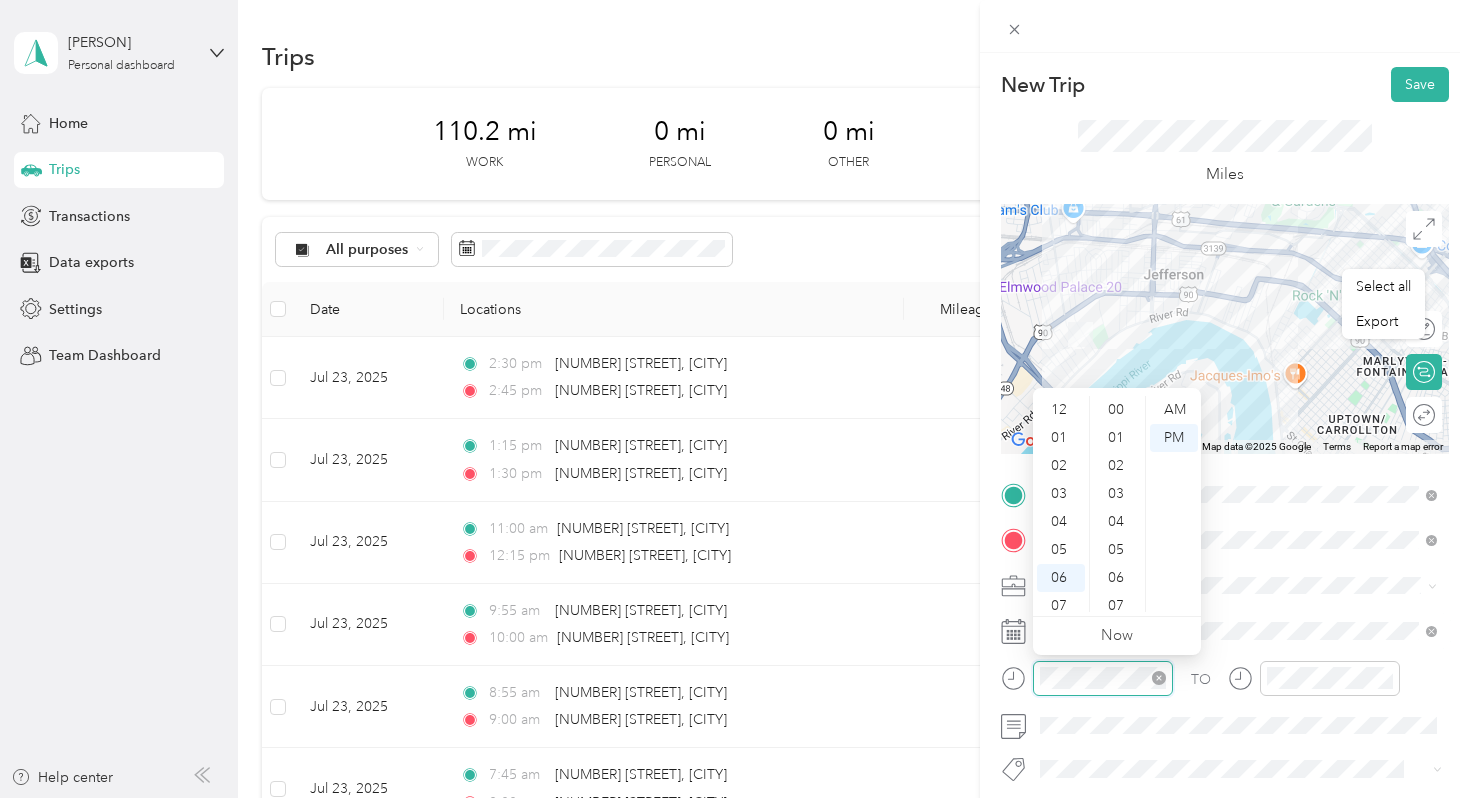 scroll, scrollTop: 120, scrollLeft: 0, axis: vertical 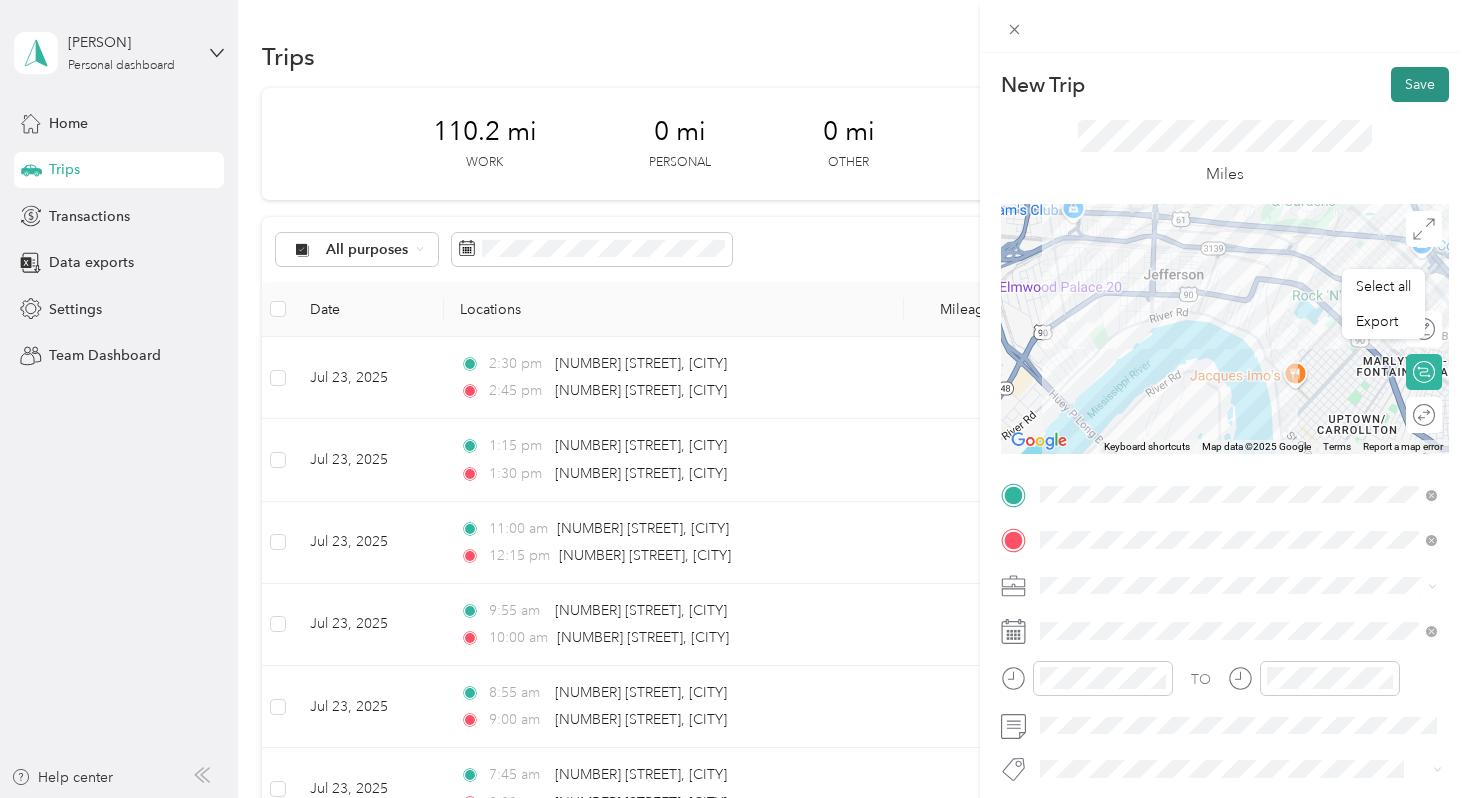 click on "Save" at bounding box center (1420, 84) 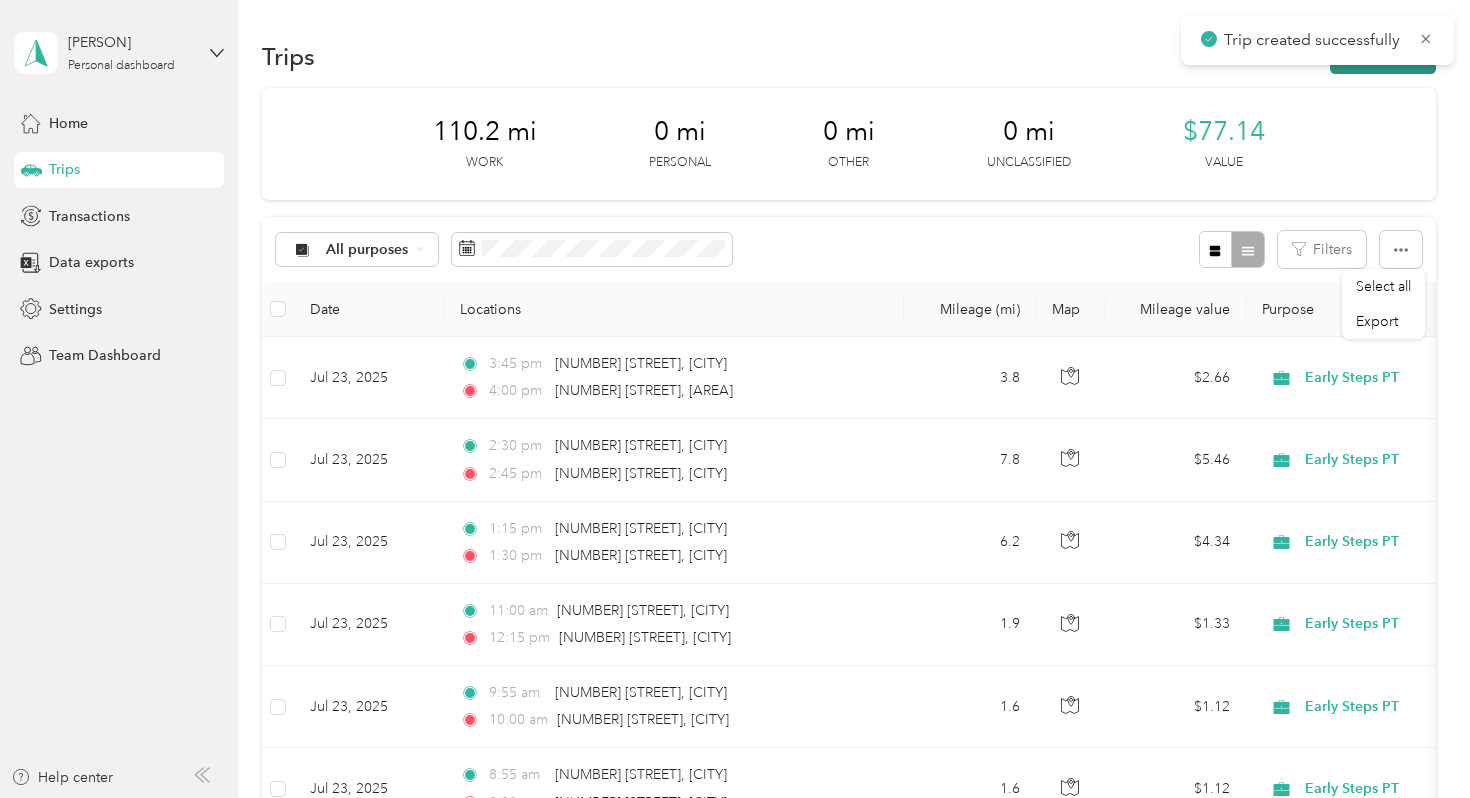 click on "New trip" at bounding box center (1383, 56) 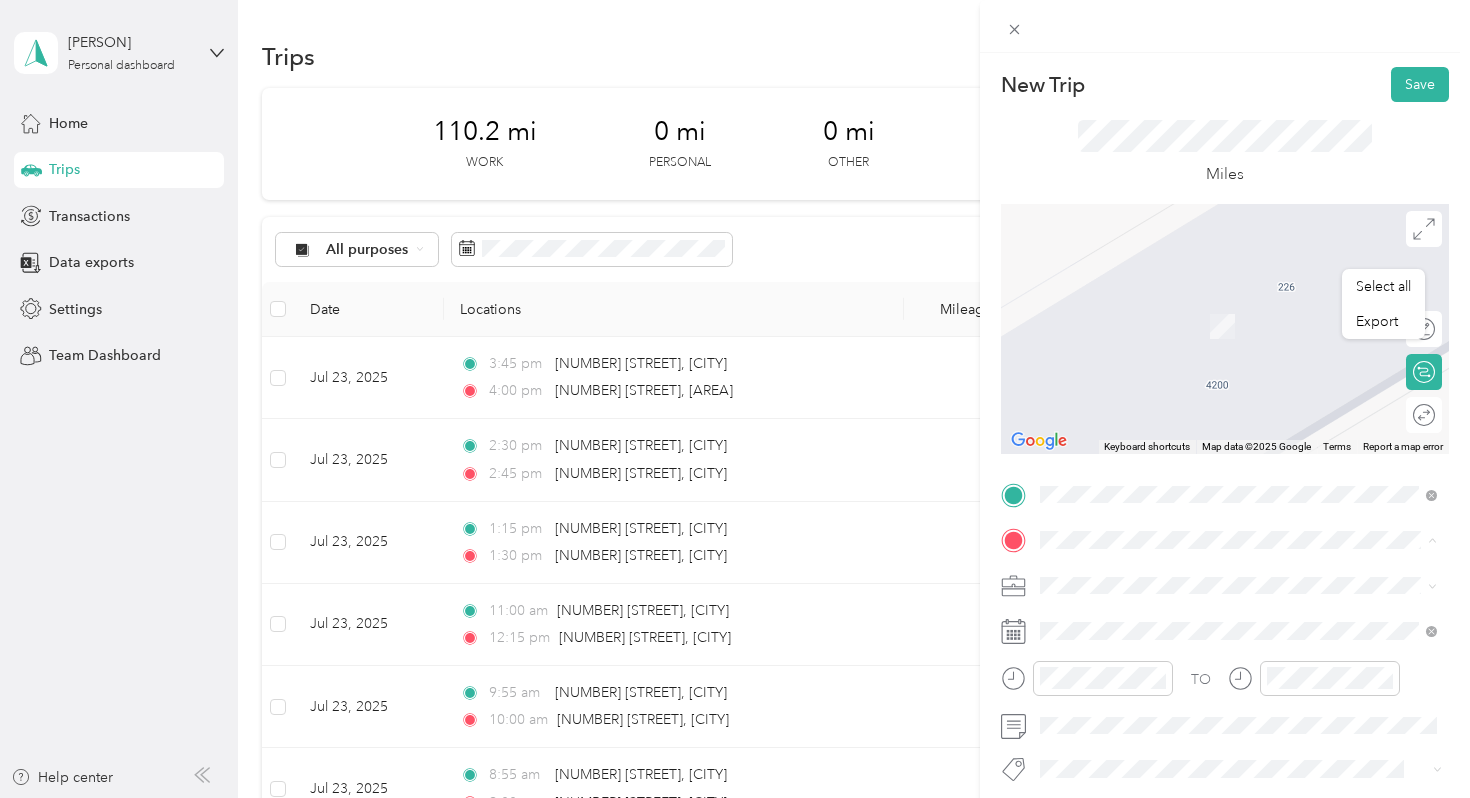 click on "[NUMBER] [STREET]
[CITY], [STATE], [COUNTRY] , [POSTAL_CODE], [CITY], [STATE], [COUNTRY]" at bounding box center [1235, 336] 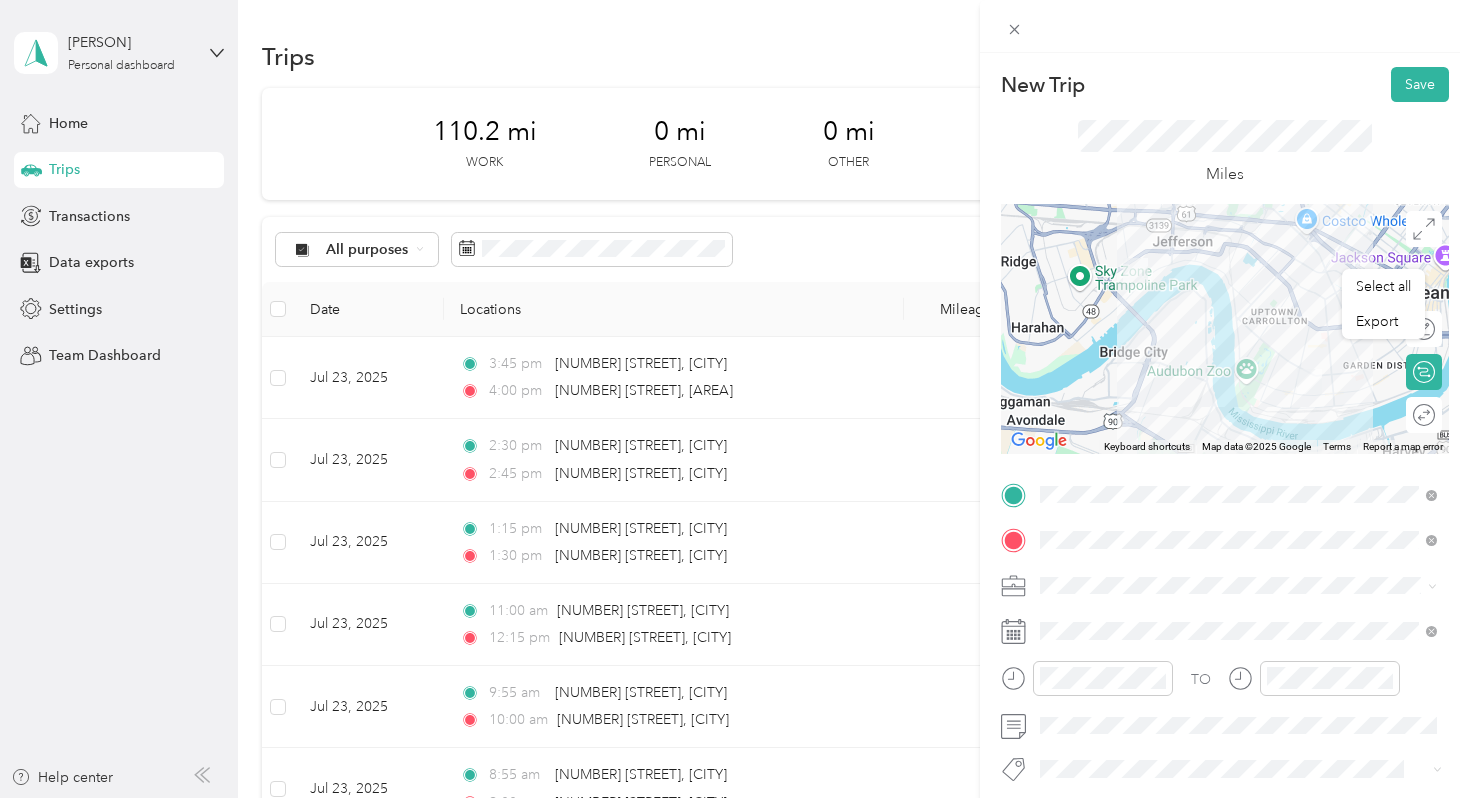 click at bounding box center (1241, 586) 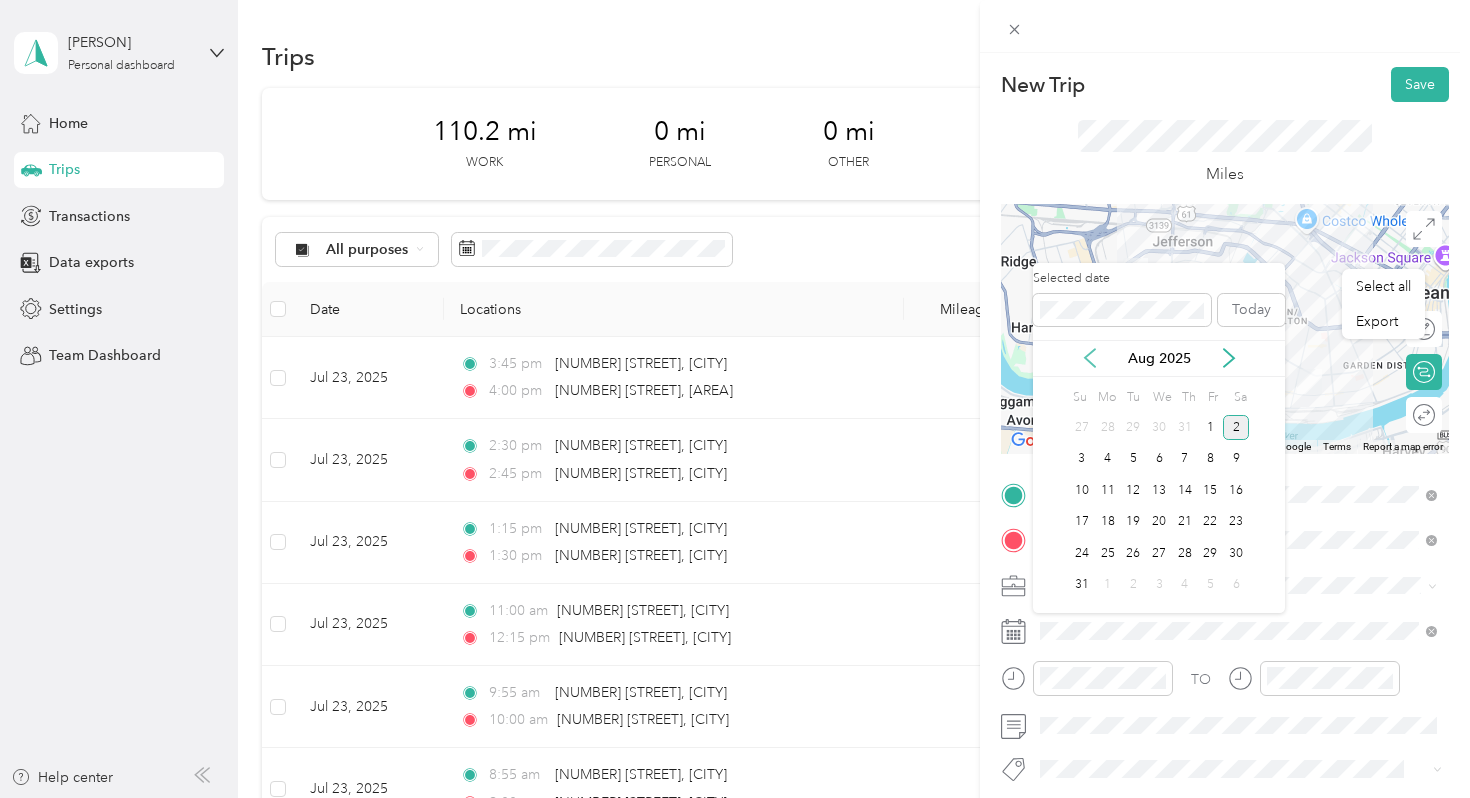 click 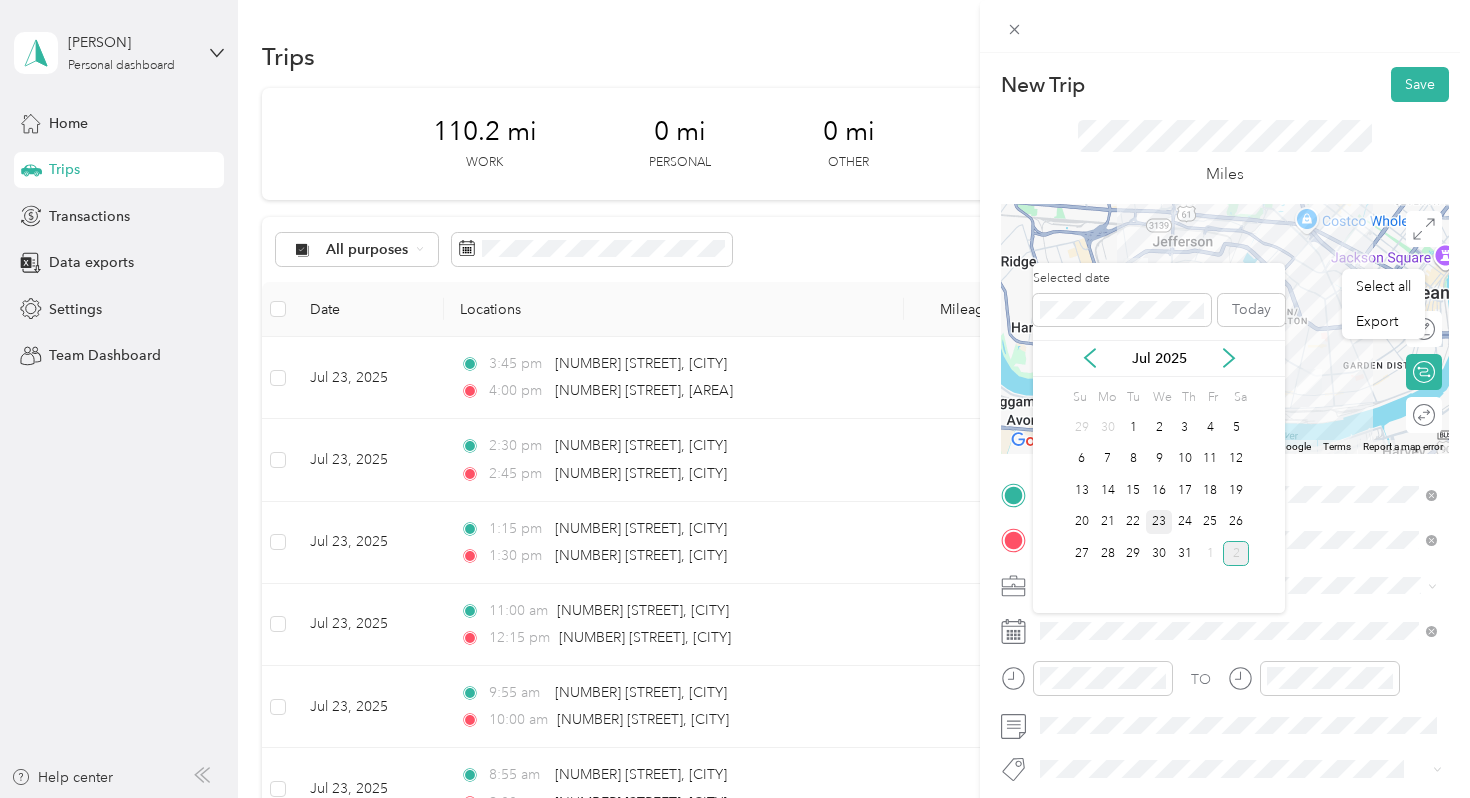 click on "23" at bounding box center [1159, 522] 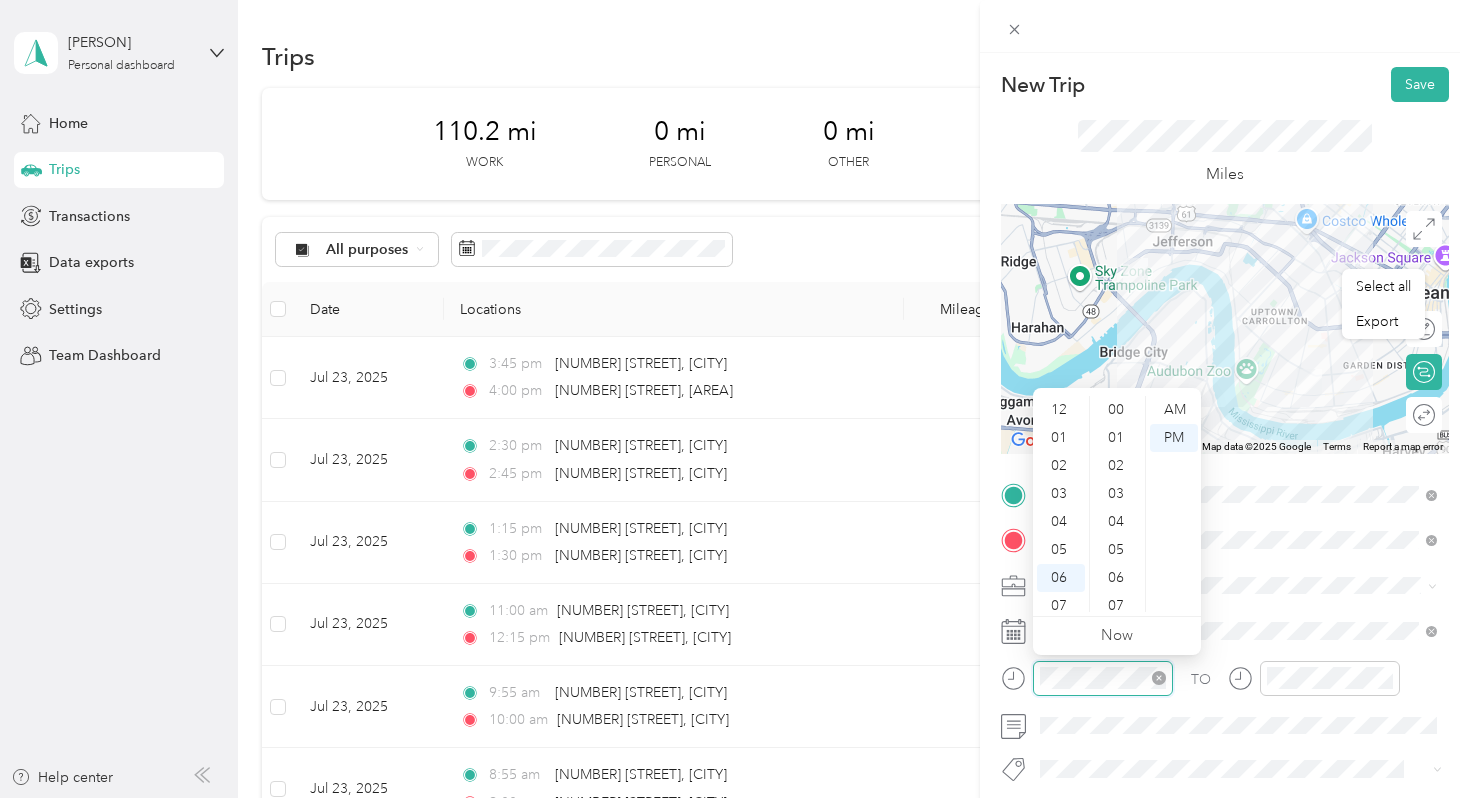 scroll, scrollTop: 120, scrollLeft: 0, axis: vertical 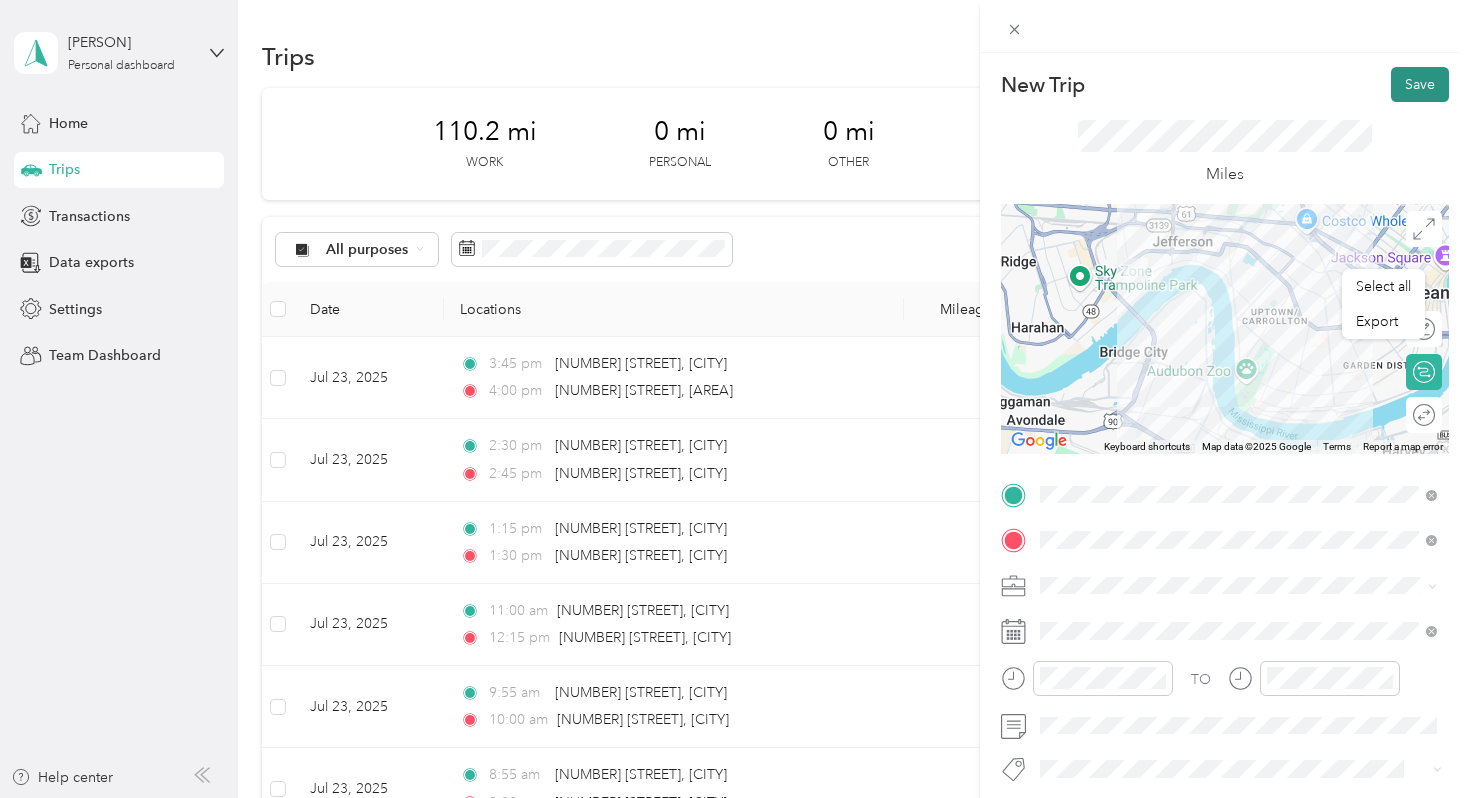click on "Save" at bounding box center (1420, 84) 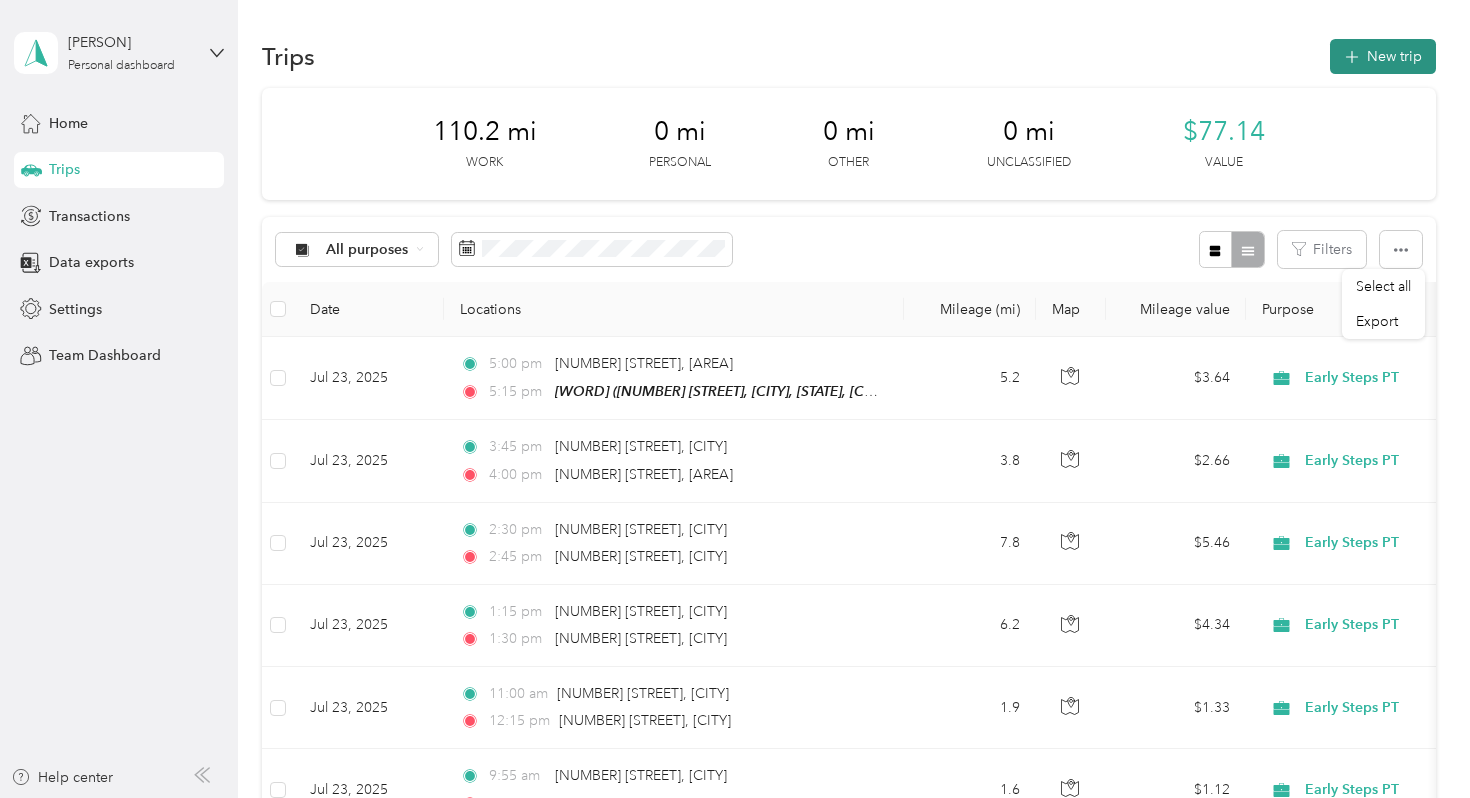 click on "New trip" at bounding box center [1383, 56] 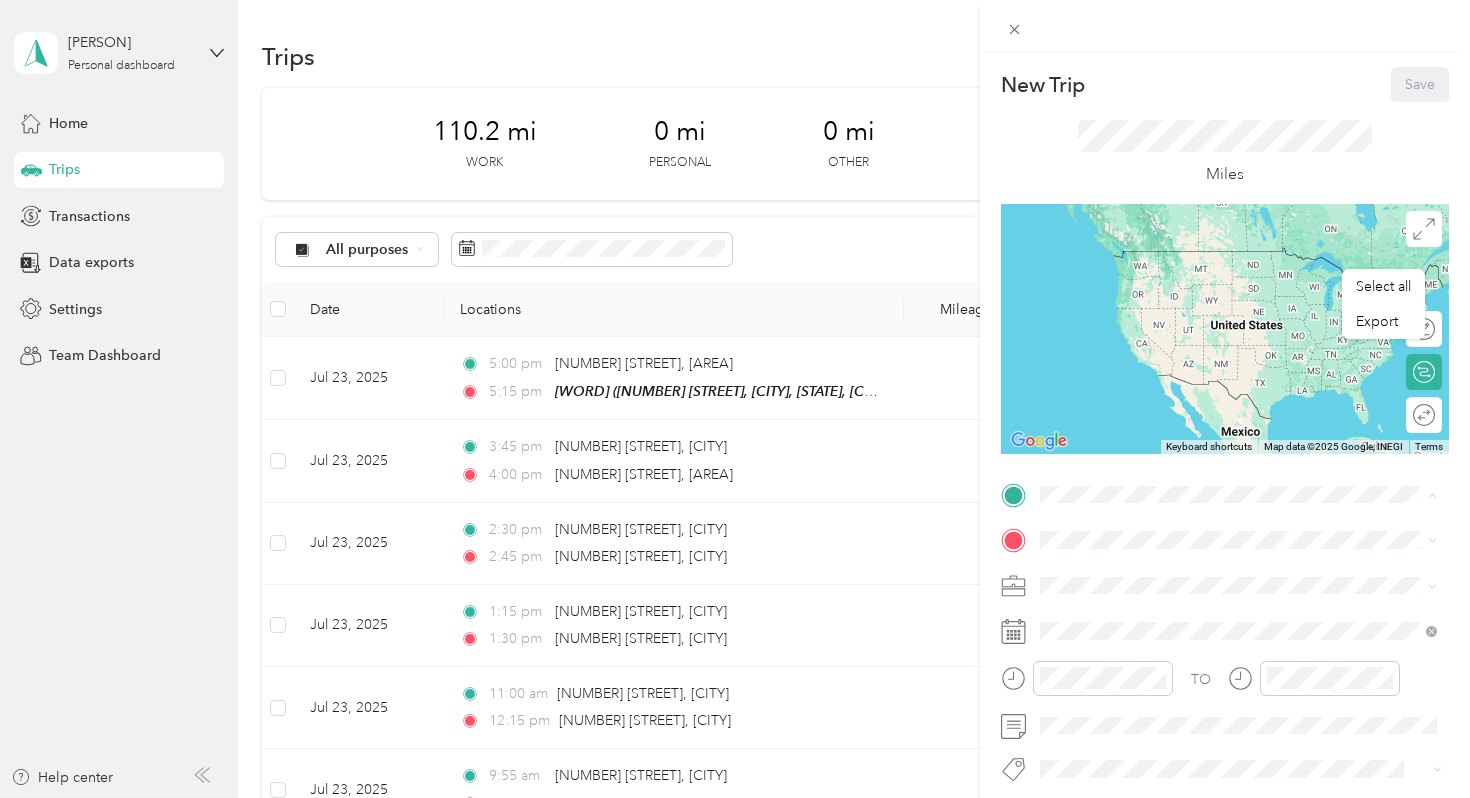 click on "[NUMBER] [STREET]
[CITY], [STATE], [COUNTRY] , [POSTAL_CODE], [CITY], [STATE], [COUNTRY]" at bounding box center [1235, 606] 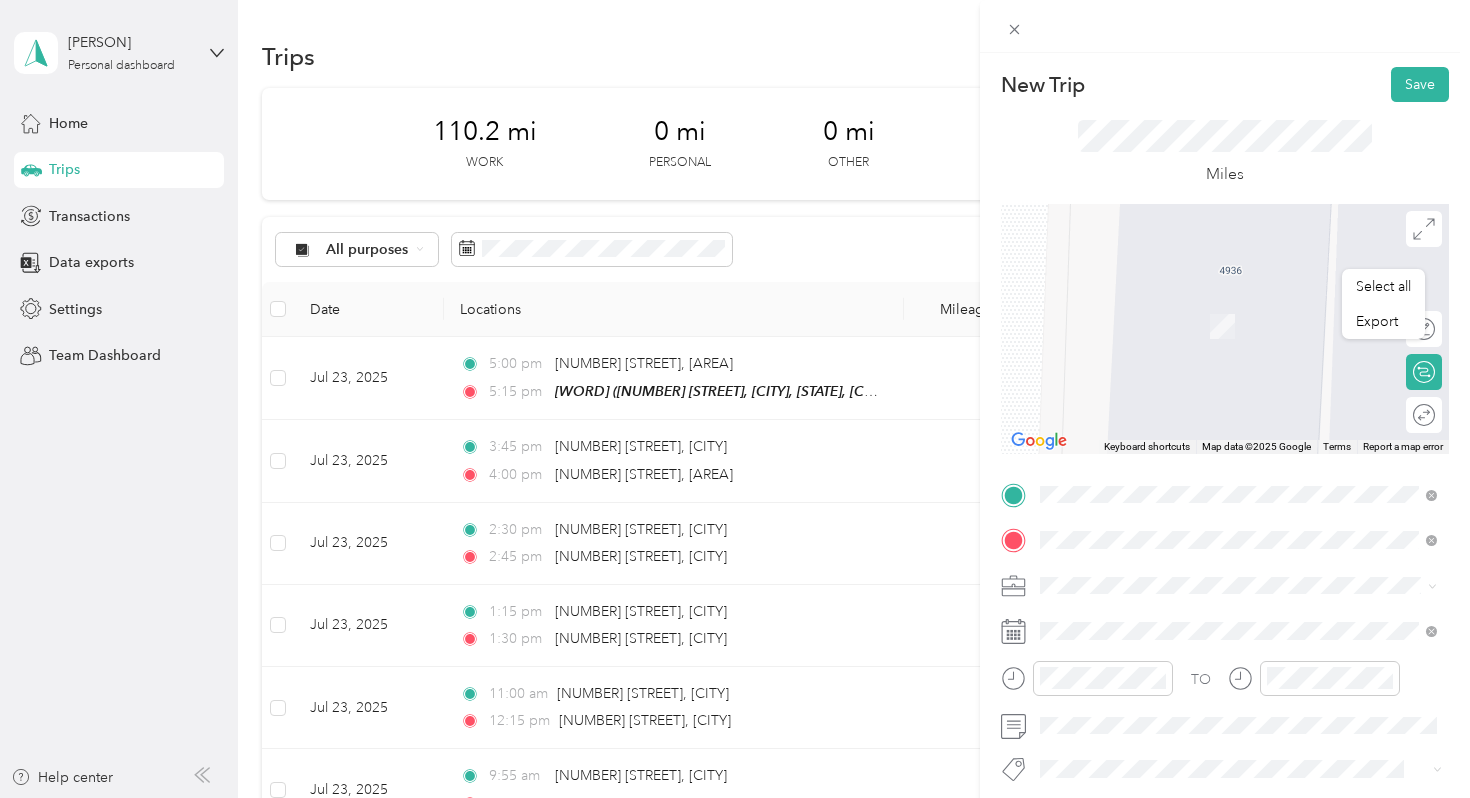 click on "From search results [NUMBER] [STREET]
[CITY], [STATE] [POSTAL_CODE], [COUNTRY] [NUMBER] [STREET]
[CITY], [STATE] [POSTAL_CODE], [COUNTRY] [NUMBER] [STREET]
[CITY], [STATE] [POSTAL_CODE], [COUNTRY] [NUMBER] [STREET]
[CITY], [STATE] [POSTAL_CODE], [COUNTRY] [NUMBER] [STREET]
[CITY], [STATE] [POSTAL_CODE], [COUNTRY]" at bounding box center (1238, 382) 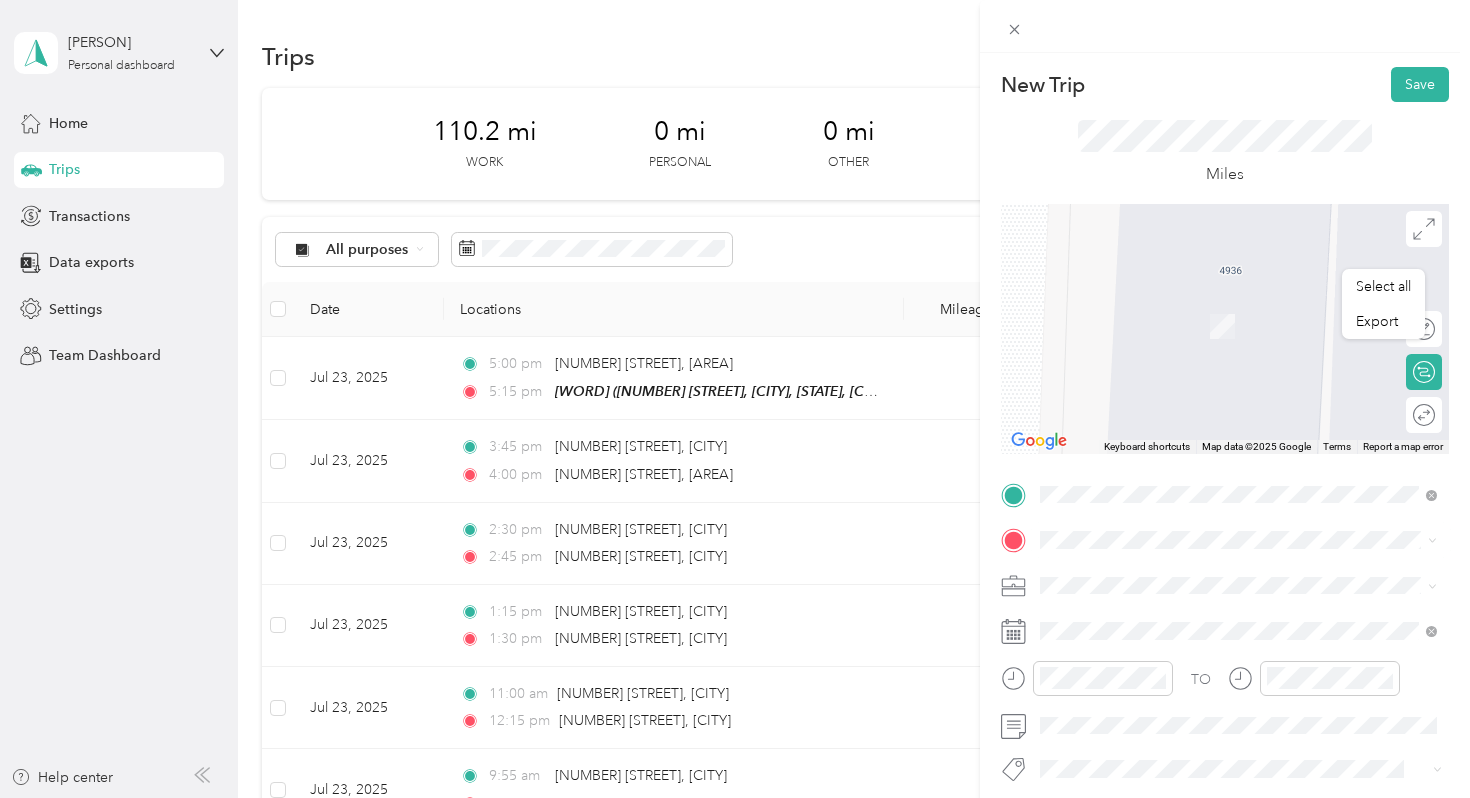 click on "[NUMBER] [STREET]
[CITY], [STATE] [POSTAL CODE], [COUNTRY]" at bounding box center [1221, 304] 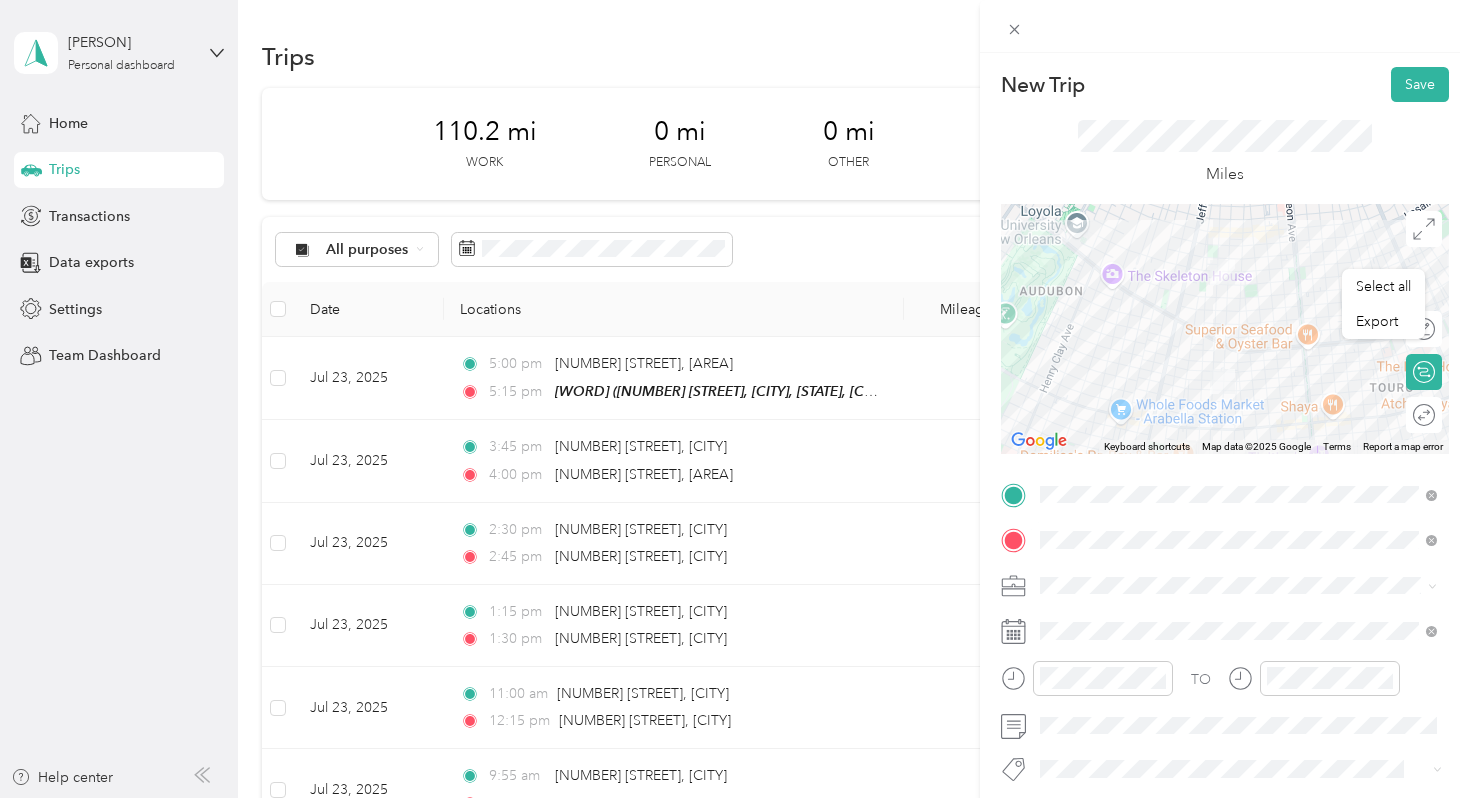 click on "Early Steps PT" at bounding box center (1238, 407) 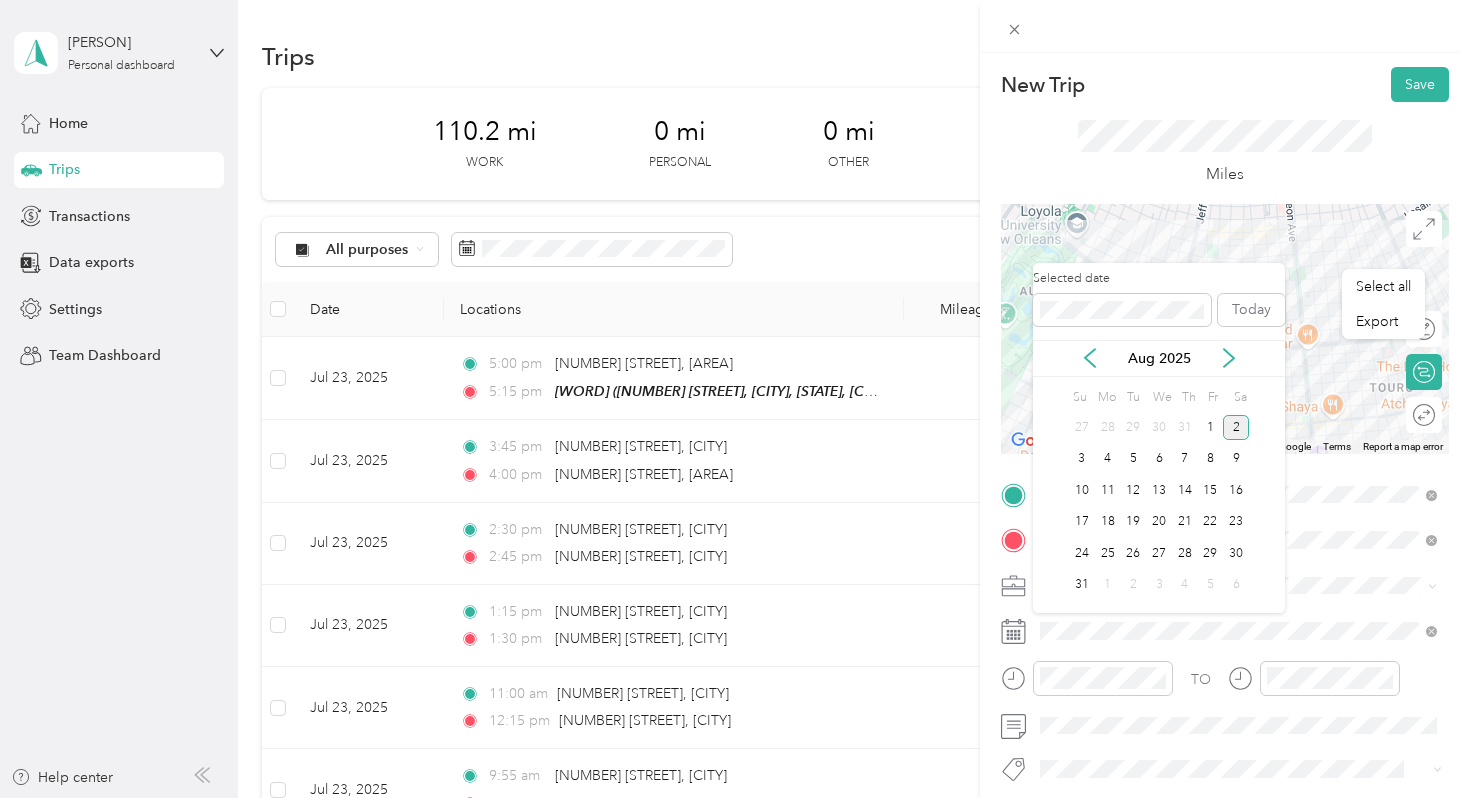 click on "Aug 2025" at bounding box center [1159, 358] 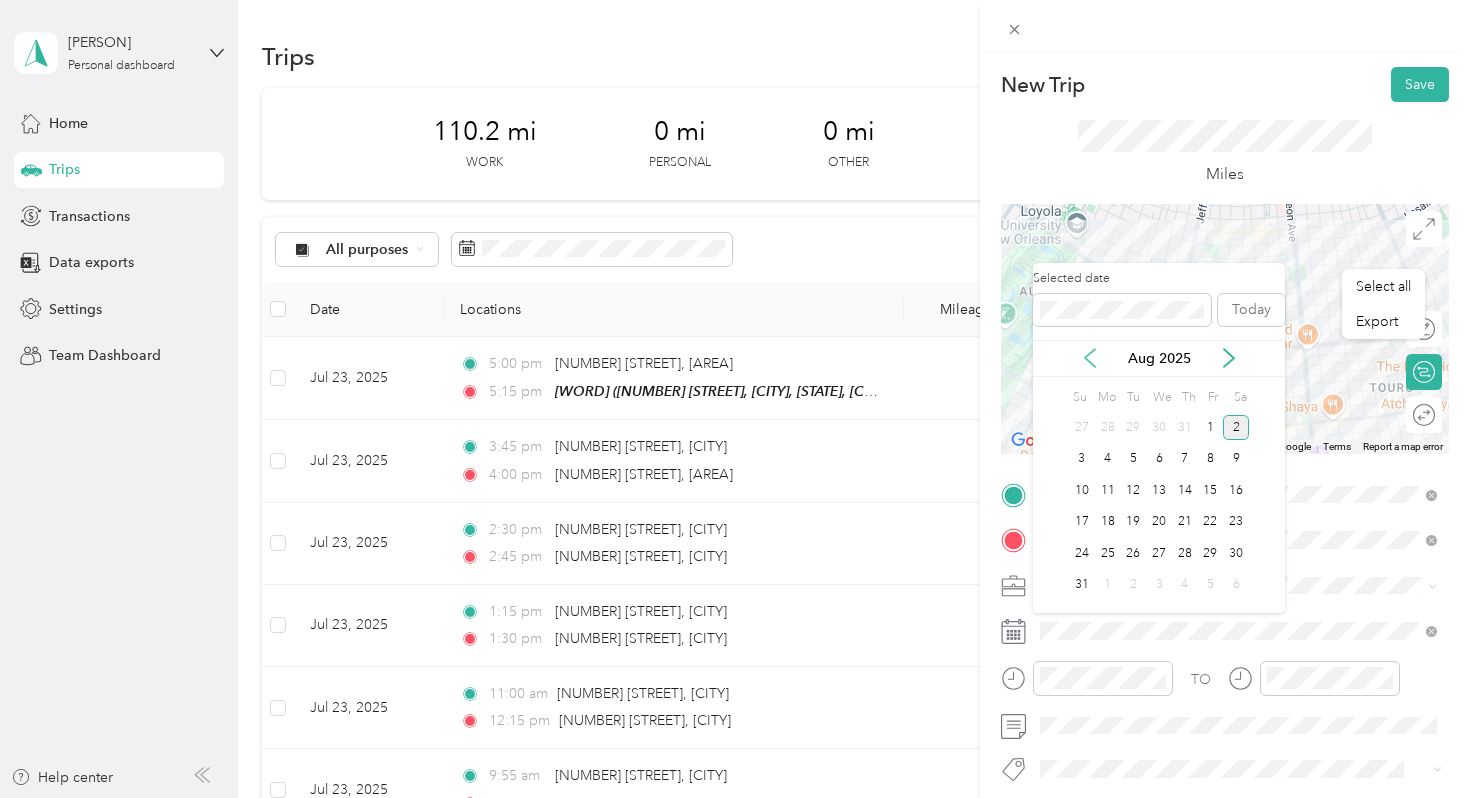 click 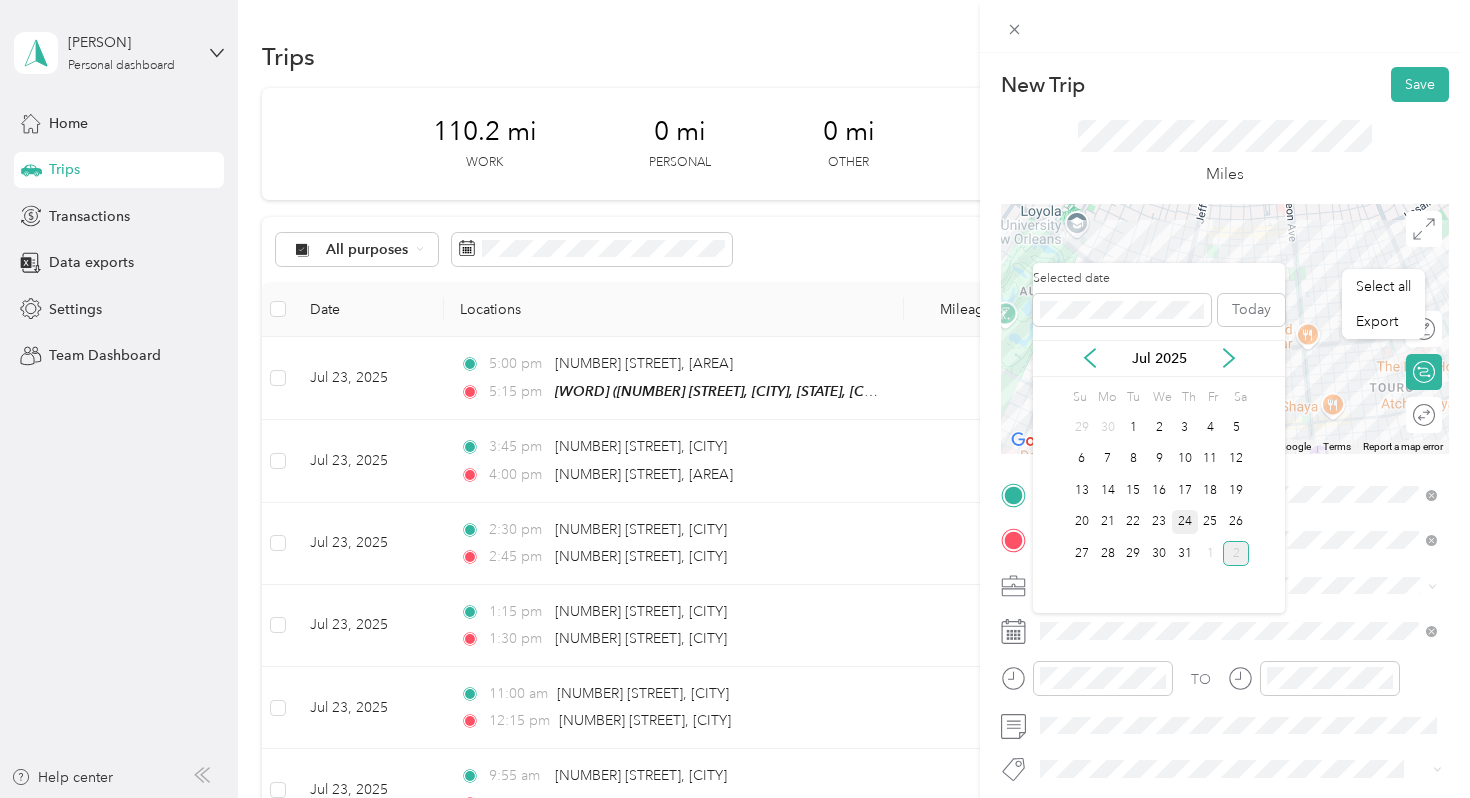 click on "24" at bounding box center (1185, 522) 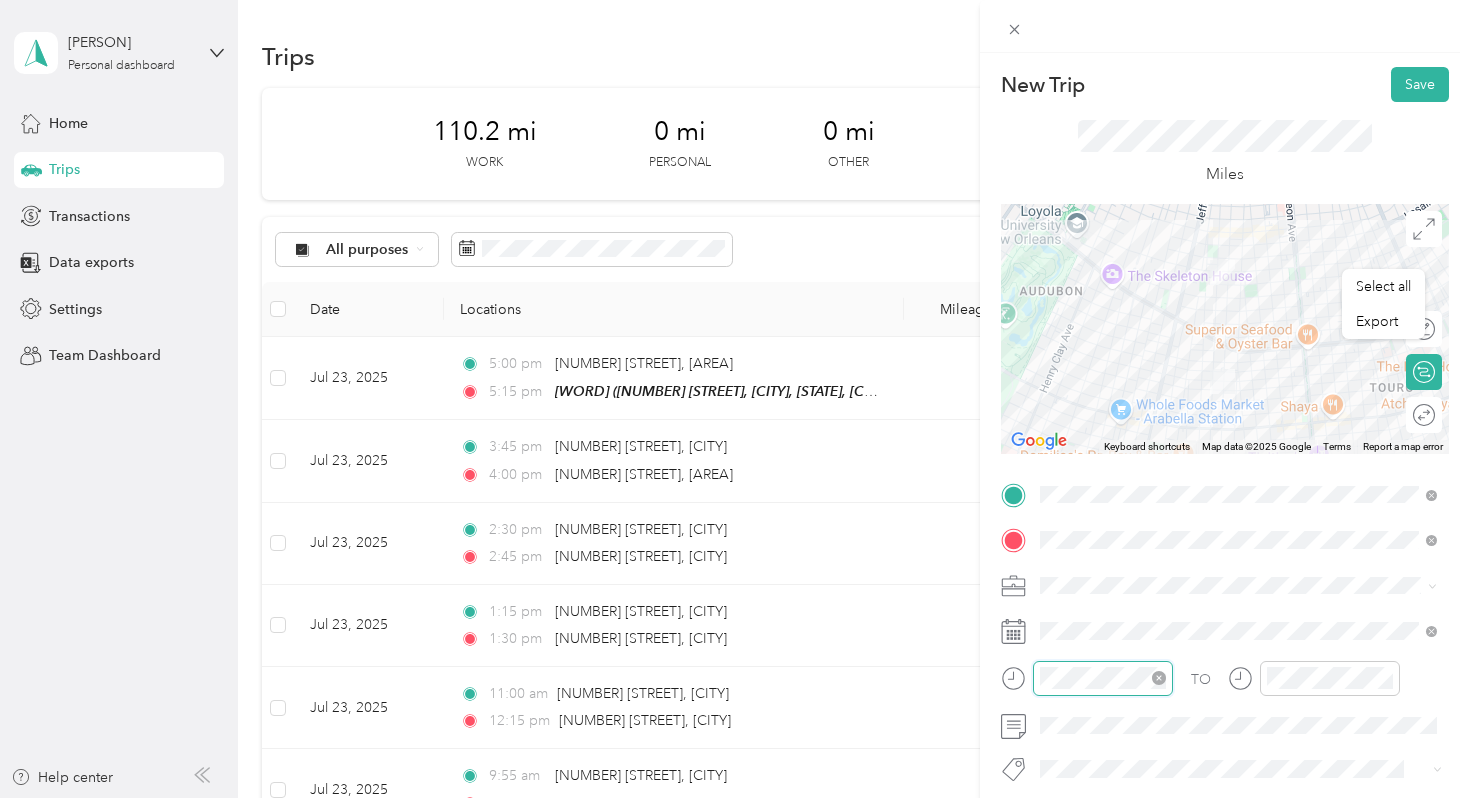 scroll, scrollTop: 120, scrollLeft: 0, axis: vertical 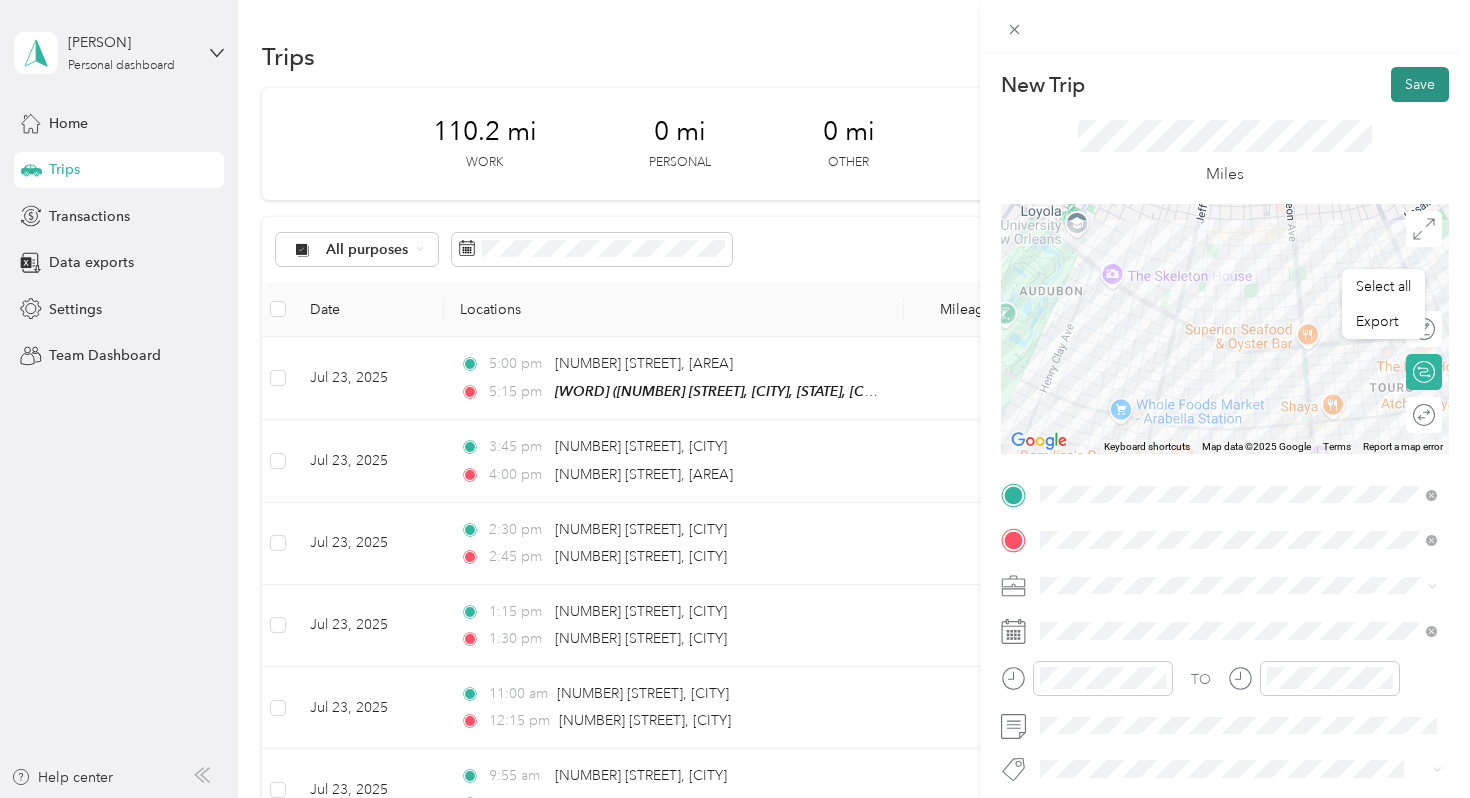 click on "Save" at bounding box center [1420, 84] 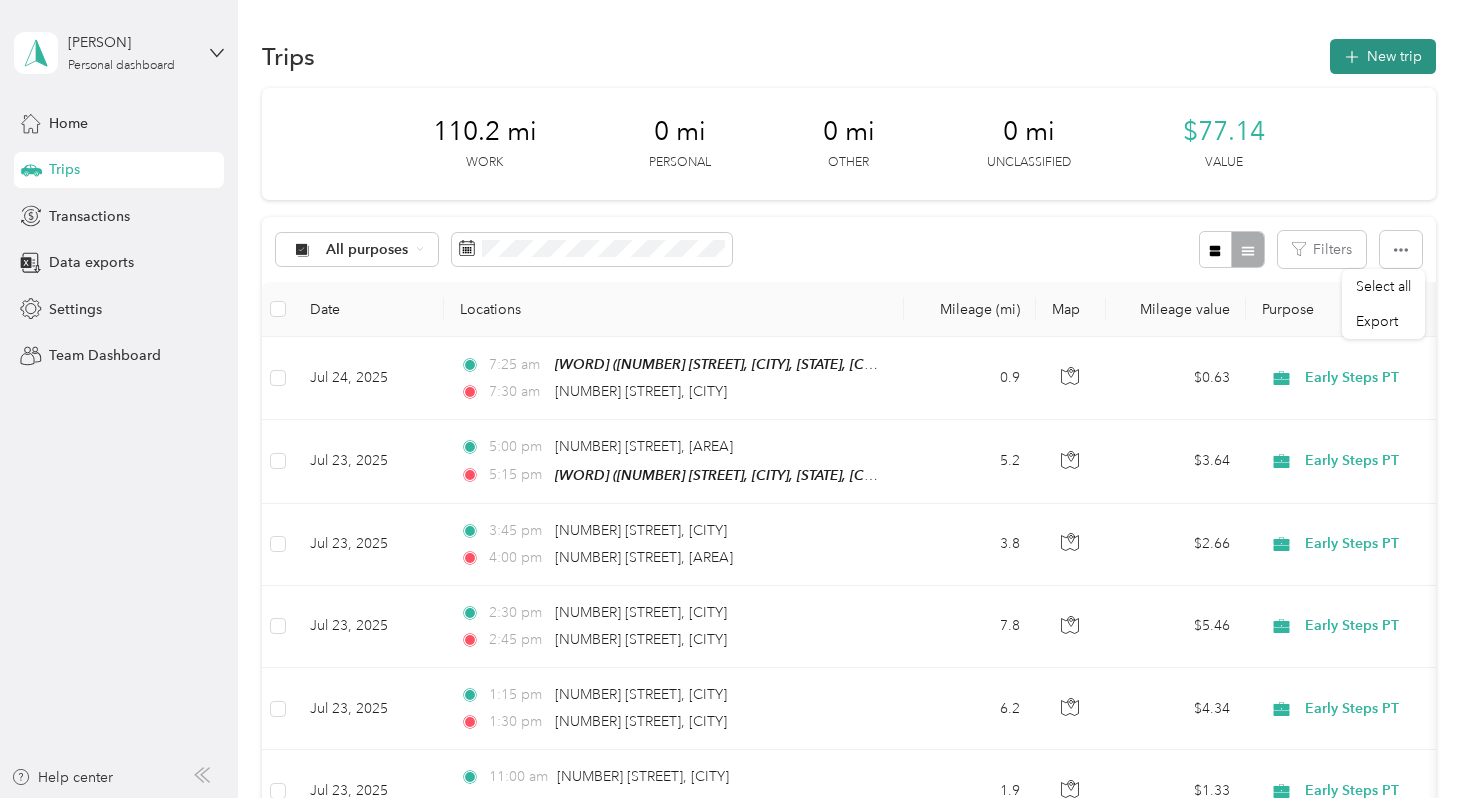 click on "New trip" at bounding box center (1383, 56) 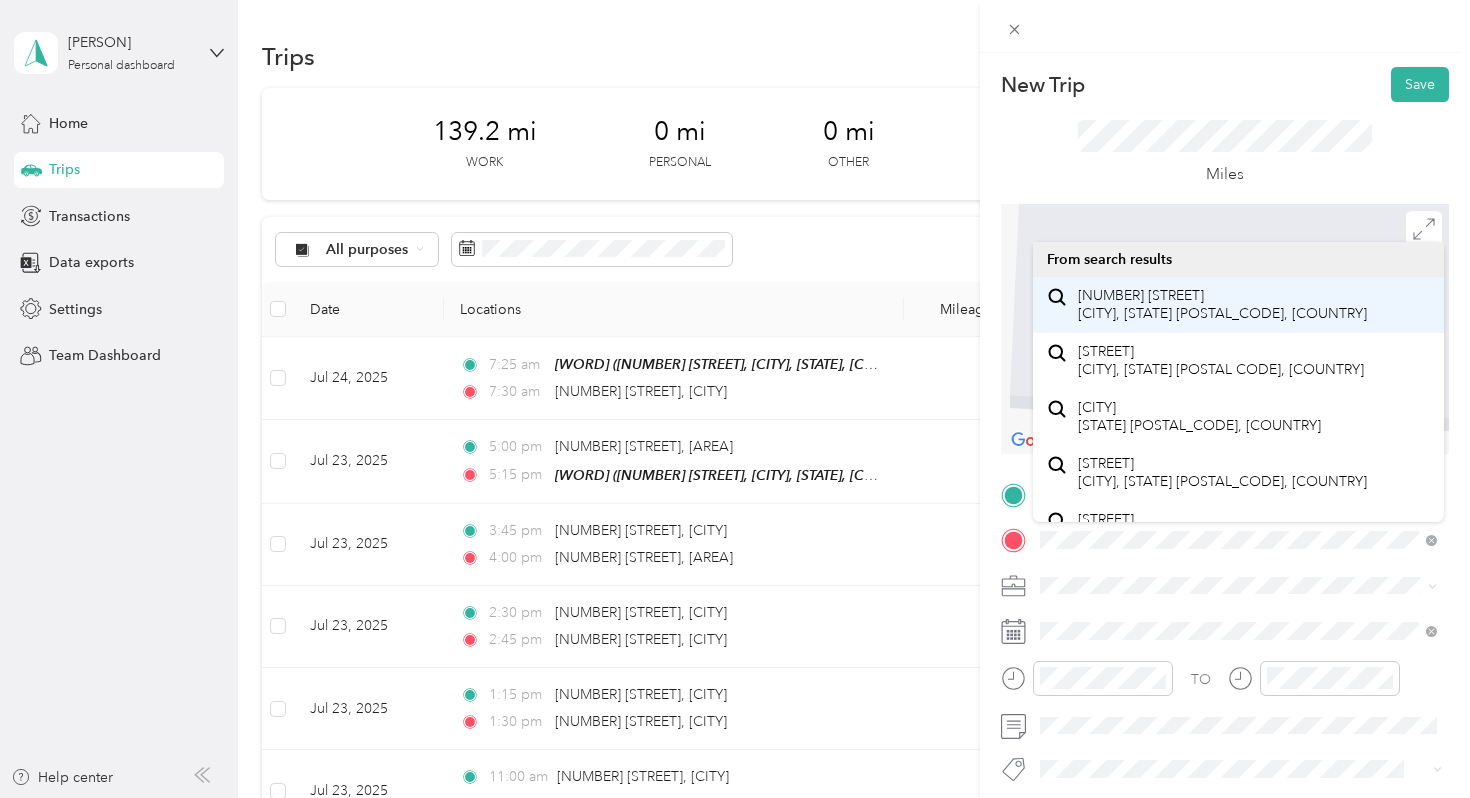 click on "[NUMBER] [STREET]
[CITY], [STATE] [POSTAL_CODE], [COUNTRY]" at bounding box center (1222, 304) 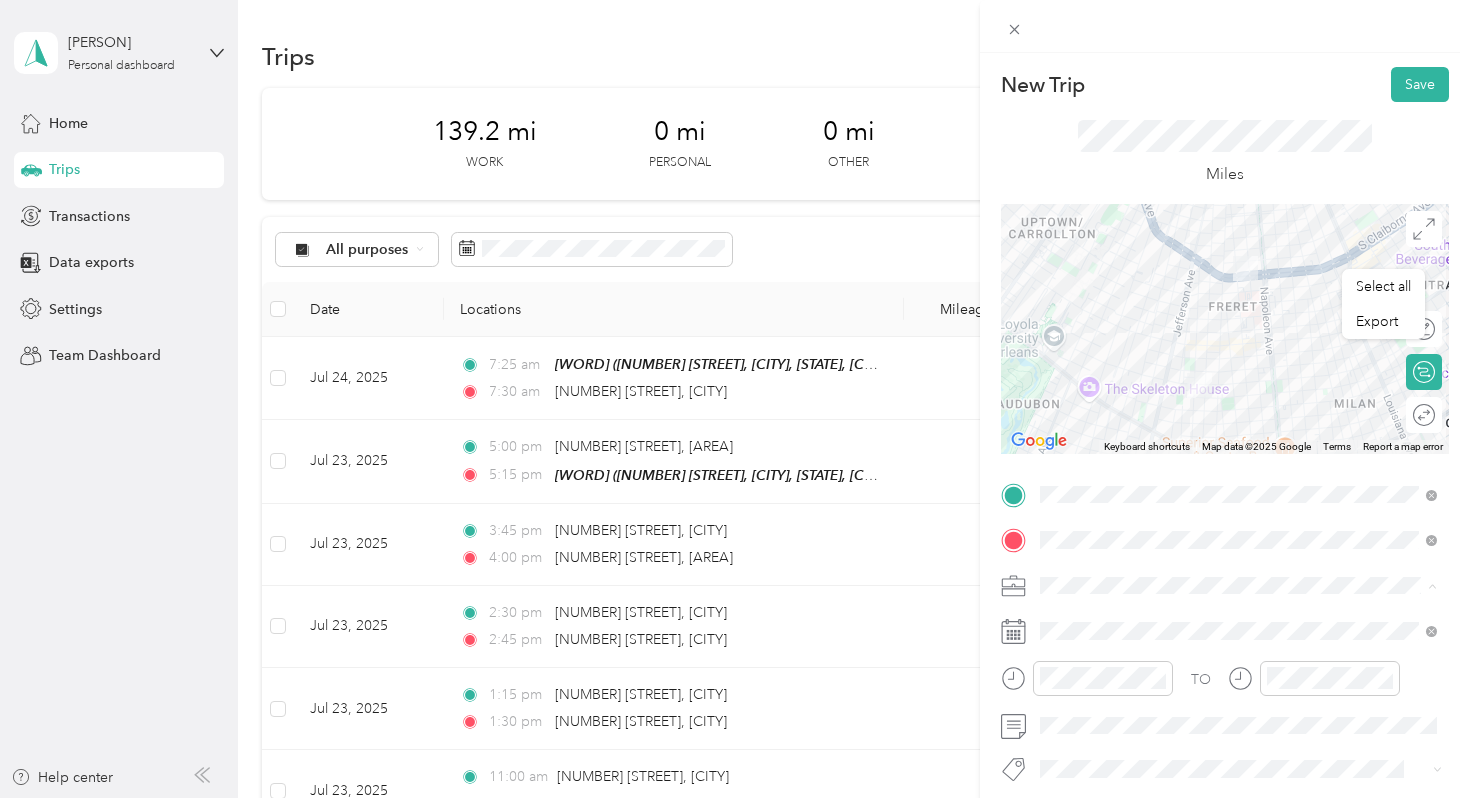 click on "Early Steps PT" at bounding box center (1238, 409) 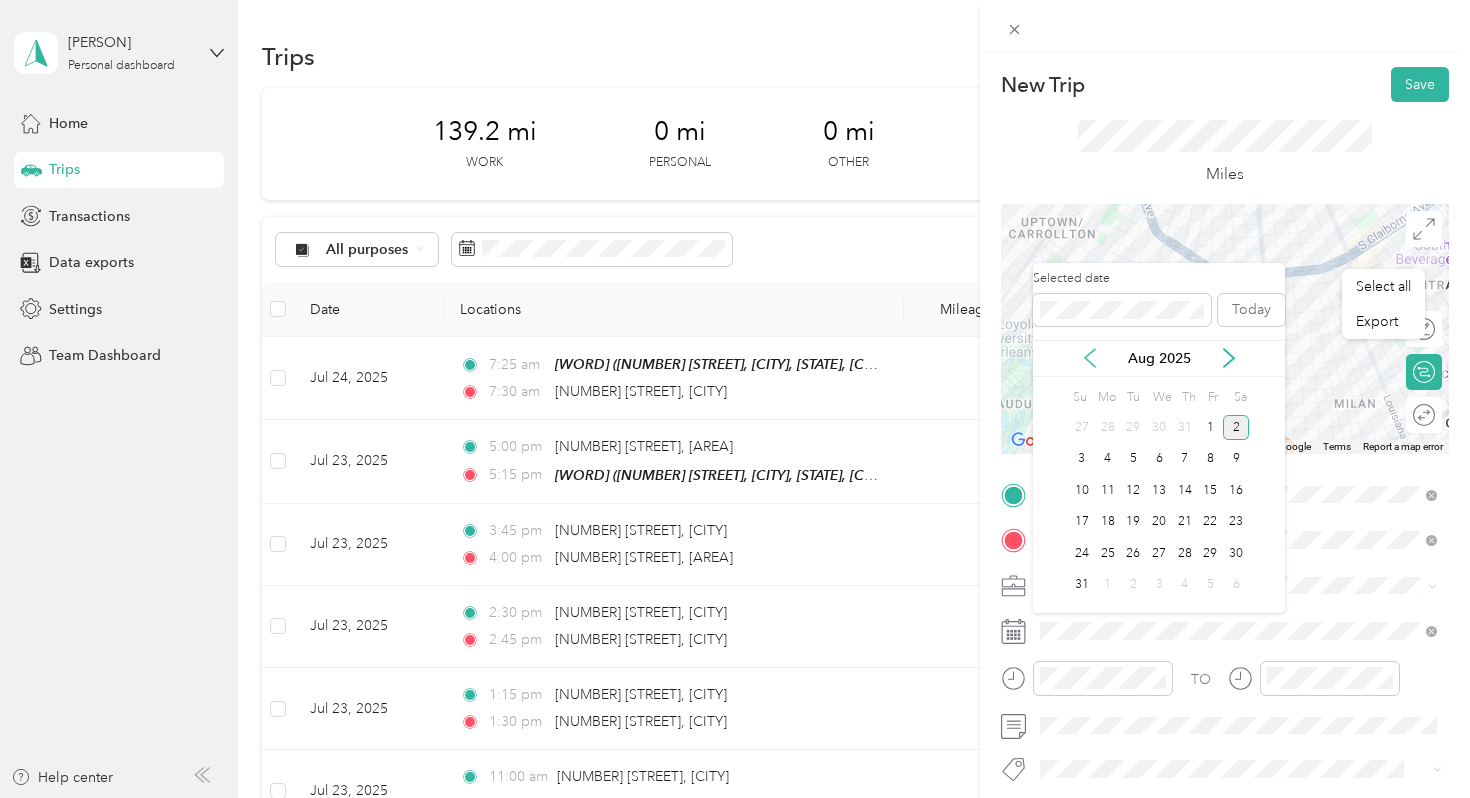 click 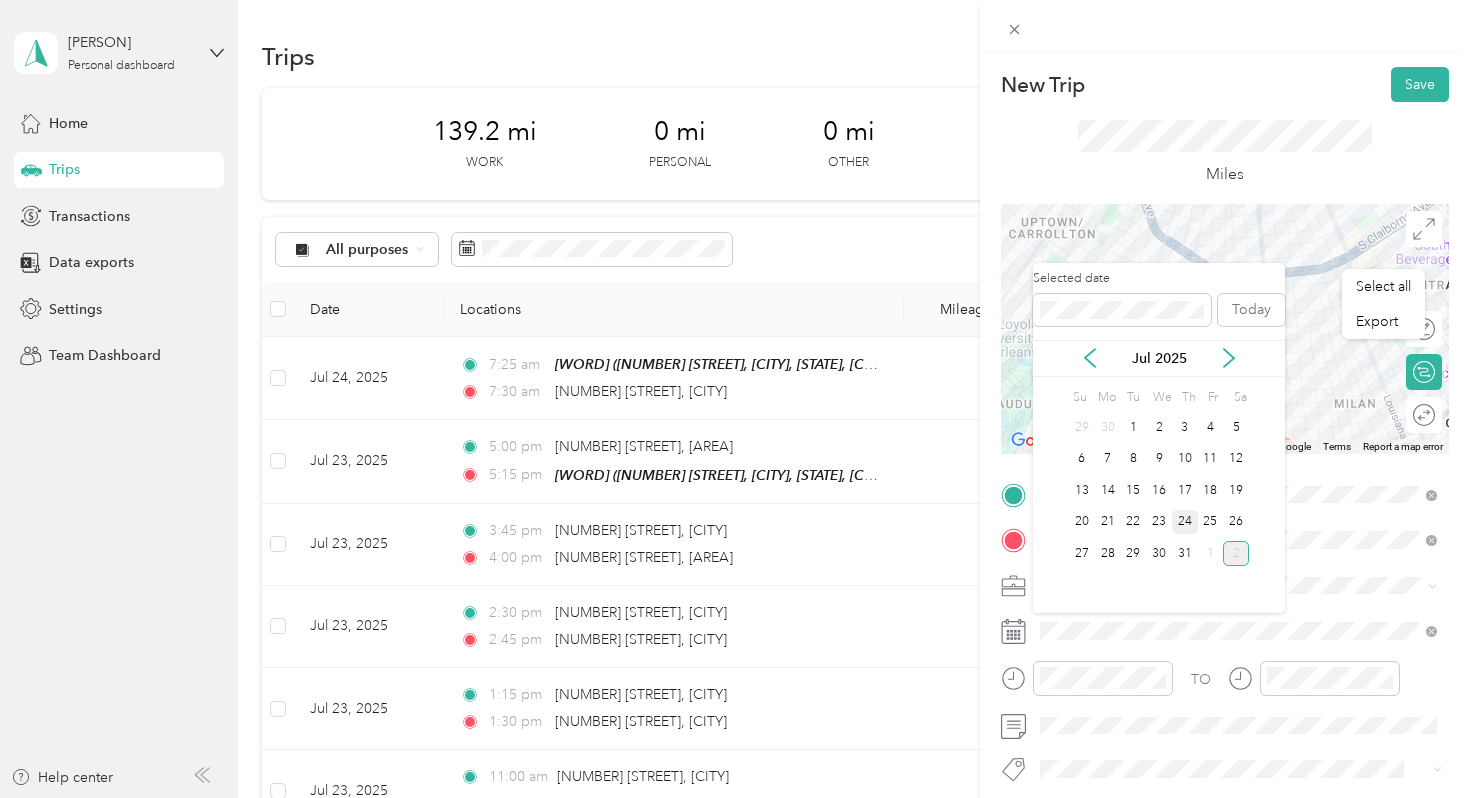 click on "24" at bounding box center [1185, 522] 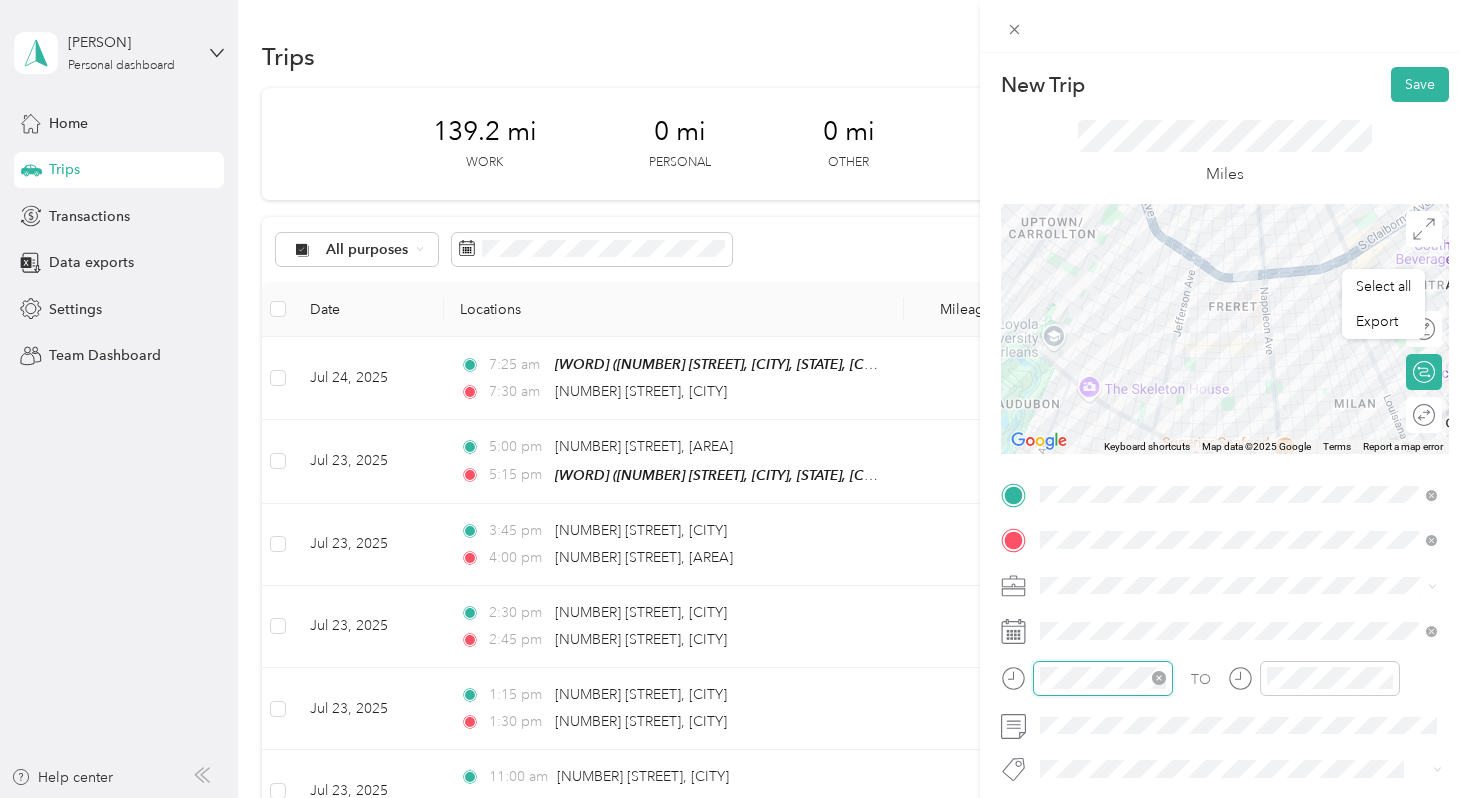 scroll, scrollTop: 120, scrollLeft: 0, axis: vertical 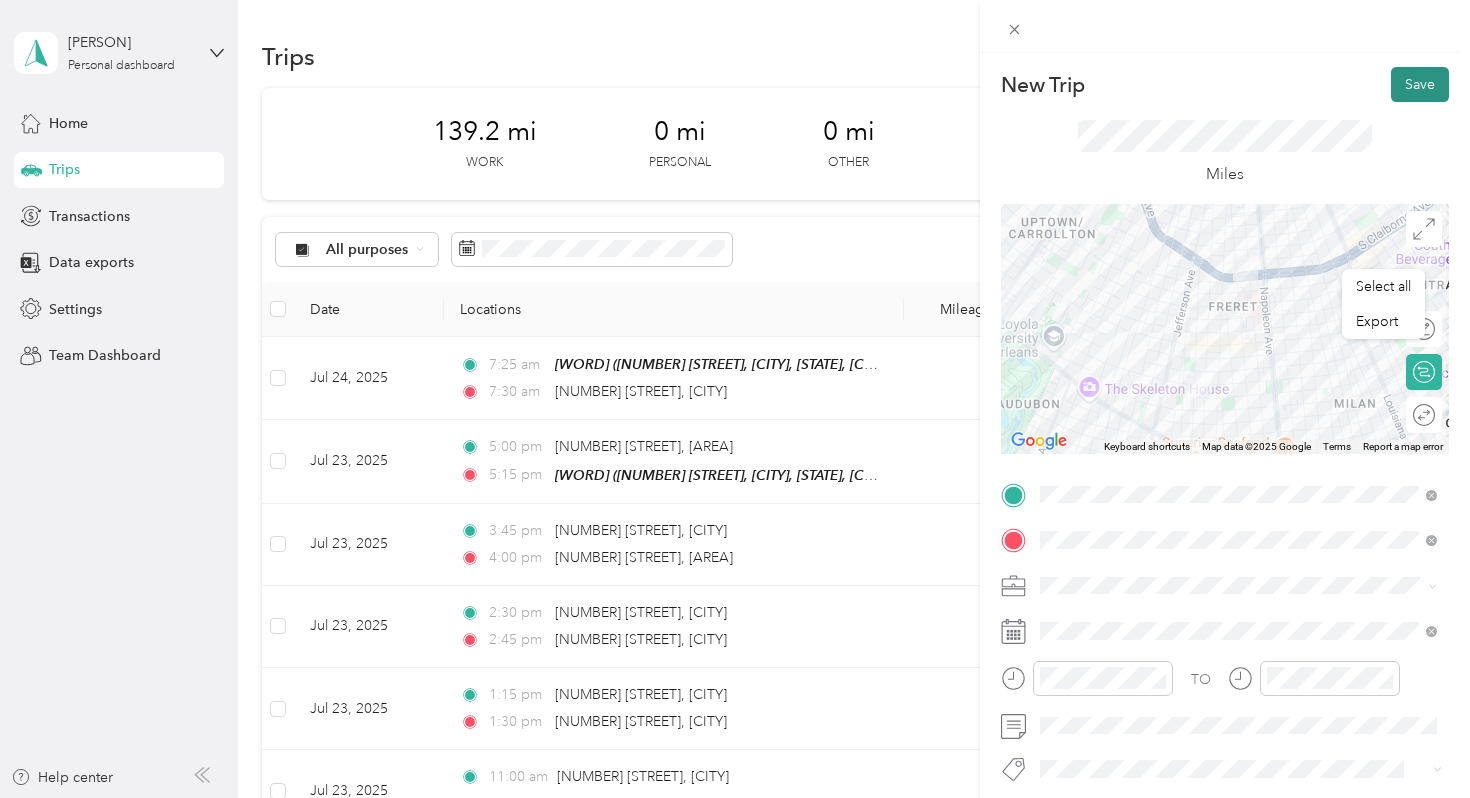 click on "Save" at bounding box center [1420, 84] 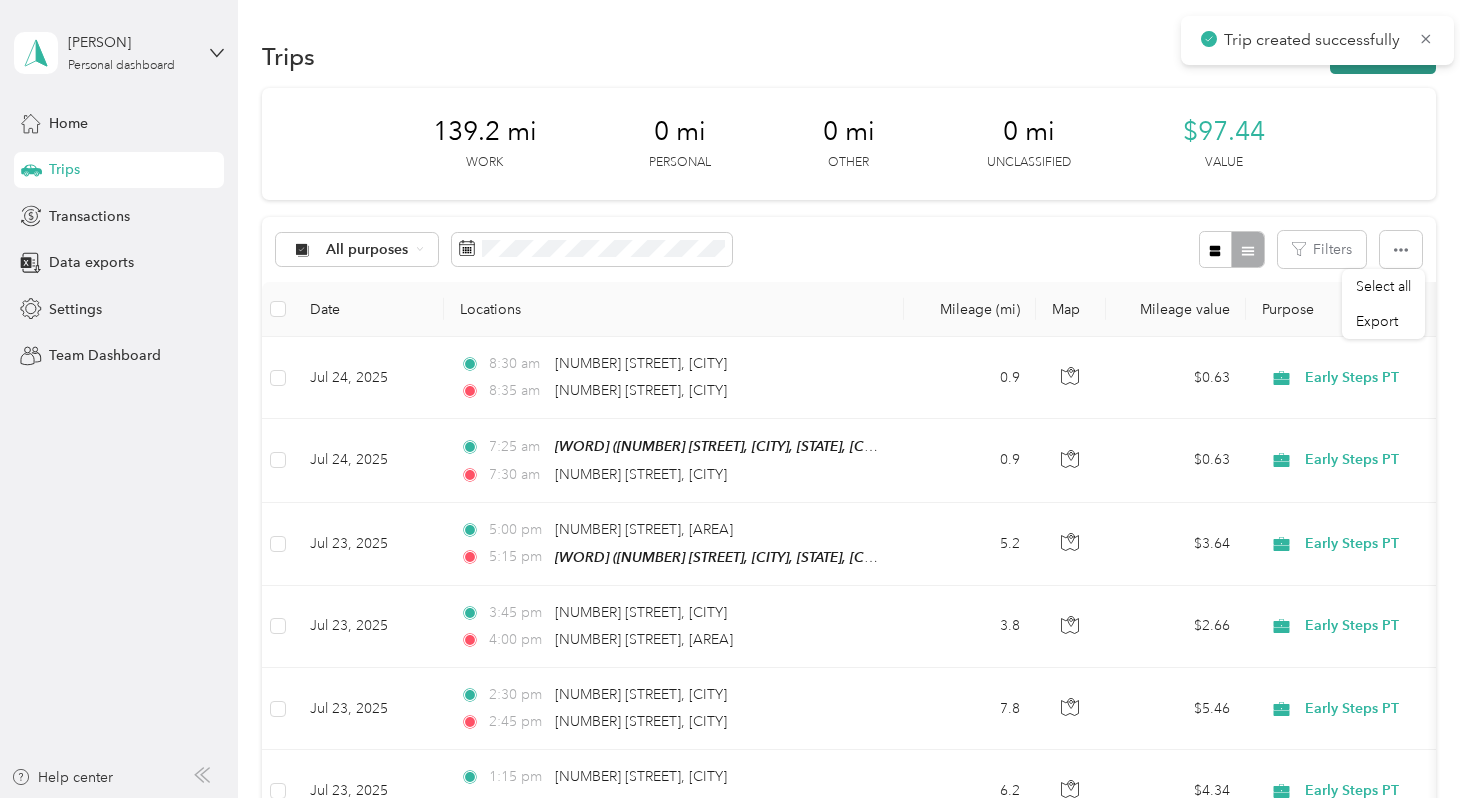 click on "New trip" at bounding box center (1383, 56) 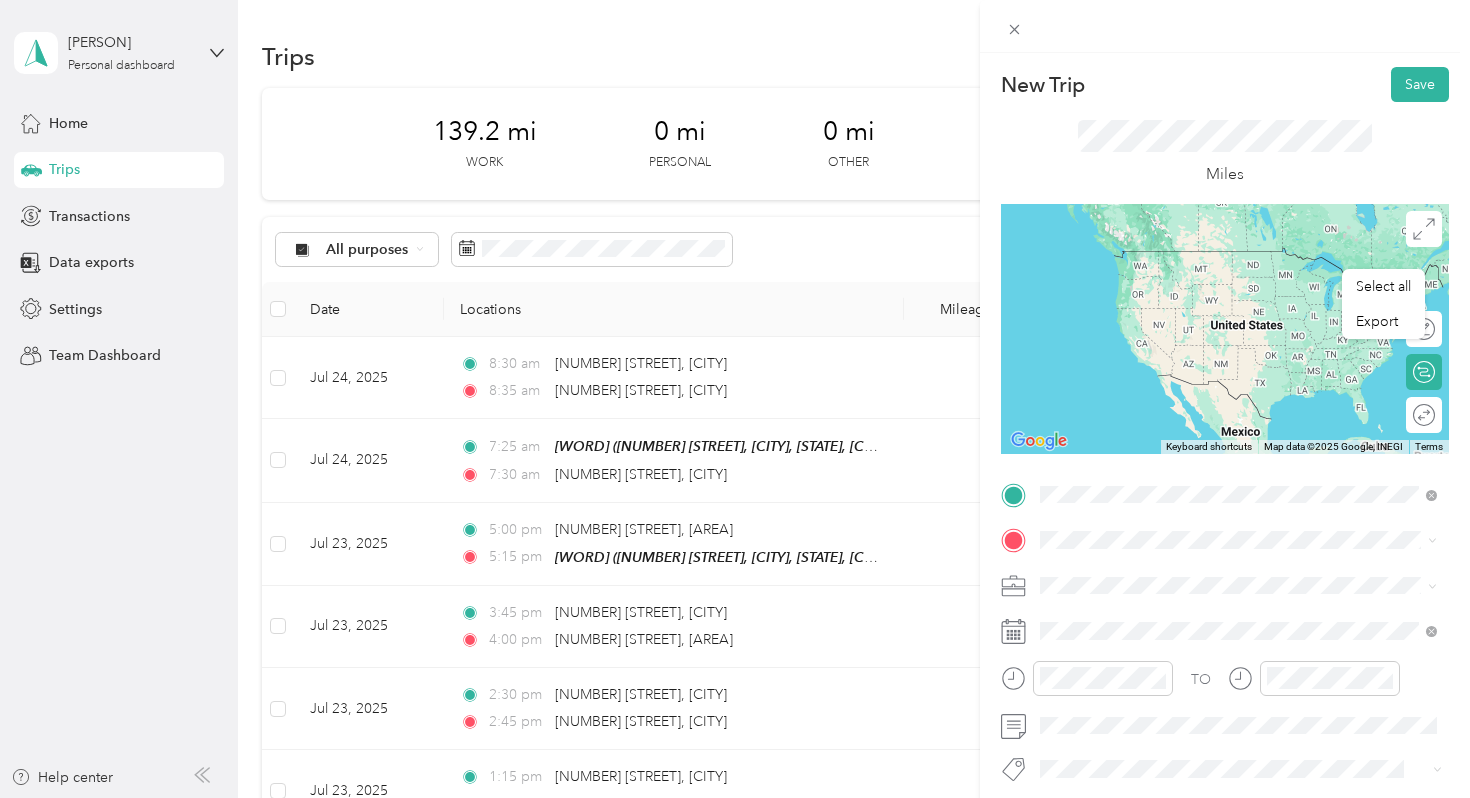 click on "[NUMBER] [STREET]
[CITY], [STATE] [POSTAL_CODE], [COUNTRY]" at bounding box center (1222, 574) 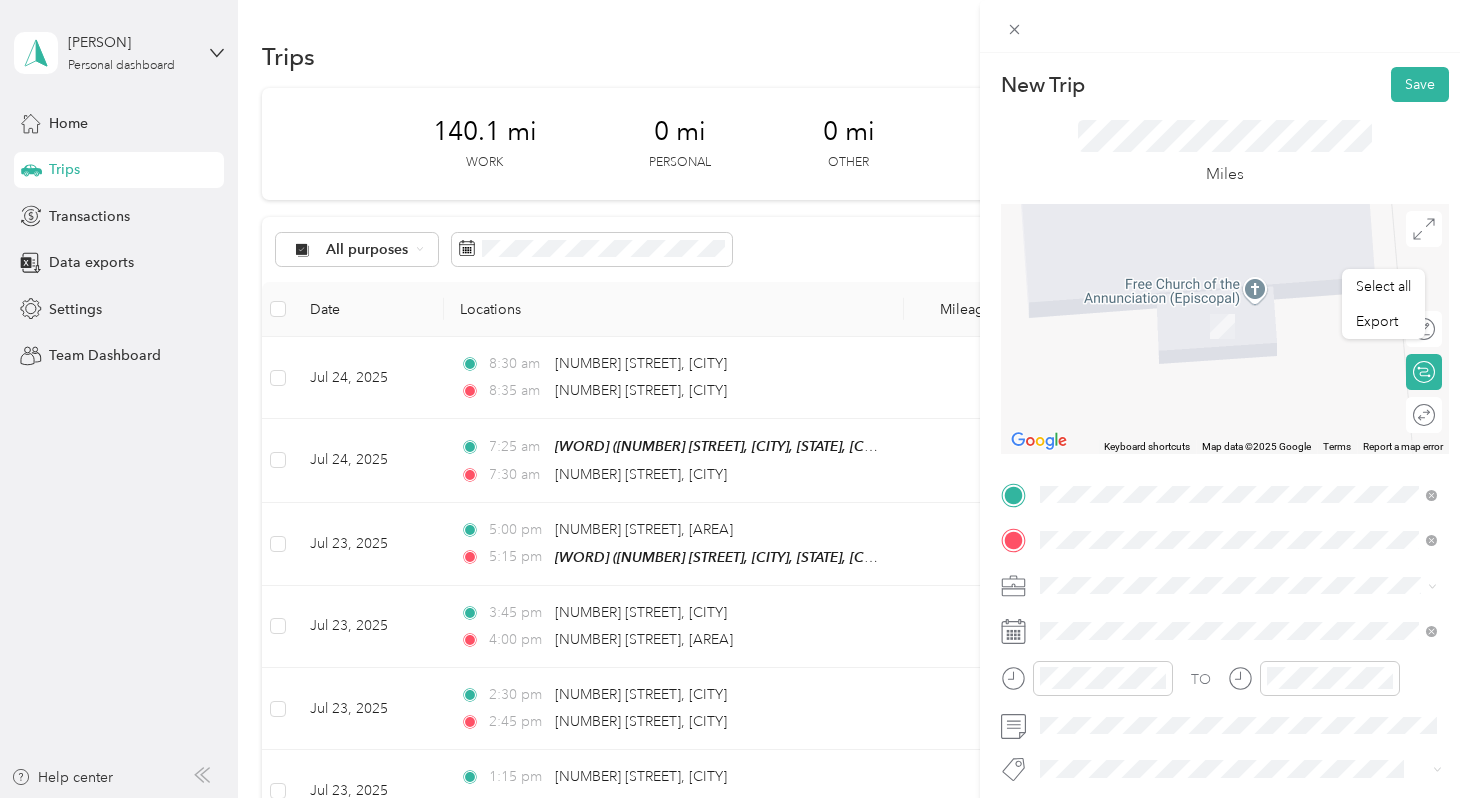 click on "[NUMBER] [STREET]
[CITY], [STATE] [POSTAL CODE], [COUNTRY]" at bounding box center (1221, 329) 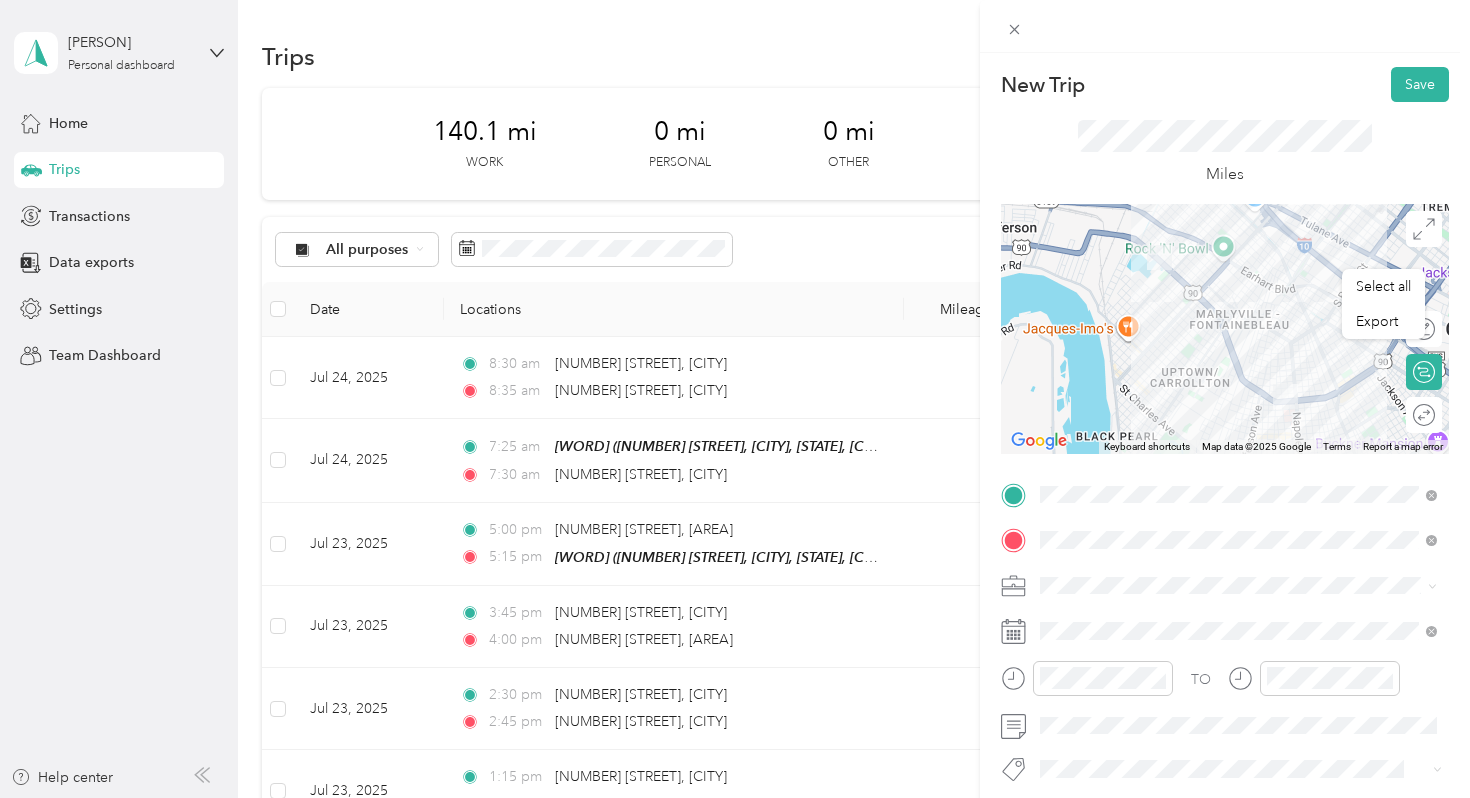 click at bounding box center [1241, 586] 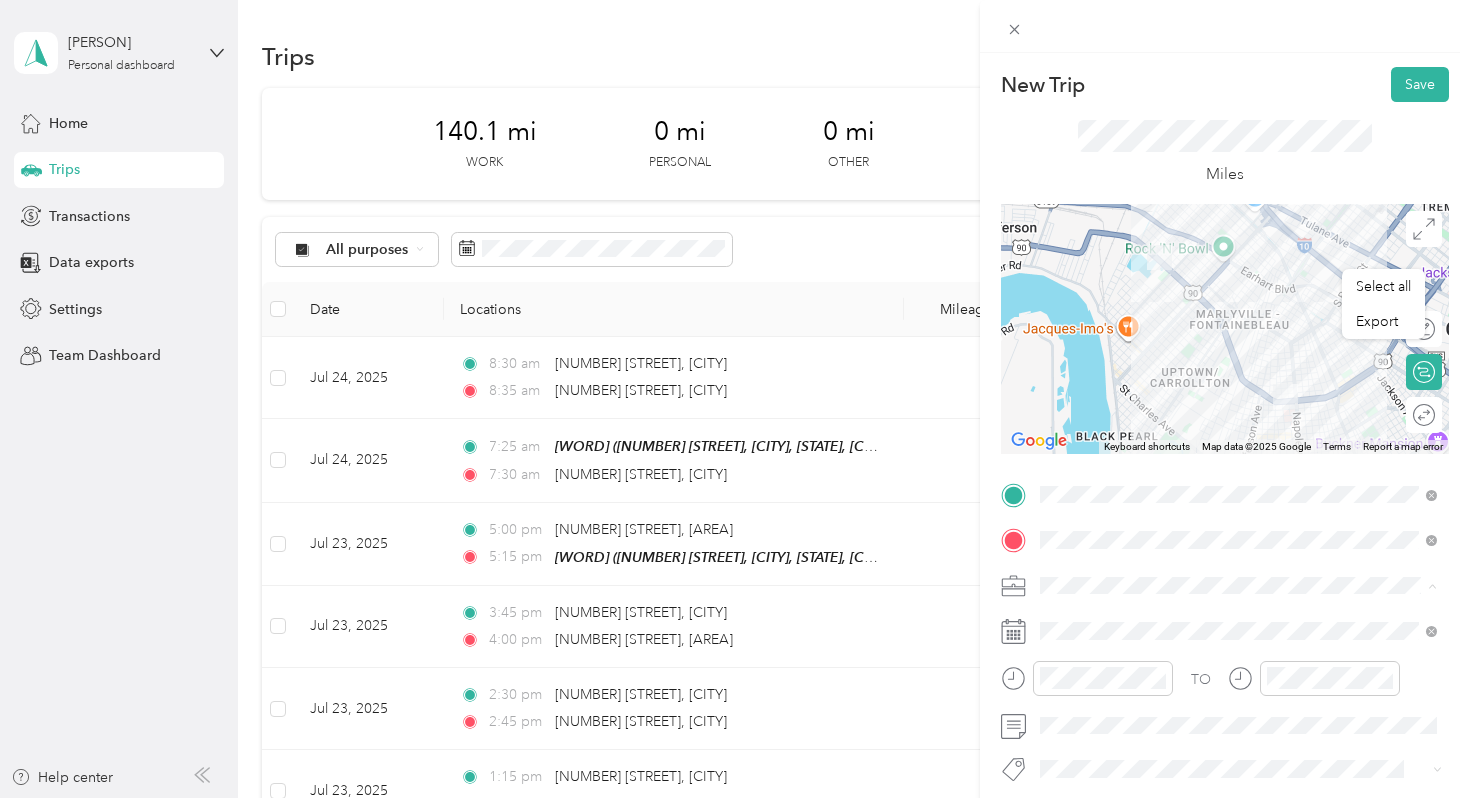 click on "Early Steps PT" at bounding box center (1238, 409) 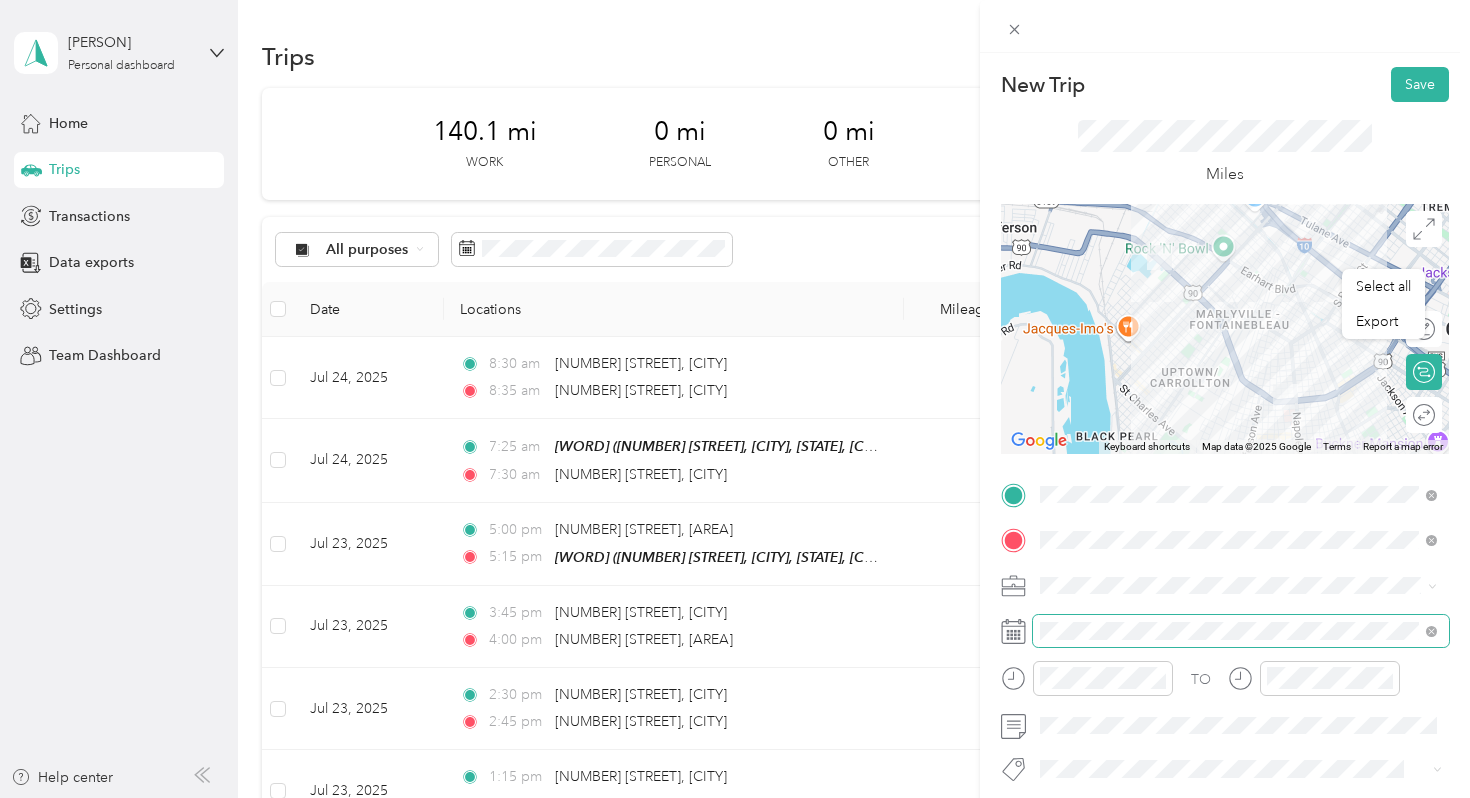 click at bounding box center [1241, 631] 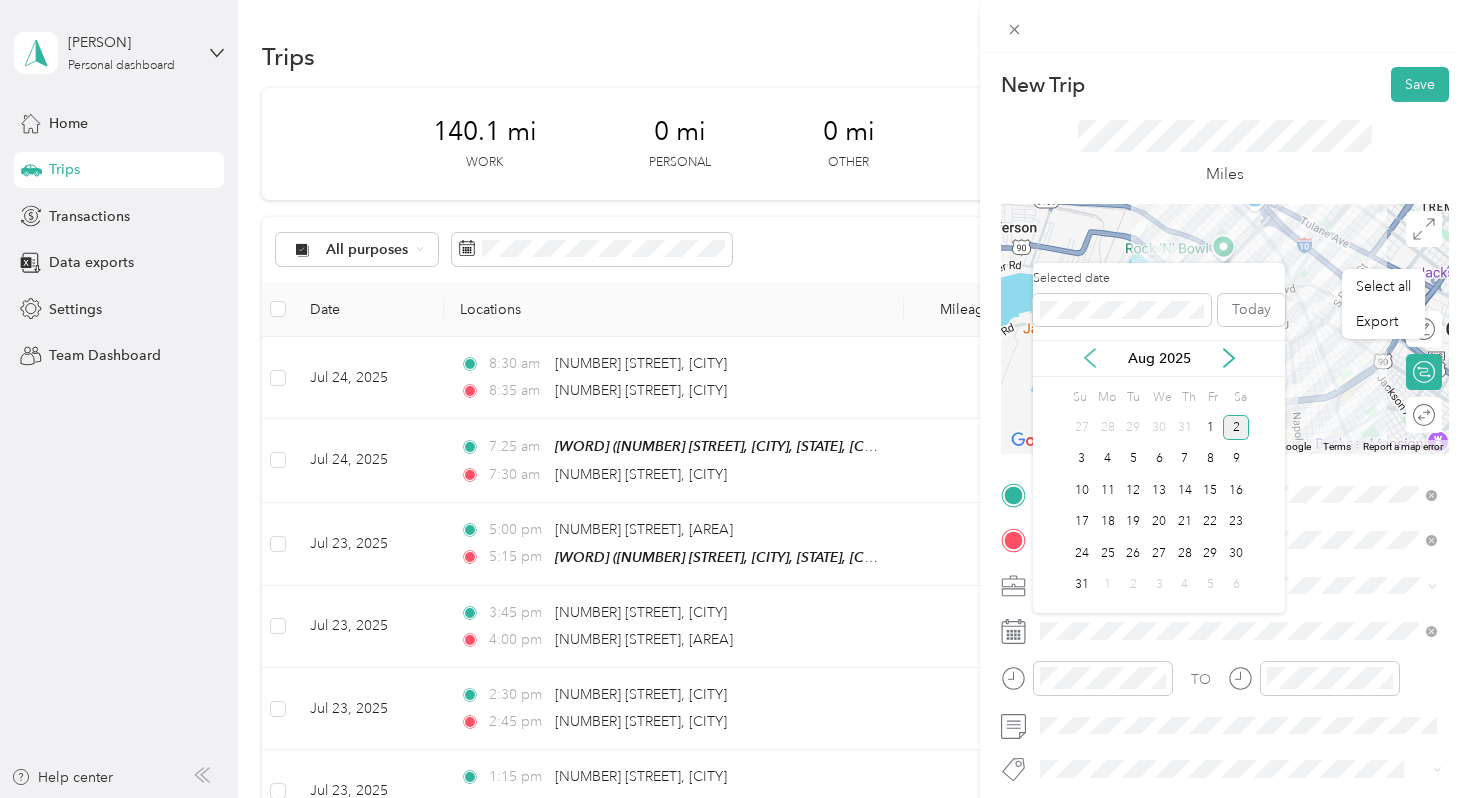 click 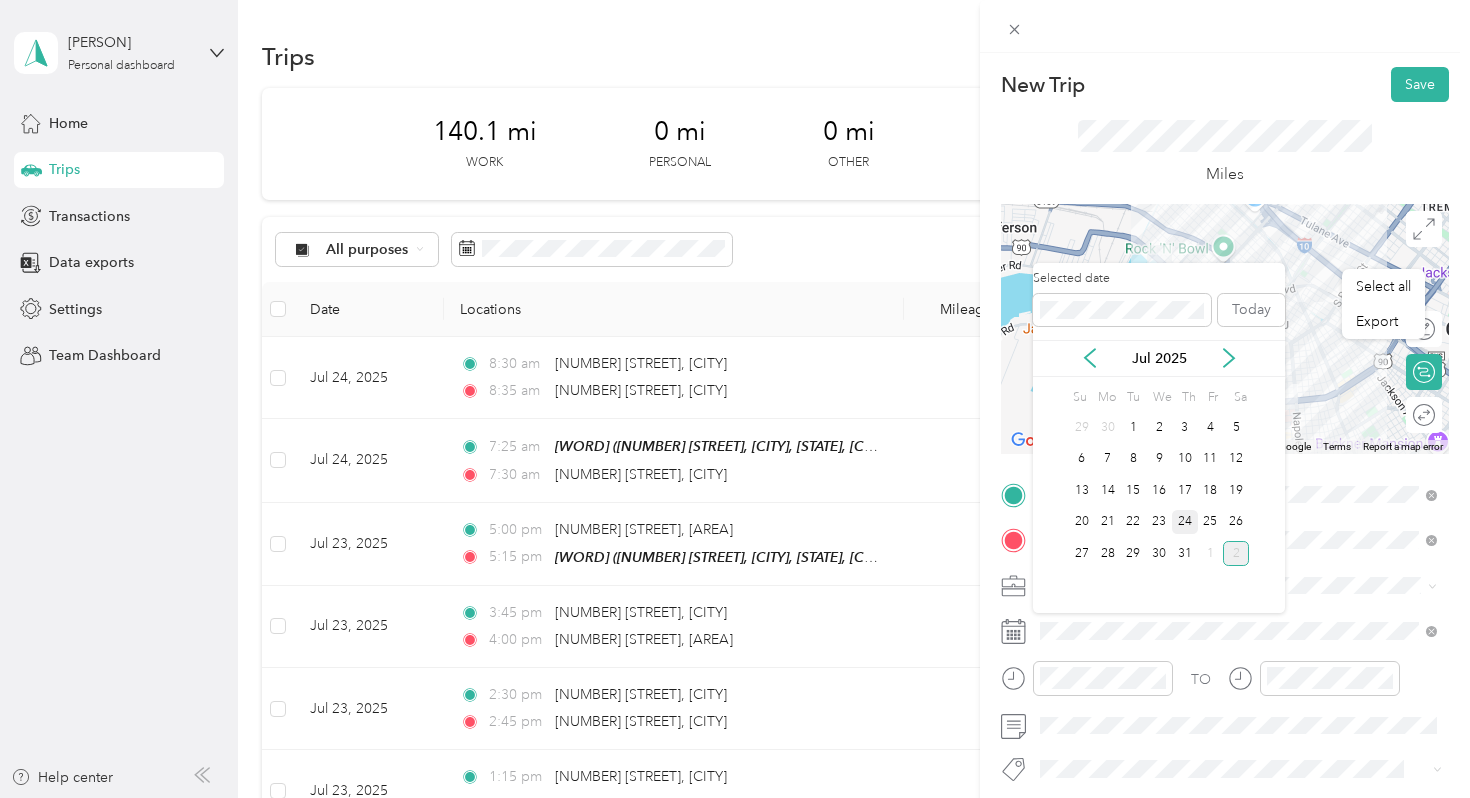 click on "24" at bounding box center (1185, 522) 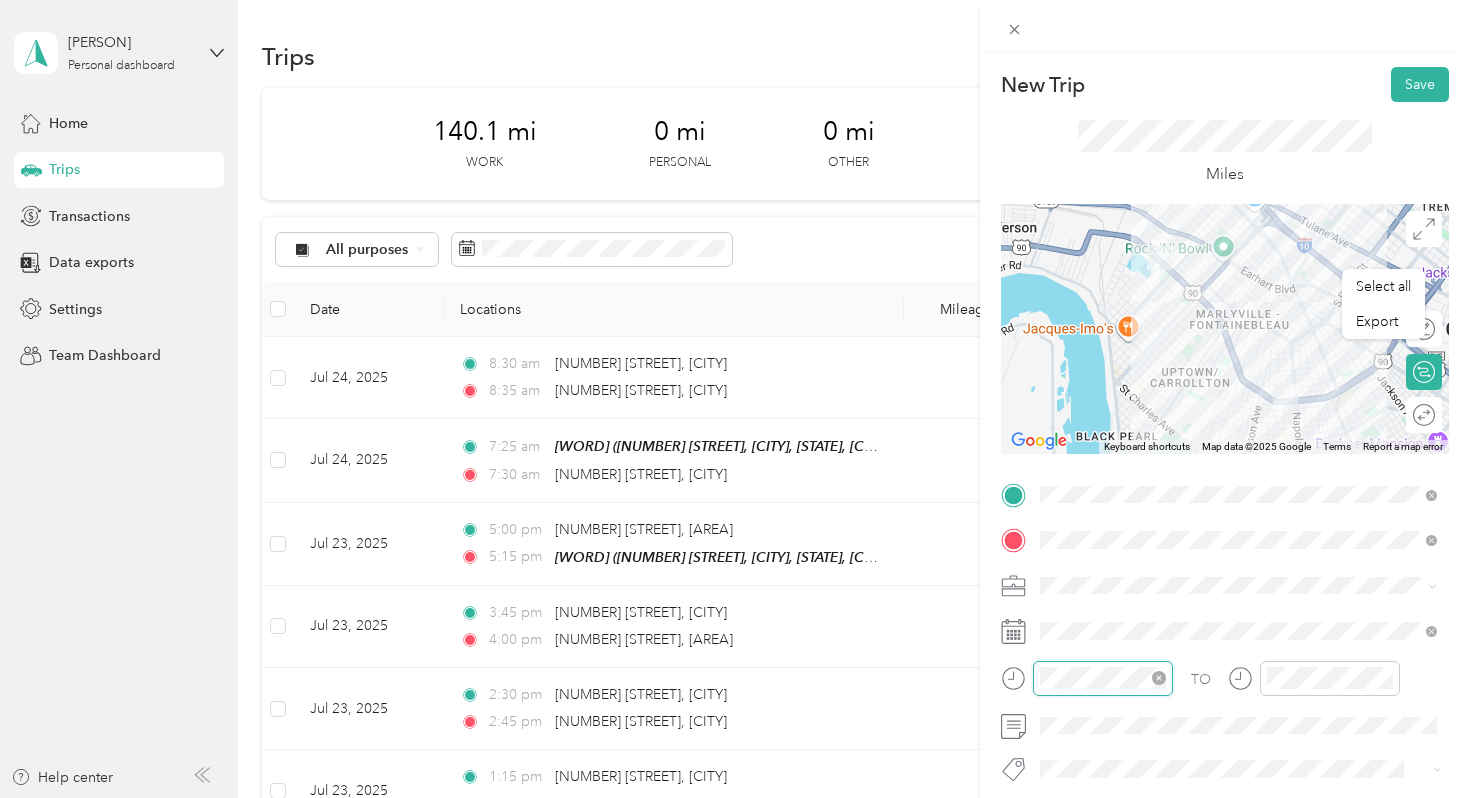 scroll, scrollTop: 120, scrollLeft: 0, axis: vertical 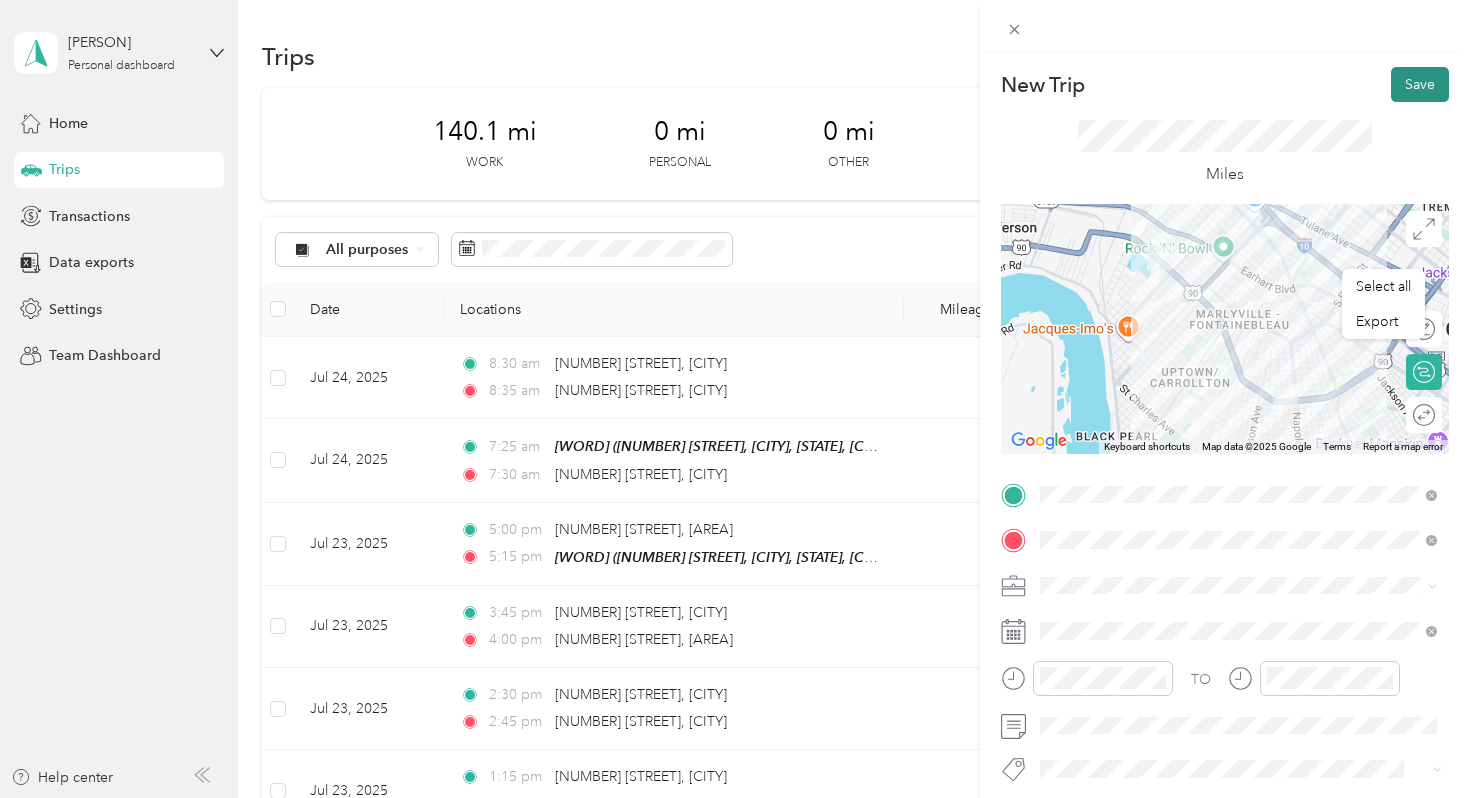 click on "Save" at bounding box center [1420, 84] 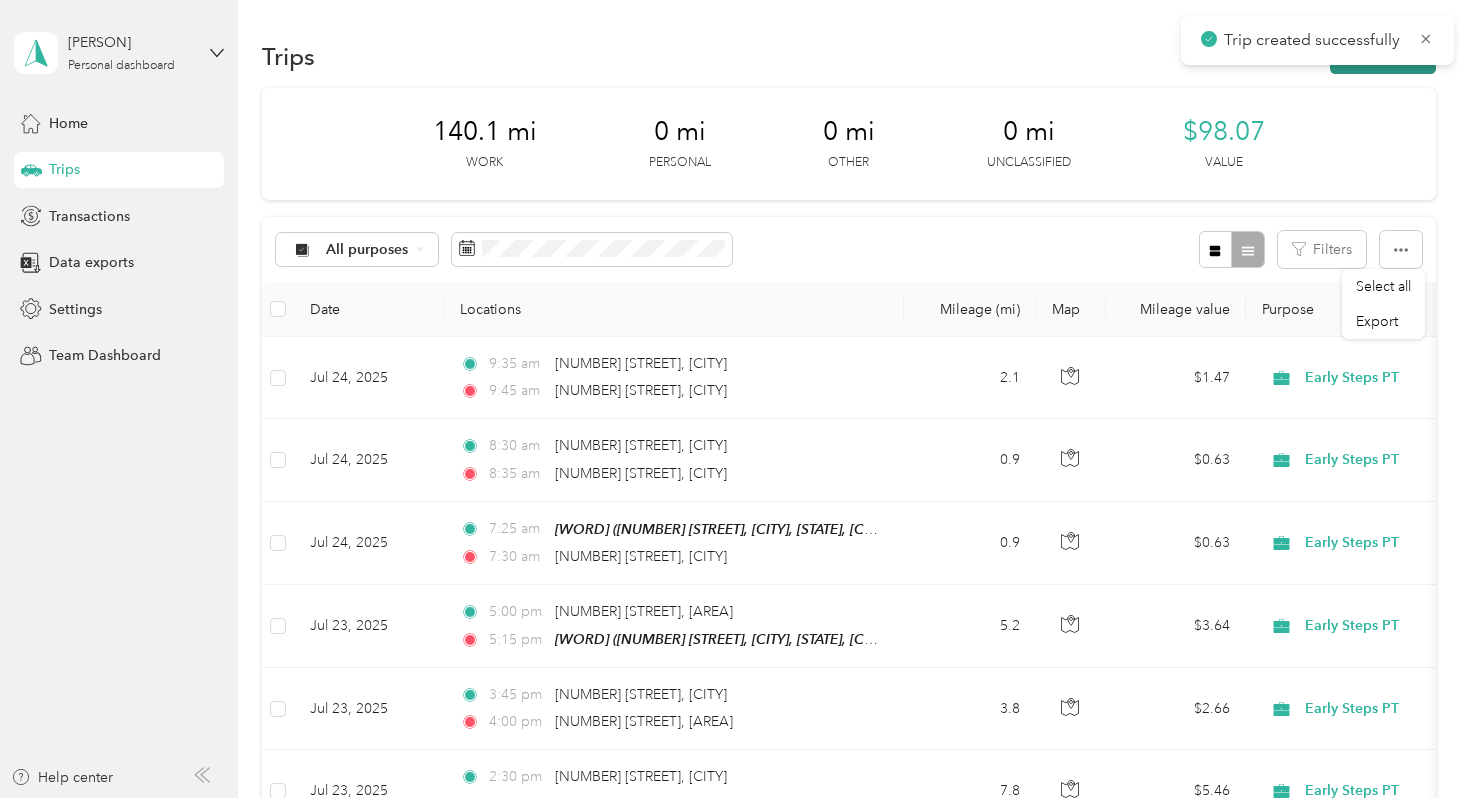 click on "New trip" at bounding box center (1383, 56) 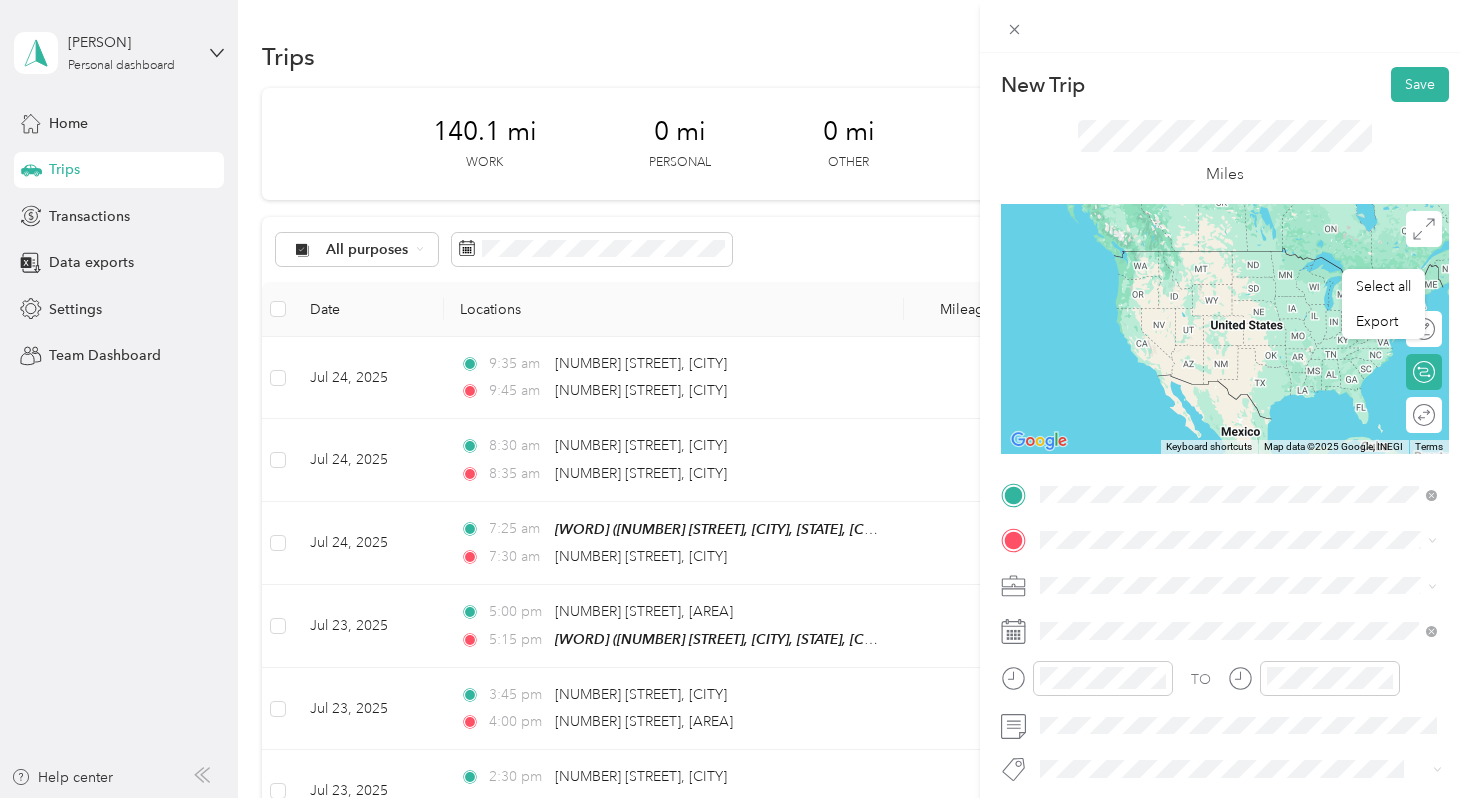 click on "[NUMBER] [STREET]
[CITY], [STATE] [POSTAL CODE], [COUNTRY]" at bounding box center (1238, 575) 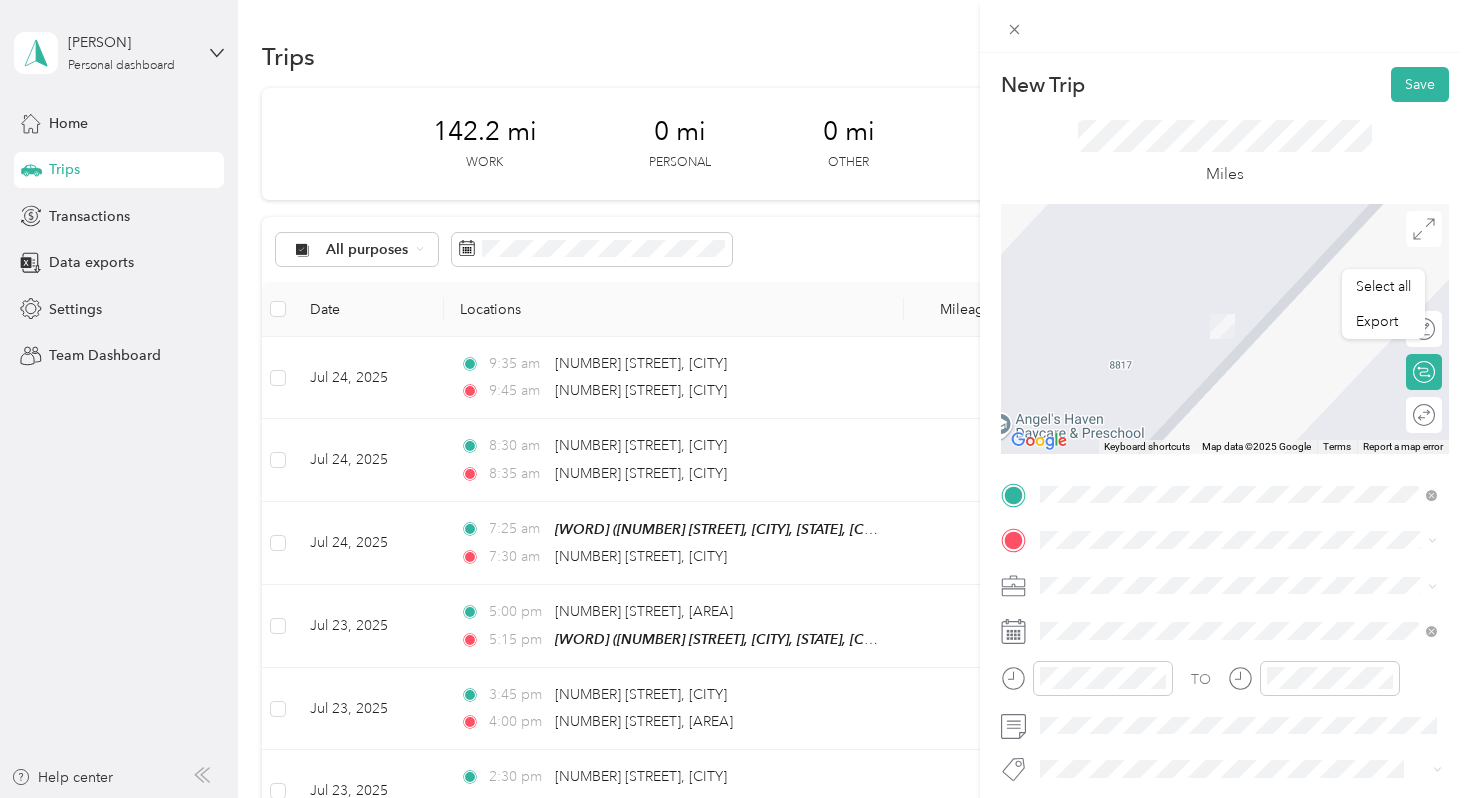 scroll, scrollTop: 0, scrollLeft: 0, axis: both 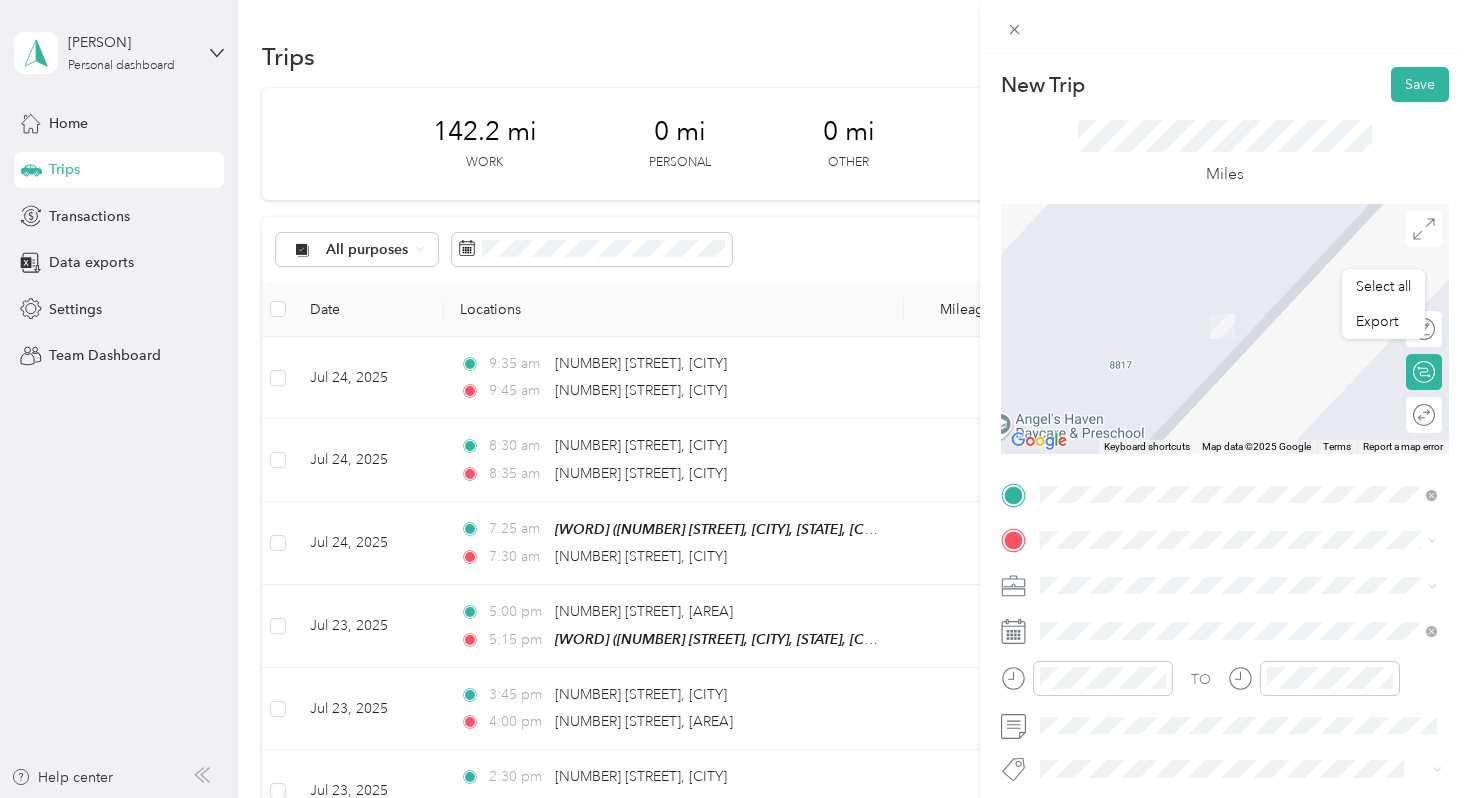 click on "[NUMBER] [STREET]
[CITY], [STATE], [COUNTRY] , [POSTAL_CODE], [CITY], [STATE], [COUNTRY]" at bounding box center [1235, 336] 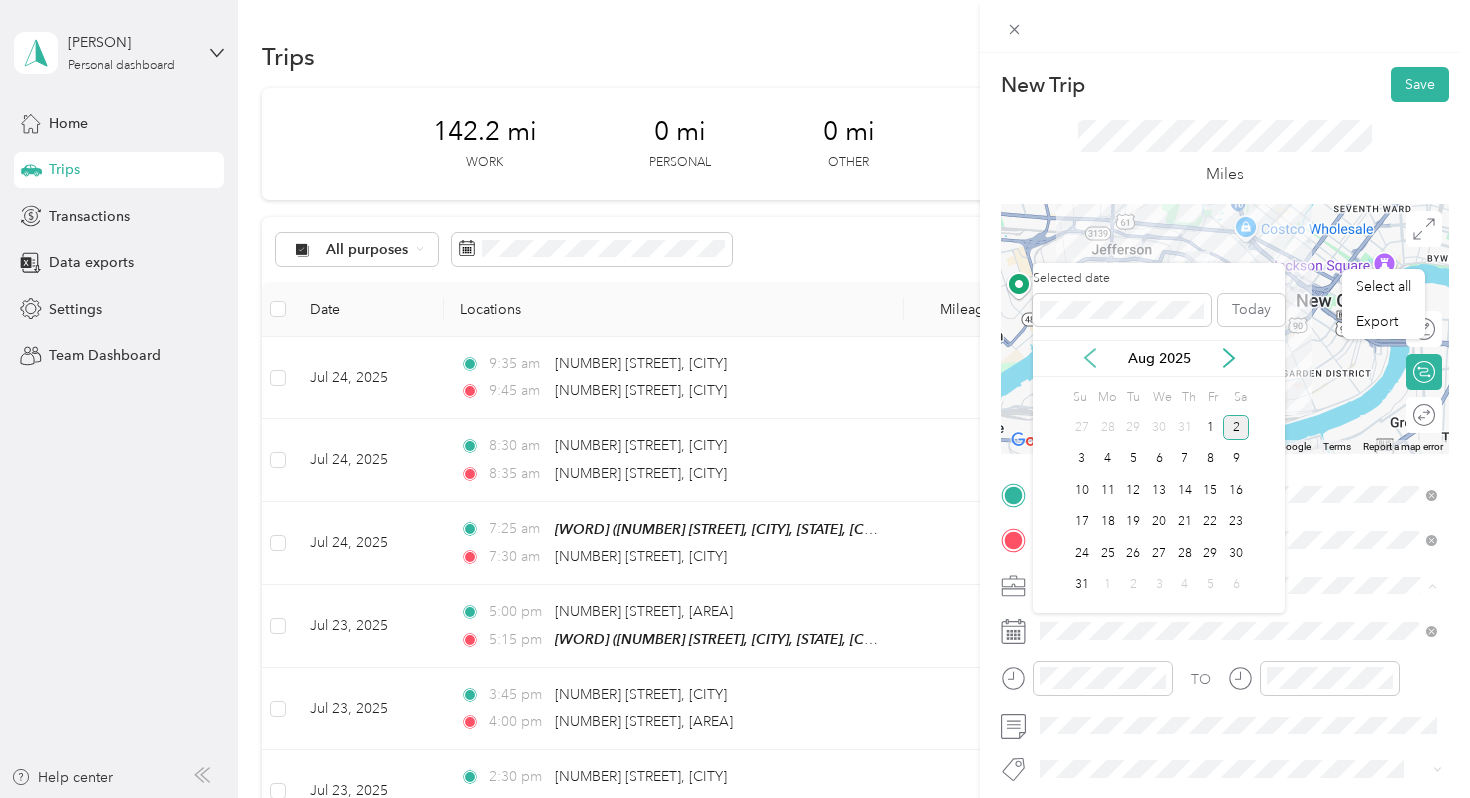 click 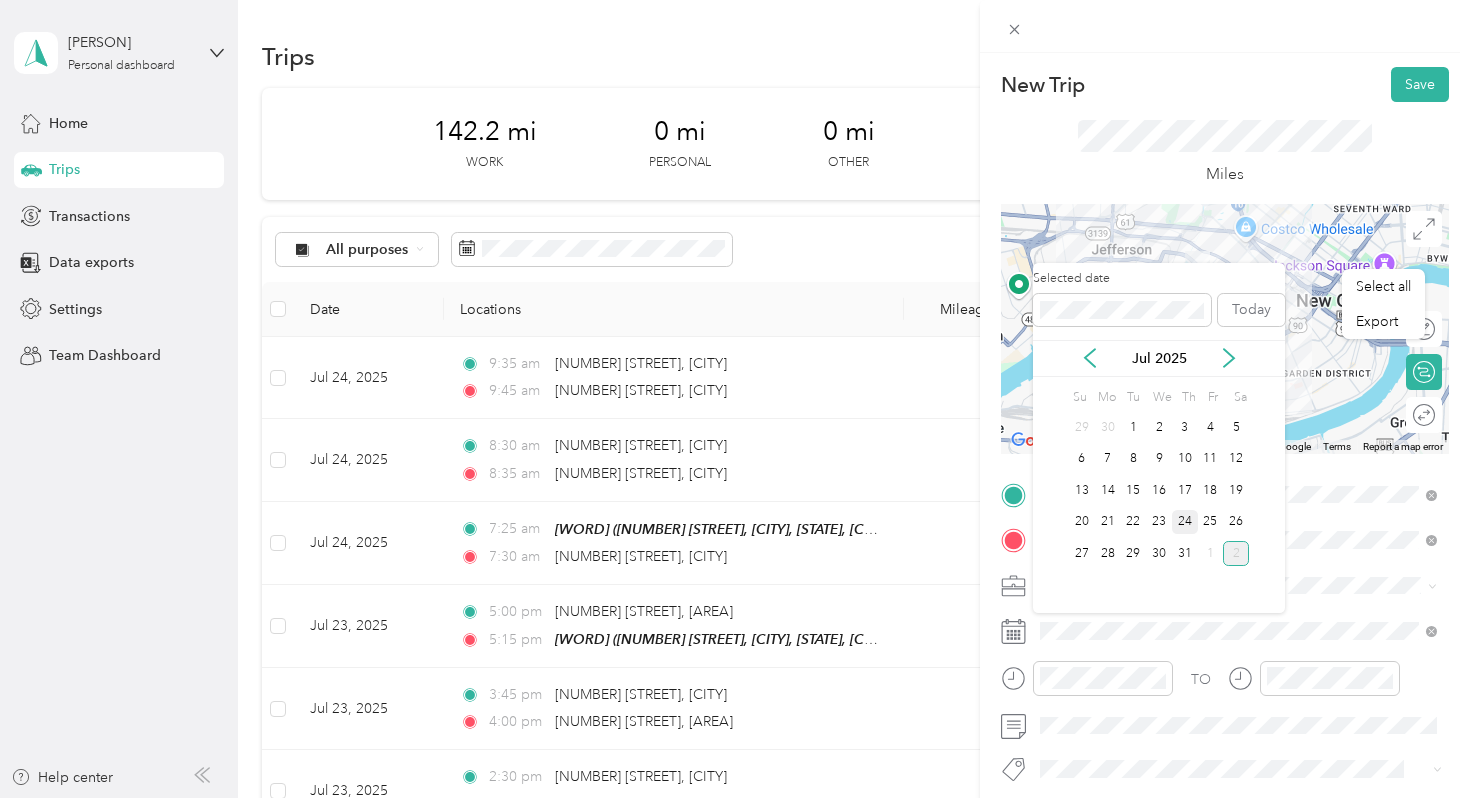 click on "24" at bounding box center [1185, 522] 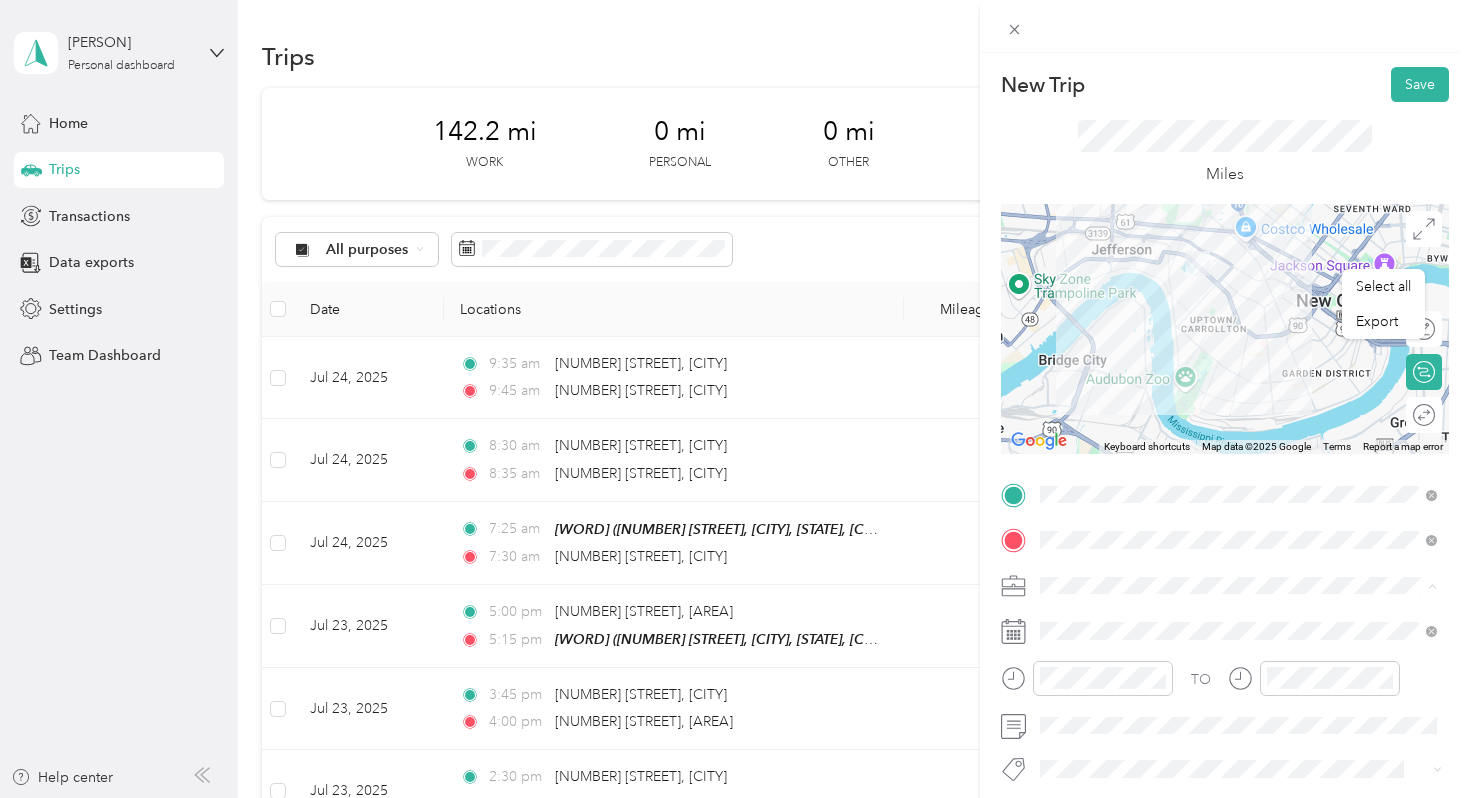click on "Early Steps PT" at bounding box center (1091, 409) 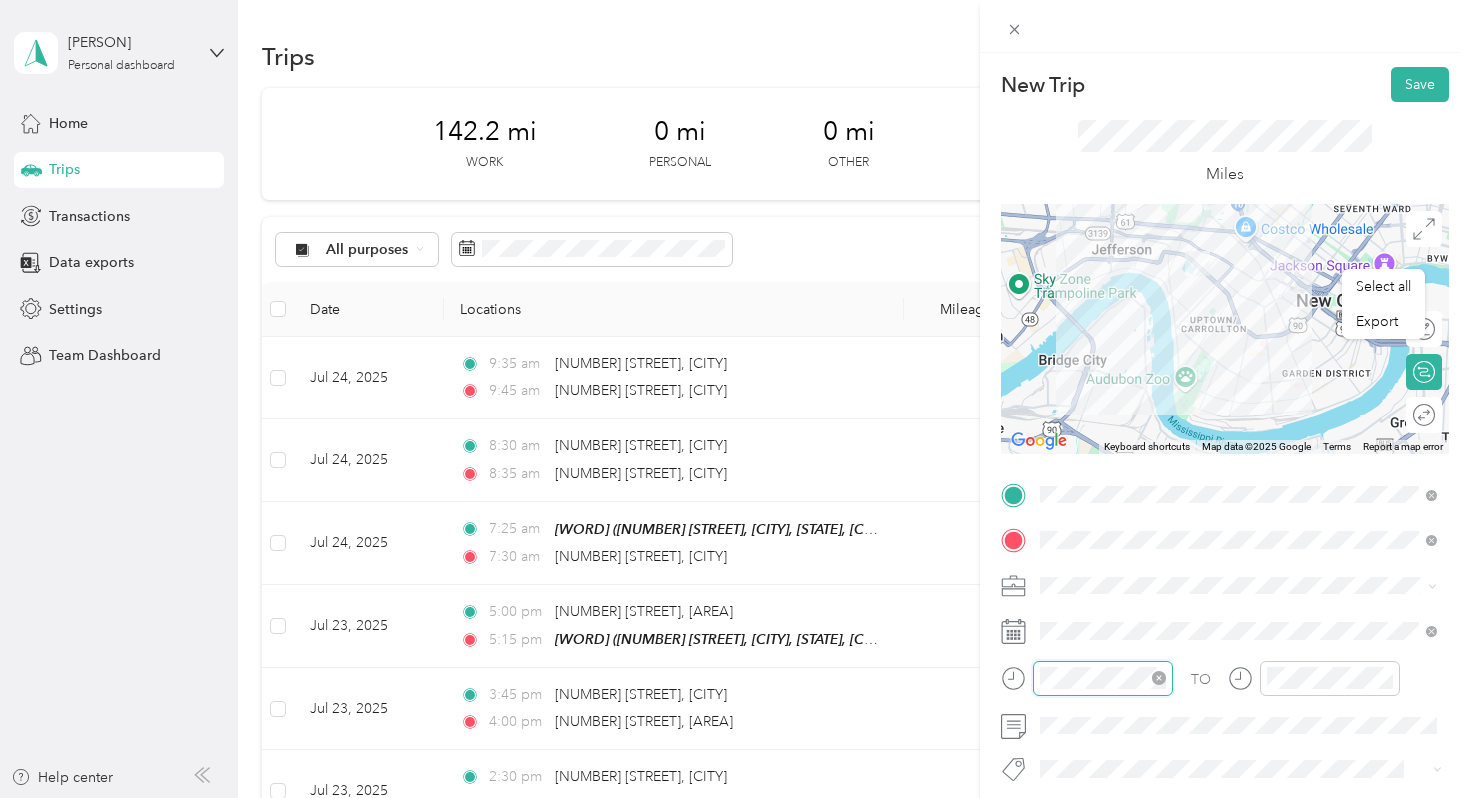 scroll, scrollTop: 120, scrollLeft: 0, axis: vertical 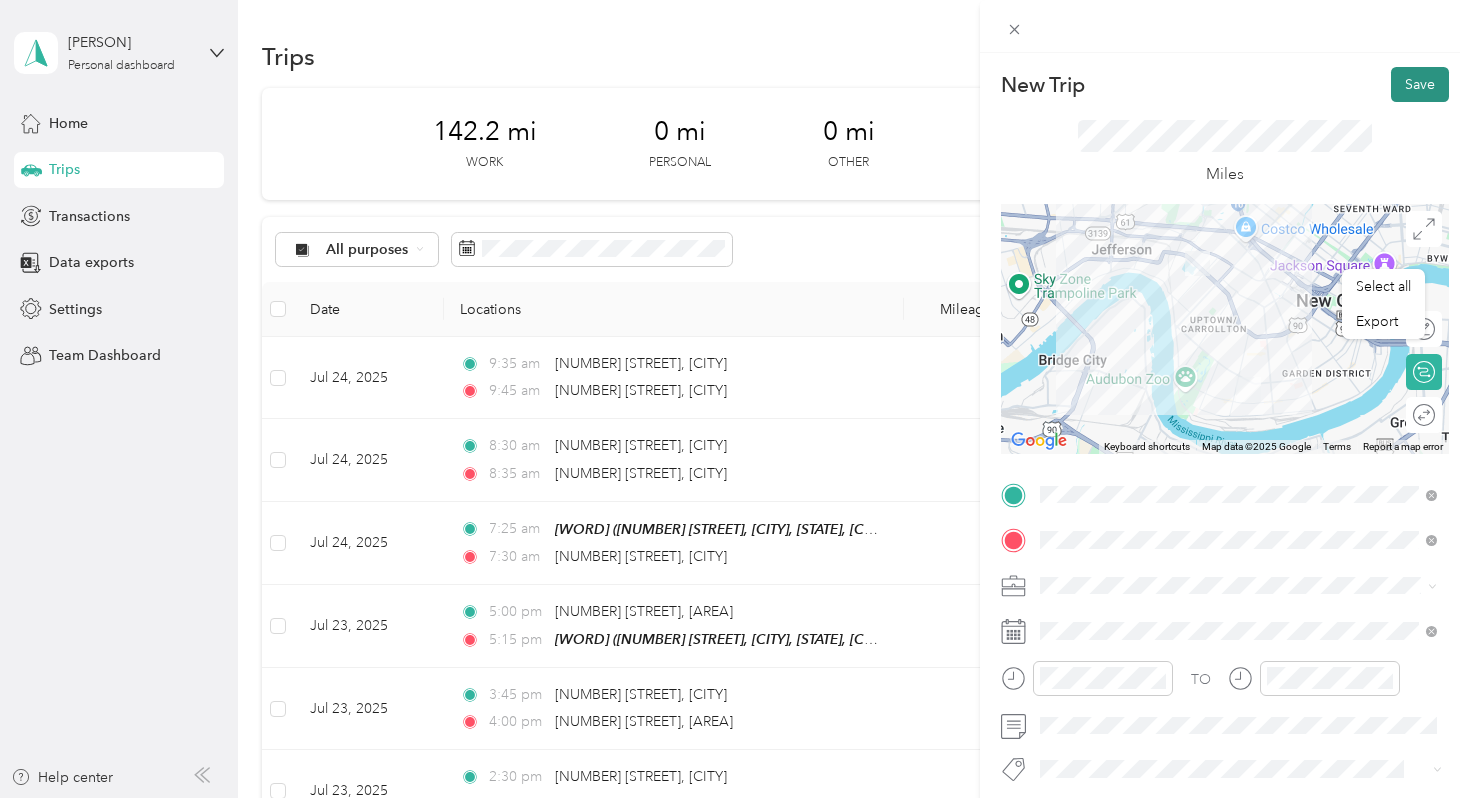 click on "Save" at bounding box center (1420, 84) 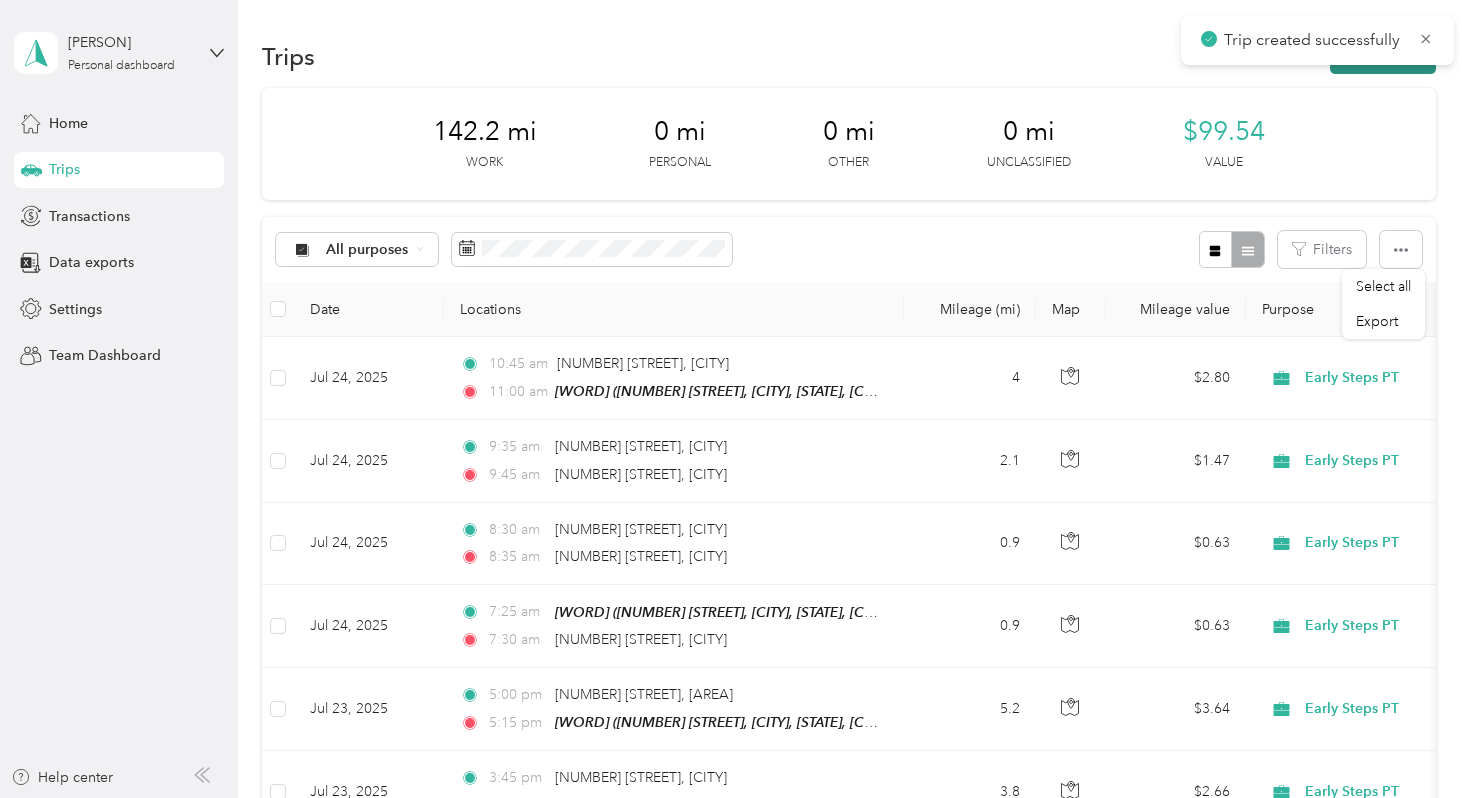 click on "New trip" at bounding box center [1383, 56] 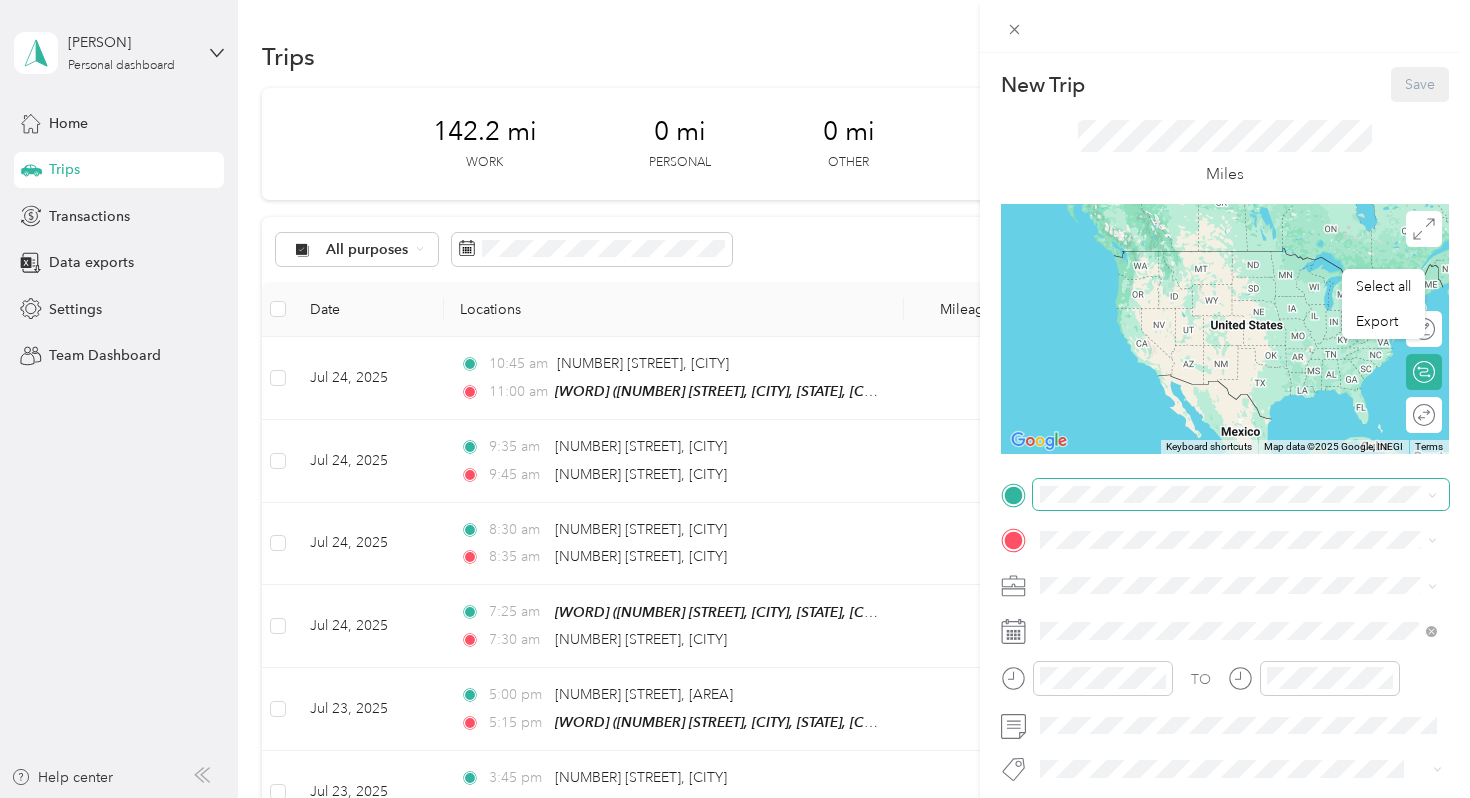 click at bounding box center [1241, 495] 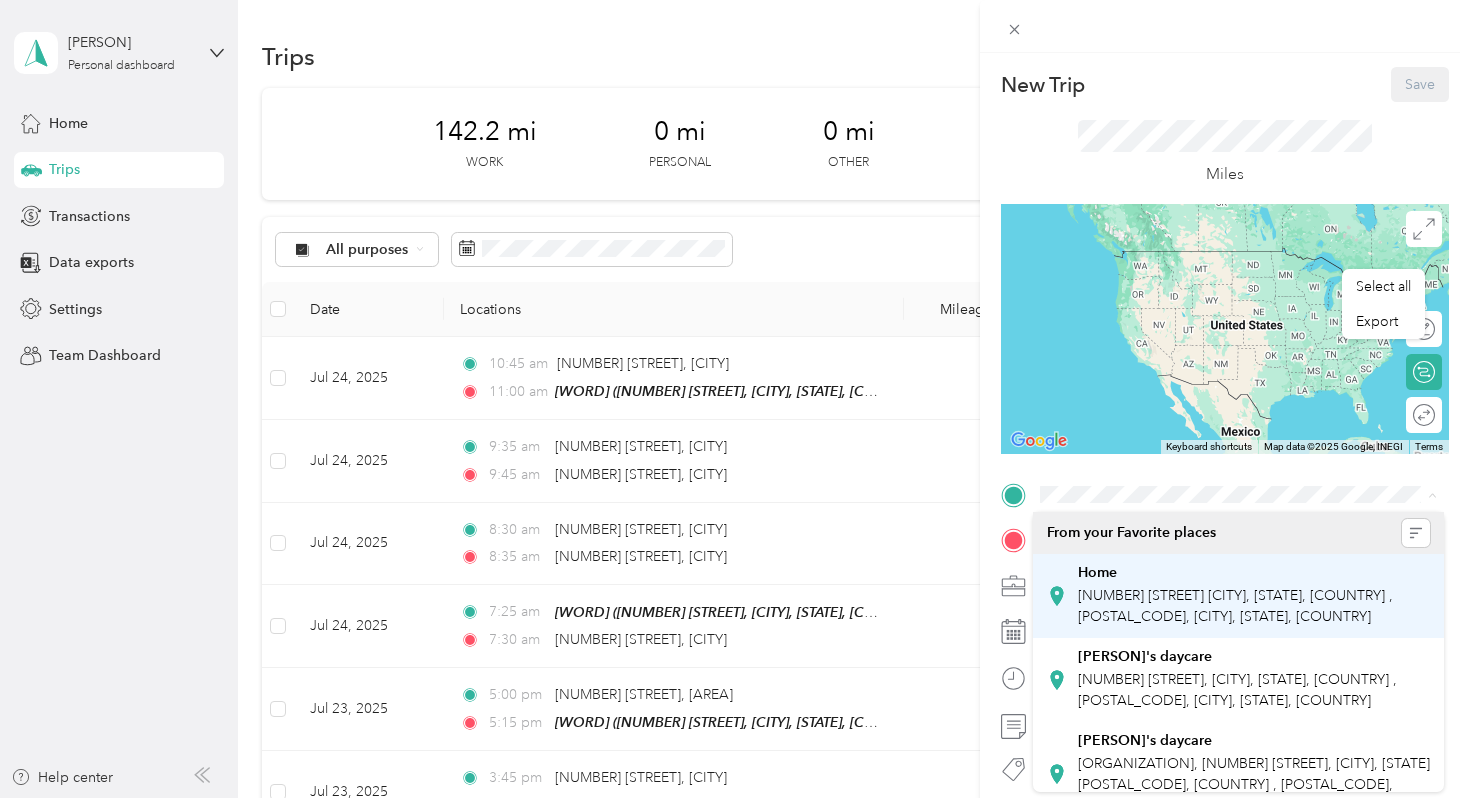 click on "[NUMBER] [STREET]
[CITY], [STATE], [COUNTRY] , [POSTAL_CODE], [CITY], [STATE], [COUNTRY]" at bounding box center (1235, 606) 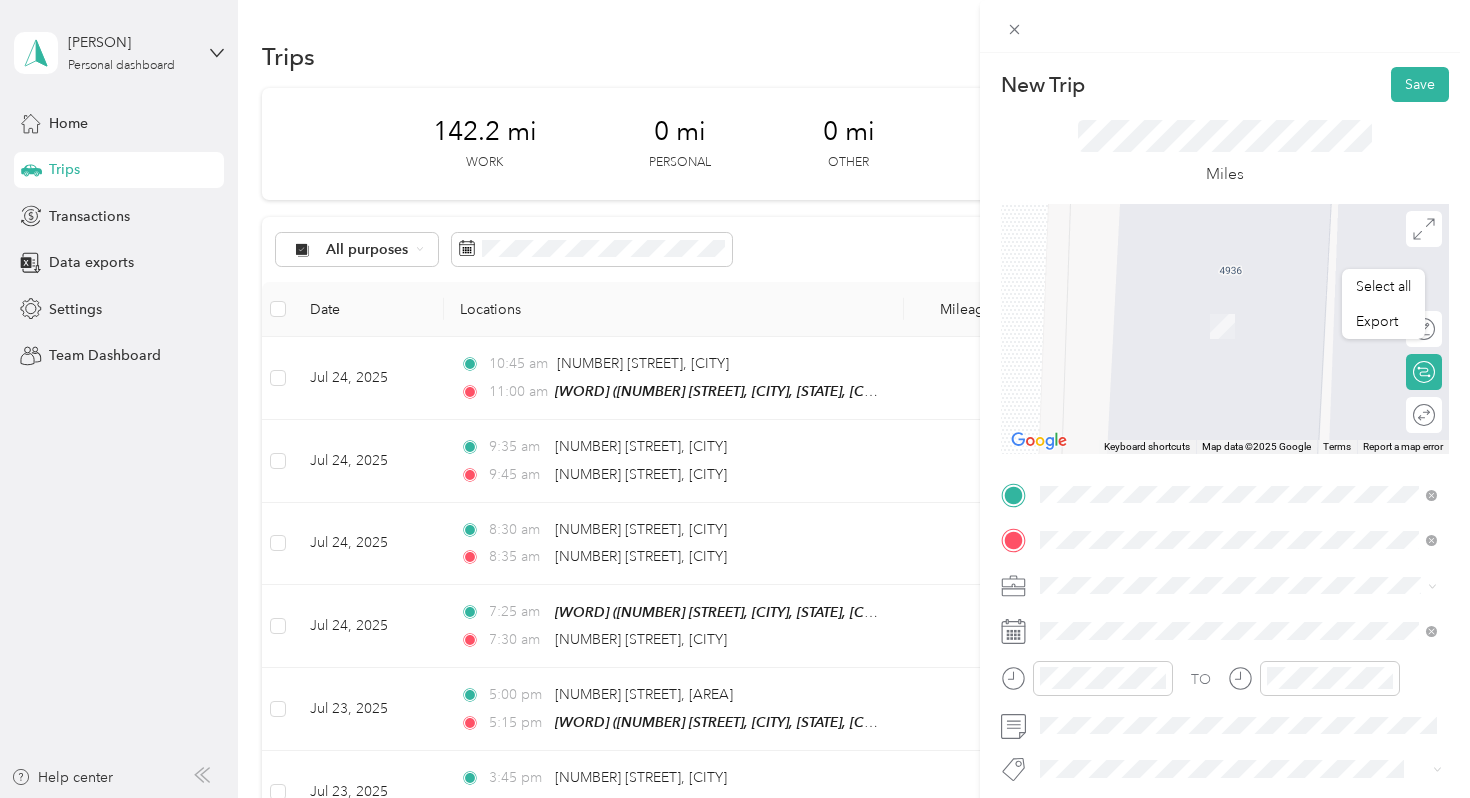 click on "[STREET]
[CITY], [STATE] [POSTAL_CODE], [COUNTRY]" at bounding box center (1222, 416) 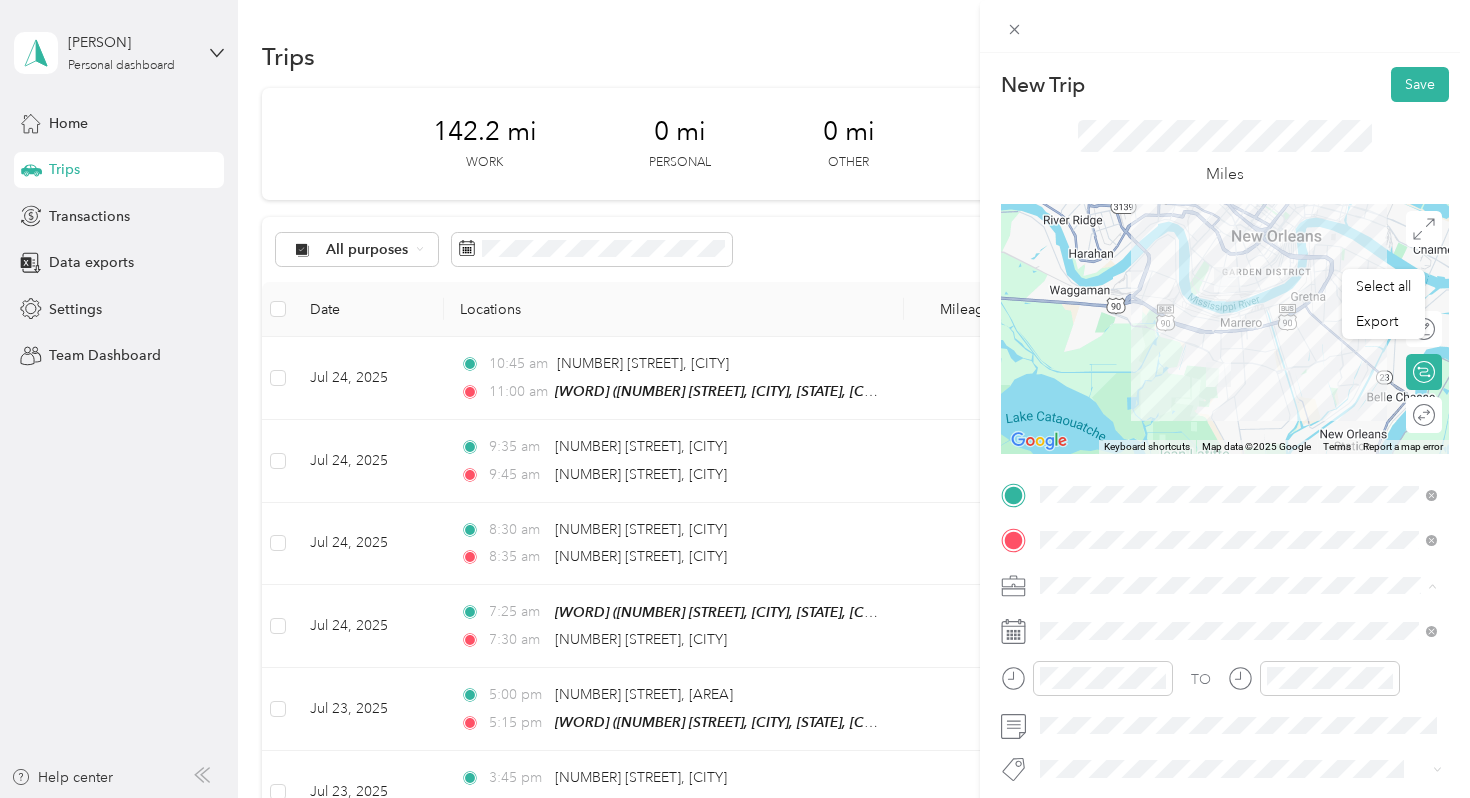 click on "Early Steps PT" at bounding box center [1091, 409] 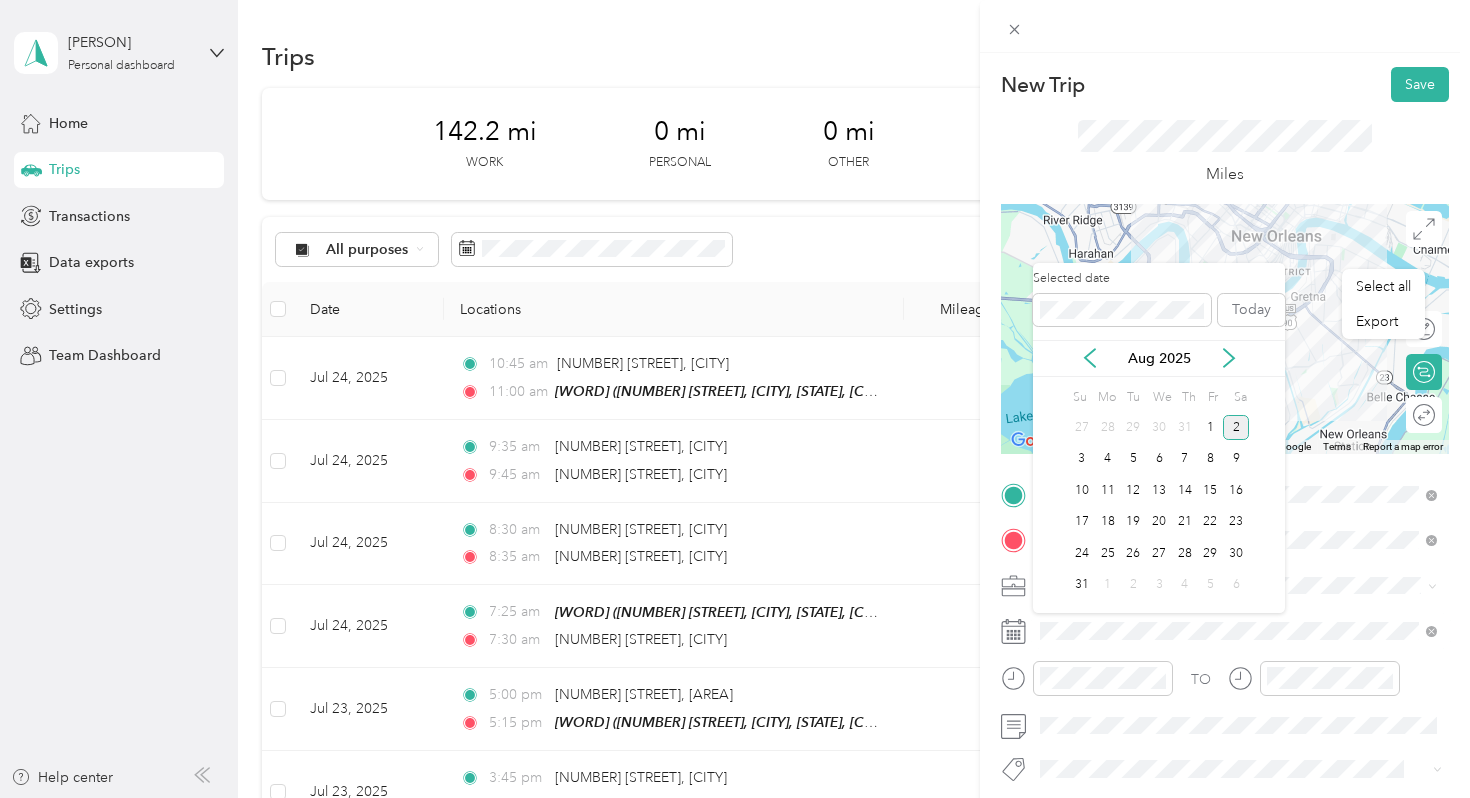 click on "Aug 2025" at bounding box center [1159, 358] 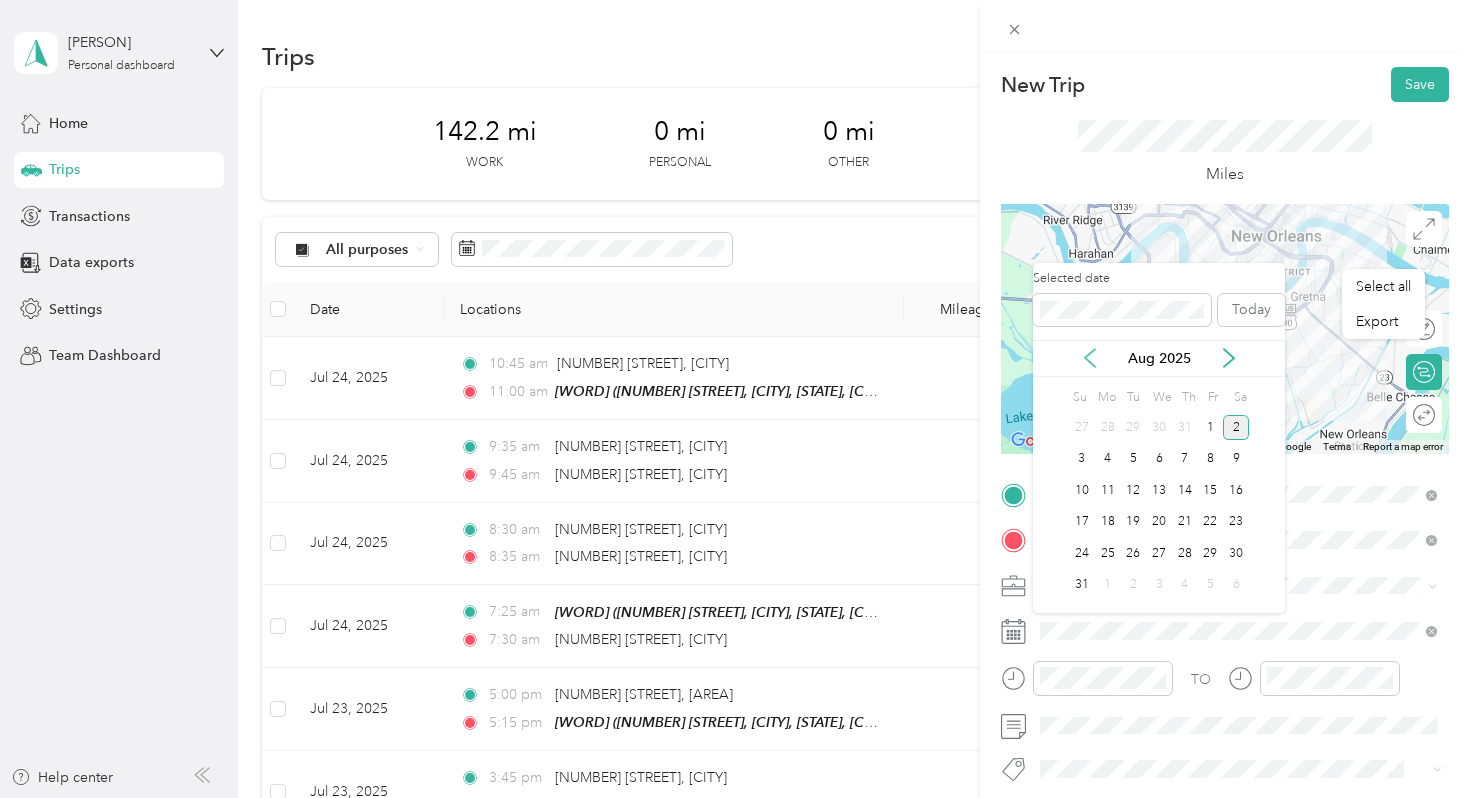 click 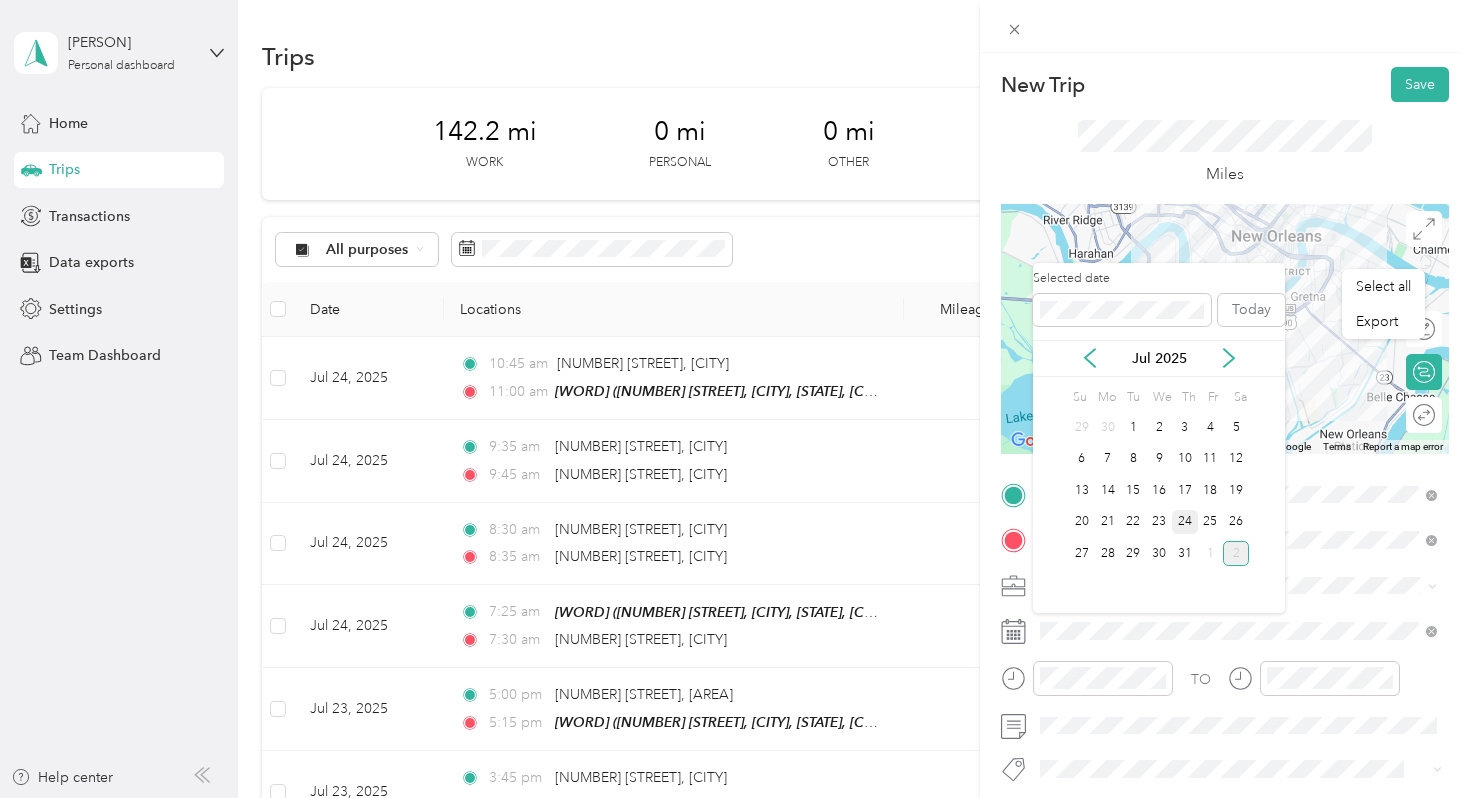 click on "24" at bounding box center [1185, 522] 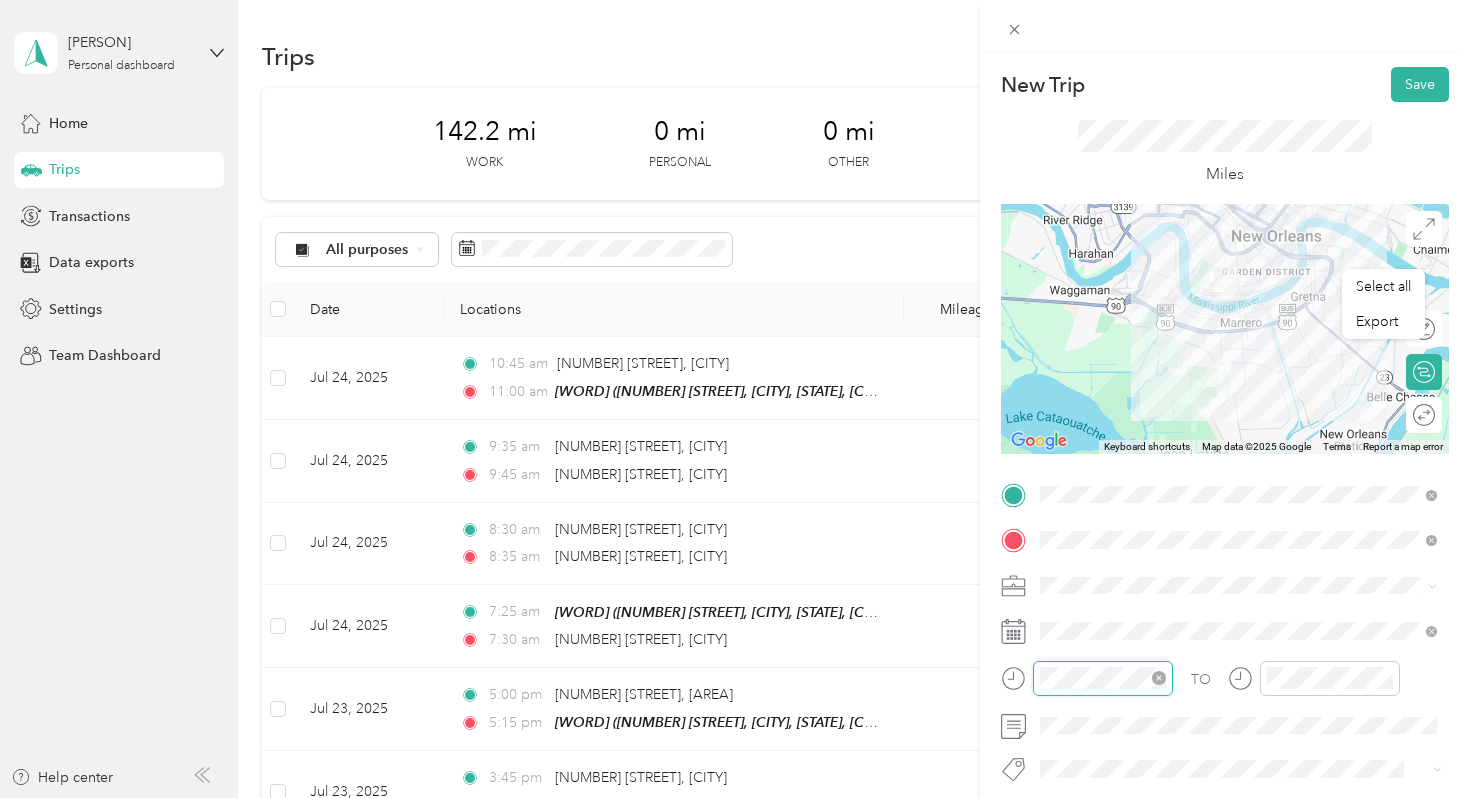 scroll, scrollTop: 120, scrollLeft: 0, axis: vertical 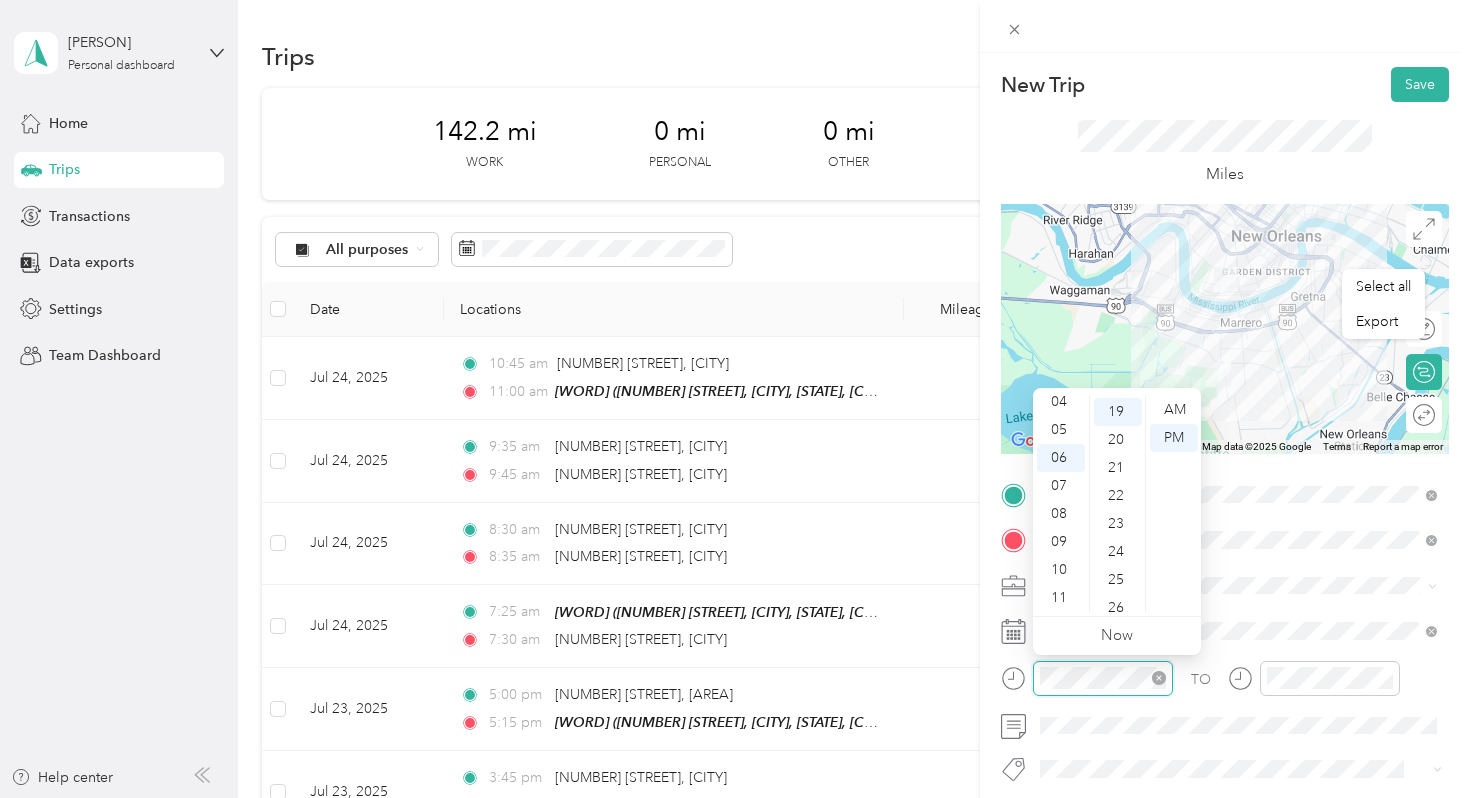 click 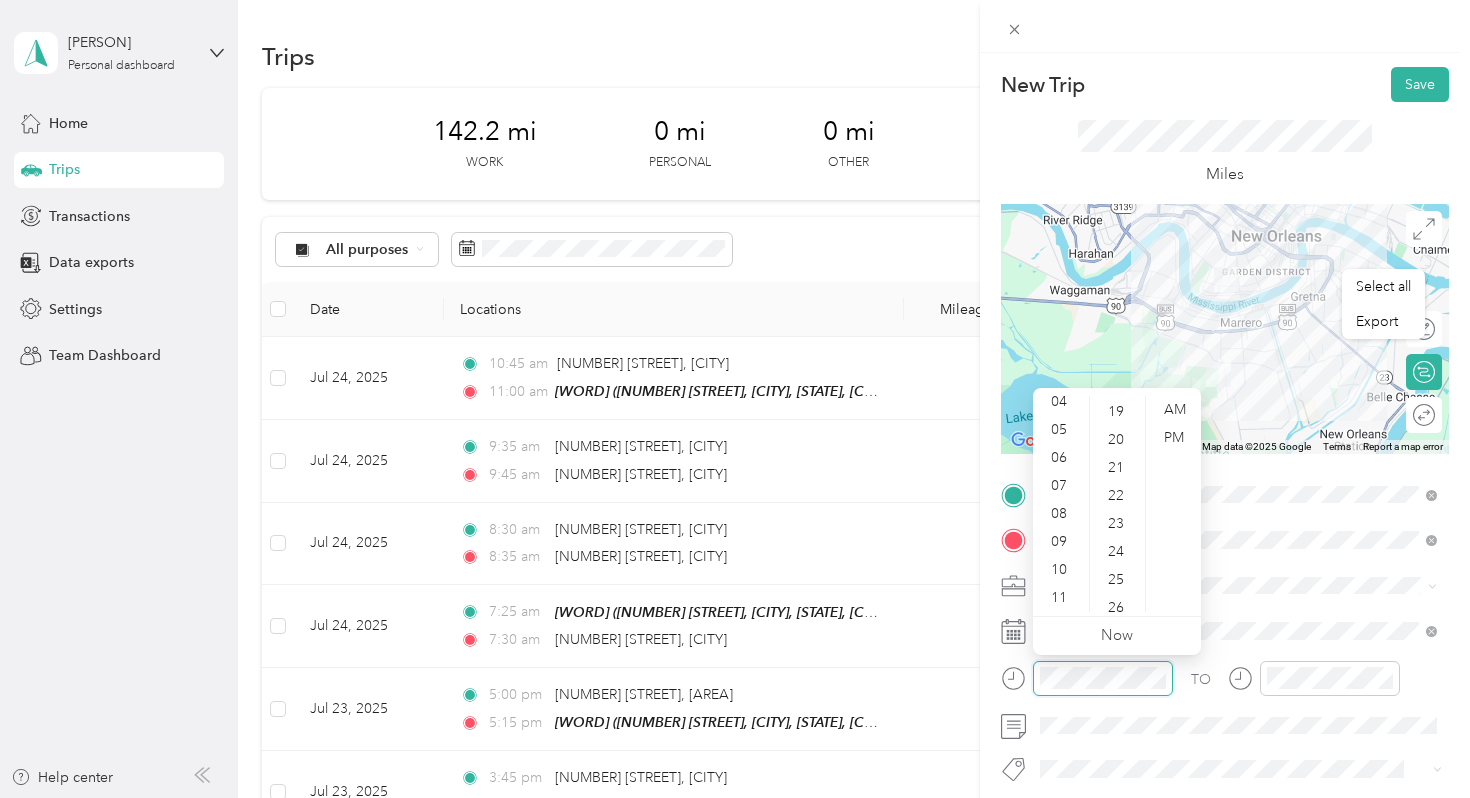 scroll, scrollTop: 2, scrollLeft: 0, axis: vertical 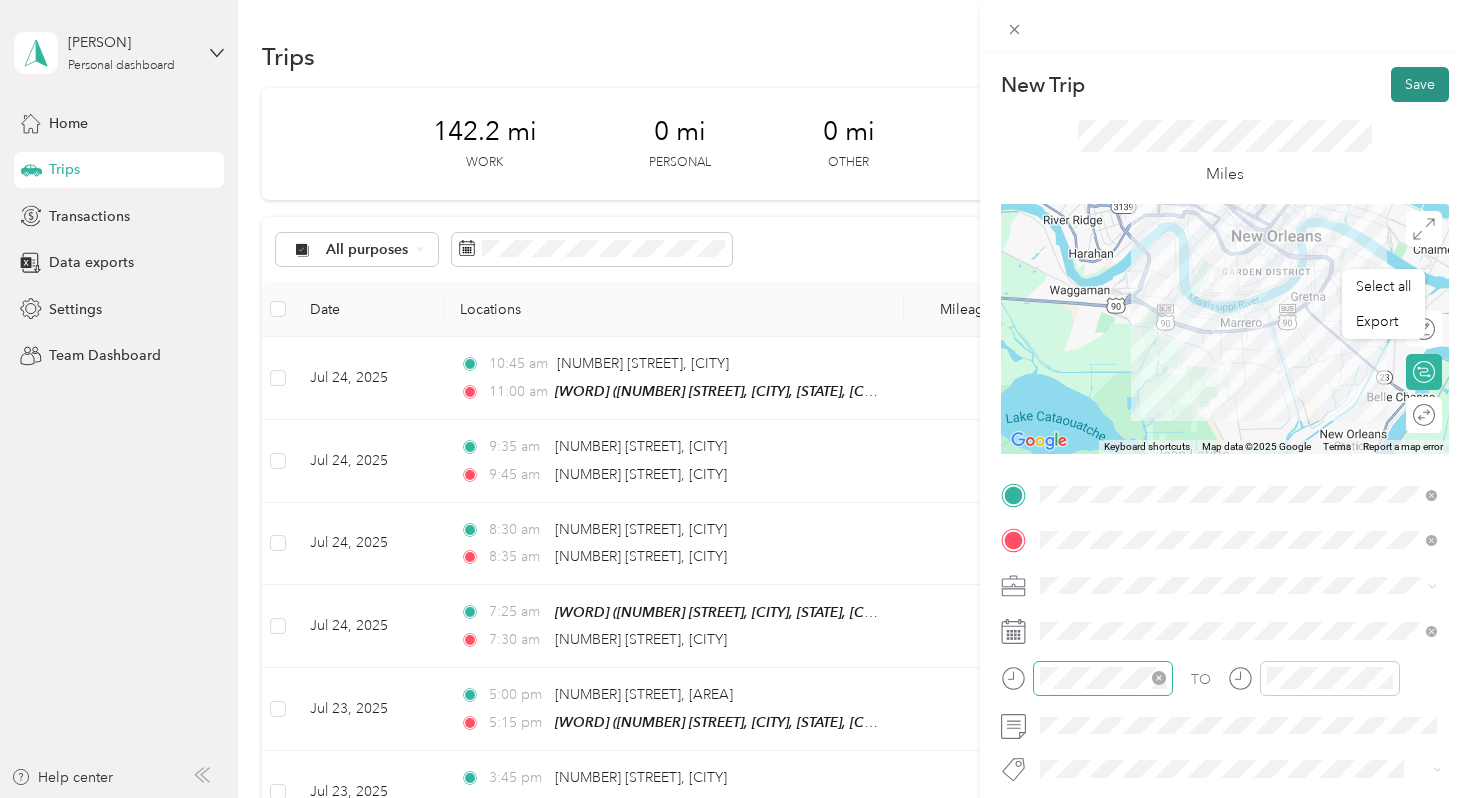 click on "Save" at bounding box center [1420, 84] 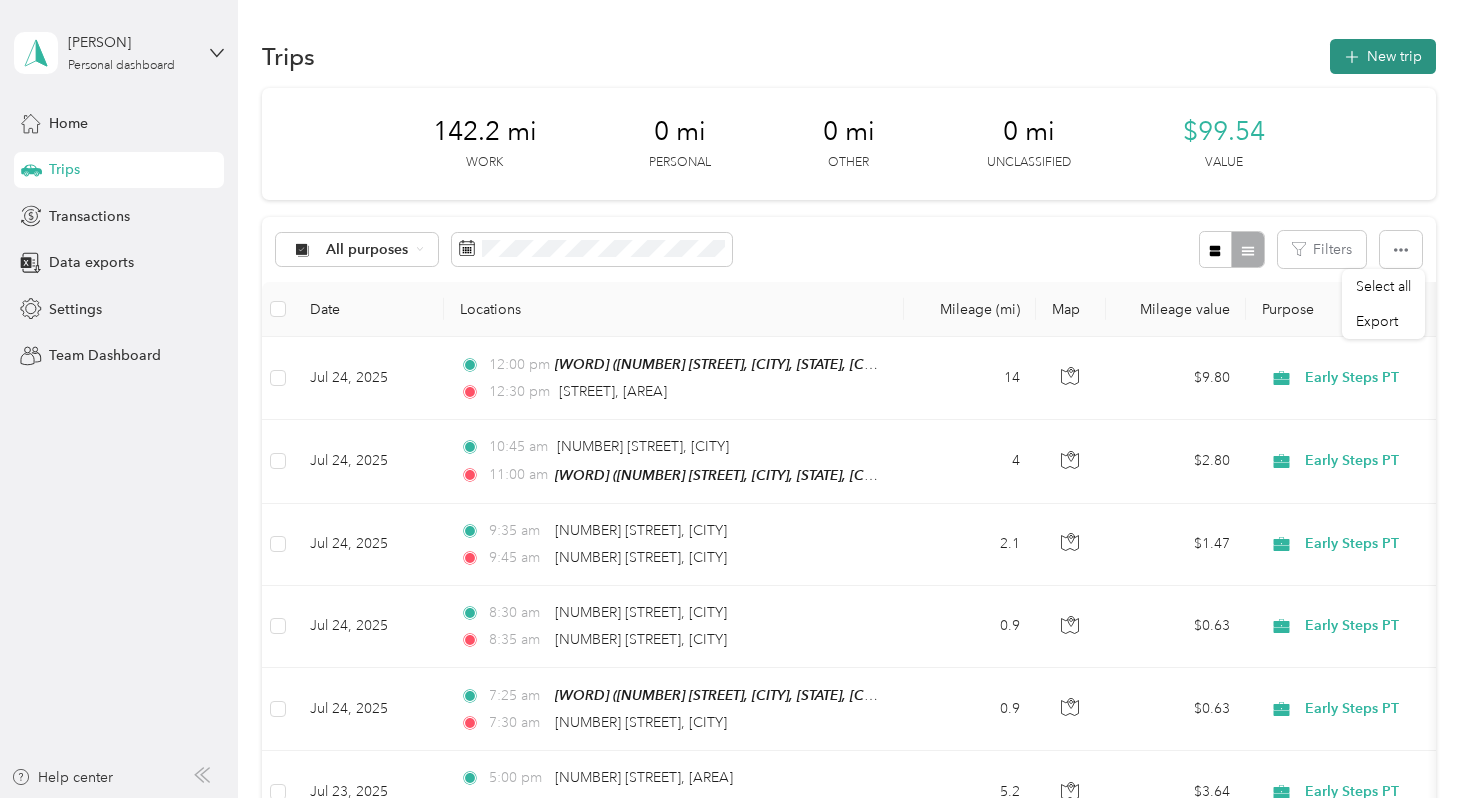 click on "New trip" at bounding box center [1383, 56] 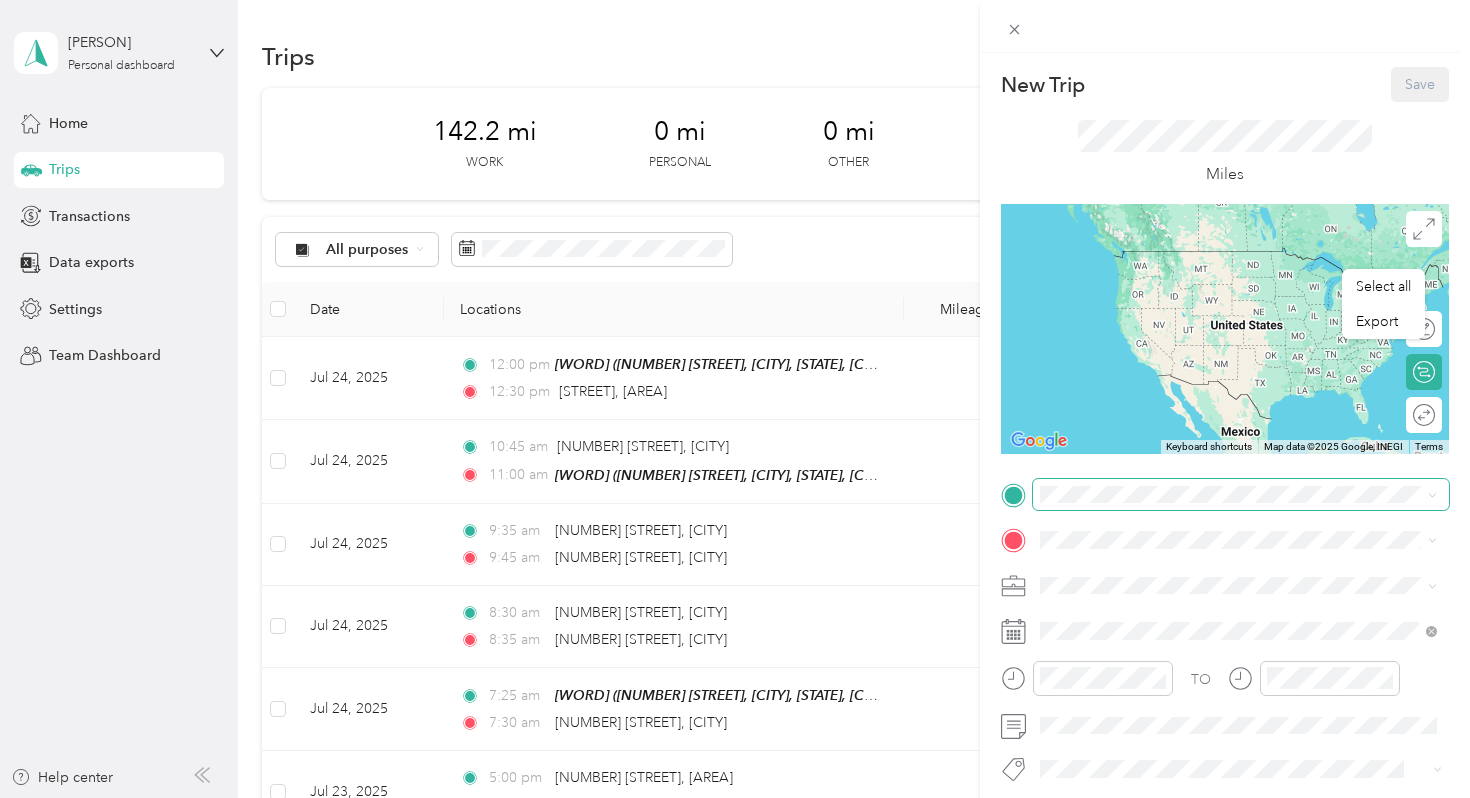 click at bounding box center (1241, 495) 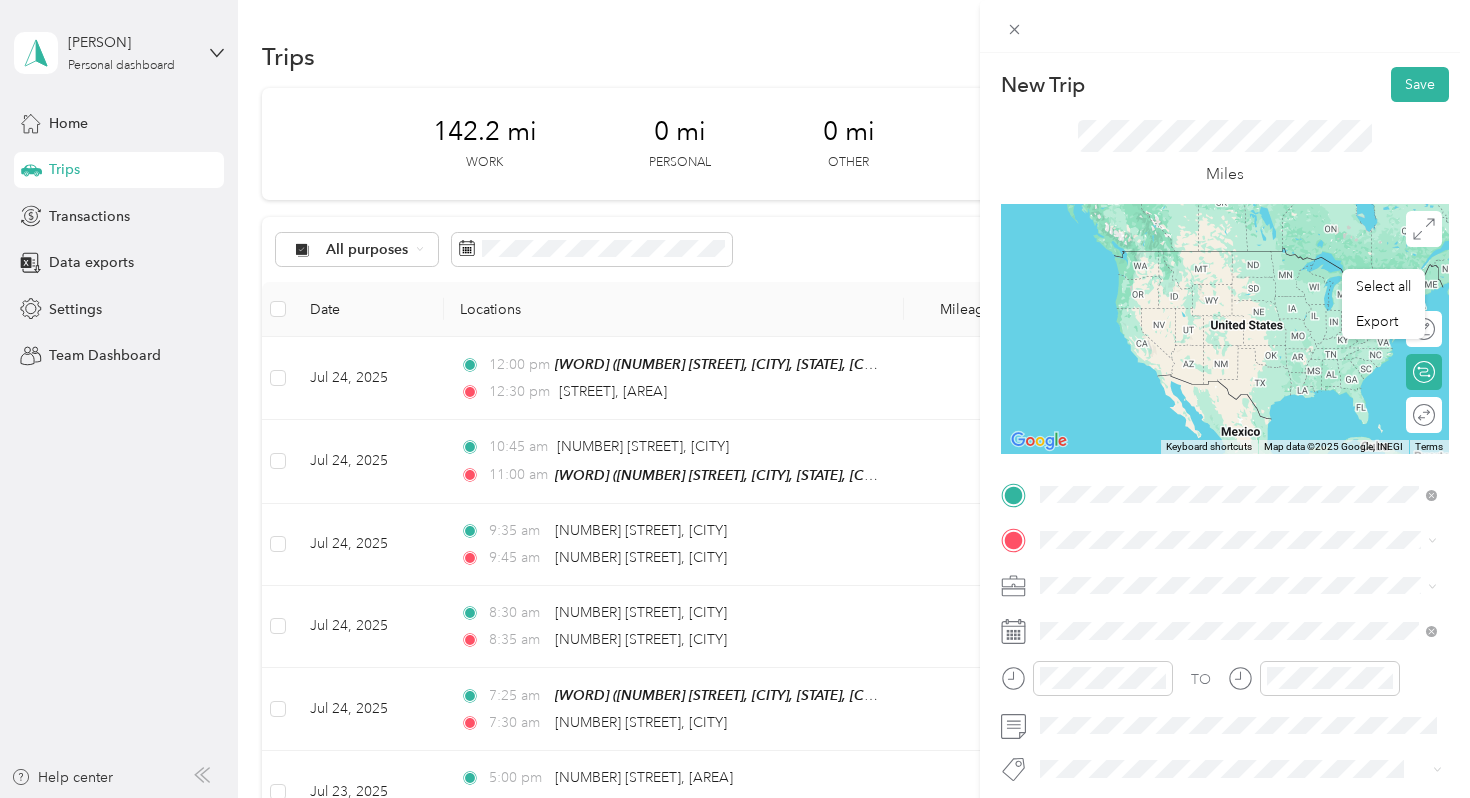 click on "[STREET]
[CITY], [STATE] [POSTAL_CODE], [COUNTRY]" at bounding box center (1222, 630) 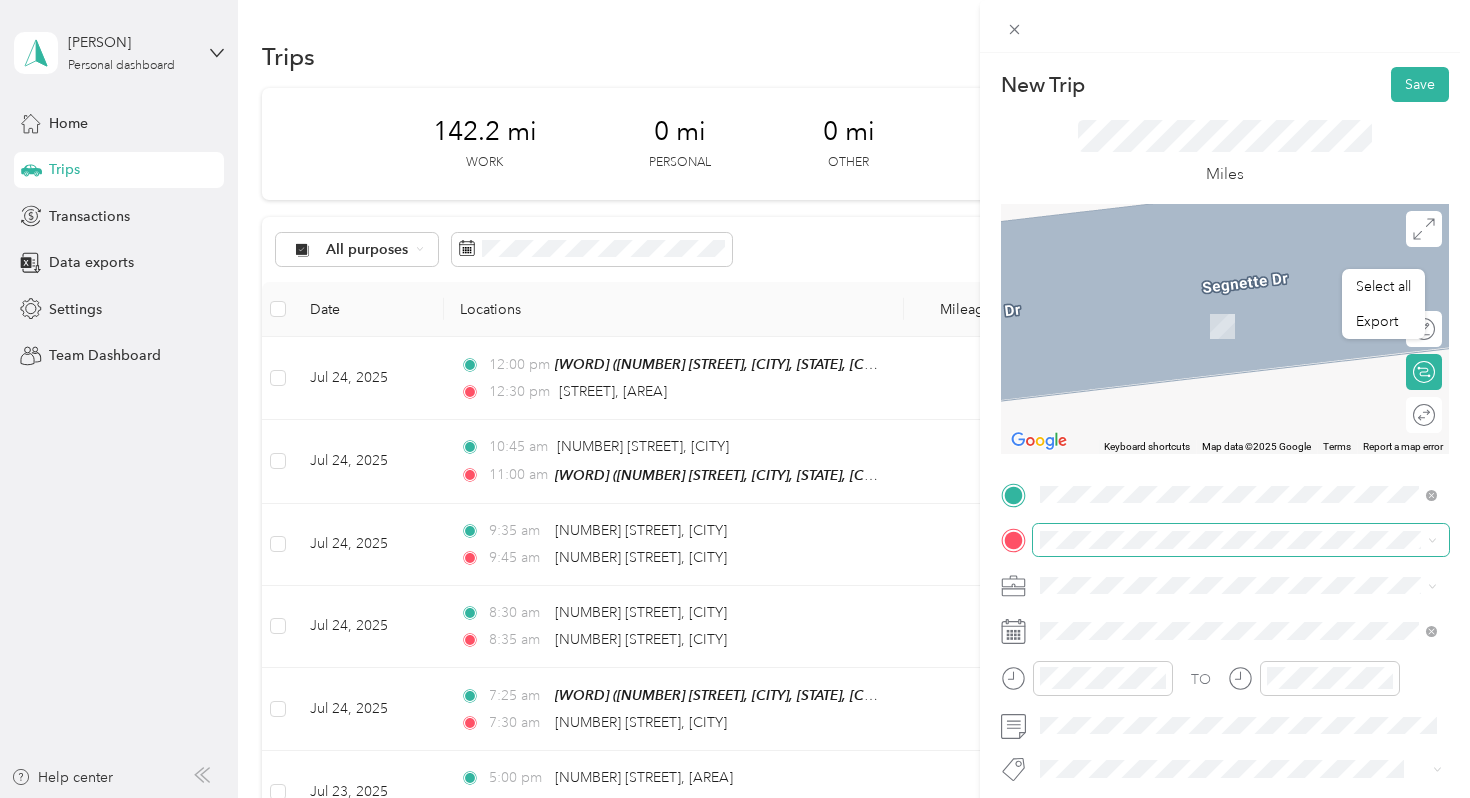 click at bounding box center [1241, 540] 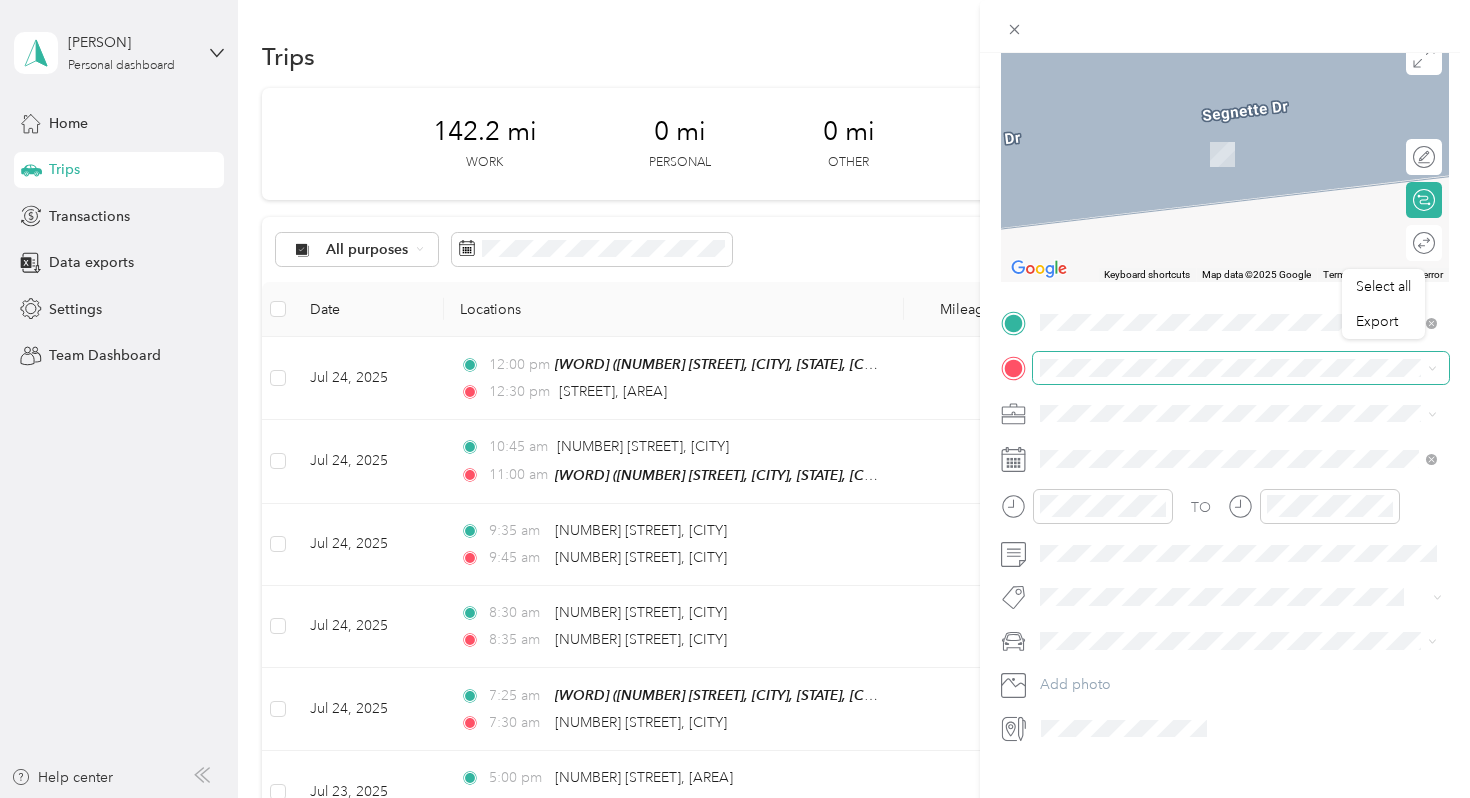 scroll, scrollTop: 196, scrollLeft: 0, axis: vertical 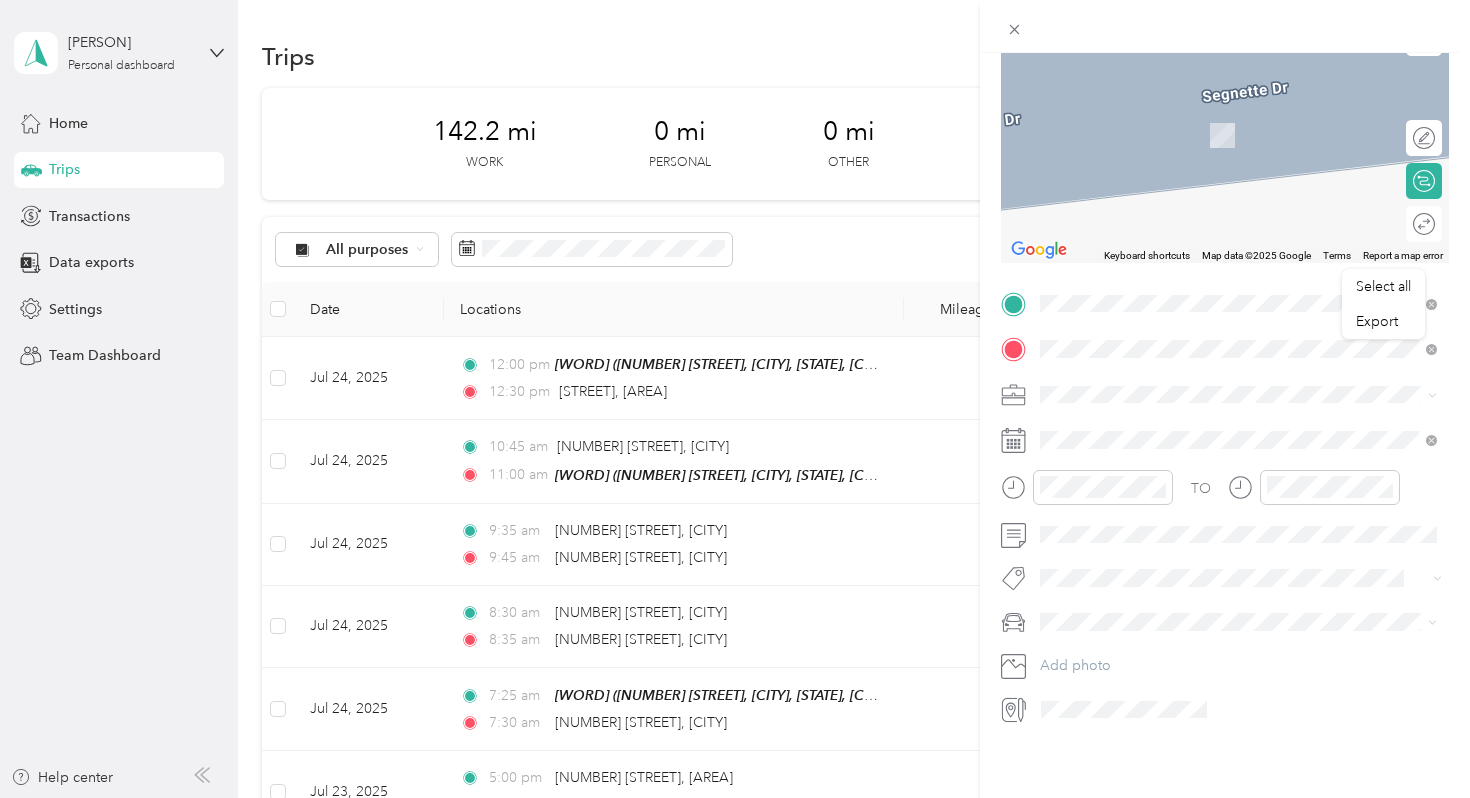 click on "[NUMBER] [STREET]
[CITY], [STATE] [POSTAL_CODE], [COUNTRY]" at bounding box center (1222, 424) 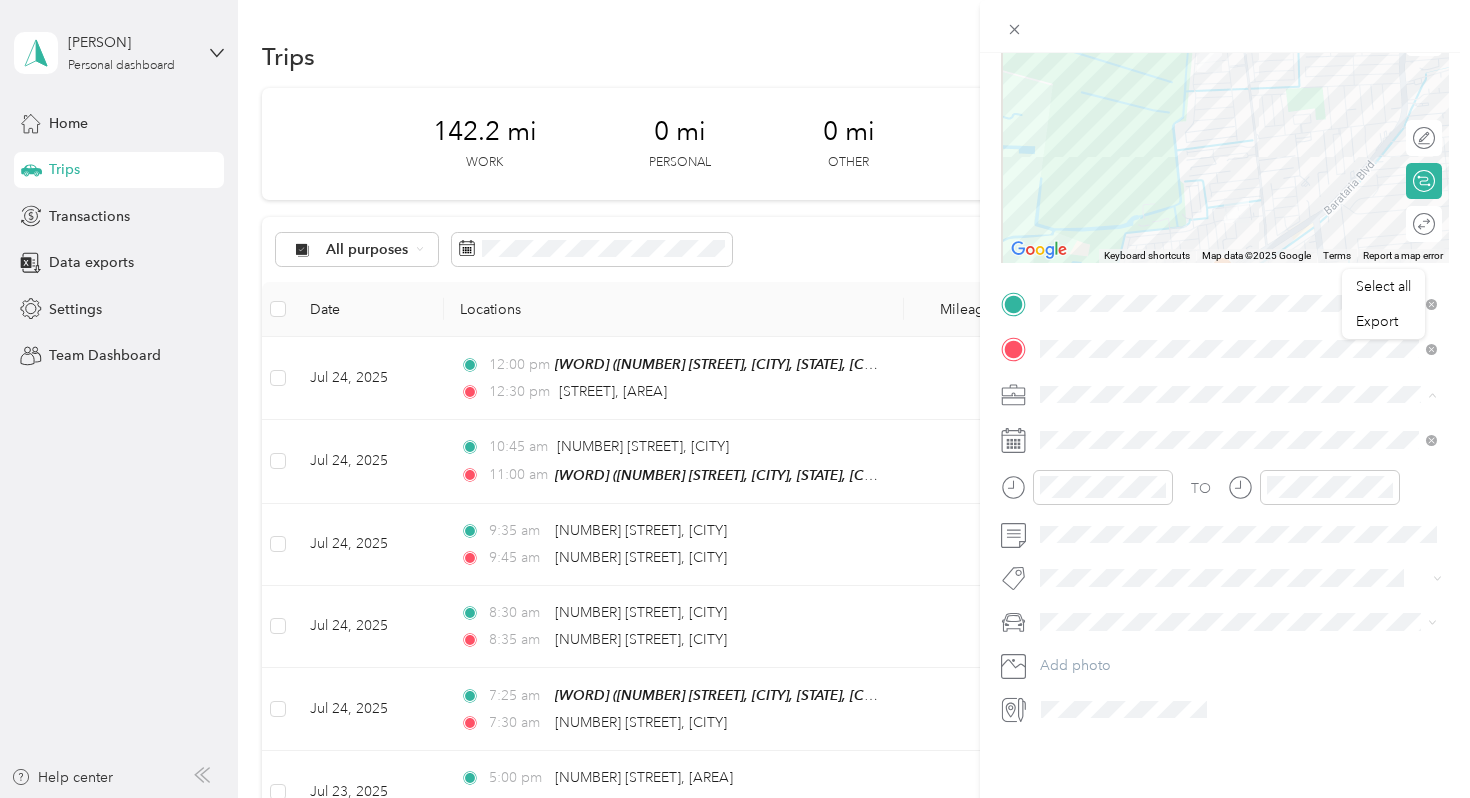 click on "Early Steps PT" at bounding box center (1091, 529) 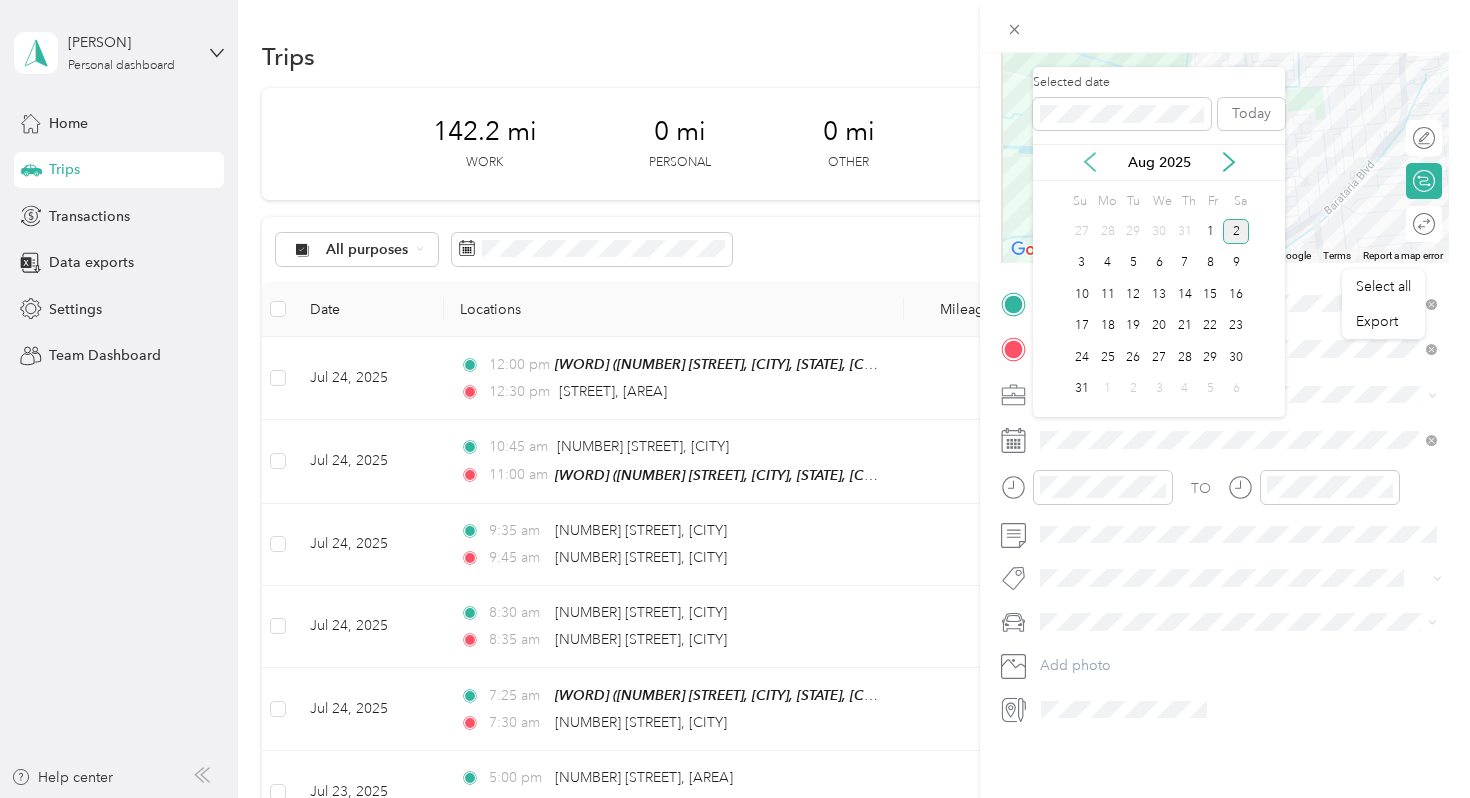 click 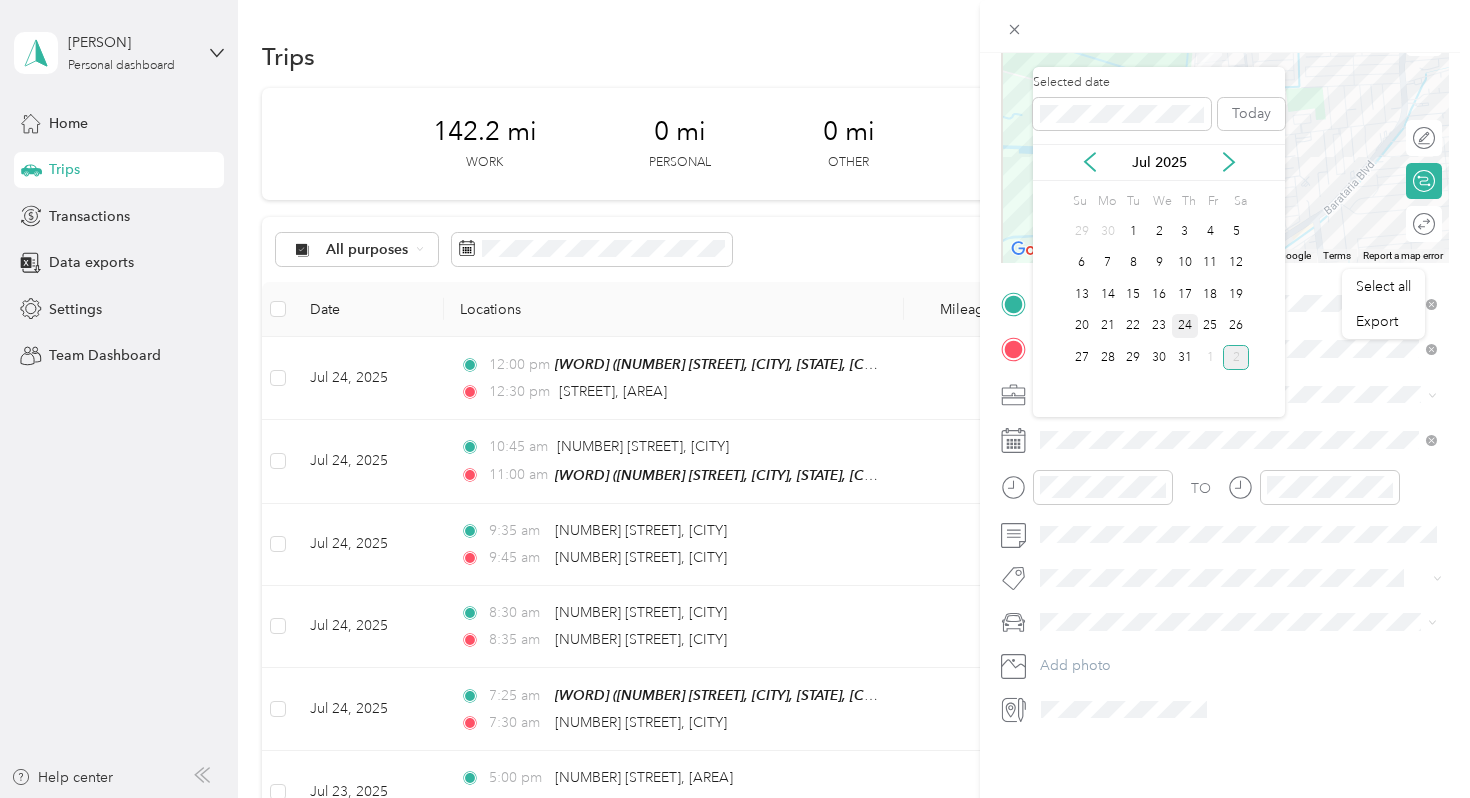 click on "24" at bounding box center [1185, 326] 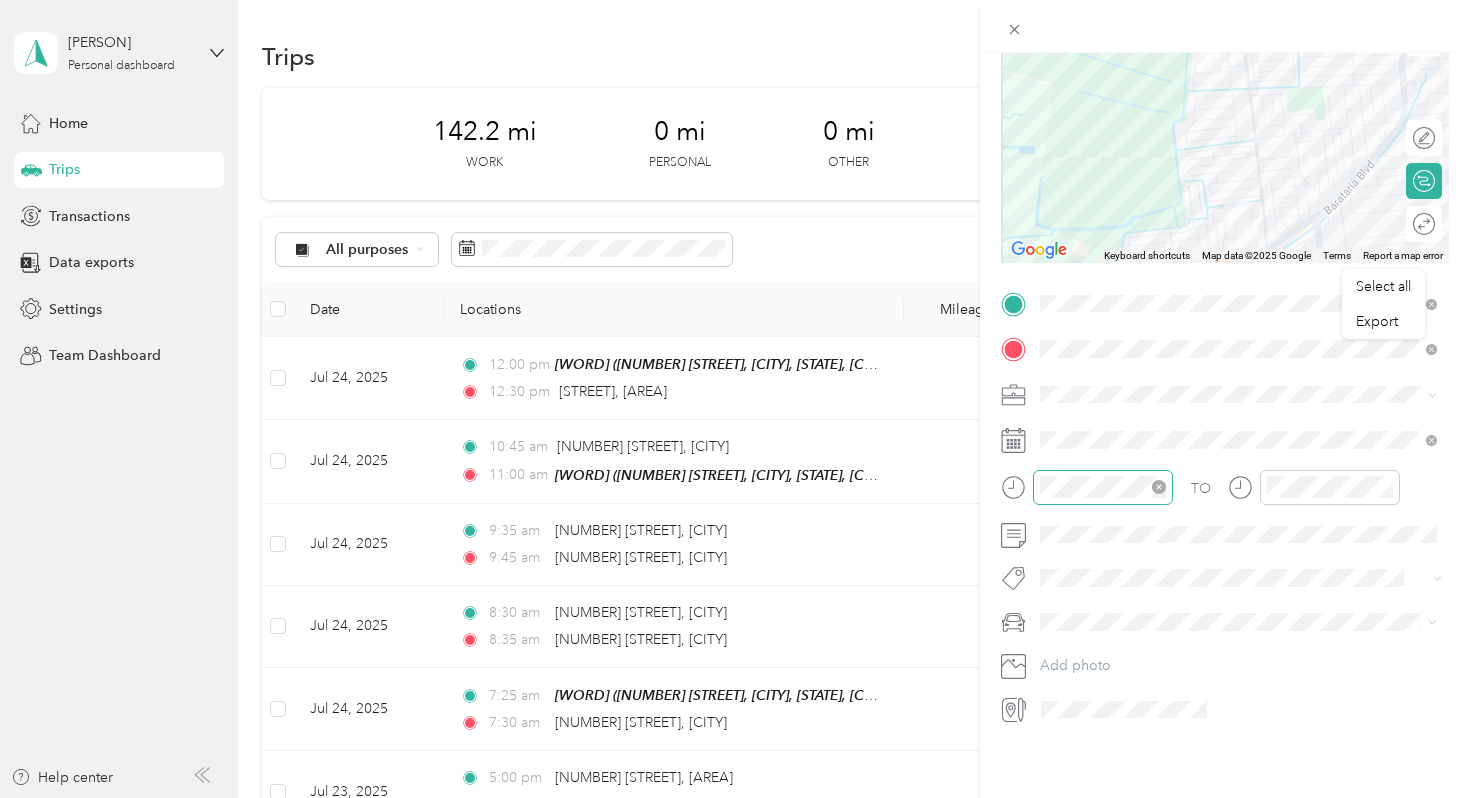 click at bounding box center [1103, 487] 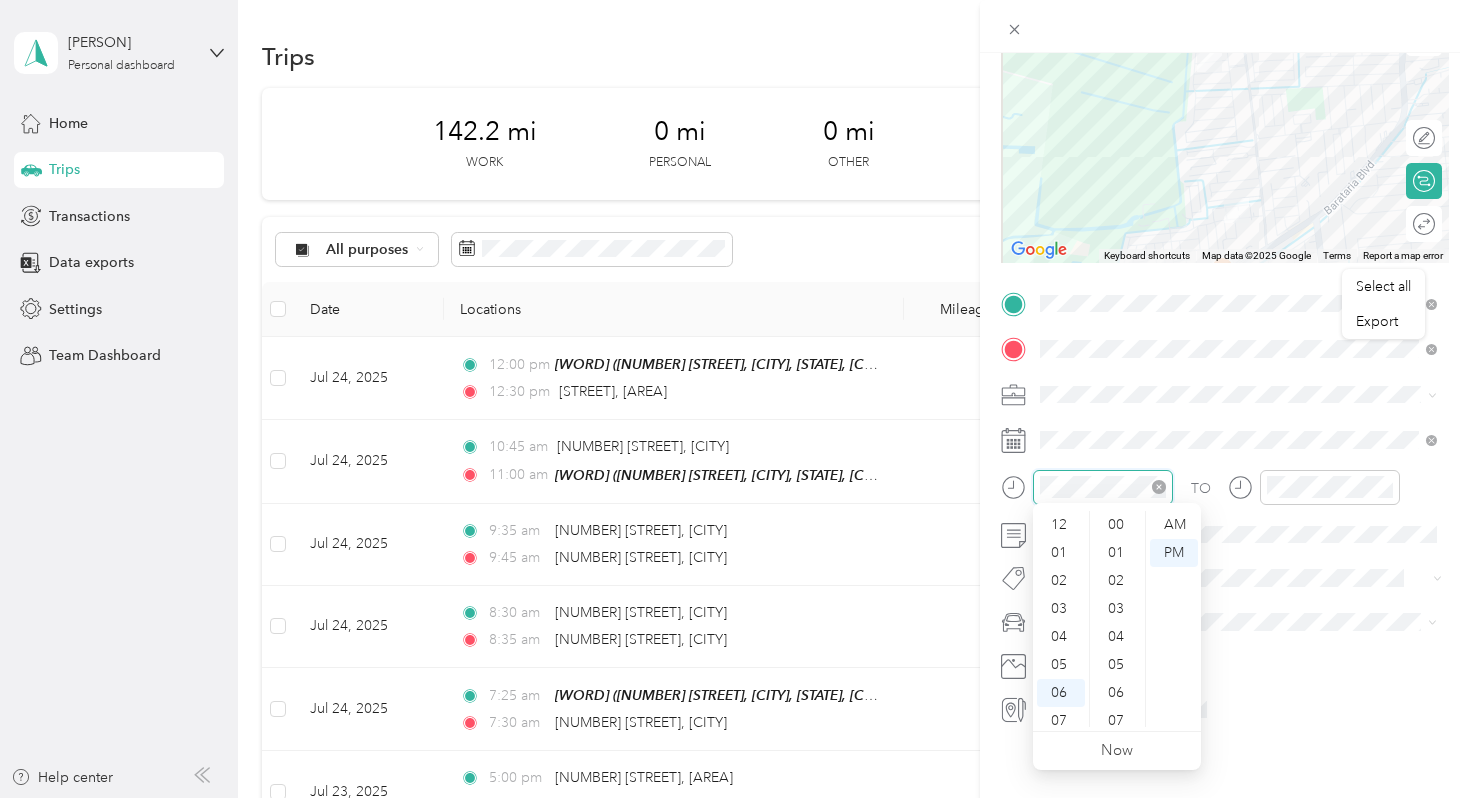scroll, scrollTop: 558, scrollLeft: 0, axis: vertical 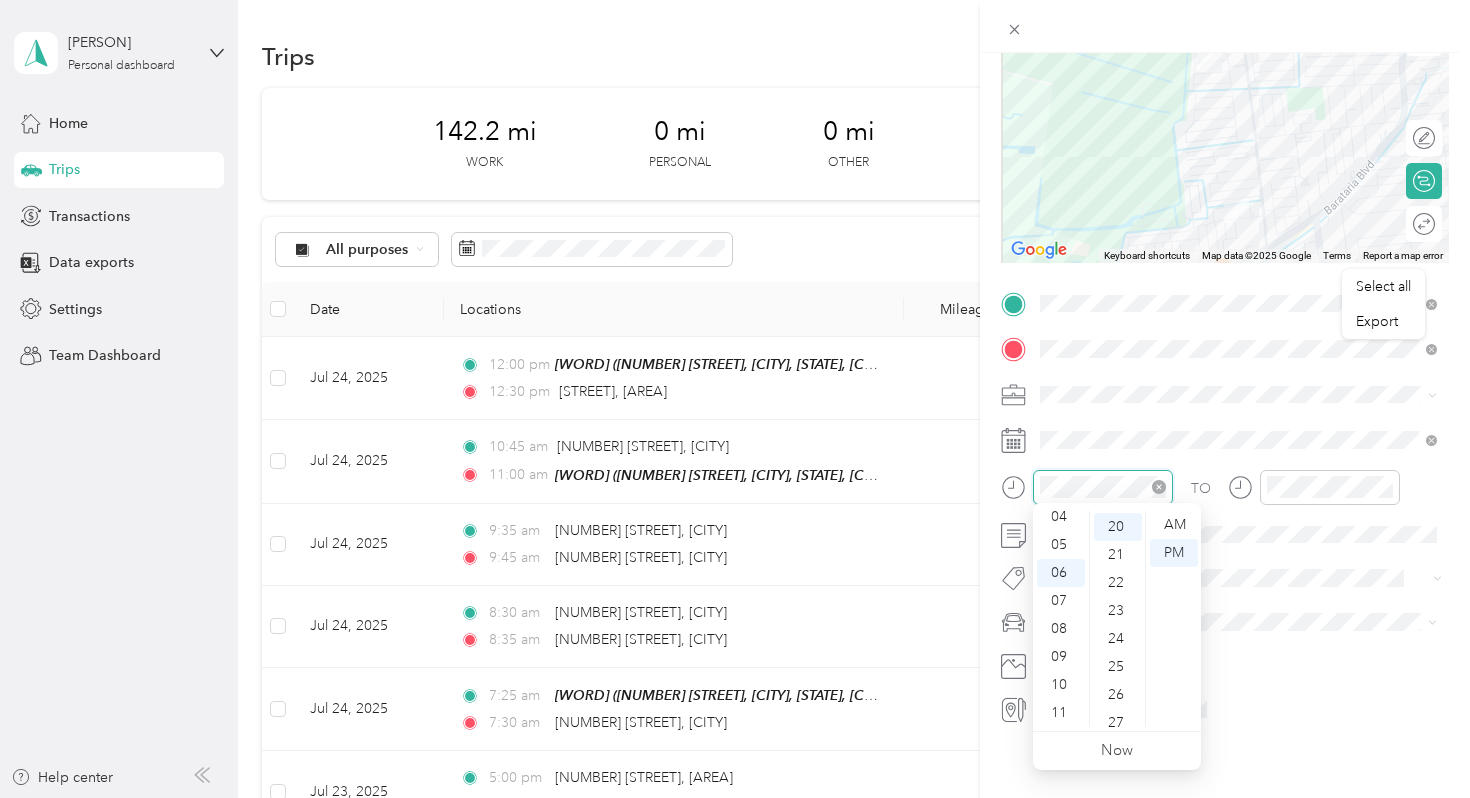 click at bounding box center (1103, 487) 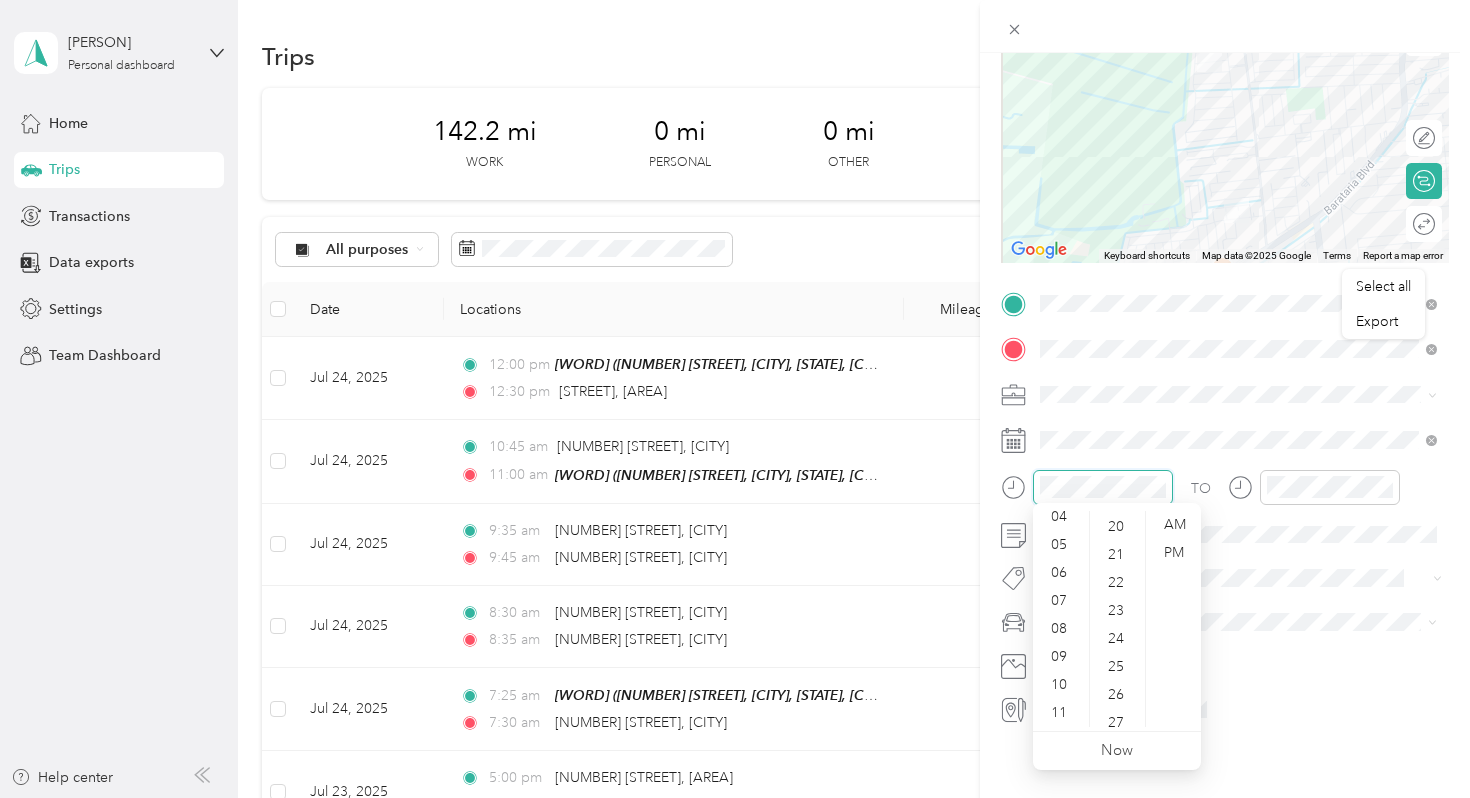 scroll, scrollTop: 29, scrollLeft: 0, axis: vertical 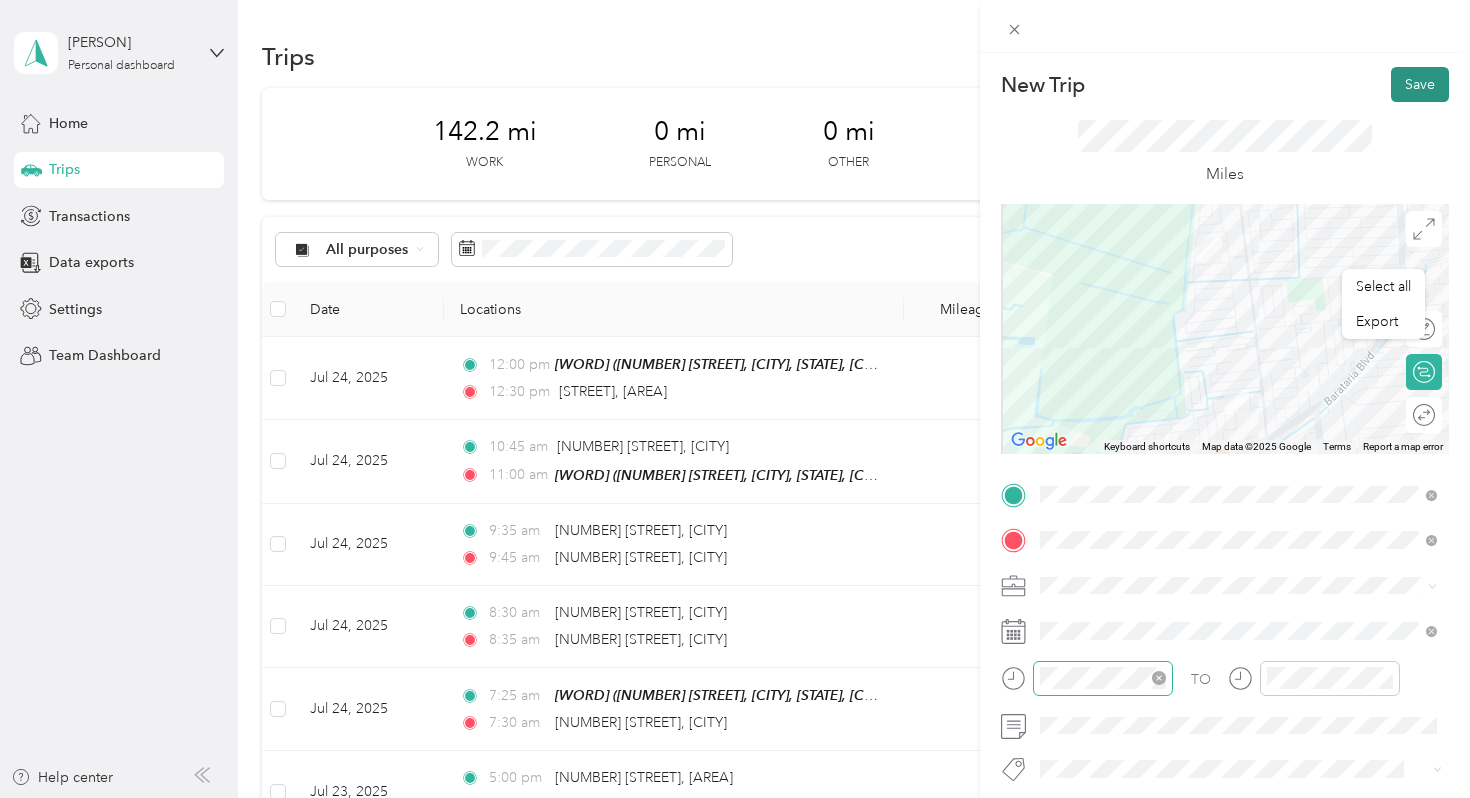 click on "Save" at bounding box center (1420, 84) 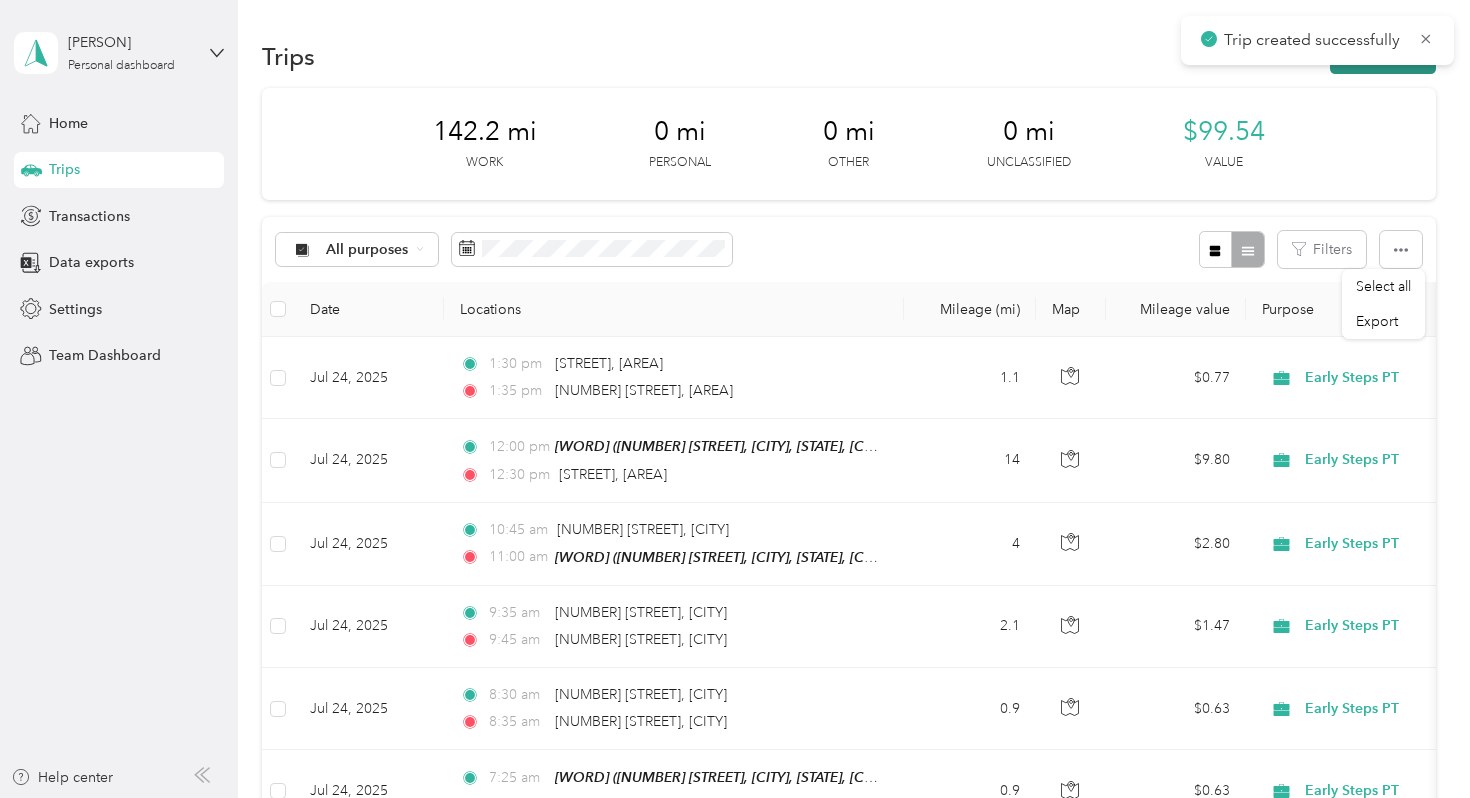 click on "New trip" at bounding box center [1383, 56] 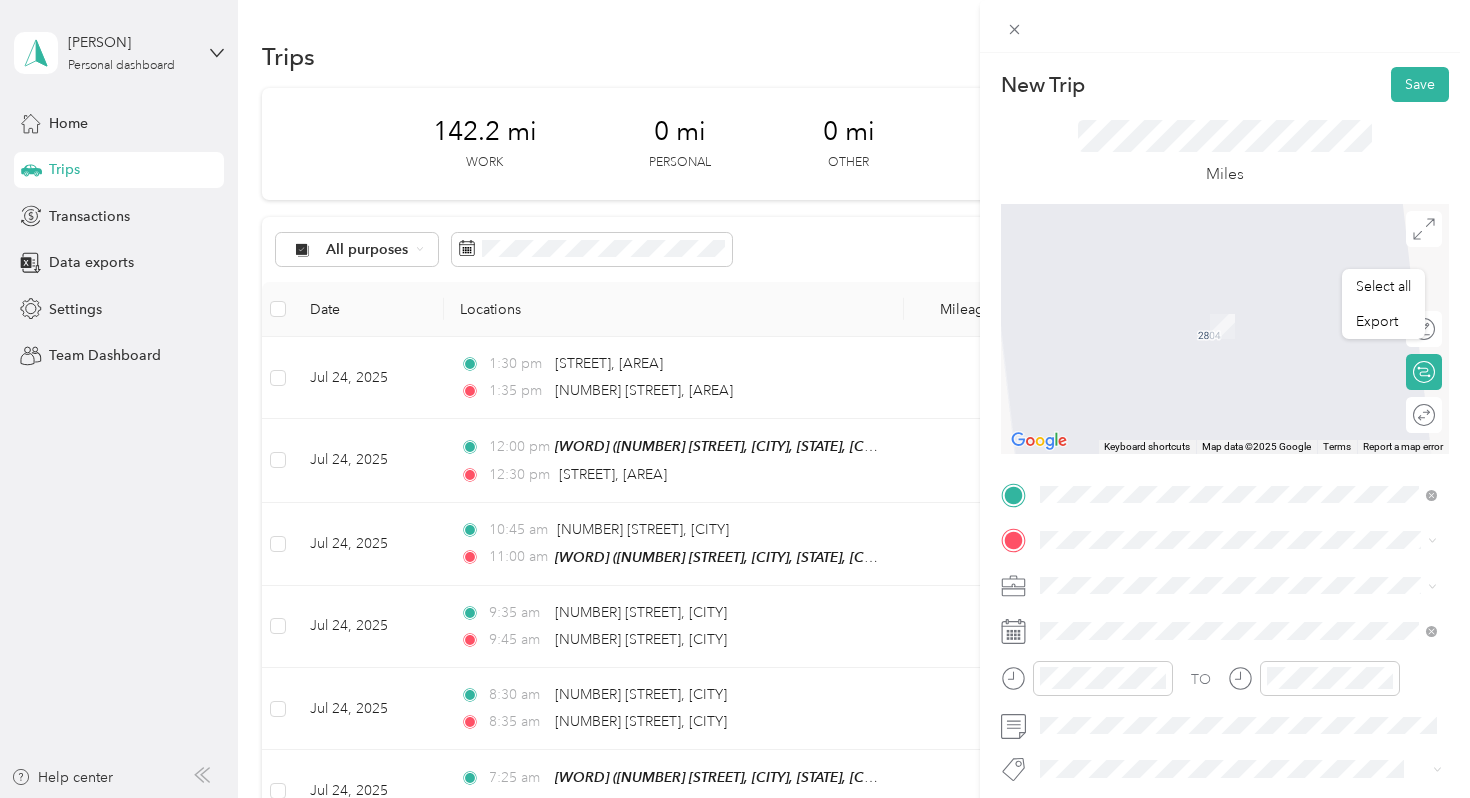 click on "[NUMBER] [STREET]
[CITY], [STATE] [POSTAL CODE], [COUNTRY]" at bounding box center [1221, 618] 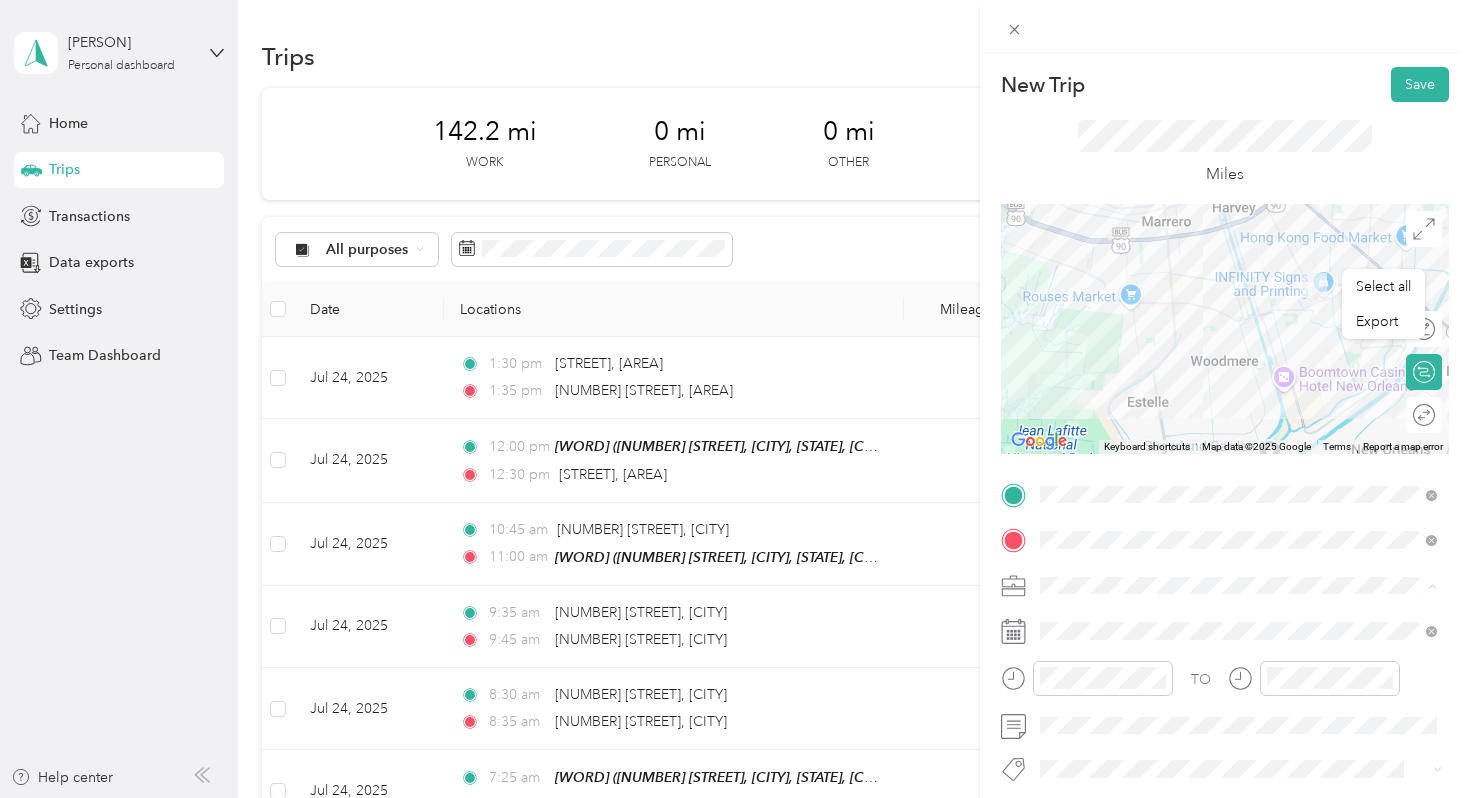 click on "Early Steps PT" at bounding box center (1091, 409) 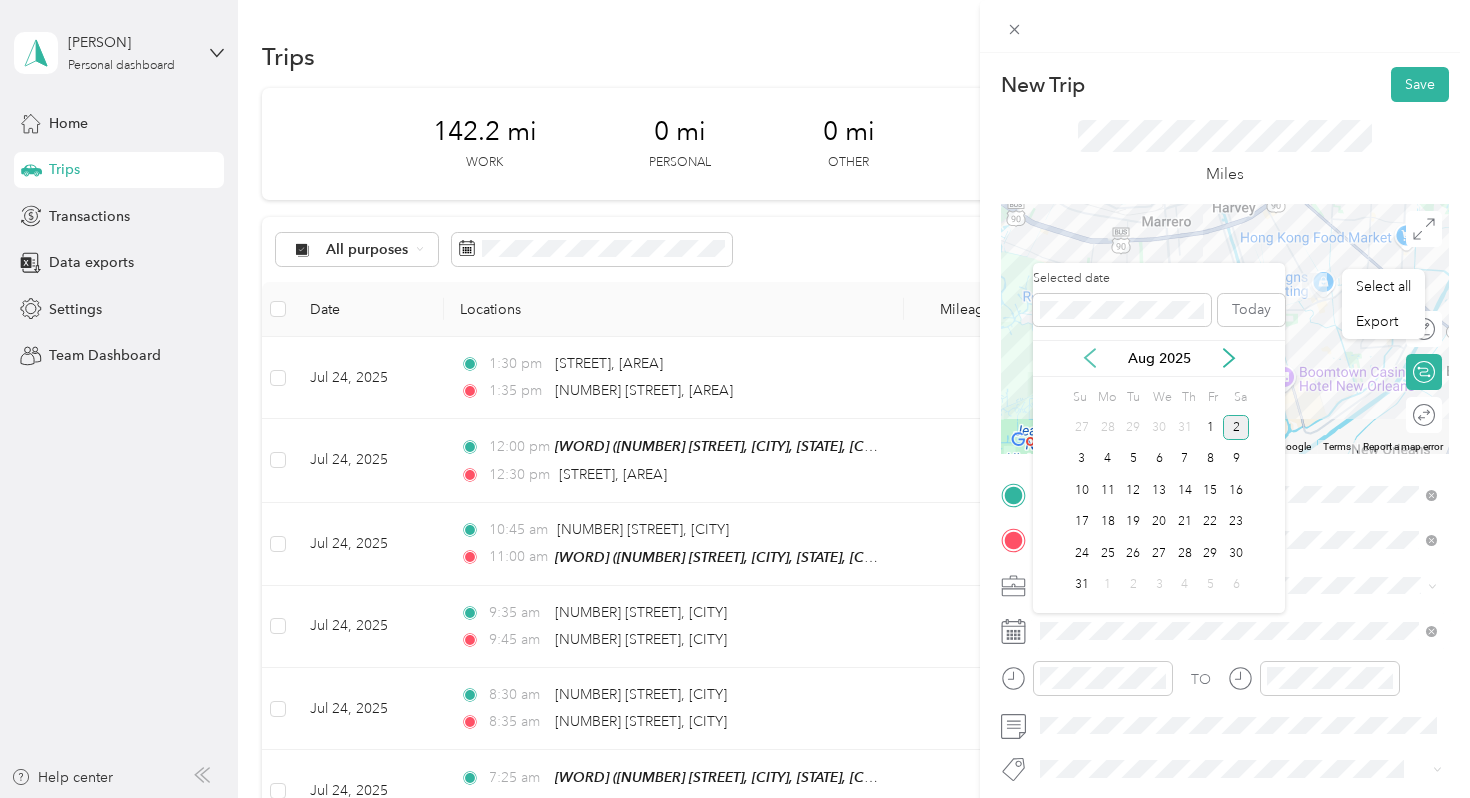 click 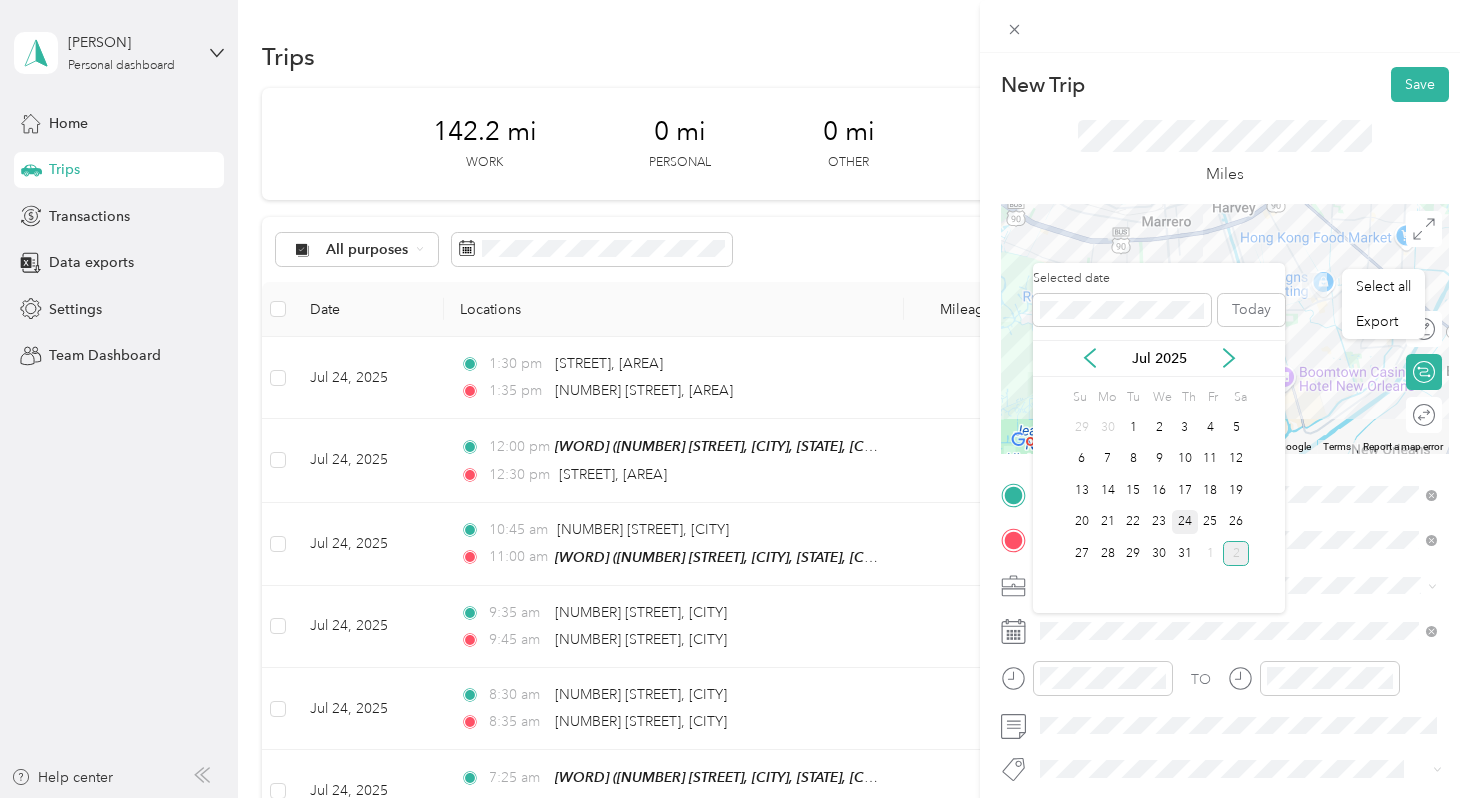 click on "24" at bounding box center (1185, 522) 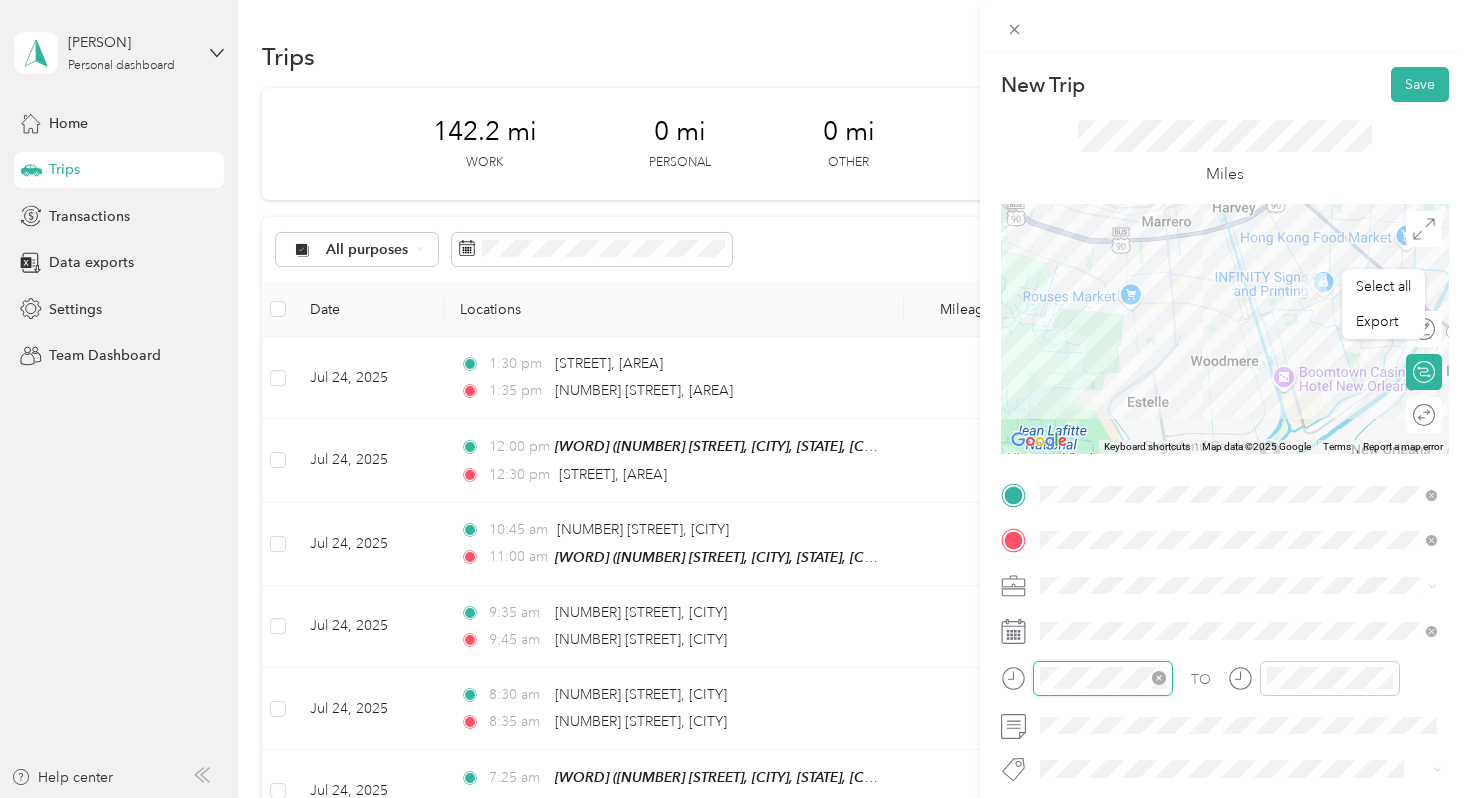 scroll, scrollTop: 120, scrollLeft: 0, axis: vertical 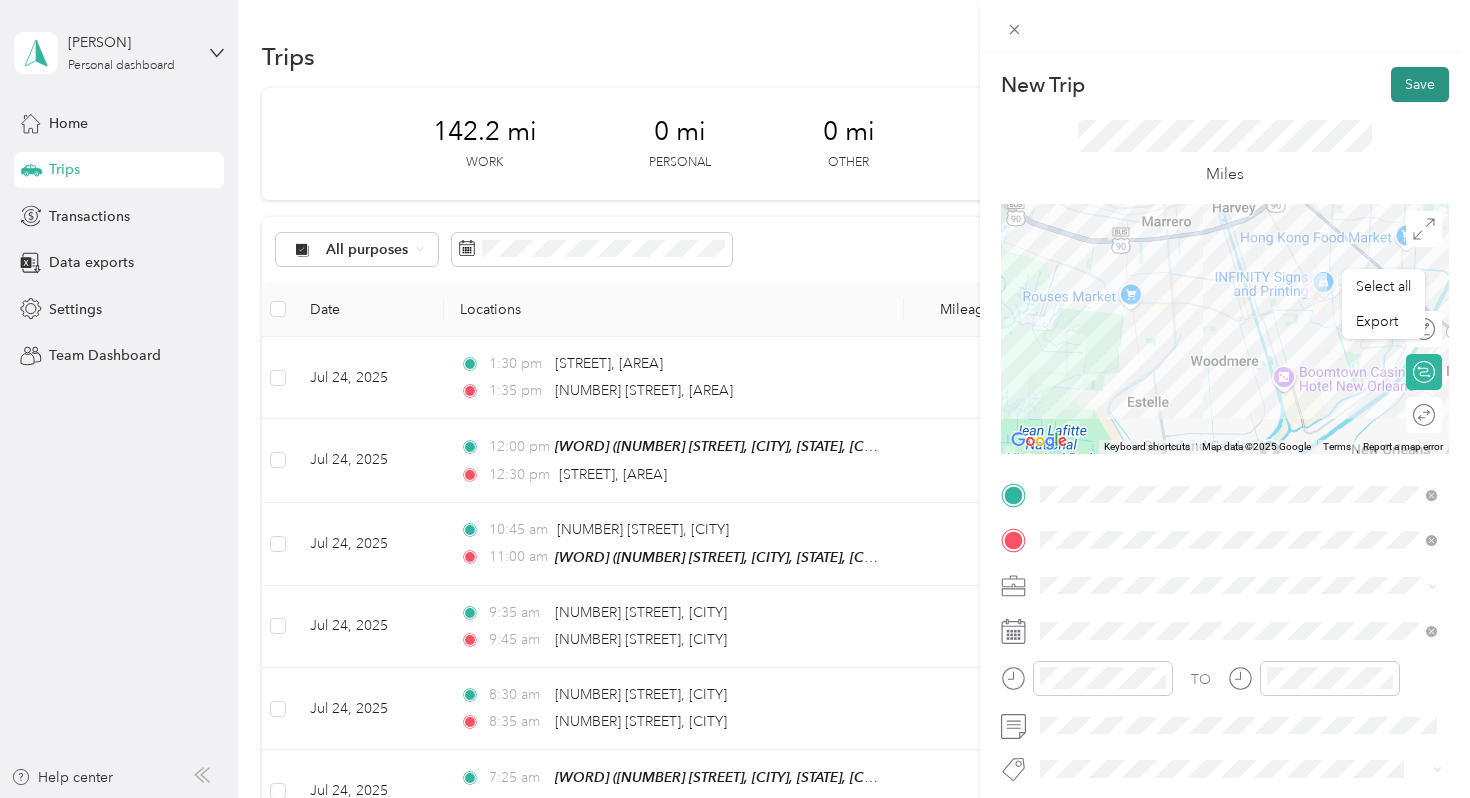 click on "Save" at bounding box center [1420, 84] 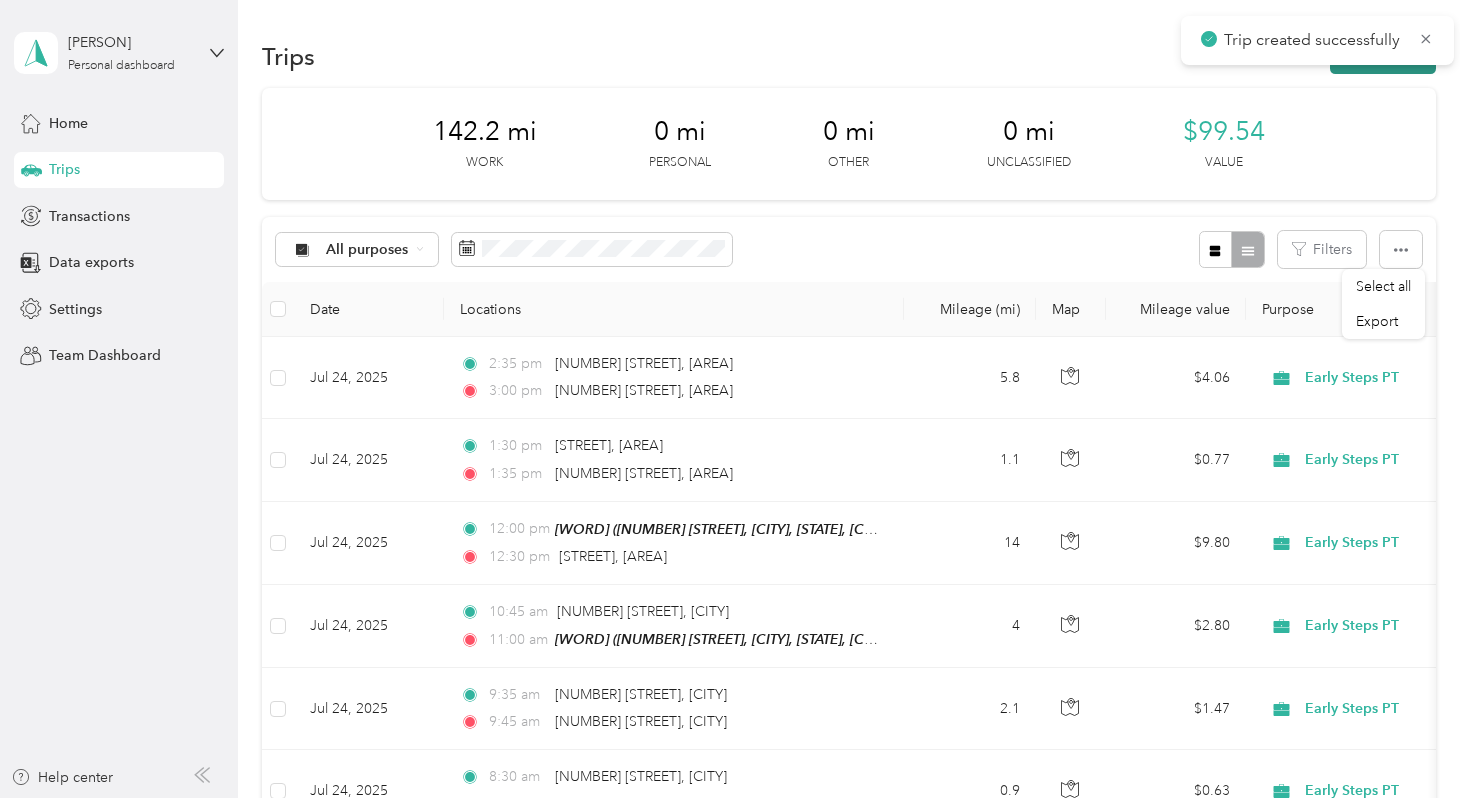 click on "New trip" at bounding box center (1383, 56) 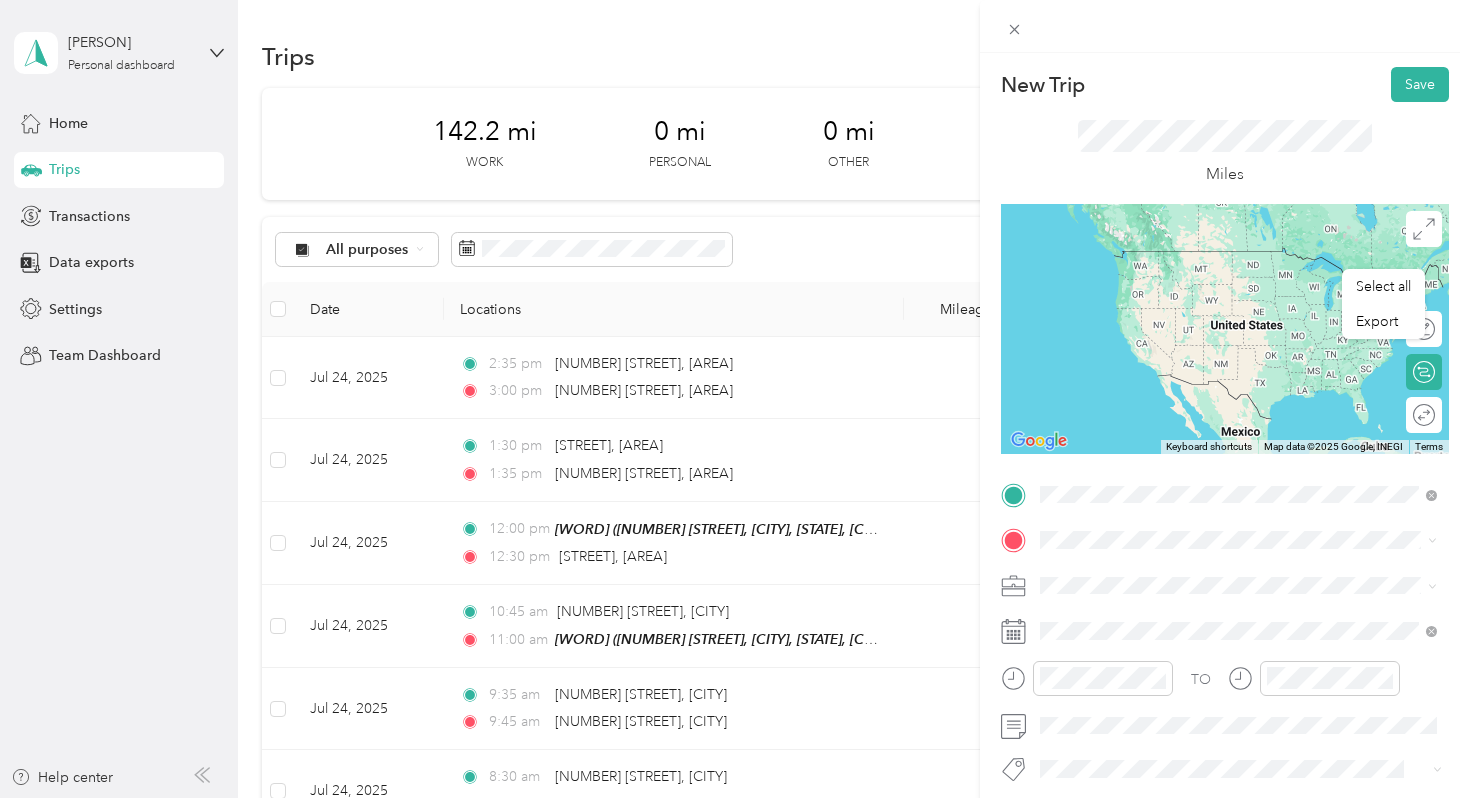 click on "[NUMBER] [STREET]
[CITY], [STATE] [POSTAL CODE], [COUNTRY]" at bounding box center (1221, 574) 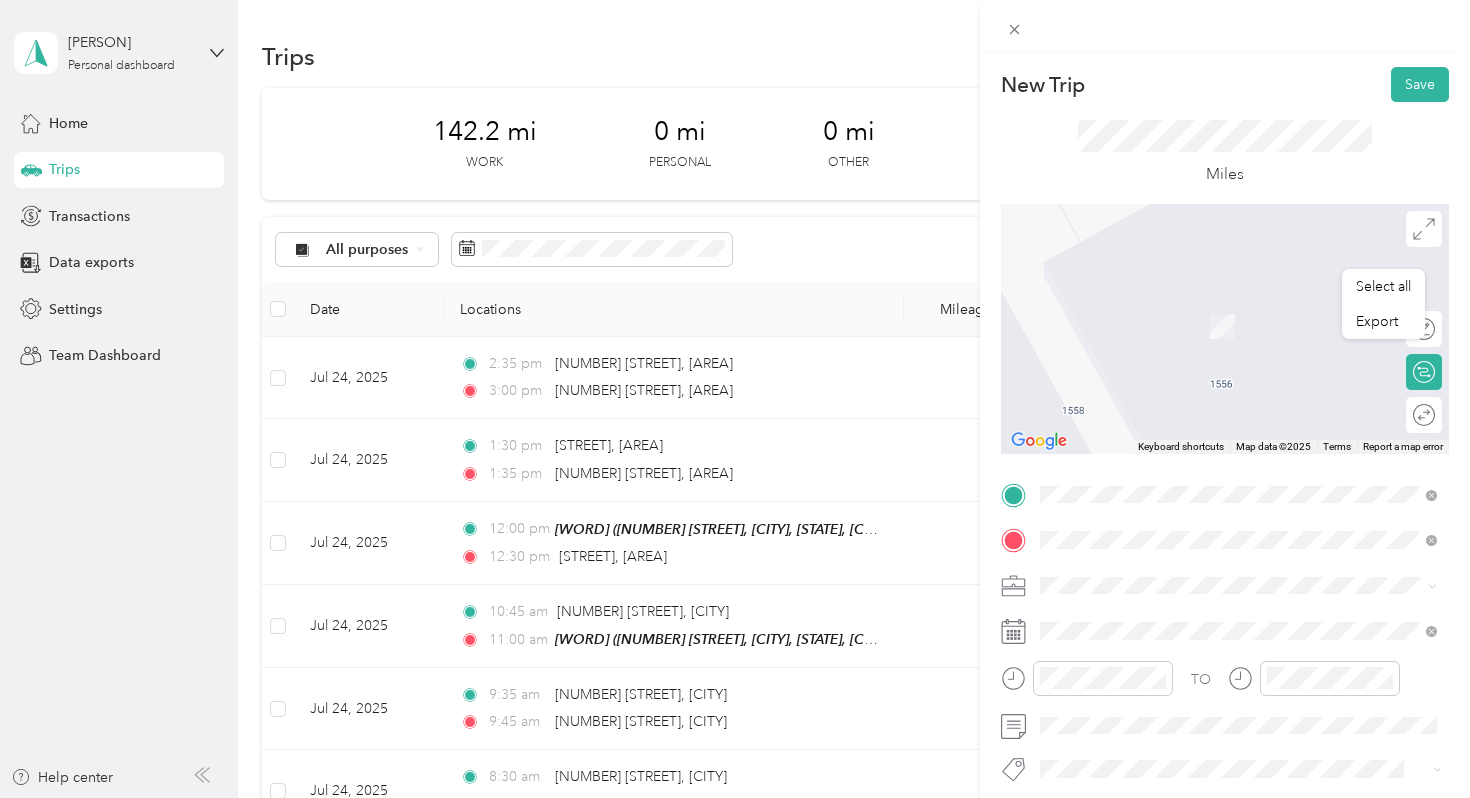 click on "[NUMBER] [STREET]
[CITY], [STATE] [POSTAL_CODE], [COUNTRY]" at bounding box center (1222, 620) 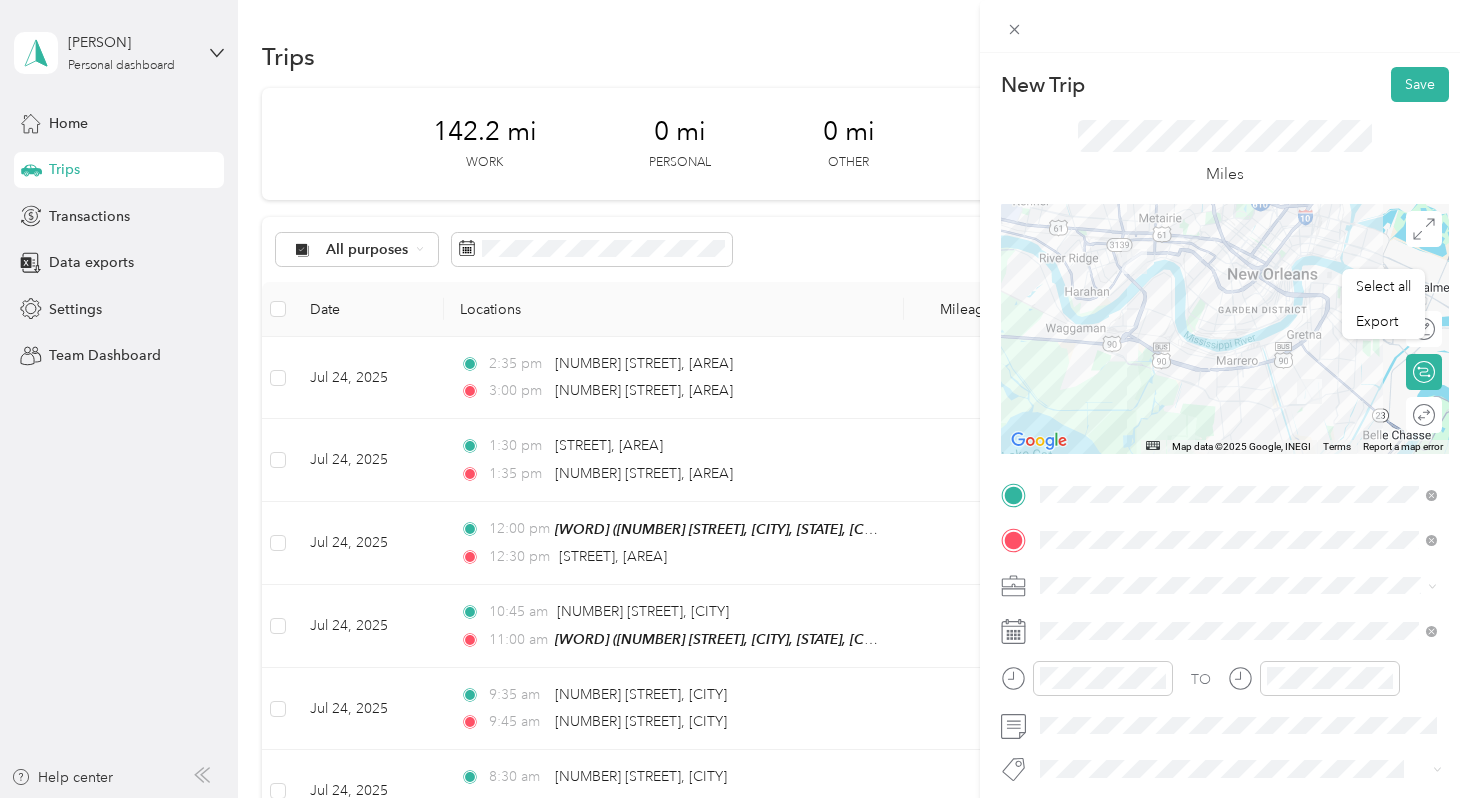 click on "Early Steps PT" at bounding box center [1091, 406] 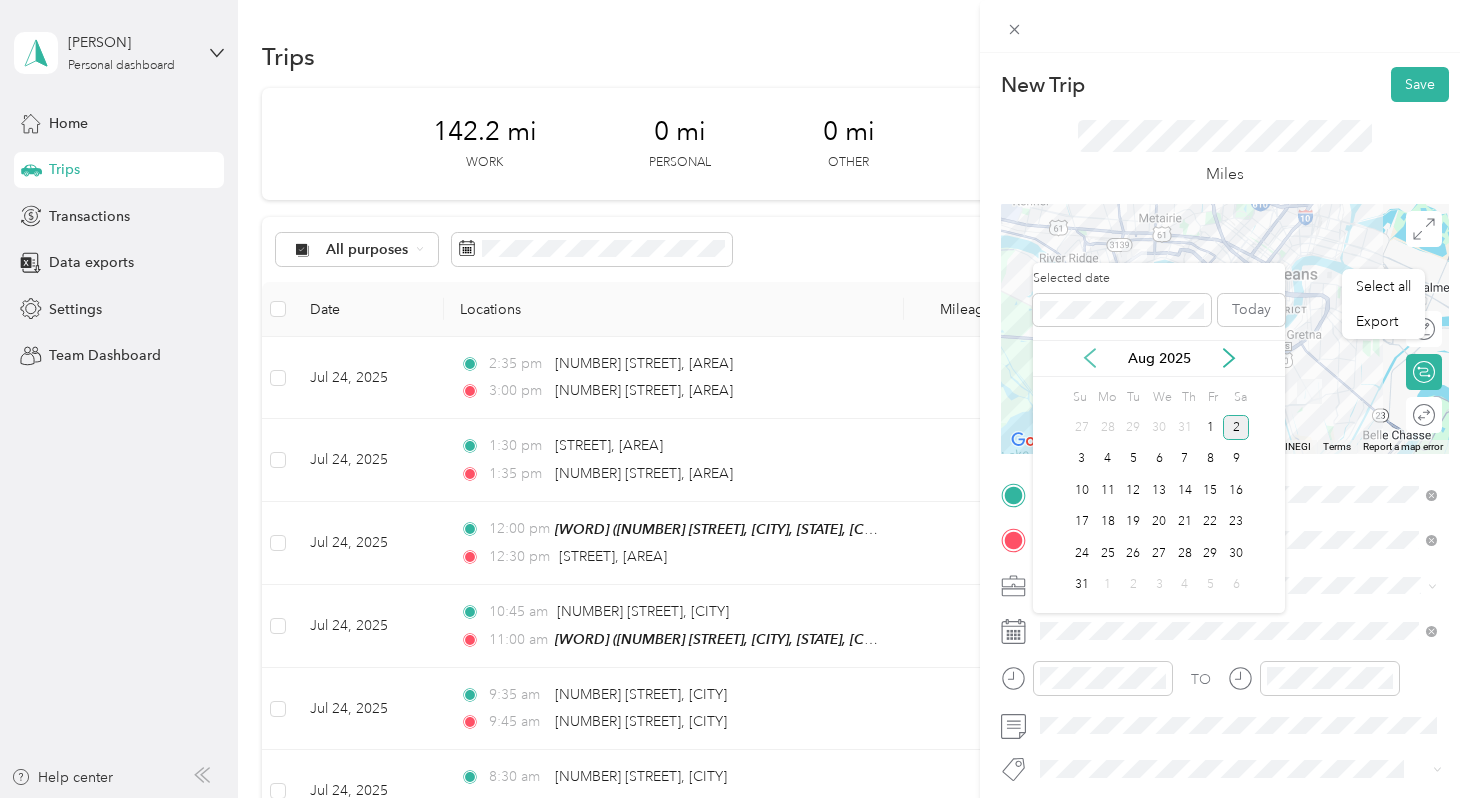 click 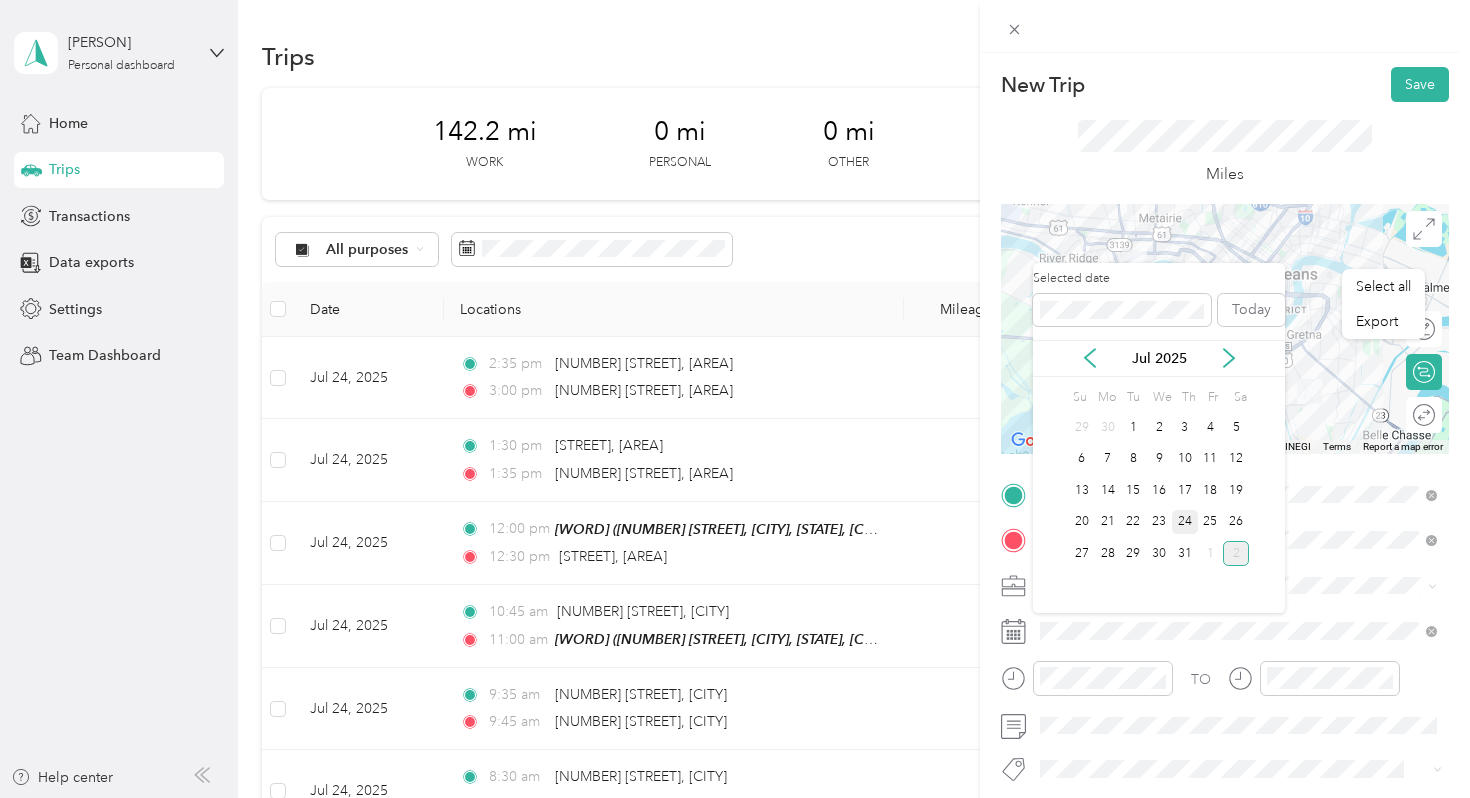 click on "24" at bounding box center (1185, 522) 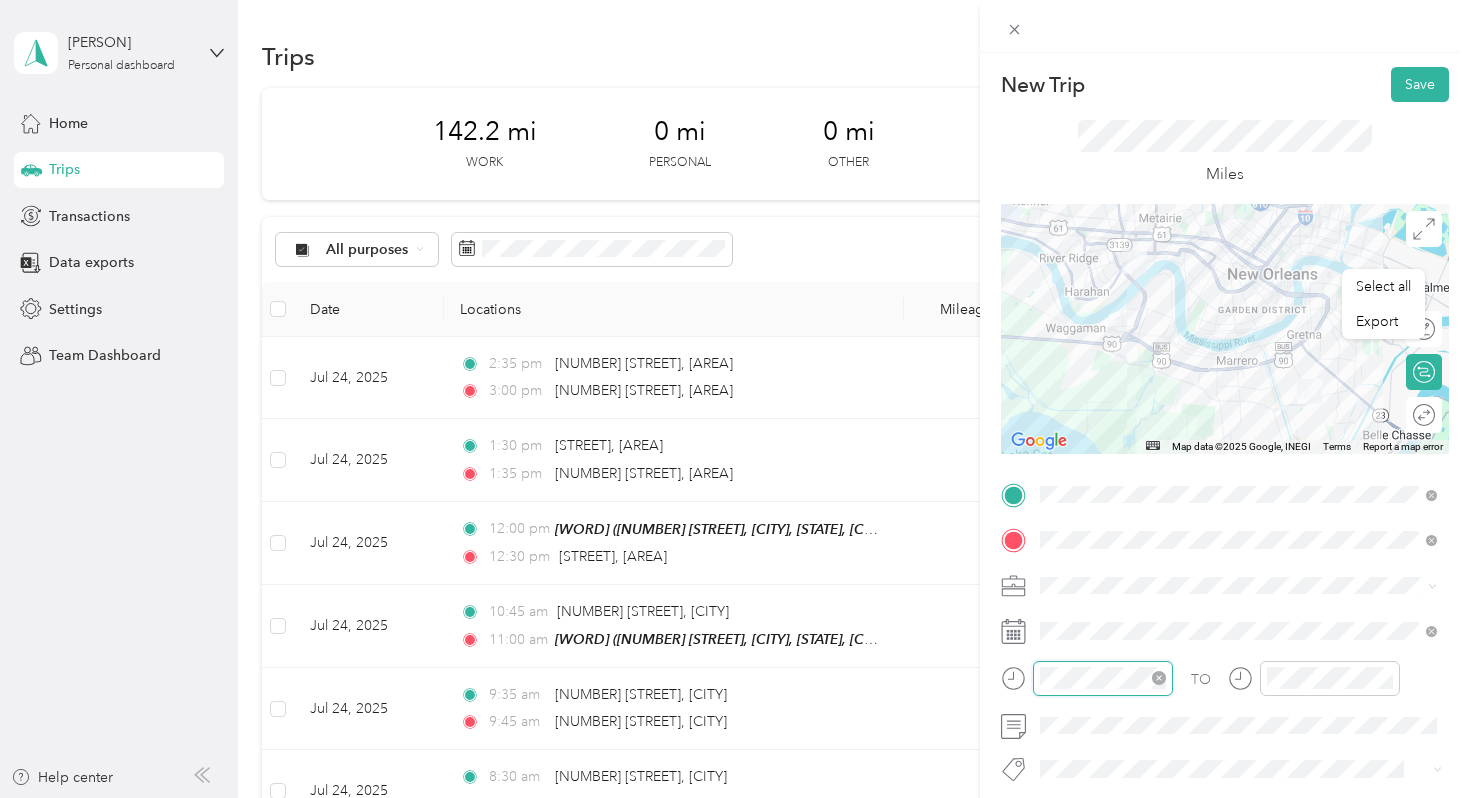 scroll, scrollTop: 120, scrollLeft: 0, axis: vertical 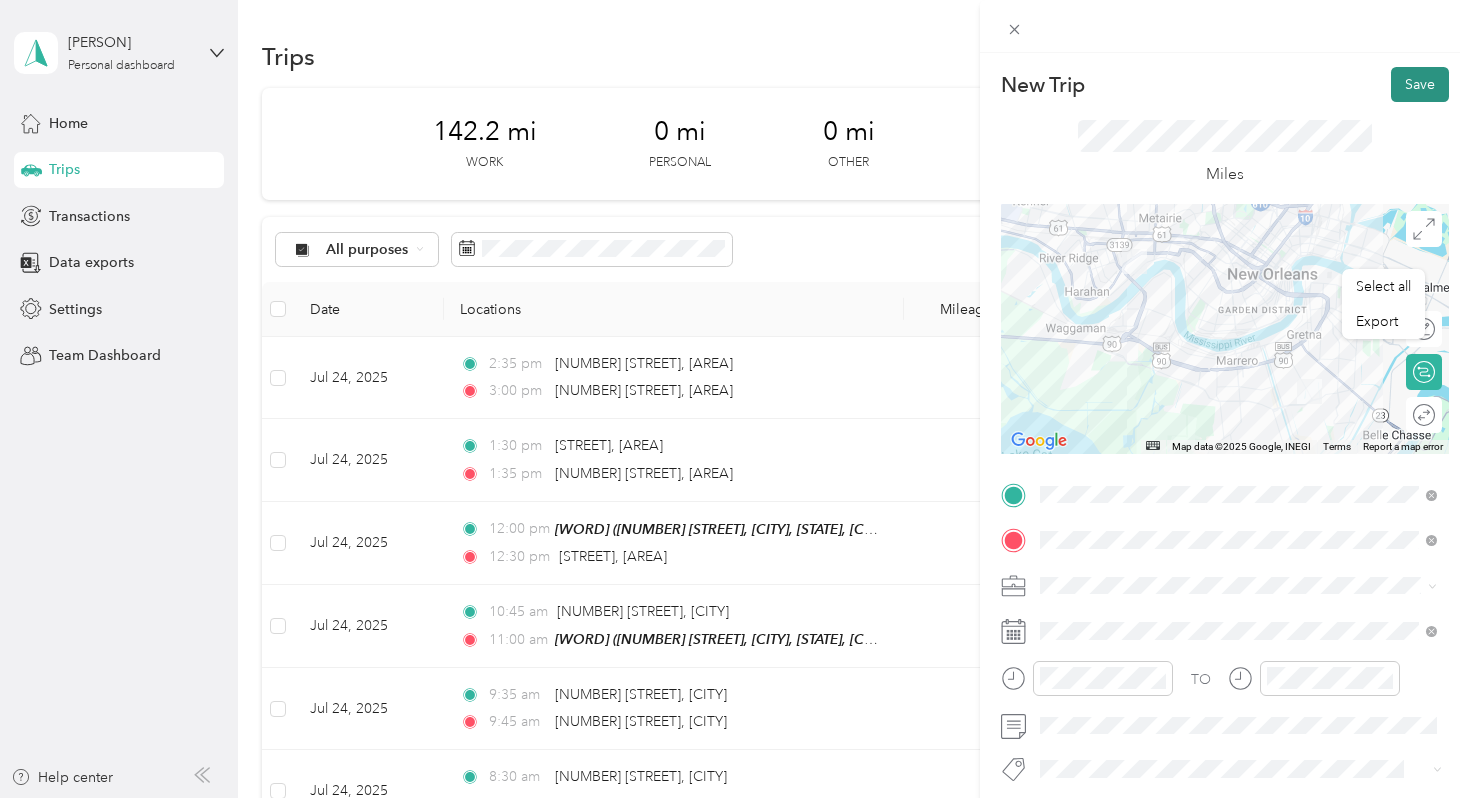 click on "Save" at bounding box center [1420, 84] 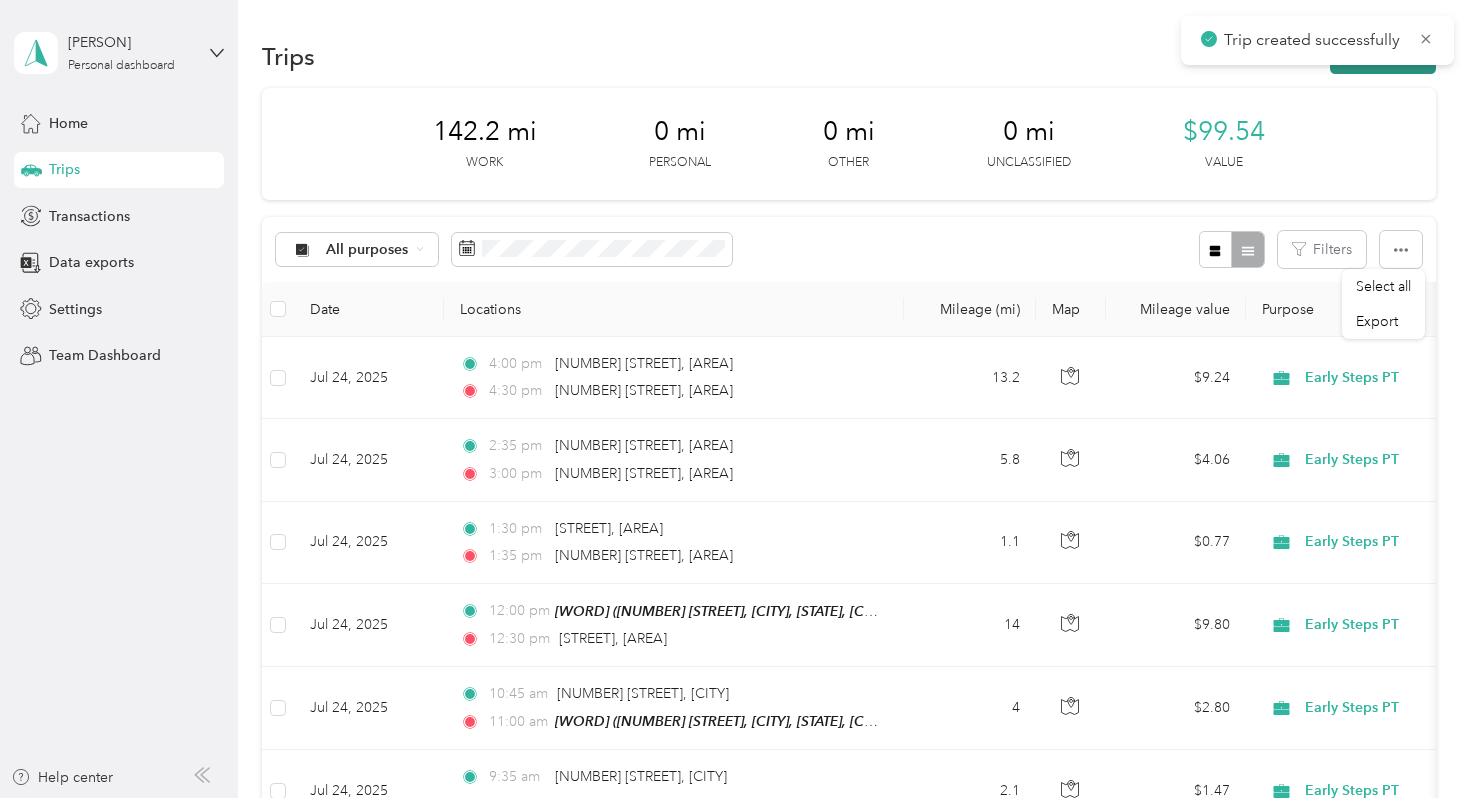 click on "New trip" at bounding box center [1383, 56] 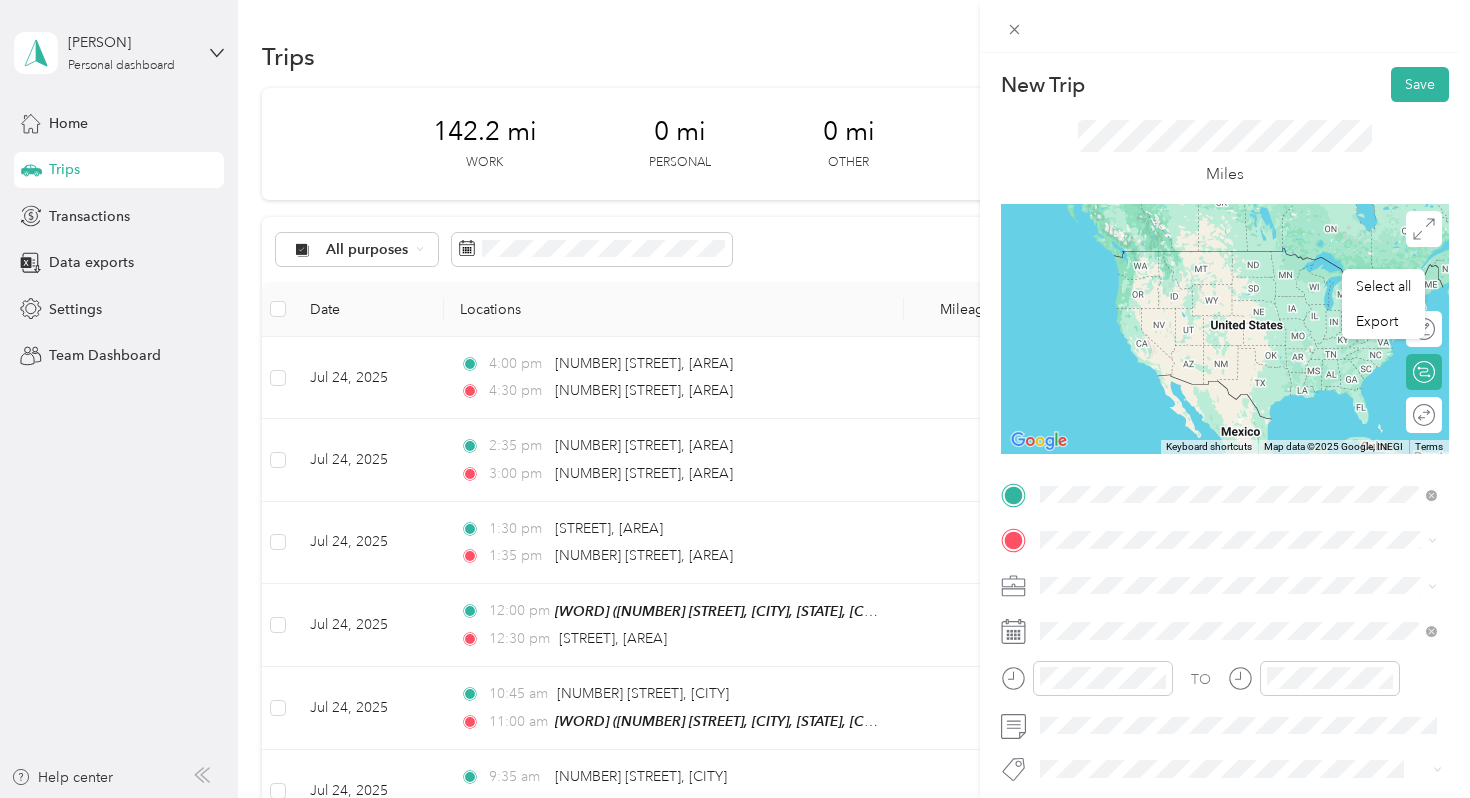 click on "[NUMBER] [STREET]
[CITY], [STATE] [POSTAL_CODE], [COUNTRY]" at bounding box center (1222, 574) 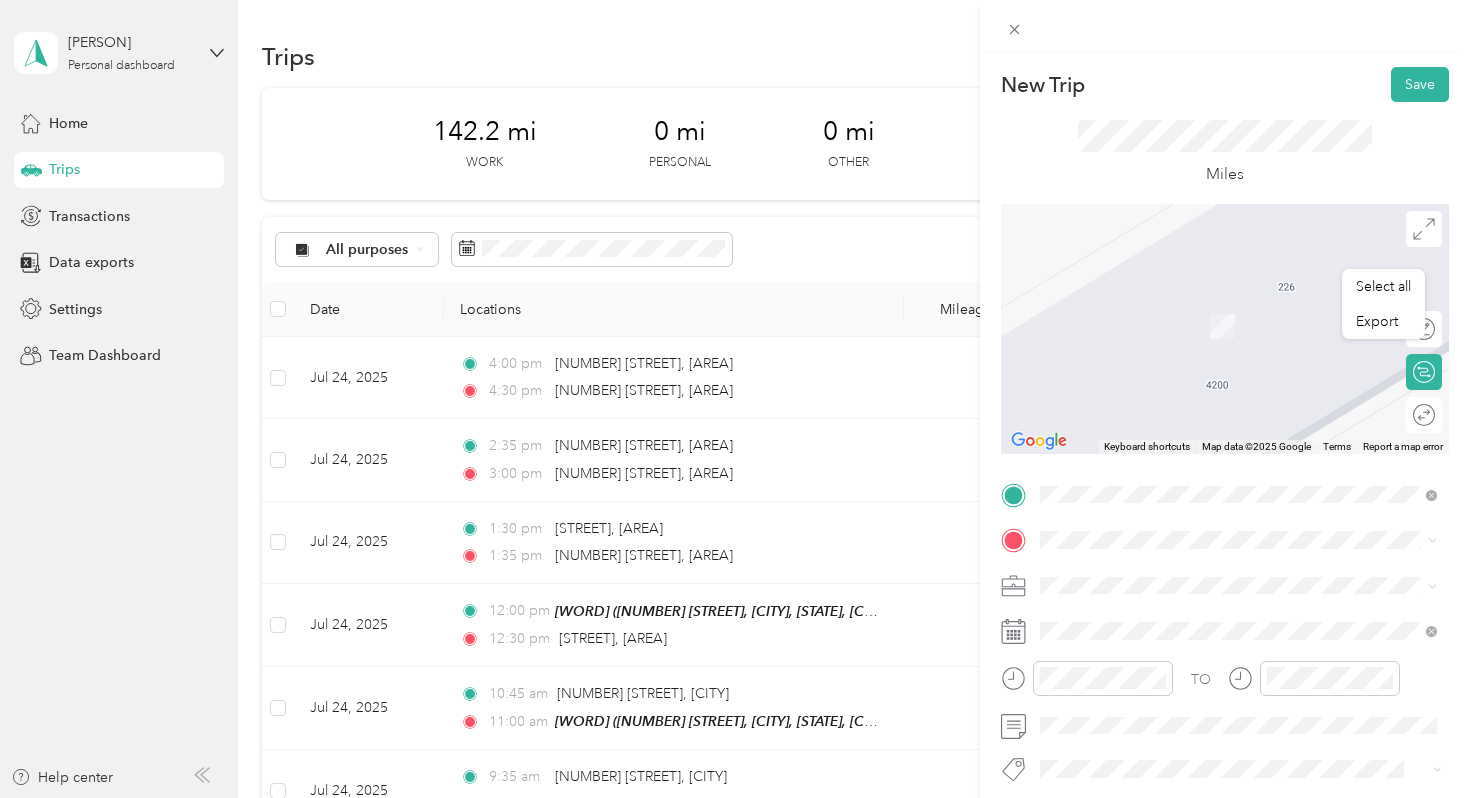 click on "[NUMBER] [STREET]
[CITY], [STATE], [COUNTRY] , [POSTAL_CODE], [CITY], [STATE], [COUNTRY]" at bounding box center [1235, 335] 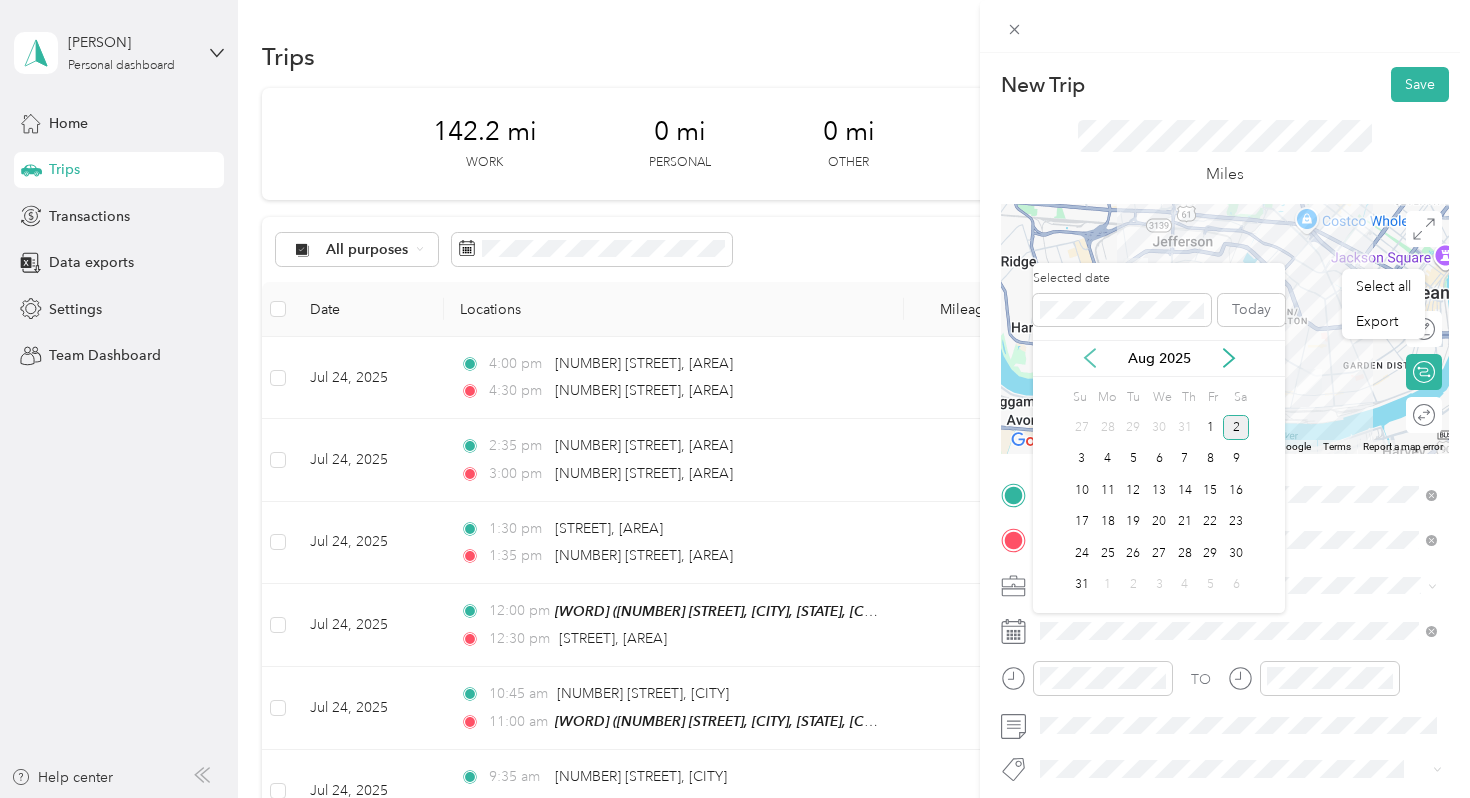 click 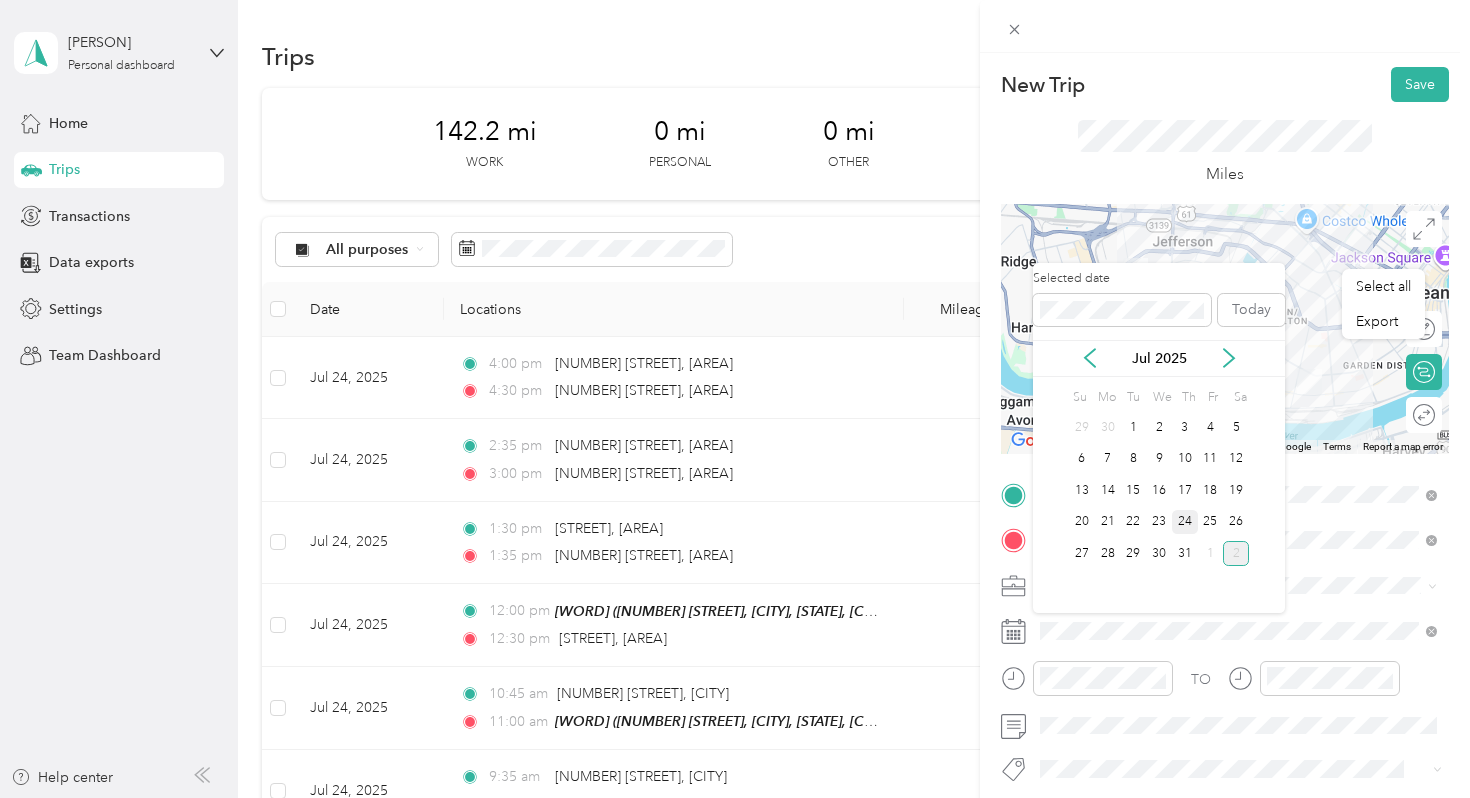 click on "24" at bounding box center (1185, 522) 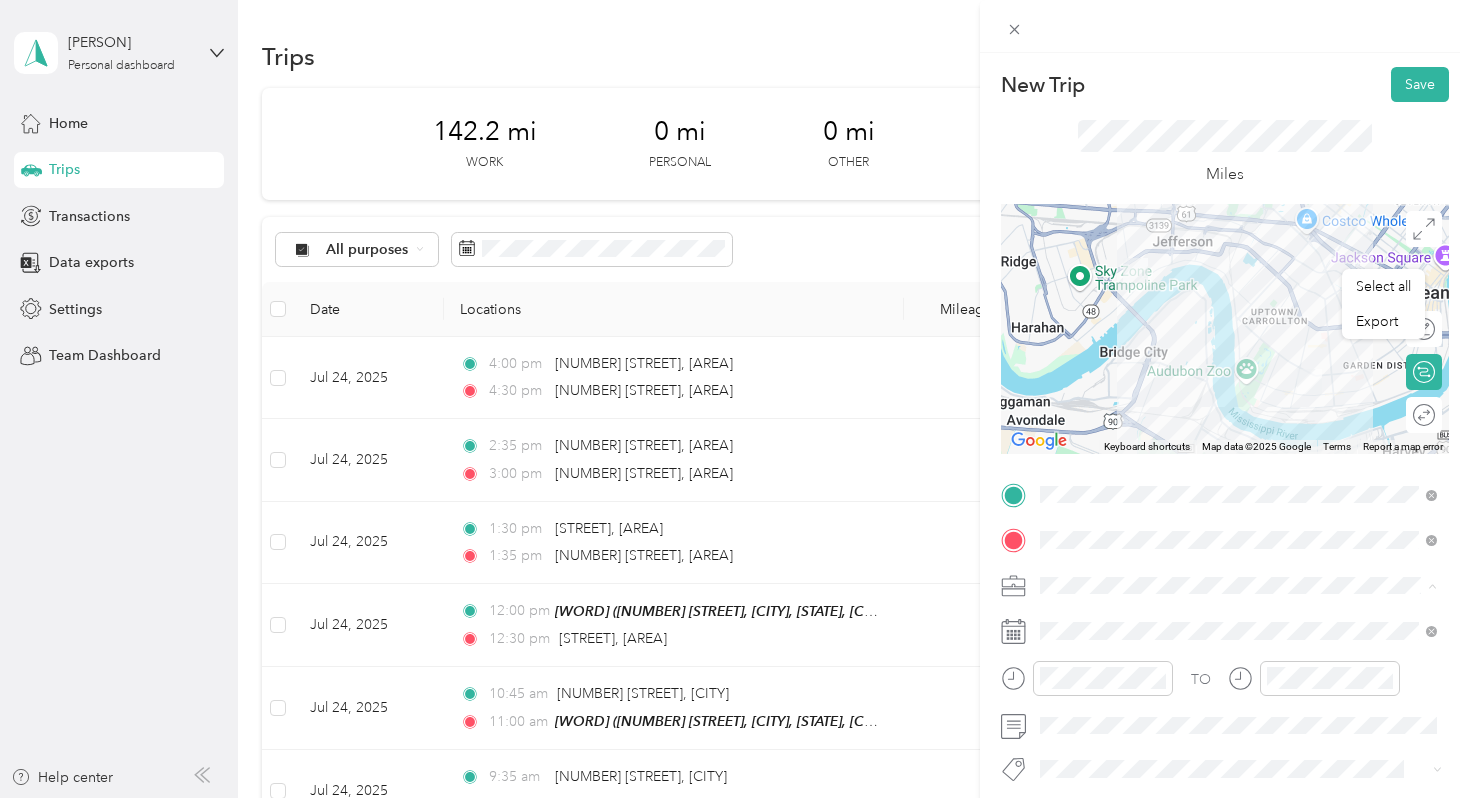 click on "Early Steps PT" at bounding box center [1091, 409] 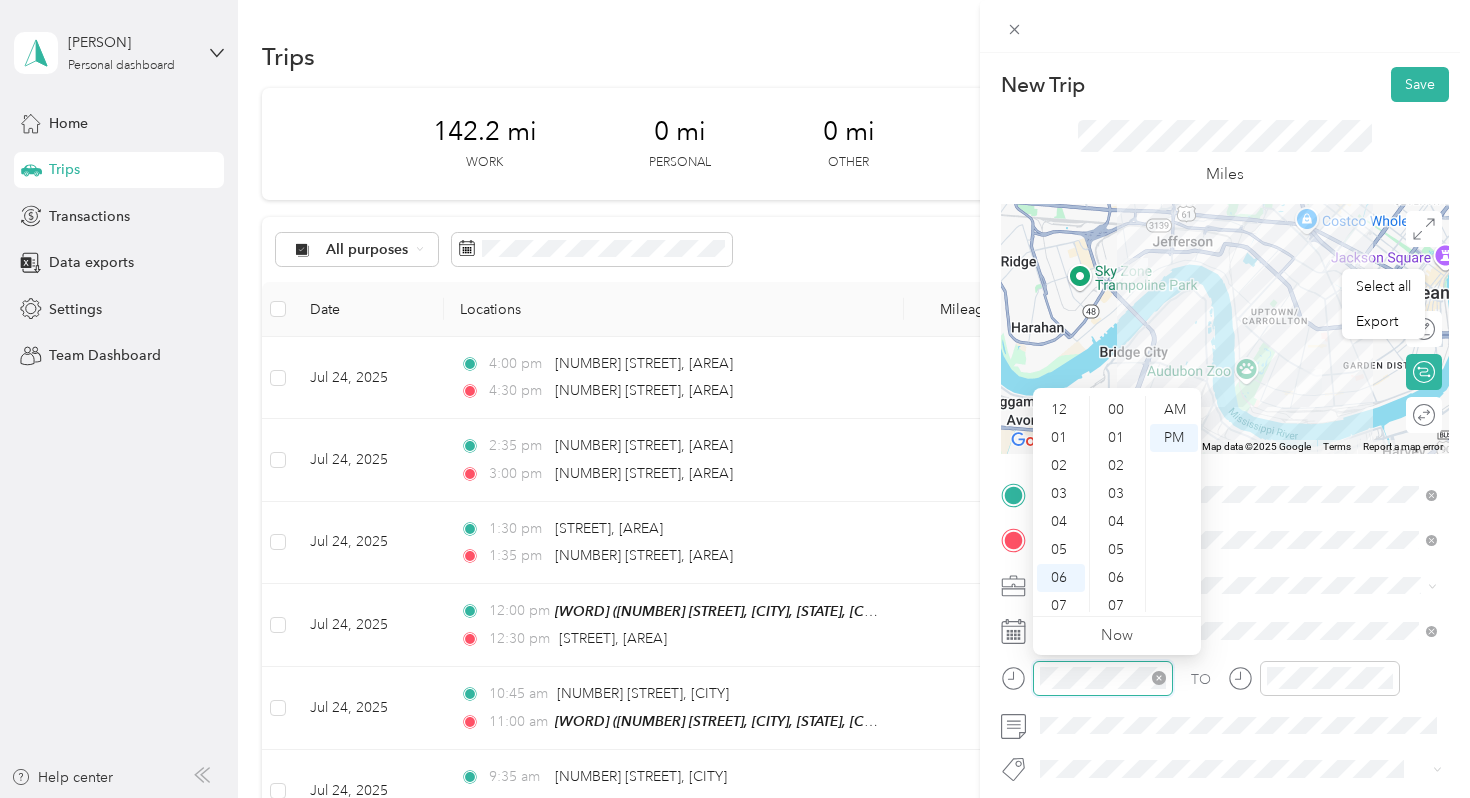 scroll, scrollTop: 614, scrollLeft: 0, axis: vertical 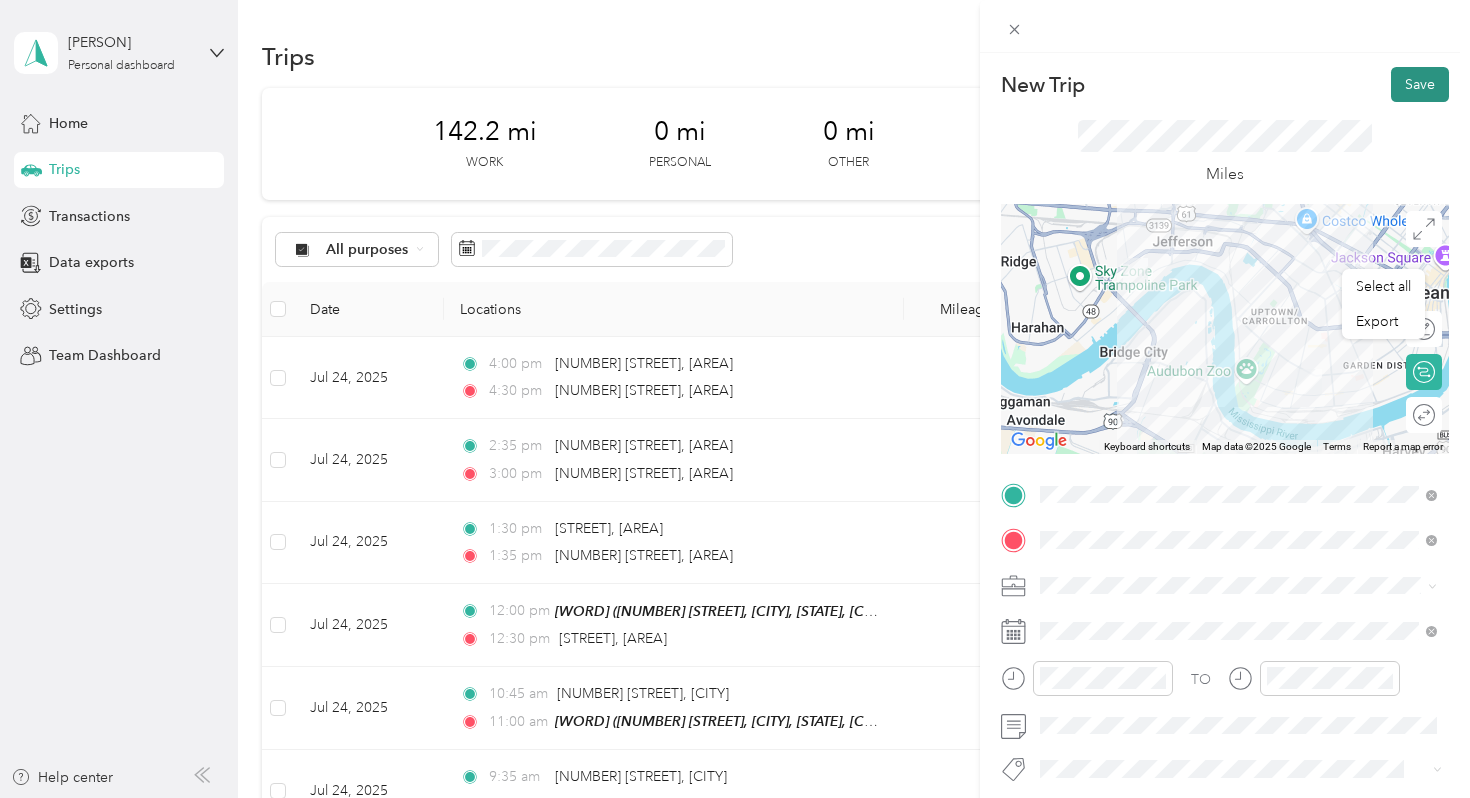 click on "Save" at bounding box center (1420, 84) 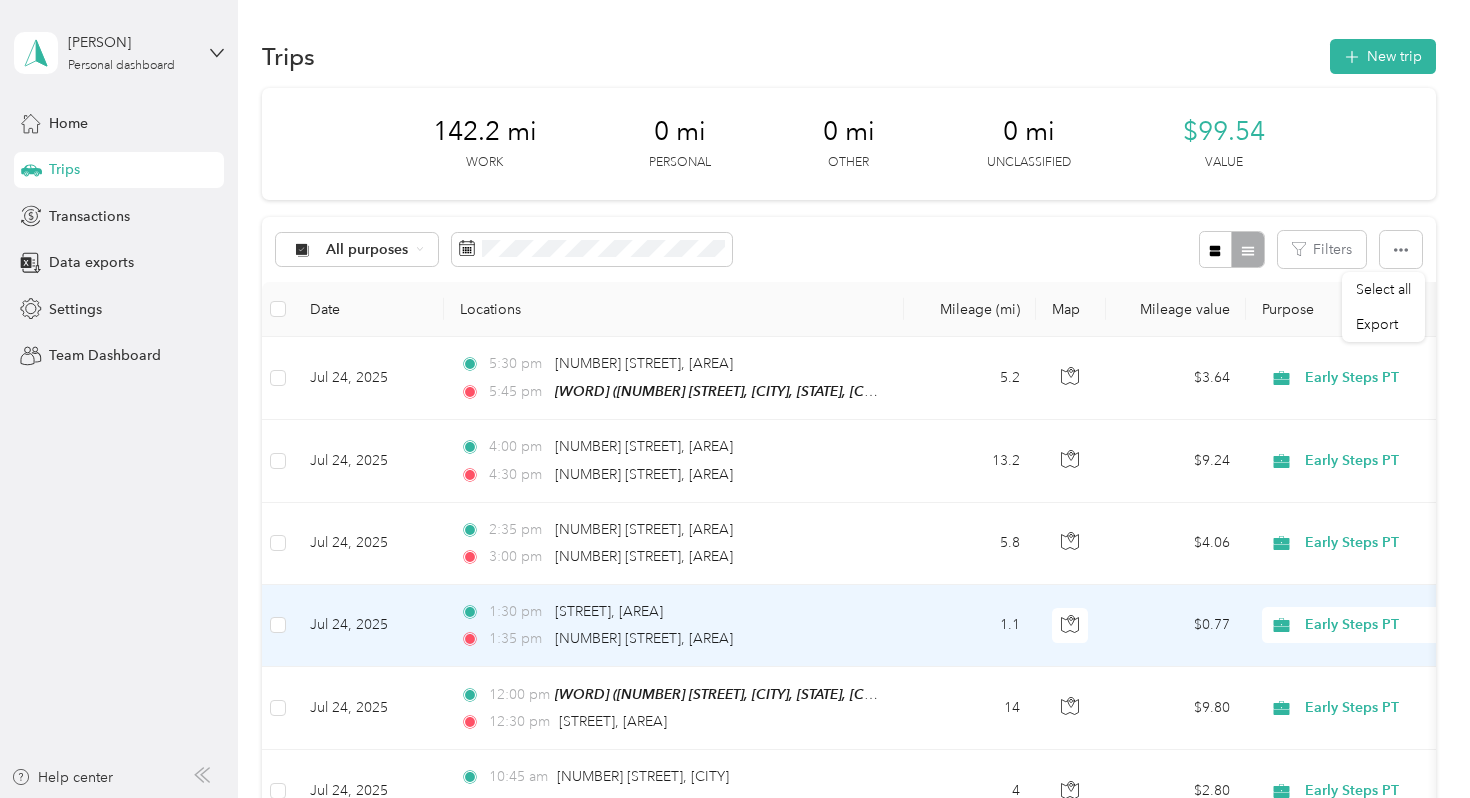 scroll, scrollTop: 0, scrollLeft: 0, axis: both 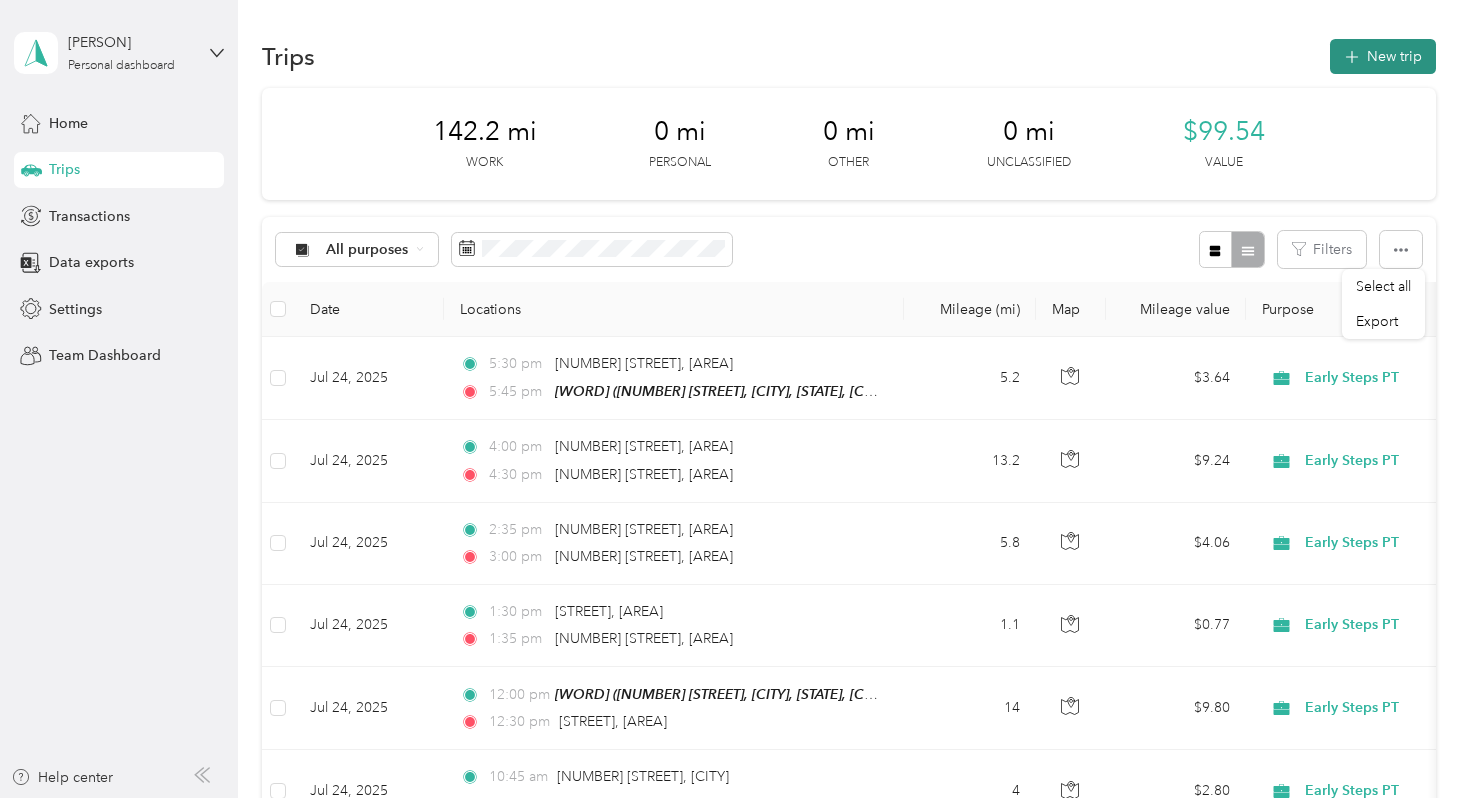 click on "New trip" at bounding box center (1383, 56) 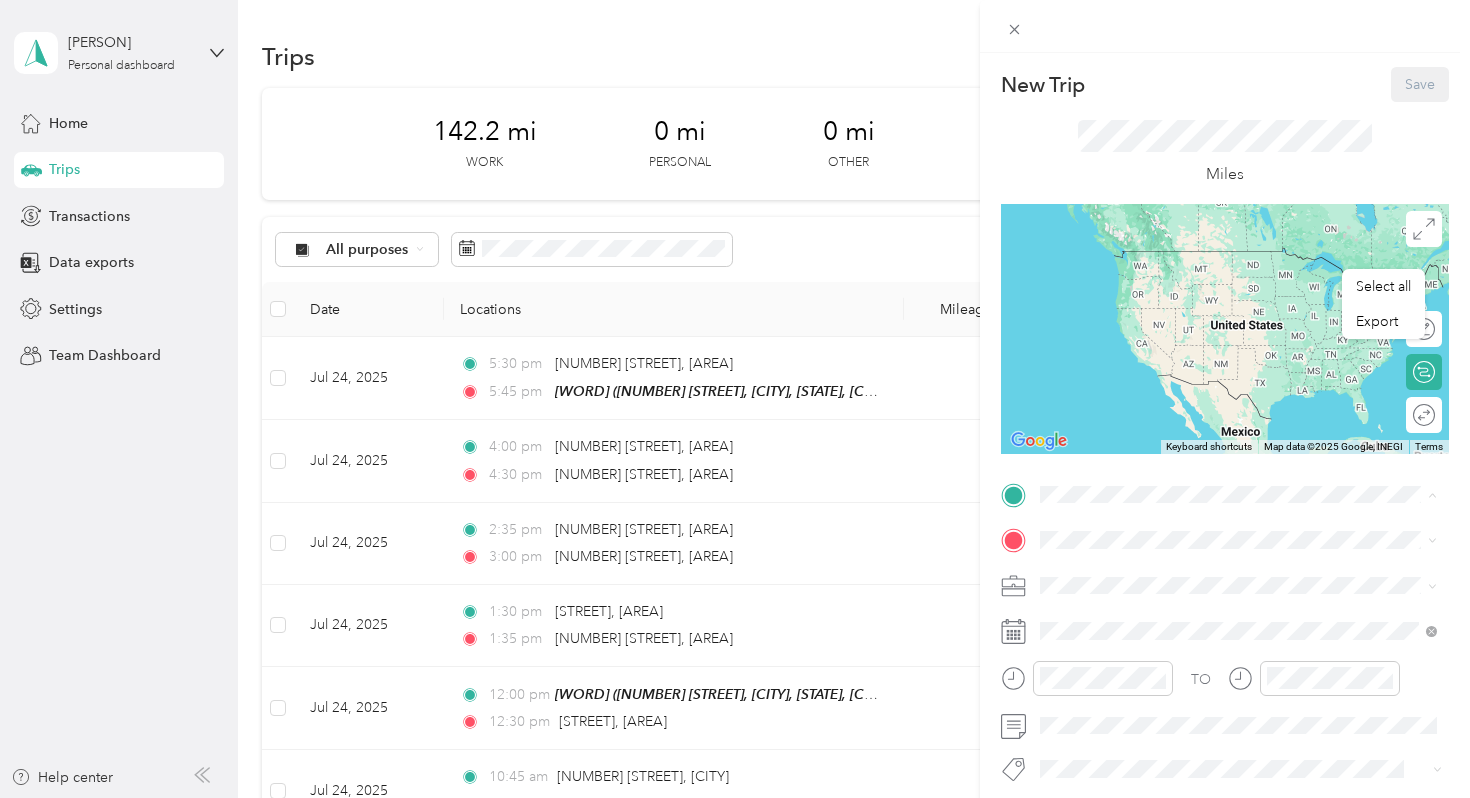 click on "[AREA] [NUMBER] [STREET], [CITY], [STATE], [COUNTRY] , [POSTAL CODE], [CITY], [STATE], [COUNTRY]" at bounding box center [1254, 595] 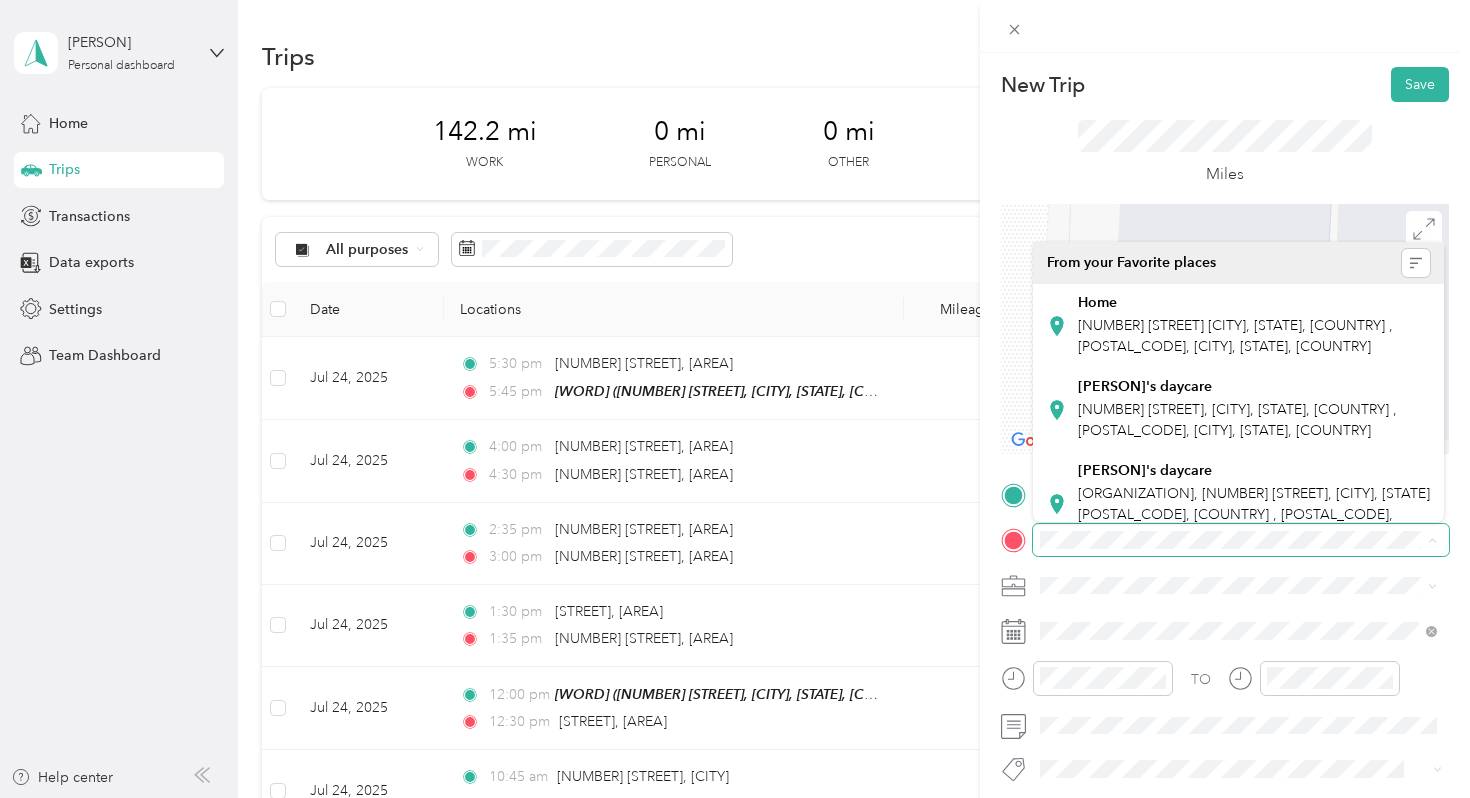 scroll, scrollTop: 0, scrollLeft: 0, axis: both 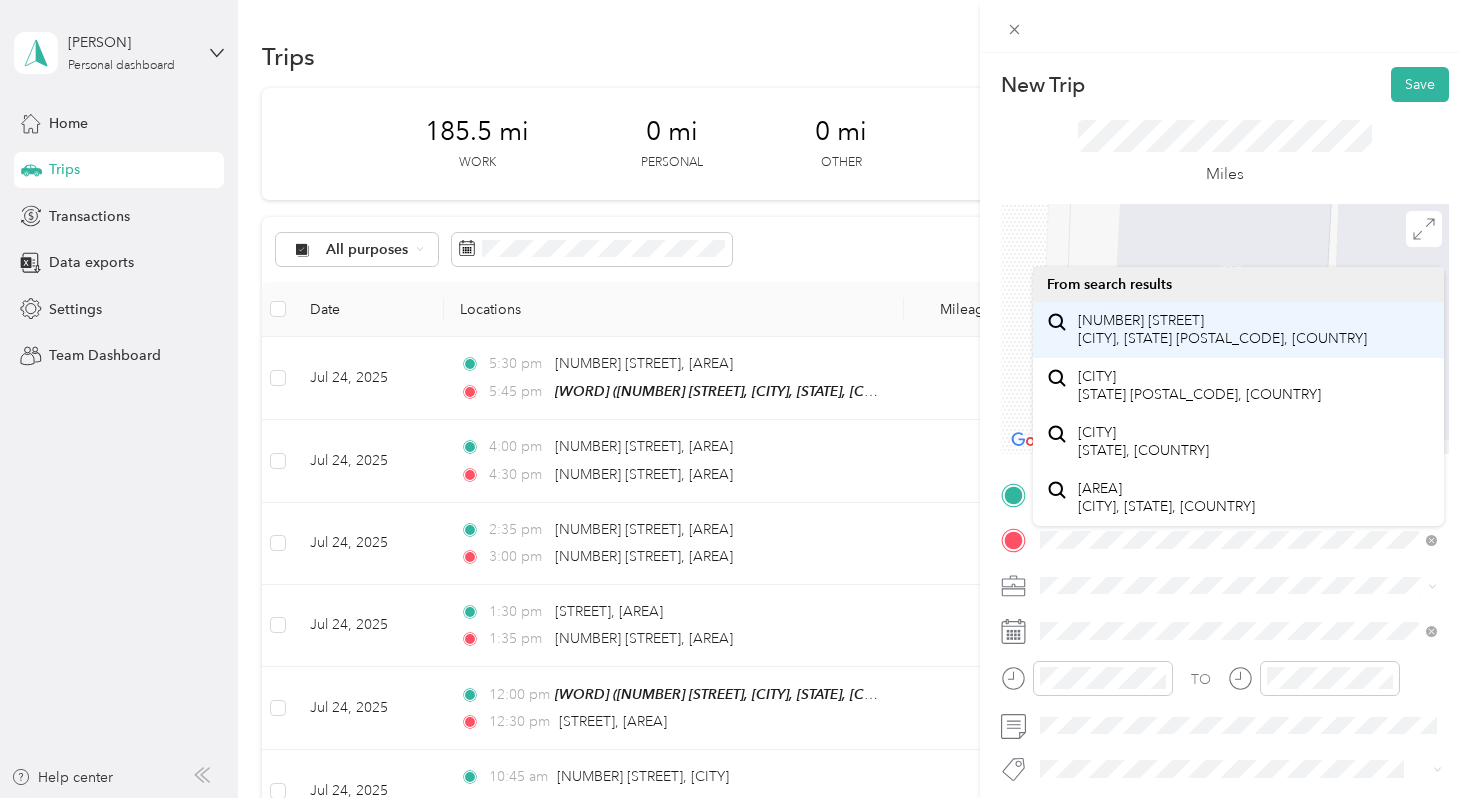 click on "[NUMBER] [STREET]
[CITY], [STATE] [POSTAL_CODE], [COUNTRY]" at bounding box center (1222, 329) 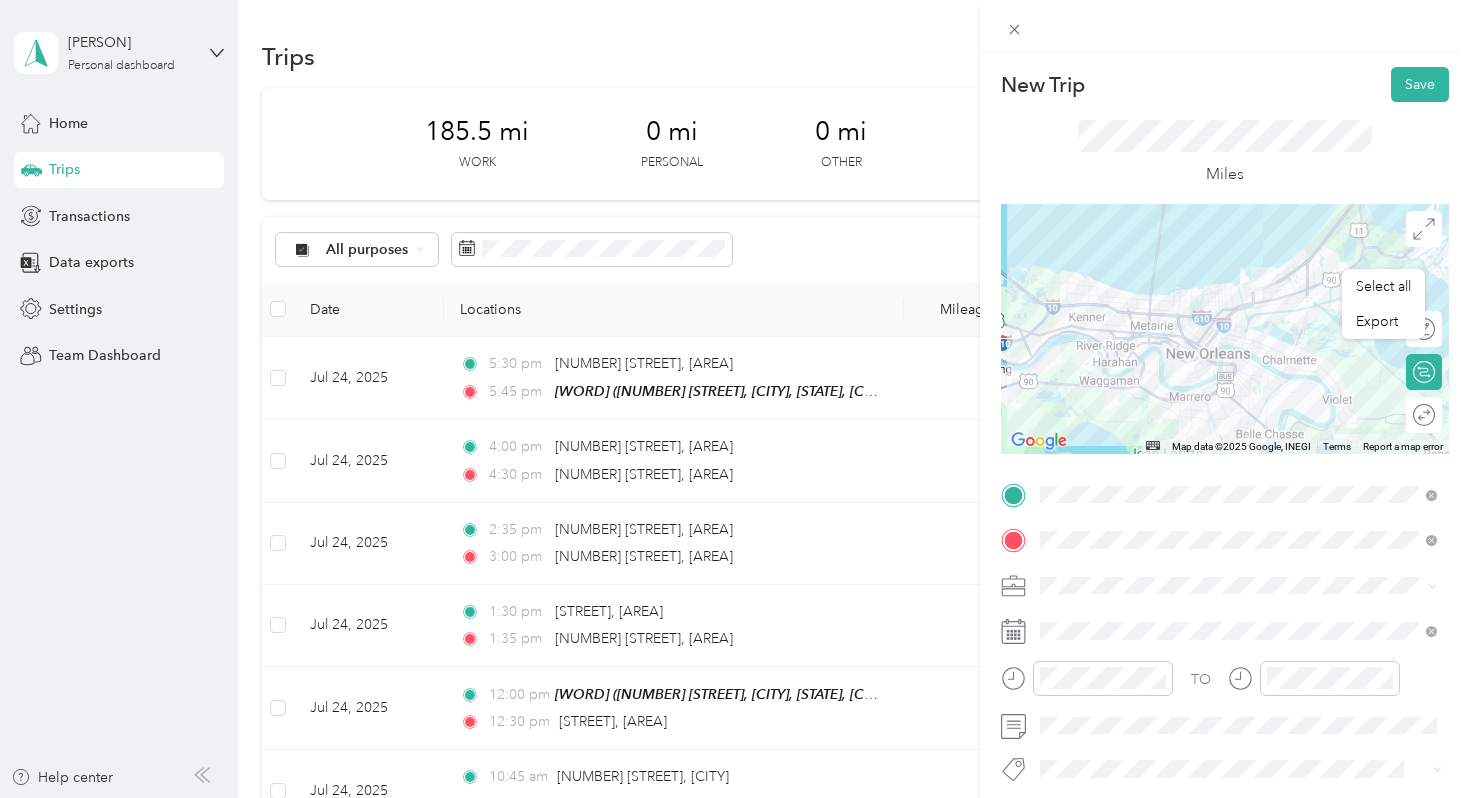 click on "Early Steps PT" at bounding box center [1238, 409] 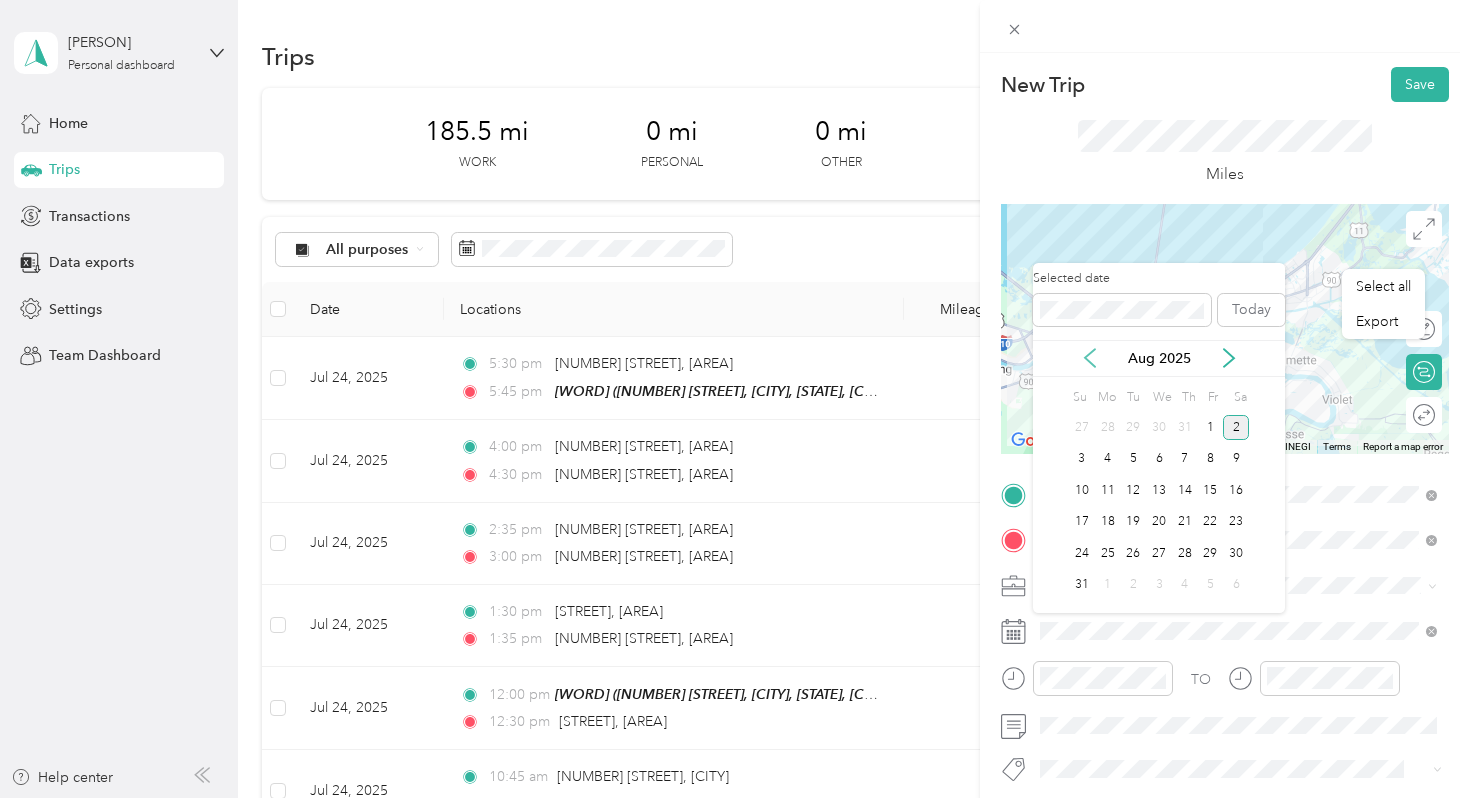 click 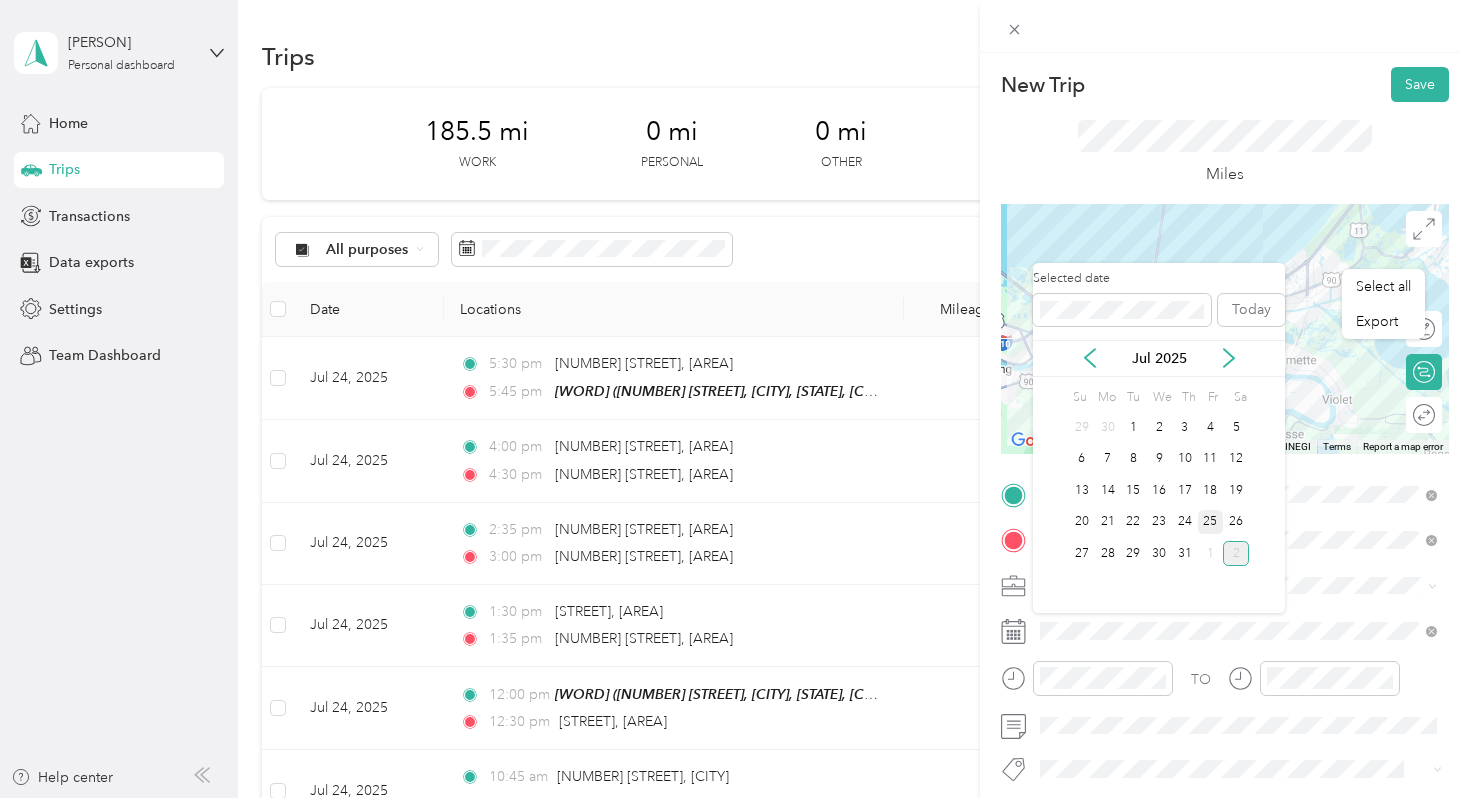 click on "25" at bounding box center (1211, 522) 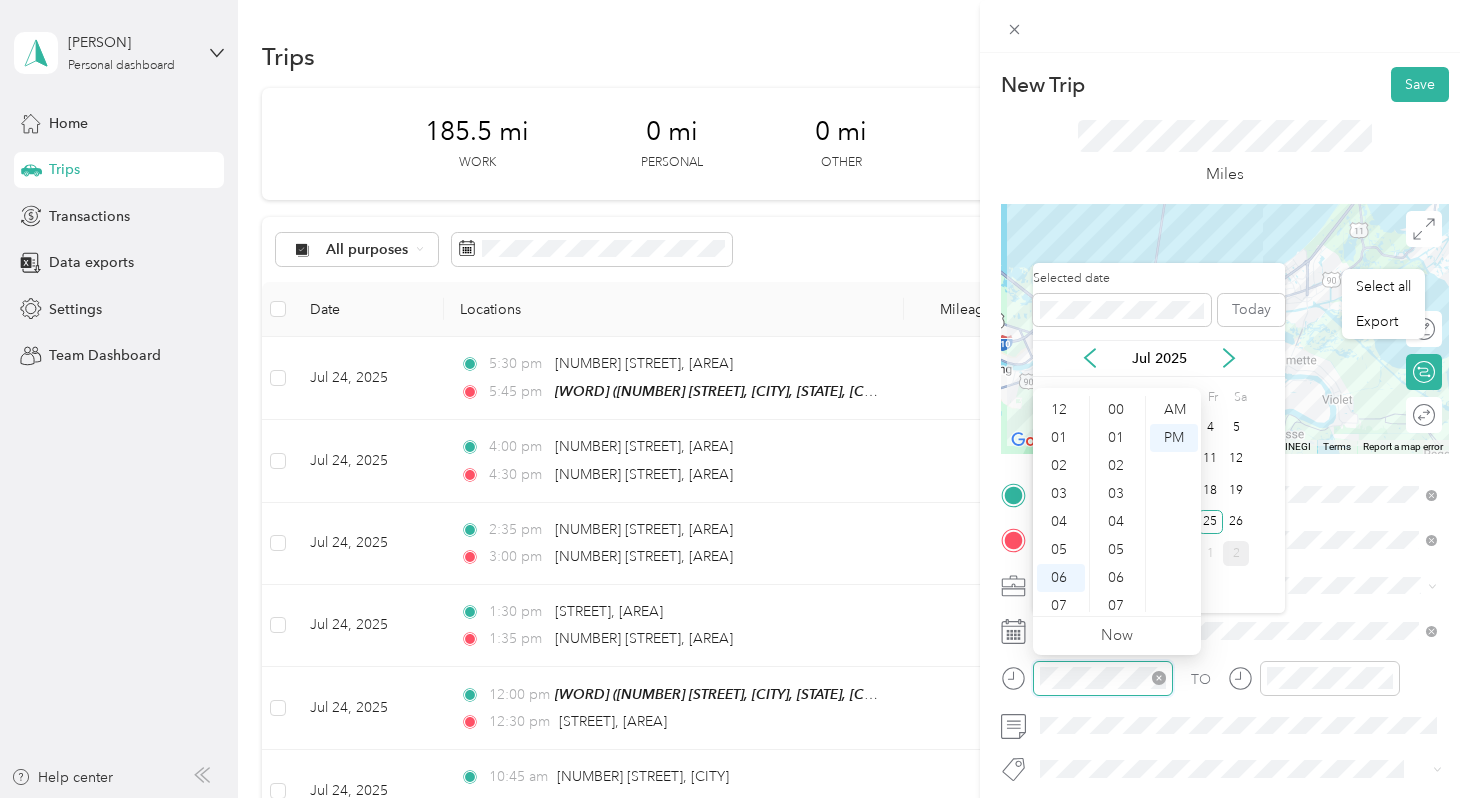 scroll, scrollTop: 642, scrollLeft: 0, axis: vertical 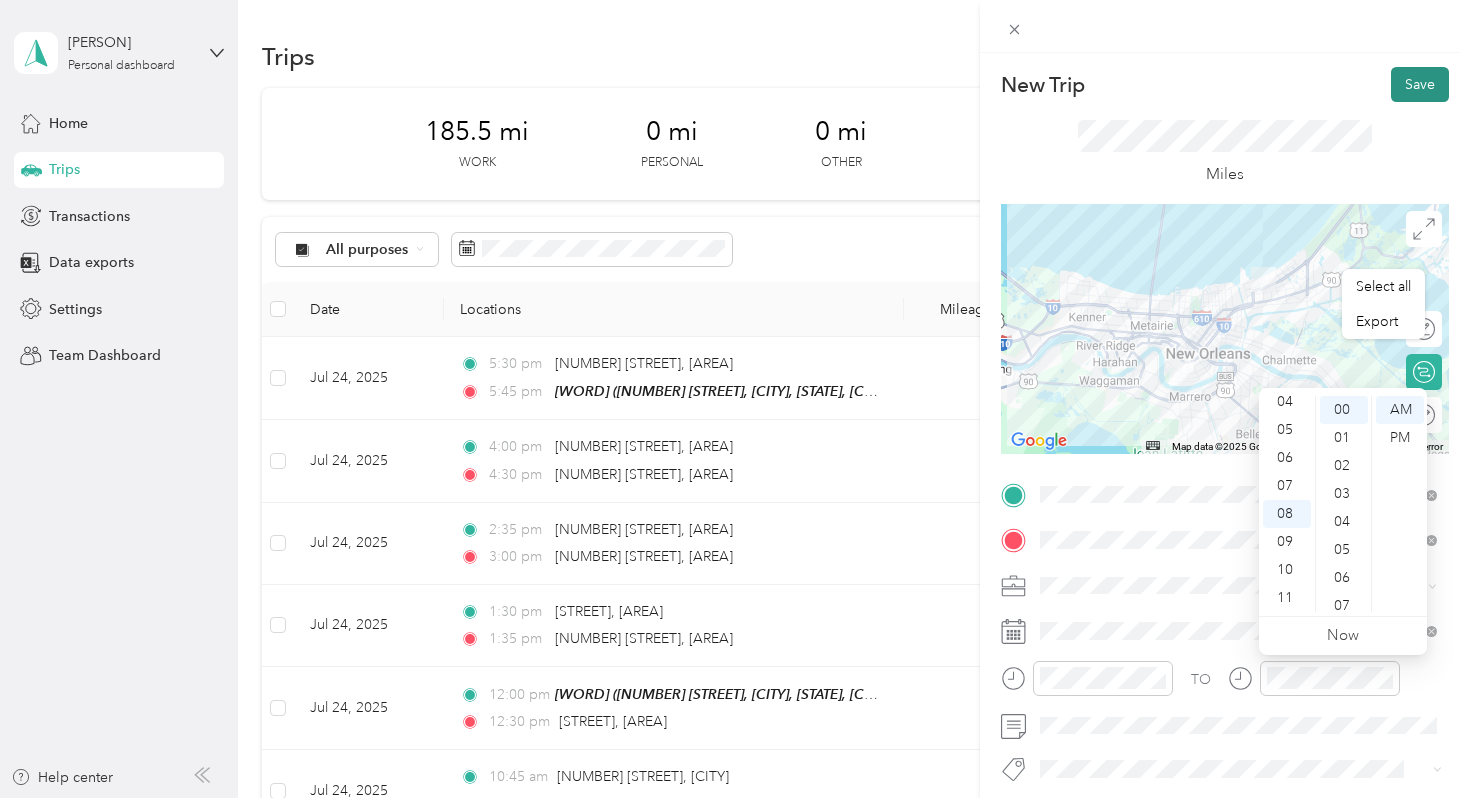 click on "Save" at bounding box center [1420, 84] 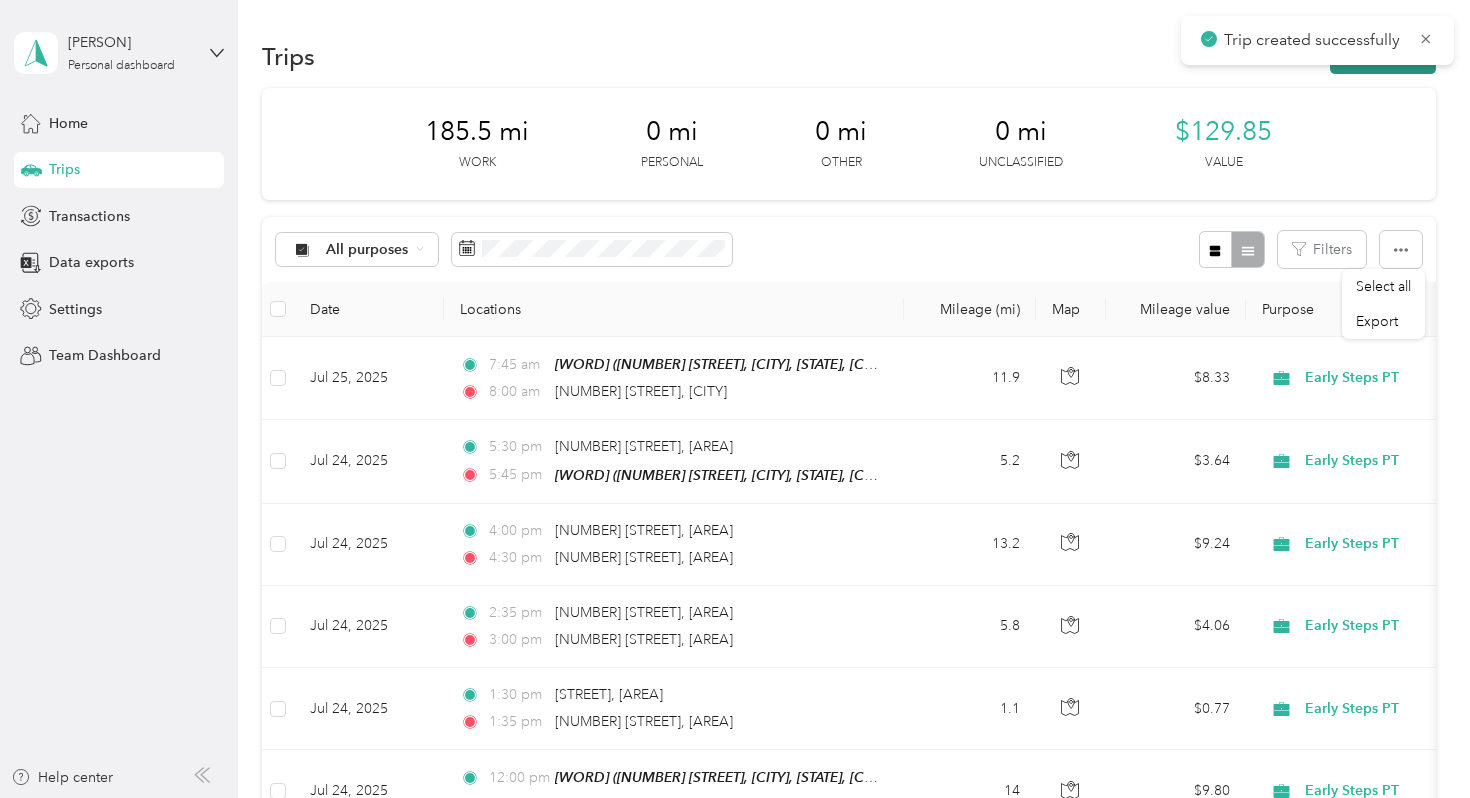 click on "New trip" at bounding box center [1383, 56] 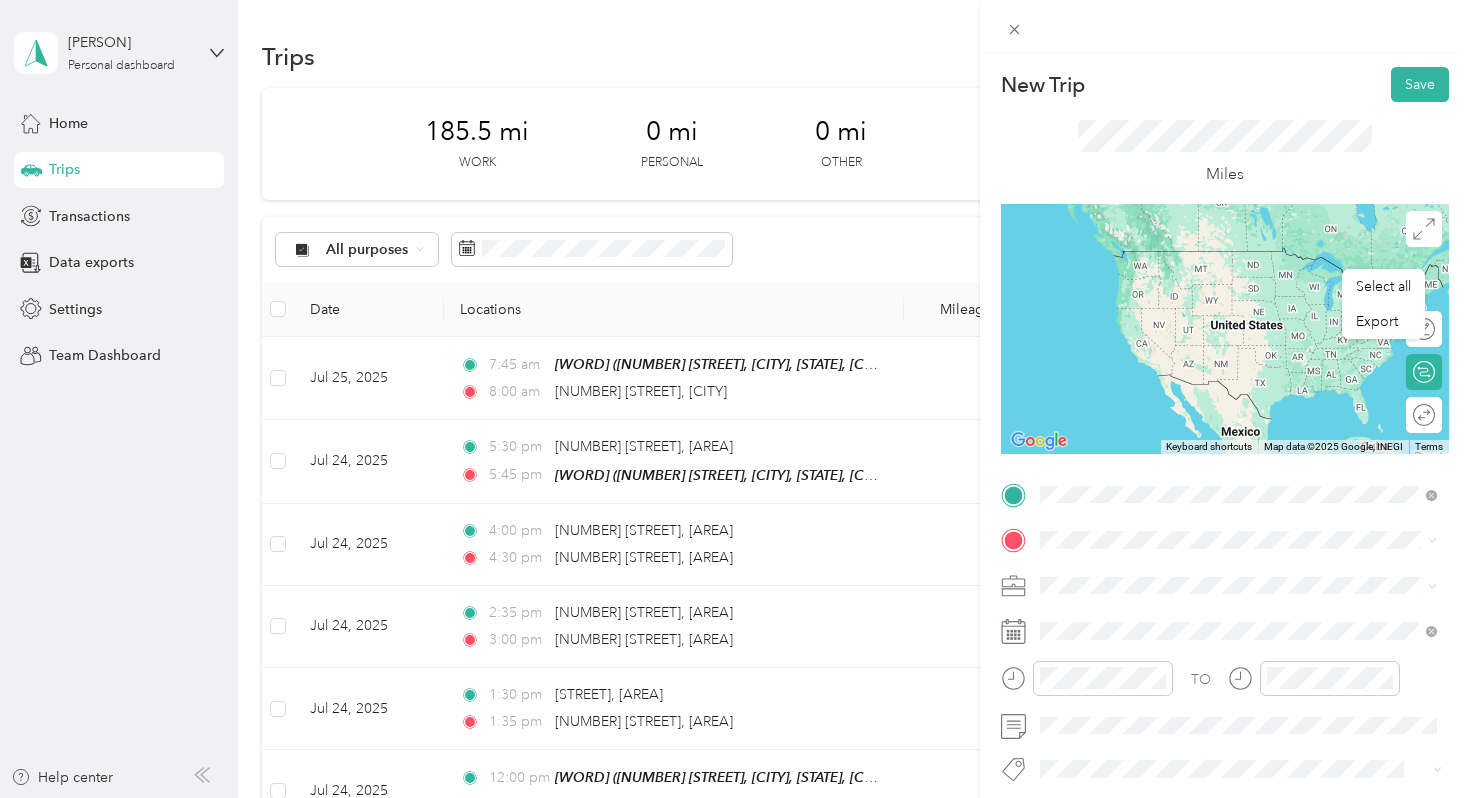click on "[NUMBER] [STREET]
[CITY], [STATE] [POSTAL_CODE], [COUNTRY]" at bounding box center (1222, 574) 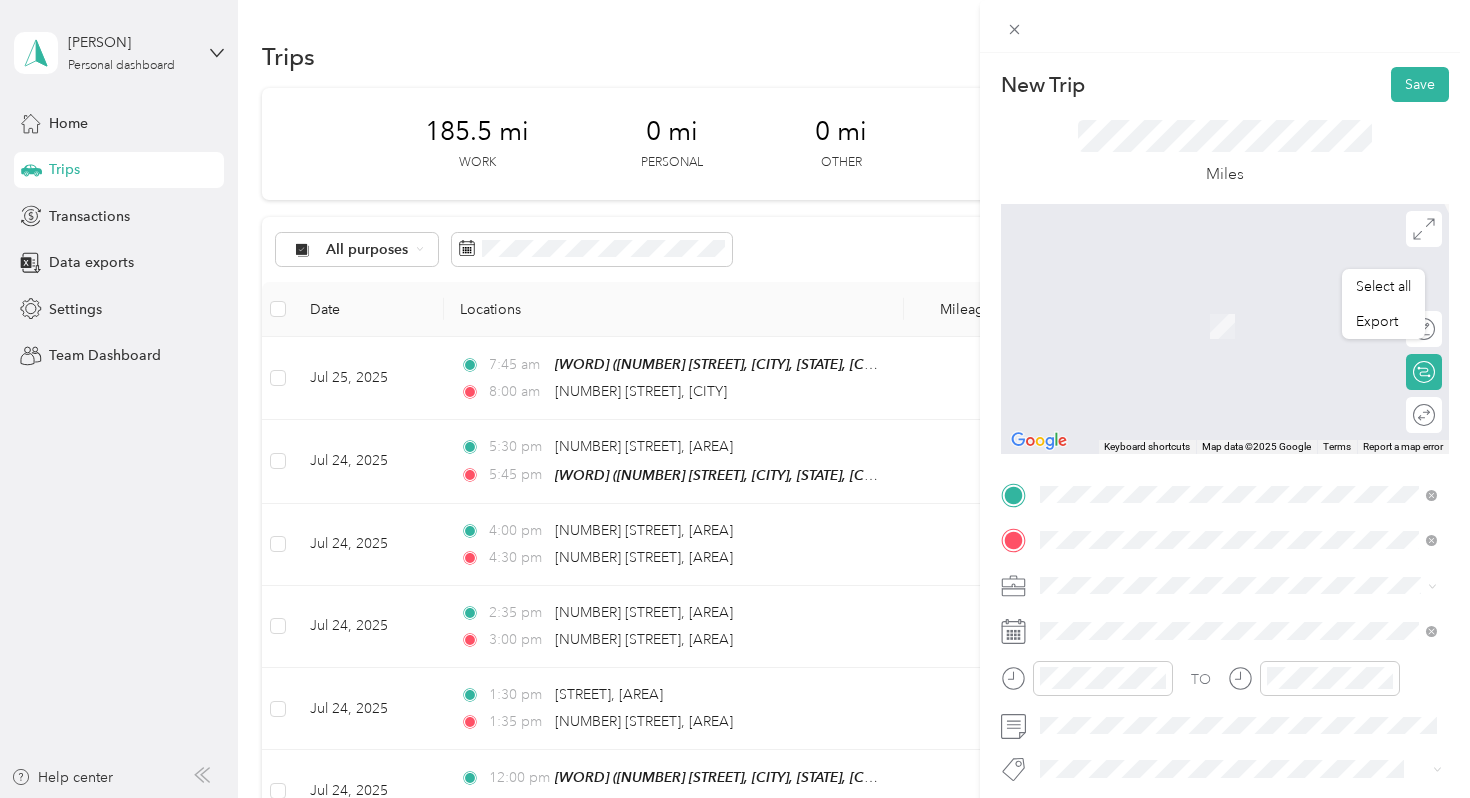 click on "[NUMBER] [STREET]
[CITY], [STATE] [POSTAL_CODE], [COUNTRY]" at bounding box center (1222, 304) 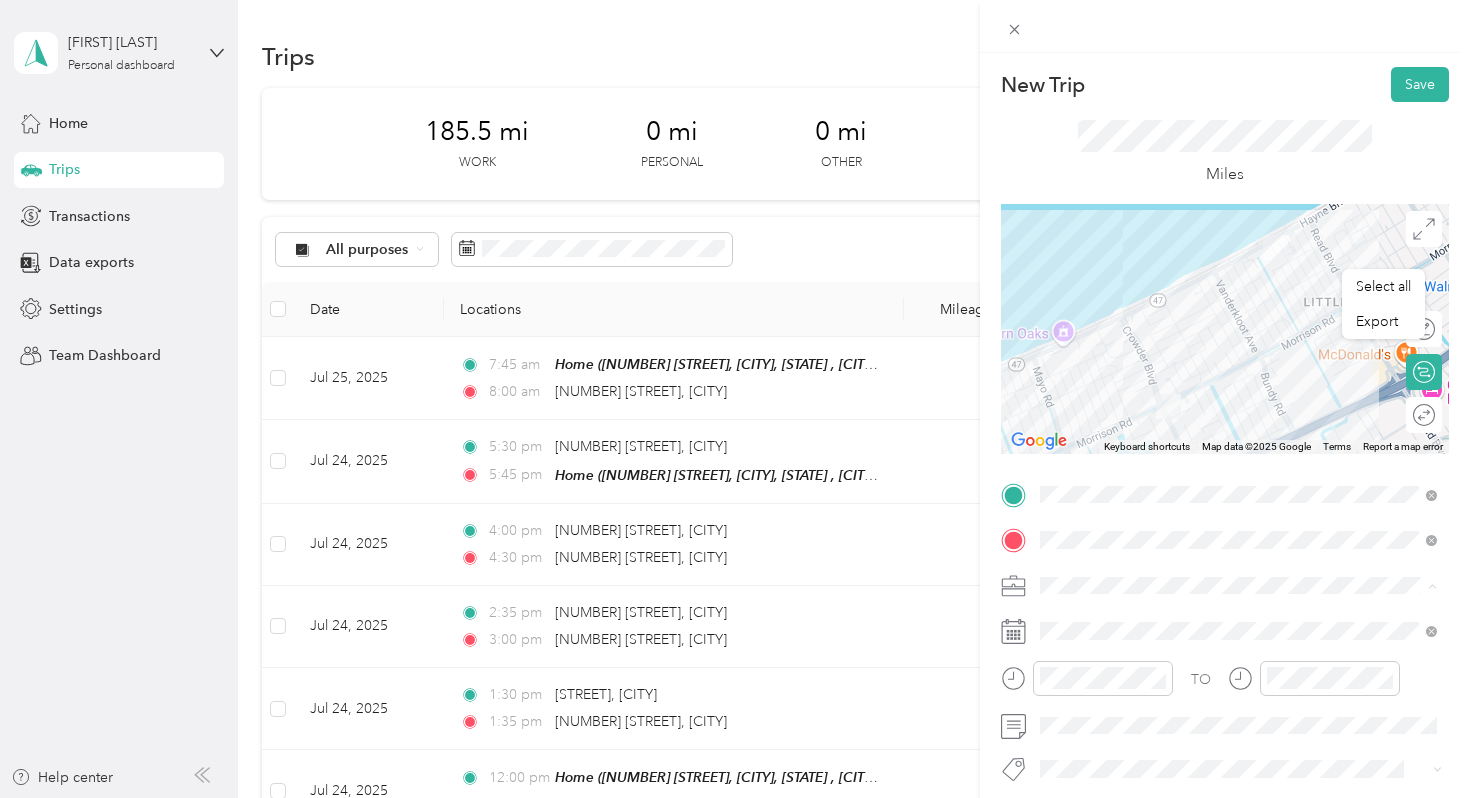 scroll, scrollTop: 0, scrollLeft: 0, axis: both 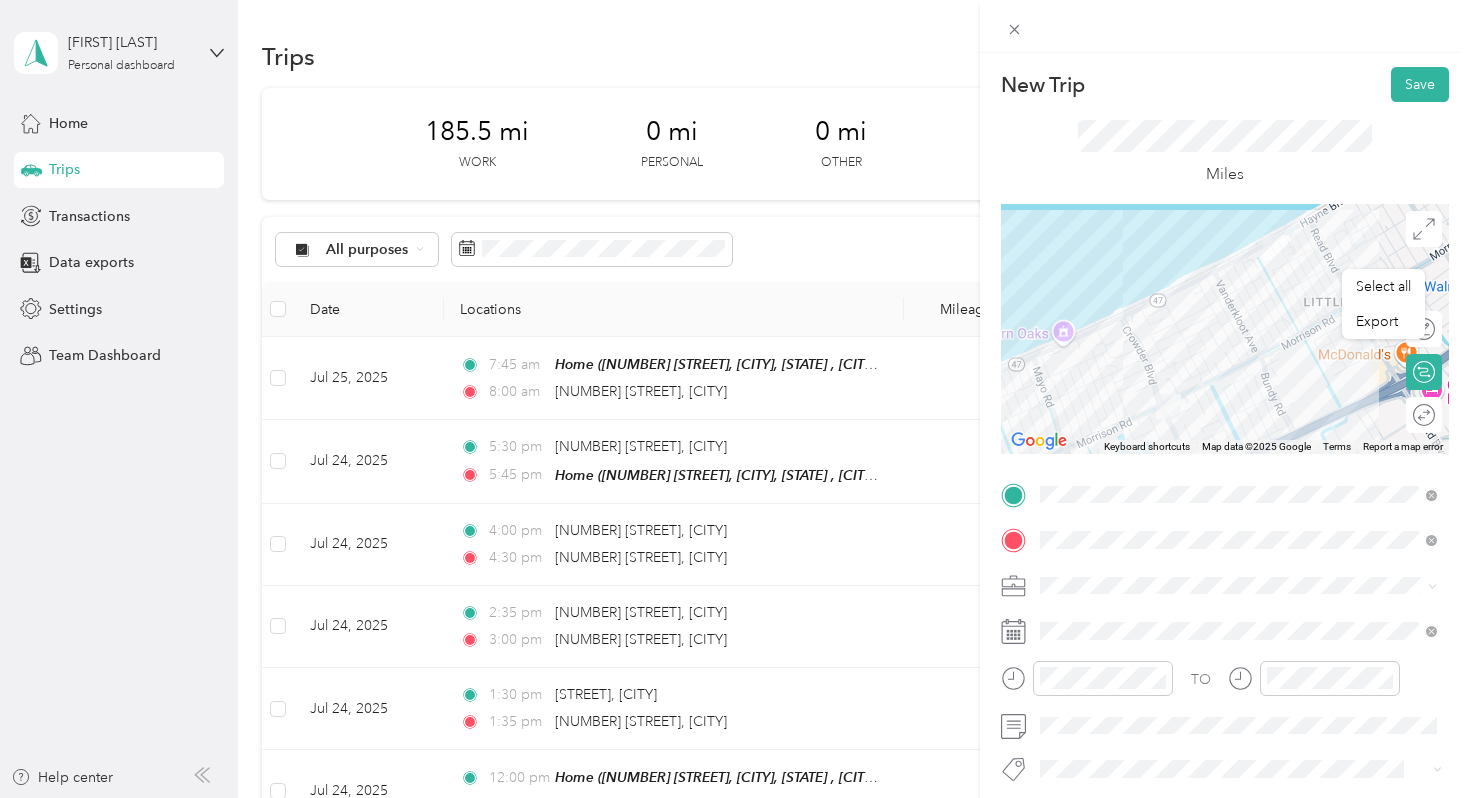 click on "Early Steps PT" at bounding box center (1091, 407) 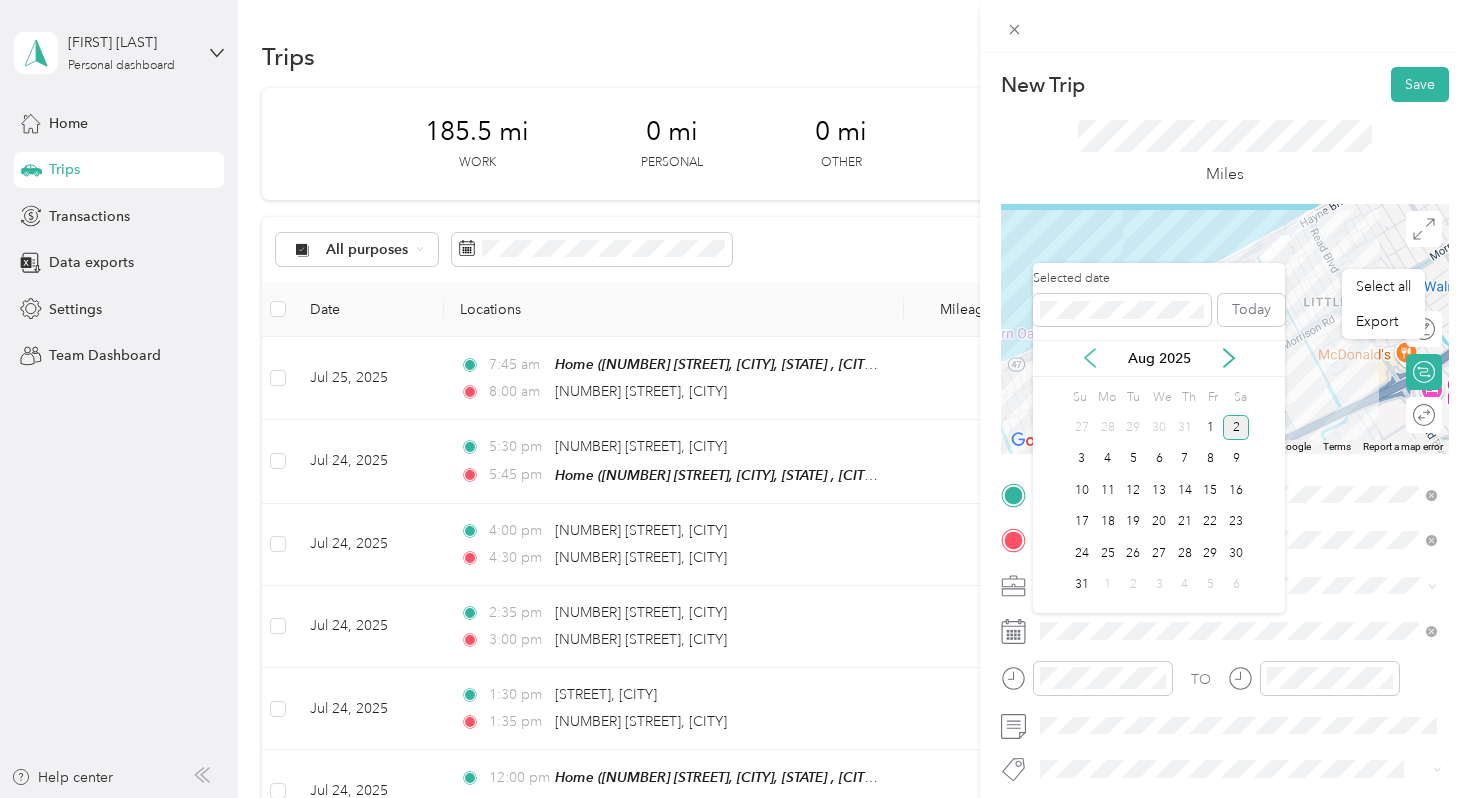 click 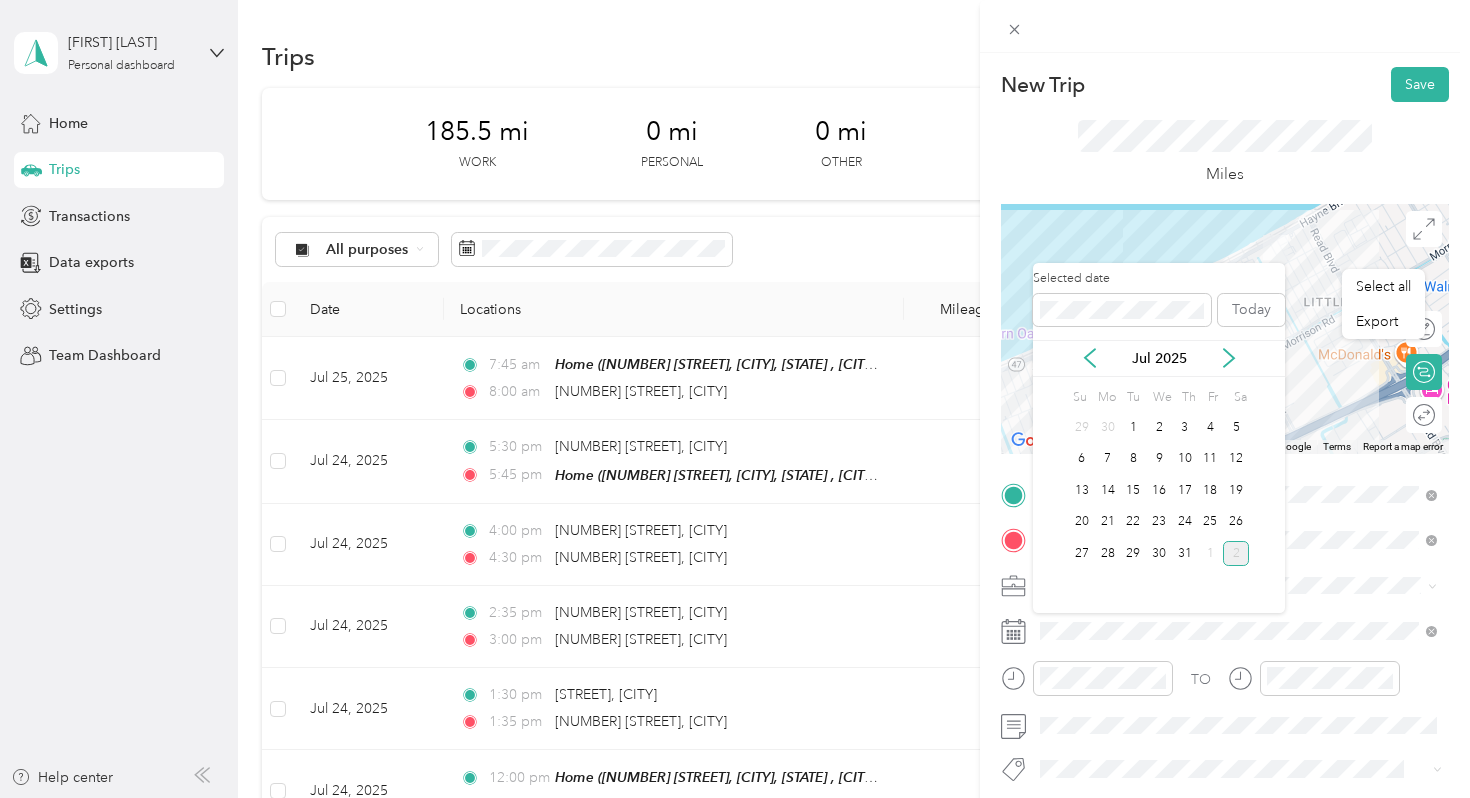 click on "25" at bounding box center (1211, 522) 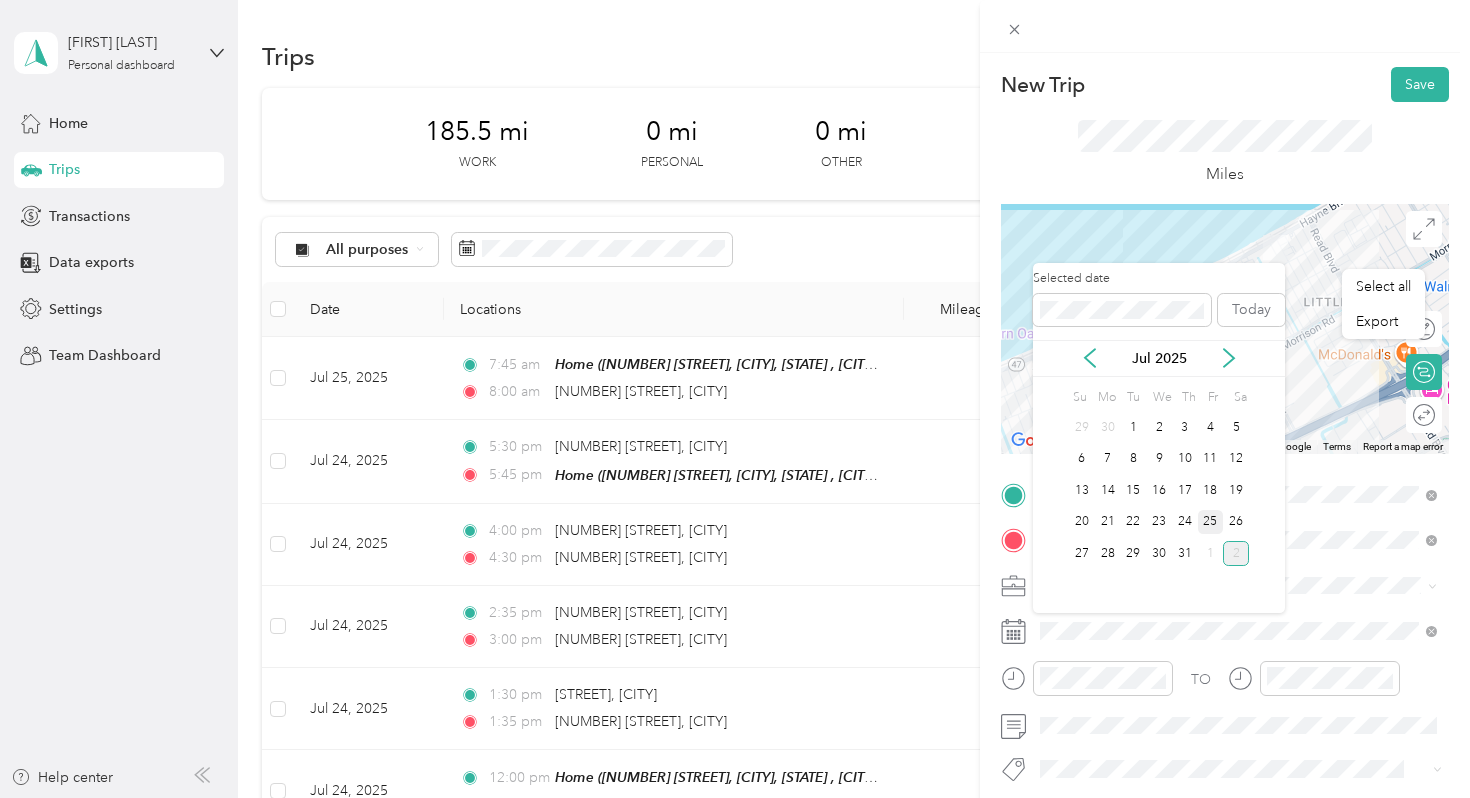 click on "25" at bounding box center [1211, 522] 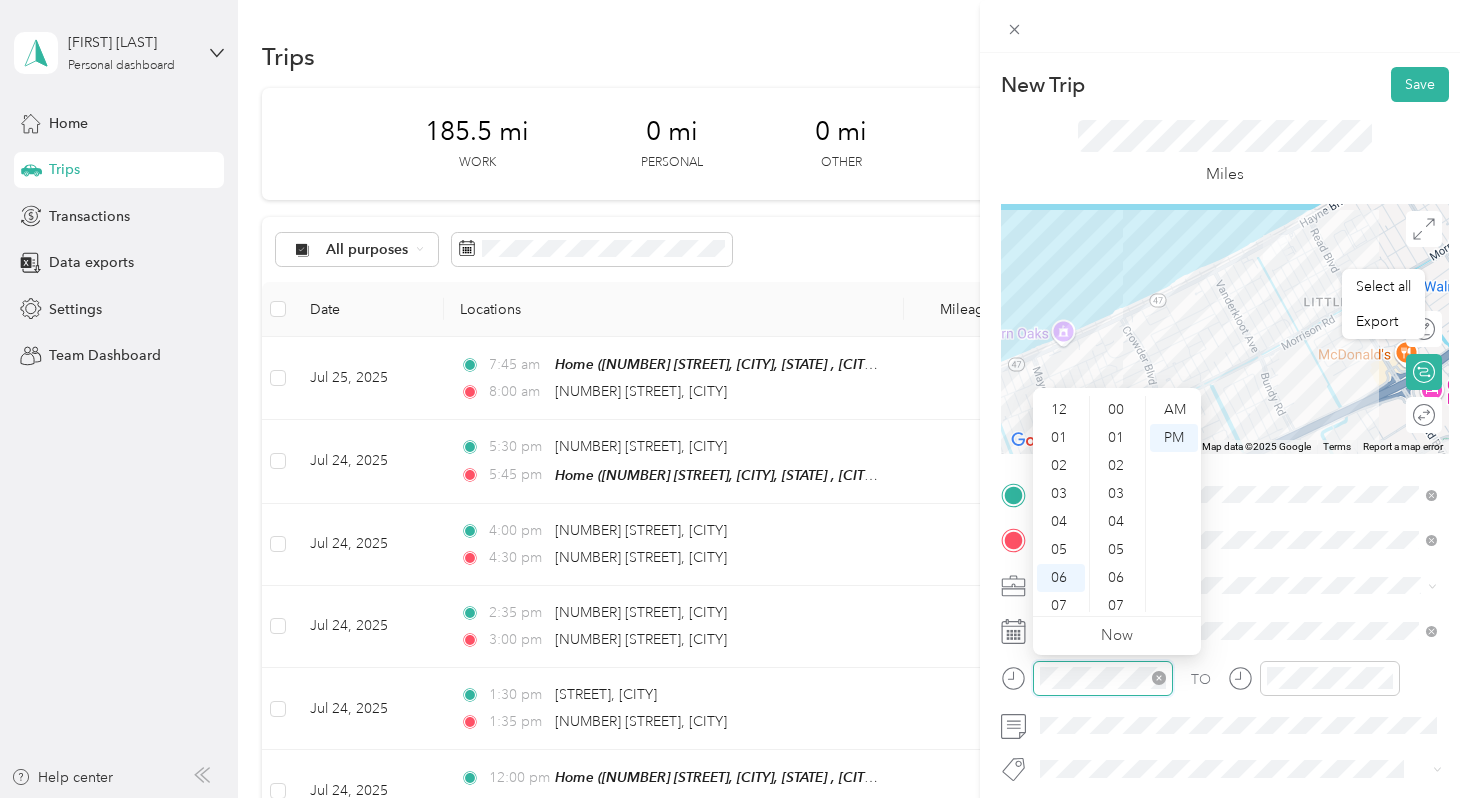 scroll, scrollTop: 670, scrollLeft: 0, axis: vertical 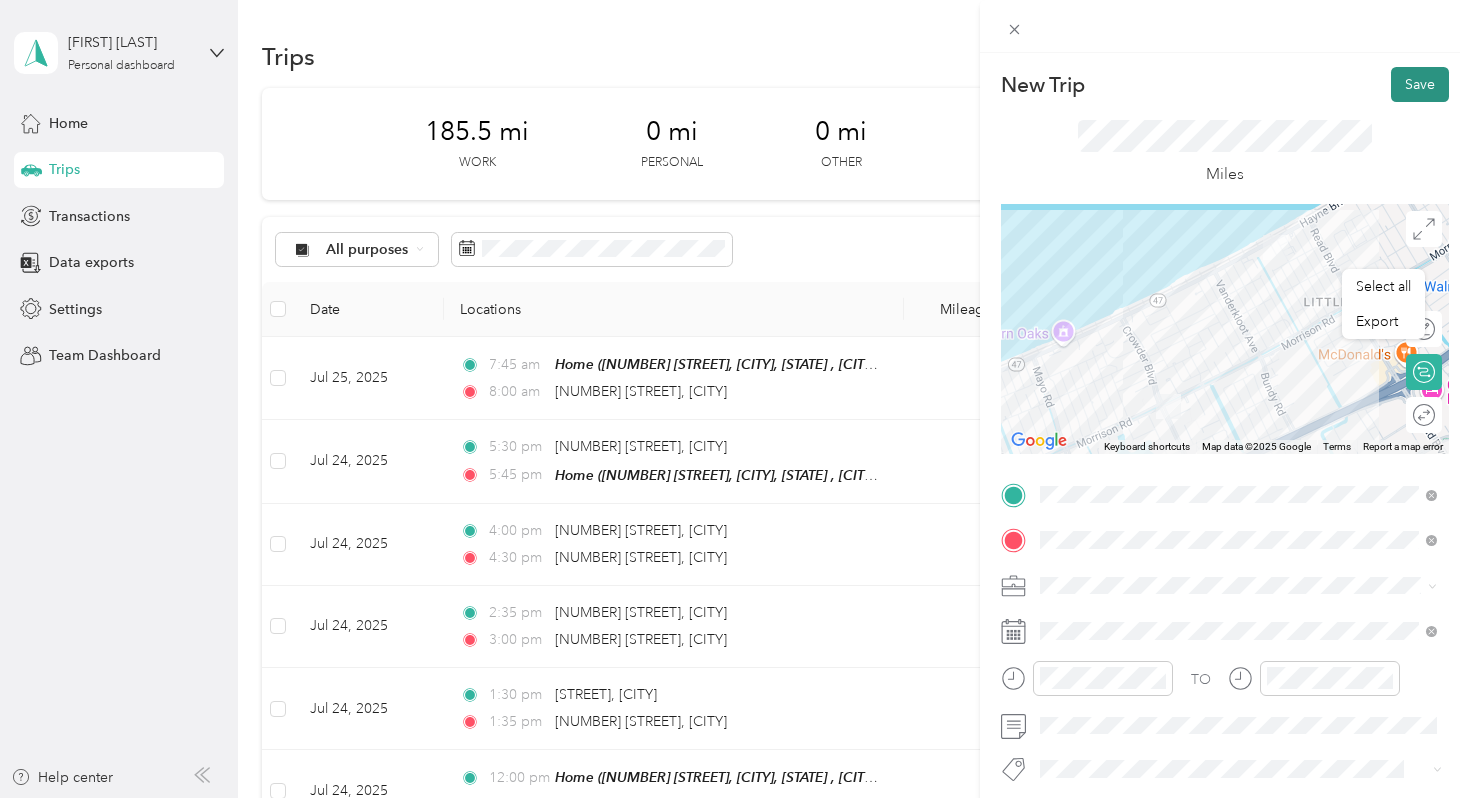 click on "Save" at bounding box center [1420, 84] 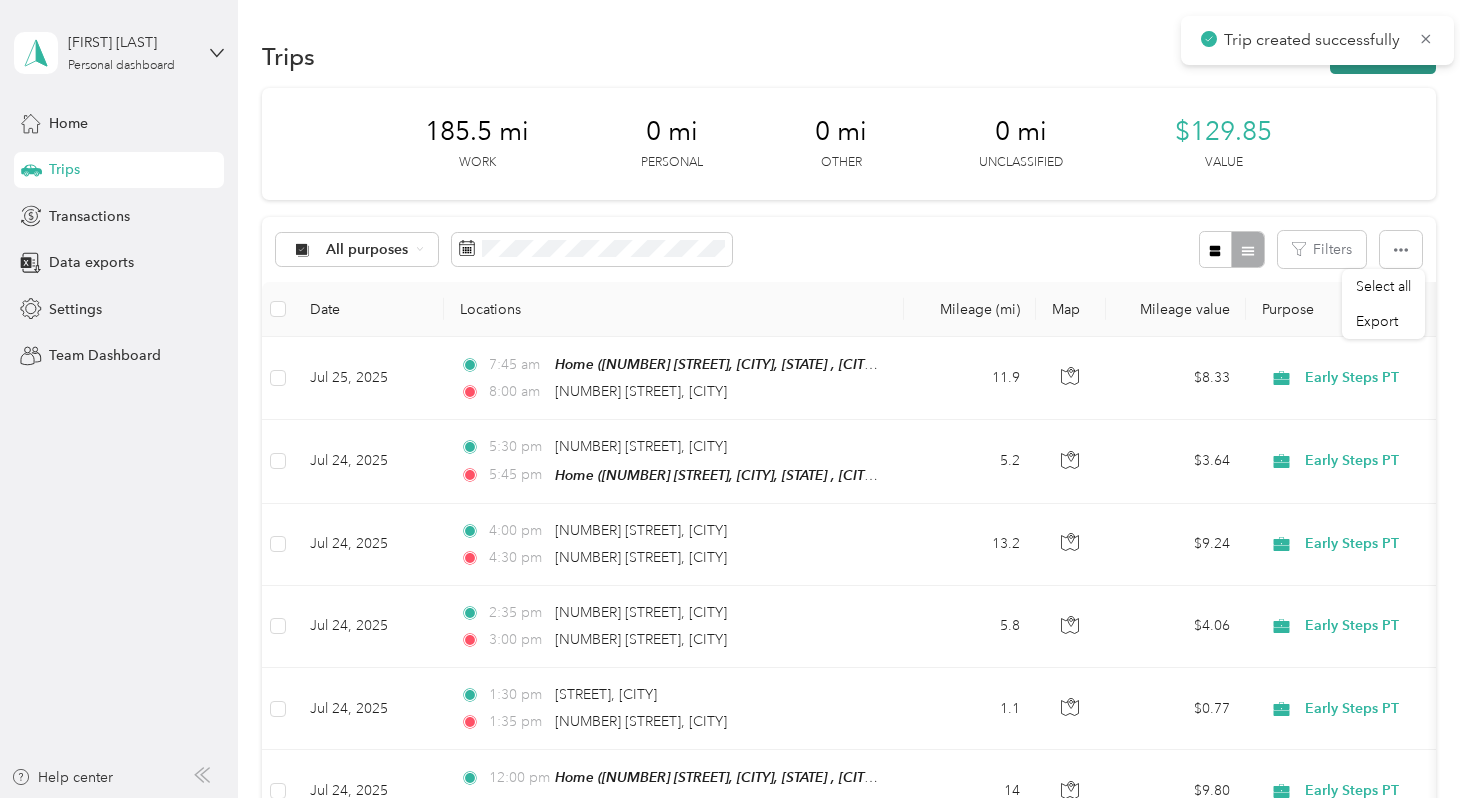 click on "New trip" at bounding box center [1383, 56] 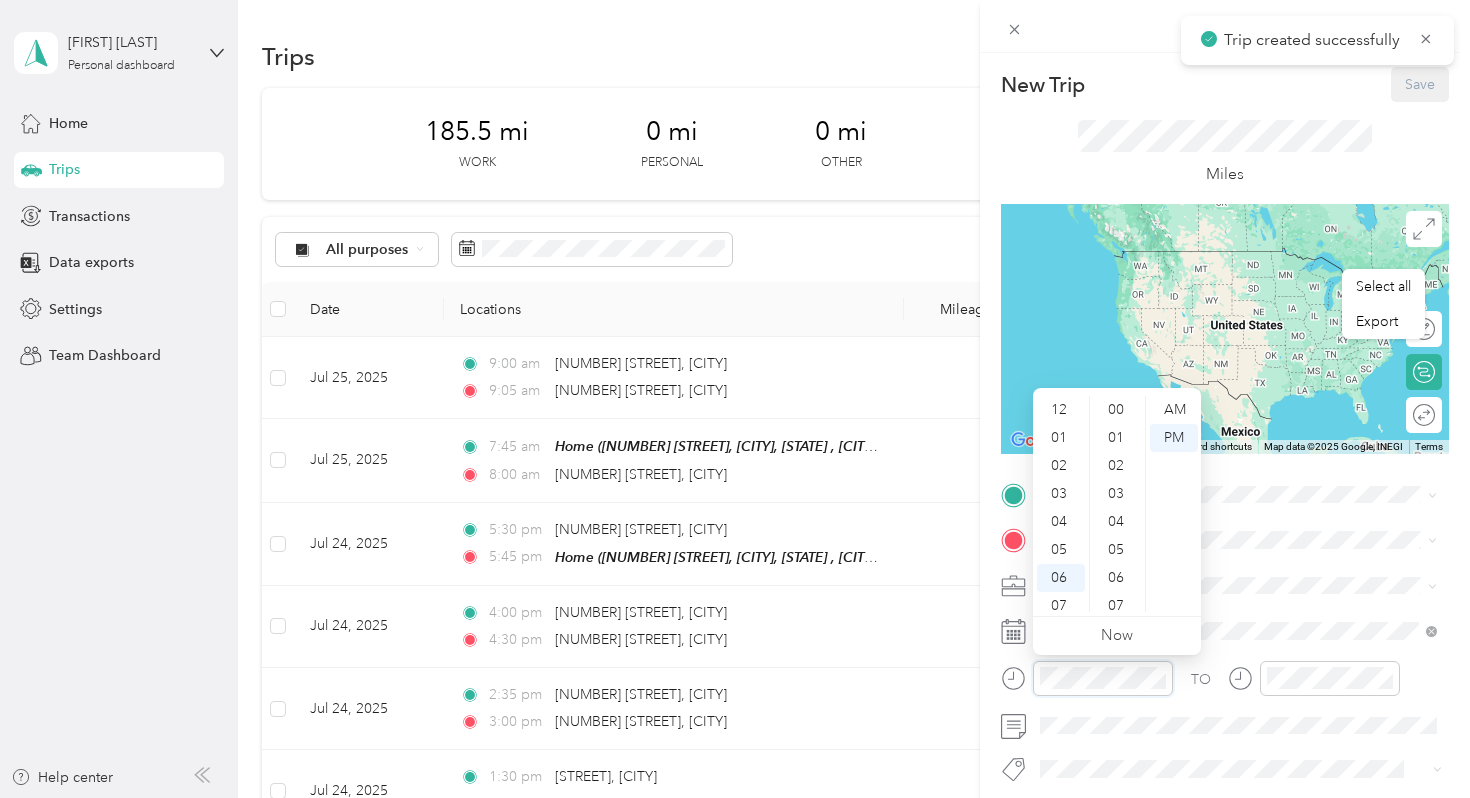 scroll, scrollTop: 698, scrollLeft: 0, axis: vertical 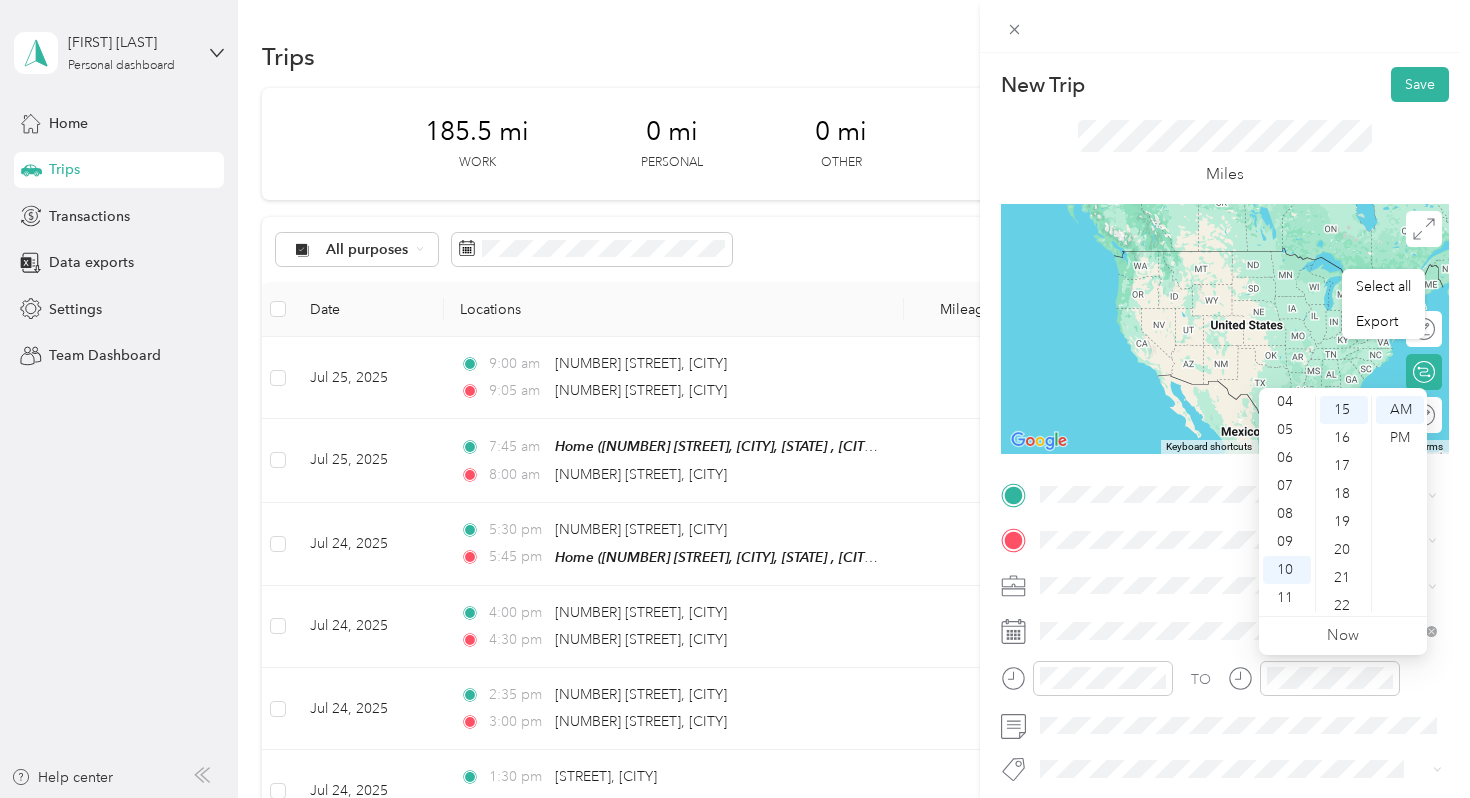 click at bounding box center [1241, 586] 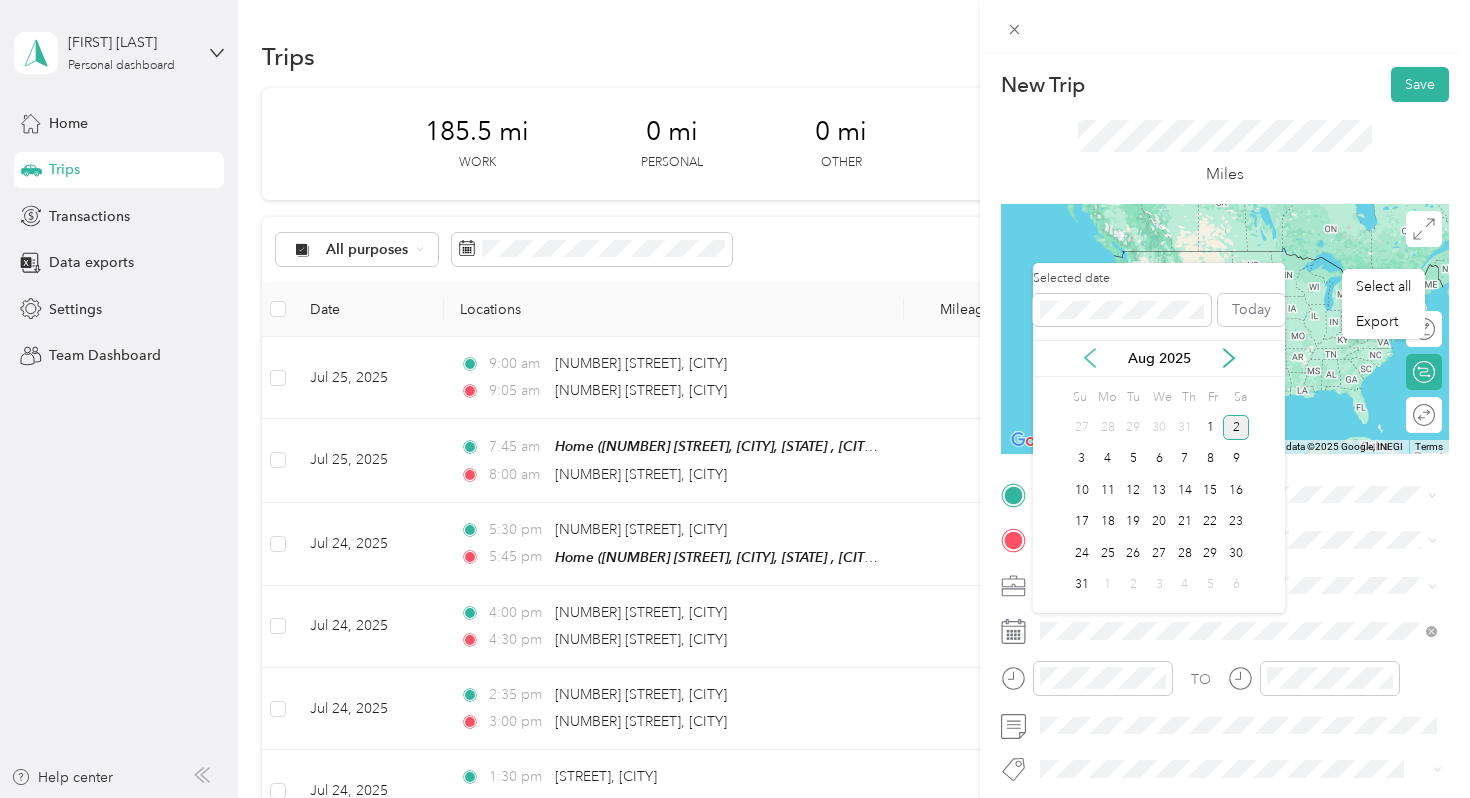 click 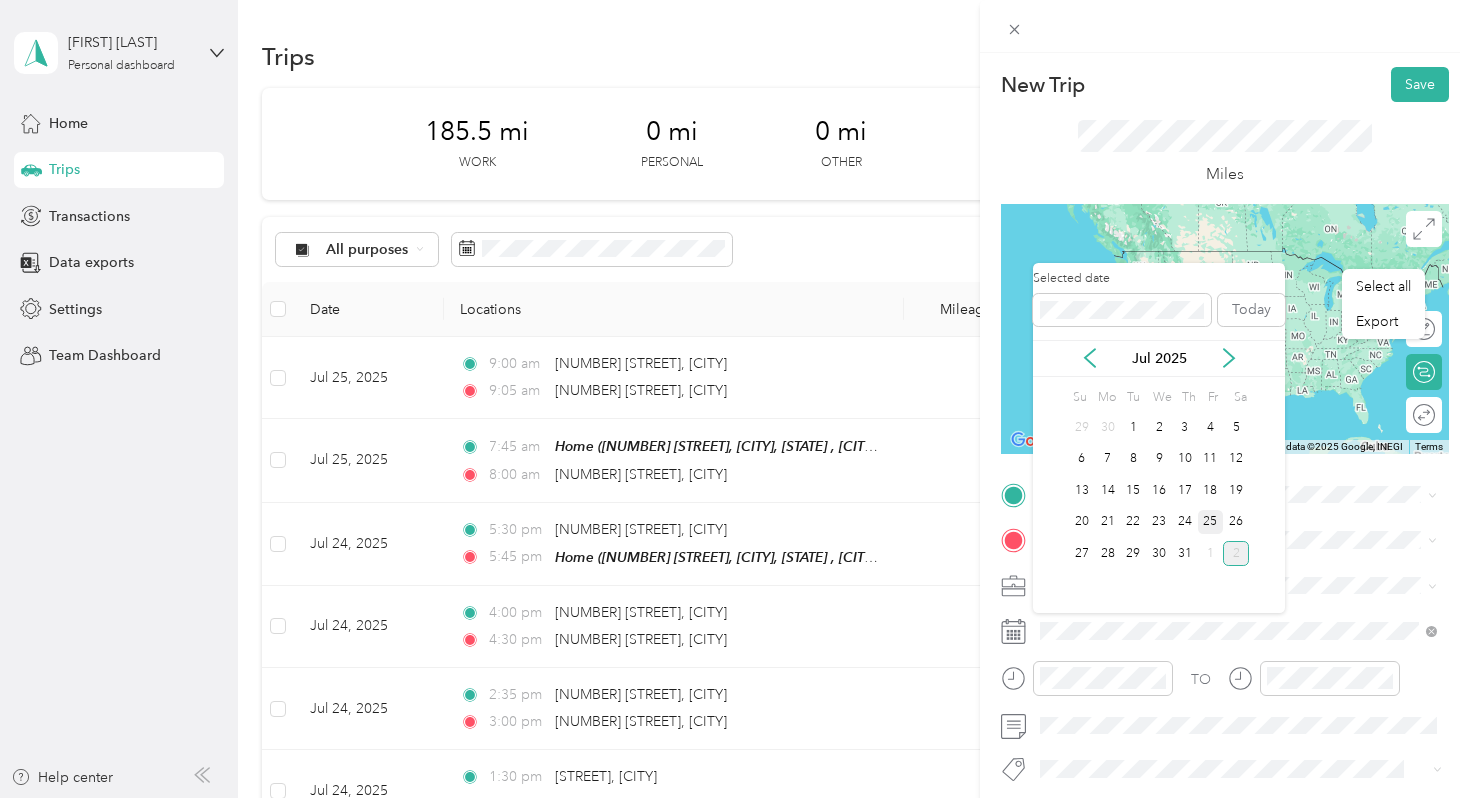 click on "25" at bounding box center [1211, 522] 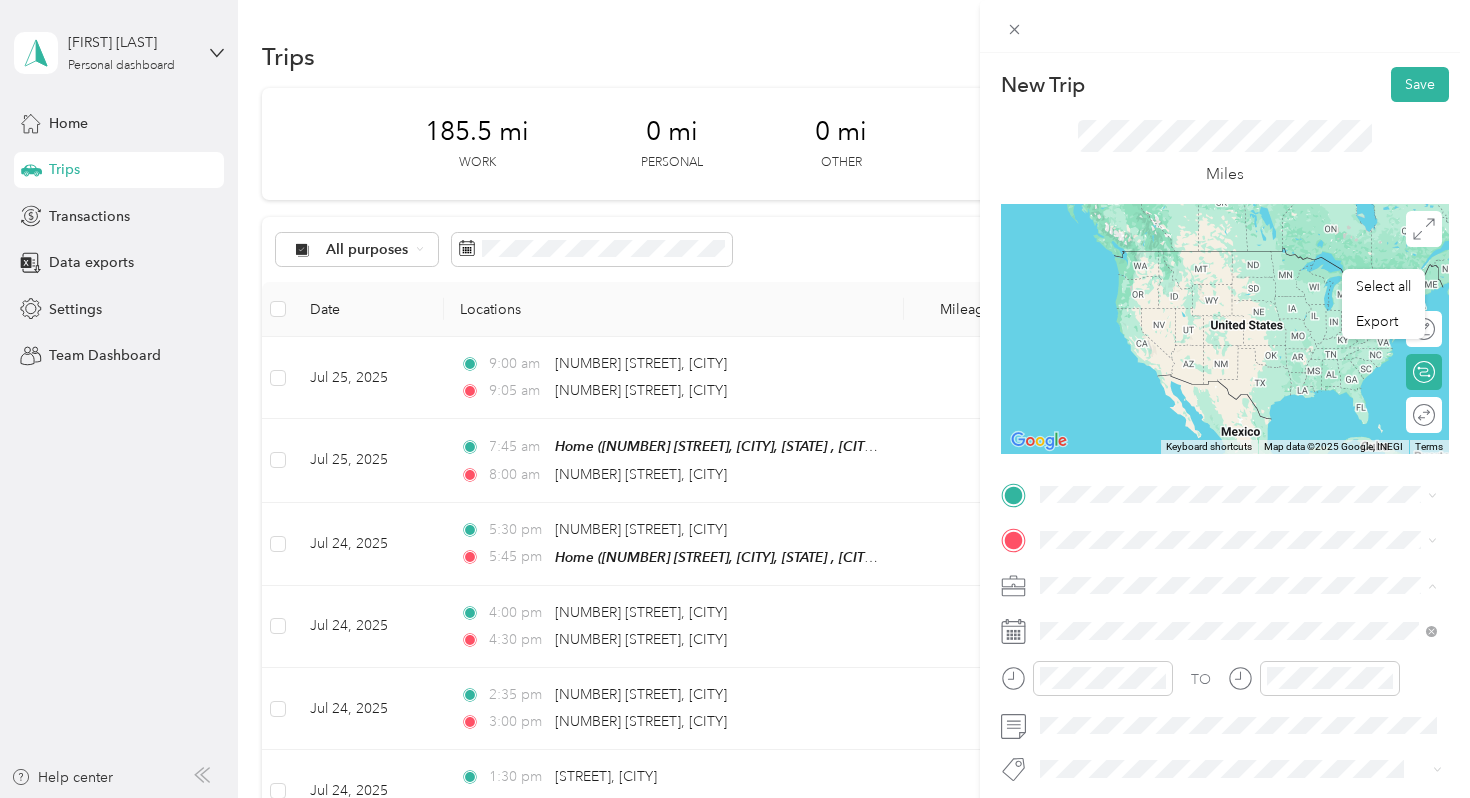 click on "Early Steps PT" at bounding box center [1091, 409] 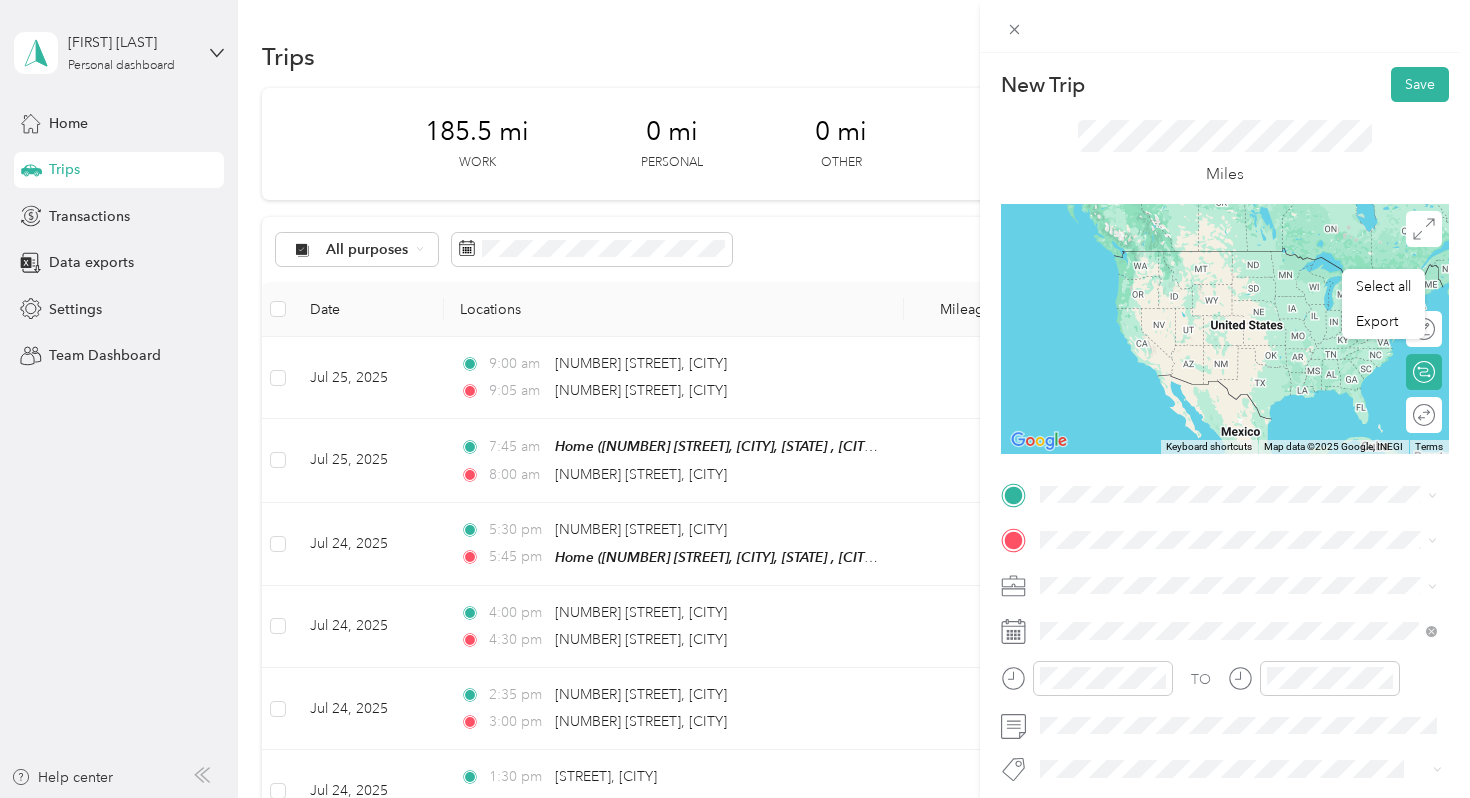 click on "[NUMBER] [STREET]
[CITY], [STATE] [POSTAL_CODE], [COUNTRY]" at bounding box center [1222, 574] 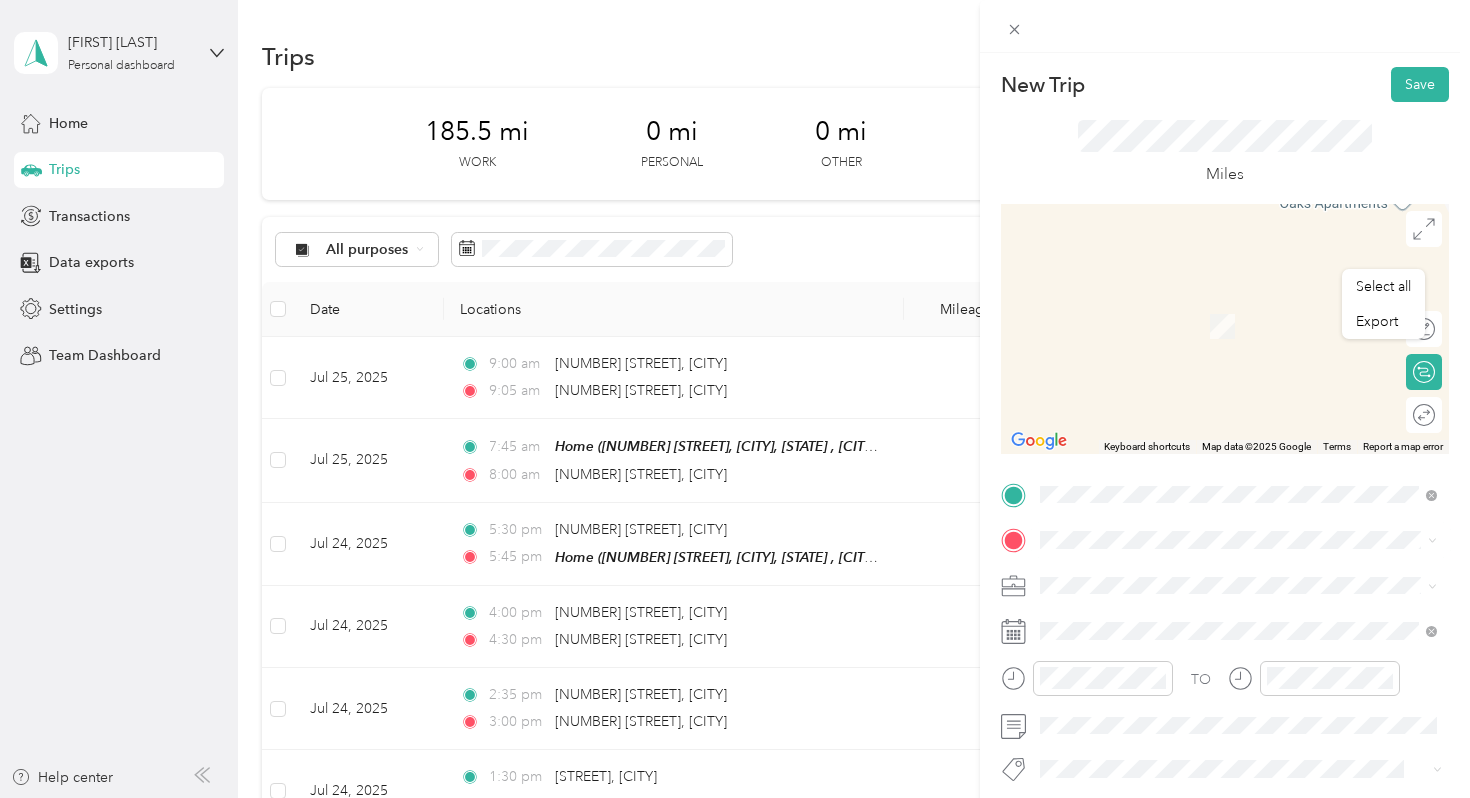 click on "From search results 4918 Sierra Madre Street
New Orleans, Louisiana 70127, United States 4918 Sierra Estates Drive
Mobile, Alabama 36608, United States 4918 Sierra Drive
Pensacola, Florida 32526, United States 4918 Sierra Ridge Drive
Rosenberg, Texas 77469, United States 4918 Sierra Drive
Tamborine Mountain Queensland 4272, Australia" at bounding box center [1238, 376] 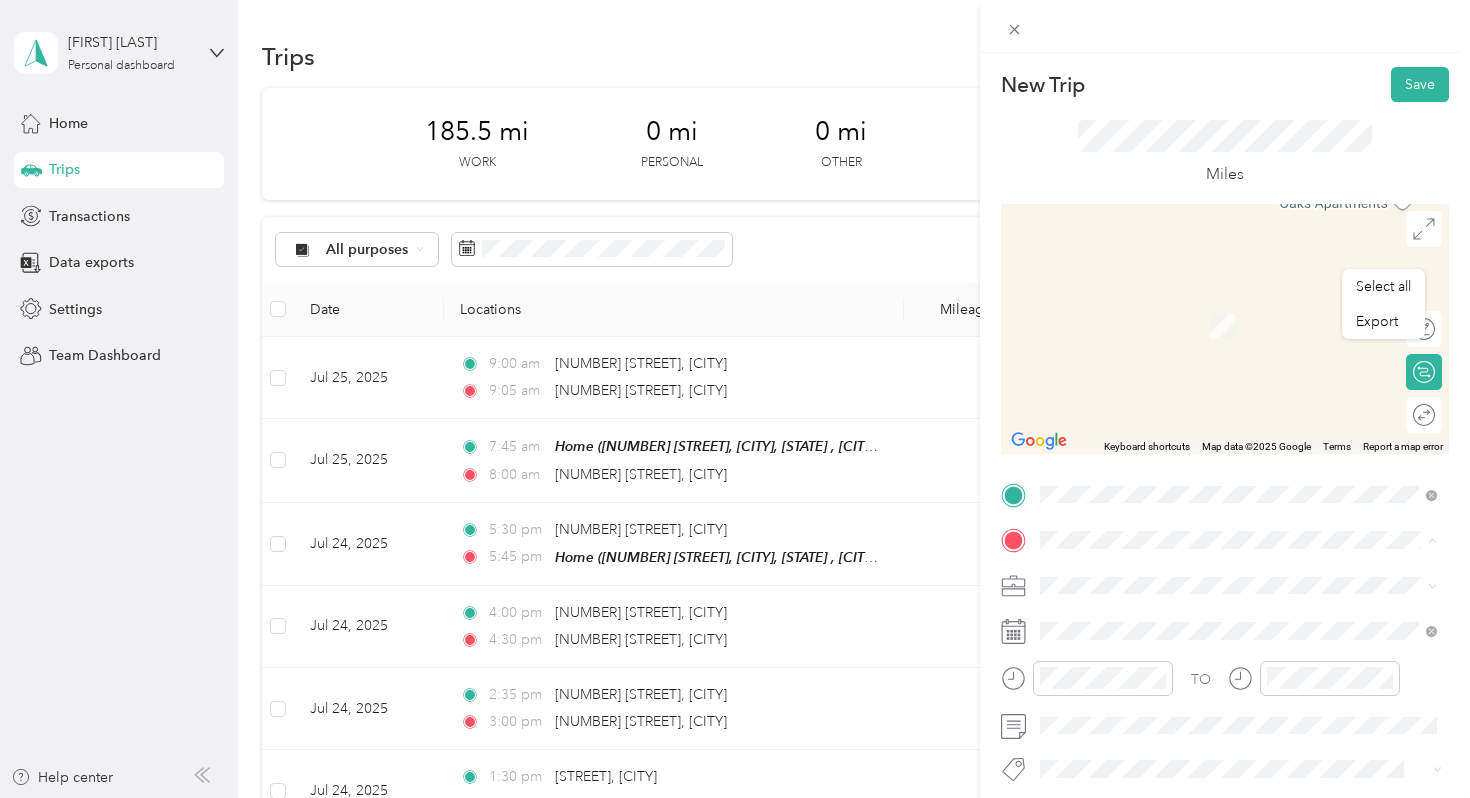 click on "[NUMBER] [STREET]
[CITY], [STATE] [POSTAL_CODE], [COUNTRY]" at bounding box center (1222, 304) 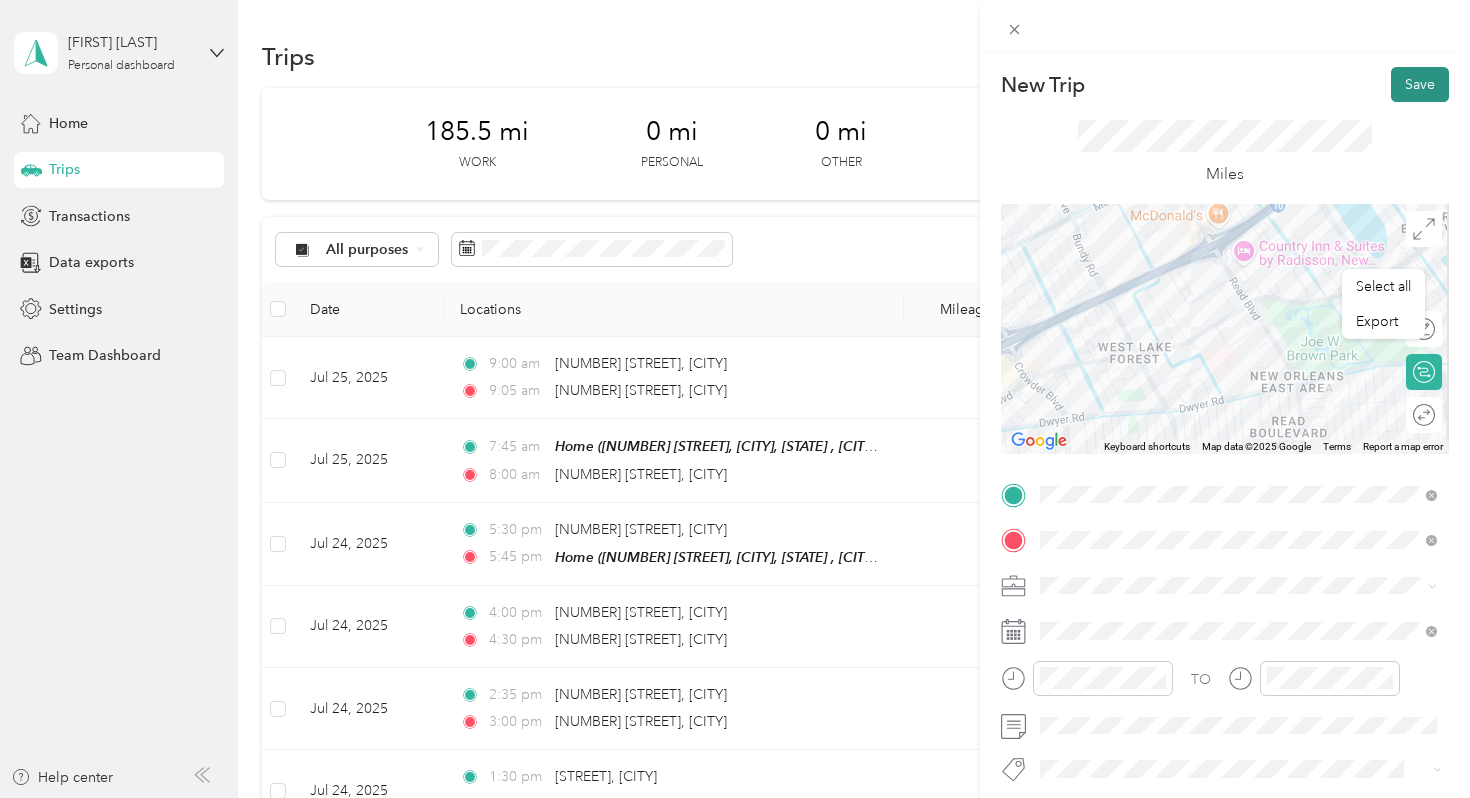 click on "Save" at bounding box center (1420, 84) 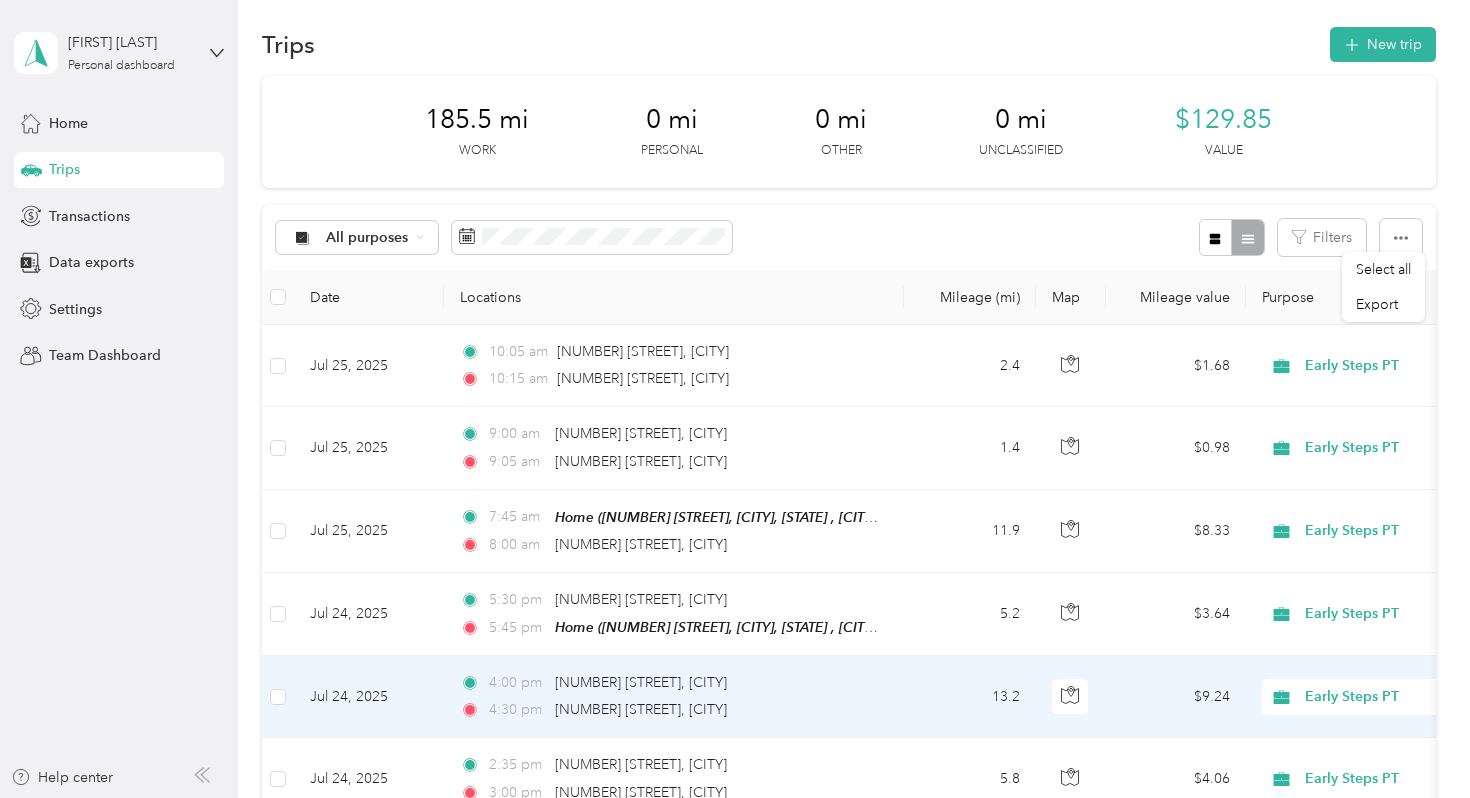 scroll, scrollTop: 20, scrollLeft: 0, axis: vertical 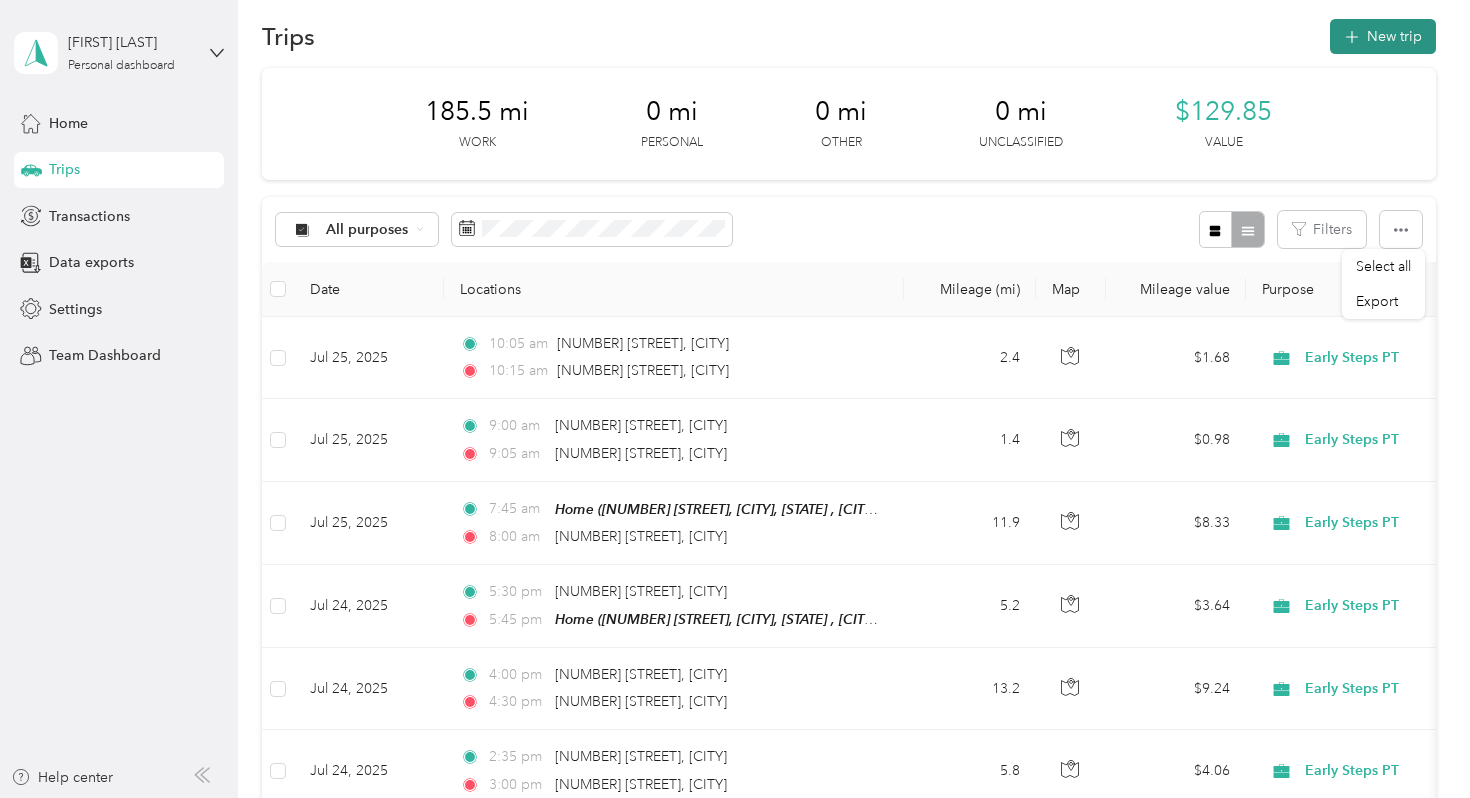 click 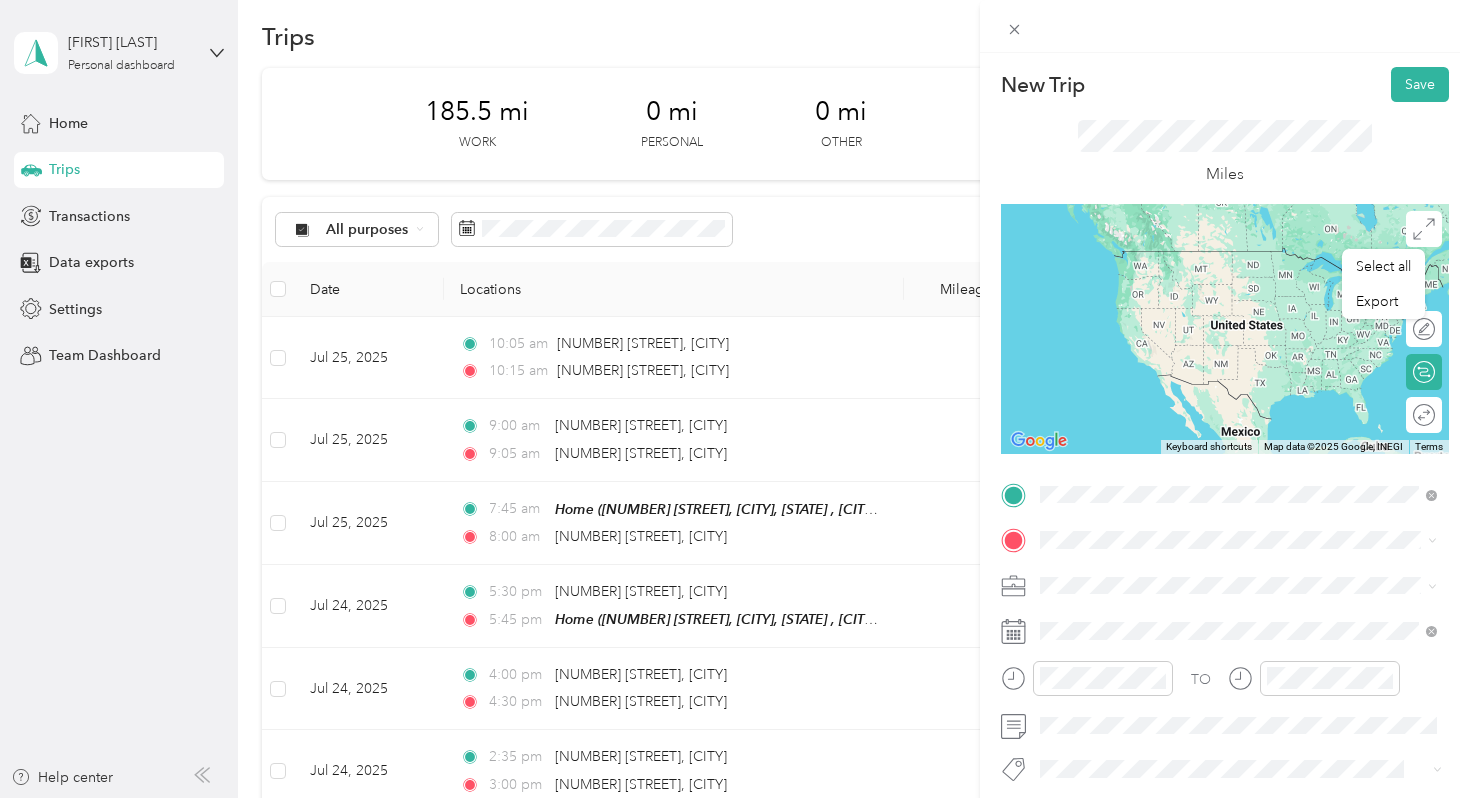 click on "[NUMBER] [STREET]
[CITY], [STATE] [POSTAL_CODE], [COUNTRY]" at bounding box center [1222, 574] 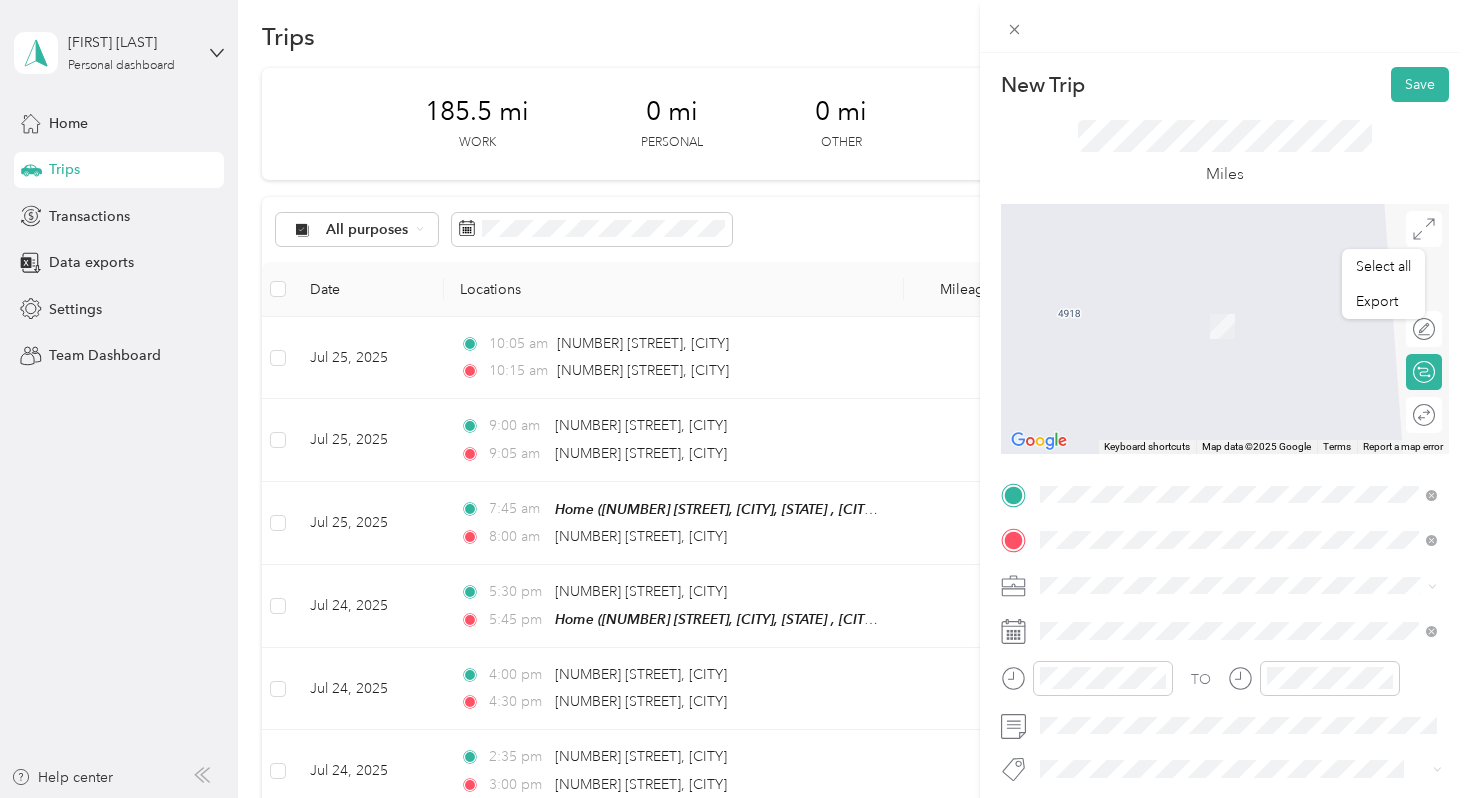 click on "[NUMBER] [STREET]
[CITY], [STATE] [POSTAL_CODE], [COUNTRY]" at bounding box center [1222, 304] 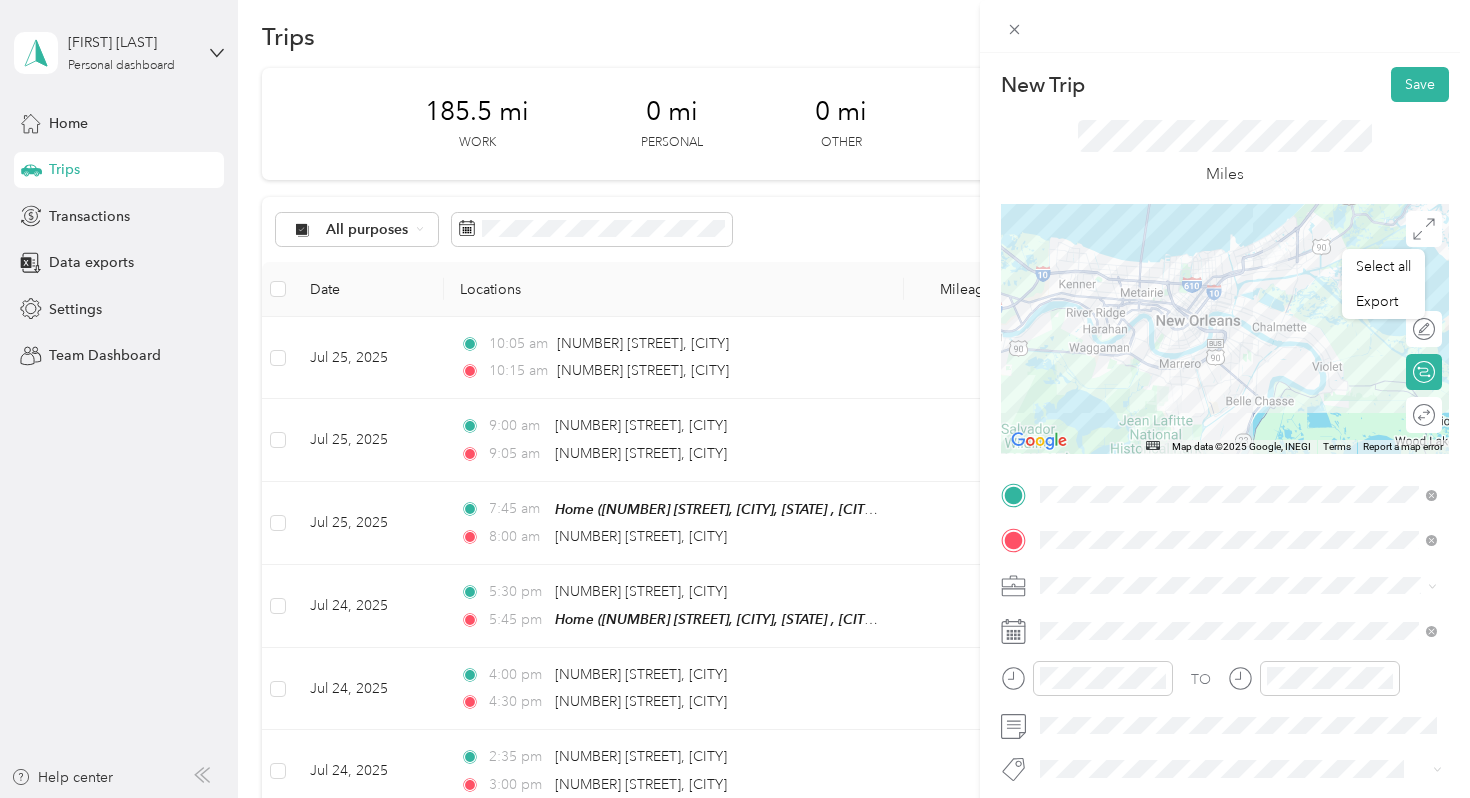 click on "Early Steps PT" at bounding box center [1238, 408] 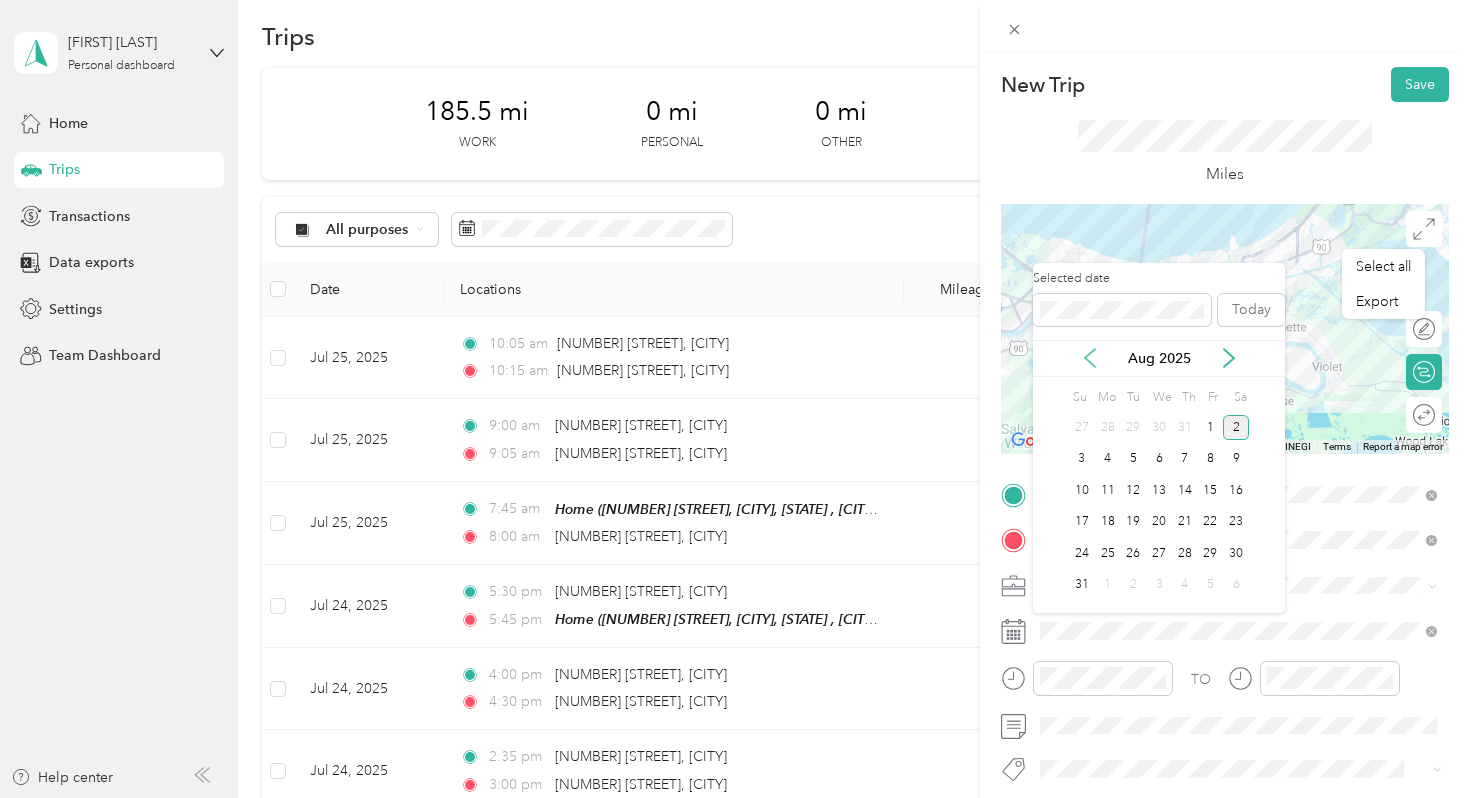 click 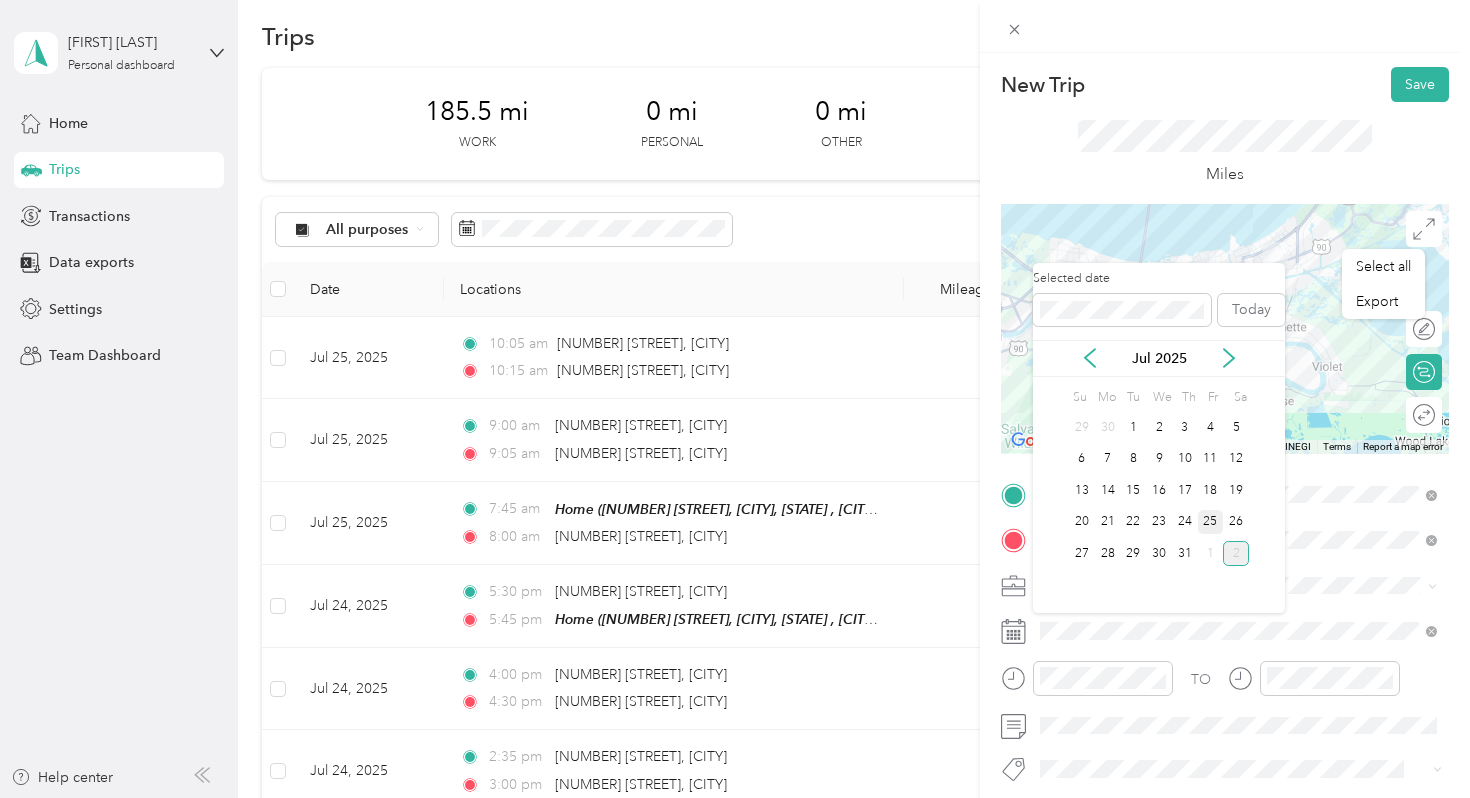 click on "25" at bounding box center [1211, 522] 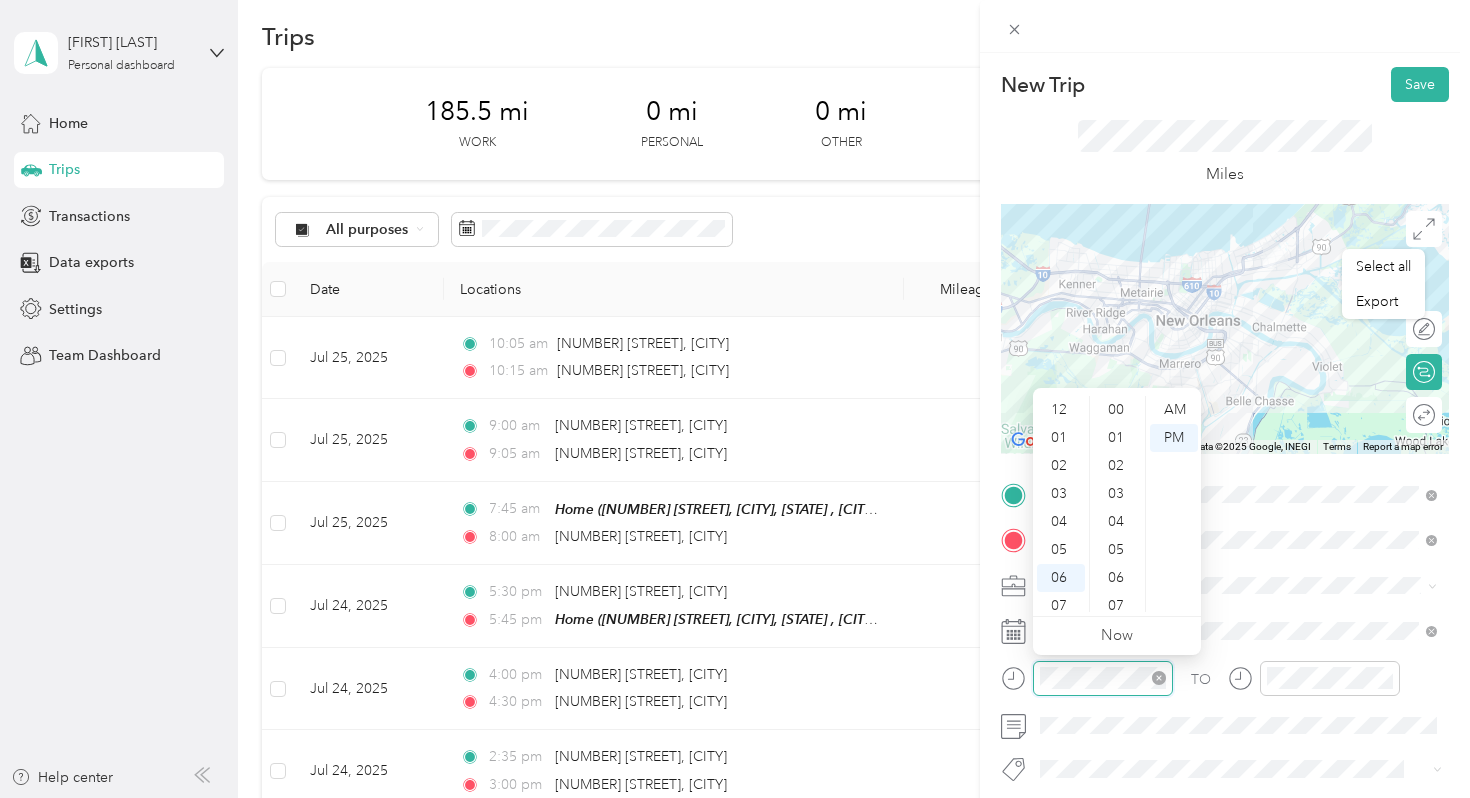 scroll, scrollTop: 120, scrollLeft: 0, axis: vertical 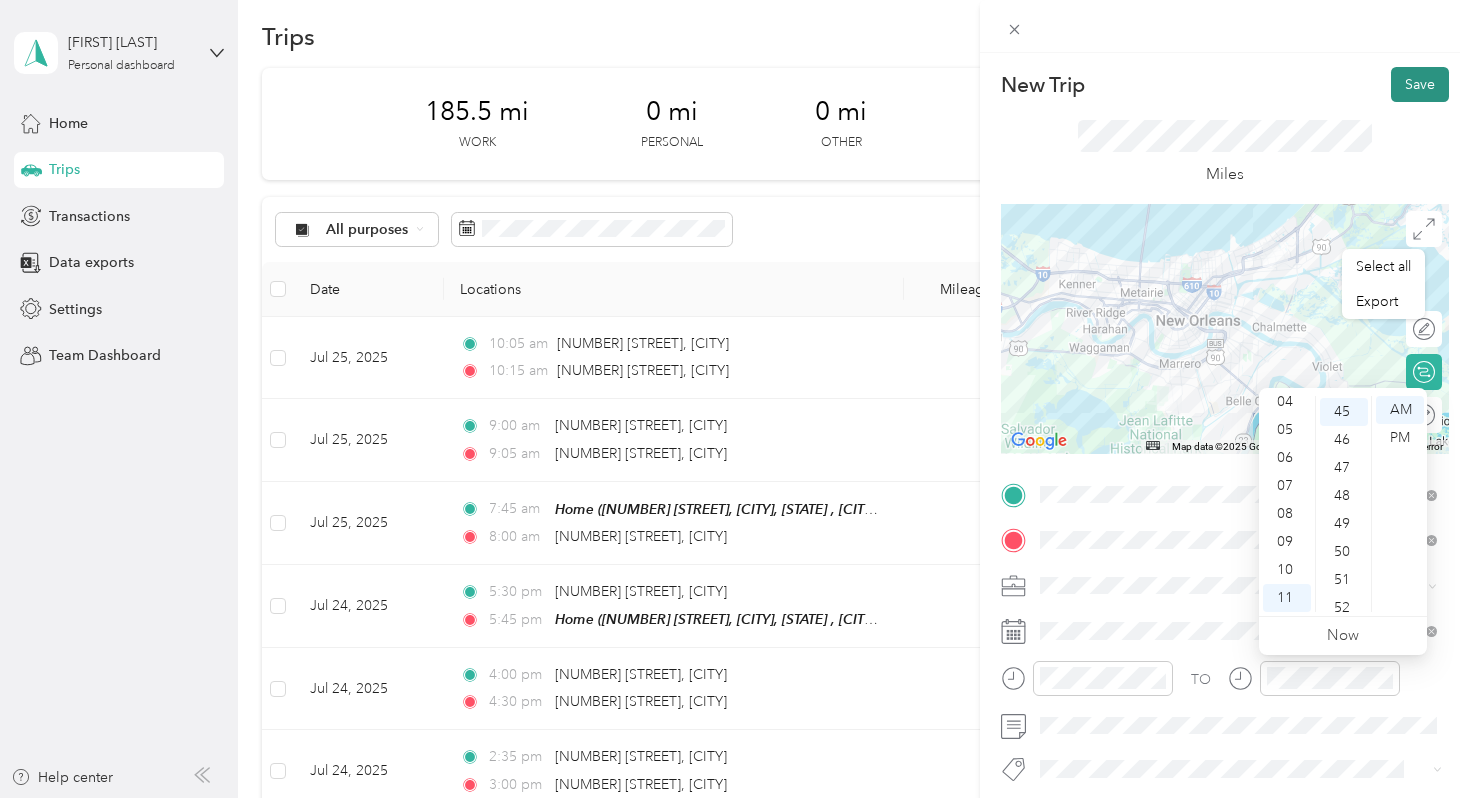 click on "Save" at bounding box center (1420, 84) 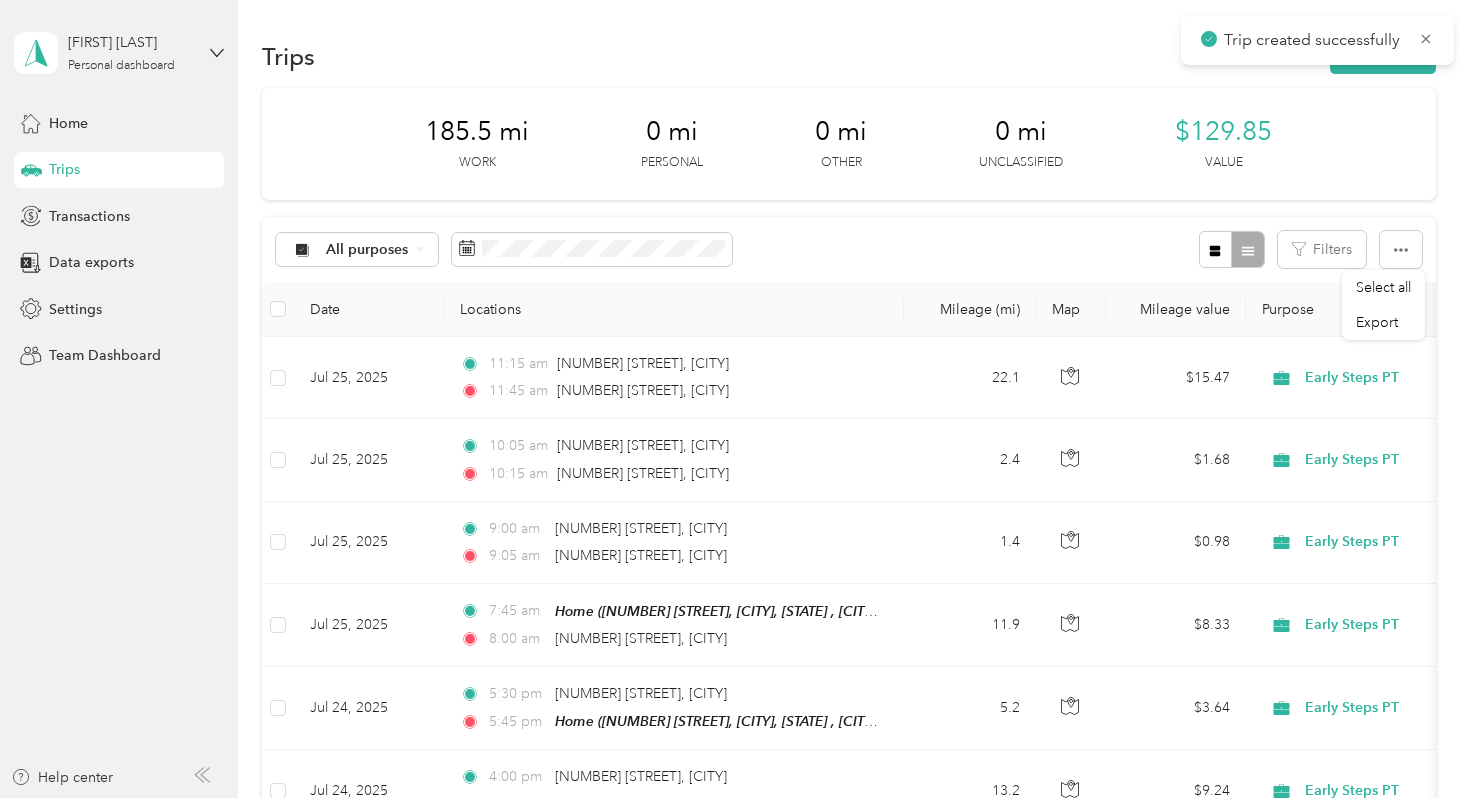 scroll, scrollTop: 0, scrollLeft: 0, axis: both 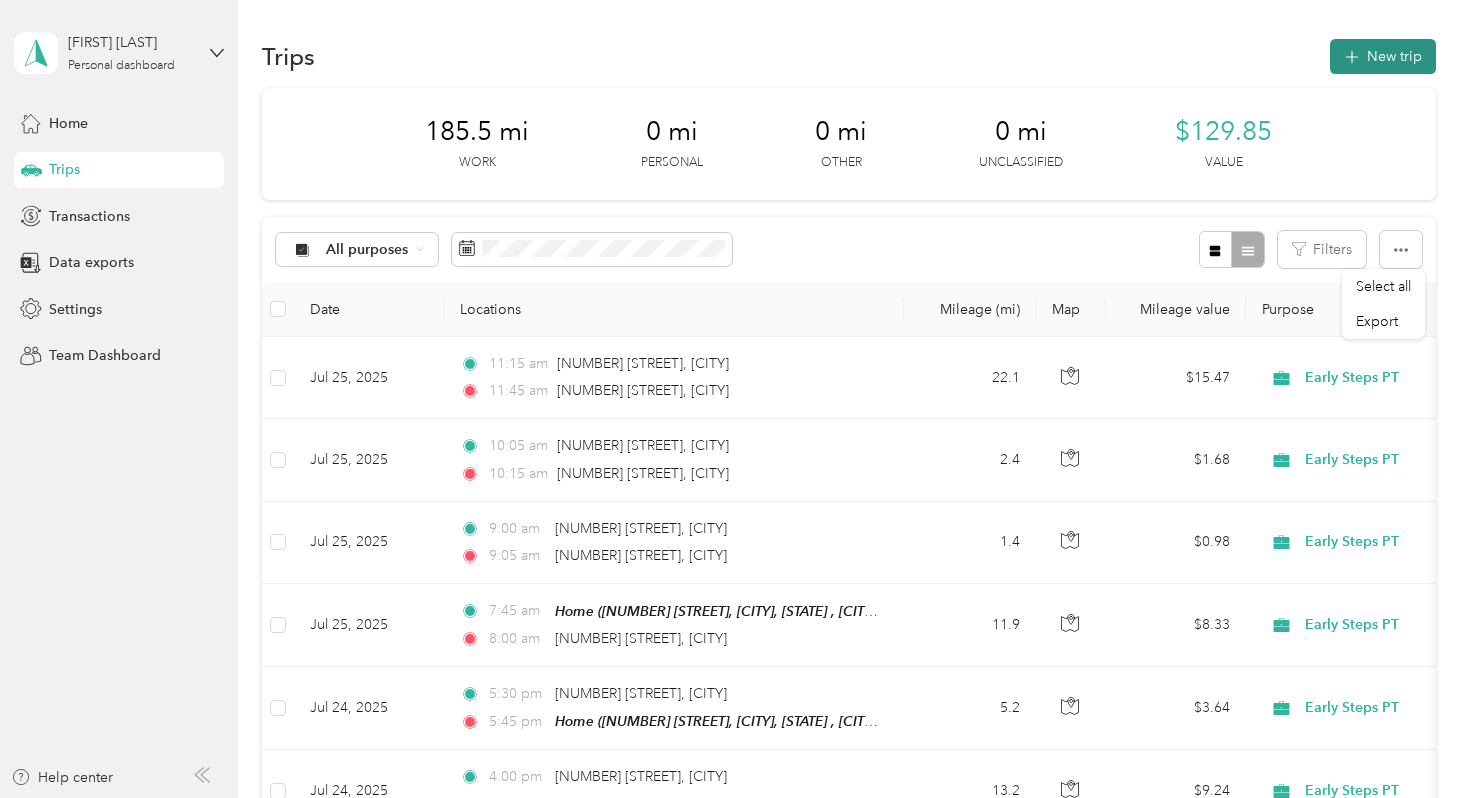 click on "New trip" at bounding box center (1383, 56) 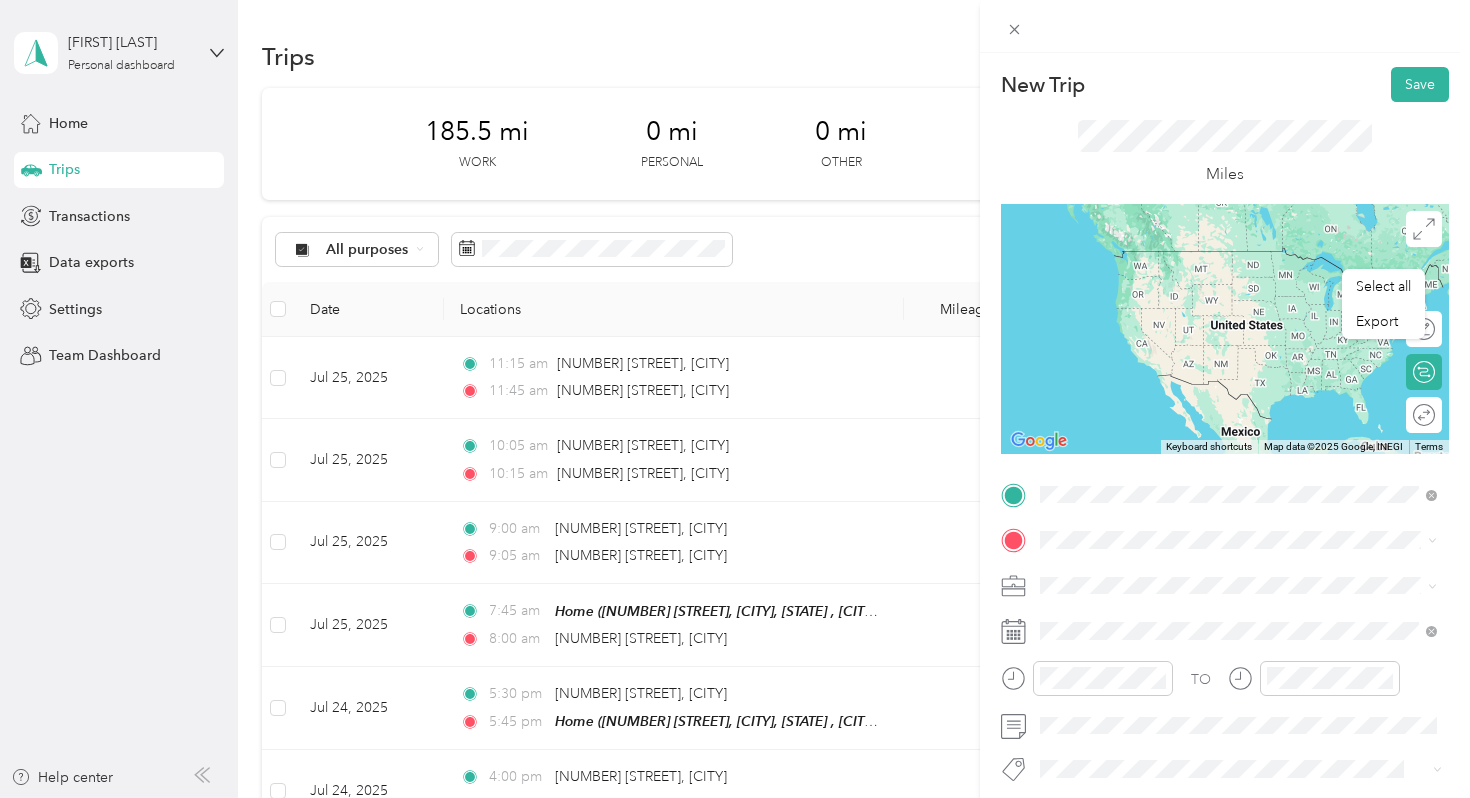 click on "[NUMBER] [STREET]
[CITY], [STATE] [POSTAL_CODE], [COUNTRY]" at bounding box center (1222, 574) 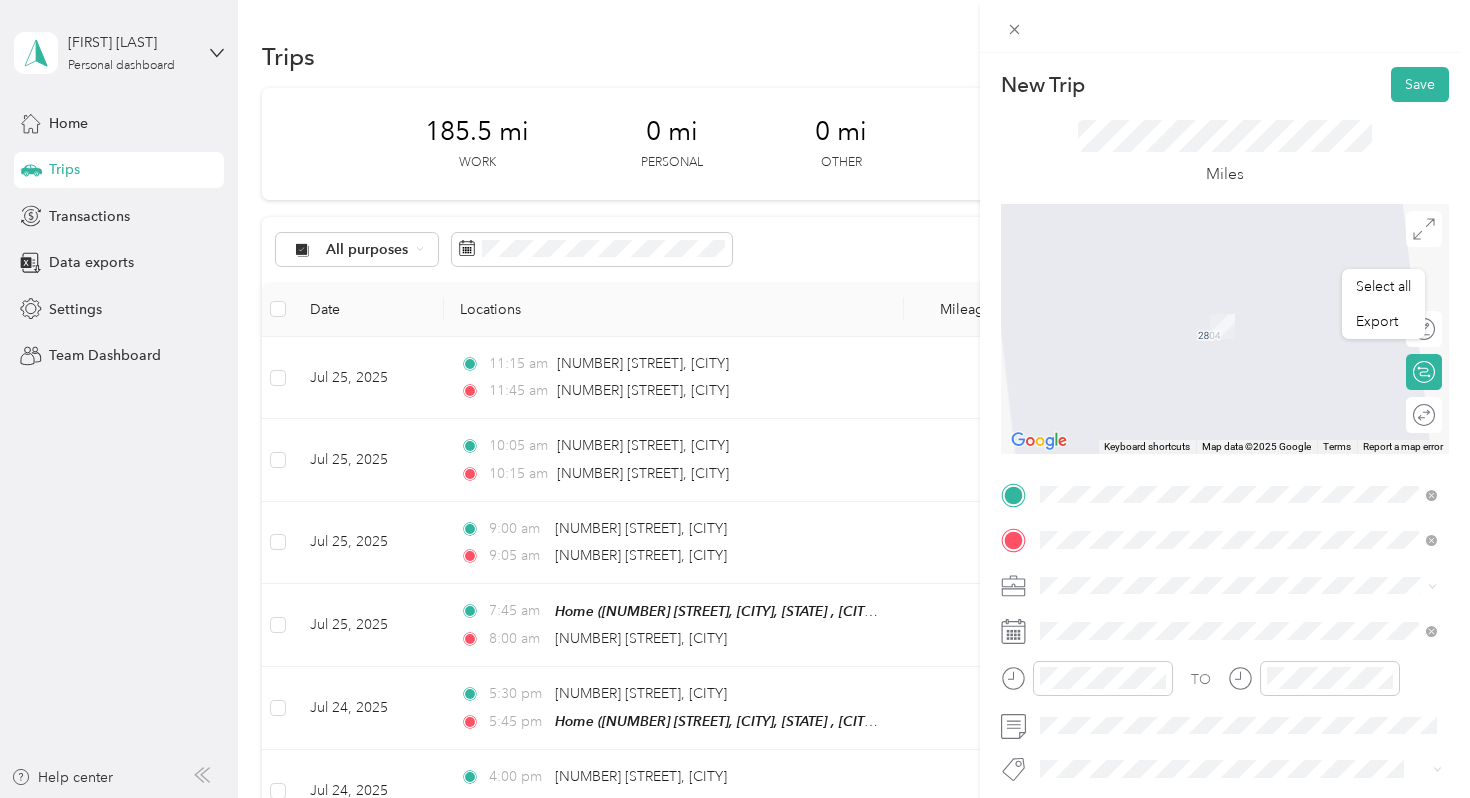click on "[NUMBER] [STREET]
[CITY], [STATE] [POSTAL CODE], [COUNTRY]" at bounding box center [1238, 305] 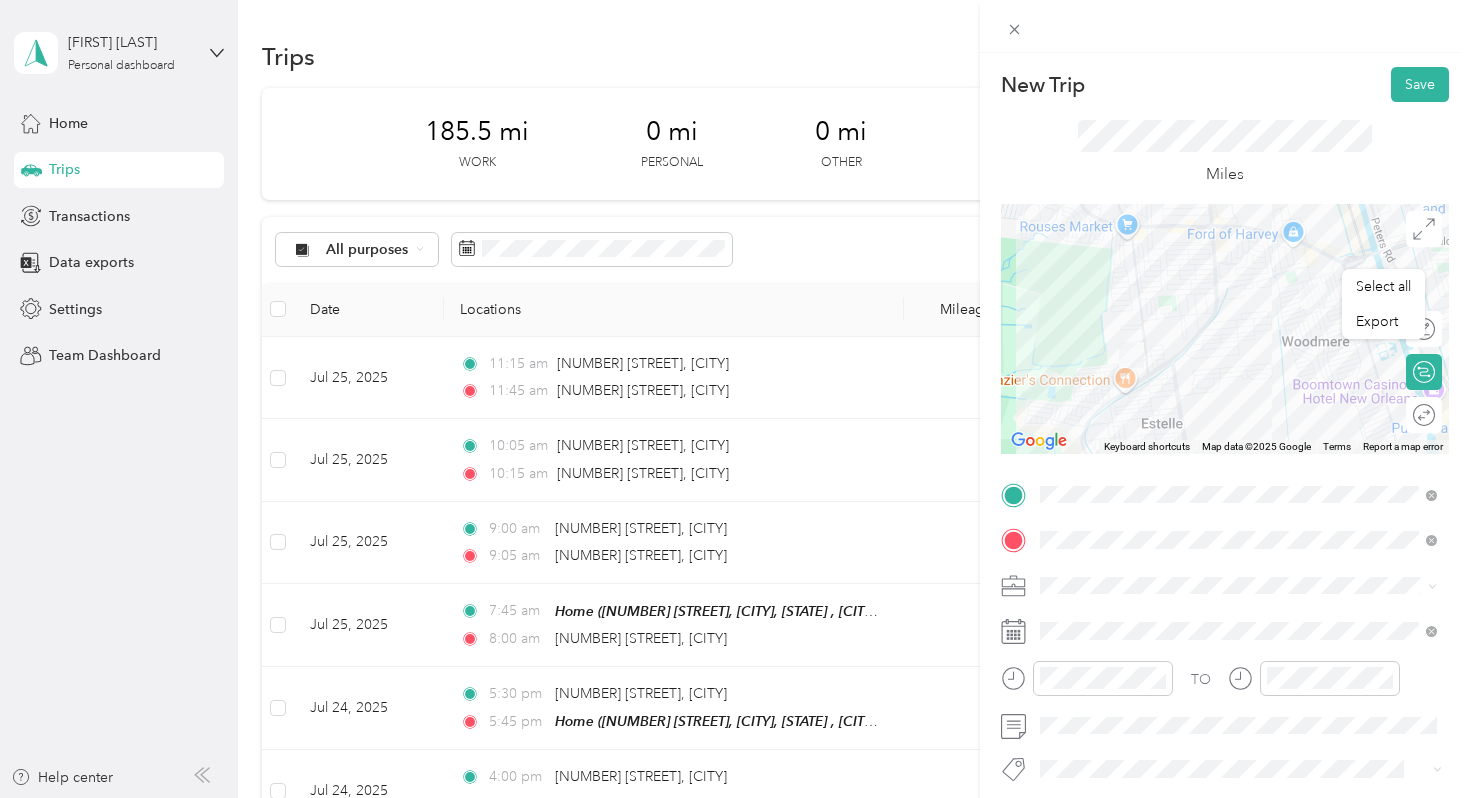 click on "TO Add photo" at bounding box center [1225, 698] 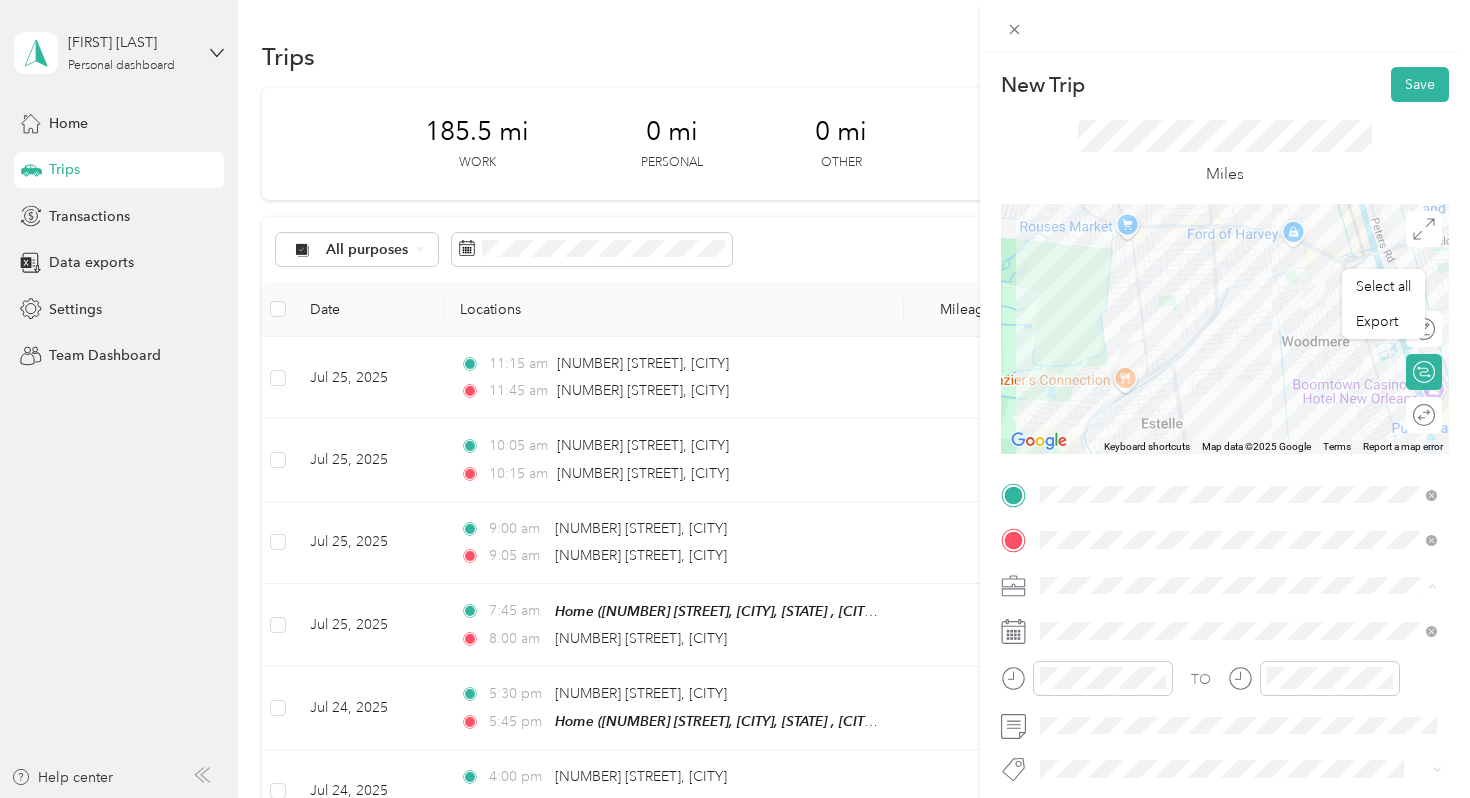 click on "Early Steps PT" at bounding box center [1238, 409] 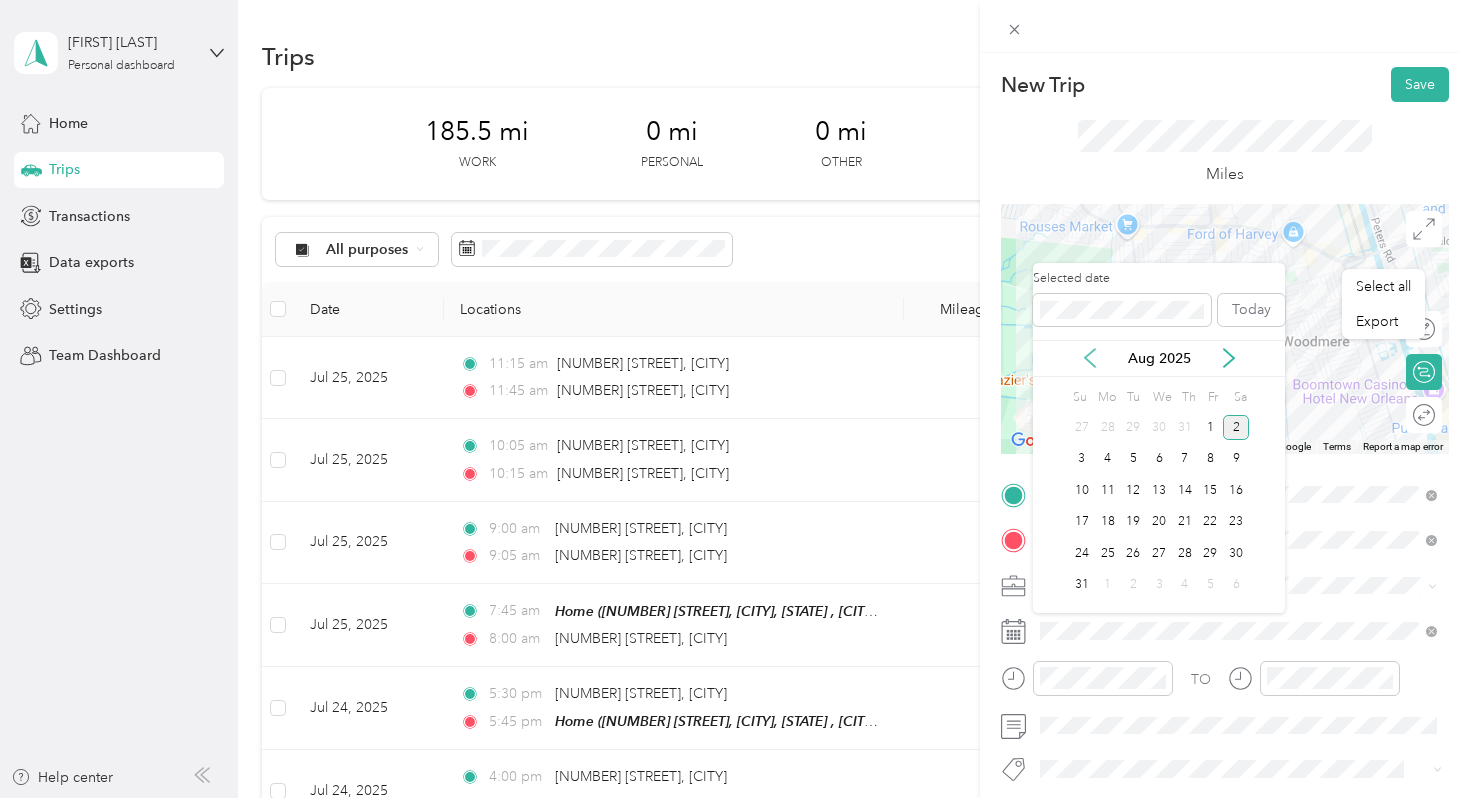 click 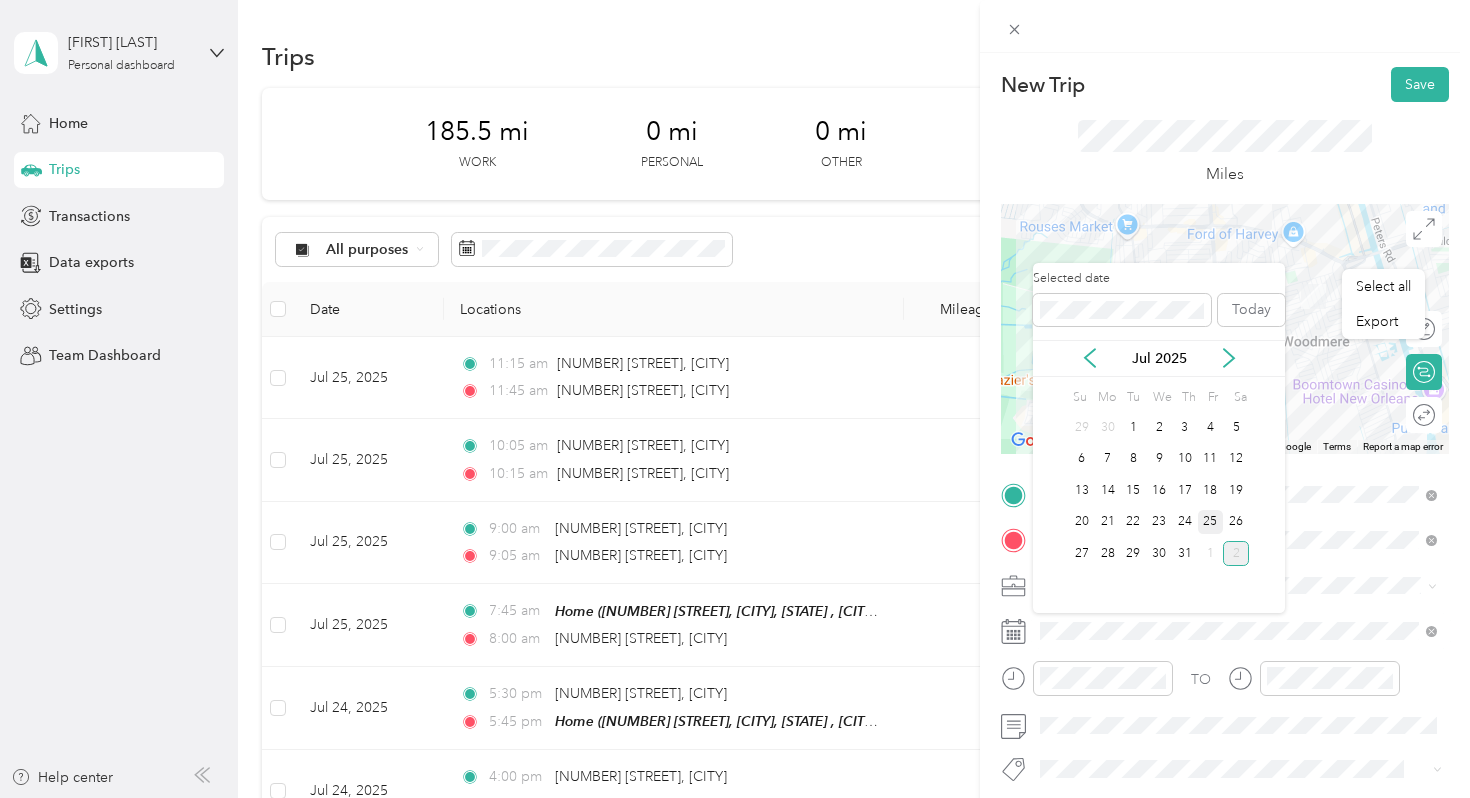 click on "25" at bounding box center (1211, 522) 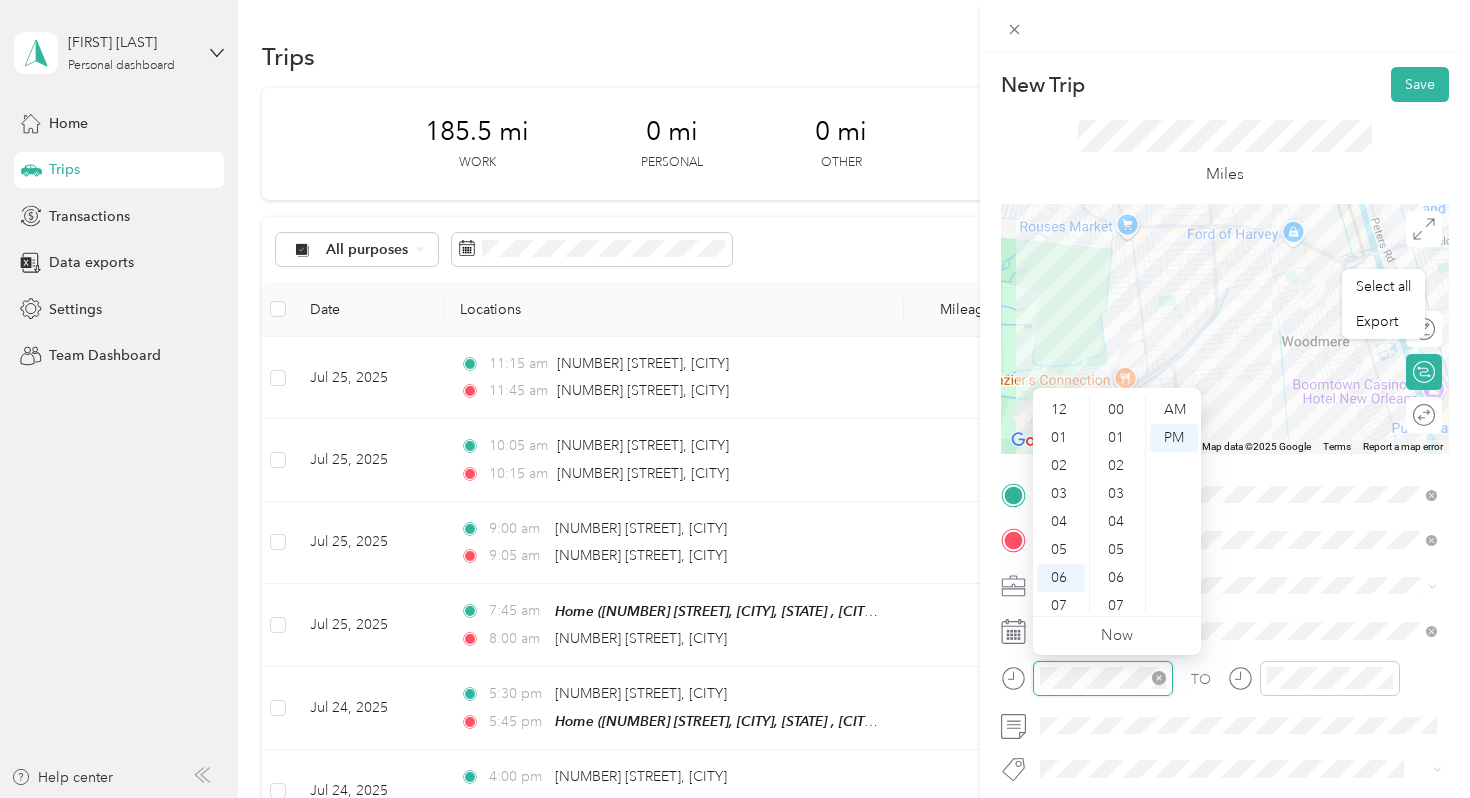 scroll, scrollTop: 754, scrollLeft: 0, axis: vertical 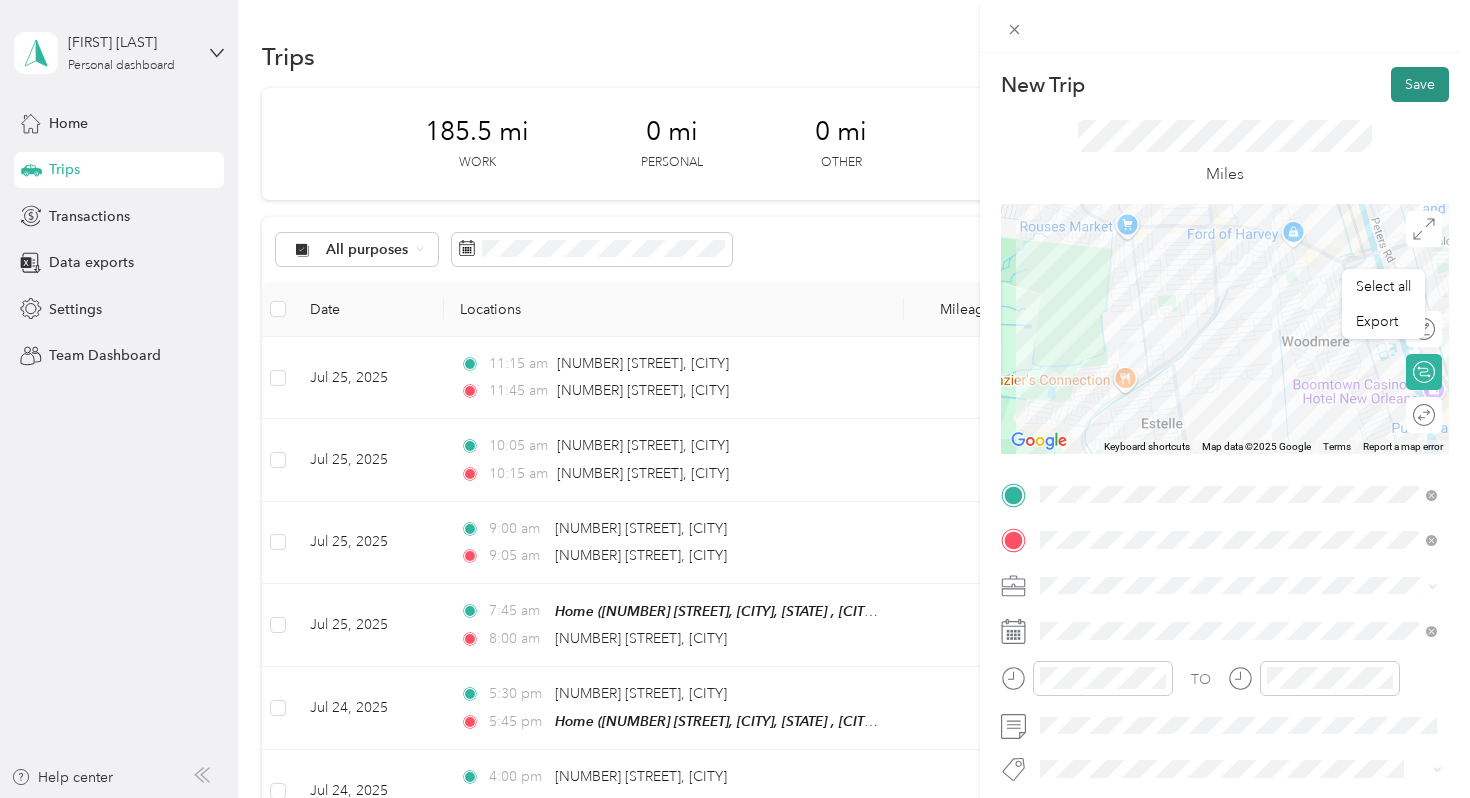 click on "Save" at bounding box center [1420, 84] 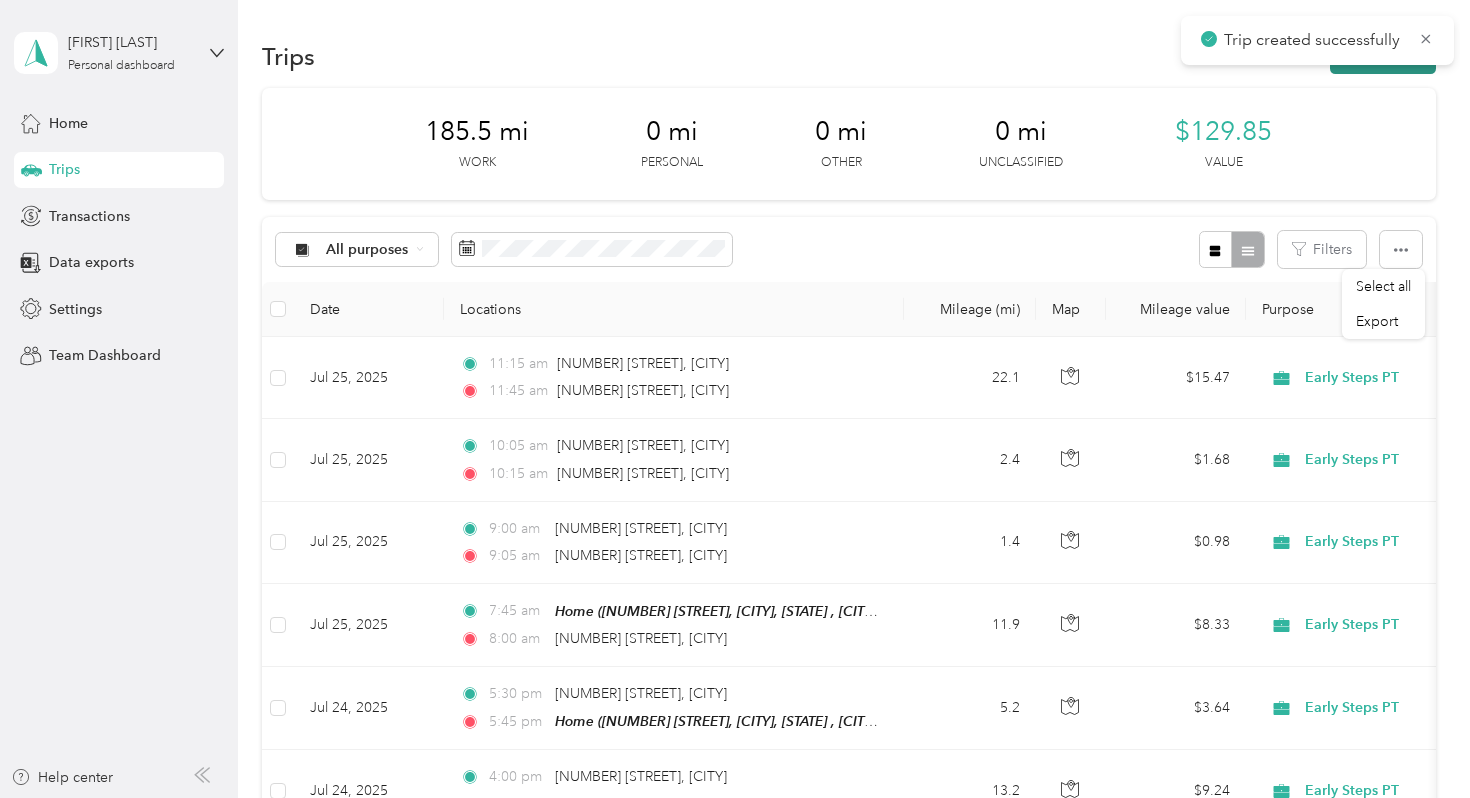 click on "New trip" at bounding box center (1383, 56) 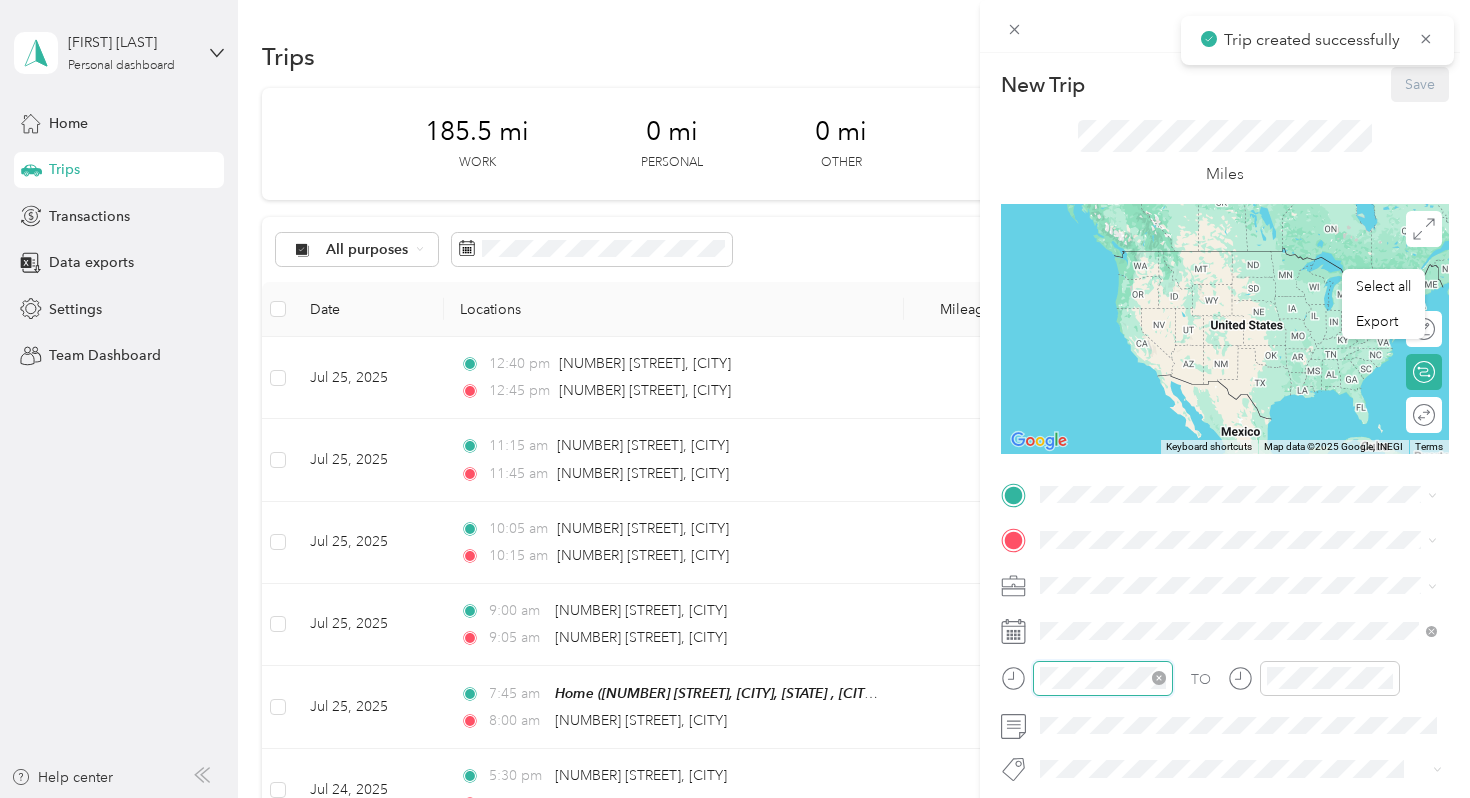 scroll, scrollTop: 120, scrollLeft: 0, axis: vertical 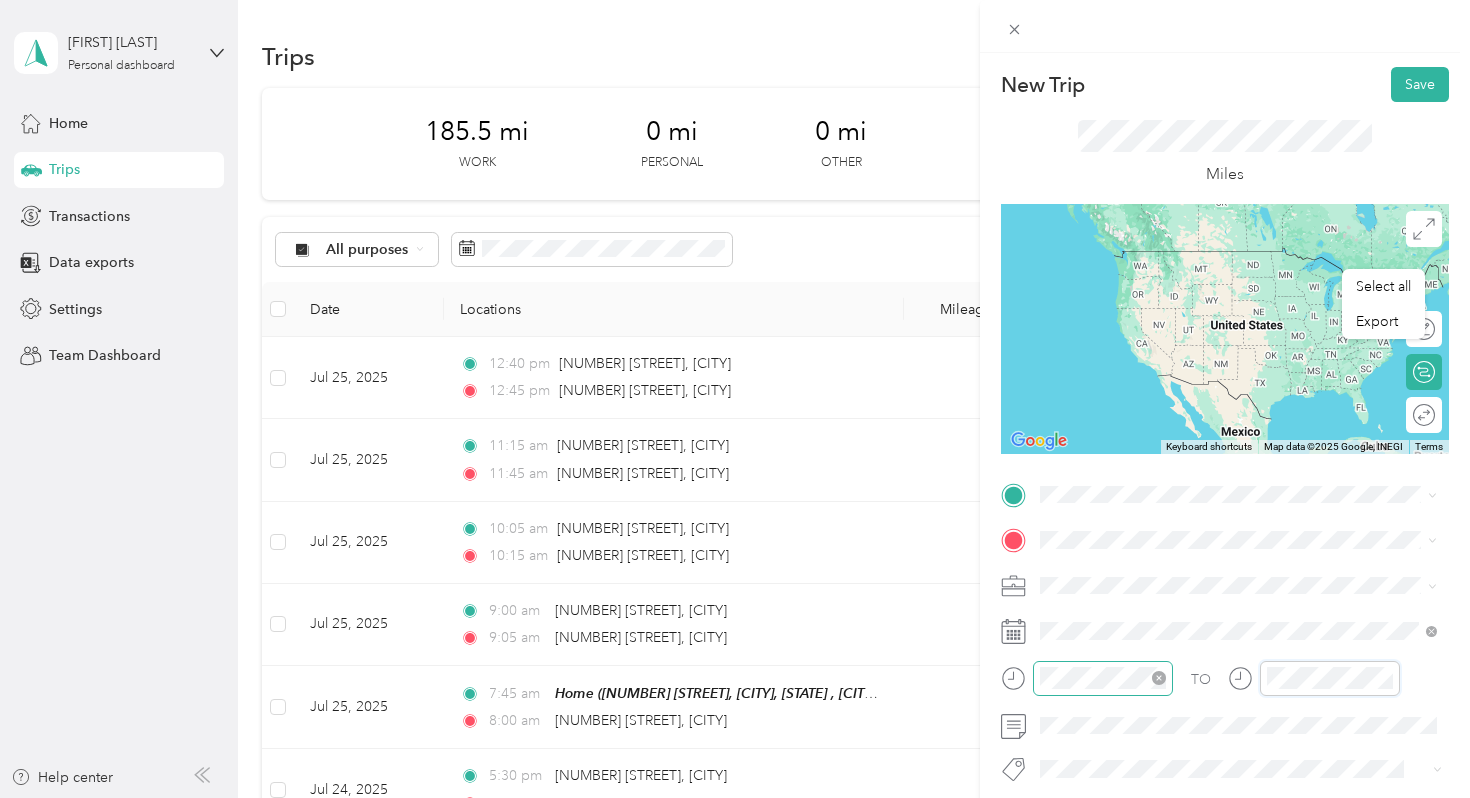 click at bounding box center (1103, 678) 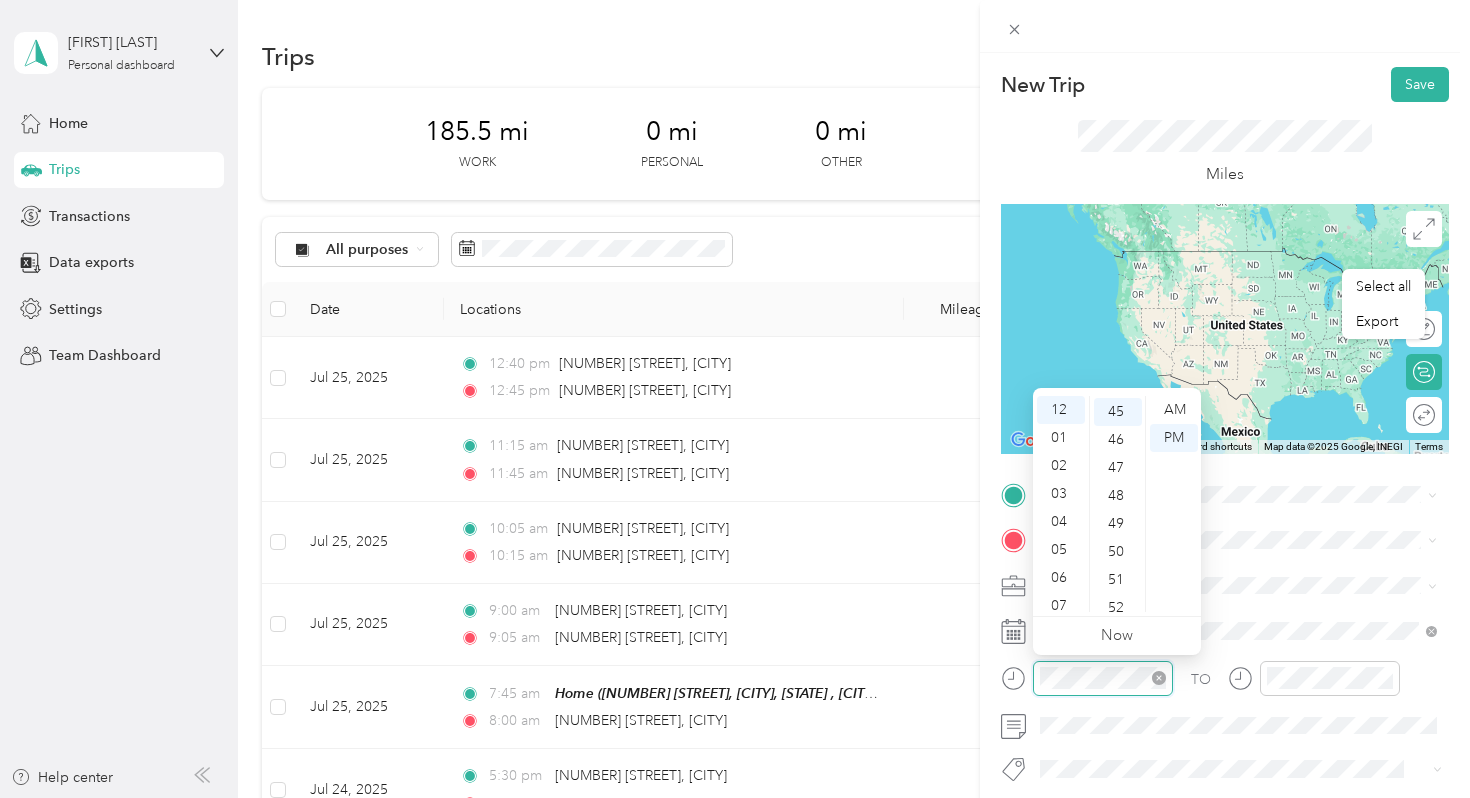 scroll, scrollTop: 26, scrollLeft: 0, axis: vertical 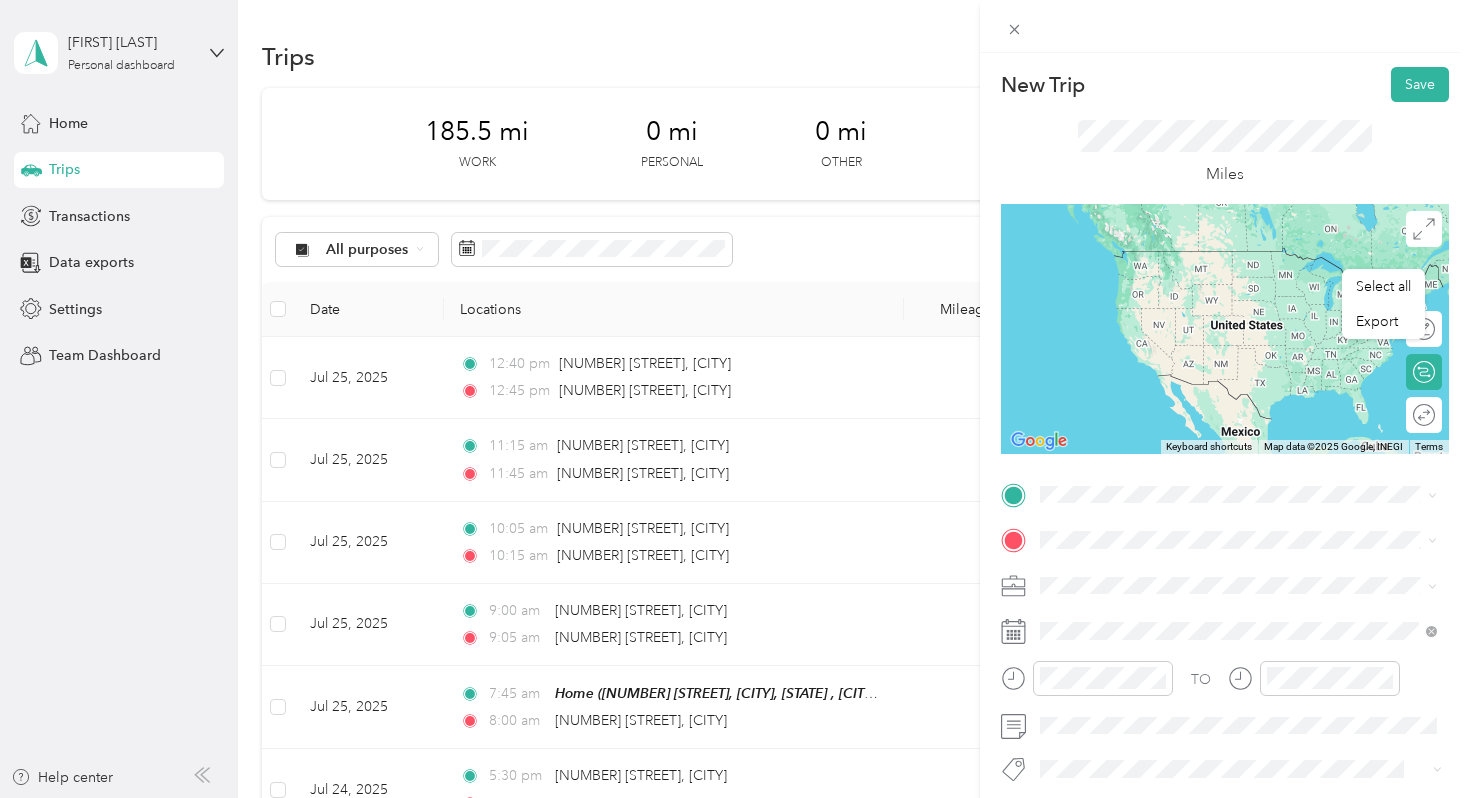 click on "[STREET]
[CITY], [STATE] [POSTAL_CODE], [COUNTRY]" at bounding box center [1238, 304] 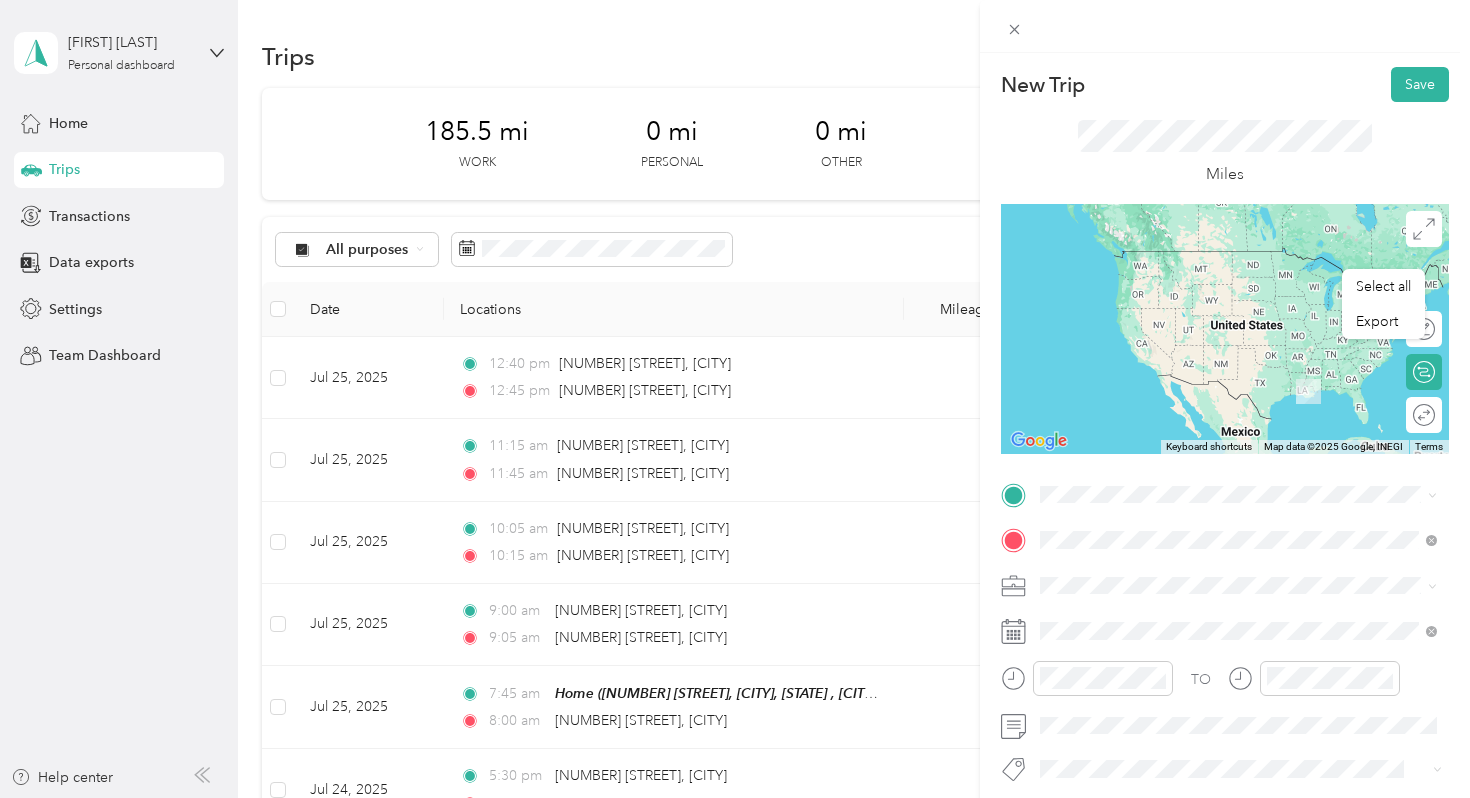 click on "[STREET]
[CITY], [STATE] [POSTAL_CODE], [COUNTRY]" at bounding box center [1222, 360] 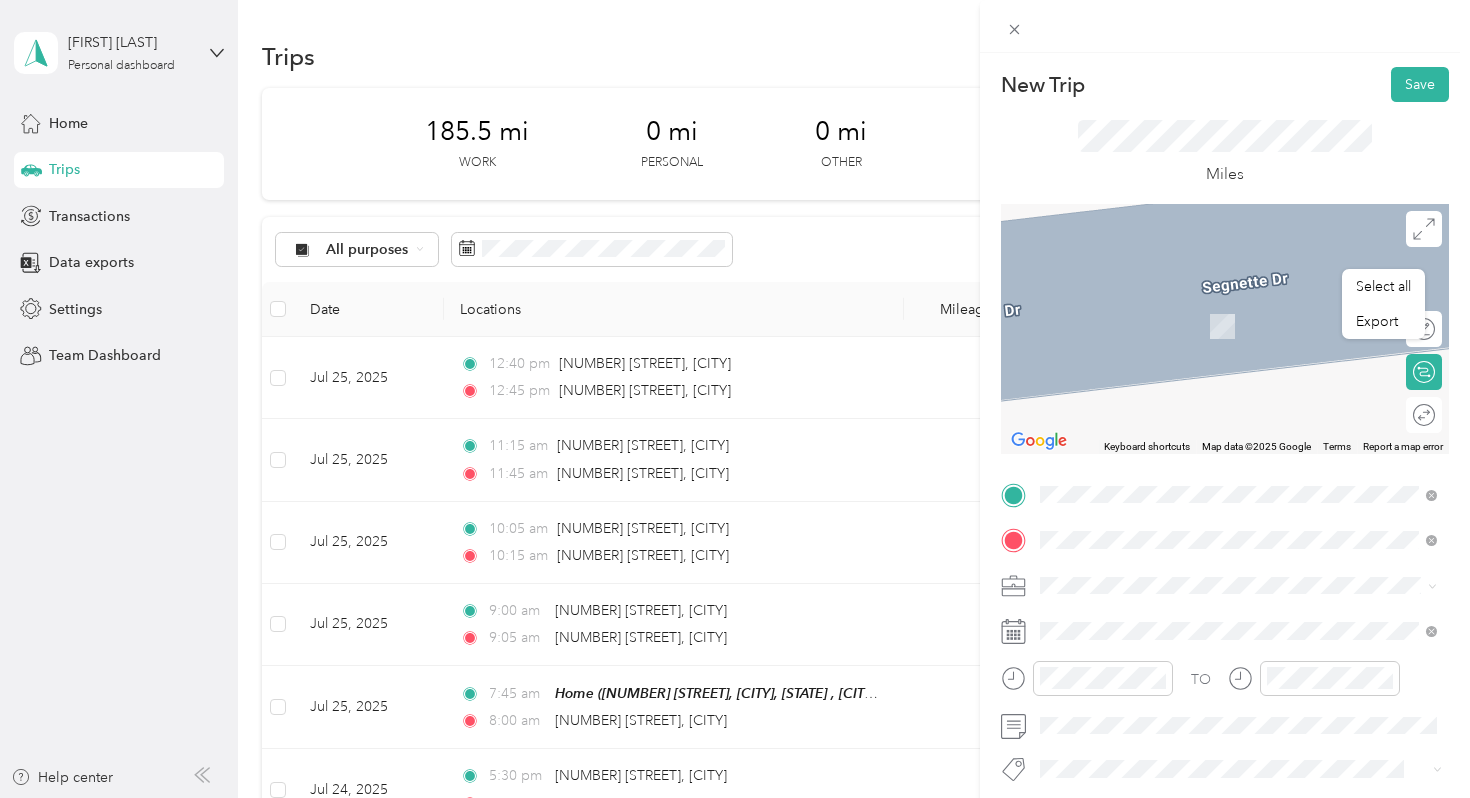 click on "[NUMBER] [STREET]
[CITY], [STATE] [POSTAL CODE], [COUNTRY]" at bounding box center (1222, 574) 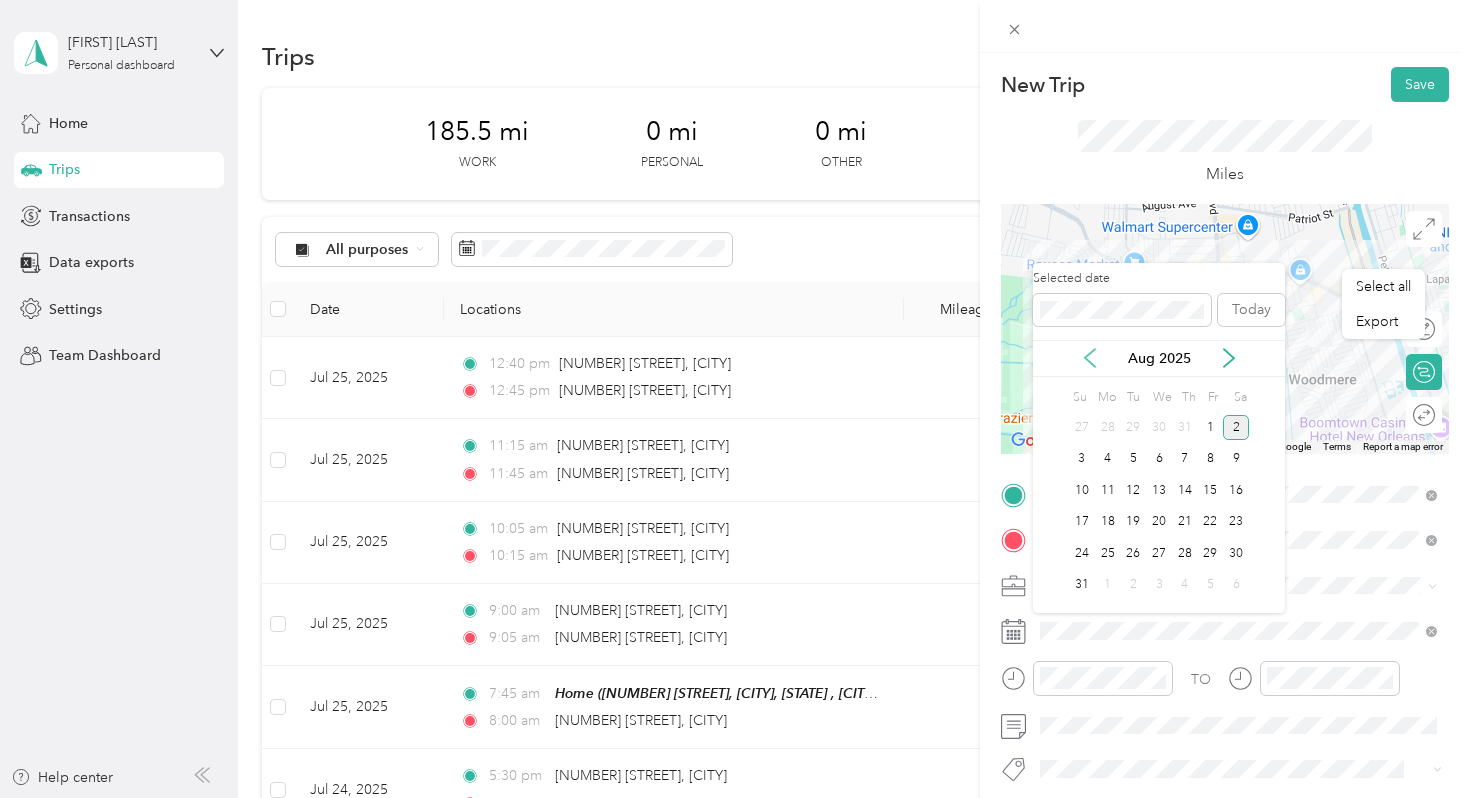 click 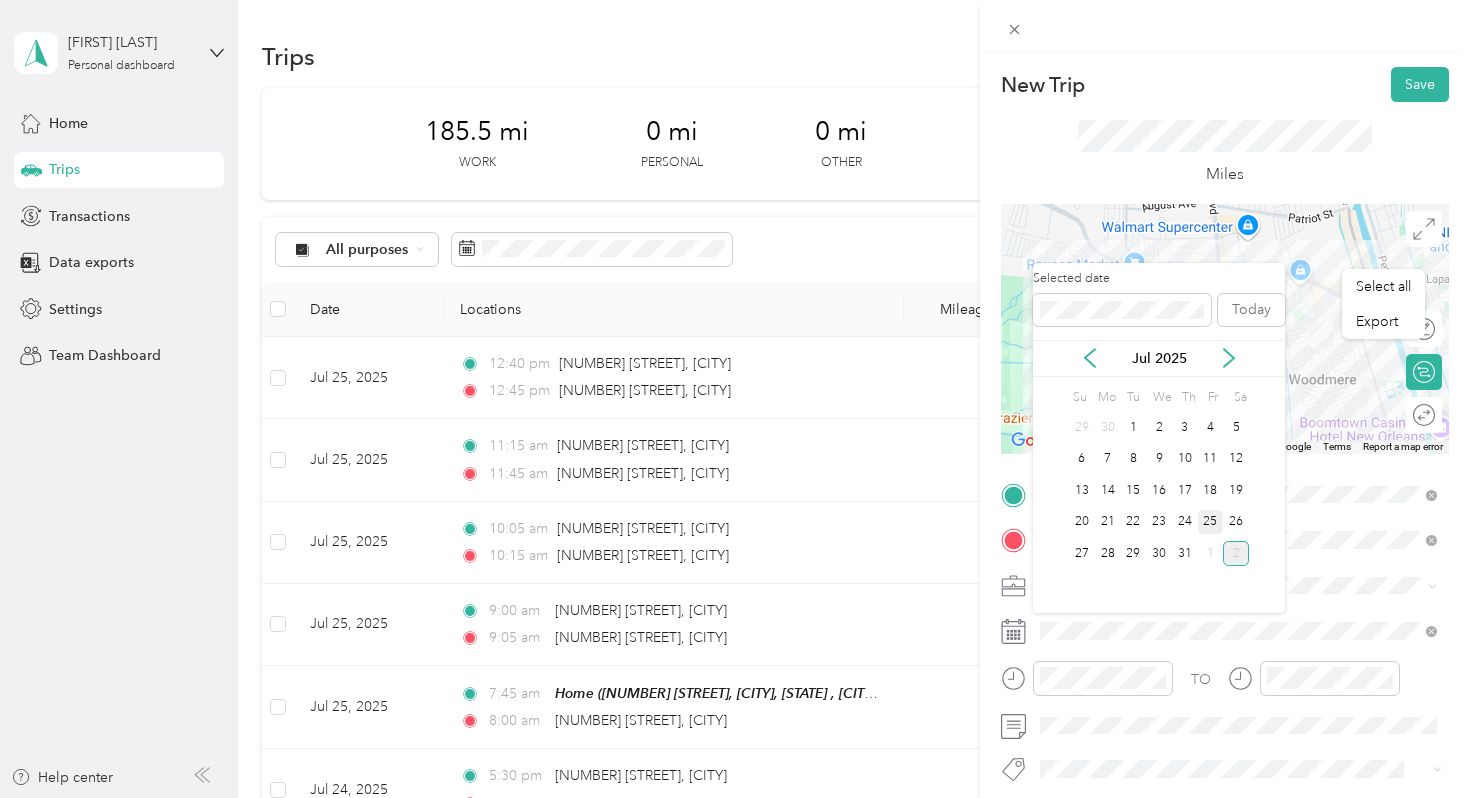 click on "25" at bounding box center (1211, 522) 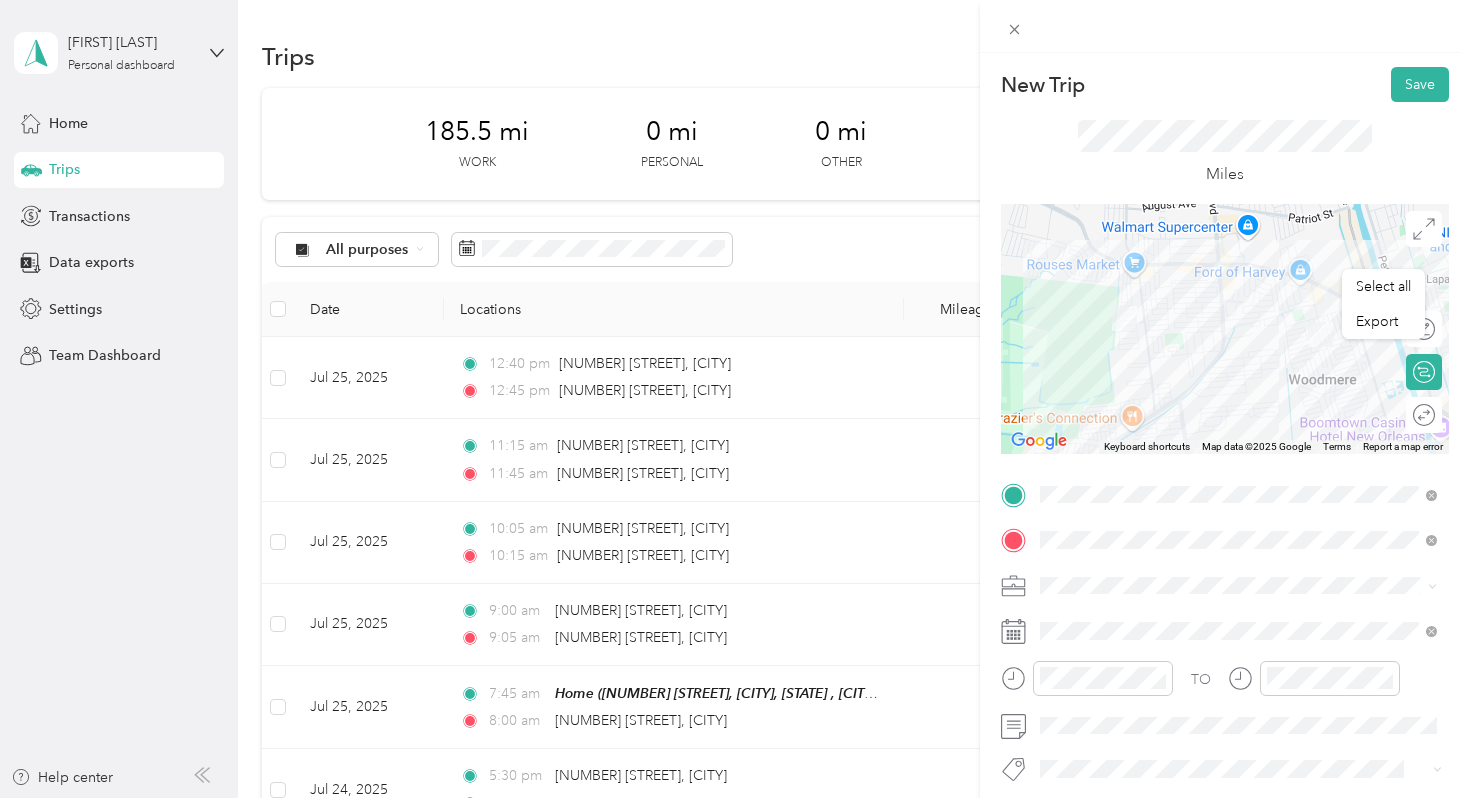 click on "Early Steps PT" at bounding box center (1238, 408) 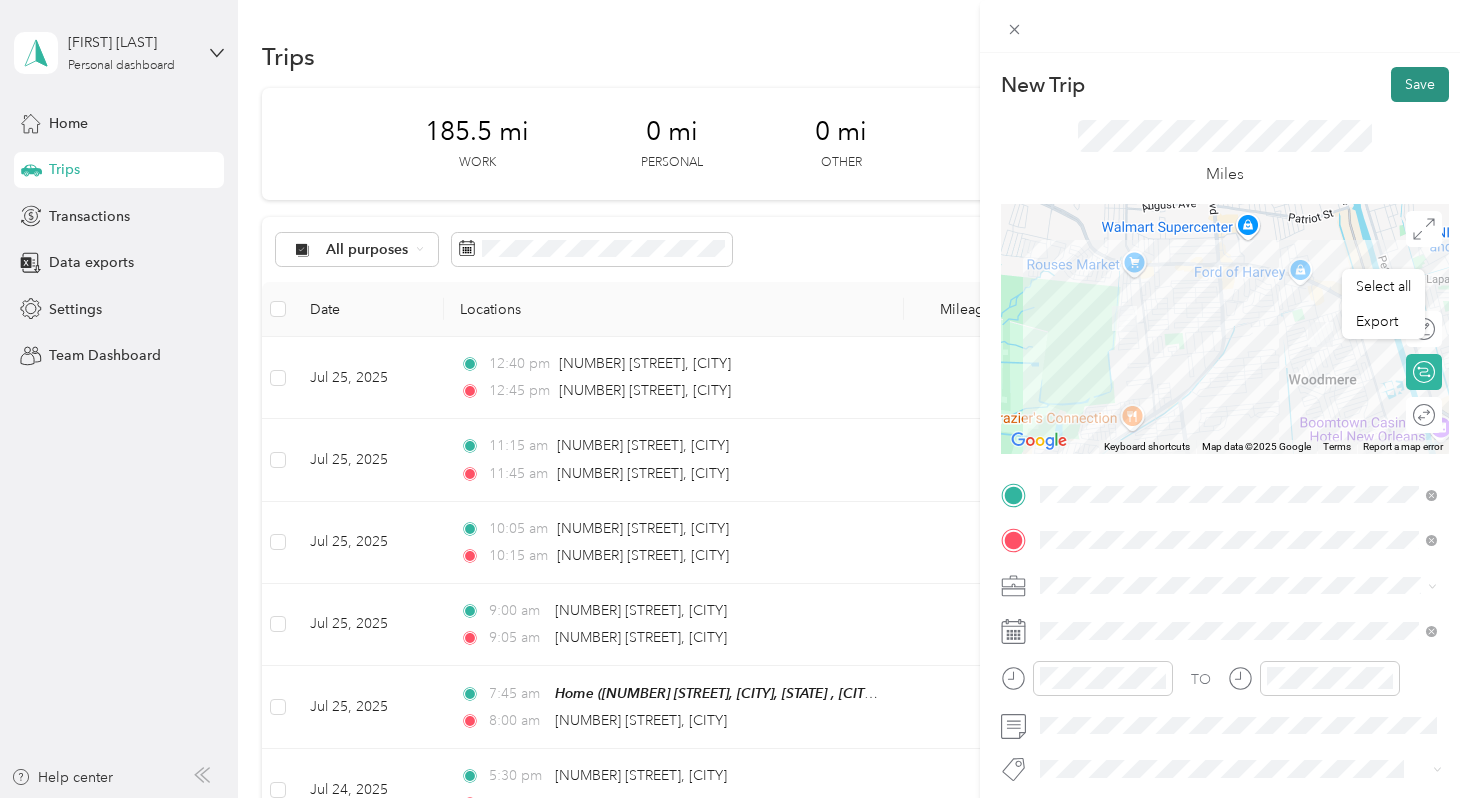 click on "Save" at bounding box center [1420, 84] 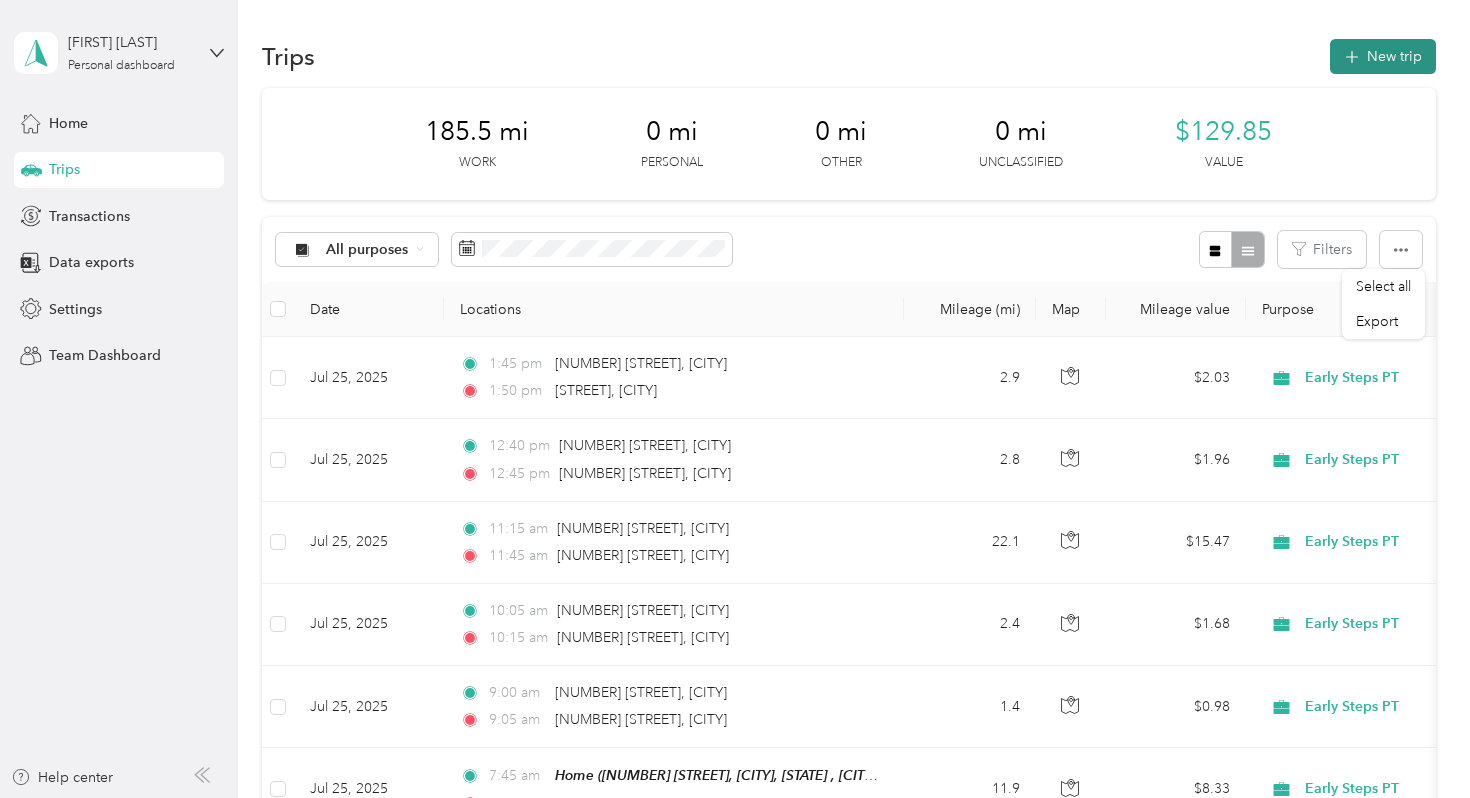 click on "New trip" at bounding box center [1383, 56] 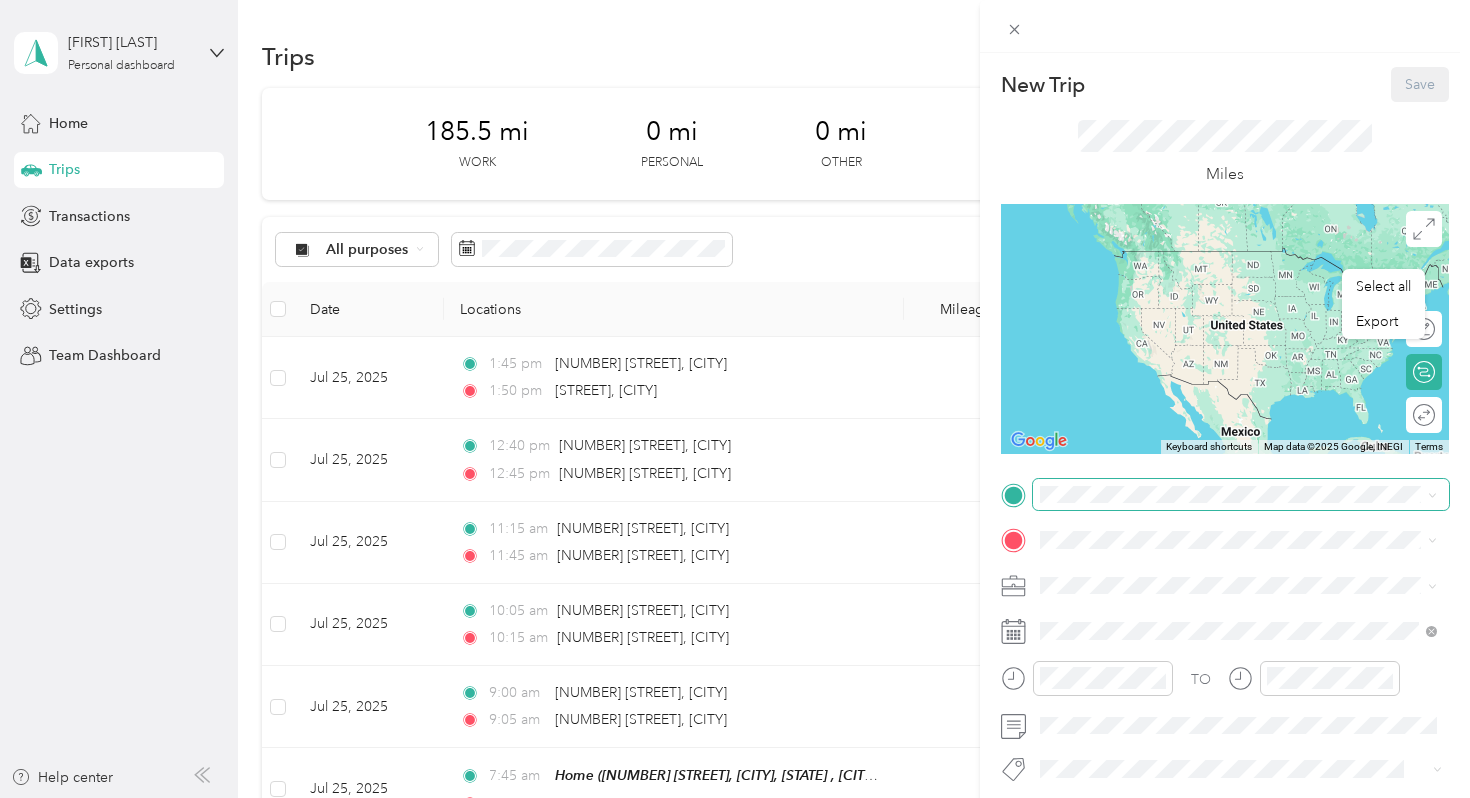 click at bounding box center [1241, 495] 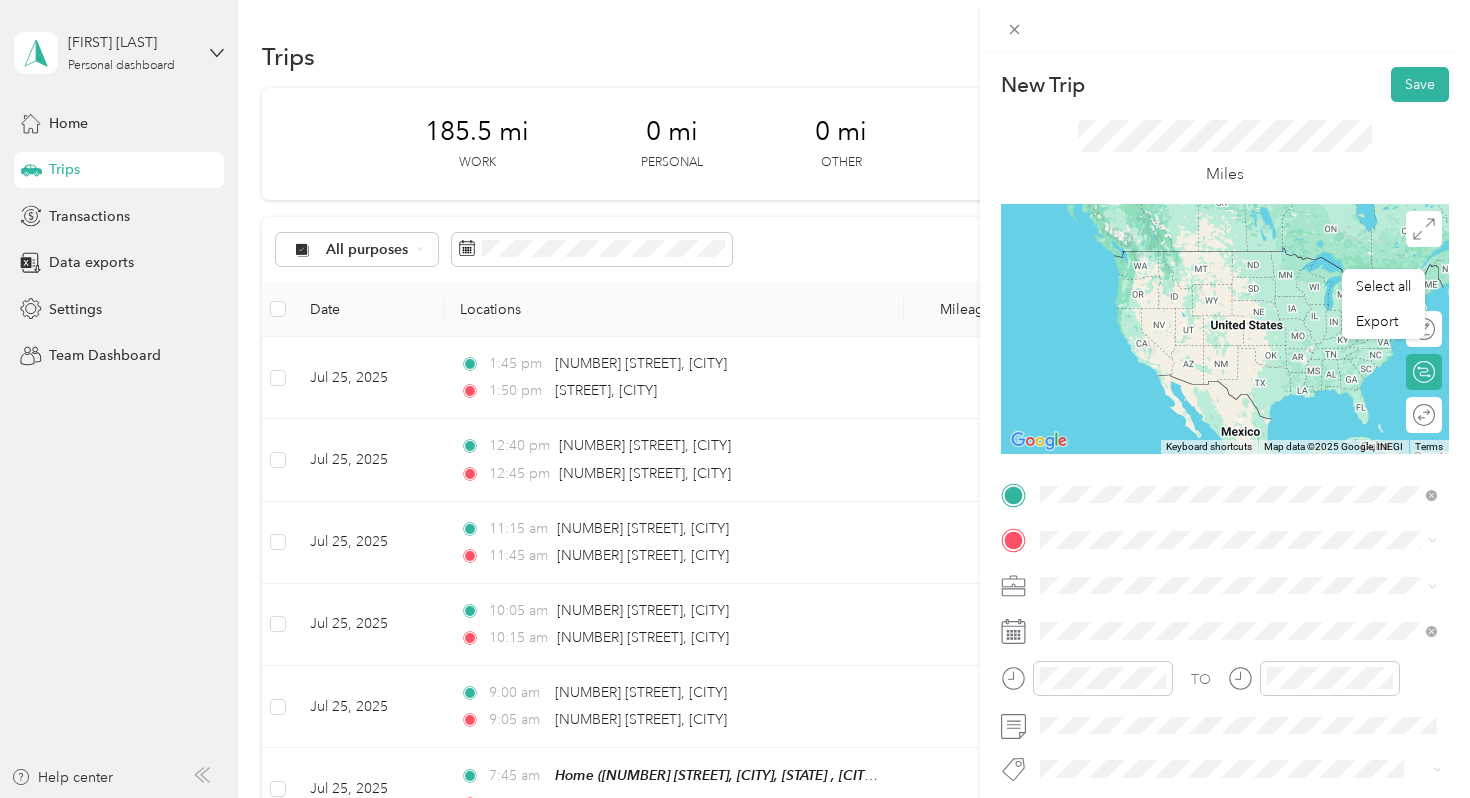 click on "[STREET]
[CITY], [STATE] [POSTAL_CODE], [COUNTRY]" at bounding box center (1222, 630) 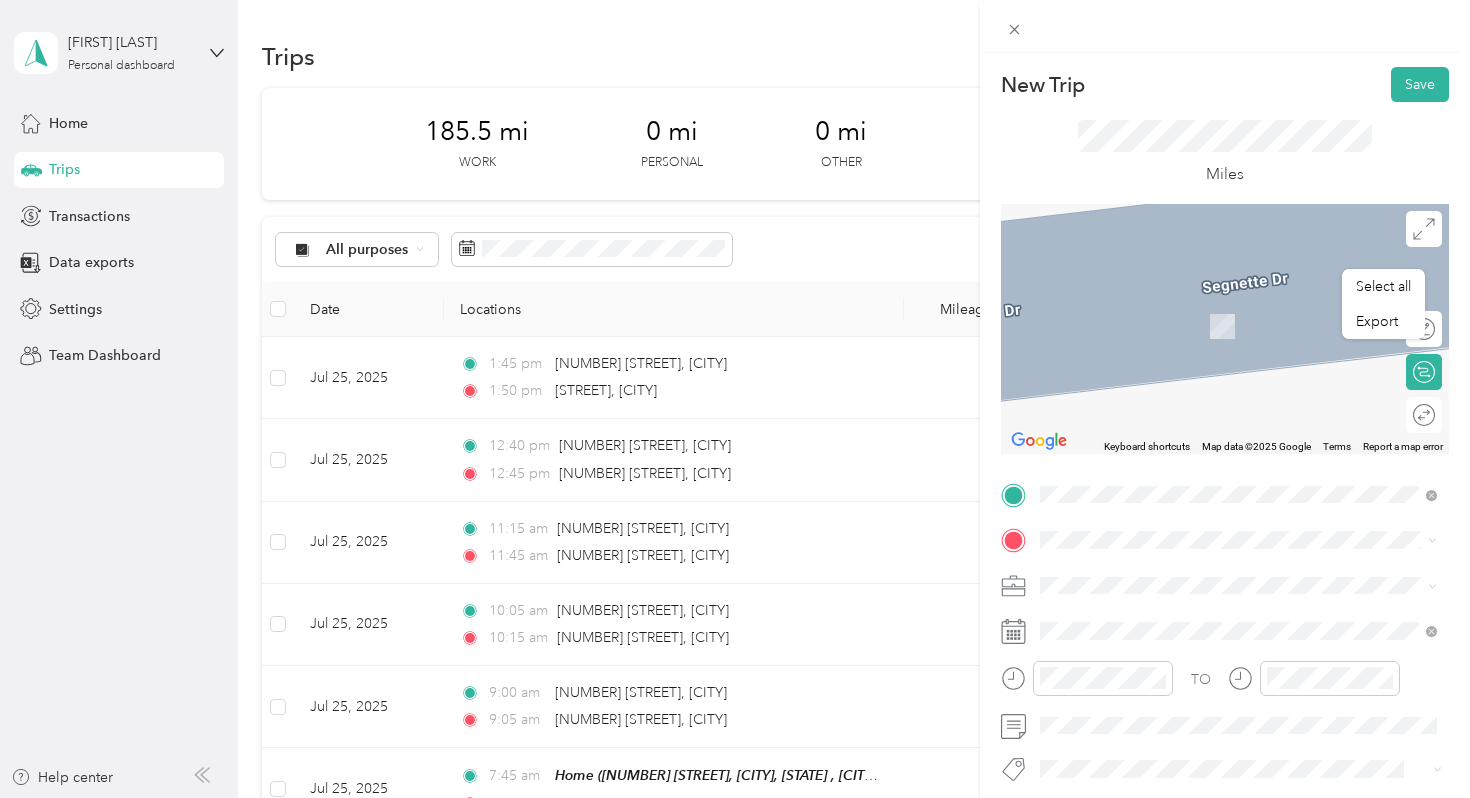 click on "[STREET]
[CITY], [STATE] [POSTAL_CODE], [COUNTRY]" at bounding box center [1196, 356] 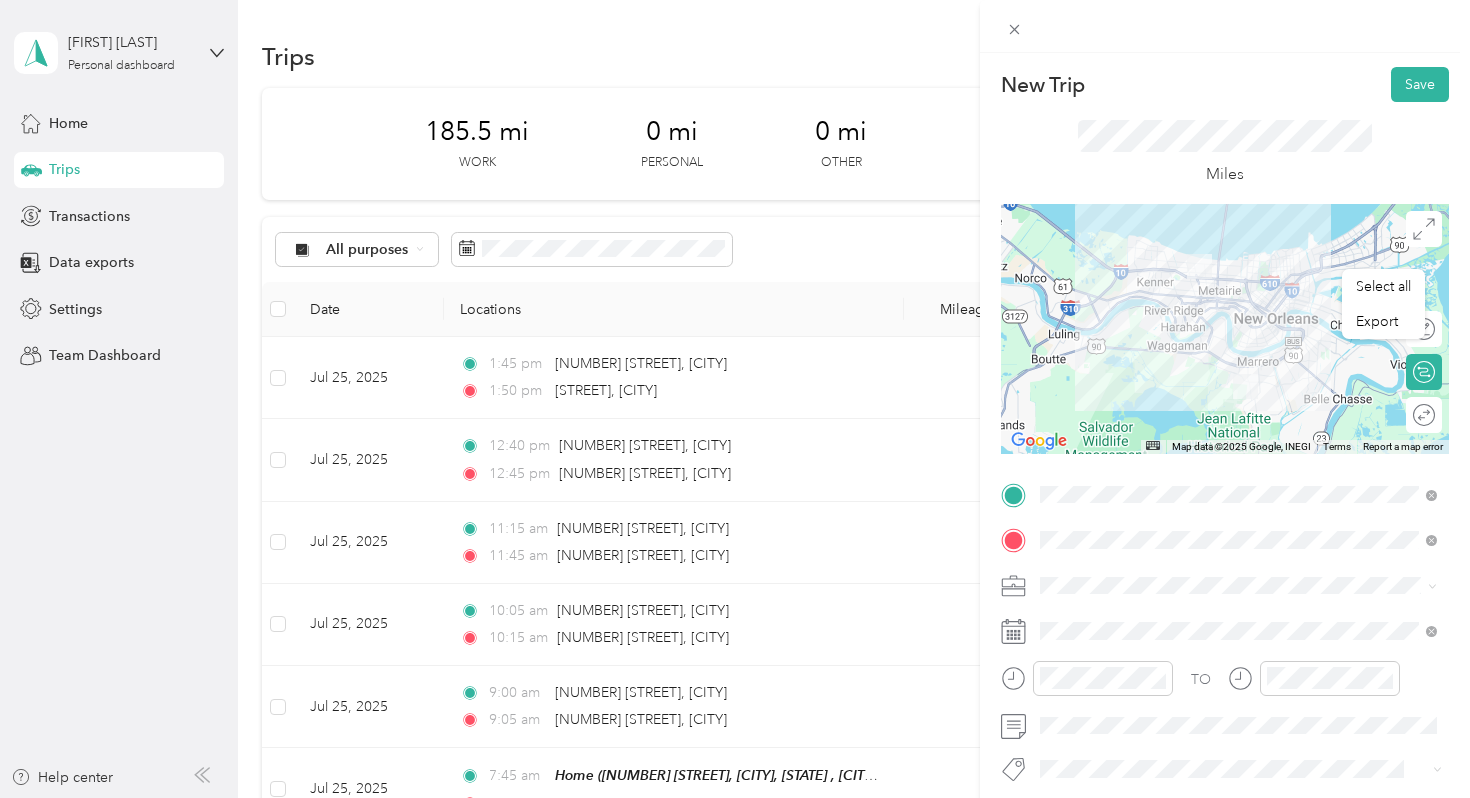 click on "Work Personal Trade International Early Steps PT Lyft Other Charity Medical Moving Commute" at bounding box center (1238, 423) 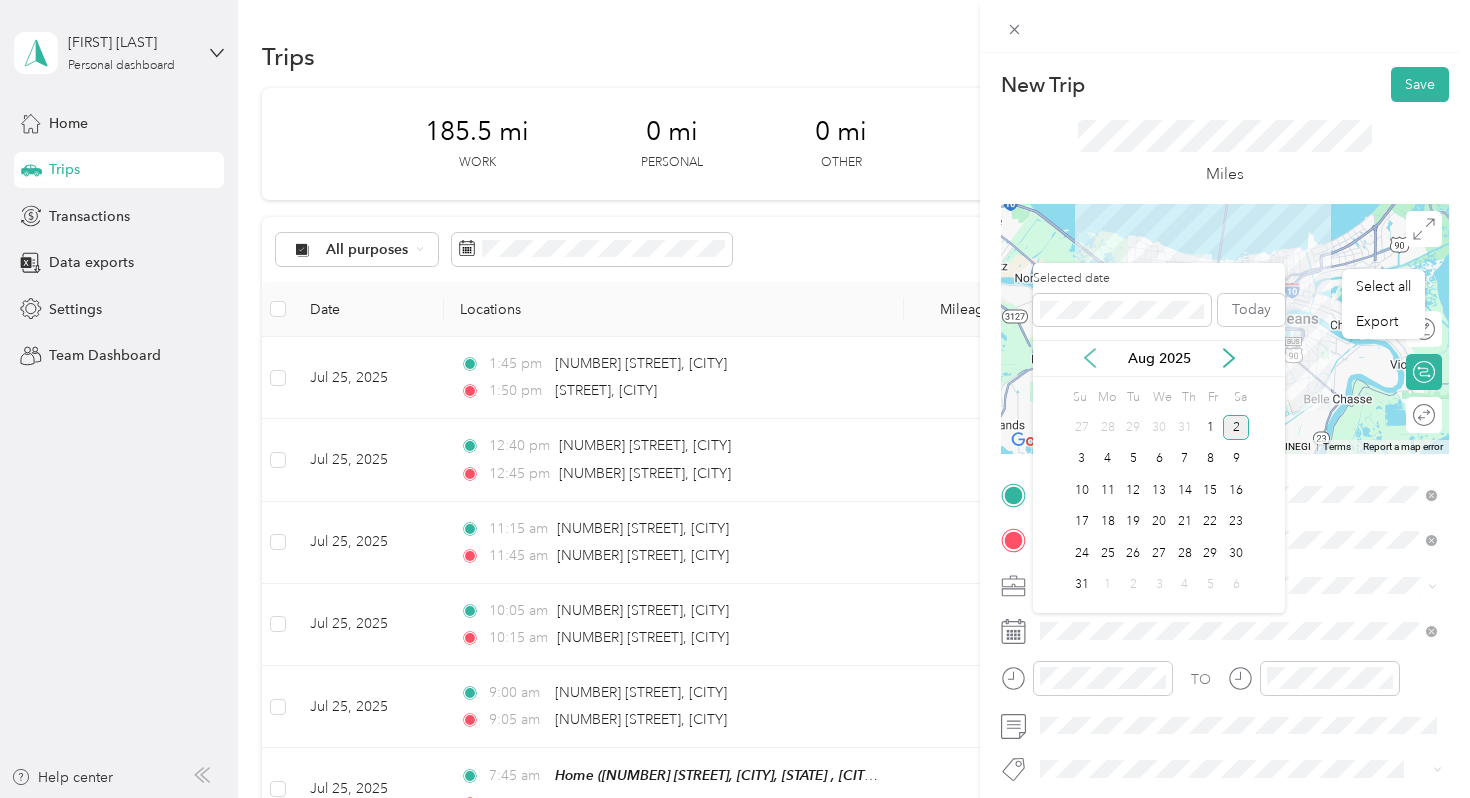 click 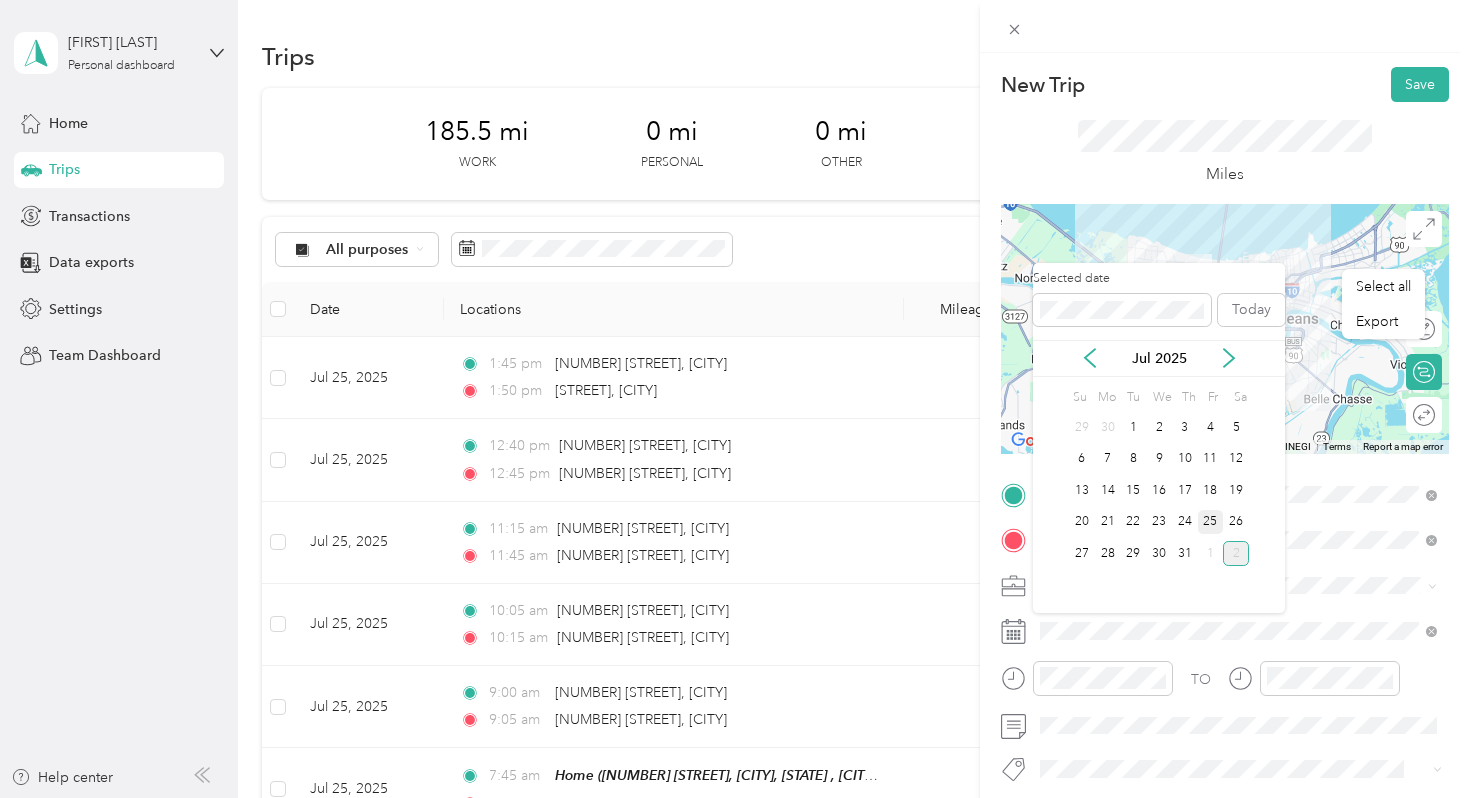 click on "25" at bounding box center (1211, 522) 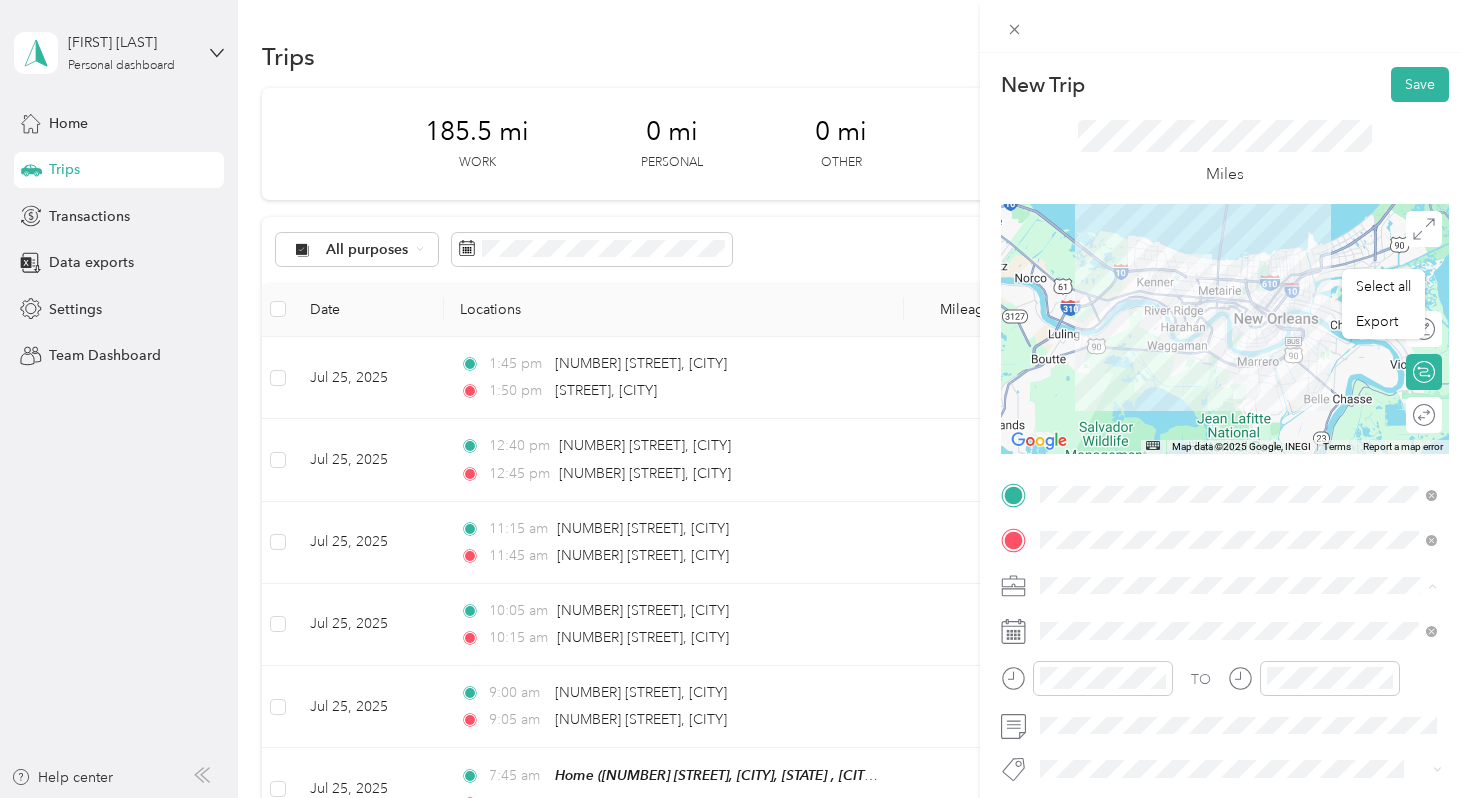 click on "Early Steps PT" at bounding box center [1091, 409] 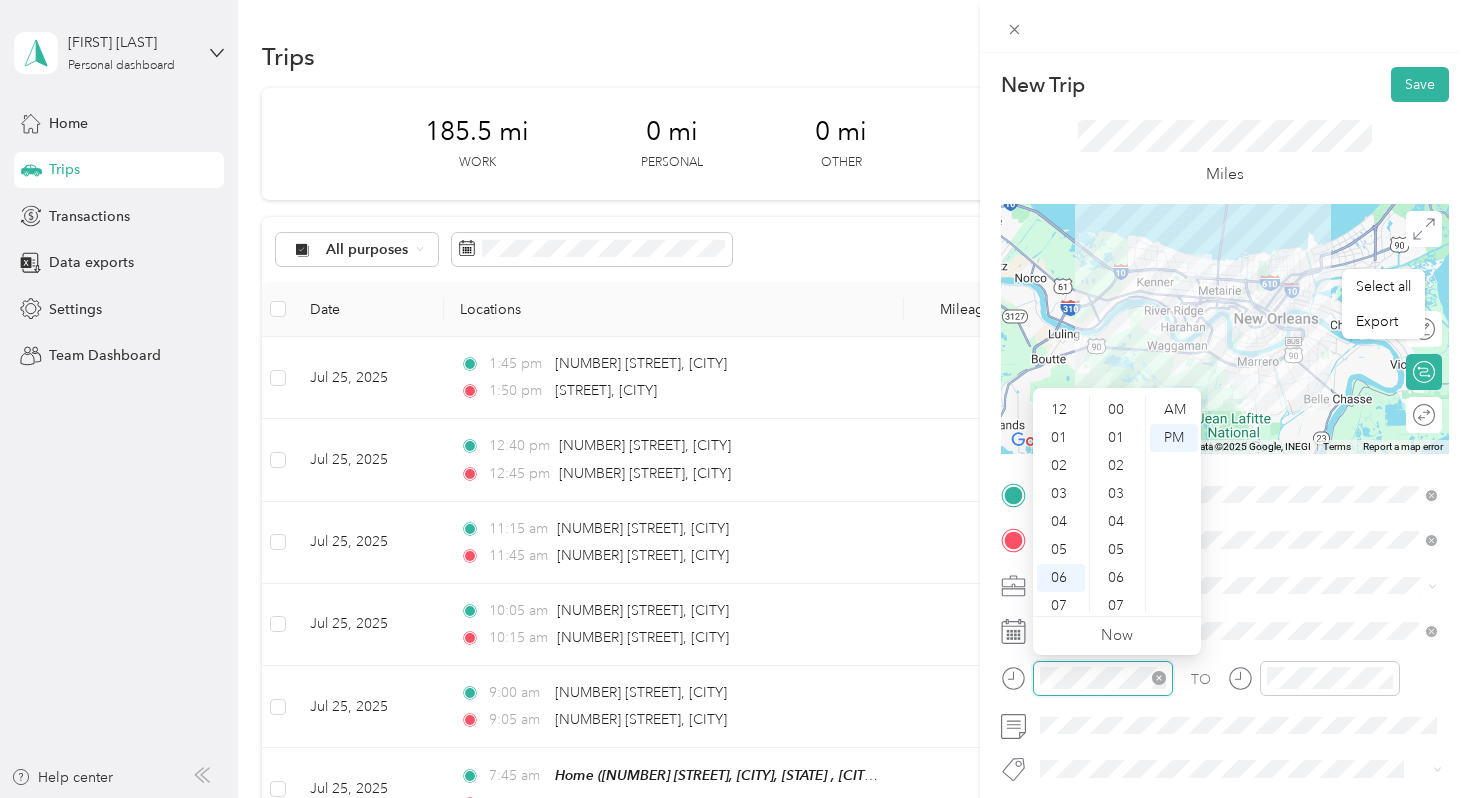scroll, scrollTop: 782, scrollLeft: 0, axis: vertical 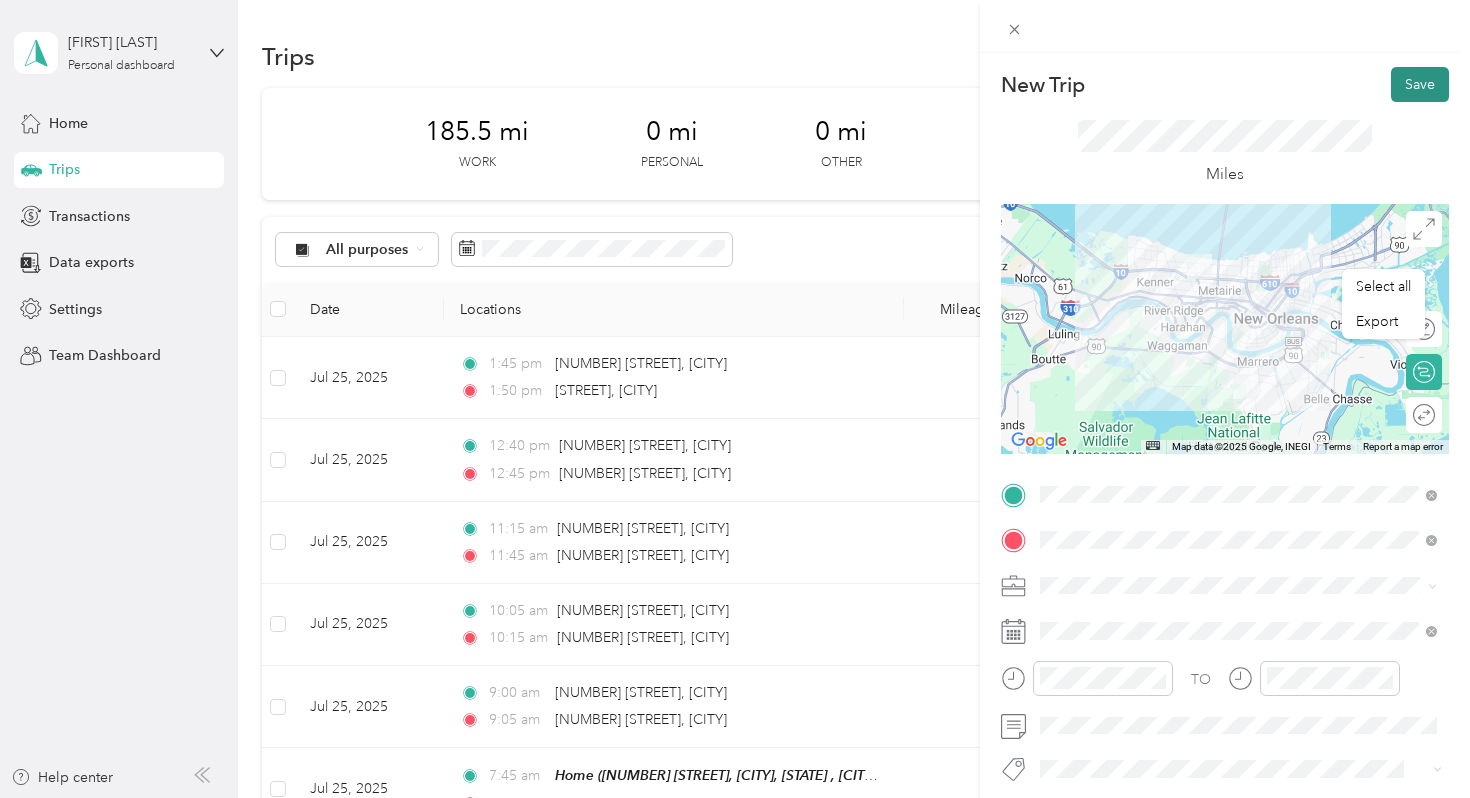 click on "Save" at bounding box center (1420, 84) 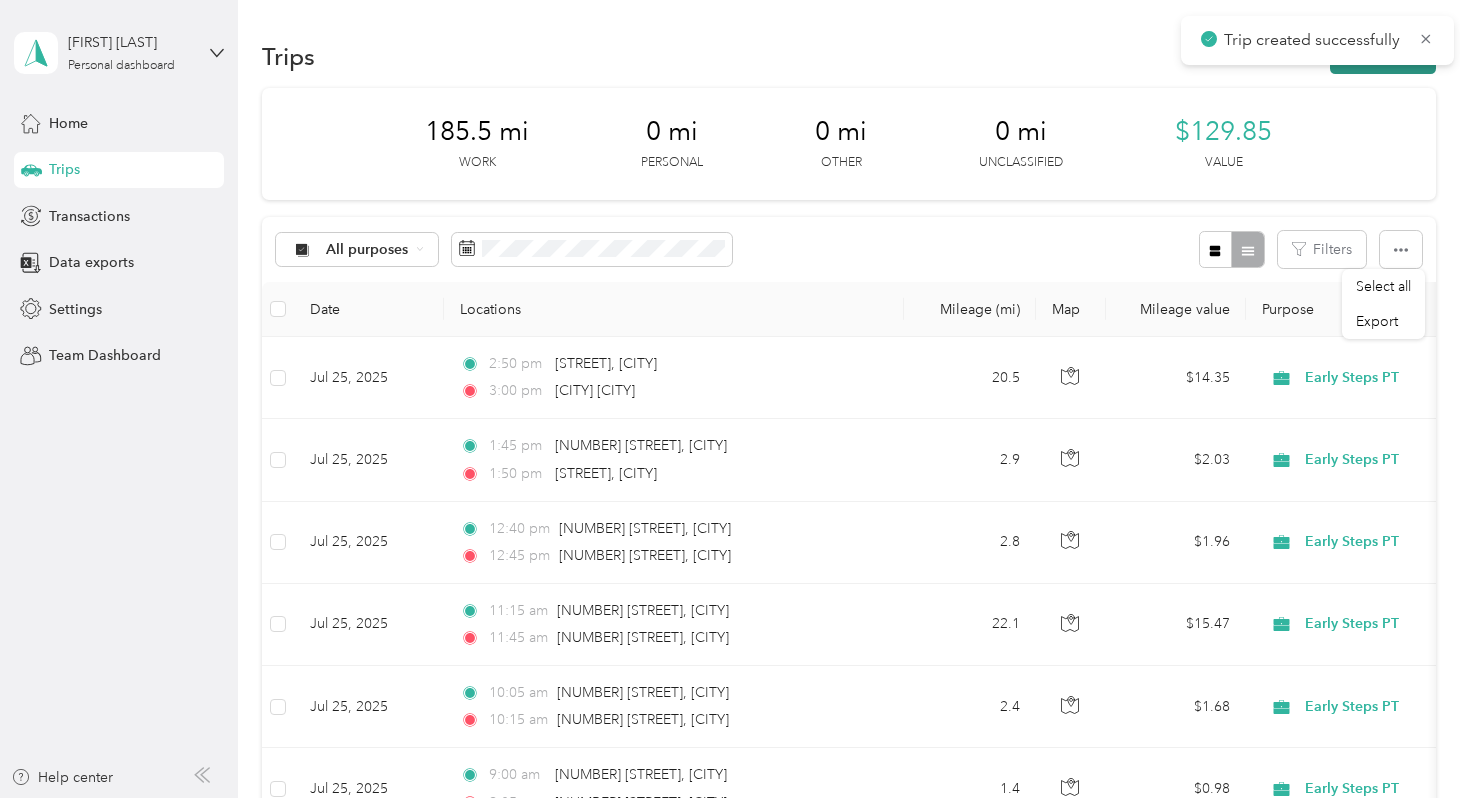 click on "New trip" at bounding box center [1383, 56] 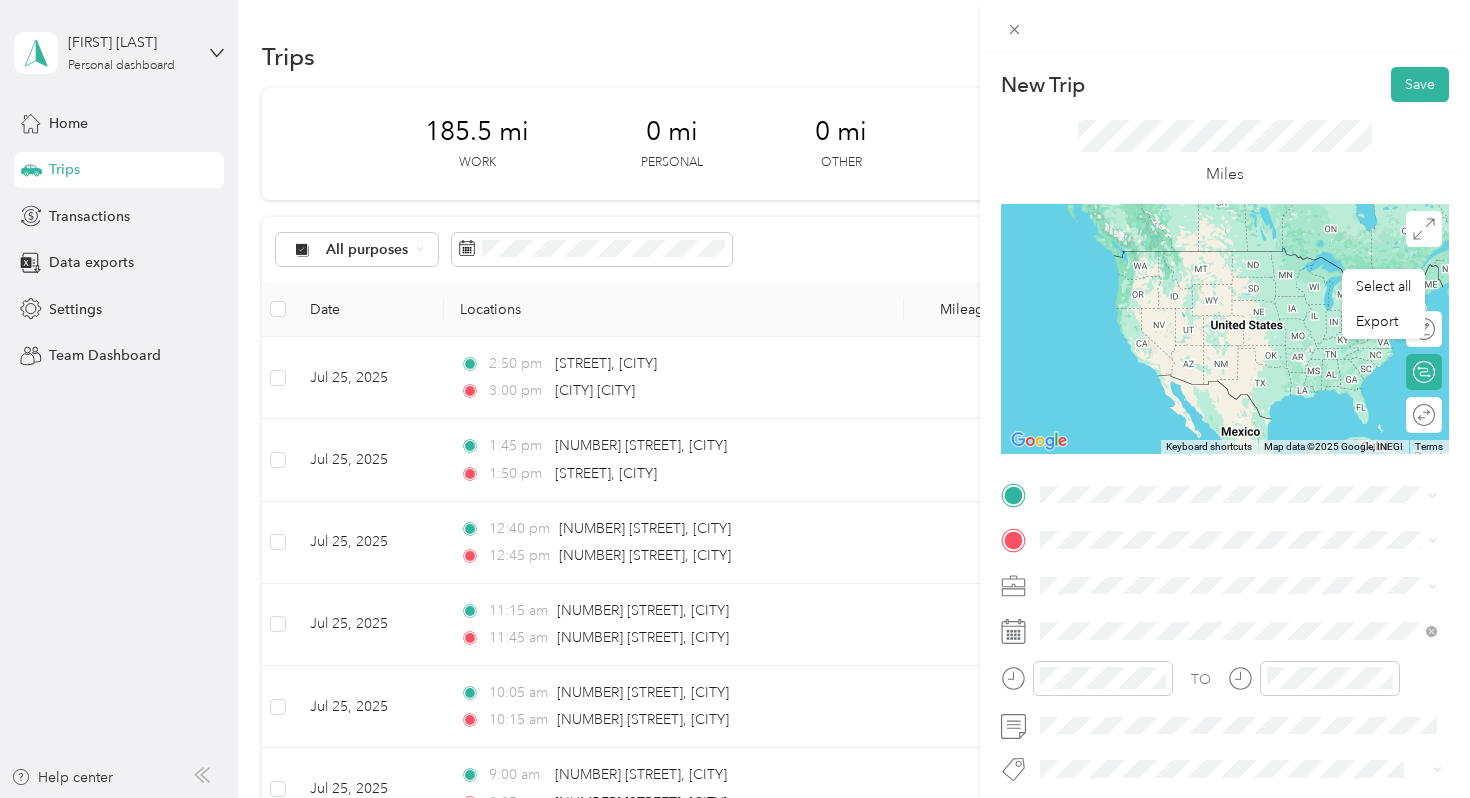 click on "[STREET]
[CITY], [STATE] [POSTAL_CODE], [COUNTRY]" at bounding box center (1196, 629) 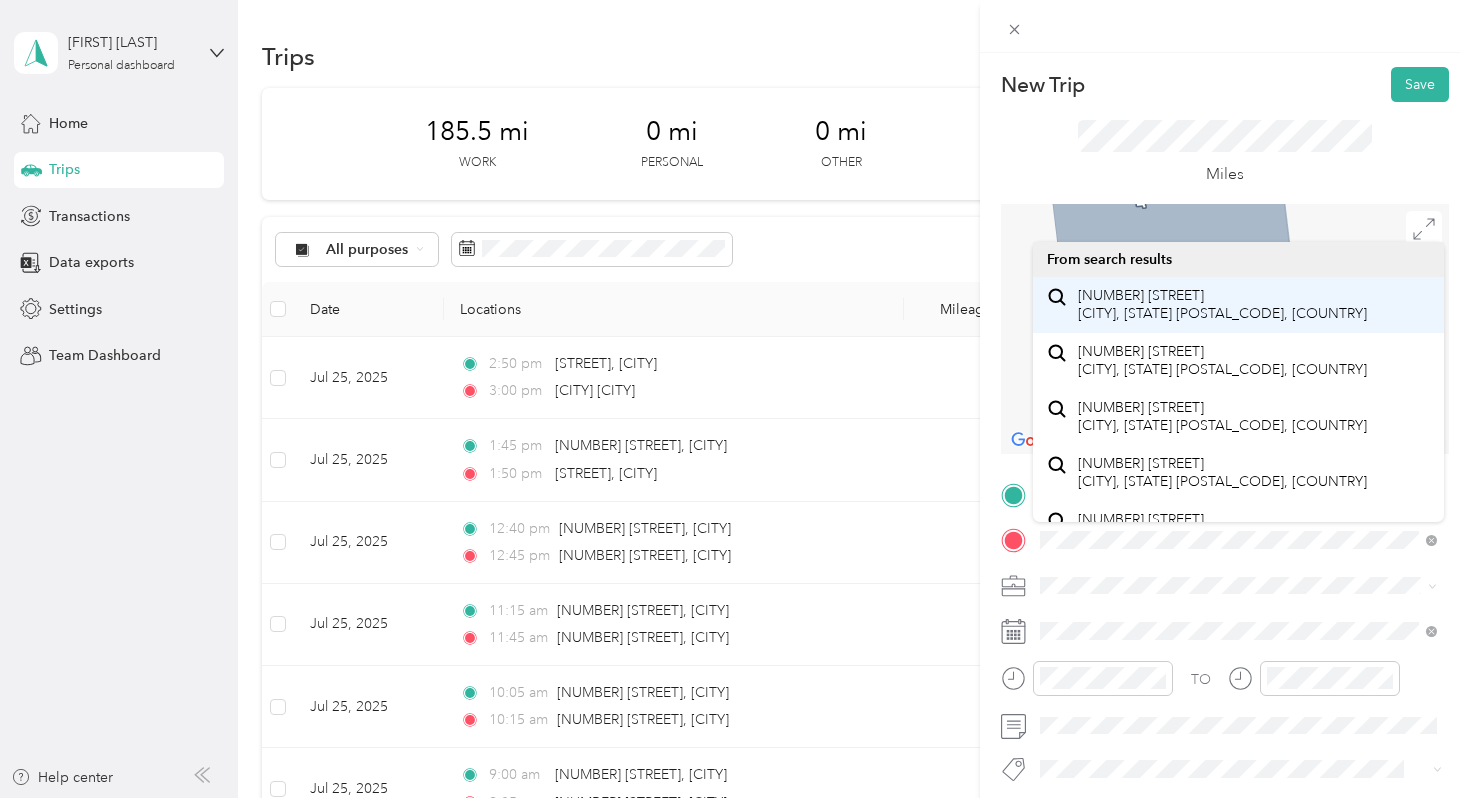 click on "[NUMBER] [STREET]
[CITY], [STATE] [POSTAL CODE], [COUNTRY]" at bounding box center [1222, 304] 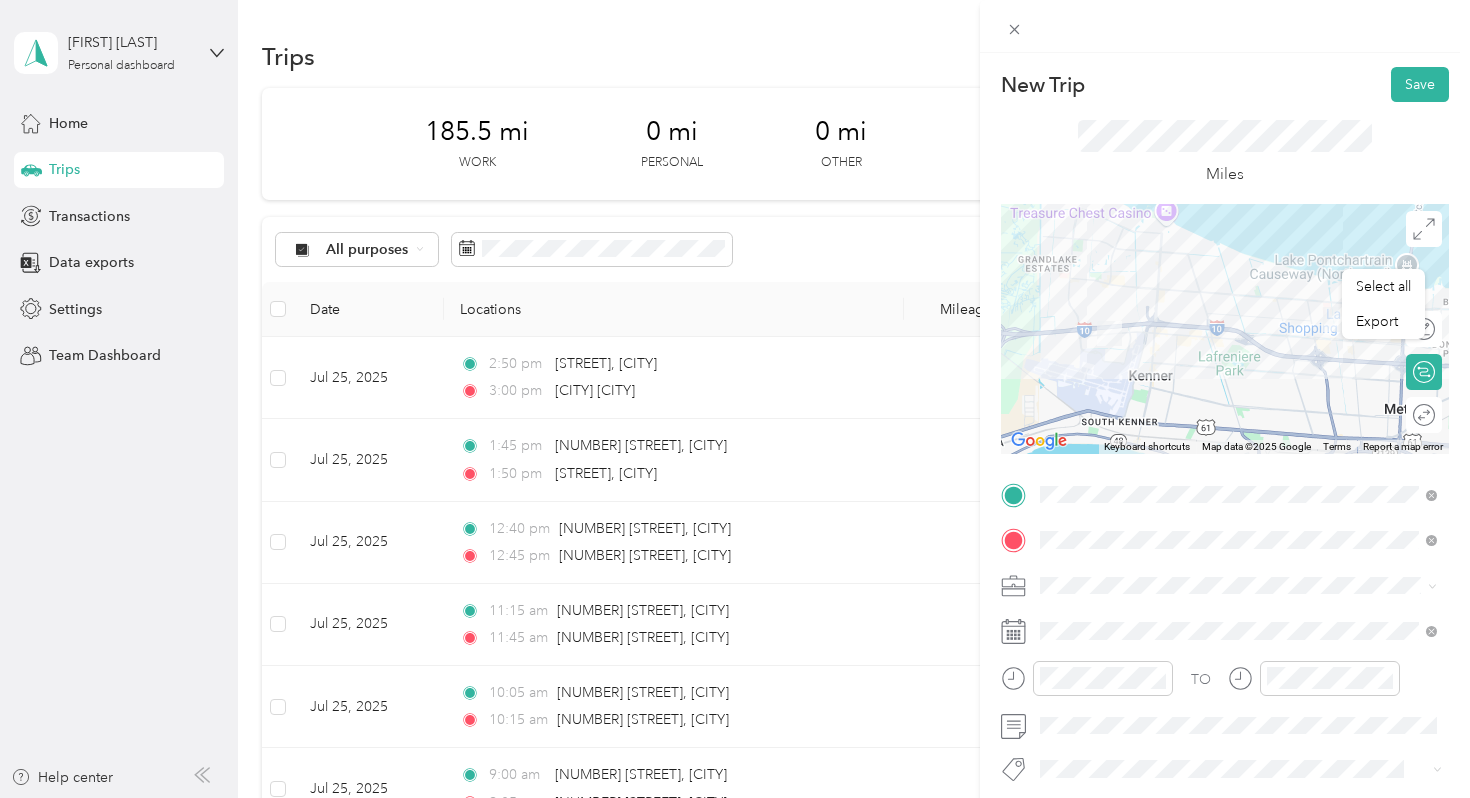 click on "Early Steps PT" at bounding box center [1091, 409] 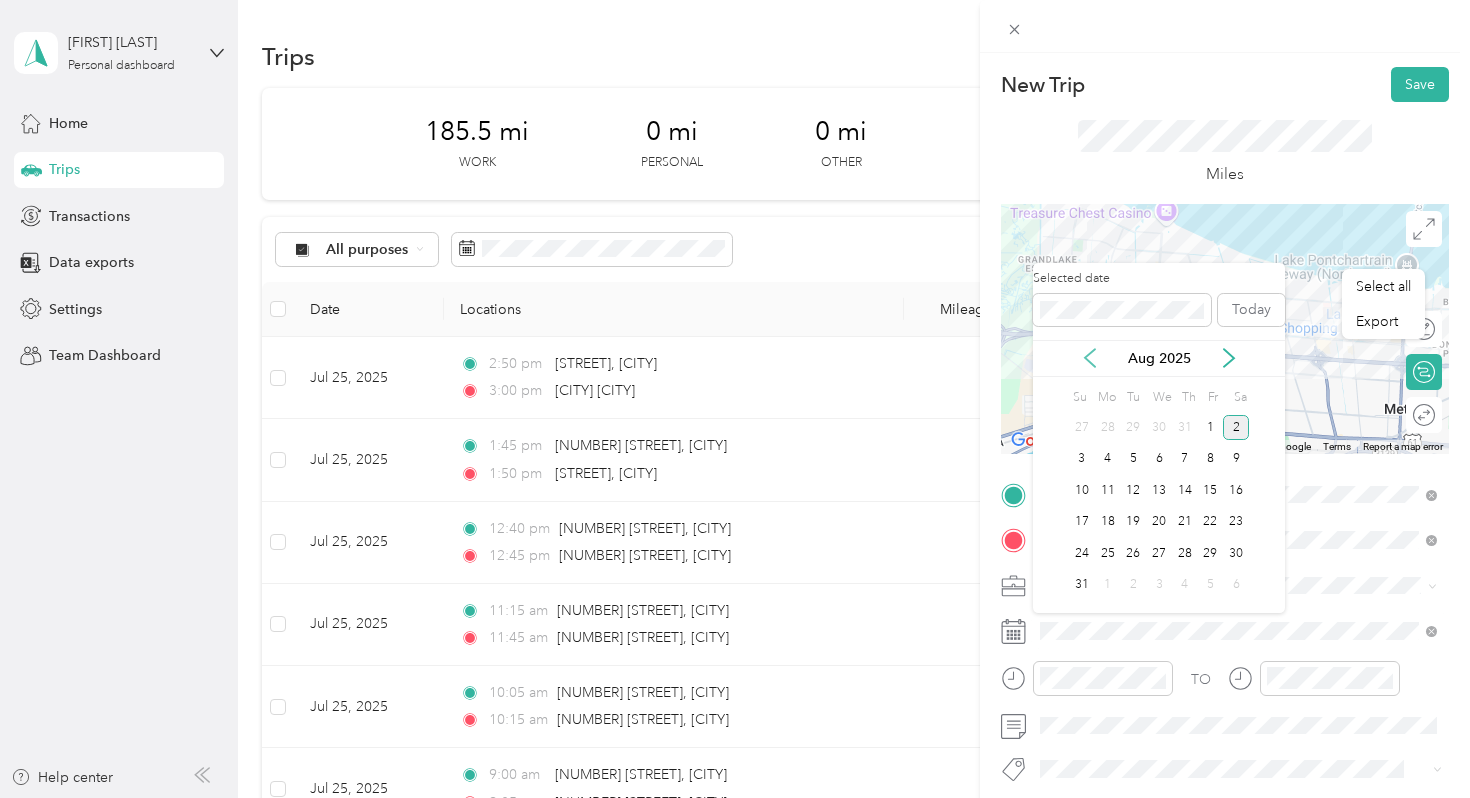 click 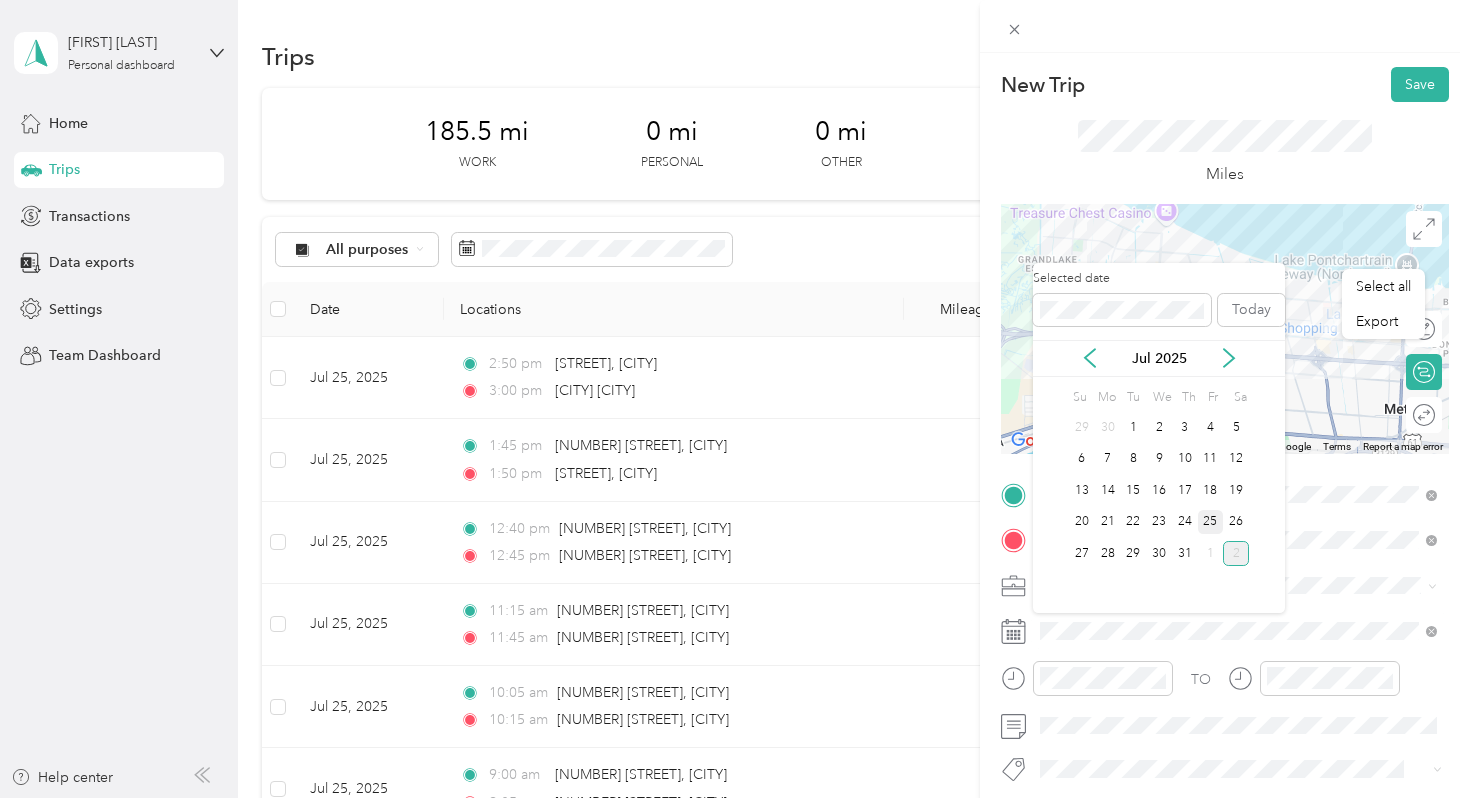 click on "25" at bounding box center (1211, 522) 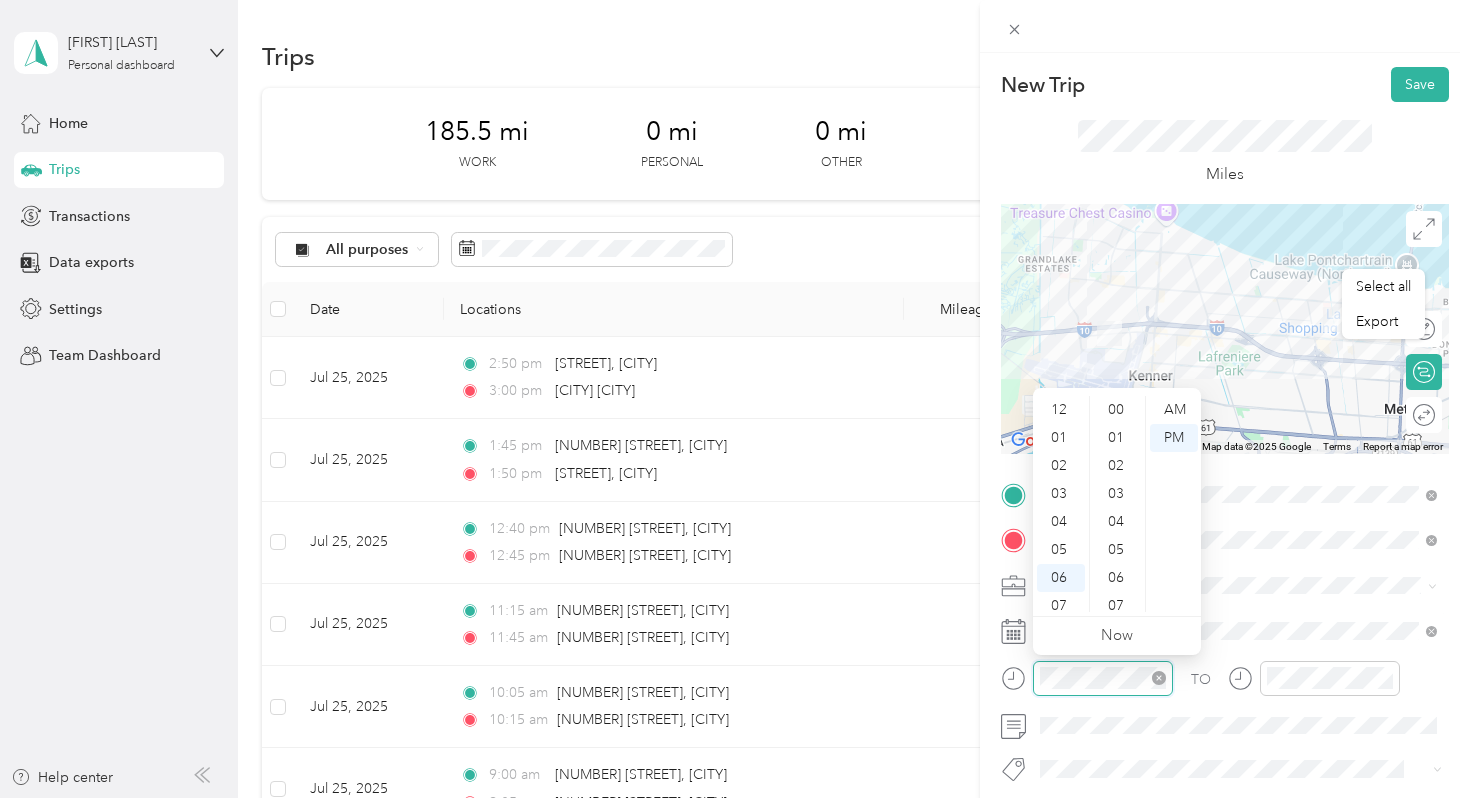 scroll, scrollTop: 810, scrollLeft: 0, axis: vertical 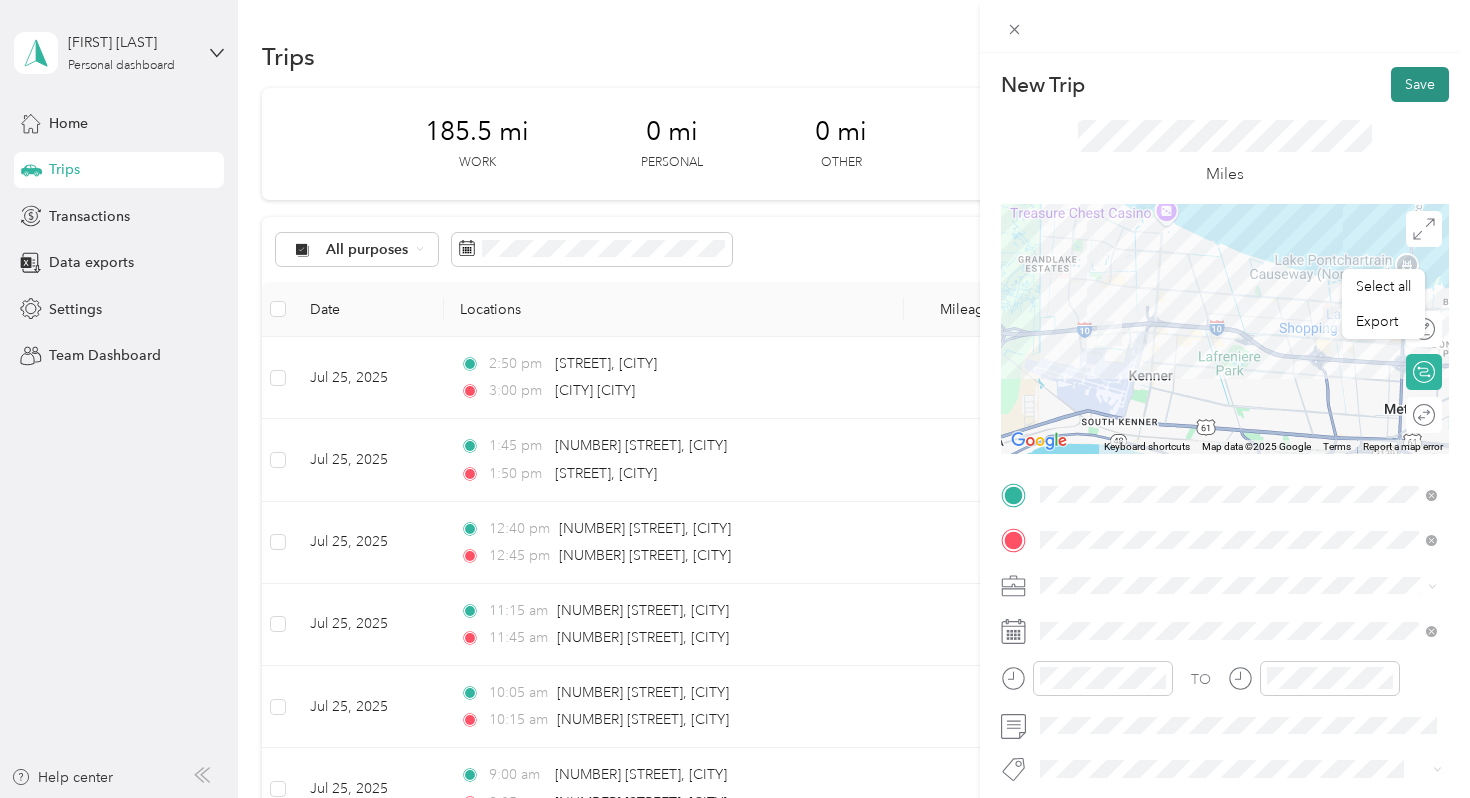 click on "Save" at bounding box center [1420, 84] 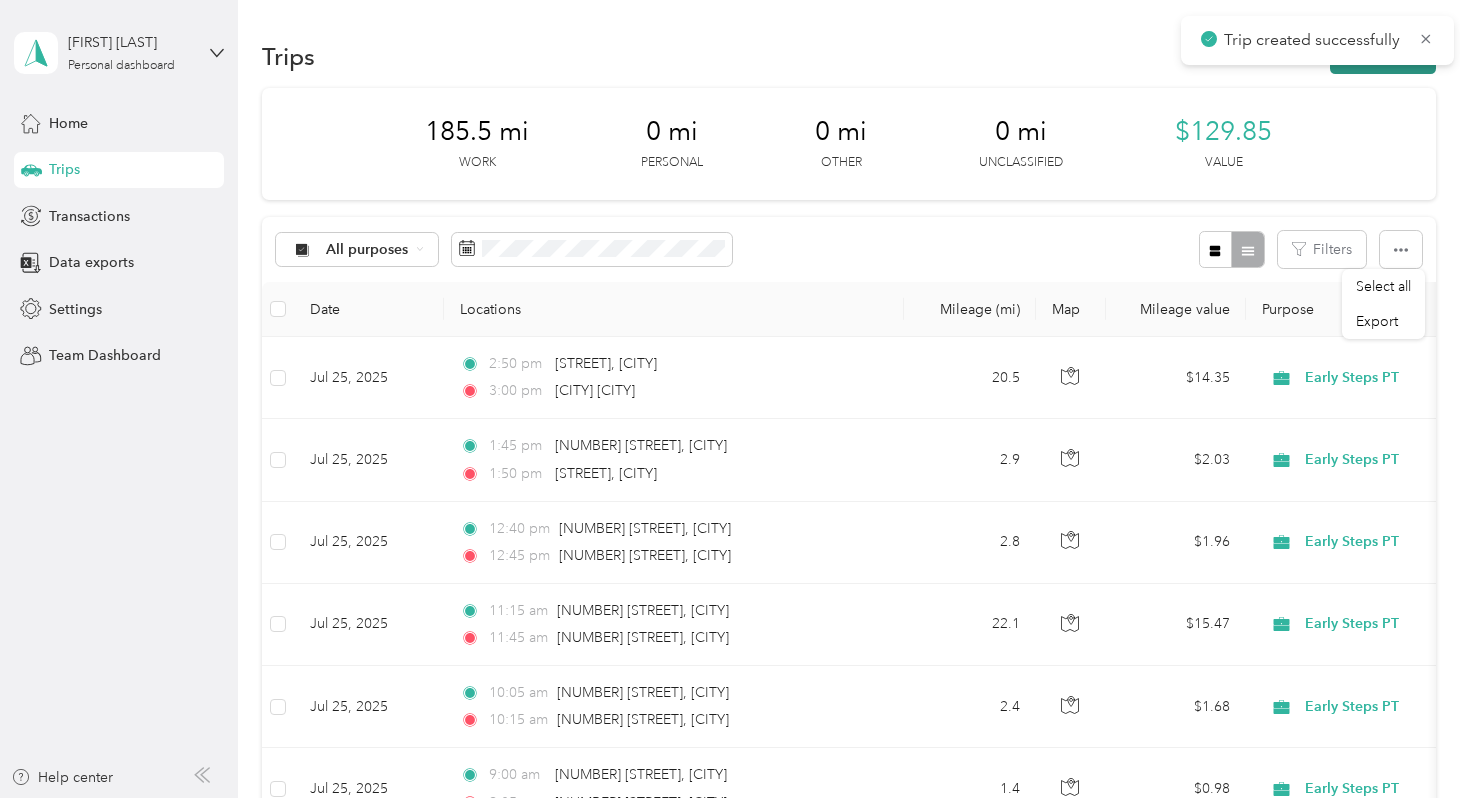click on "New trip" at bounding box center [1383, 56] 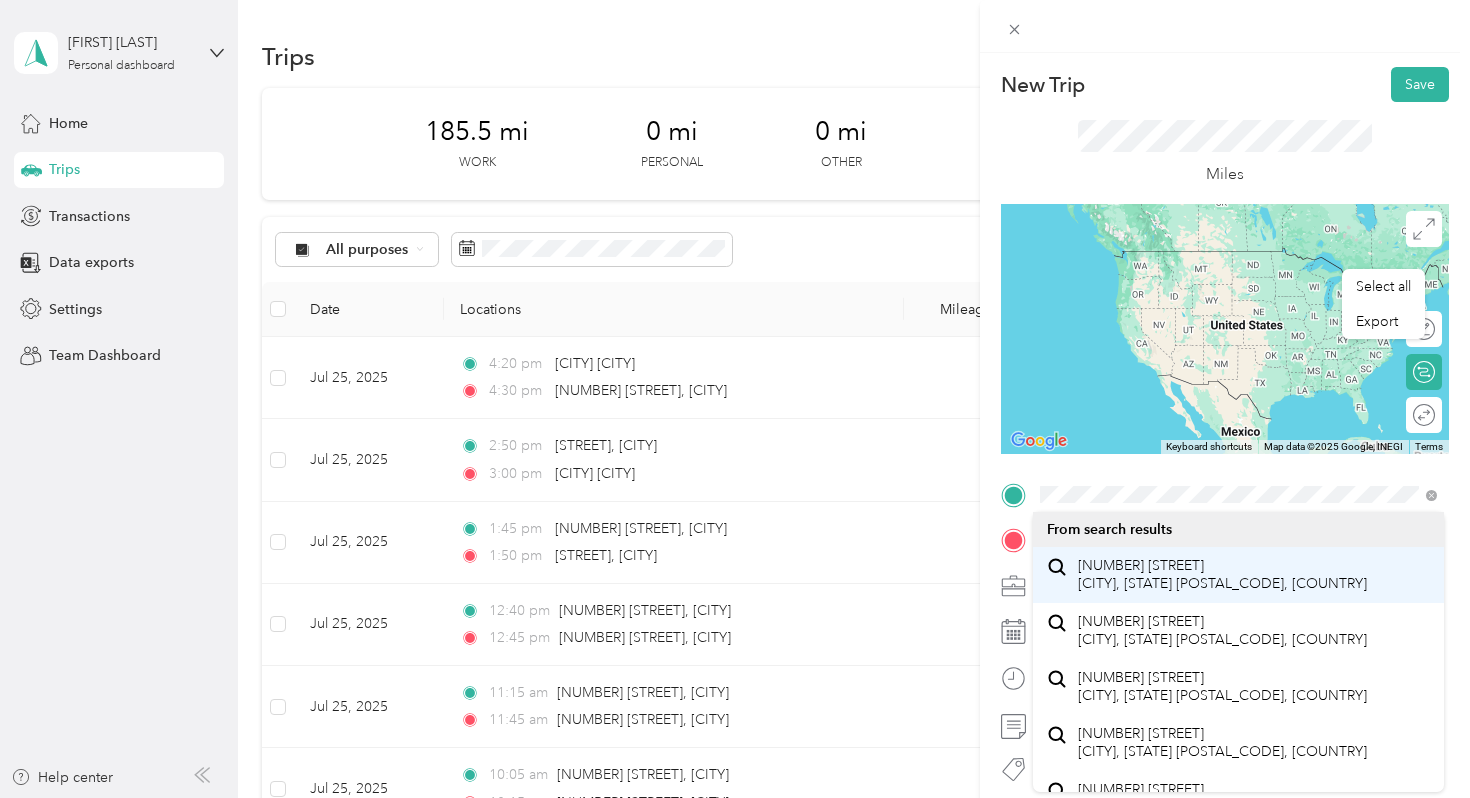 click on "[NUMBER] [STREET]
[CITY], [STATE] [POSTAL CODE], [COUNTRY]" at bounding box center [1222, 574] 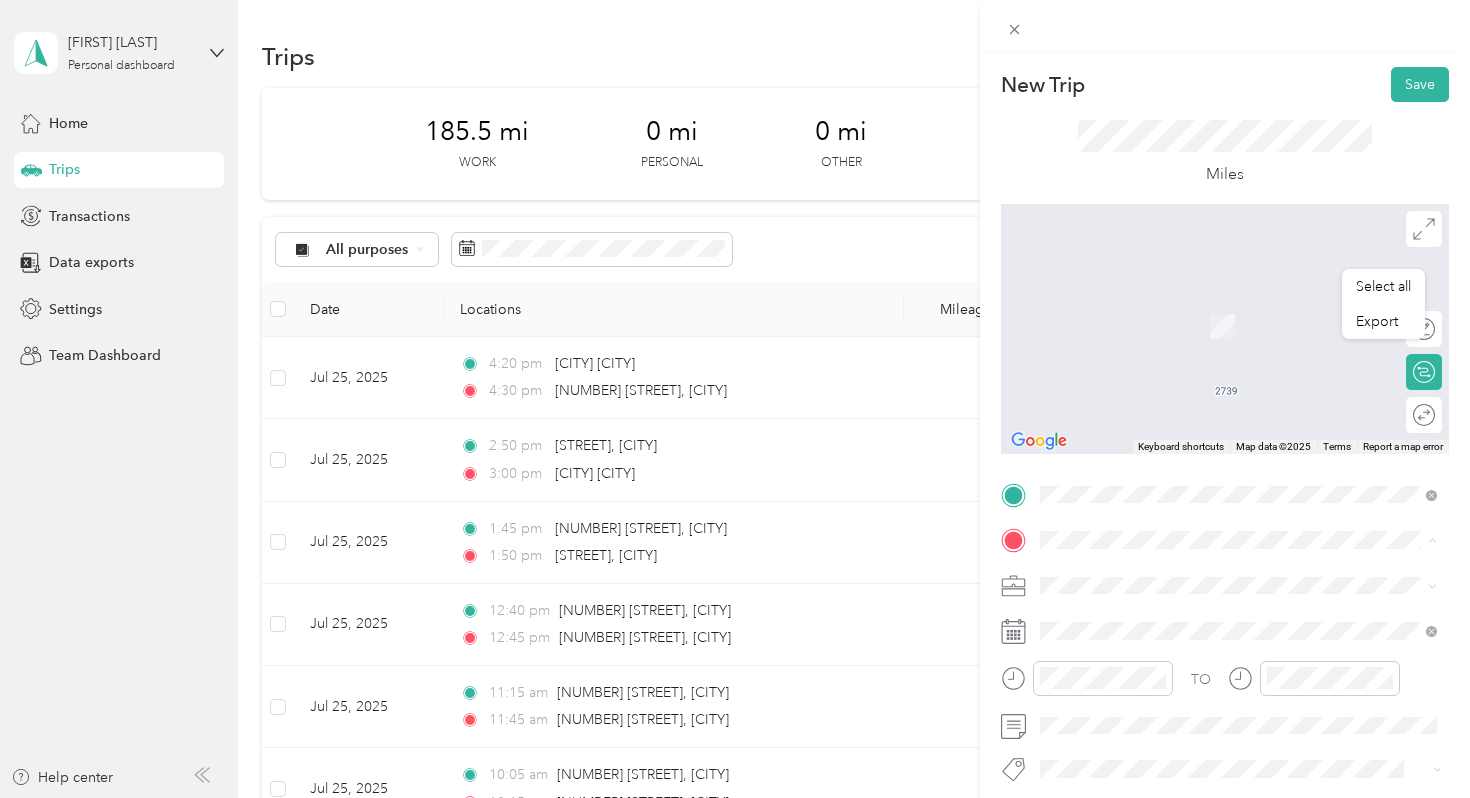 click on "[AREA] [NUMBER] [STREET], [CITY], [STATE], [COUNTRY] , [POSTAL CODE], [CITY], [STATE], [COUNTRY]" at bounding box center (1238, 326) 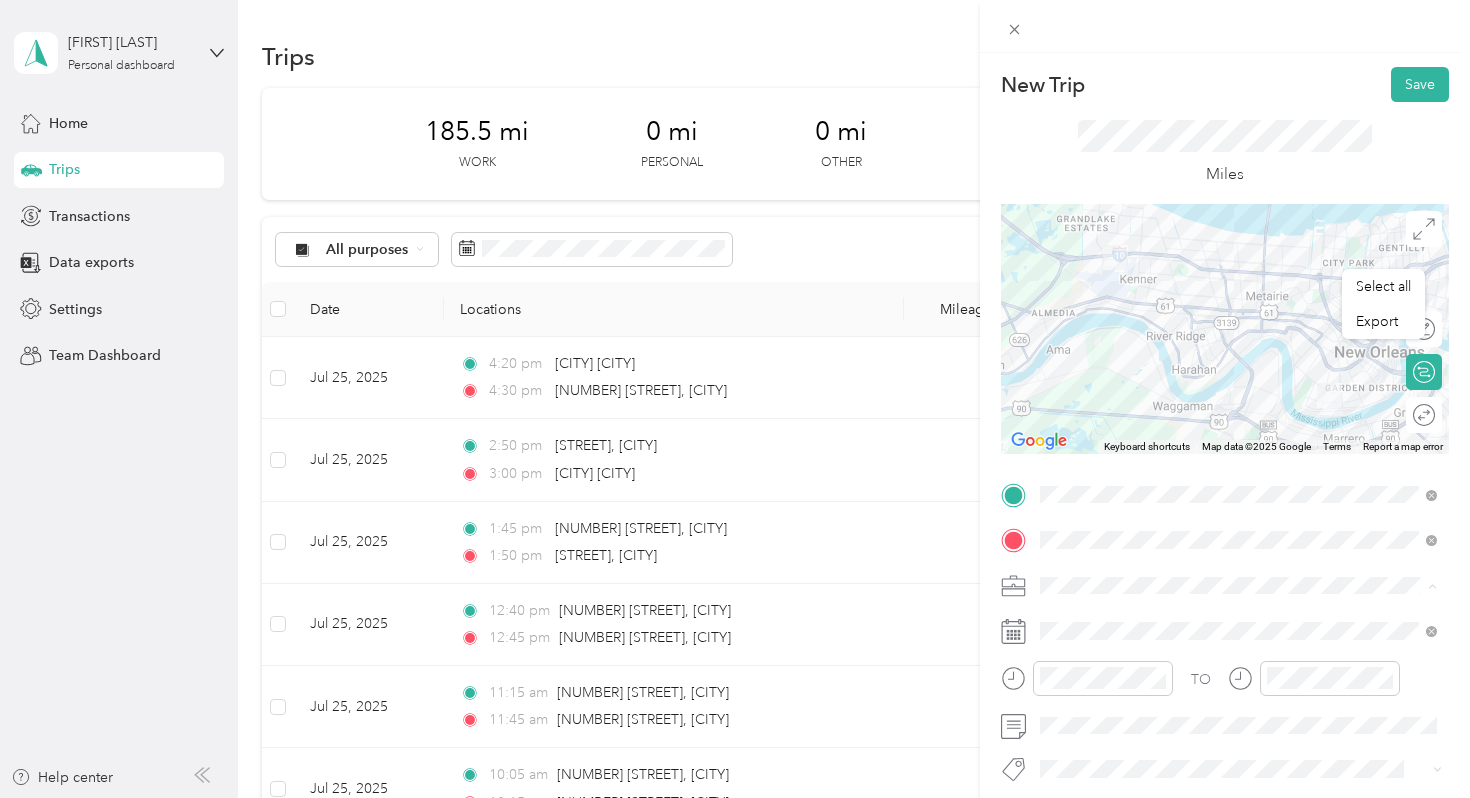 click on "Early Steps PT" at bounding box center (1091, 409) 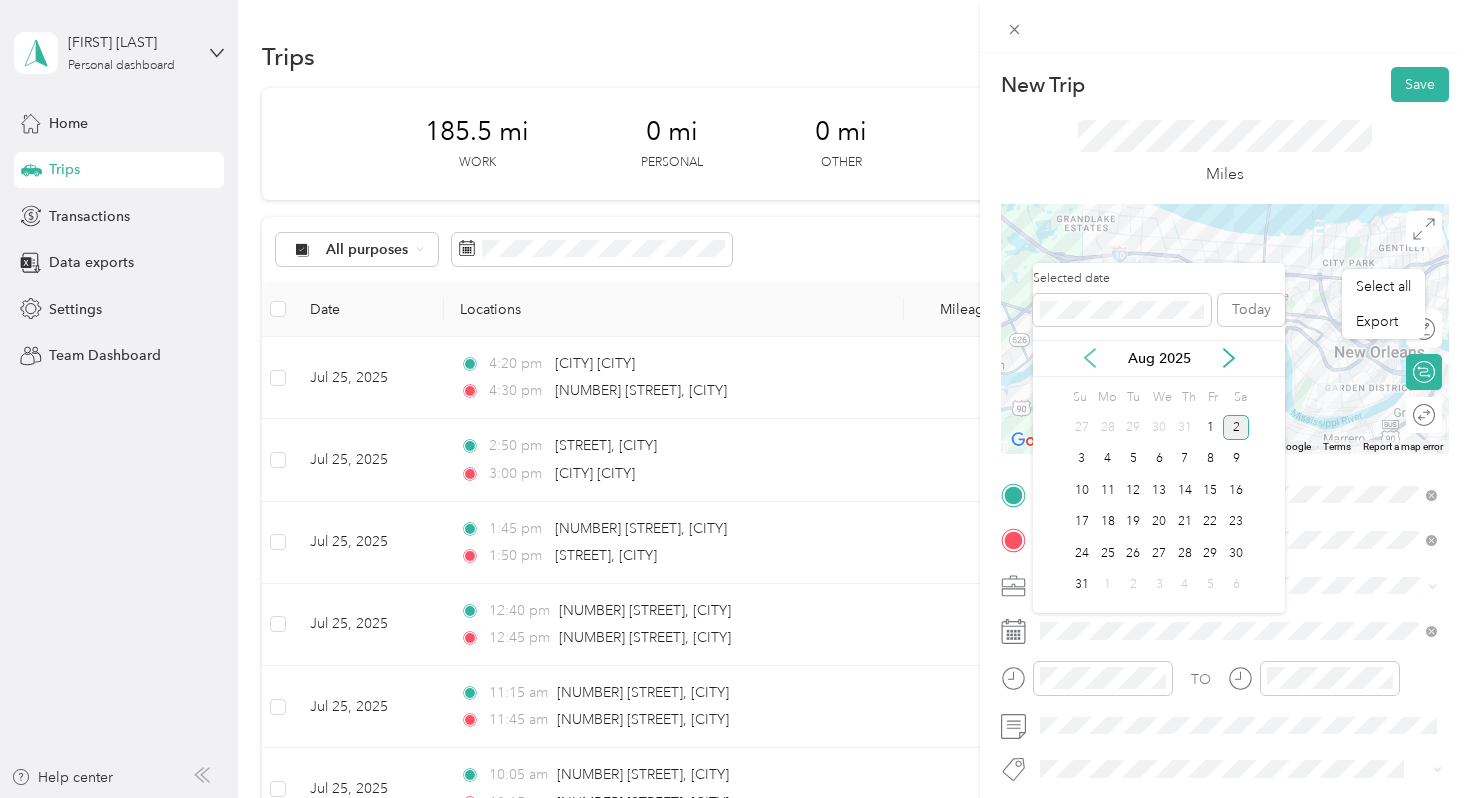click 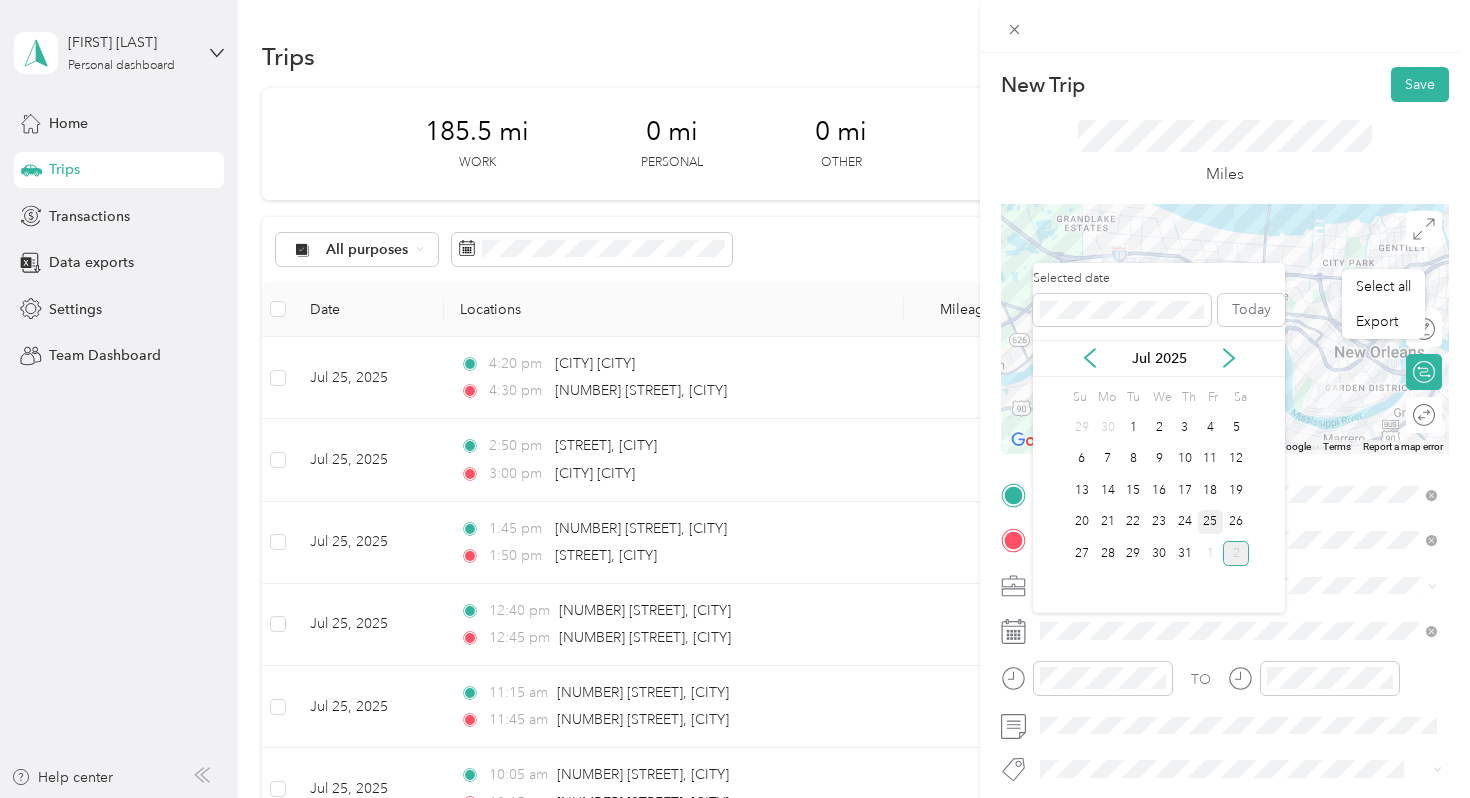 click on "25" at bounding box center (1211, 522) 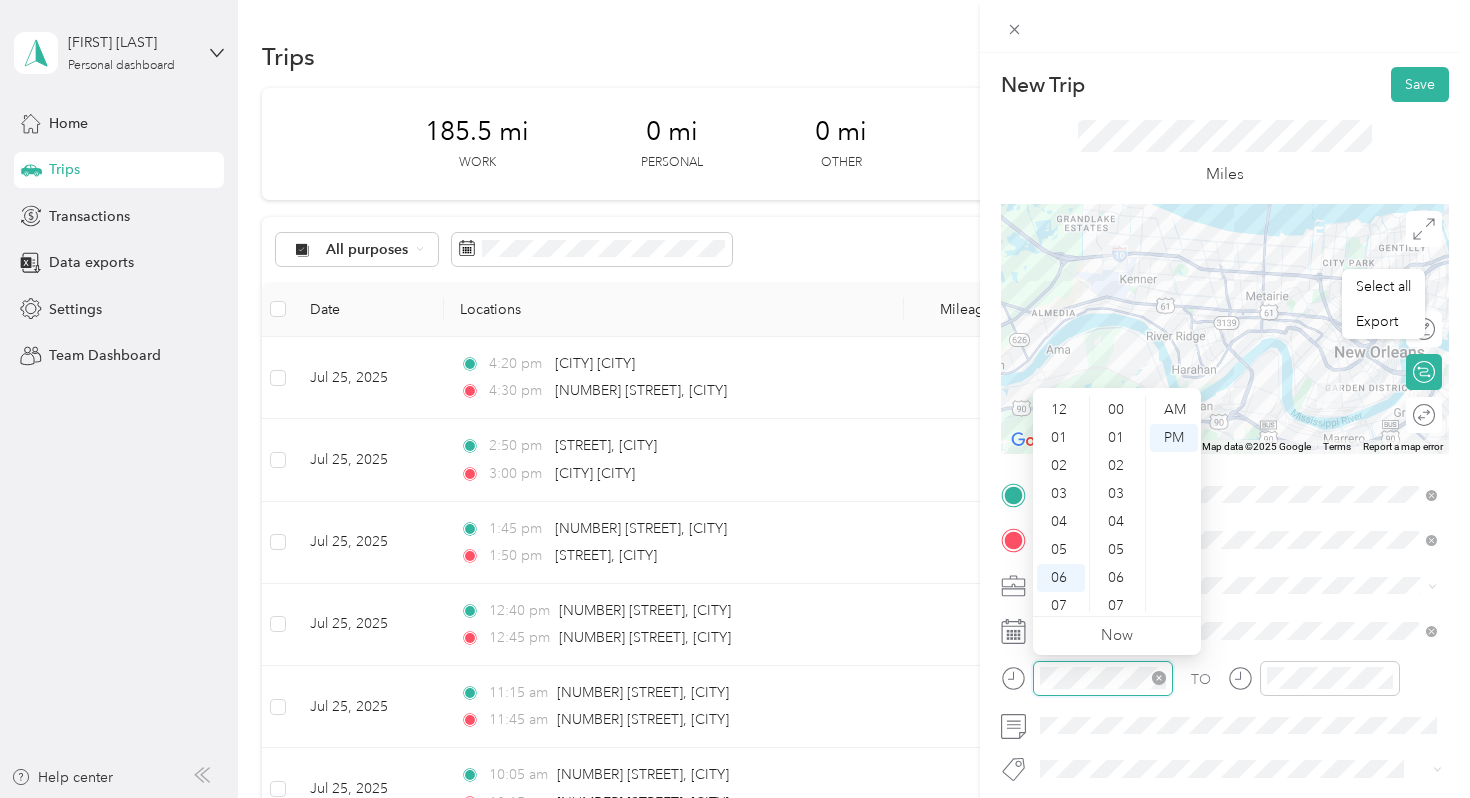 scroll, scrollTop: 838, scrollLeft: 0, axis: vertical 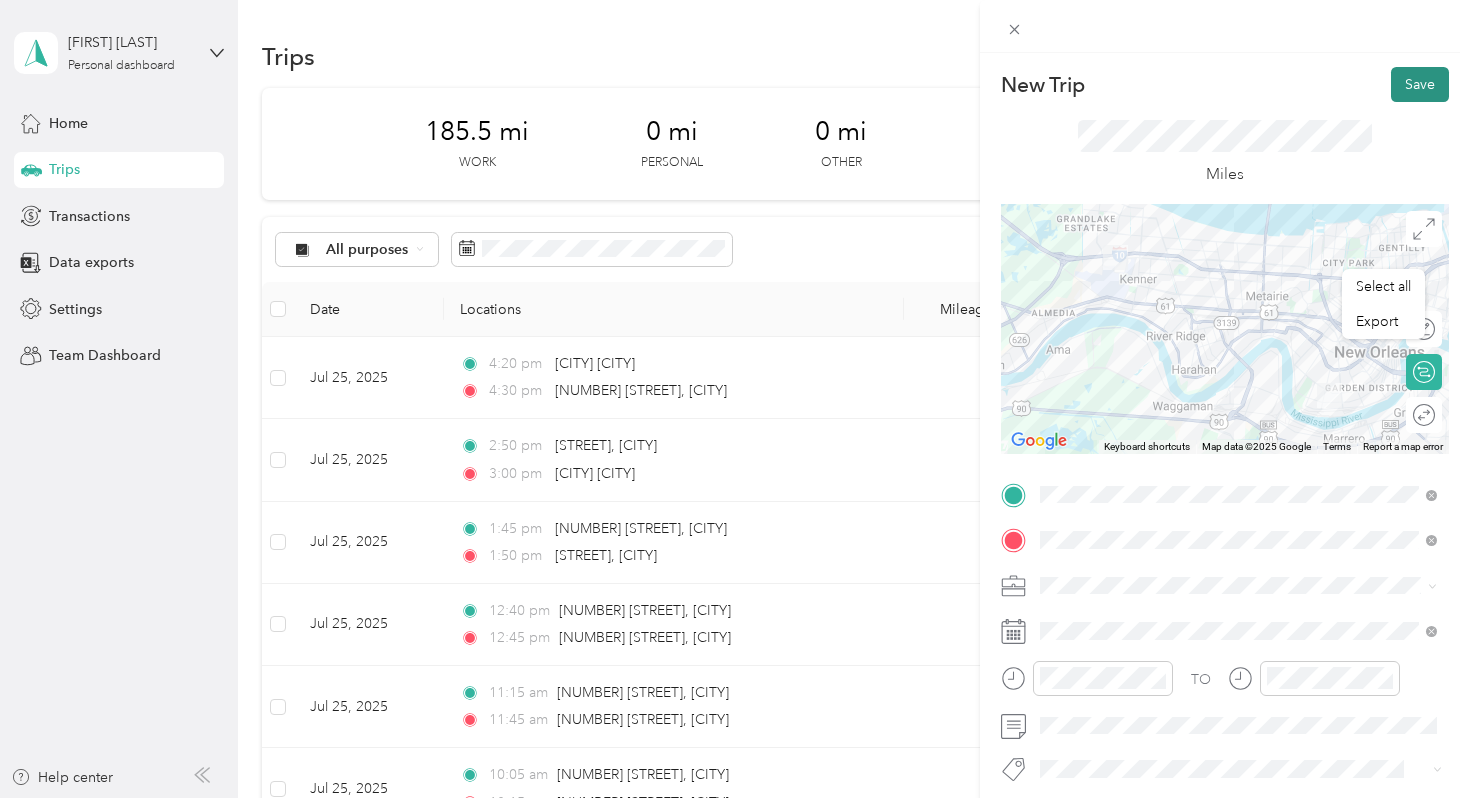 click on "Save" at bounding box center (1420, 84) 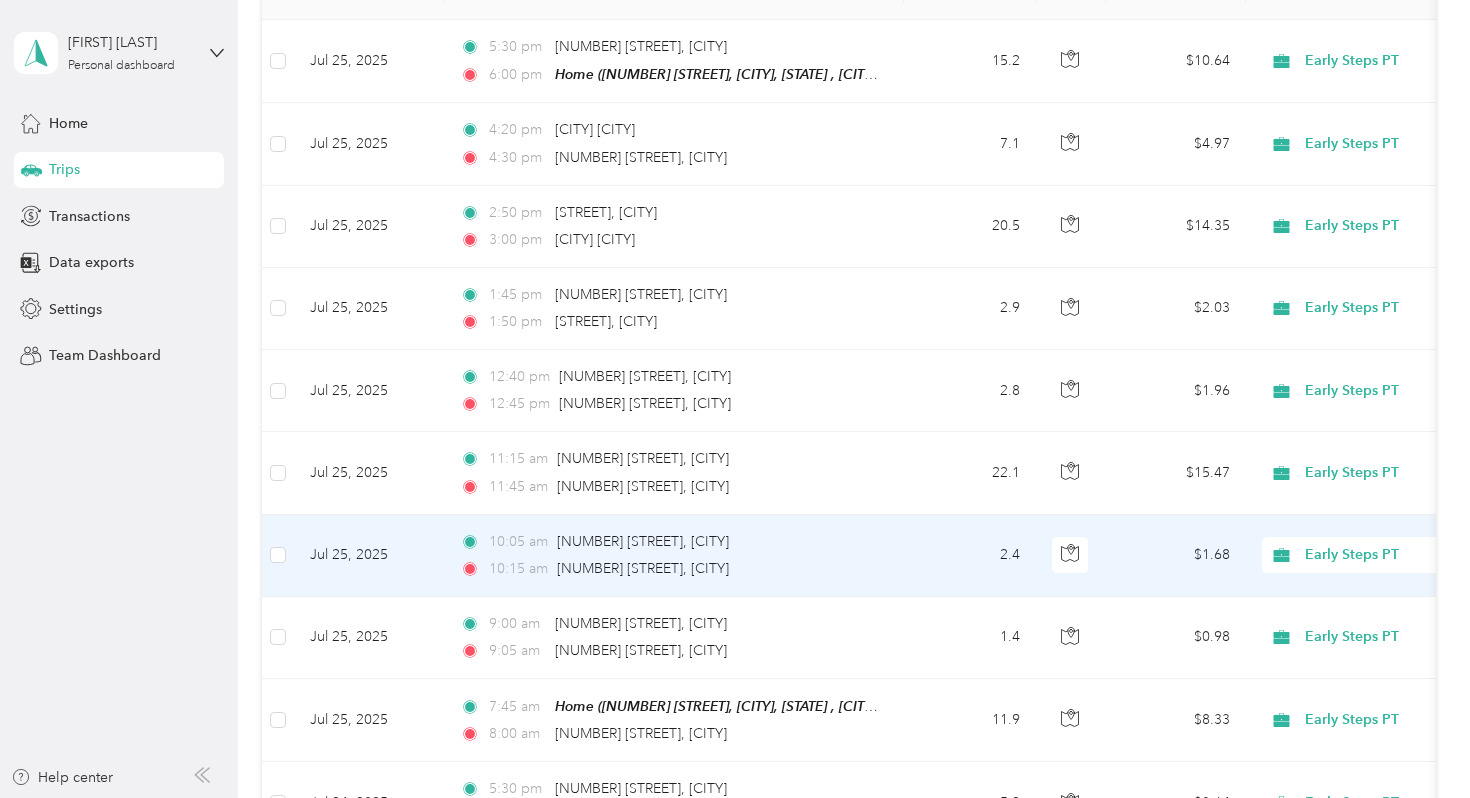 scroll, scrollTop: 314, scrollLeft: 0, axis: vertical 